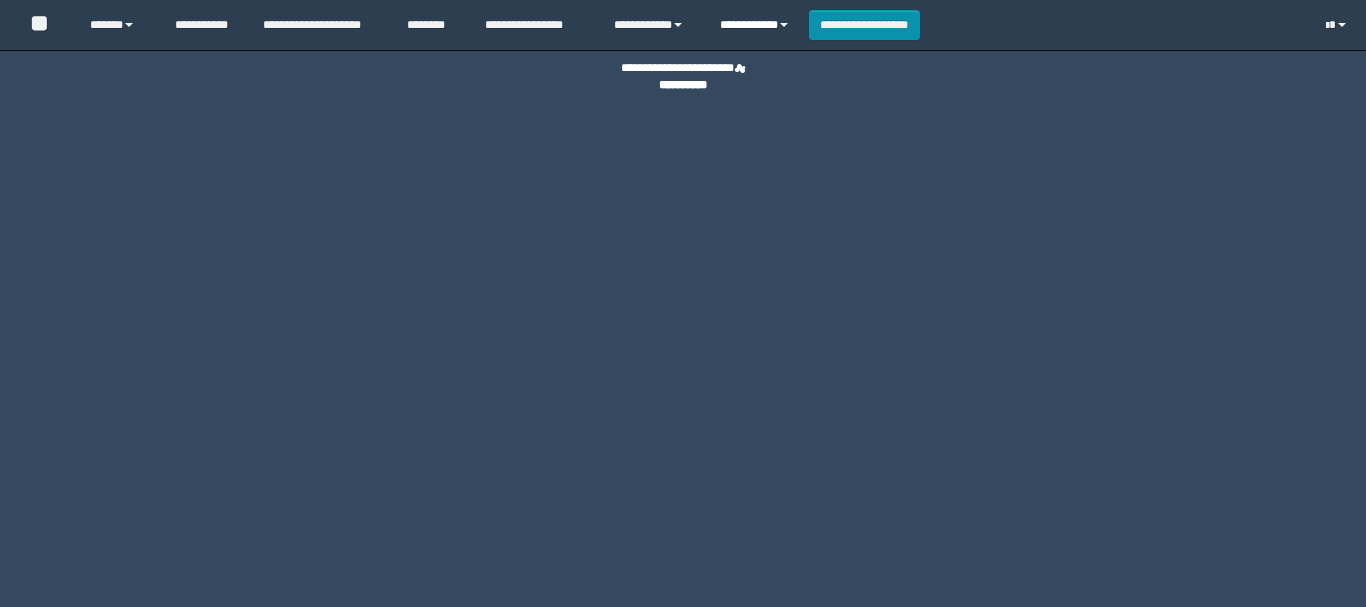 click on "**********" at bounding box center (757, 25) 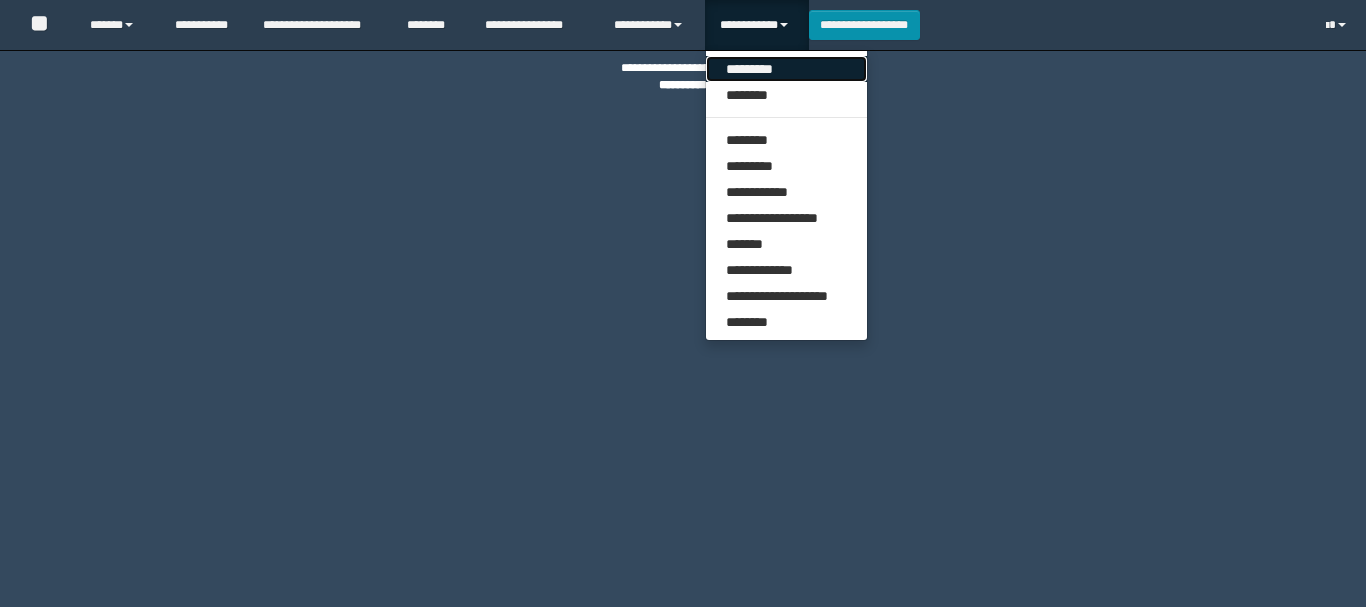 click on "*********" at bounding box center (786, 69) 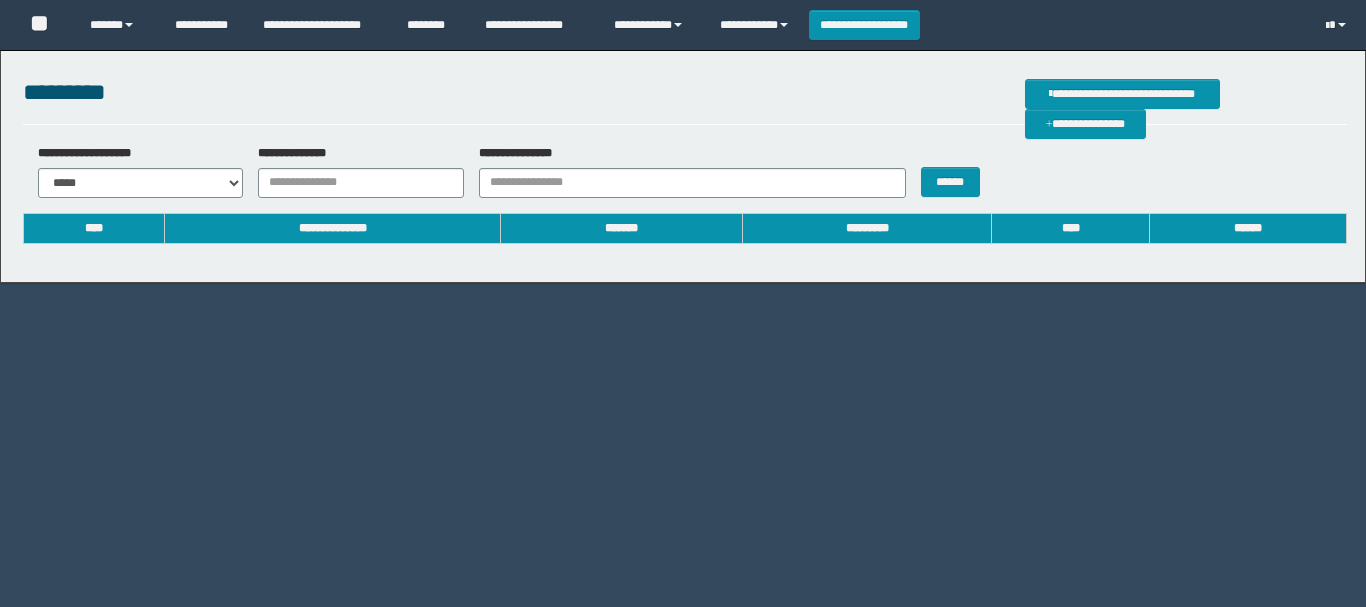 scroll, scrollTop: 0, scrollLeft: 0, axis: both 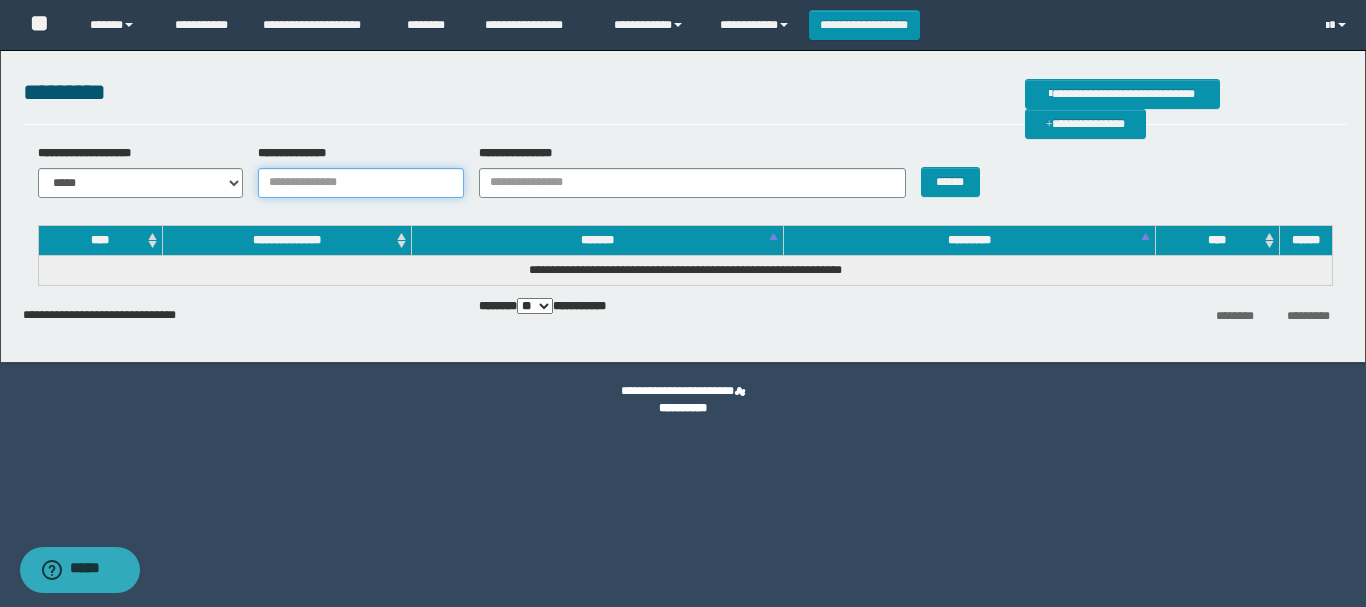 click on "**********" at bounding box center [361, 183] 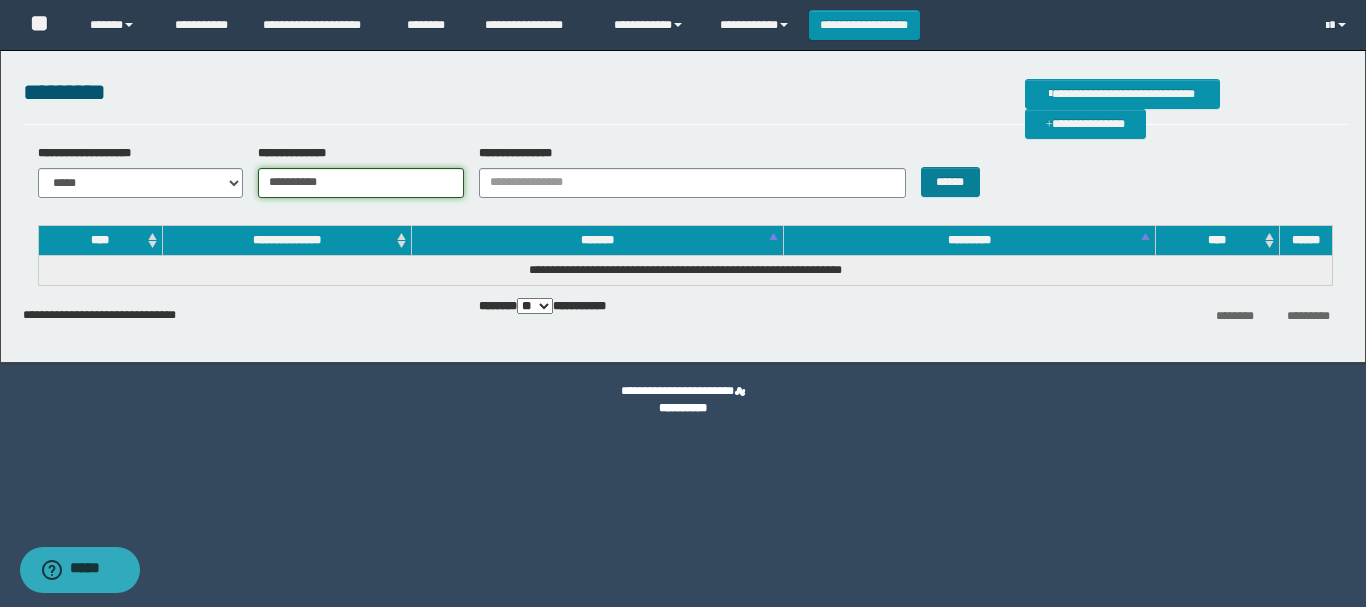 type on "**********" 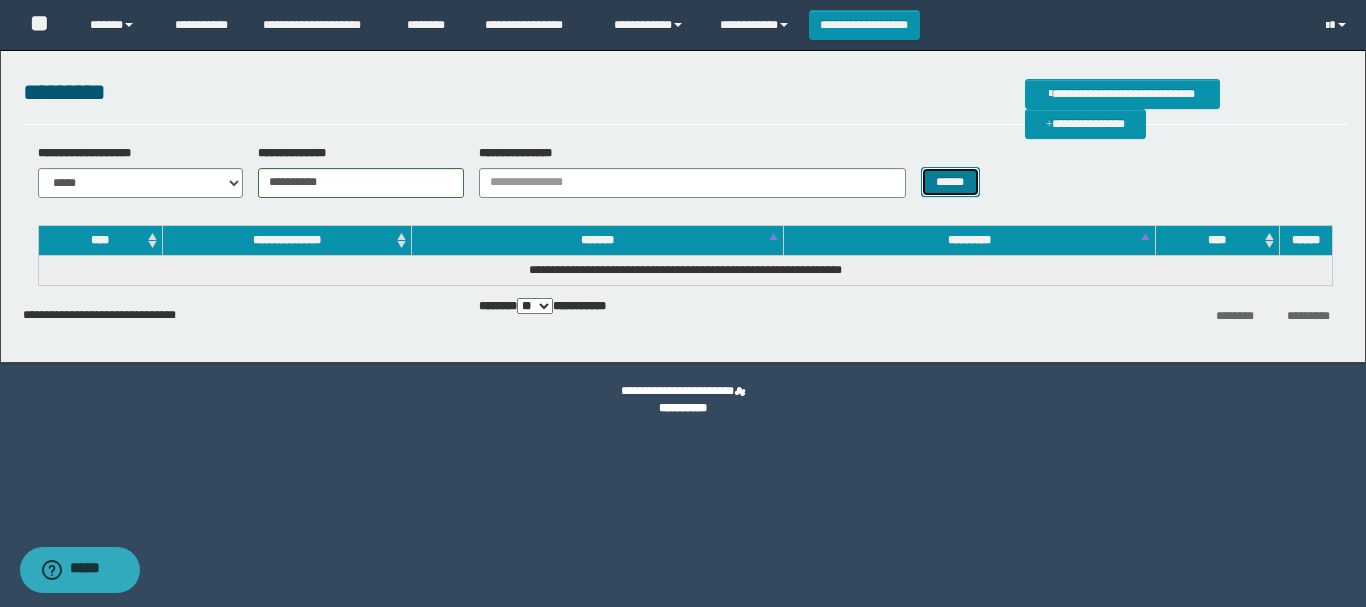 click on "******" at bounding box center (950, 182) 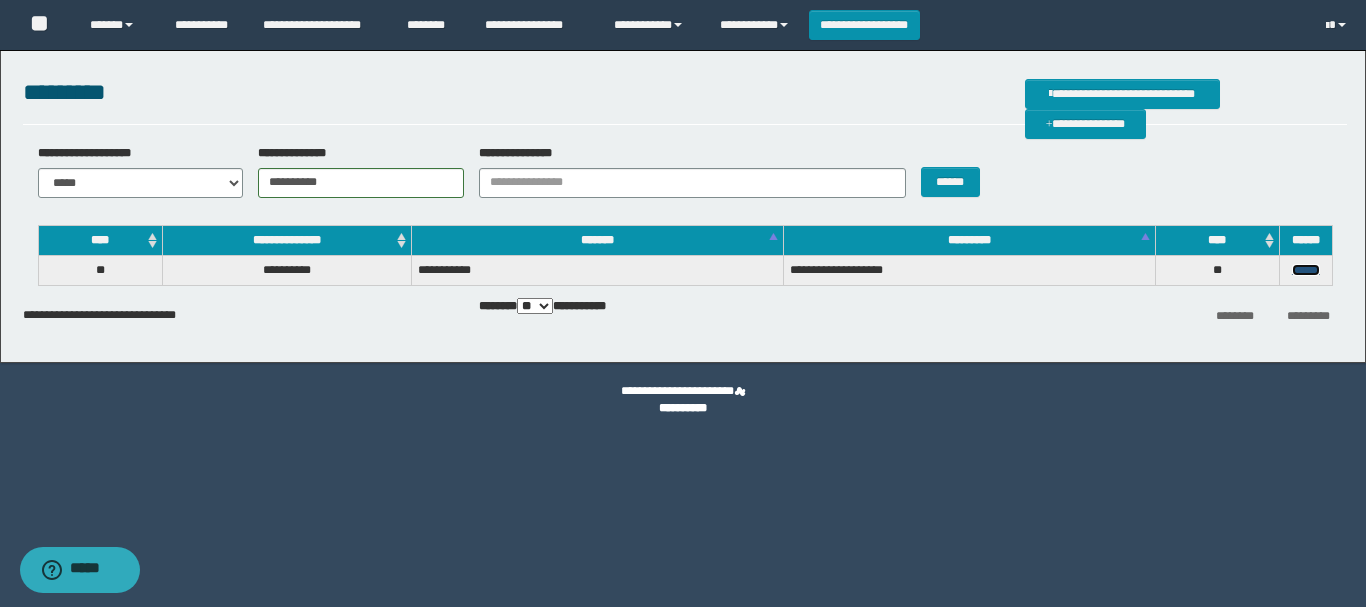click on "******" at bounding box center (1306, 270) 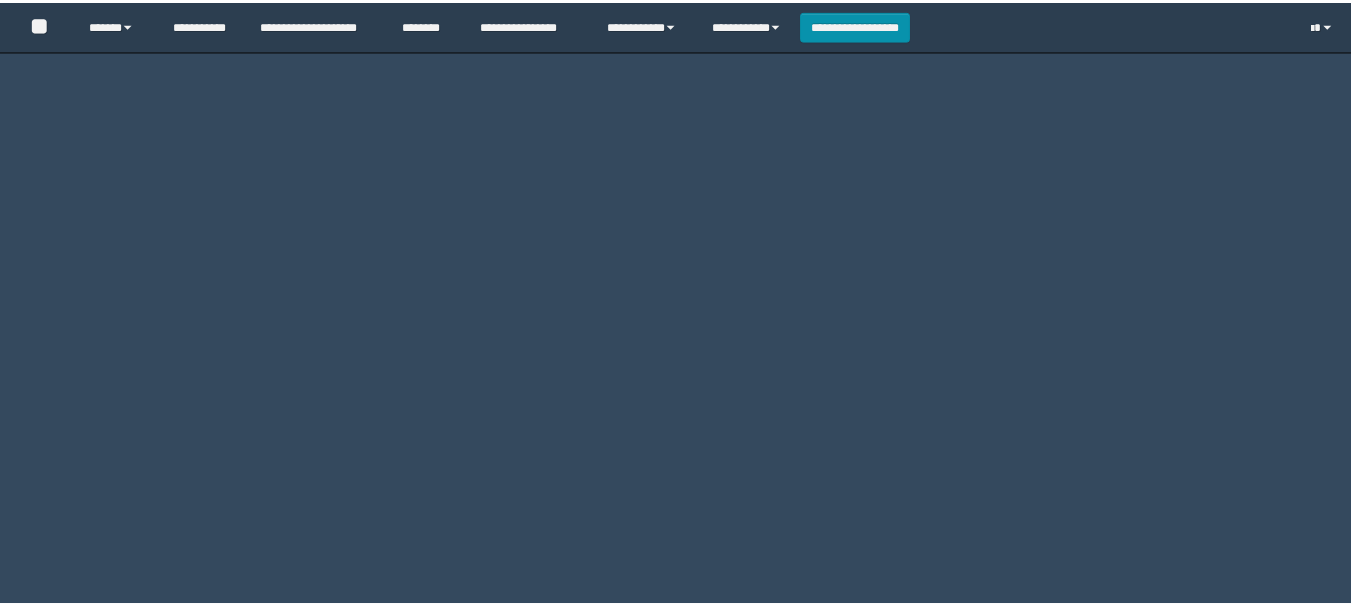scroll, scrollTop: 0, scrollLeft: 0, axis: both 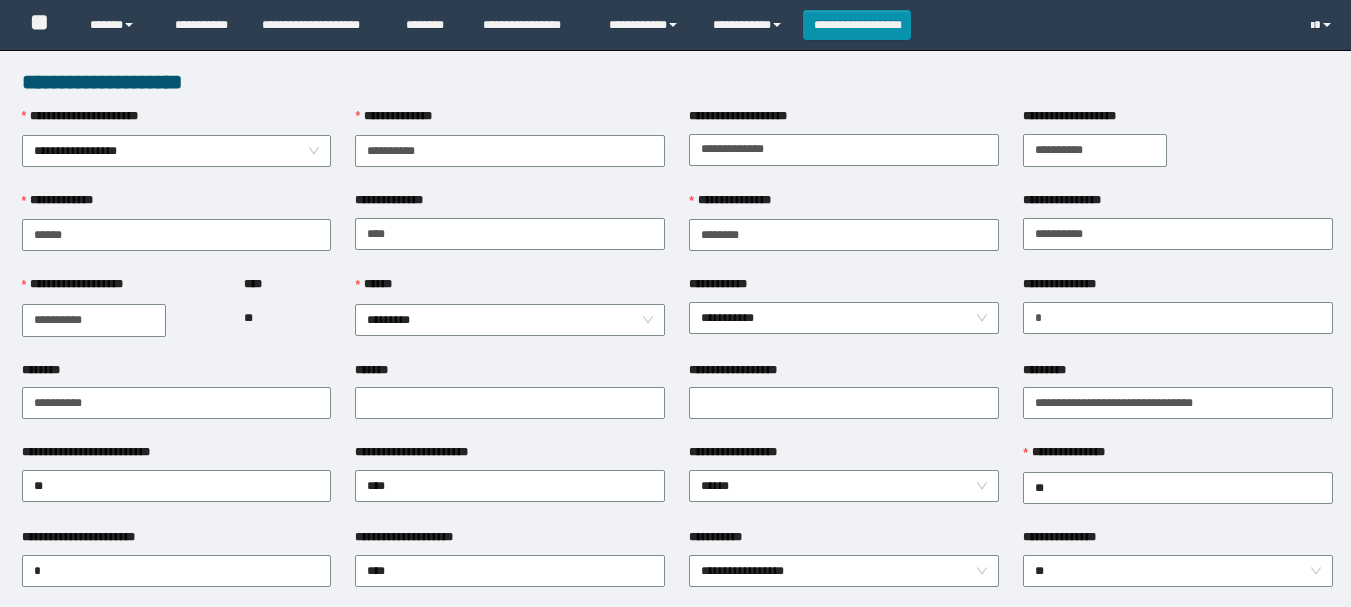 type on "**********" 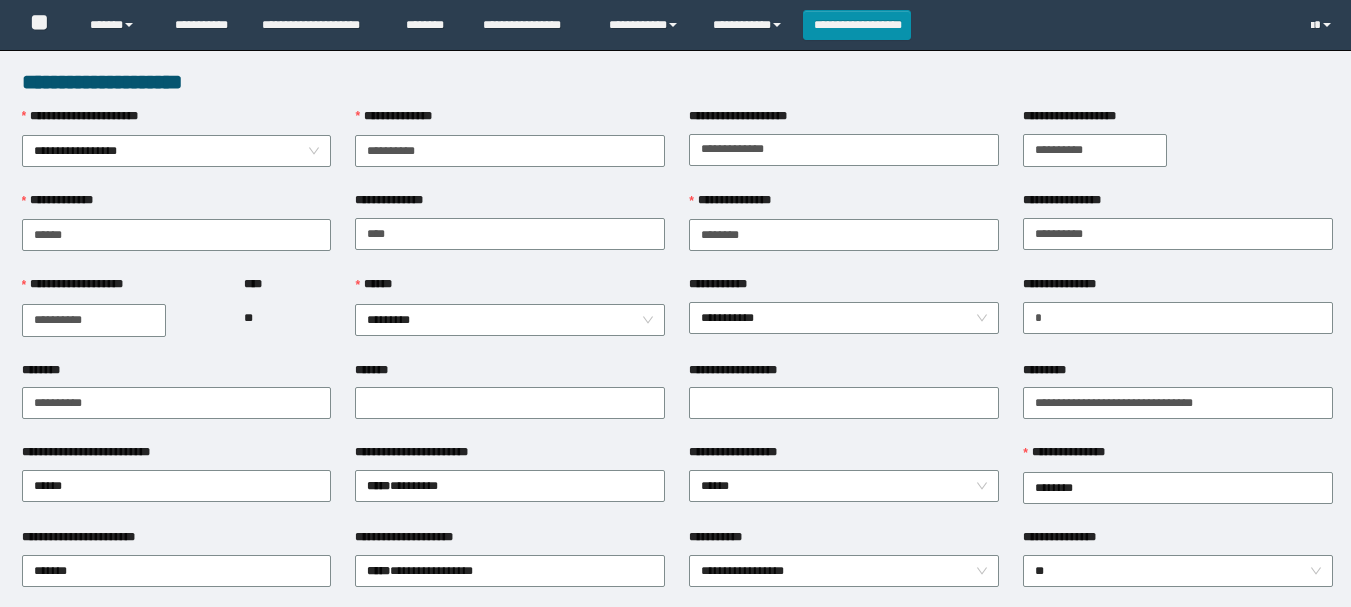 scroll, scrollTop: 200, scrollLeft: 0, axis: vertical 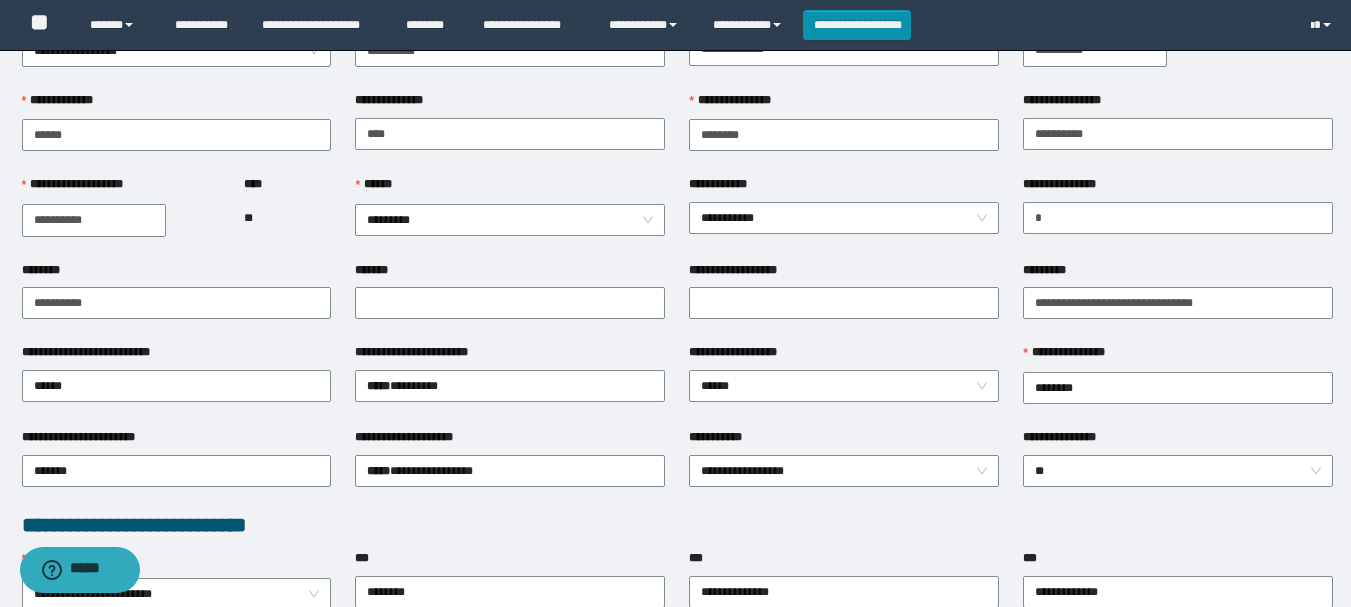 drag, startPoint x: 815, startPoint y: 220, endPoint x: 798, endPoint y: 252, distance: 36.23534 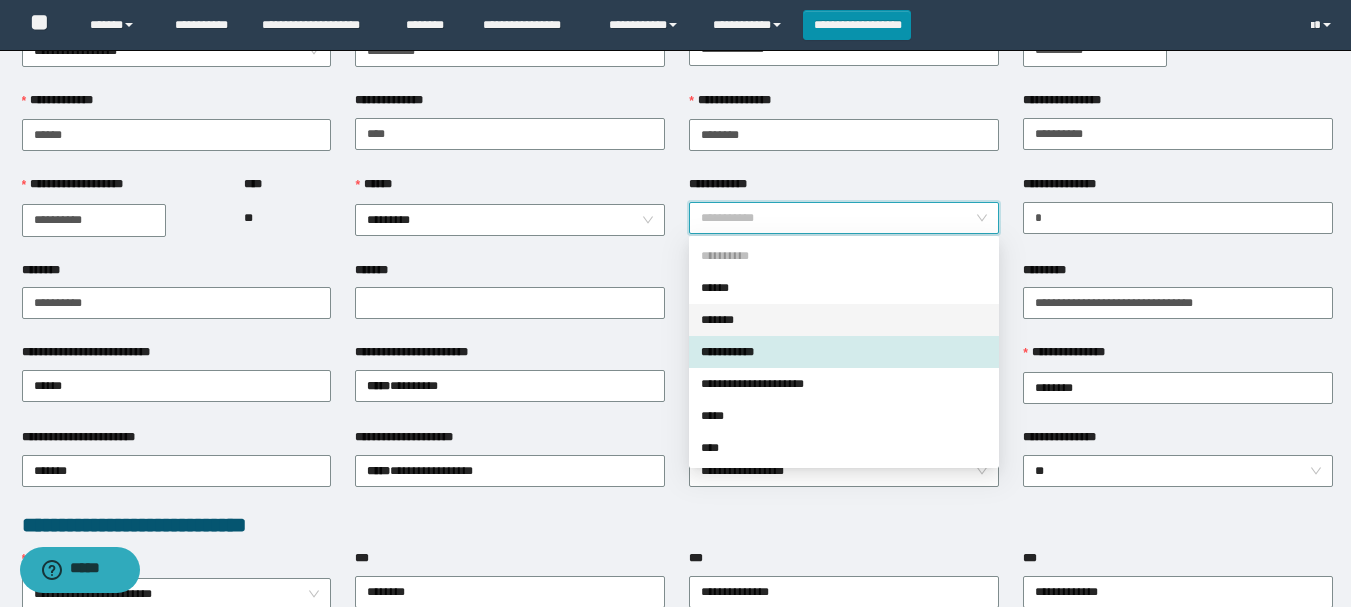 click on "*******" at bounding box center [844, 320] 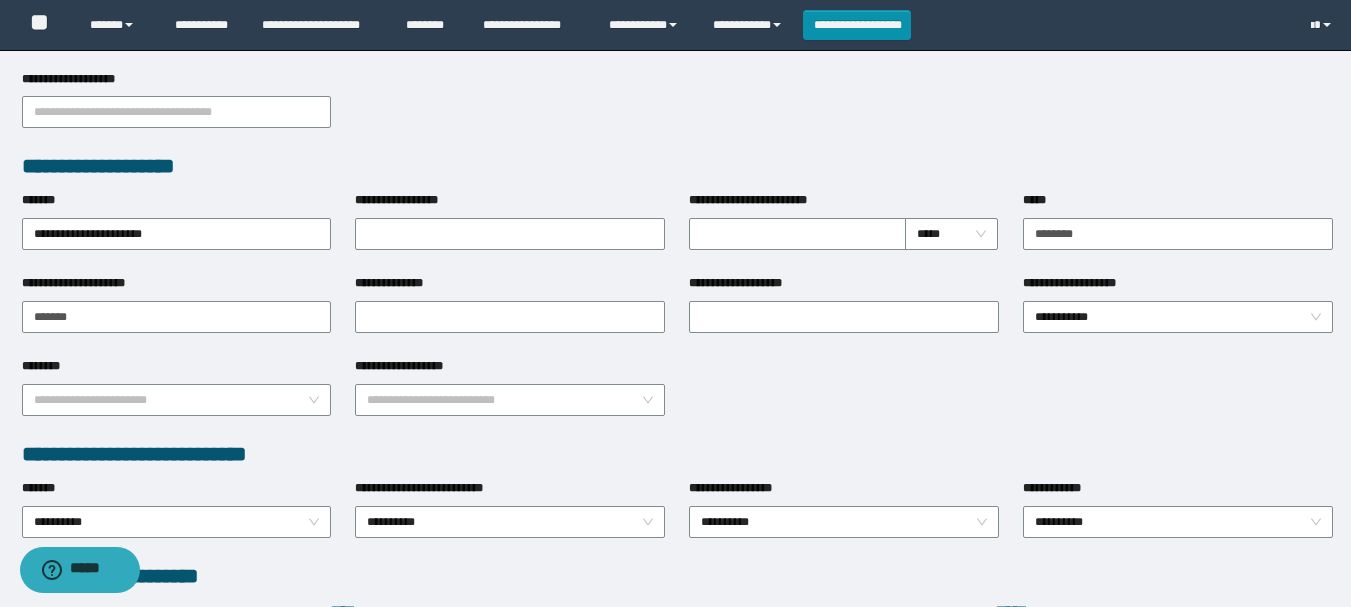 scroll, scrollTop: 700, scrollLeft: 0, axis: vertical 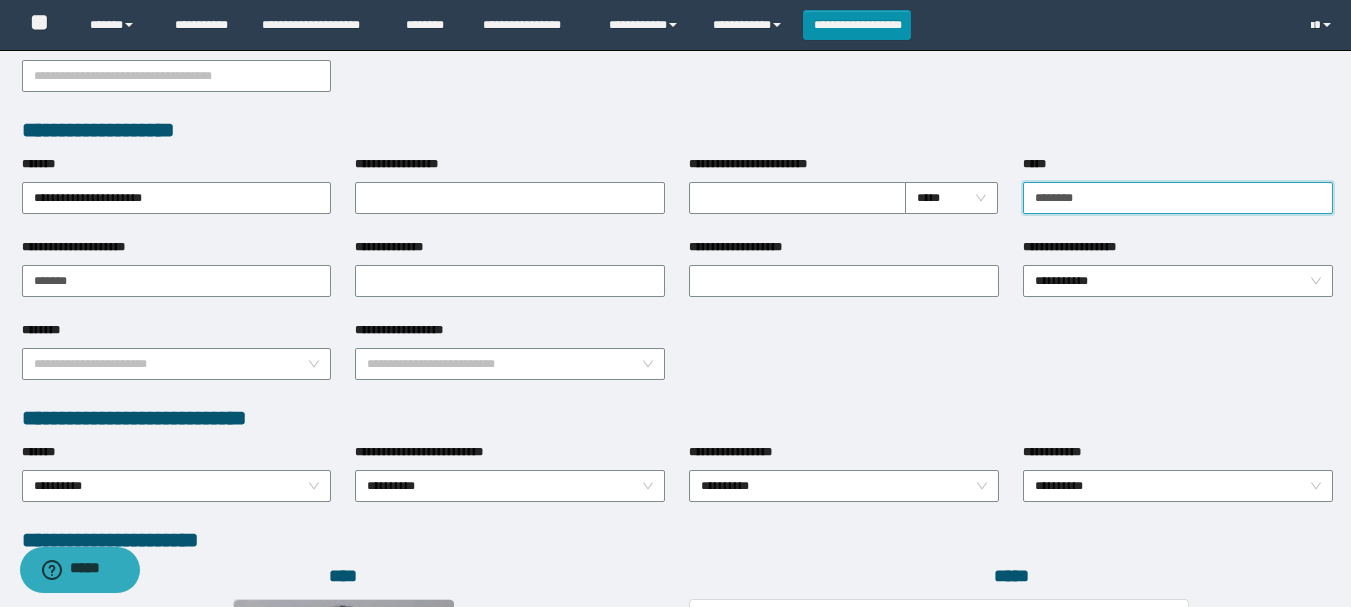 click on "********" at bounding box center (1178, 198) 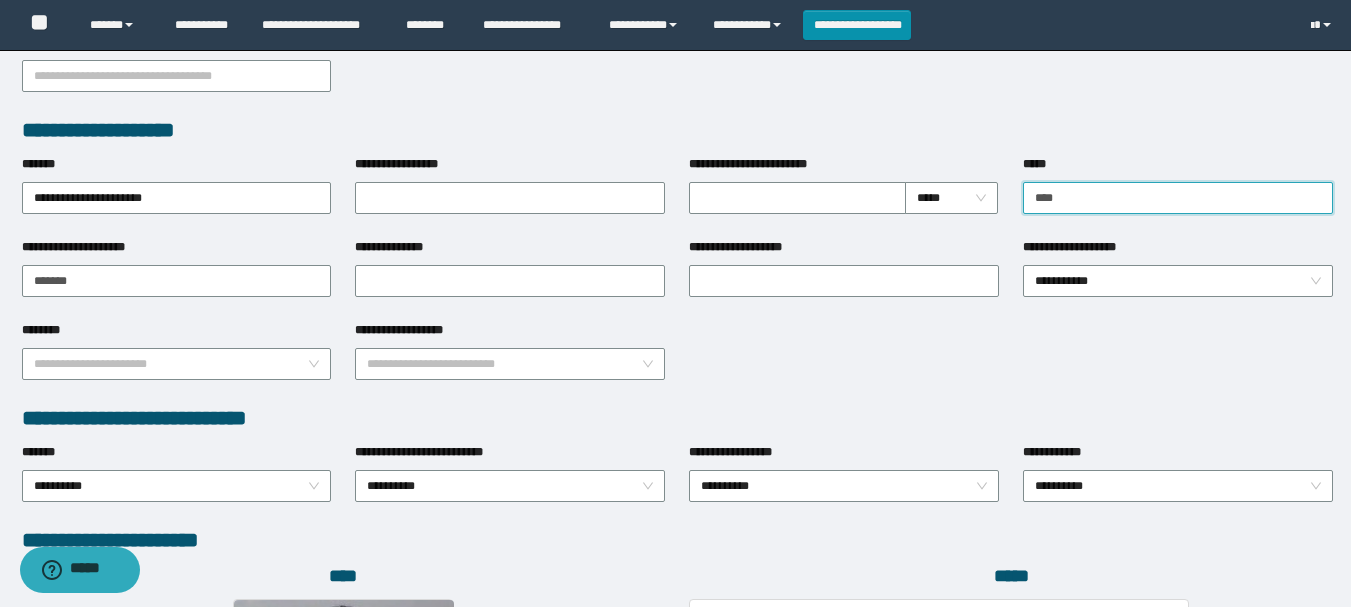 type on "*******" 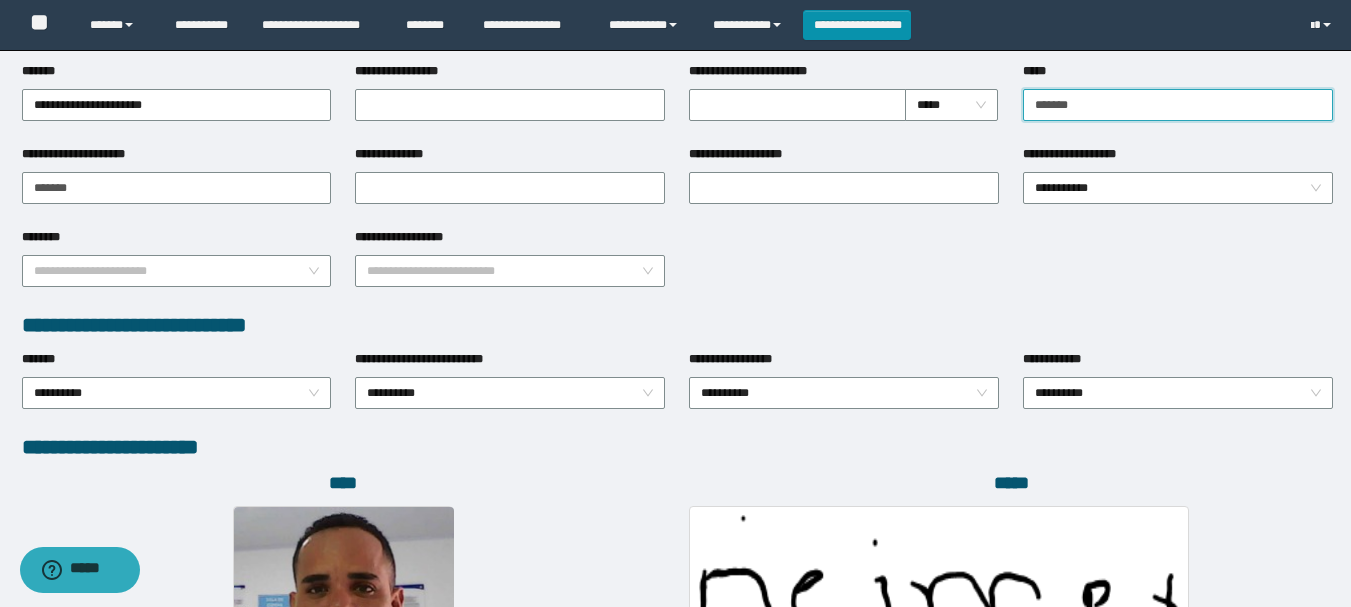 scroll, scrollTop: 1098, scrollLeft: 0, axis: vertical 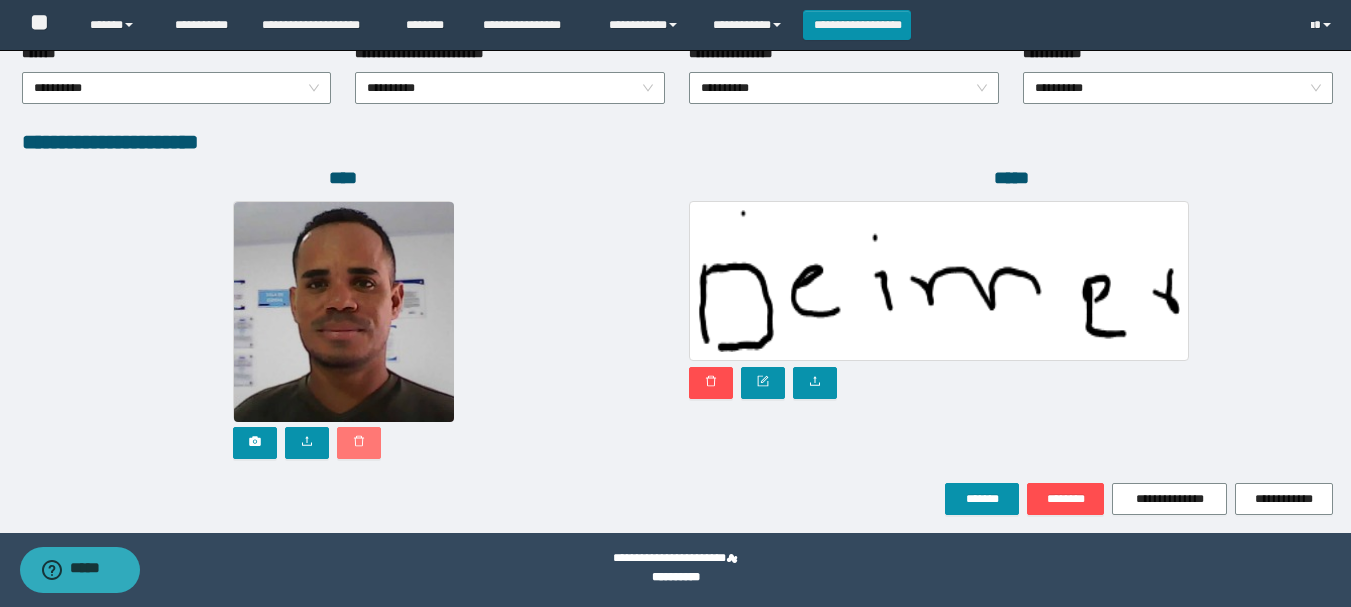 click at bounding box center [359, 443] 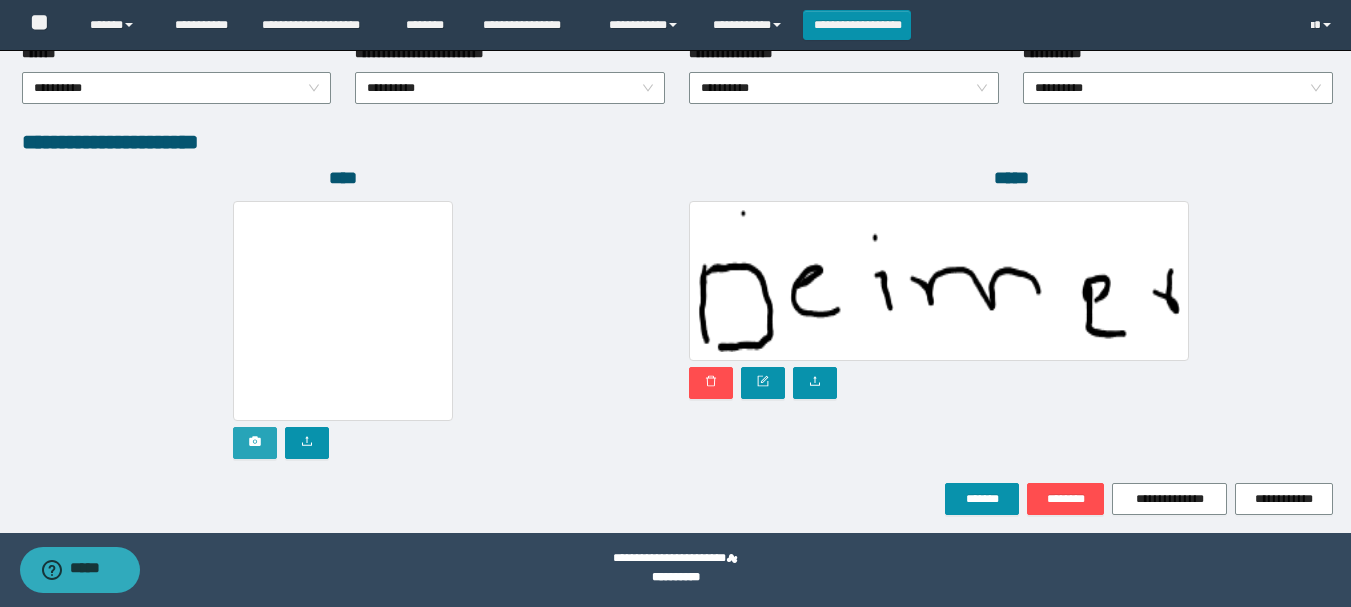 click at bounding box center [255, 443] 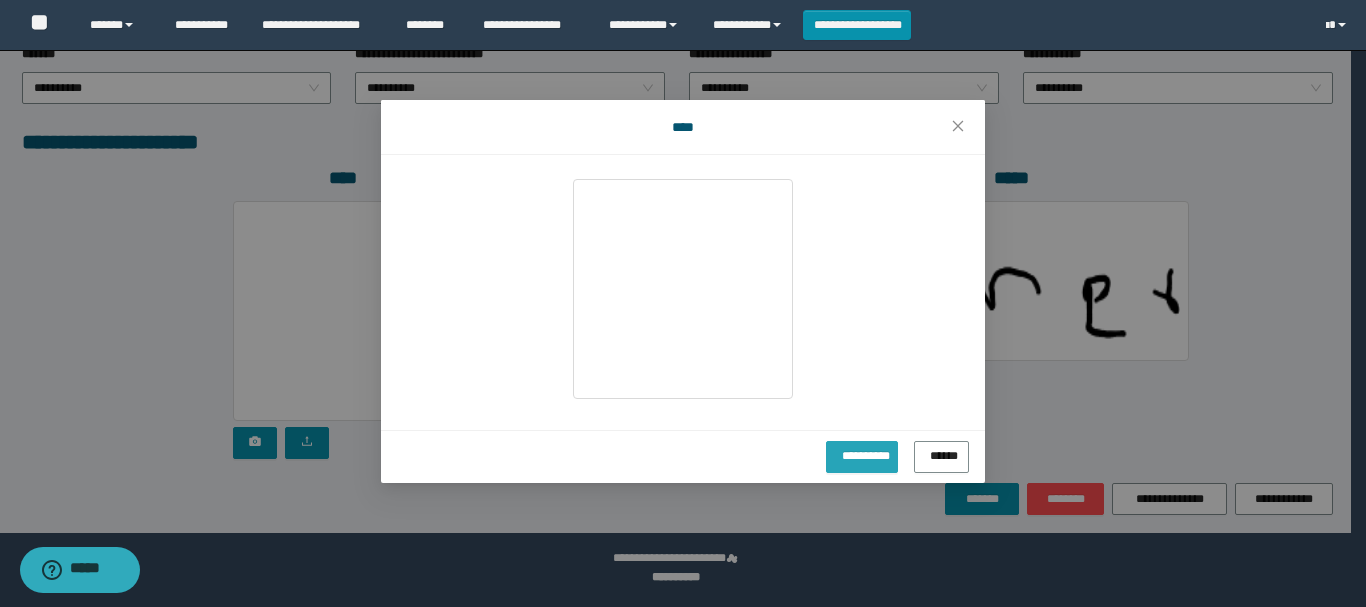 click on "**********" at bounding box center [862, 453] 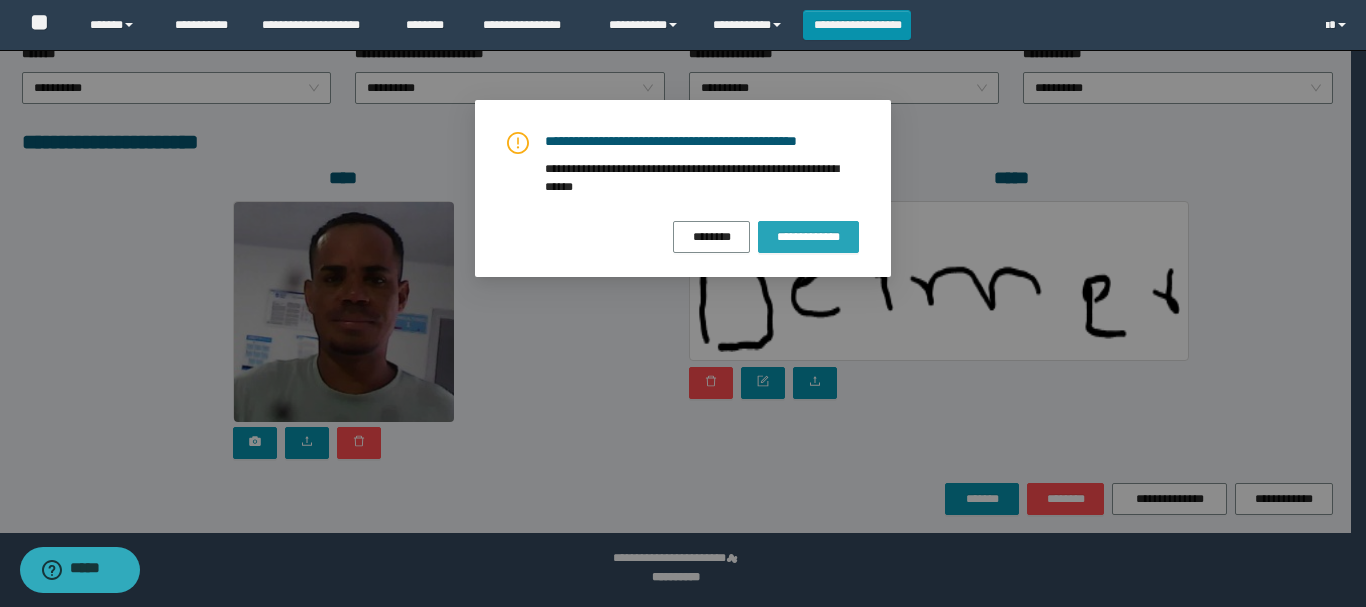 click on "**********" at bounding box center [808, 237] 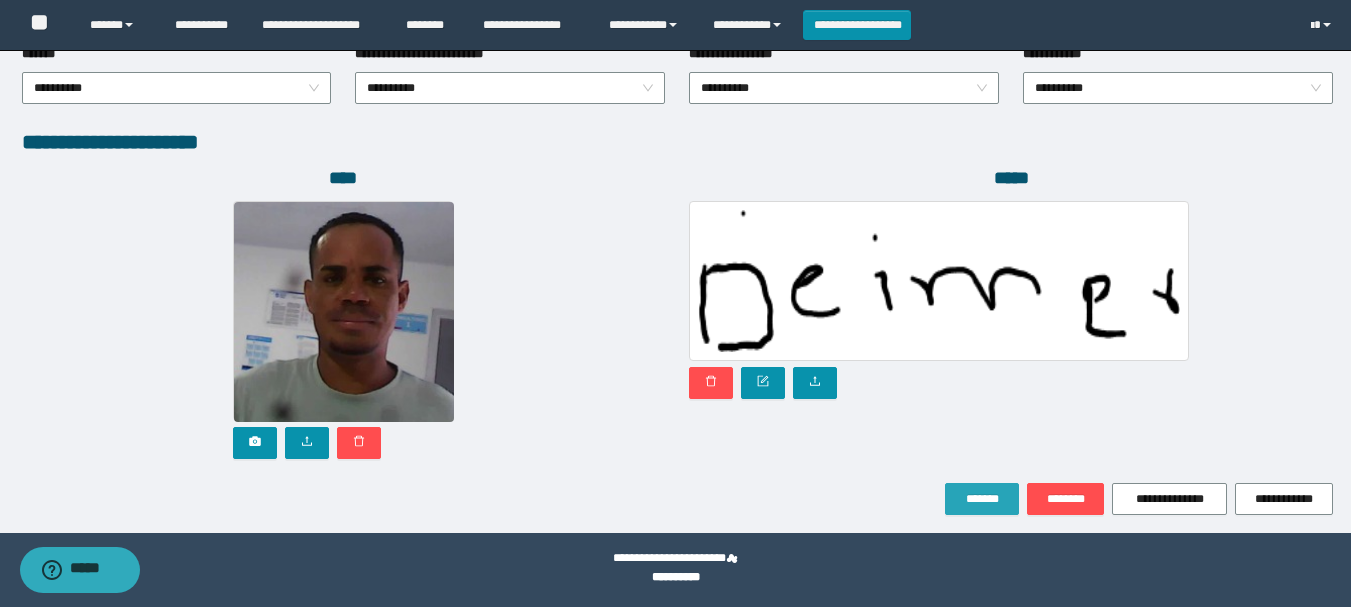 click on "*******" at bounding box center [982, 499] 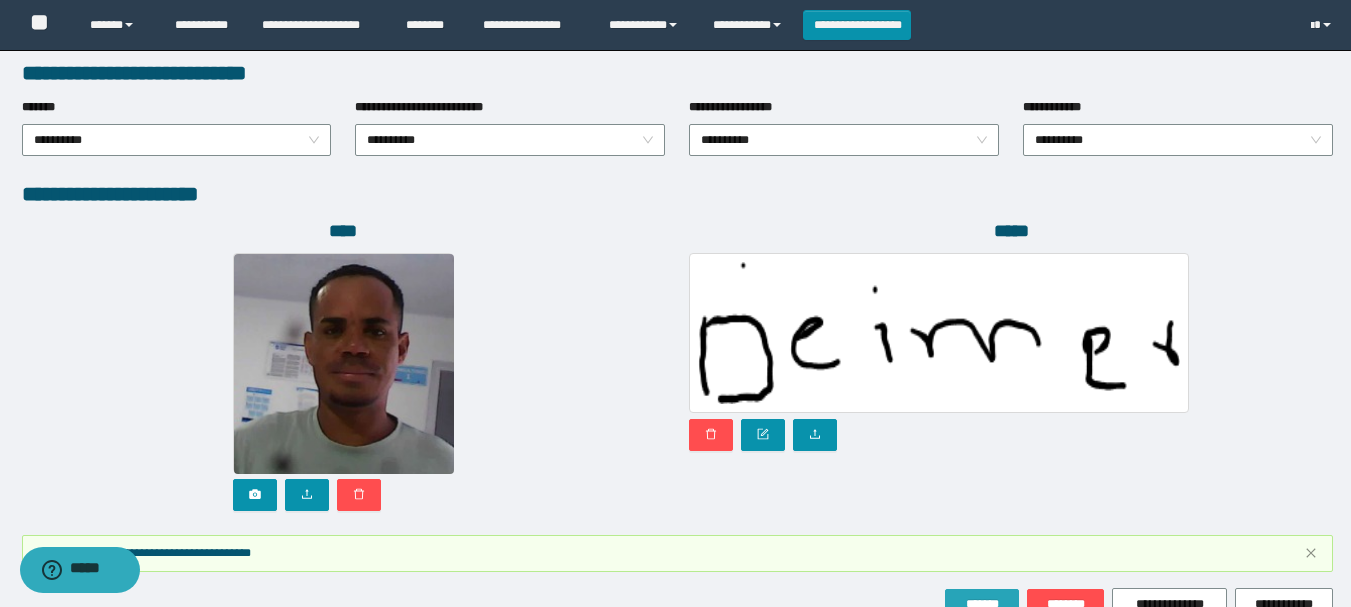 scroll, scrollTop: 1151, scrollLeft: 0, axis: vertical 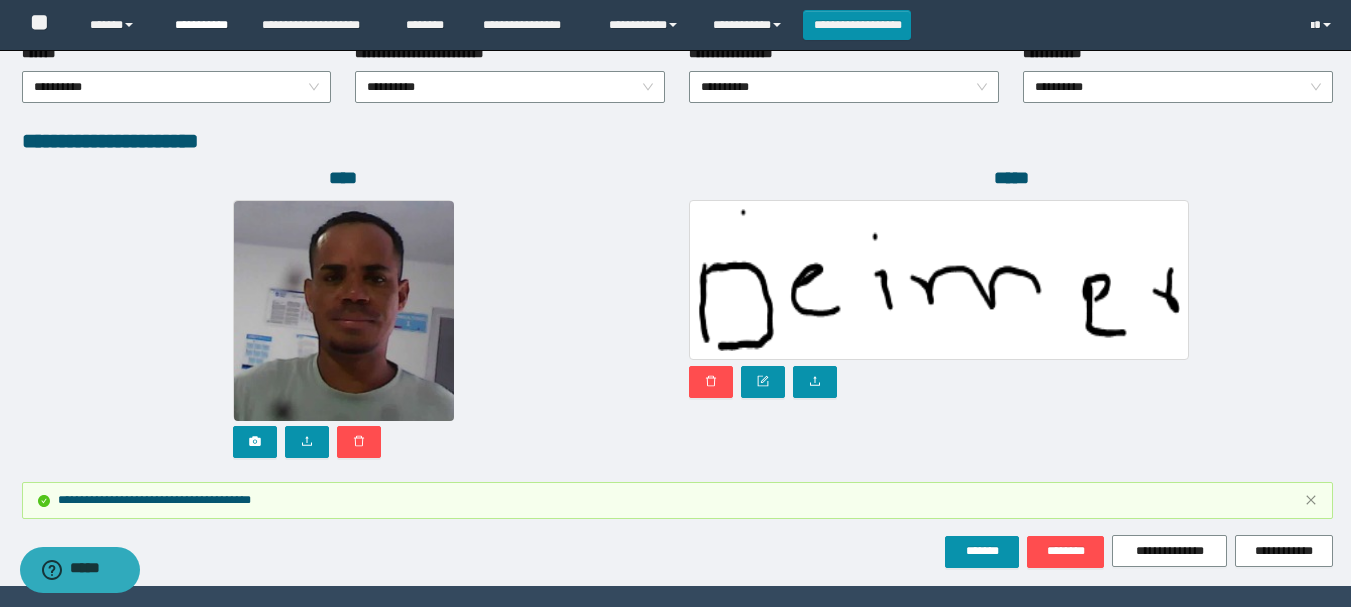 click on "**********" at bounding box center [203, 25] 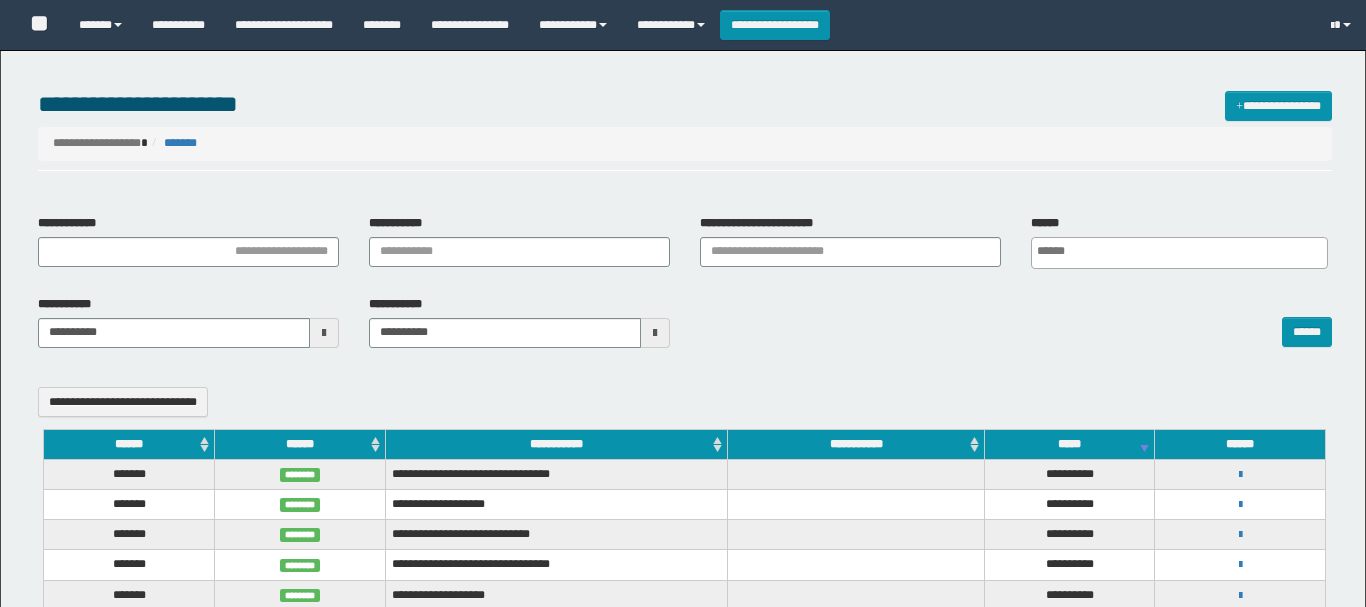select 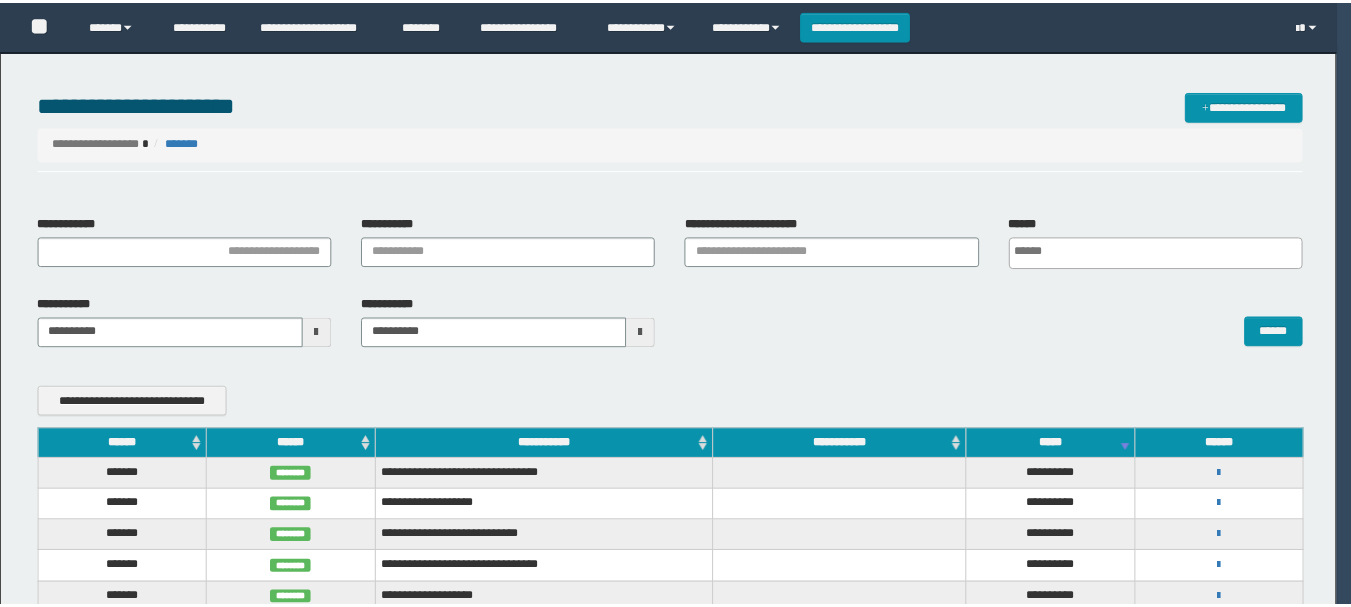 scroll, scrollTop: 0, scrollLeft: 0, axis: both 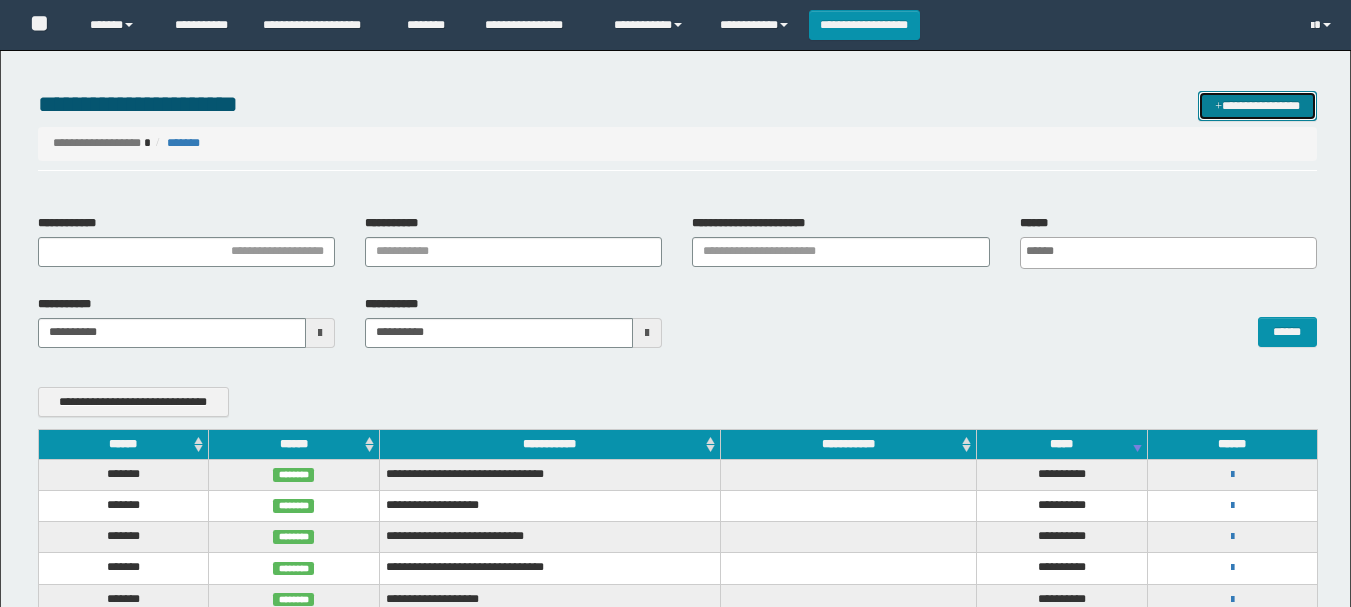 click at bounding box center [1218, 107] 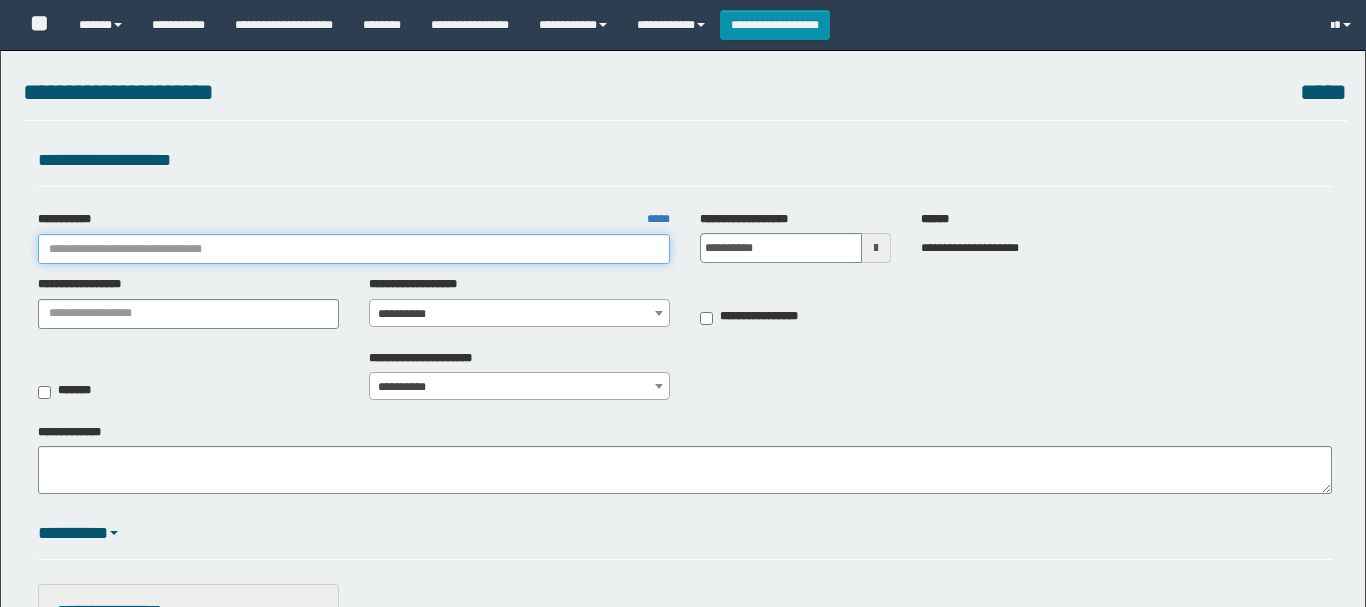 click on "**********" at bounding box center (354, 249) 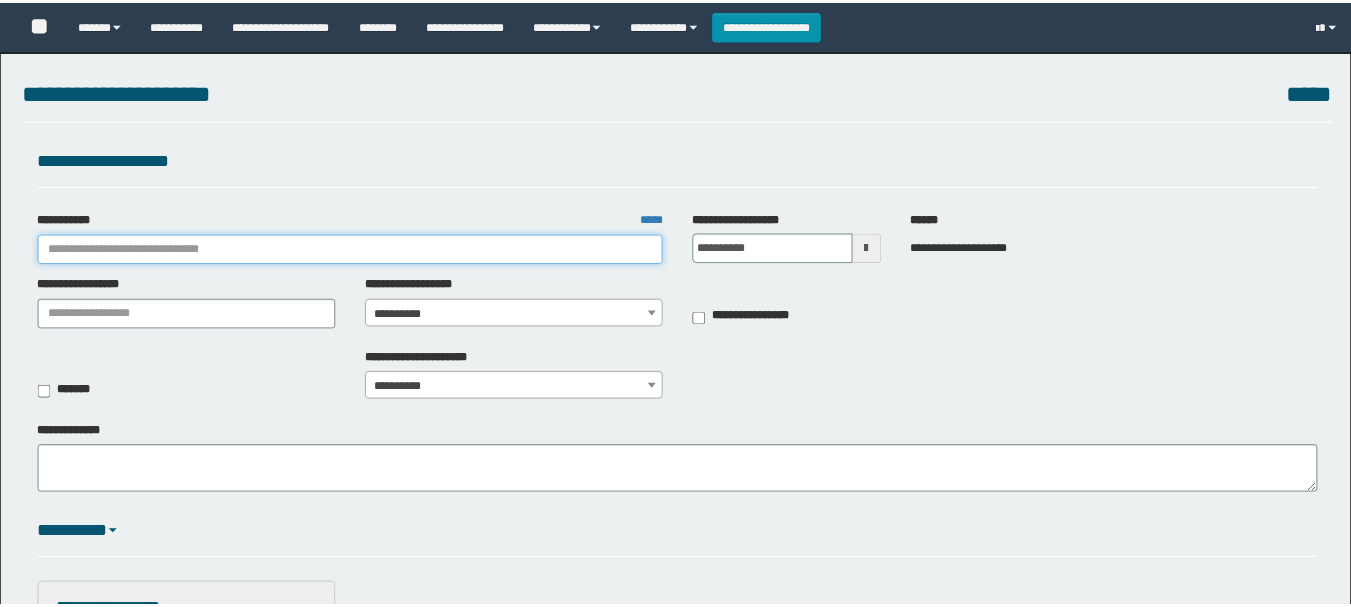 scroll, scrollTop: 0, scrollLeft: 0, axis: both 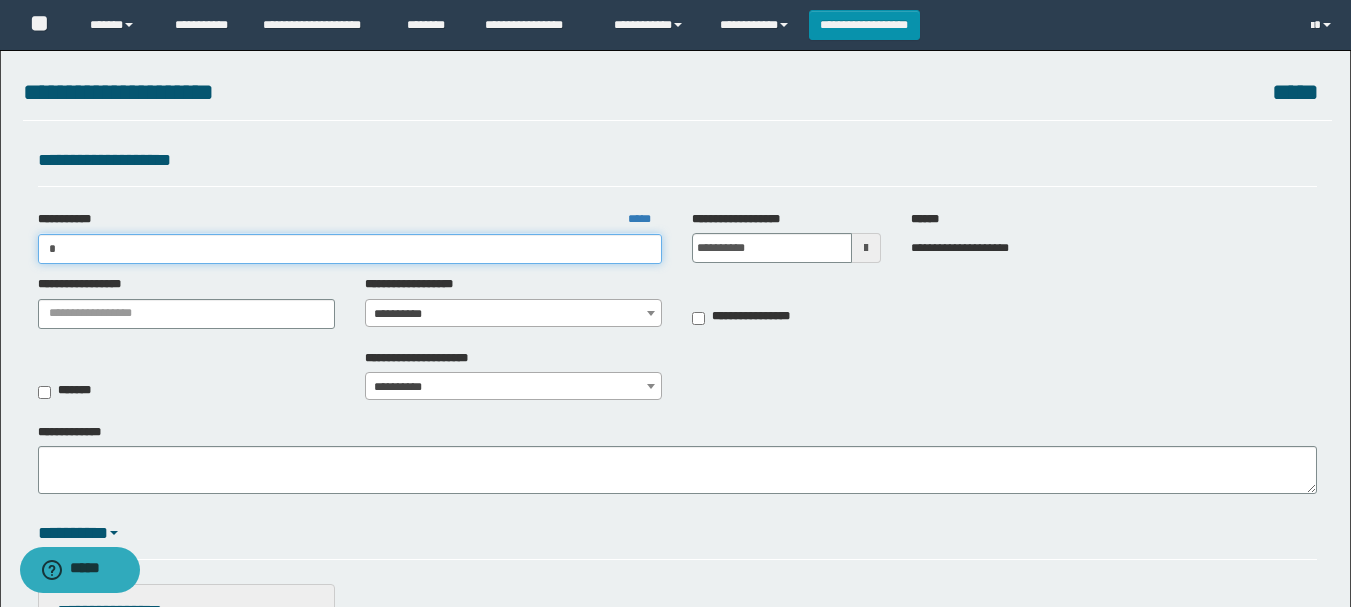 click on "*" at bounding box center (350, 249) 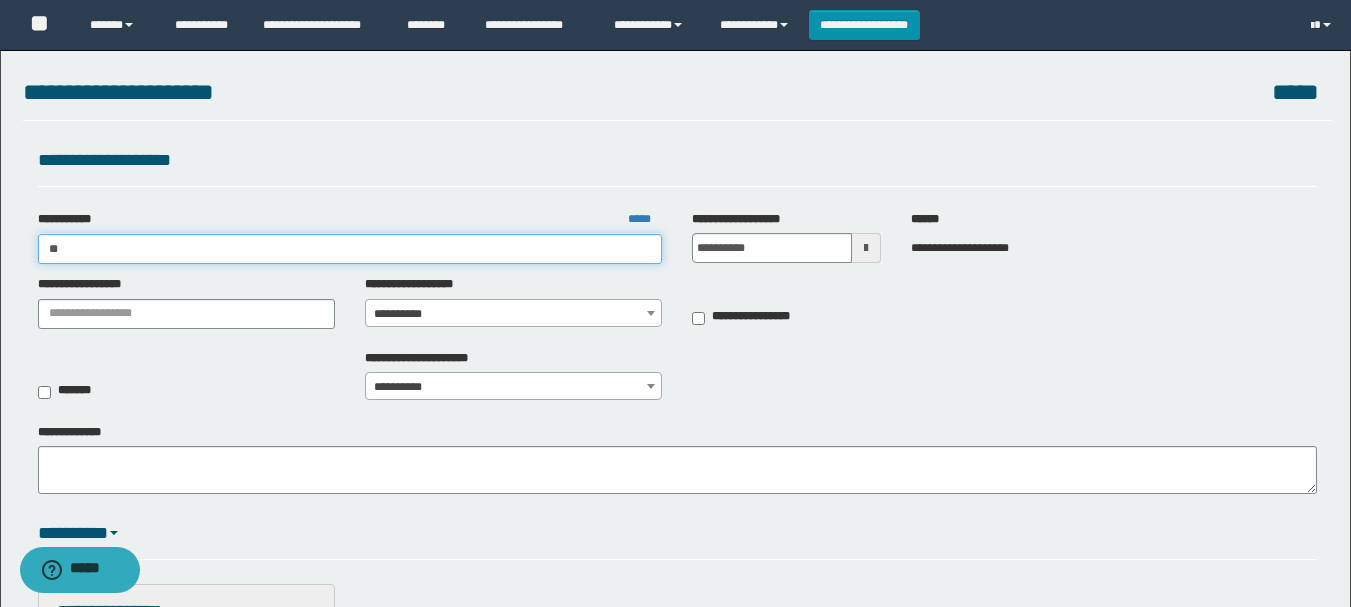 type on "*" 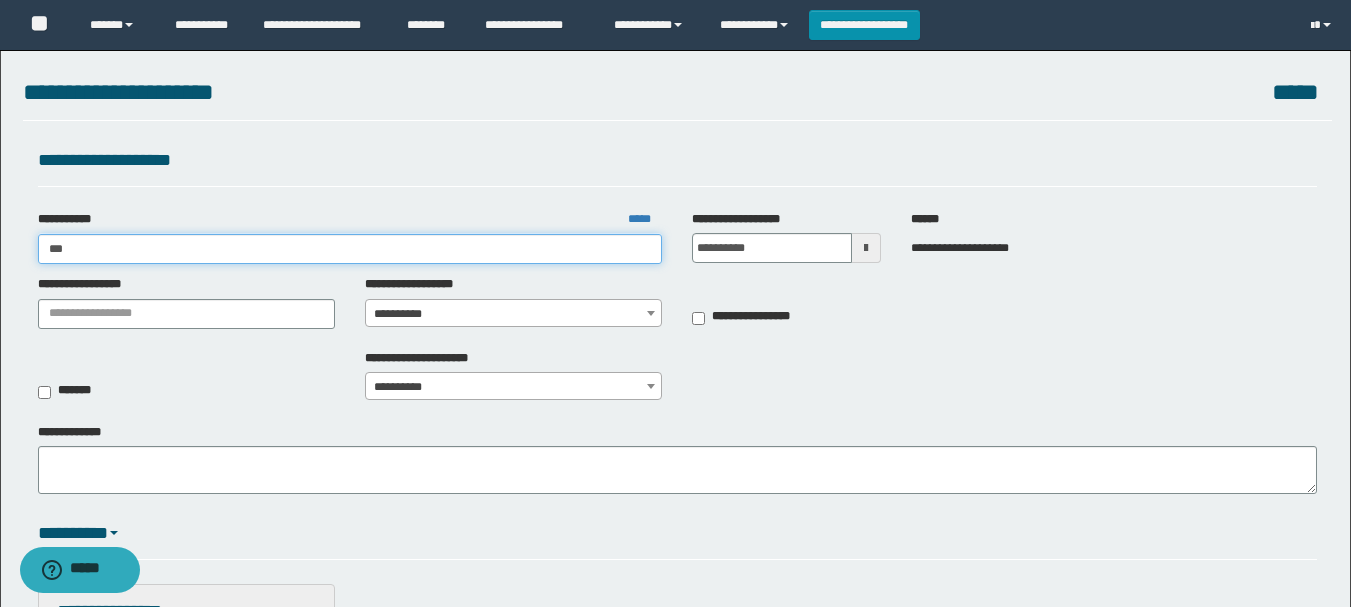 type on "***" 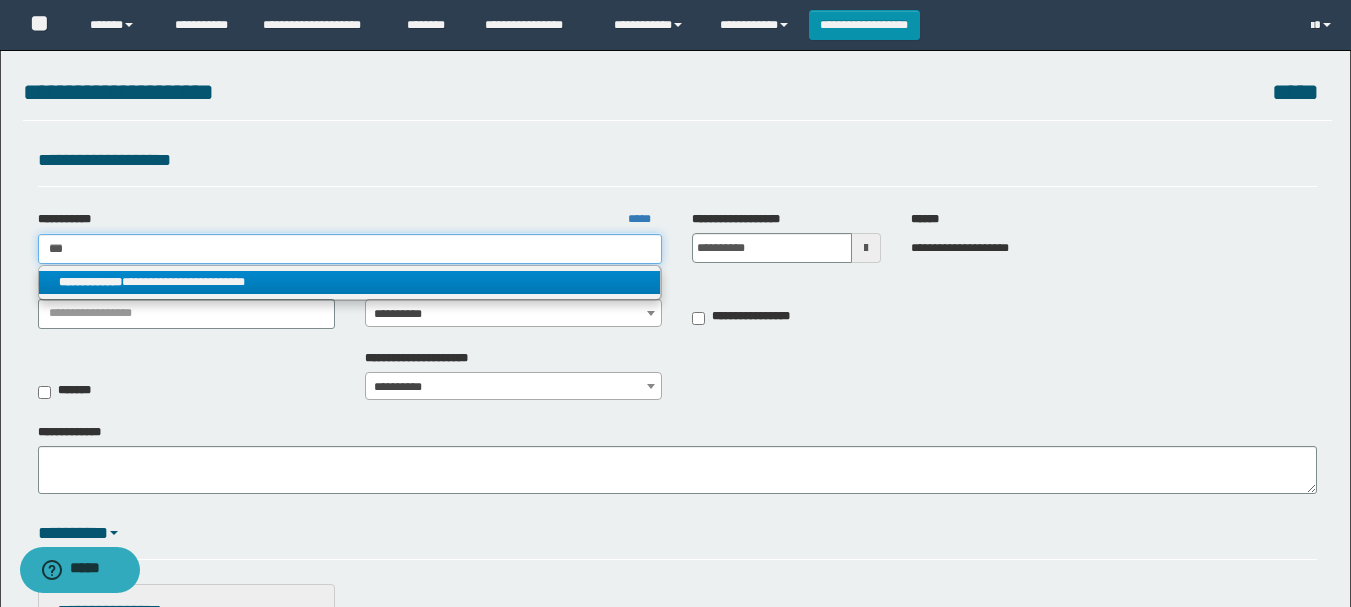 type on "***" 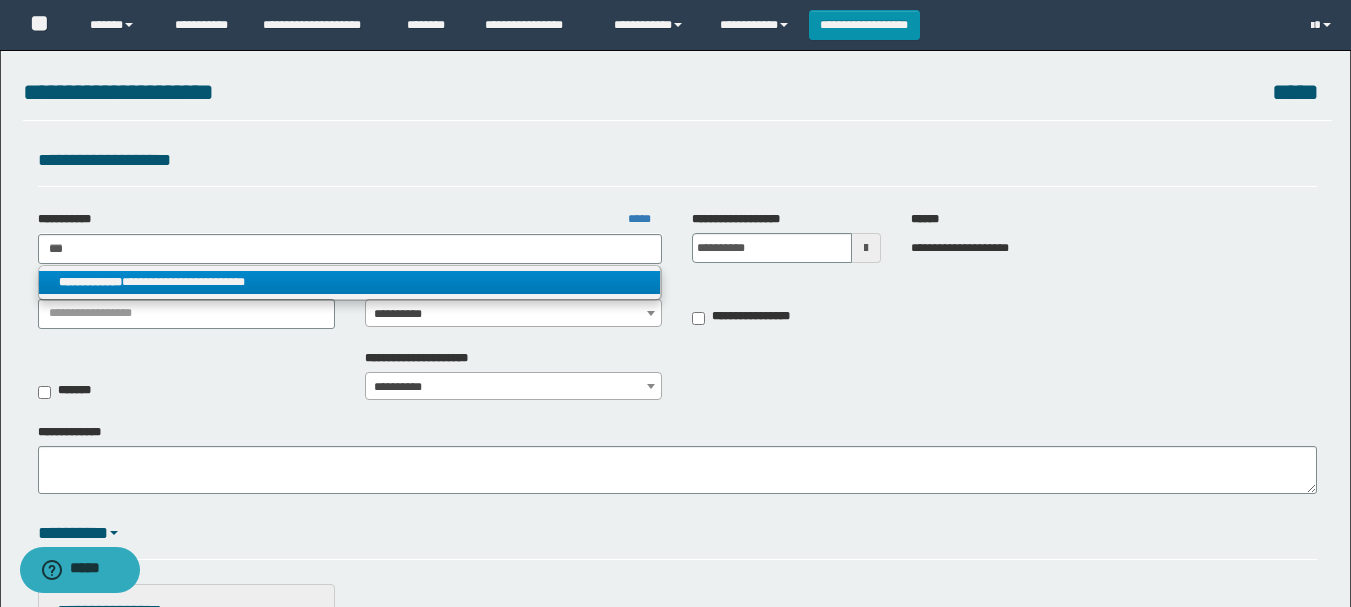 click on "**********" at bounding box center (350, 282) 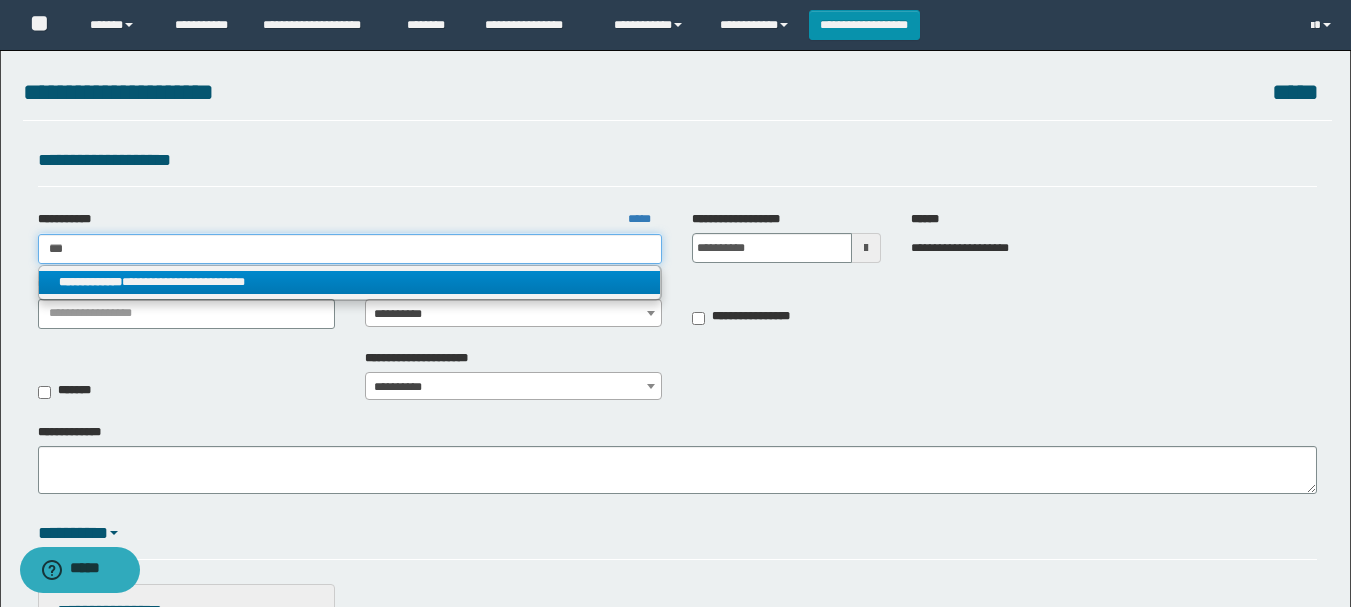type 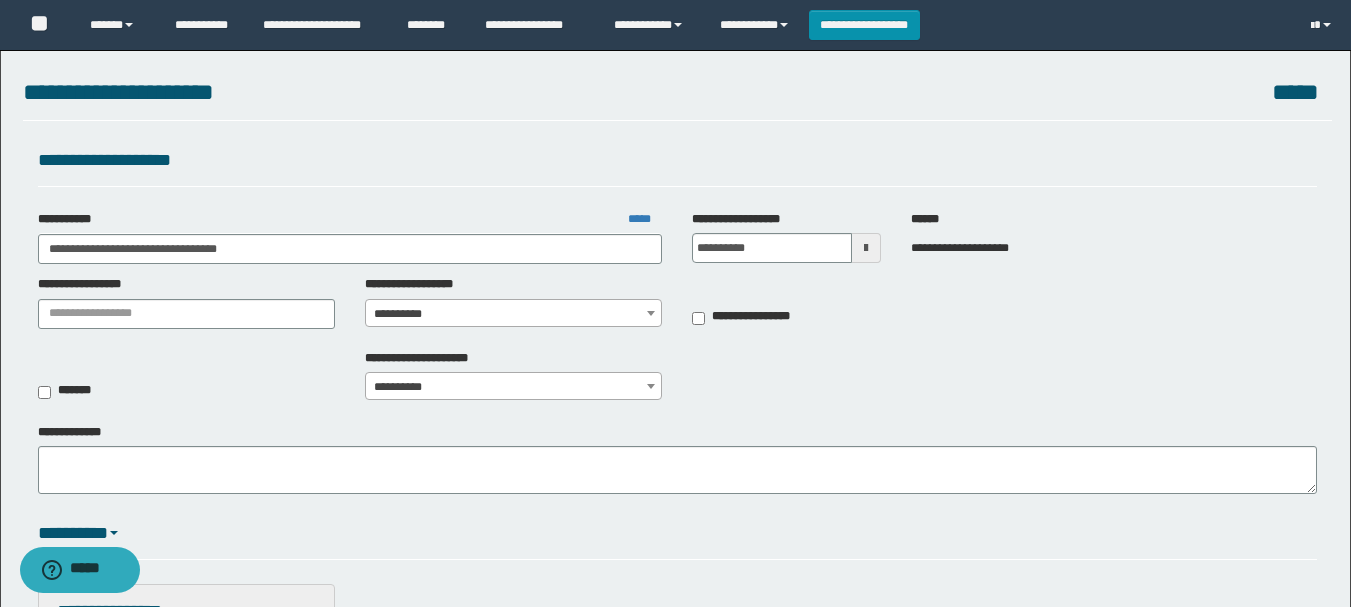 click on "**********" at bounding box center [513, 314] 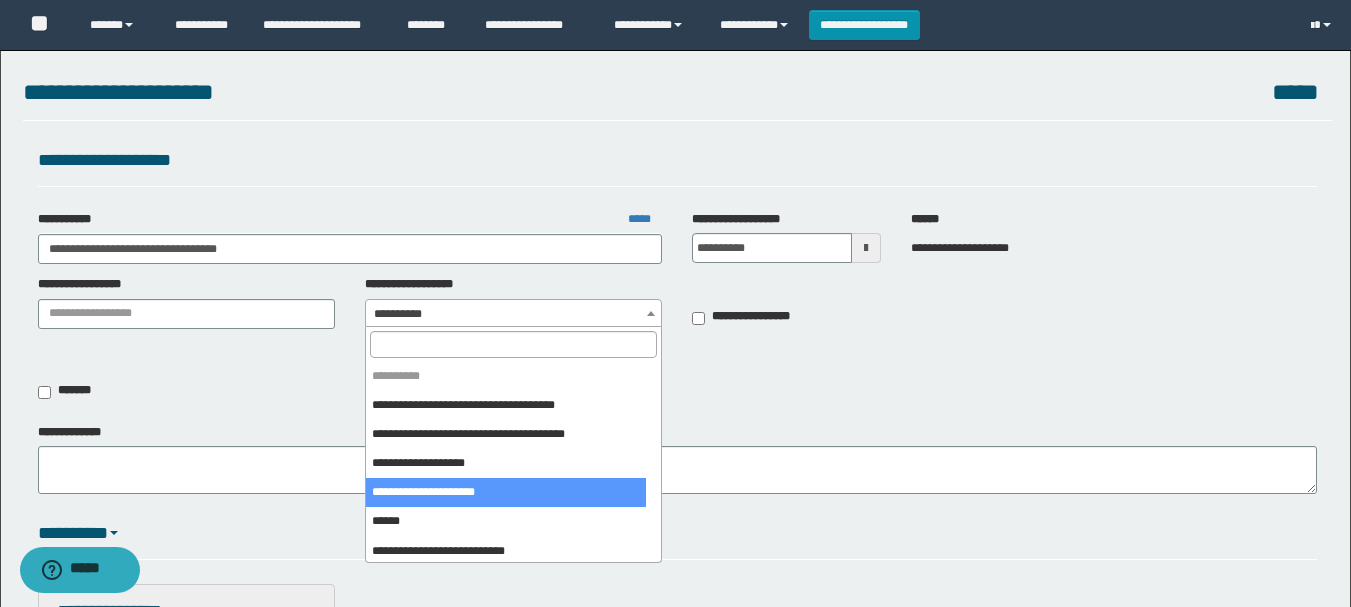scroll, scrollTop: 400, scrollLeft: 0, axis: vertical 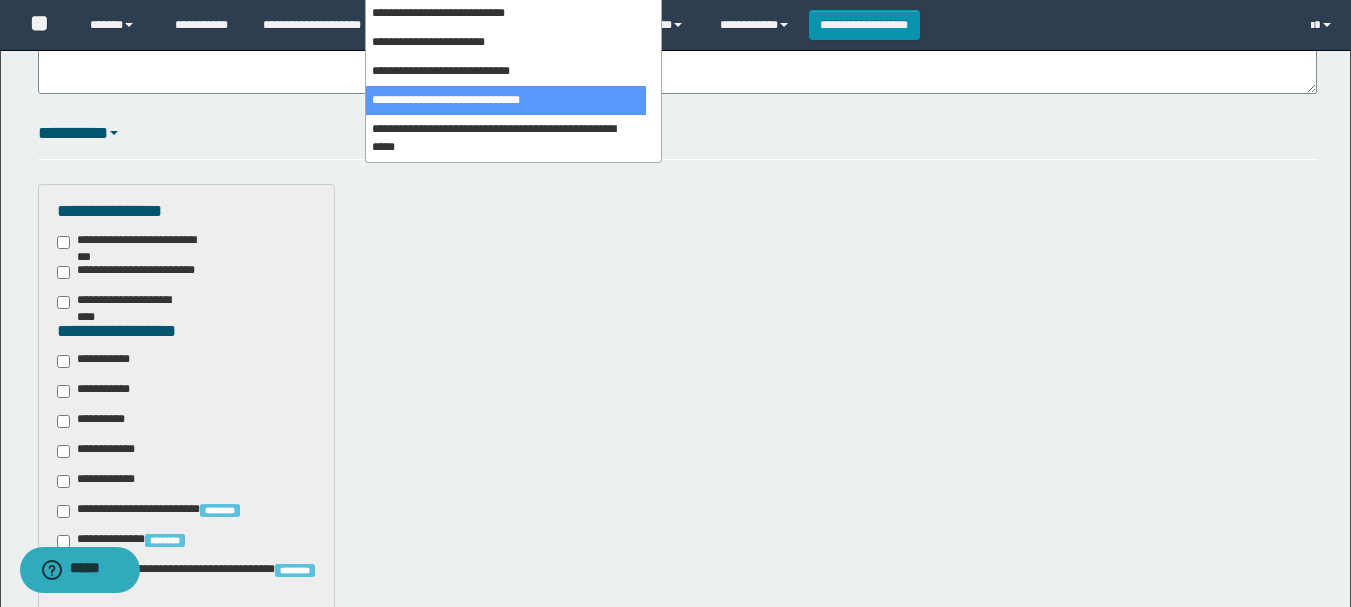 select on "***" 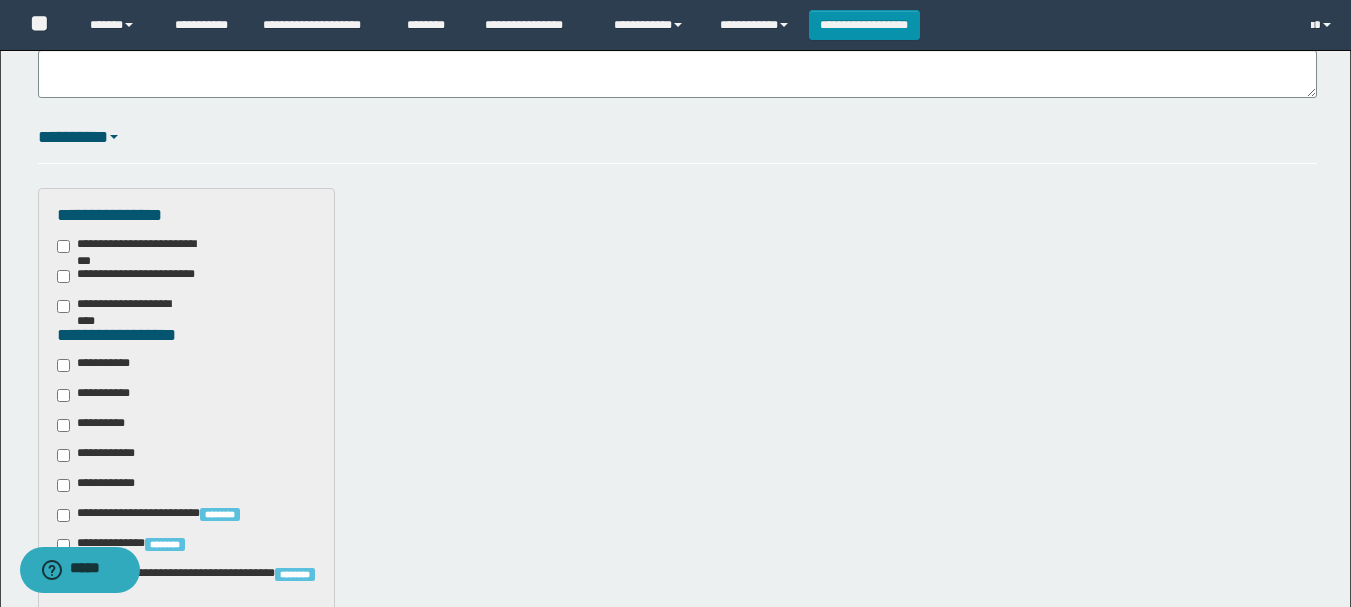scroll, scrollTop: 409, scrollLeft: 0, axis: vertical 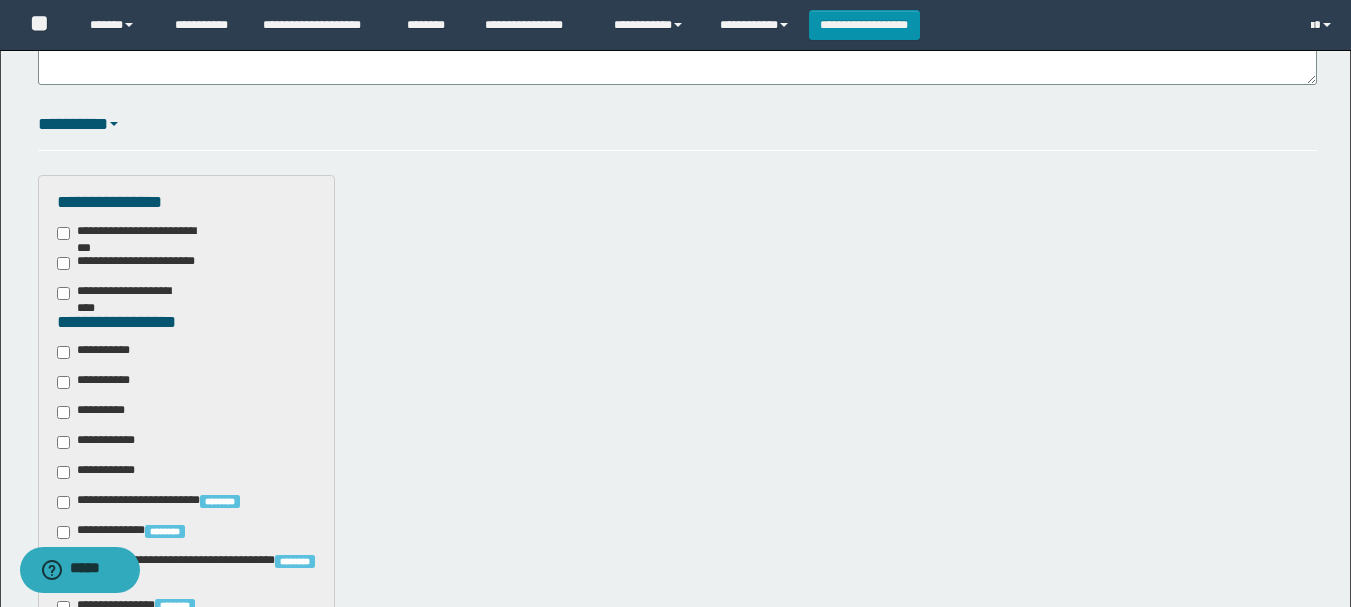 click on "**********" at bounding box center [97, 382] 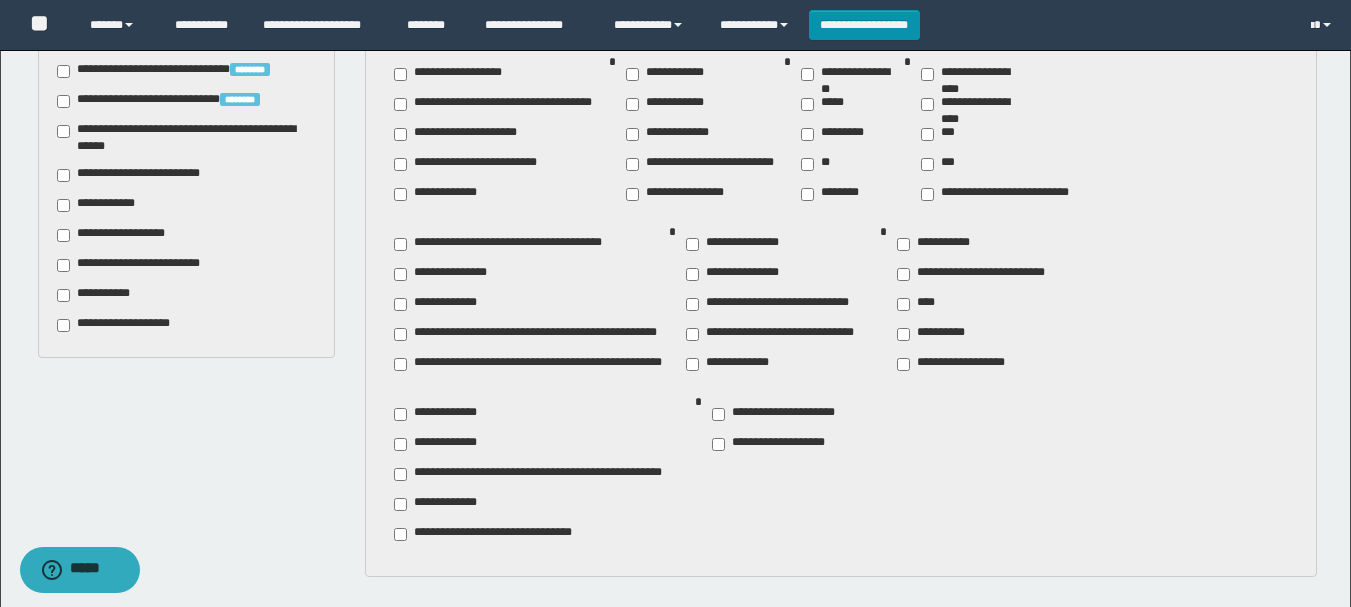 scroll, scrollTop: 1668, scrollLeft: 0, axis: vertical 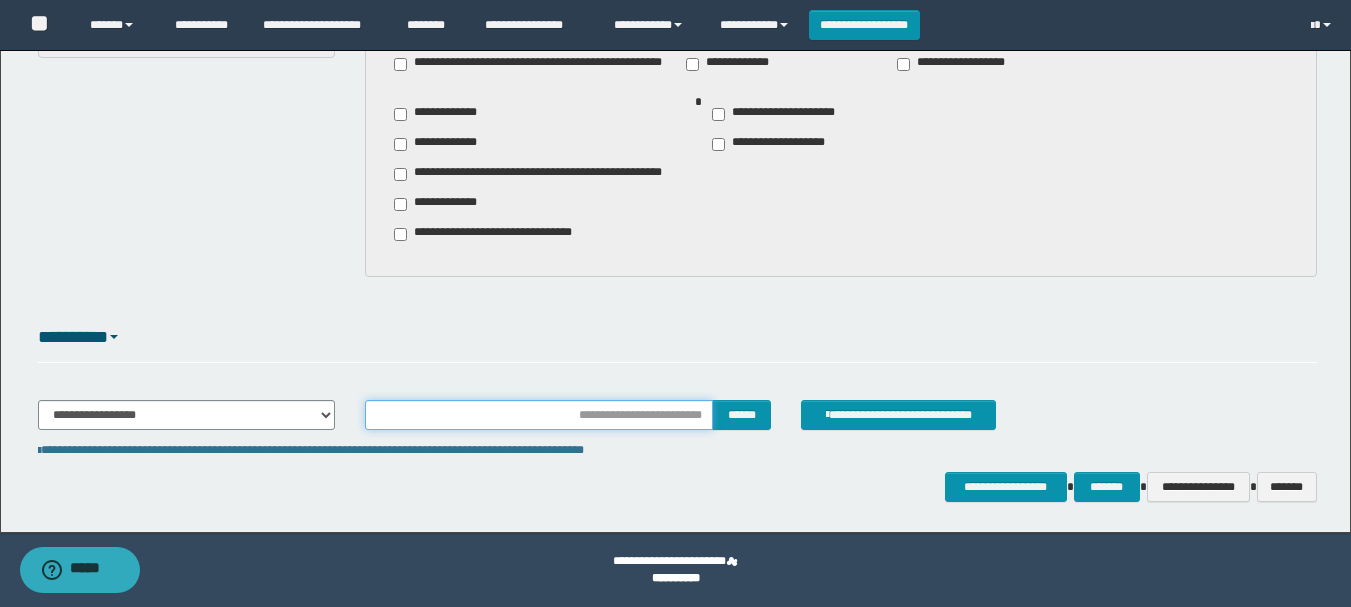 click at bounding box center [539, 415] 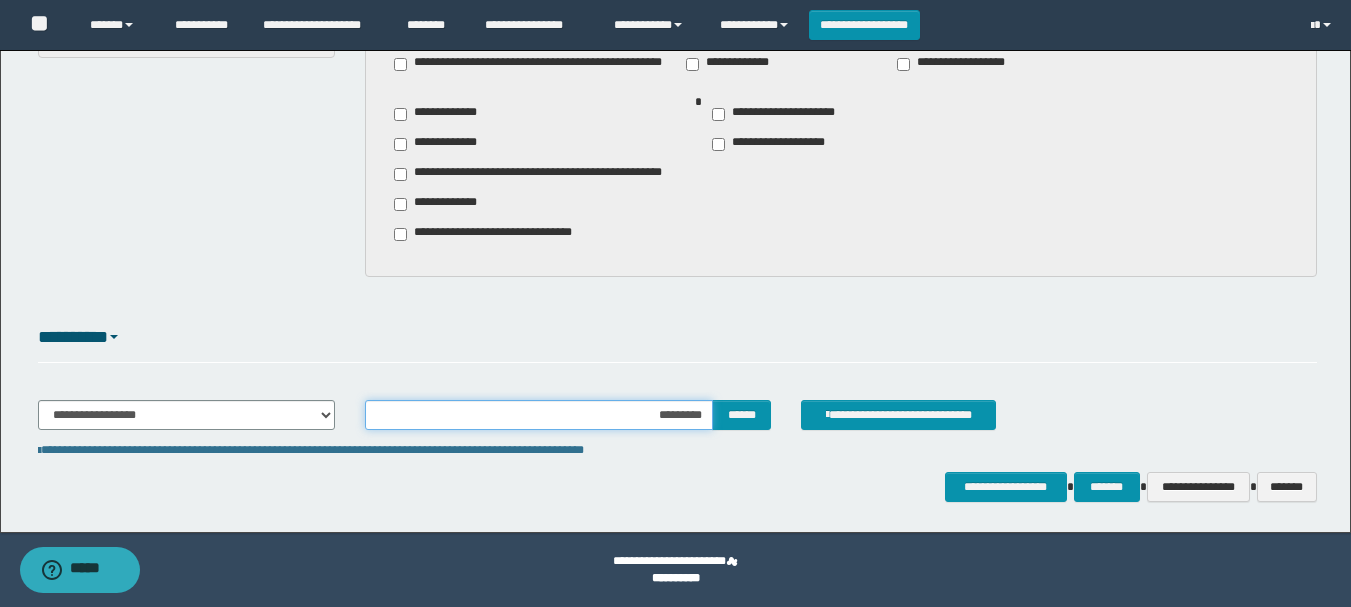 type on "**********" 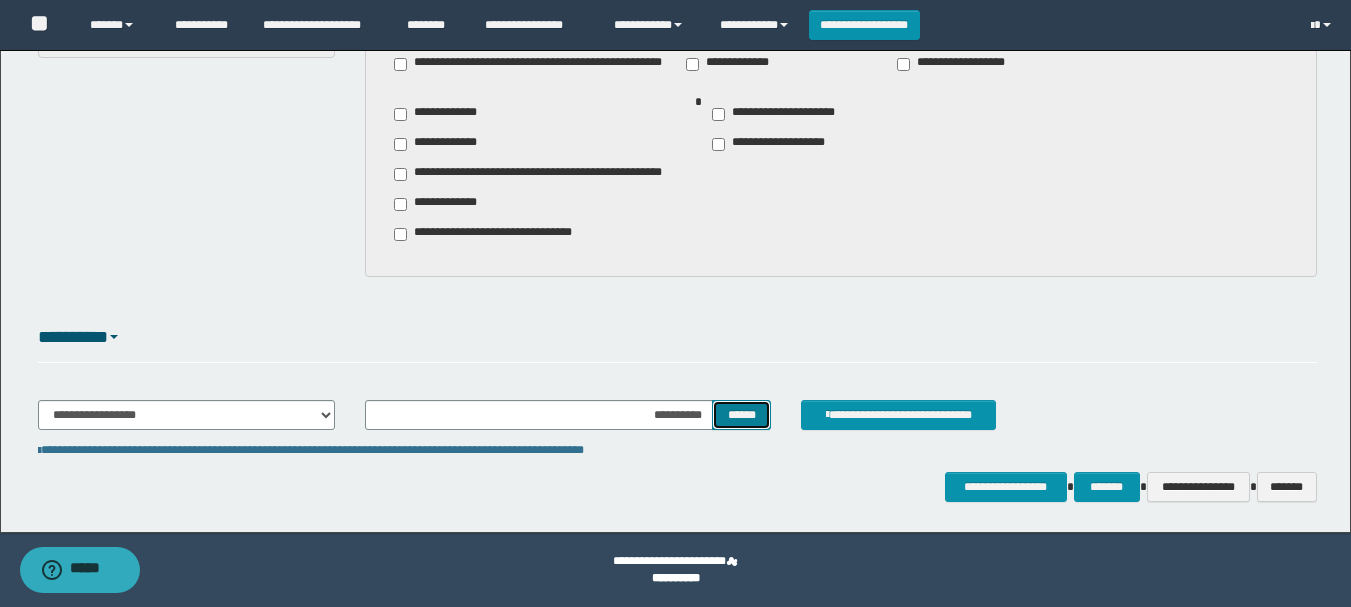 click on "******" at bounding box center [741, 415] 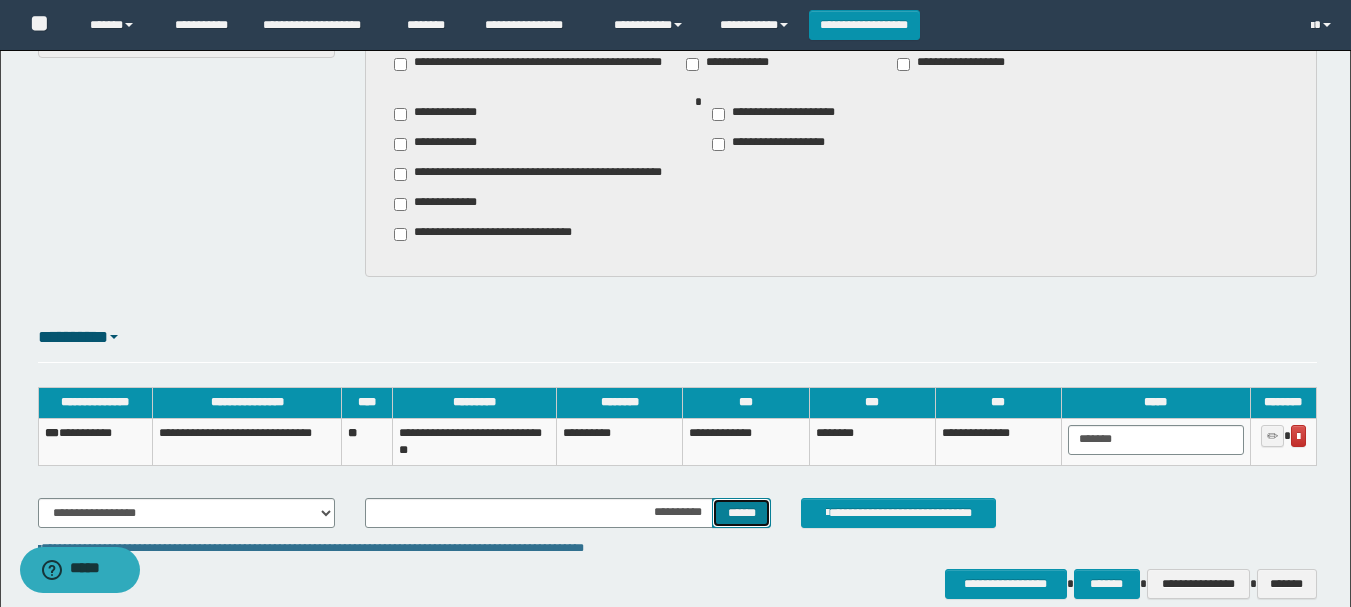 scroll, scrollTop: 2165, scrollLeft: 0, axis: vertical 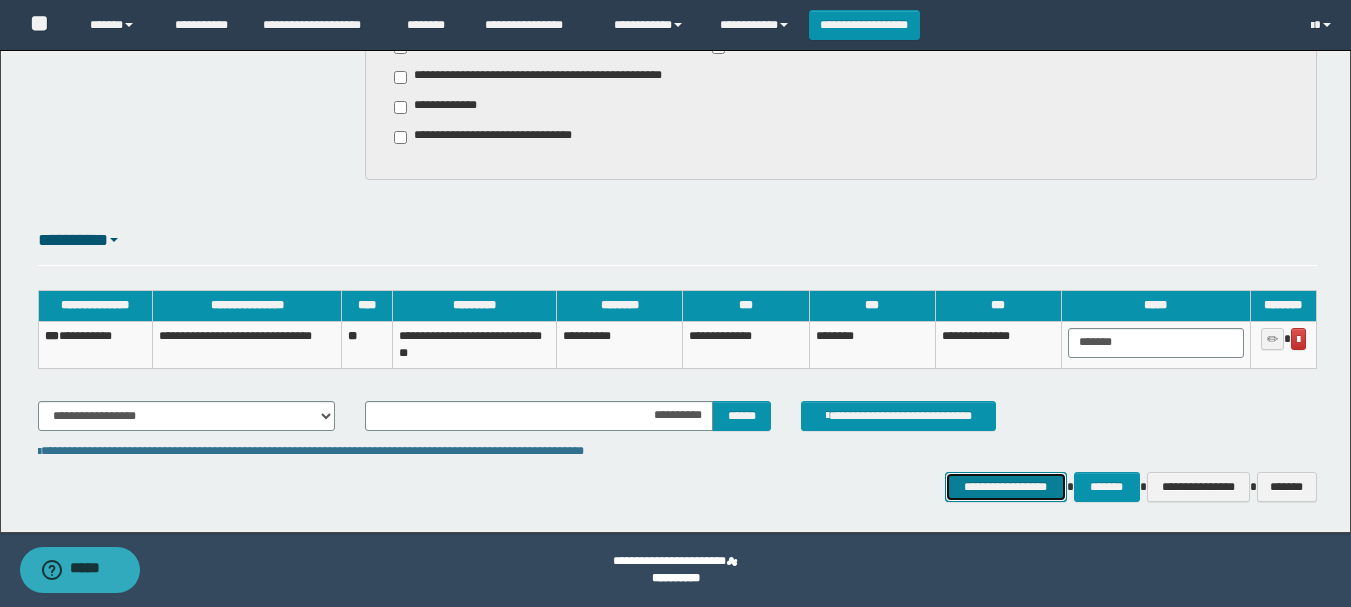 click on "**********" at bounding box center [1006, 487] 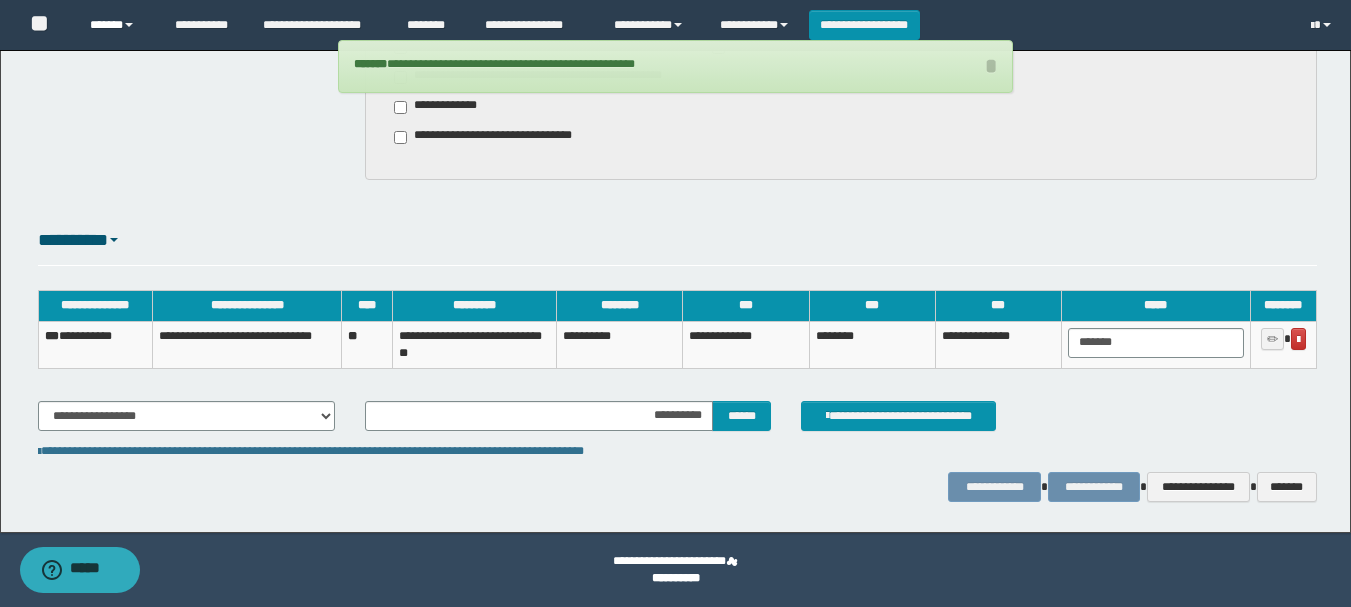 click on "******" at bounding box center [117, 25] 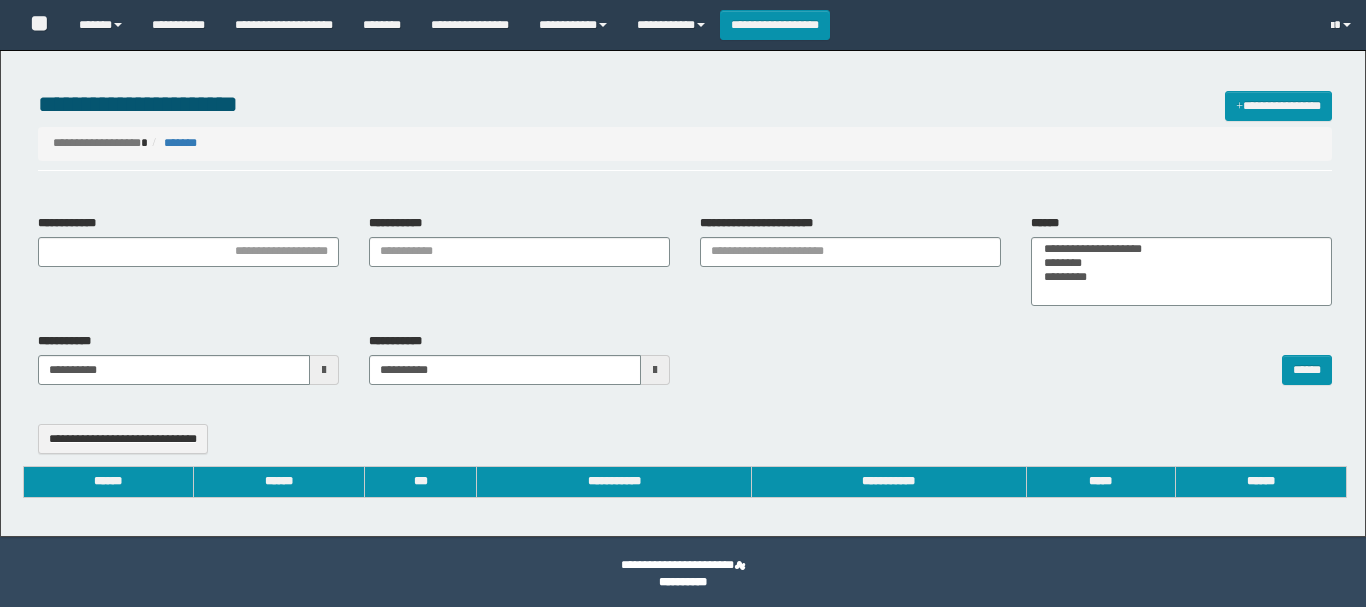 select 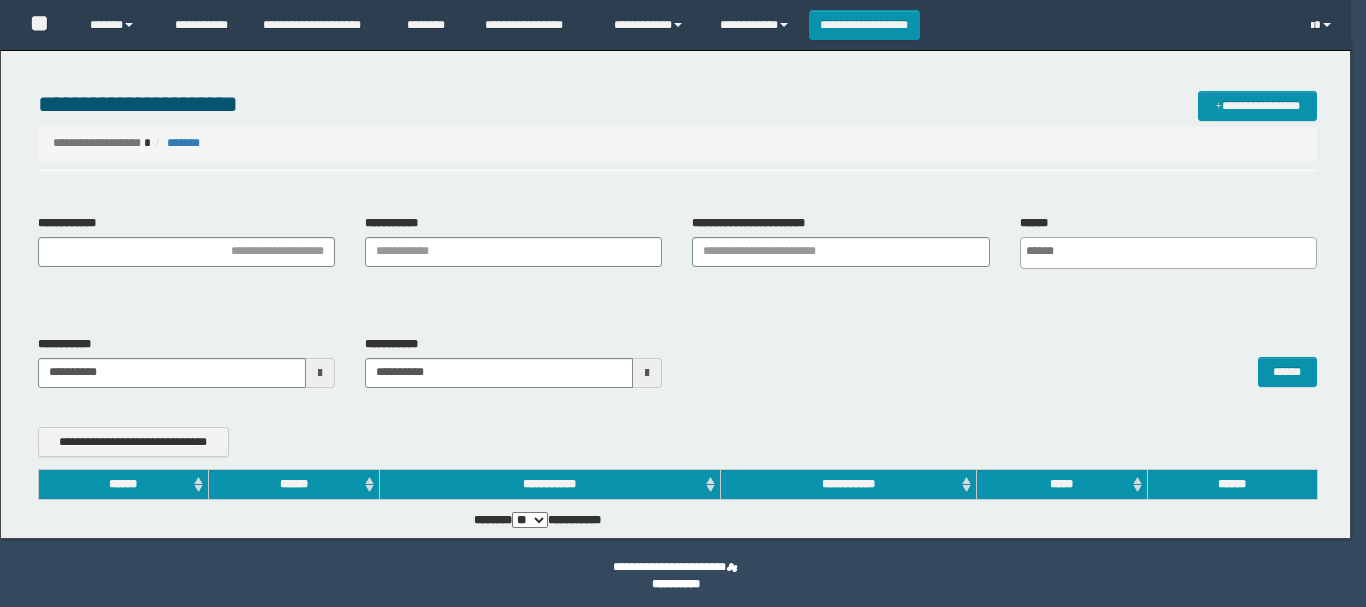 type on "**********" 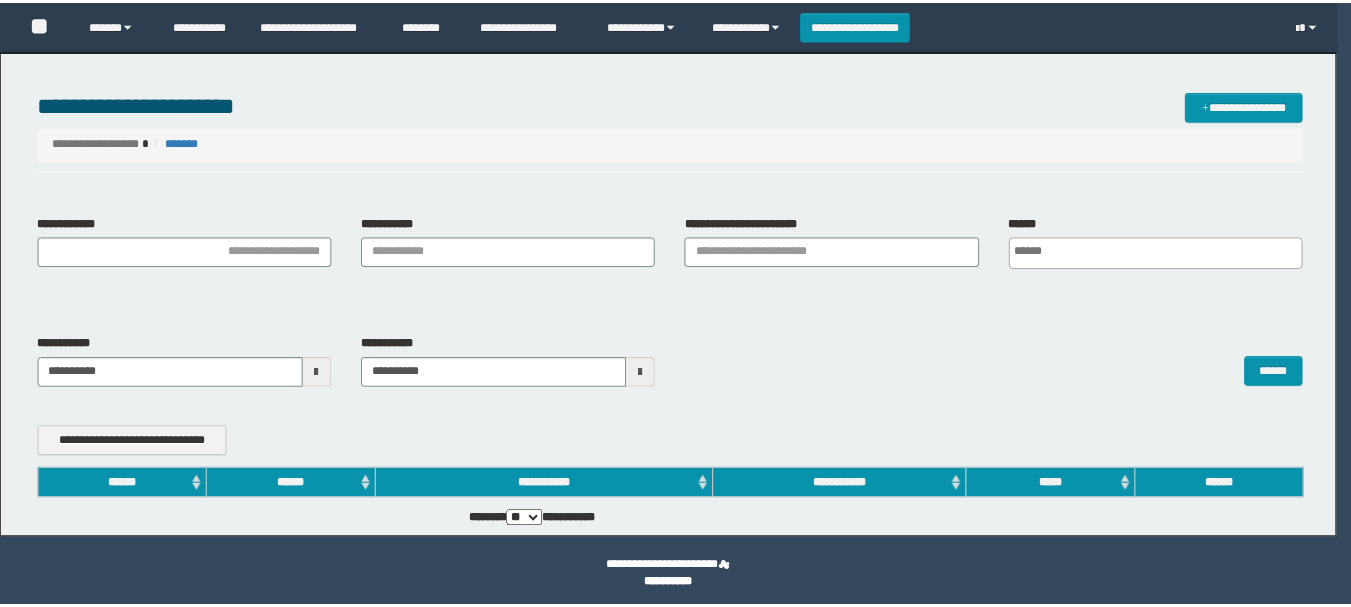 scroll, scrollTop: 0, scrollLeft: 0, axis: both 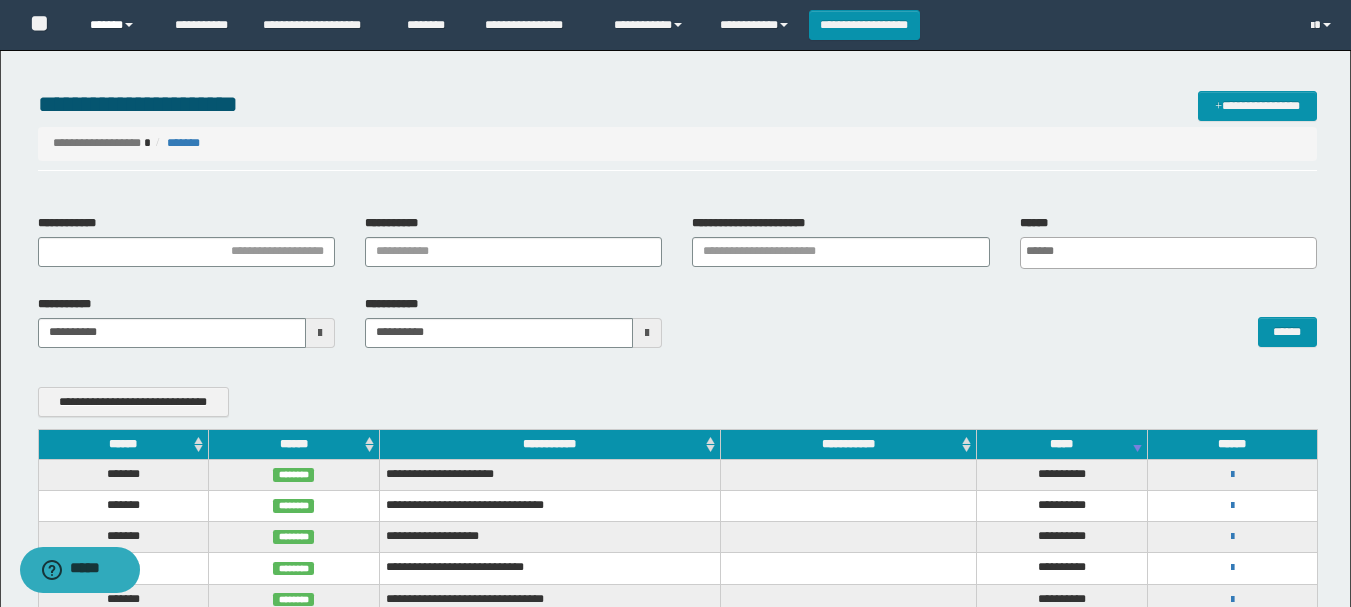 click on "******" at bounding box center [117, 25] 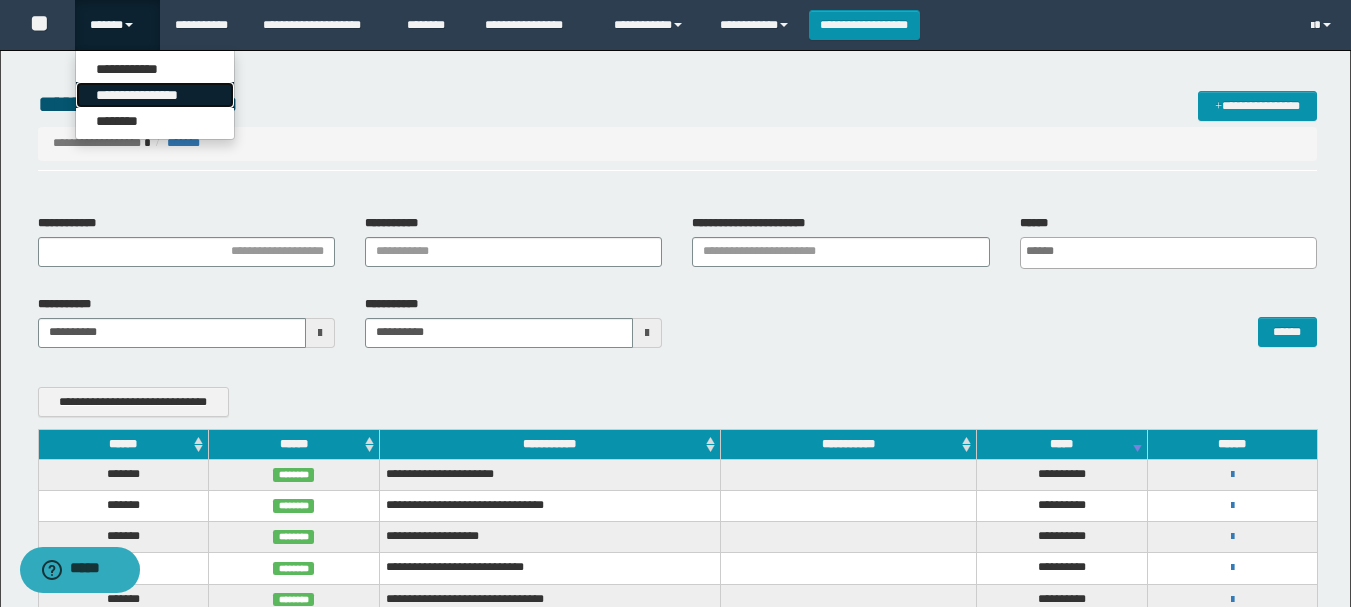 click on "**********" at bounding box center [155, 95] 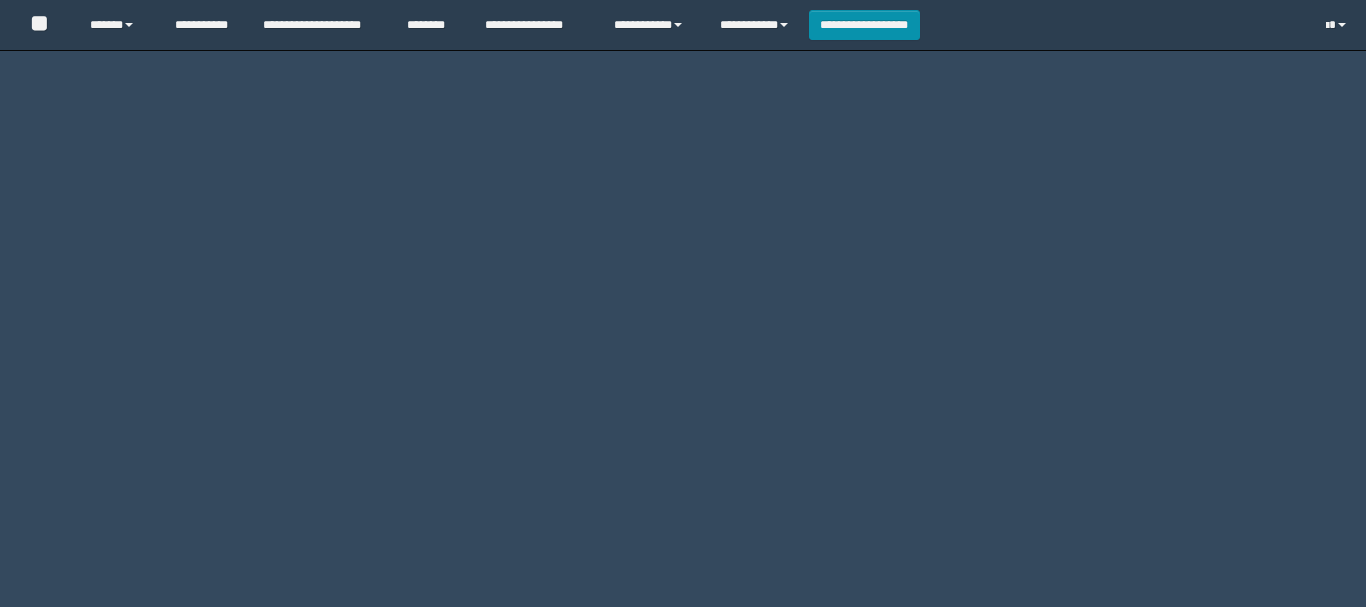 scroll, scrollTop: 0, scrollLeft: 0, axis: both 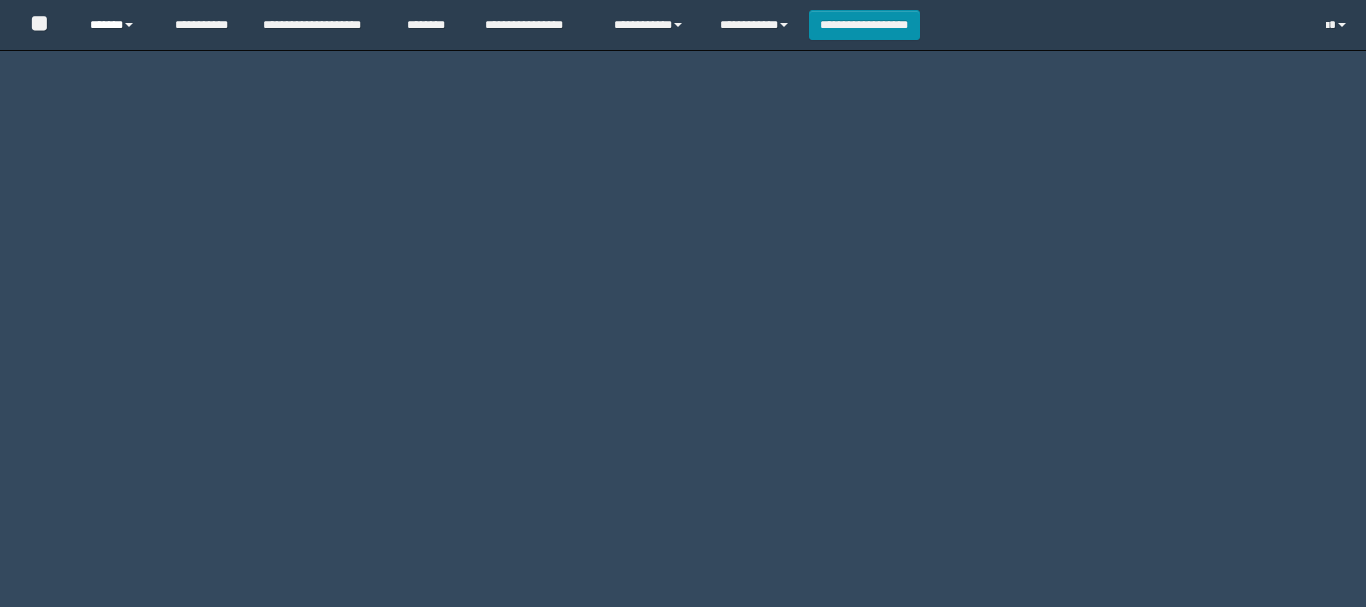 click on "******" at bounding box center (117, 25) 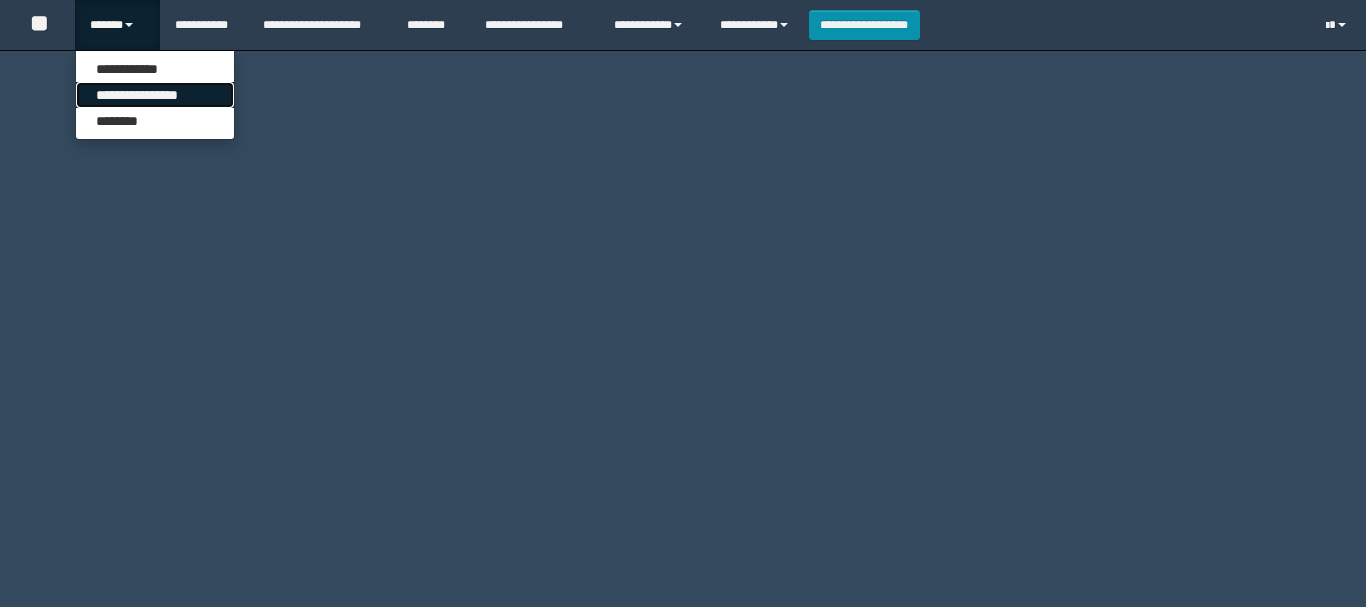 click on "**********" at bounding box center (155, 95) 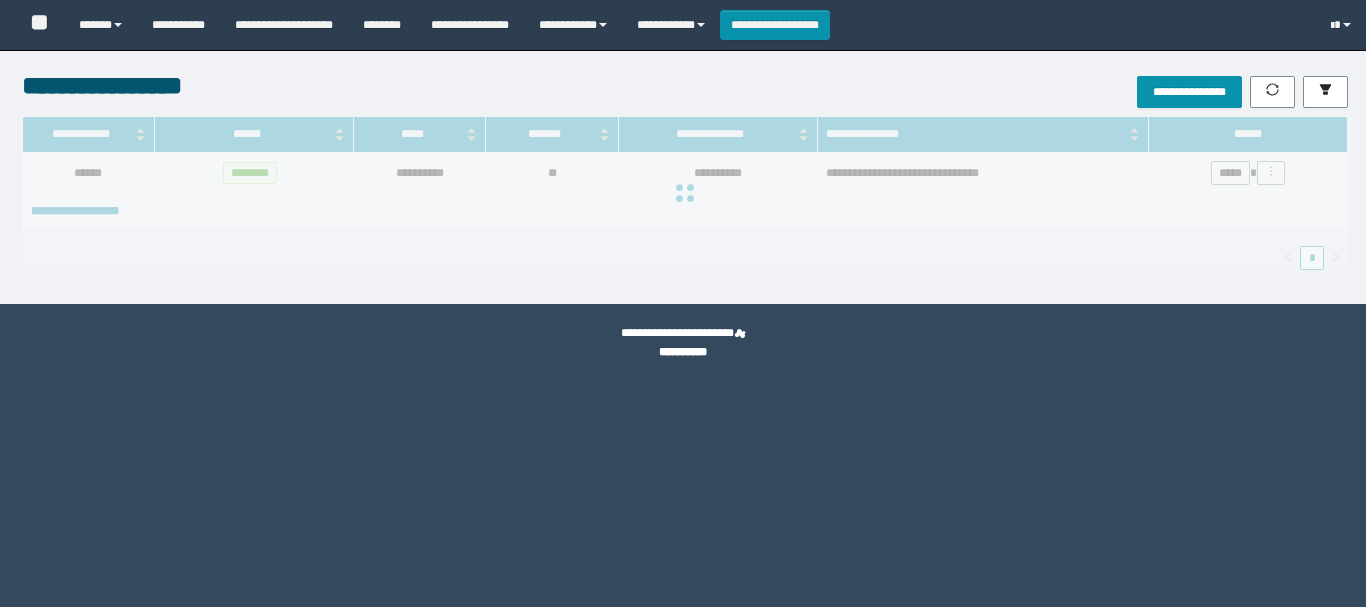 scroll, scrollTop: 0, scrollLeft: 0, axis: both 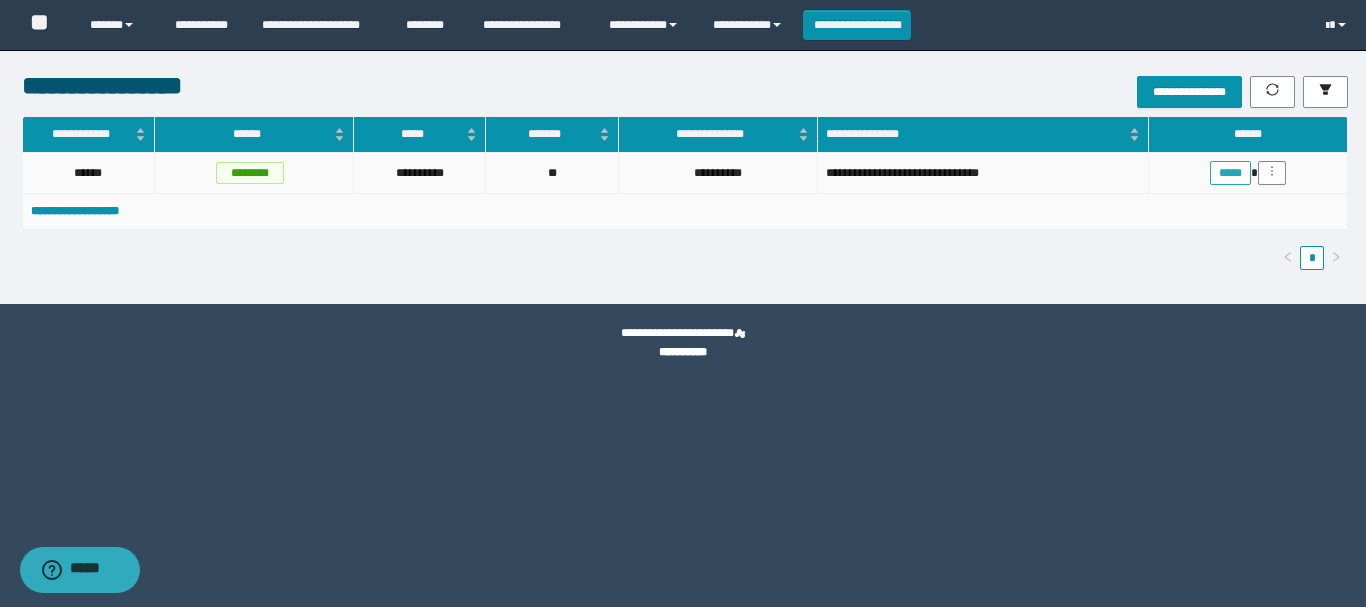 click on "*****" at bounding box center [1230, 173] 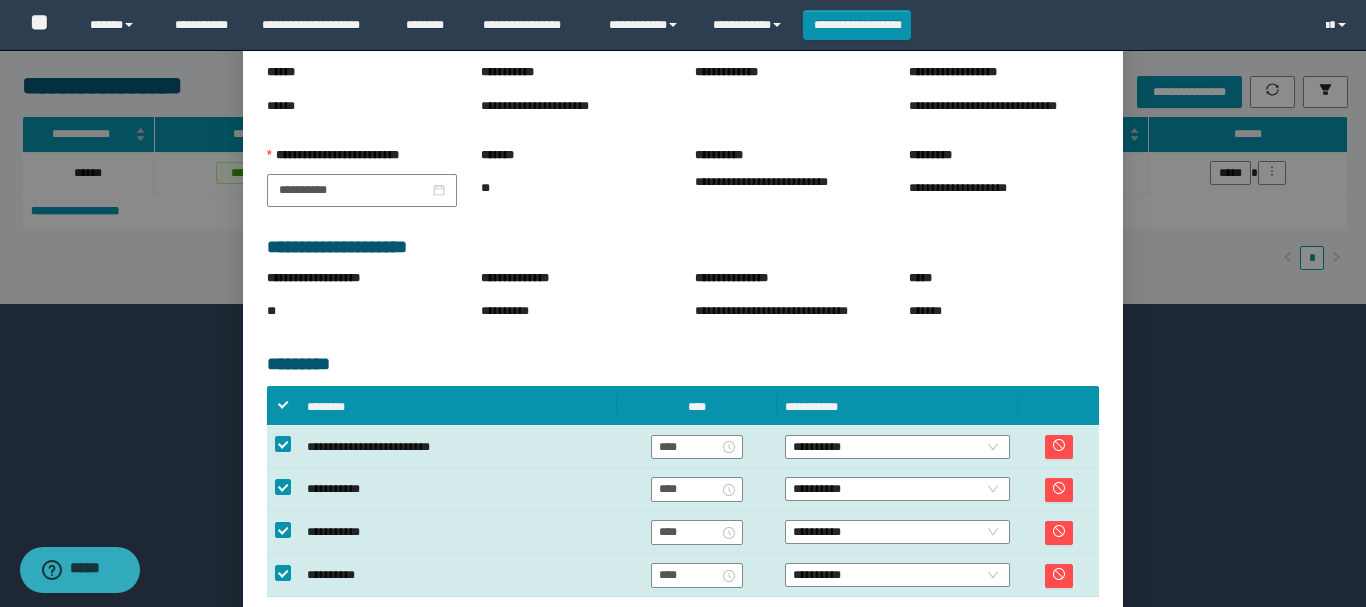 scroll, scrollTop: 303, scrollLeft: 0, axis: vertical 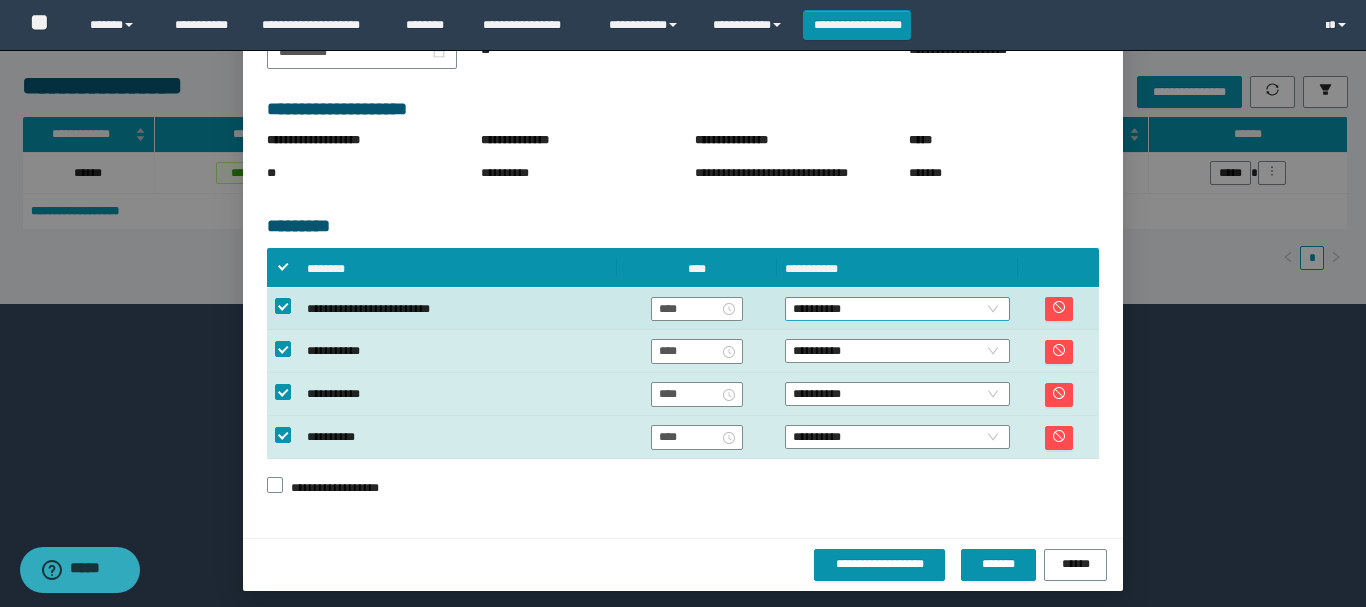 click on "**********" at bounding box center [897, 309] 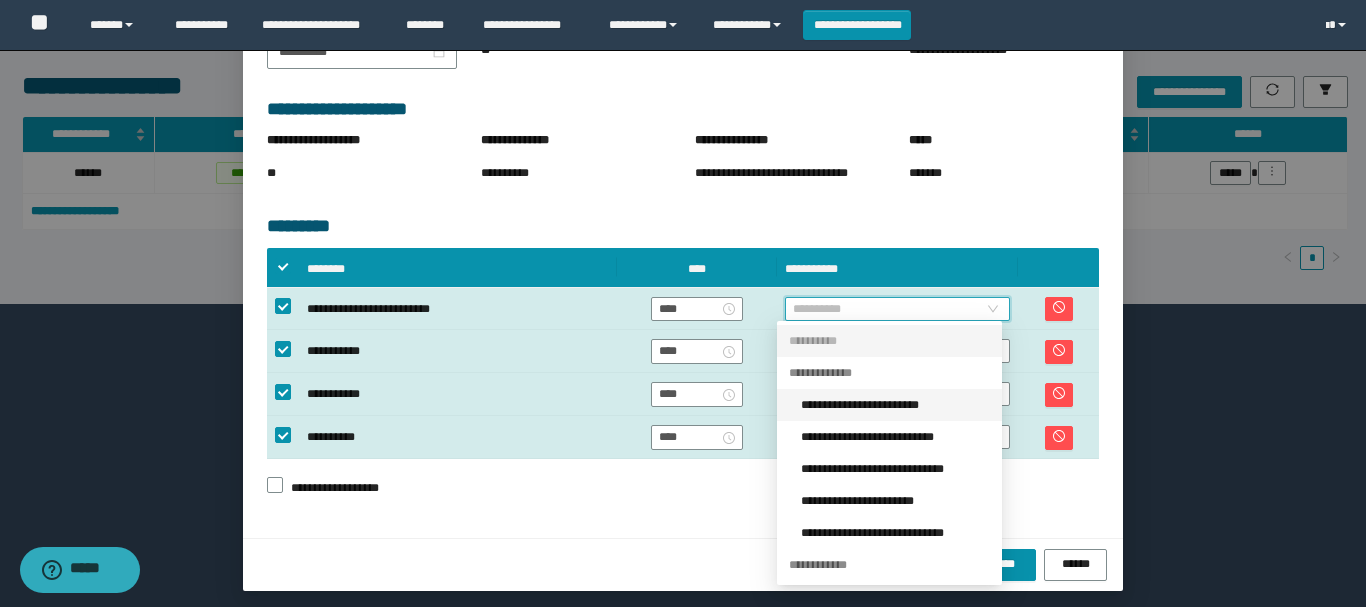 click on "**********" at bounding box center [895, 405] 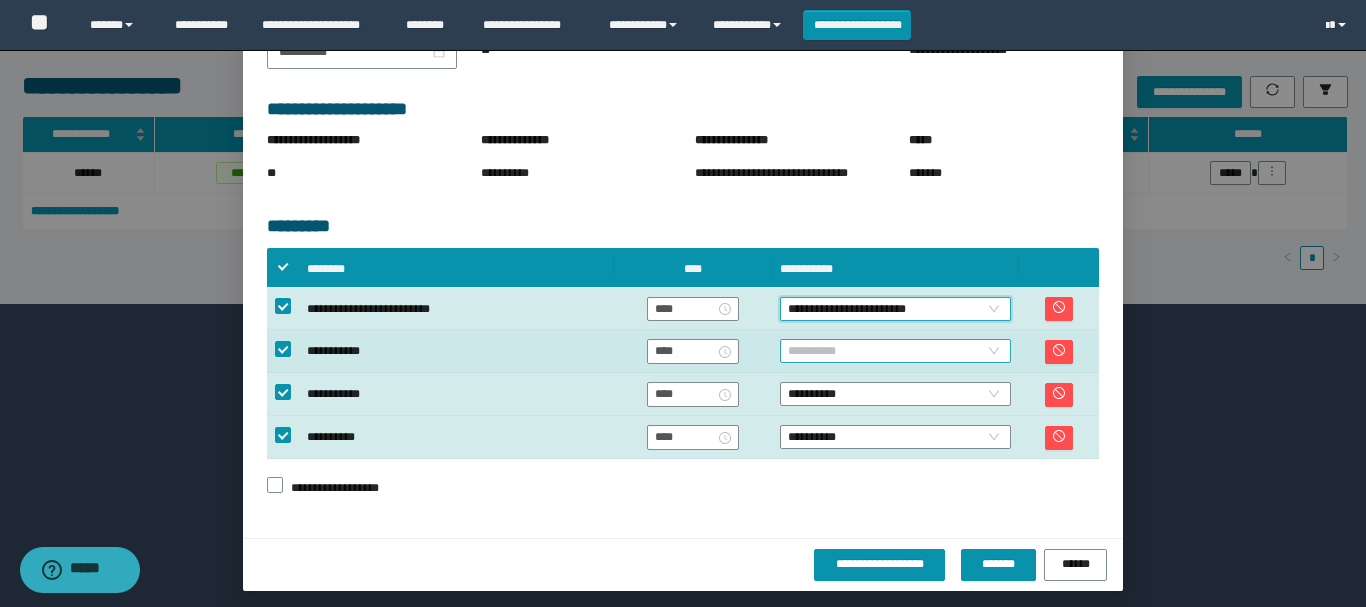 click on "**********" at bounding box center (895, 351) 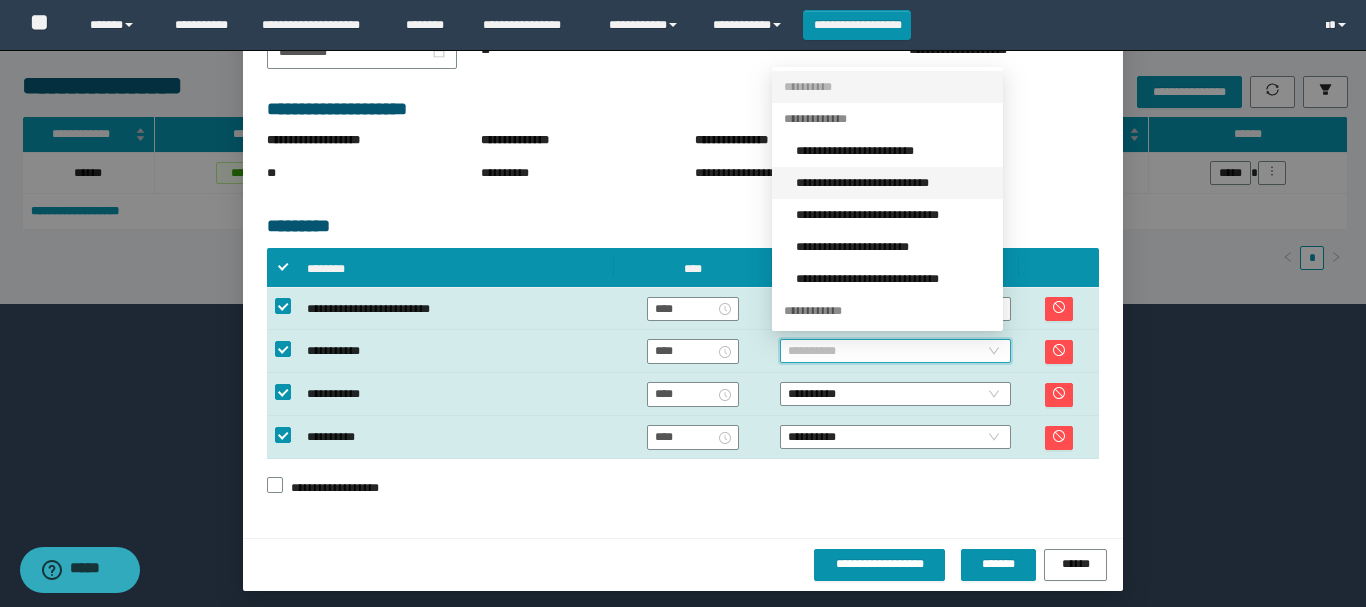 click on "**********" at bounding box center (893, 183) 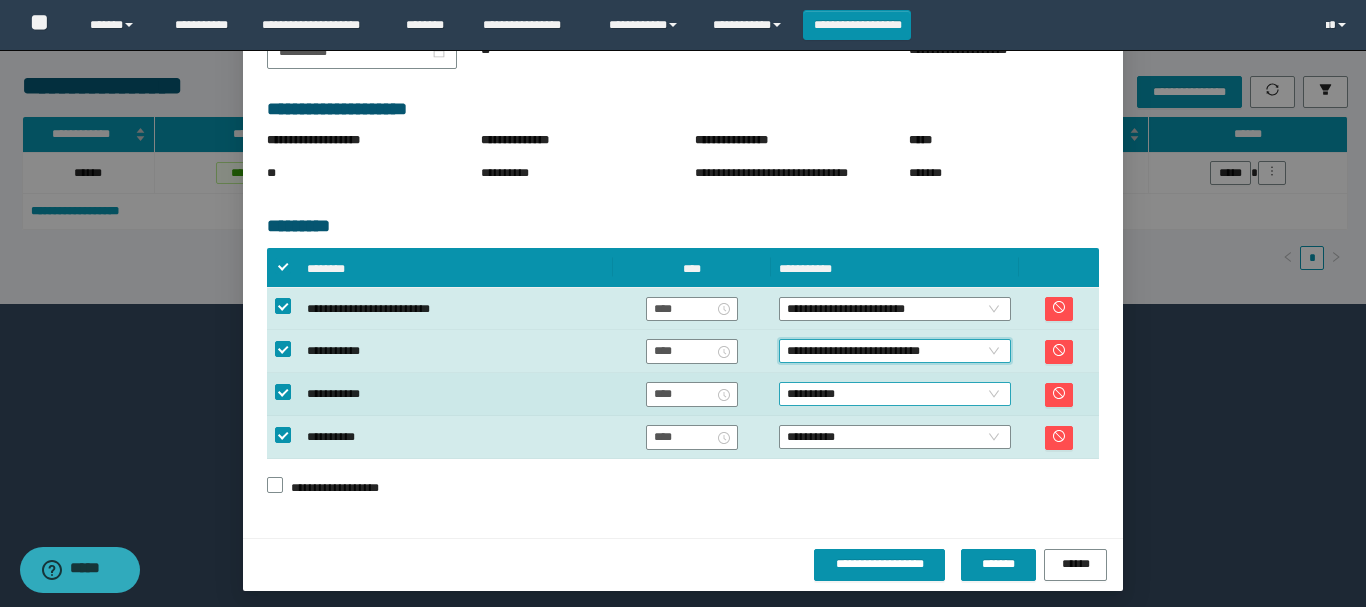 click on "**********" at bounding box center [895, 394] 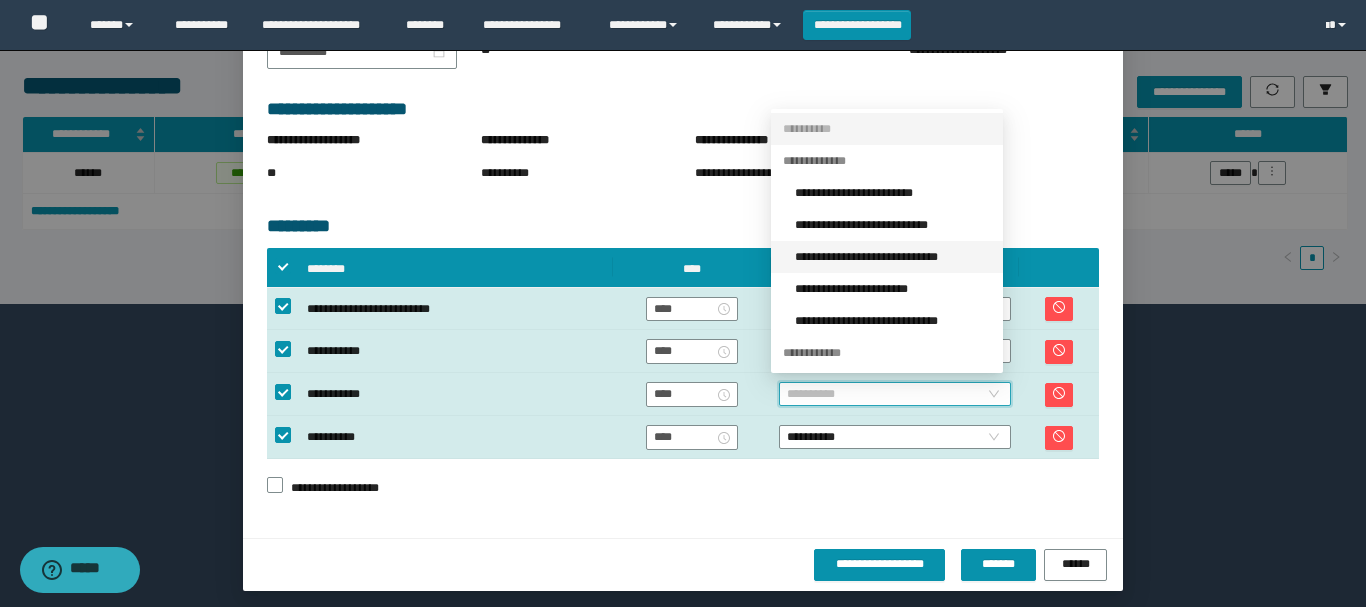 click on "**********" at bounding box center [893, 257] 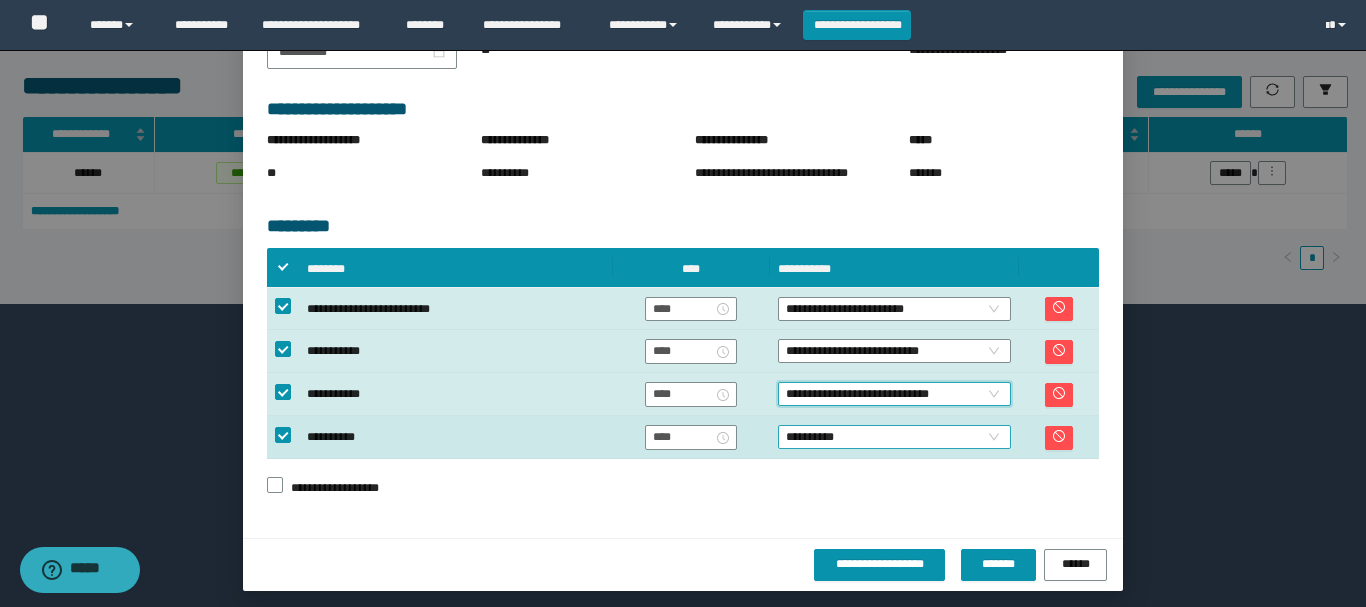 click on "**********" at bounding box center (894, 437) 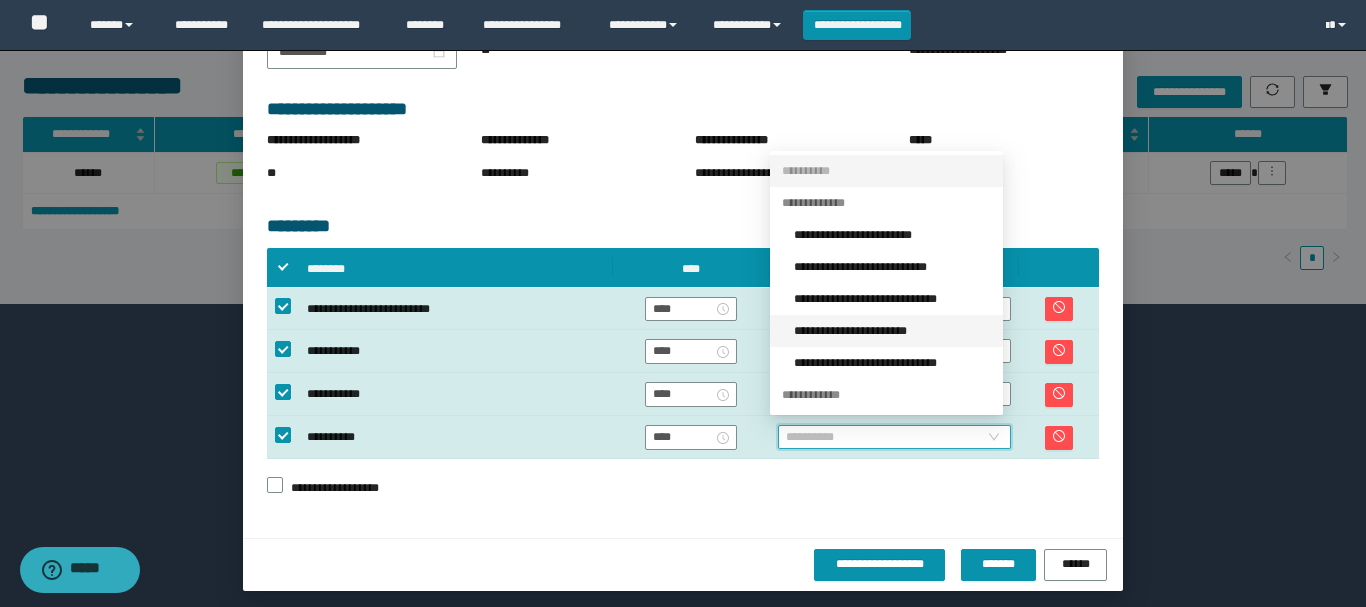 click on "**********" at bounding box center (892, 331) 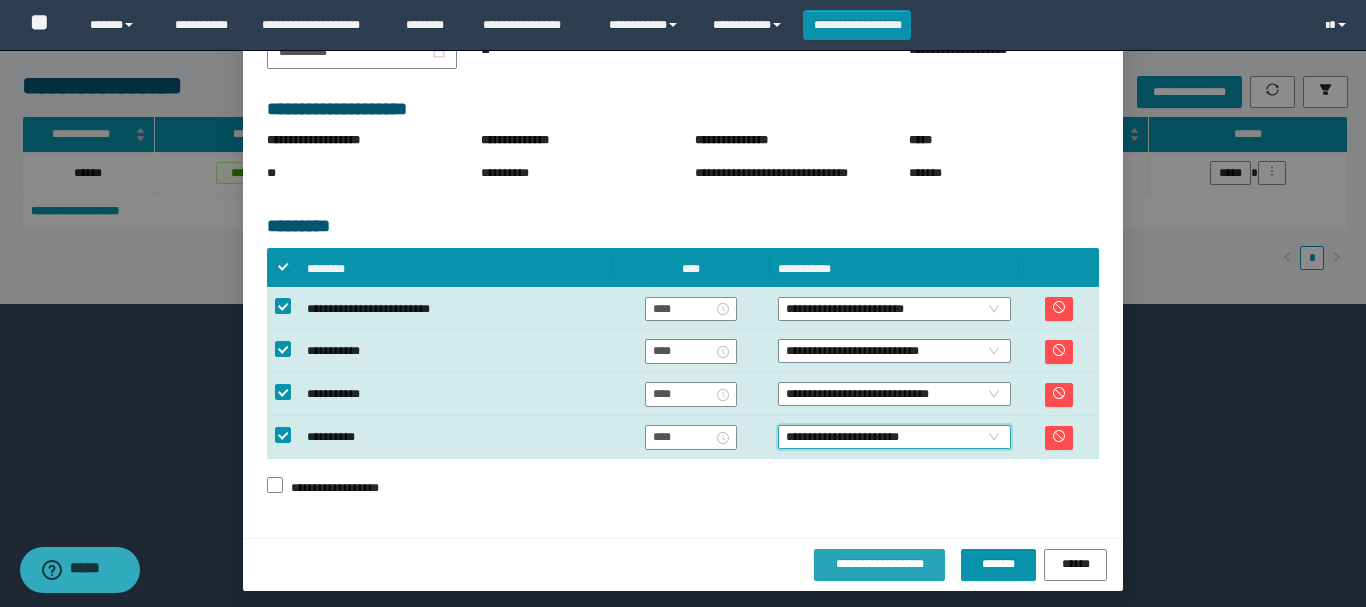 click on "**********" at bounding box center (879, 564) 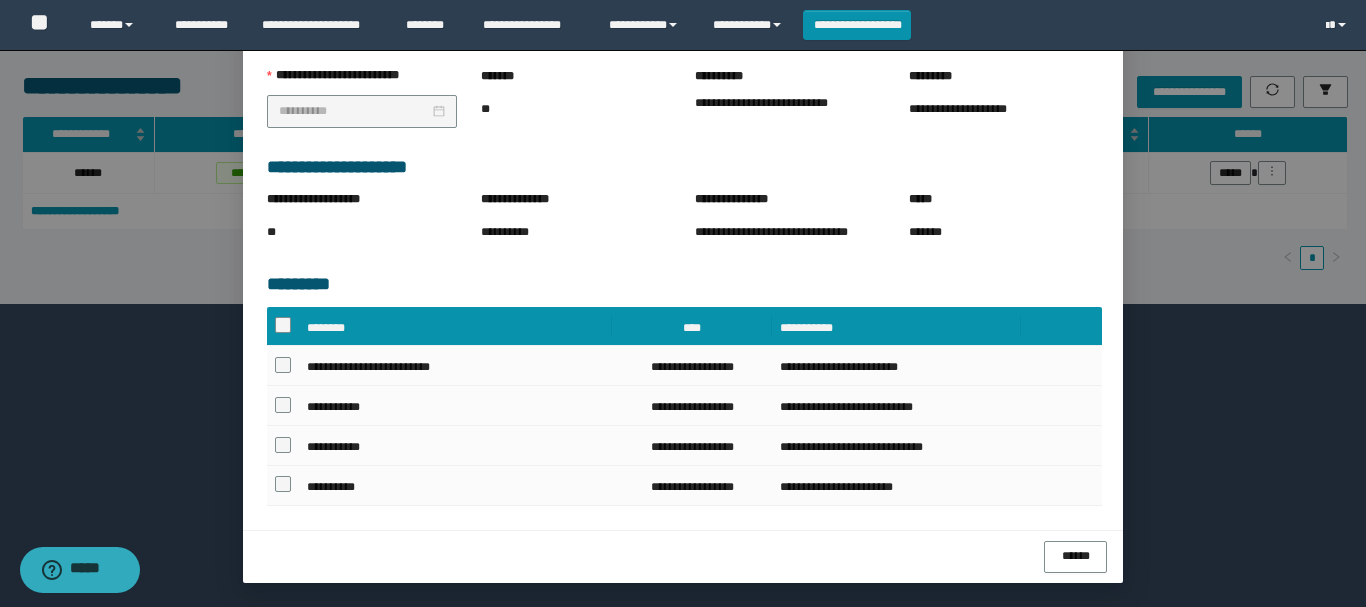 scroll, scrollTop: 287, scrollLeft: 0, axis: vertical 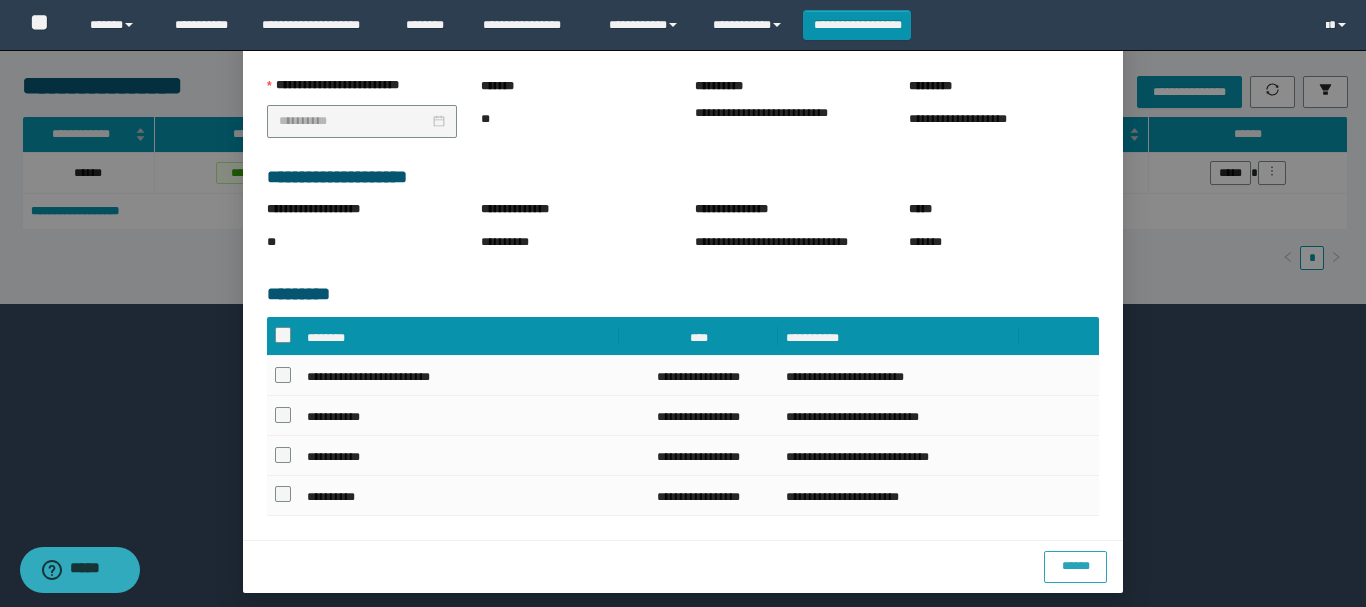 click on "******" at bounding box center (1075, 566) 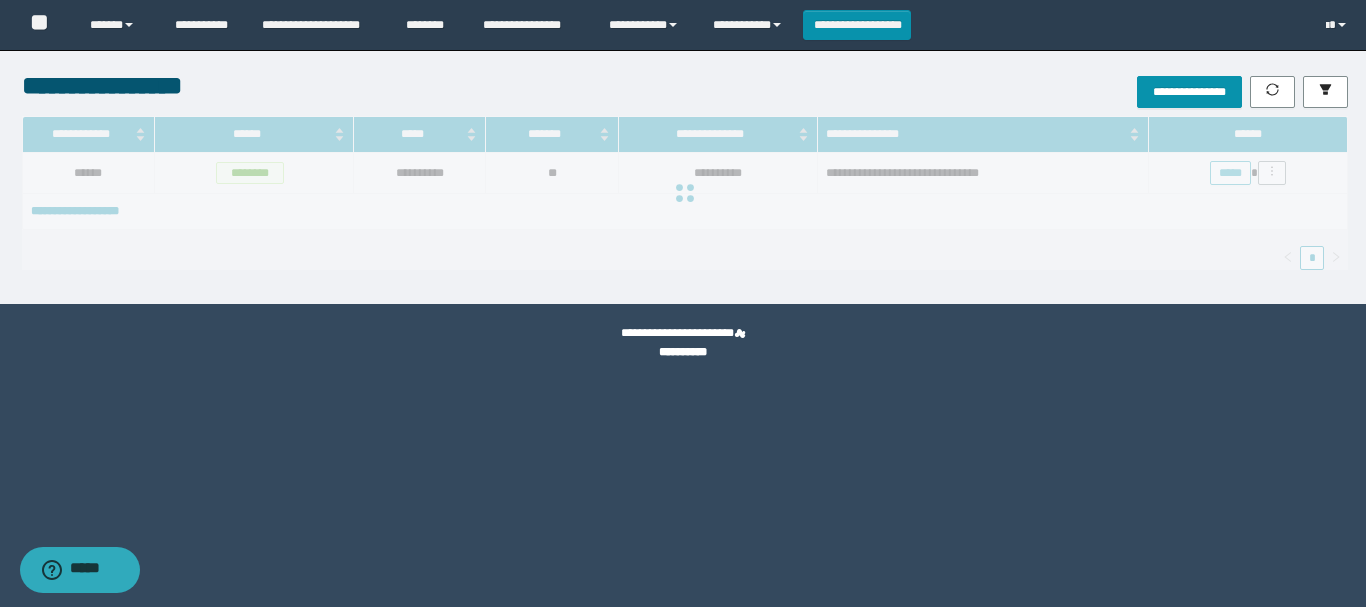 scroll, scrollTop: 0, scrollLeft: 0, axis: both 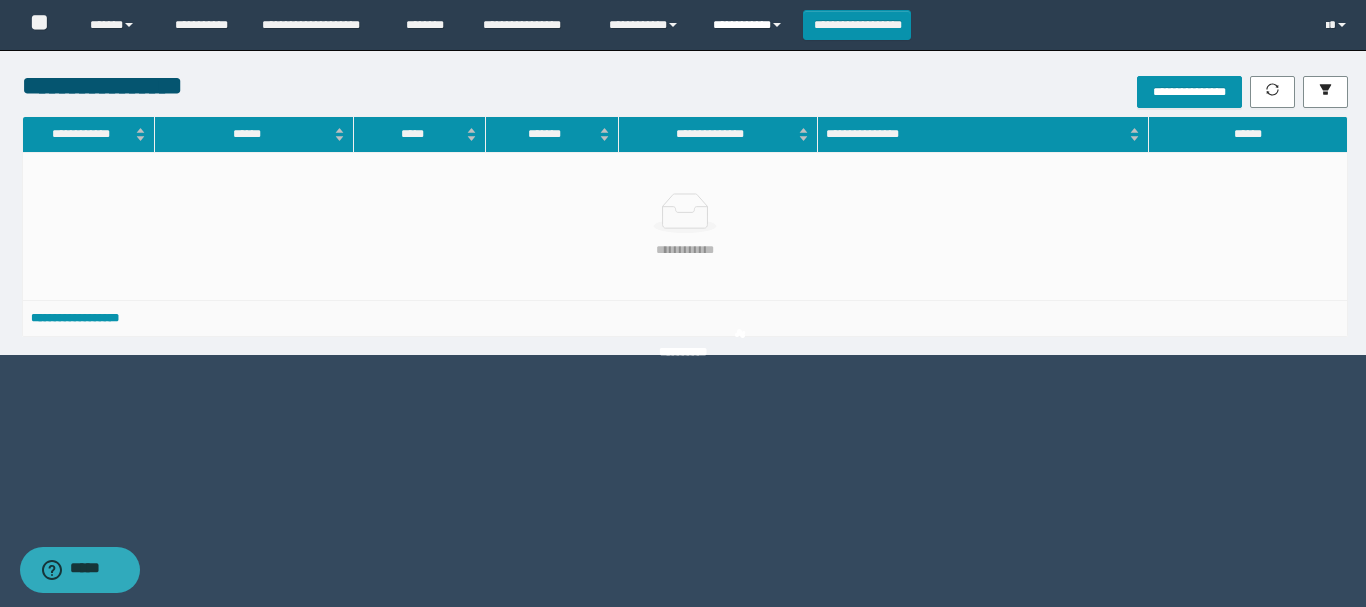 click on "**********" at bounding box center (750, 25) 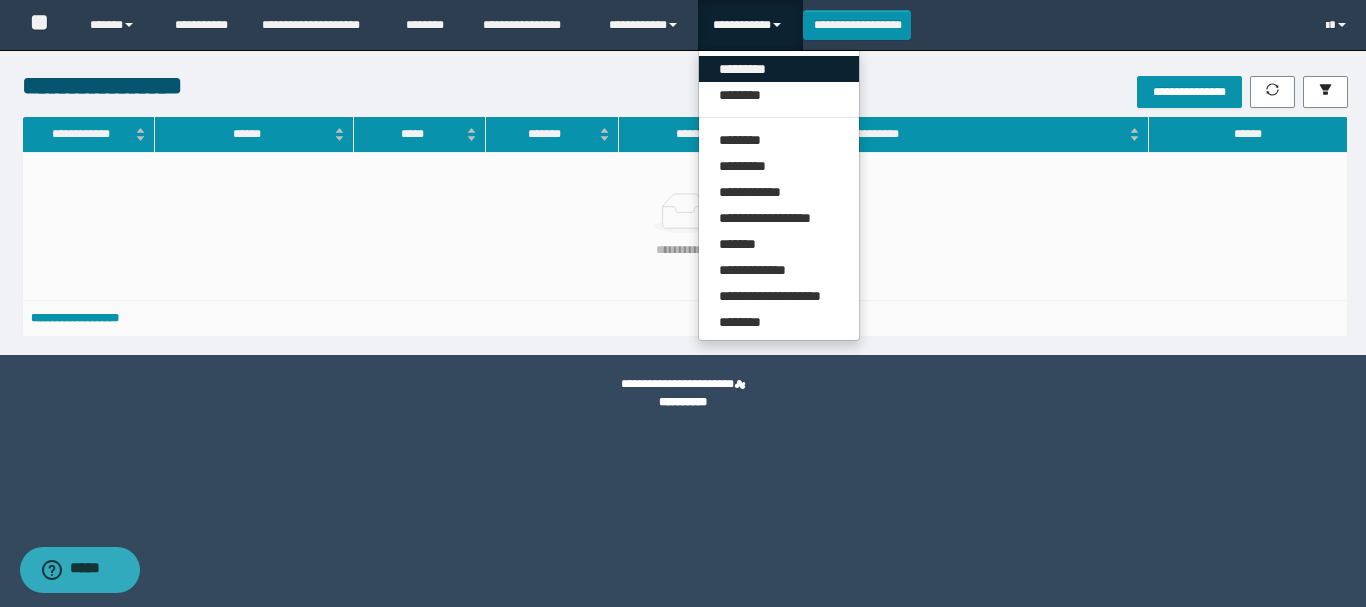 click on "*********" at bounding box center [779, 69] 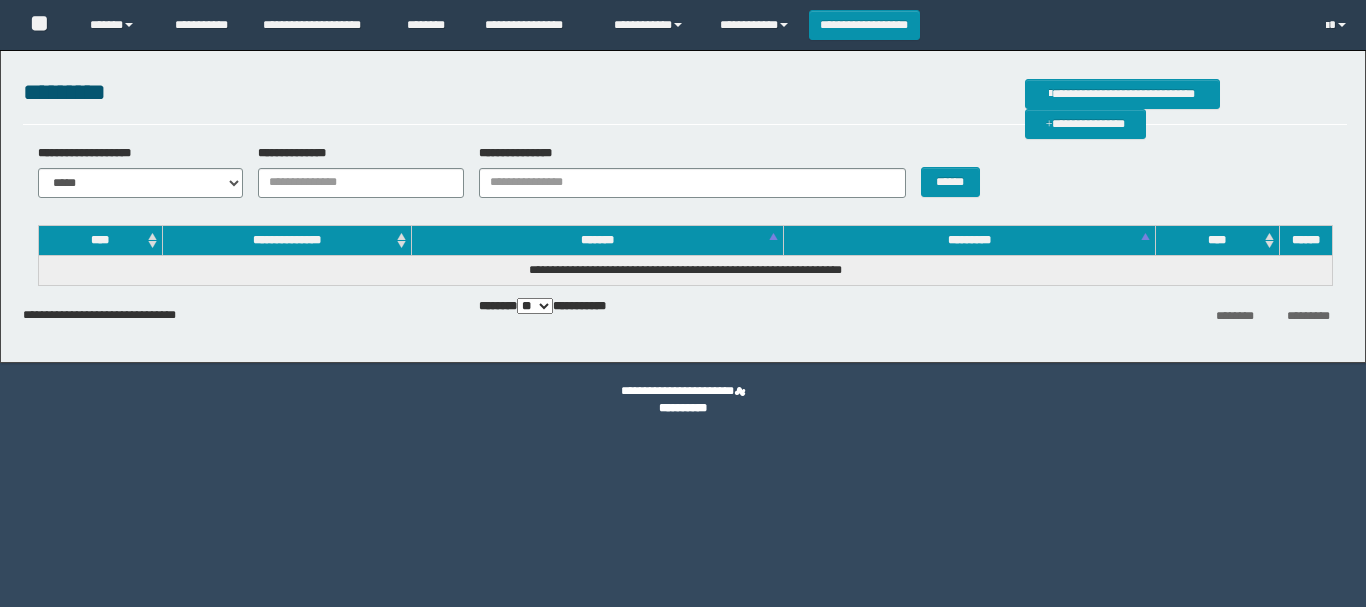 scroll, scrollTop: 0, scrollLeft: 0, axis: both 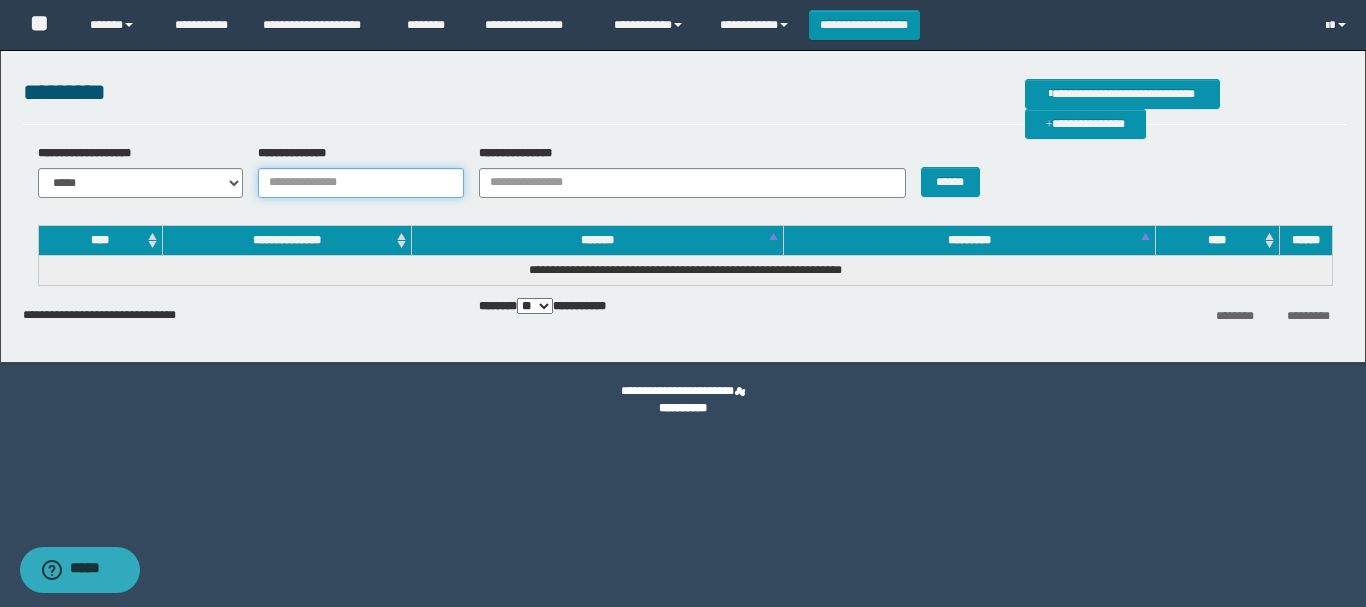 click on "**********" at bounding box center [361, 183] 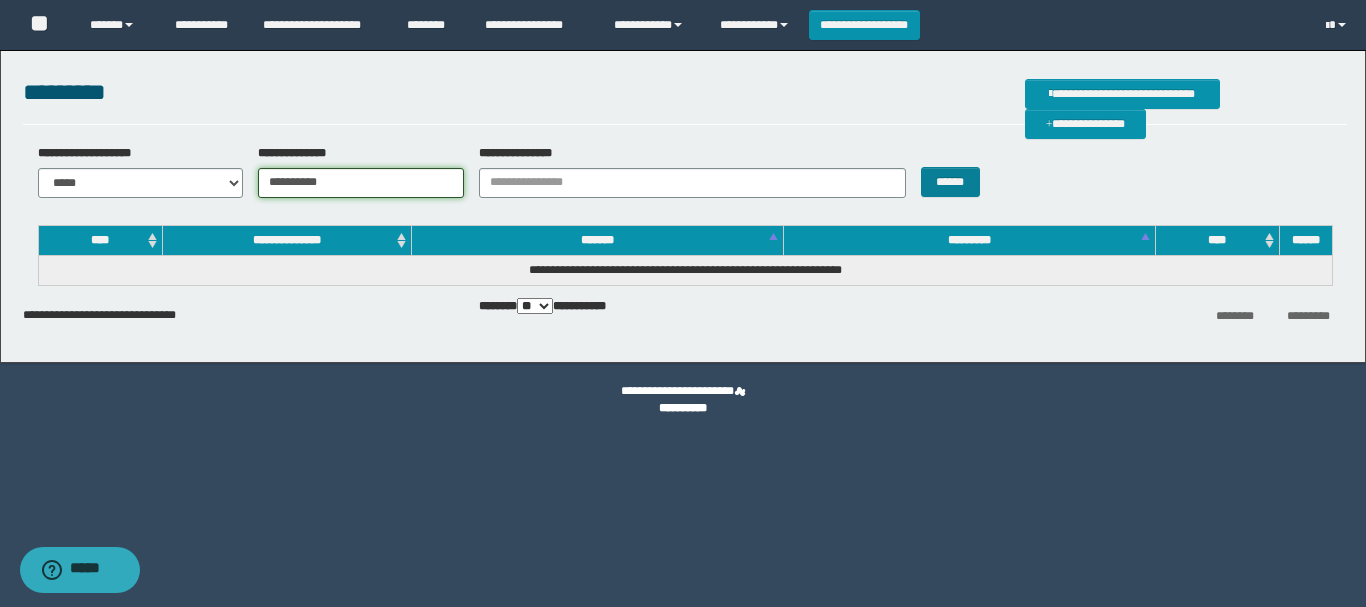 type on "**********" 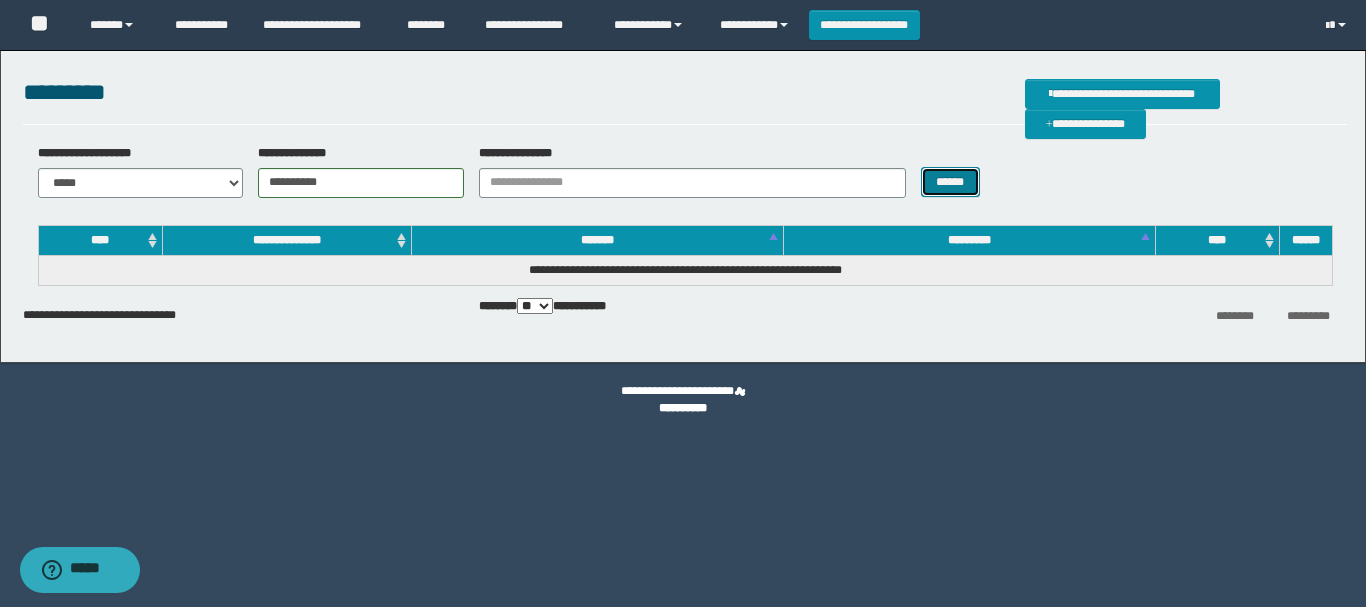 click on "******" at bounding box center [950, 182] 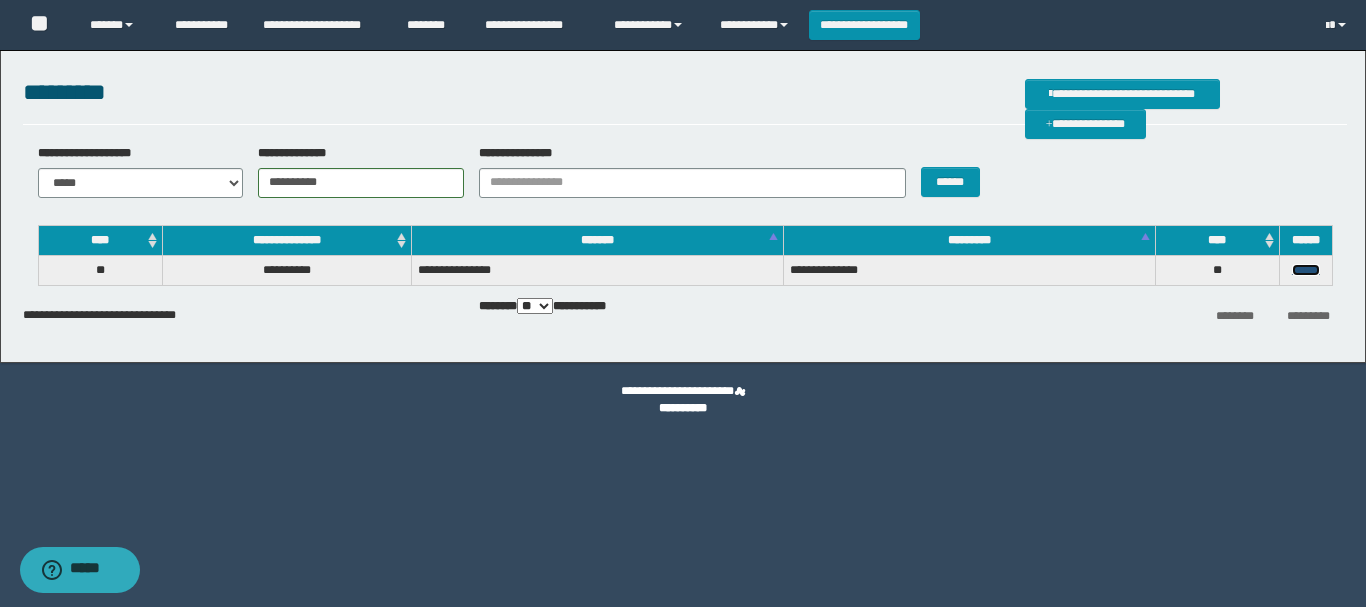 click on "******" at bounding box center [1306, 270] 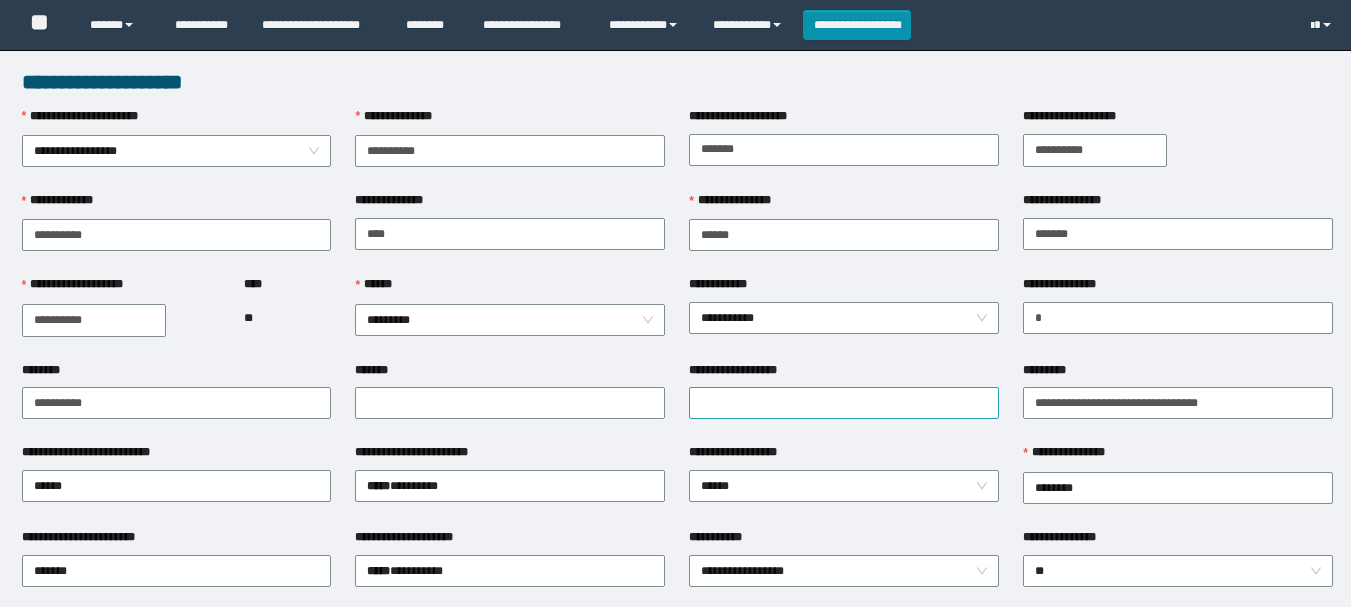 scroll, scrollTop: 300, scrollLeft: 0, axis: vertical 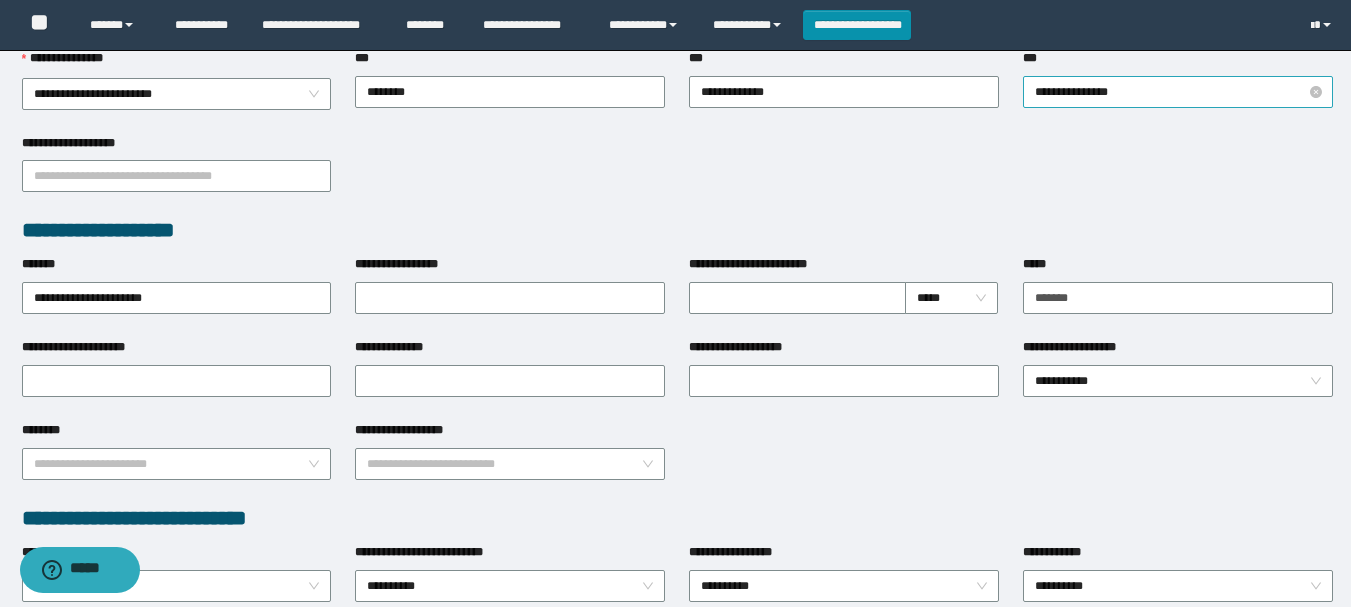 click on "**********" at bounding box center (1178, 92) 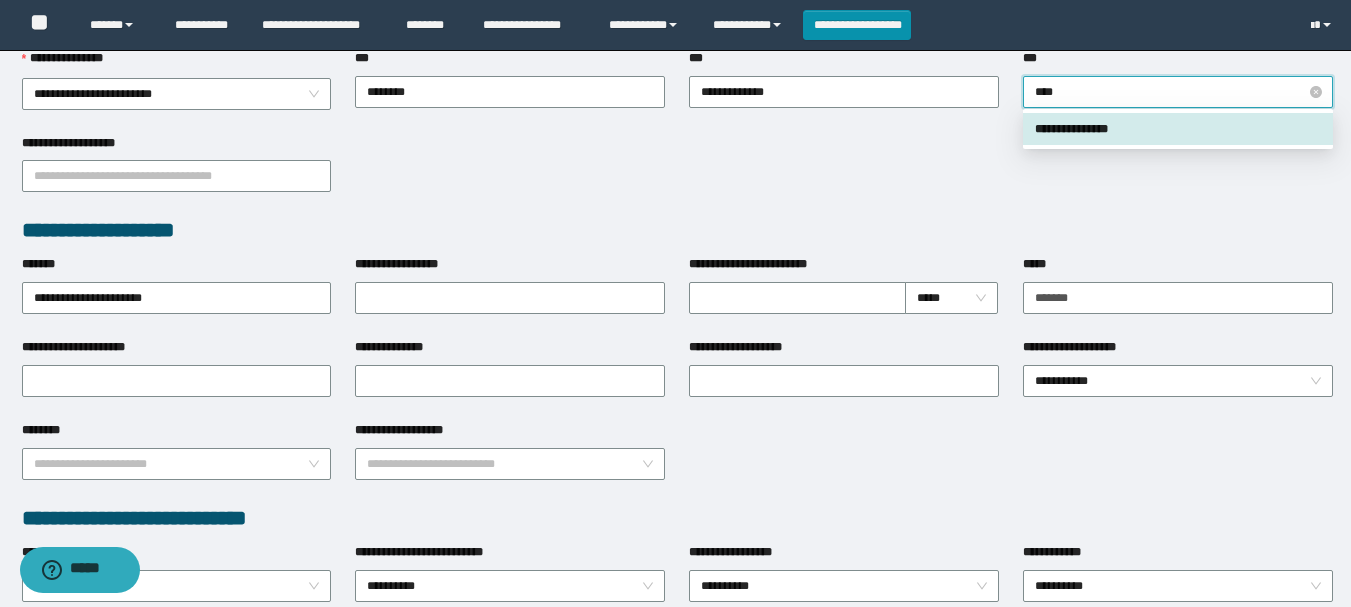 type on "*****" 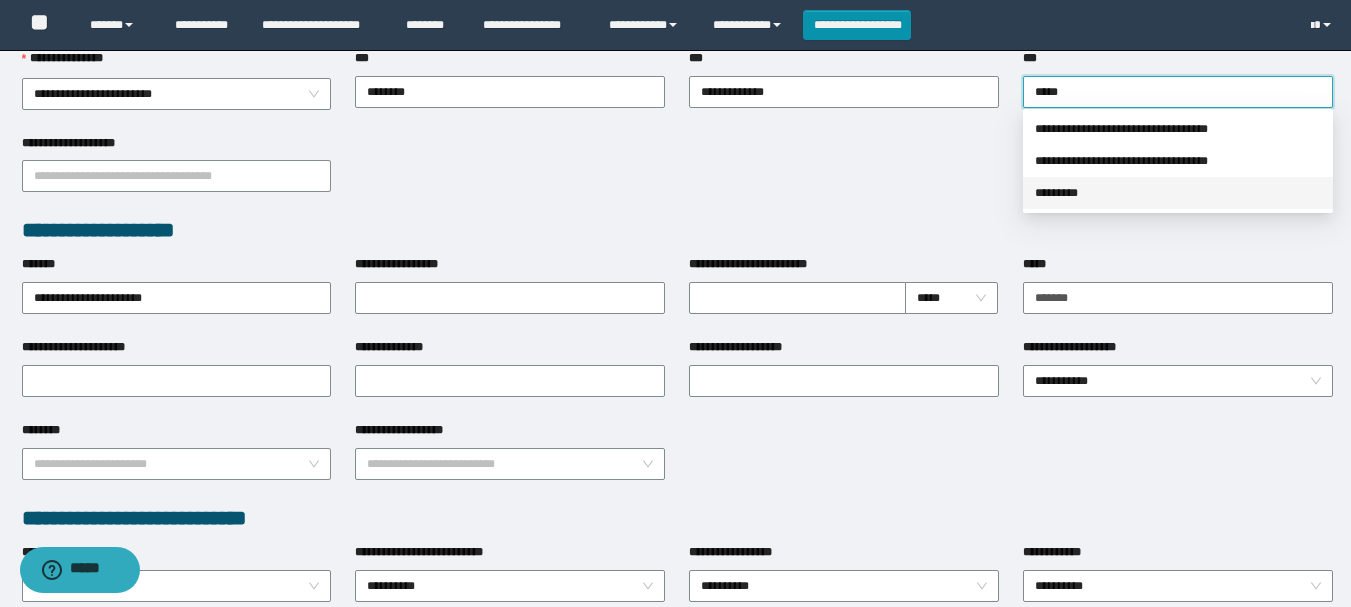 click on "*********" at bounding box center [1178, 193] 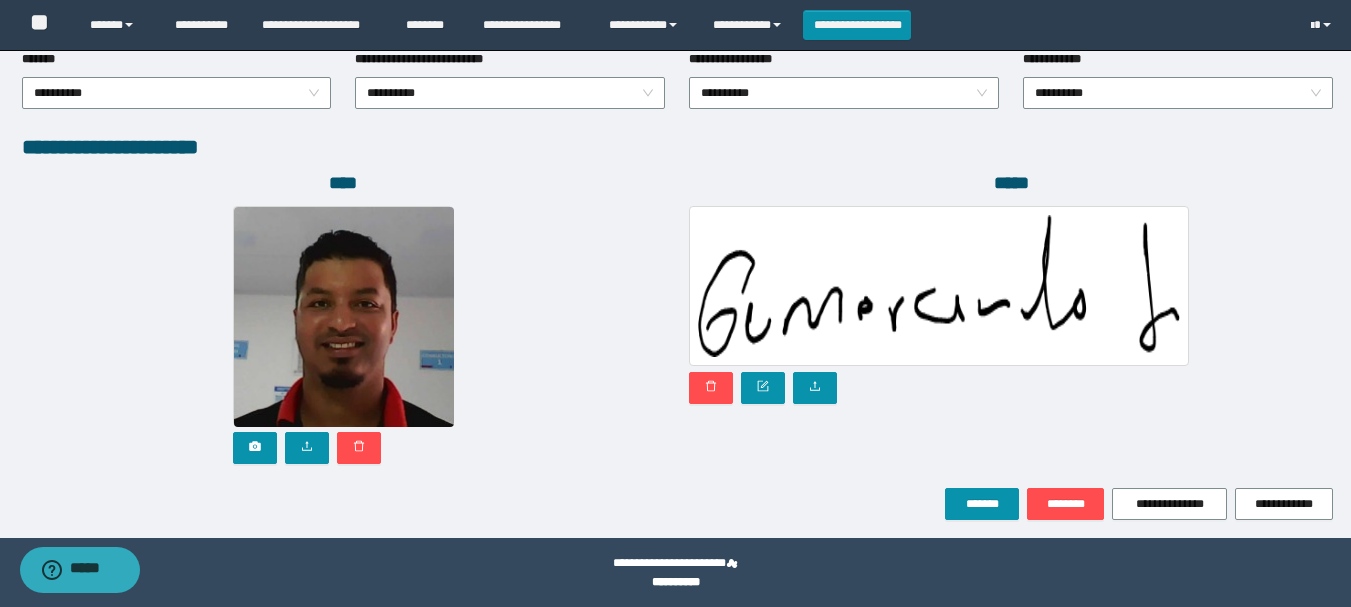 scroll, scrollTop: 1098, scrollLeft: 0, axis: vertical 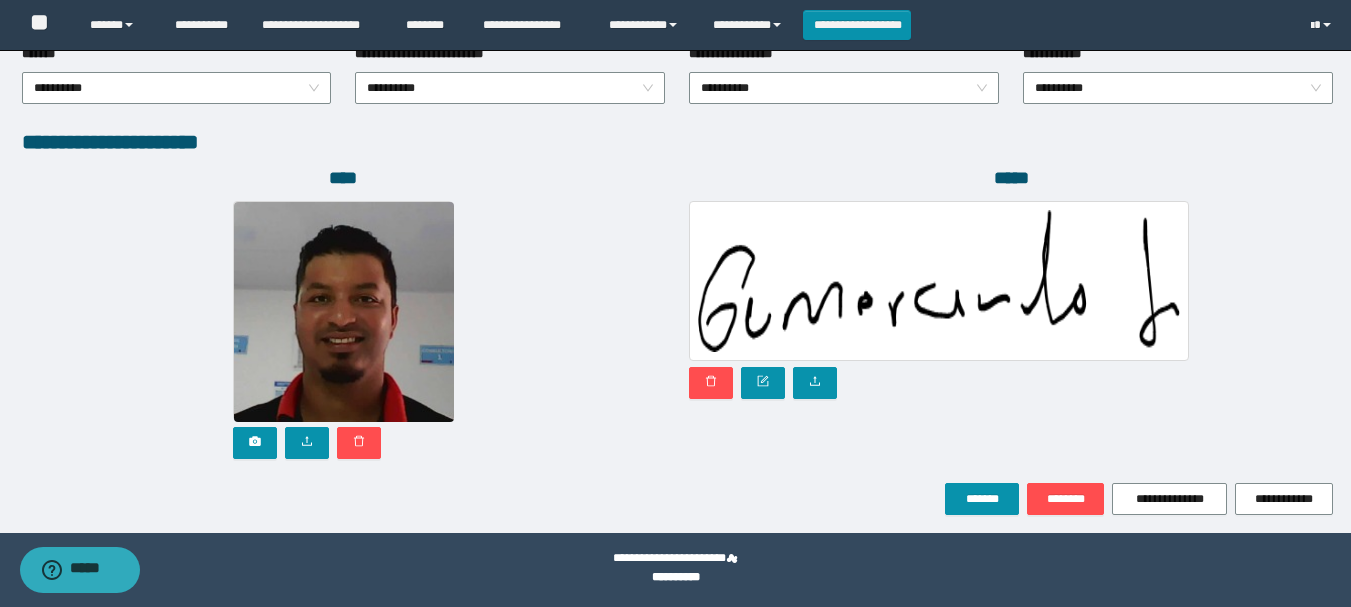 click on "****" at bounding box center [344, 324] 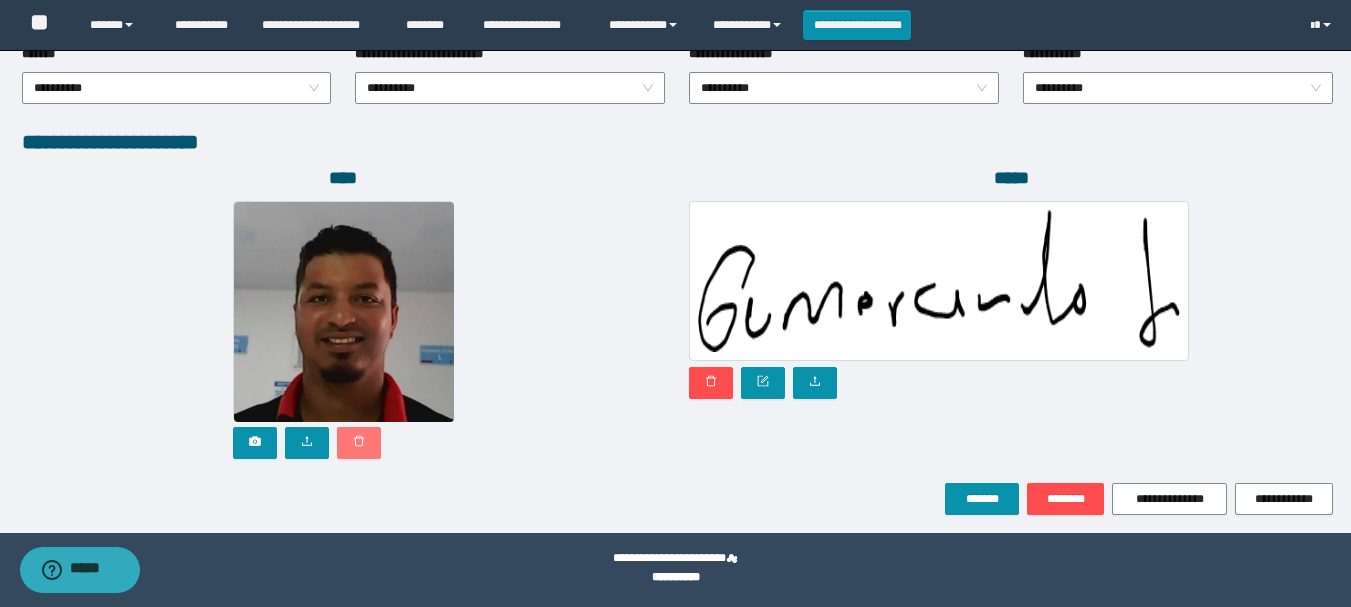 click 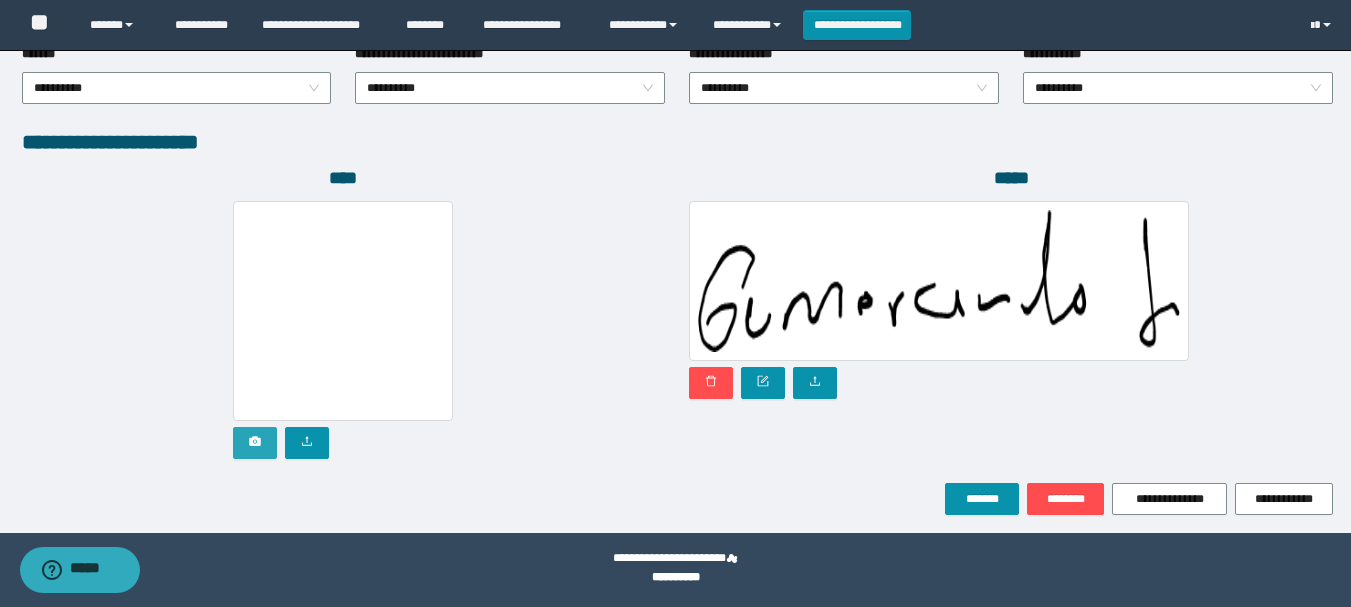 click 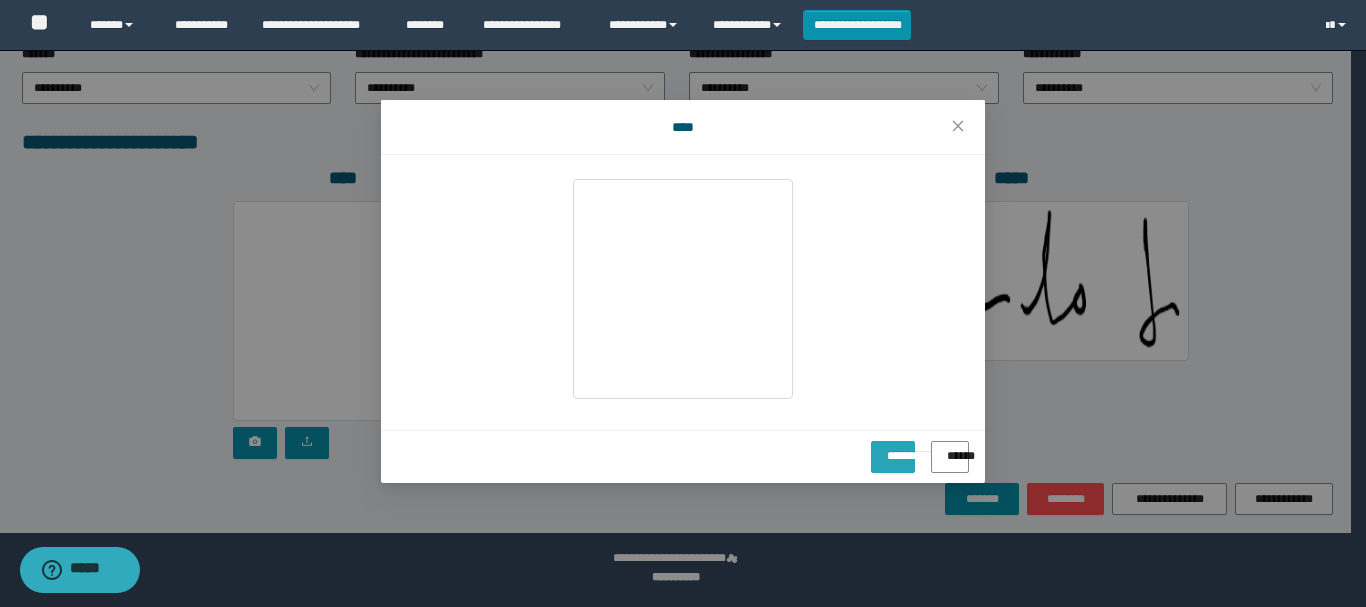 click on "**********" at bounding box center (893, 449) 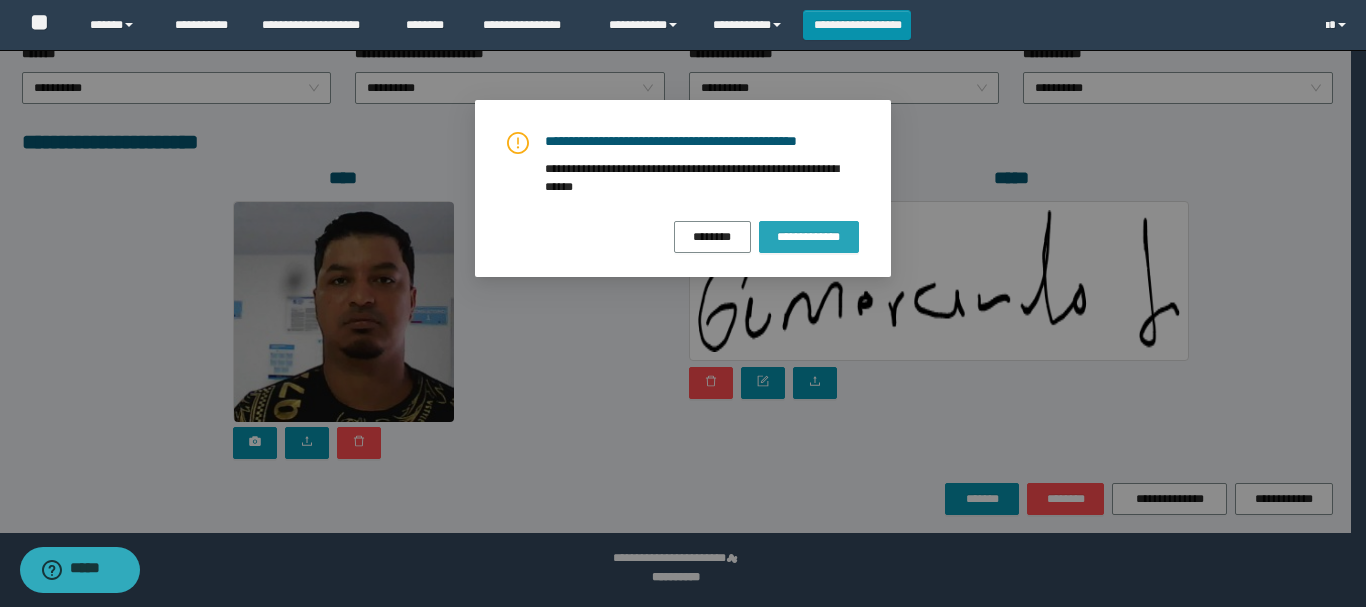 click on "**********" at bounding box center [809, 237] 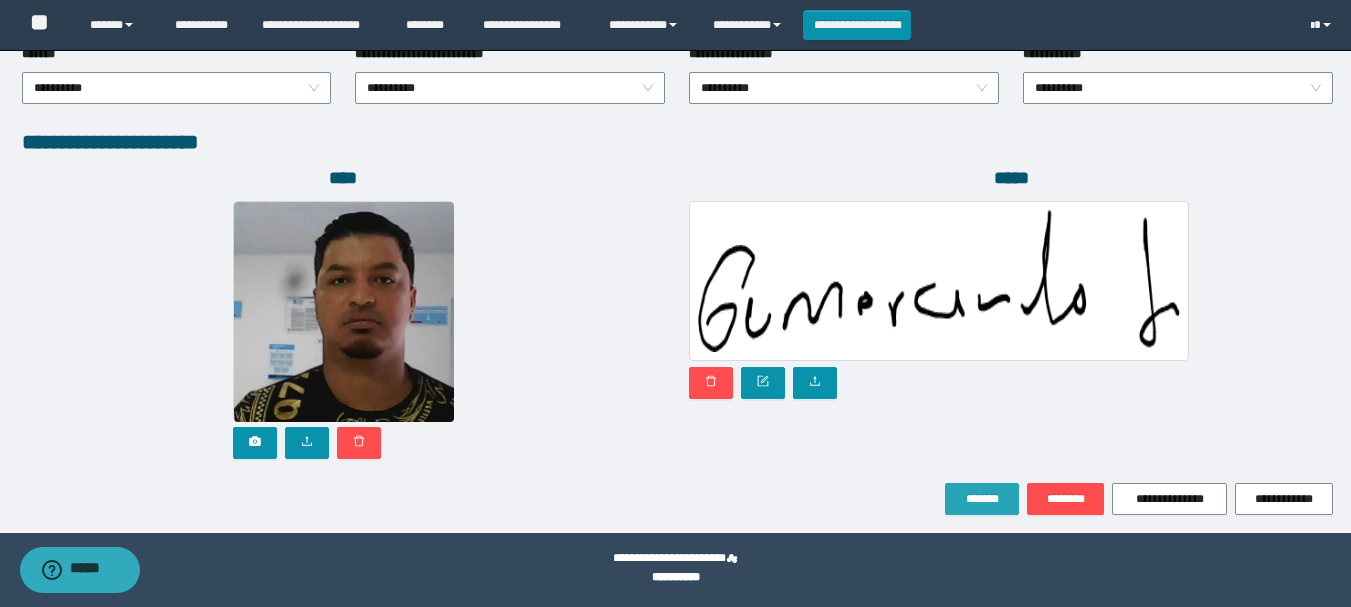click on "*******" at bounding box center (982, 499) 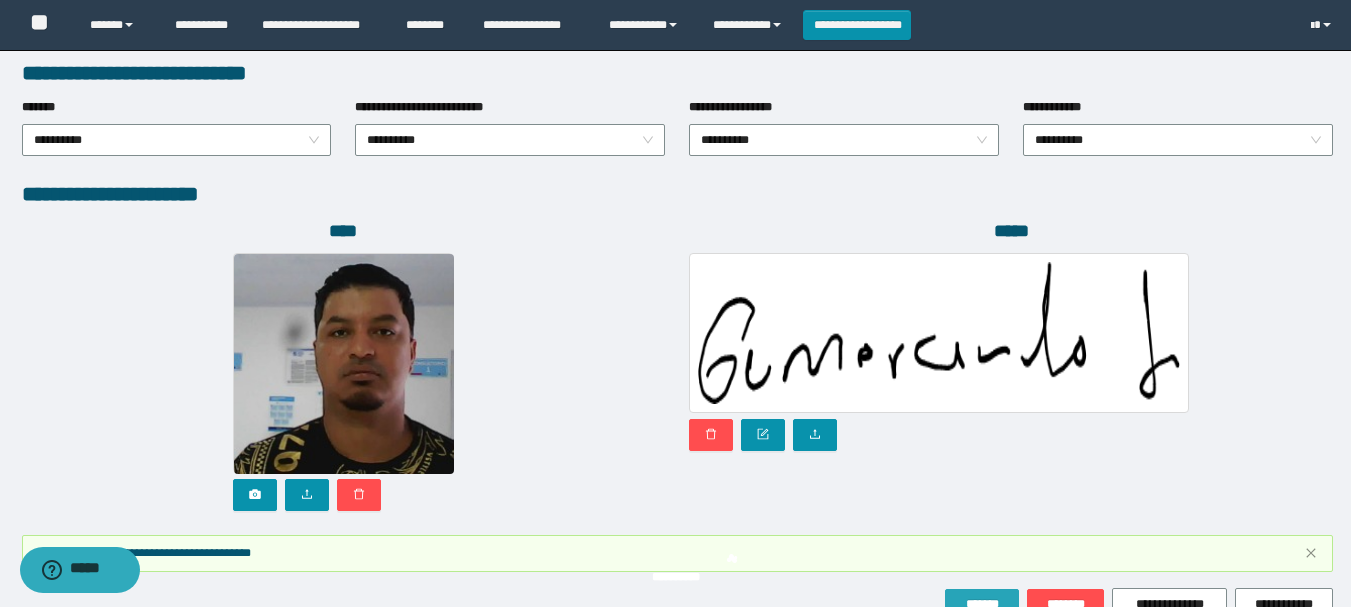 scroll, scrollTop: 1151, scrollLeft: 0, axis: vertical 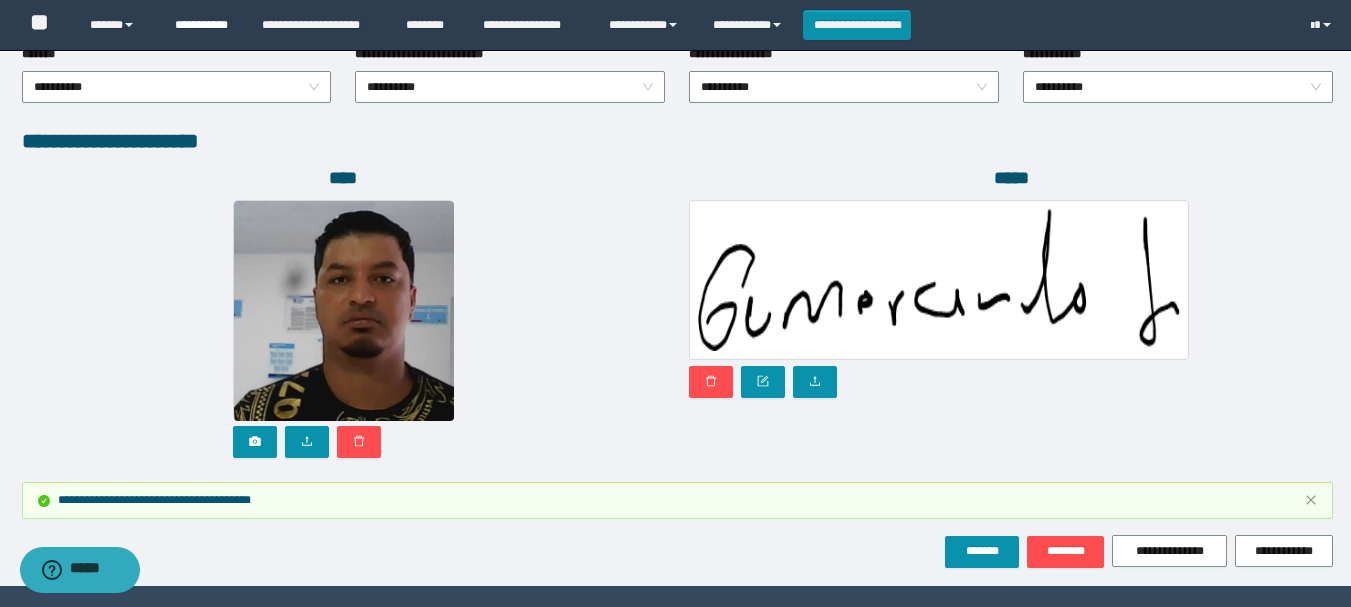 click on "**********" at bounding box center (203, 25) 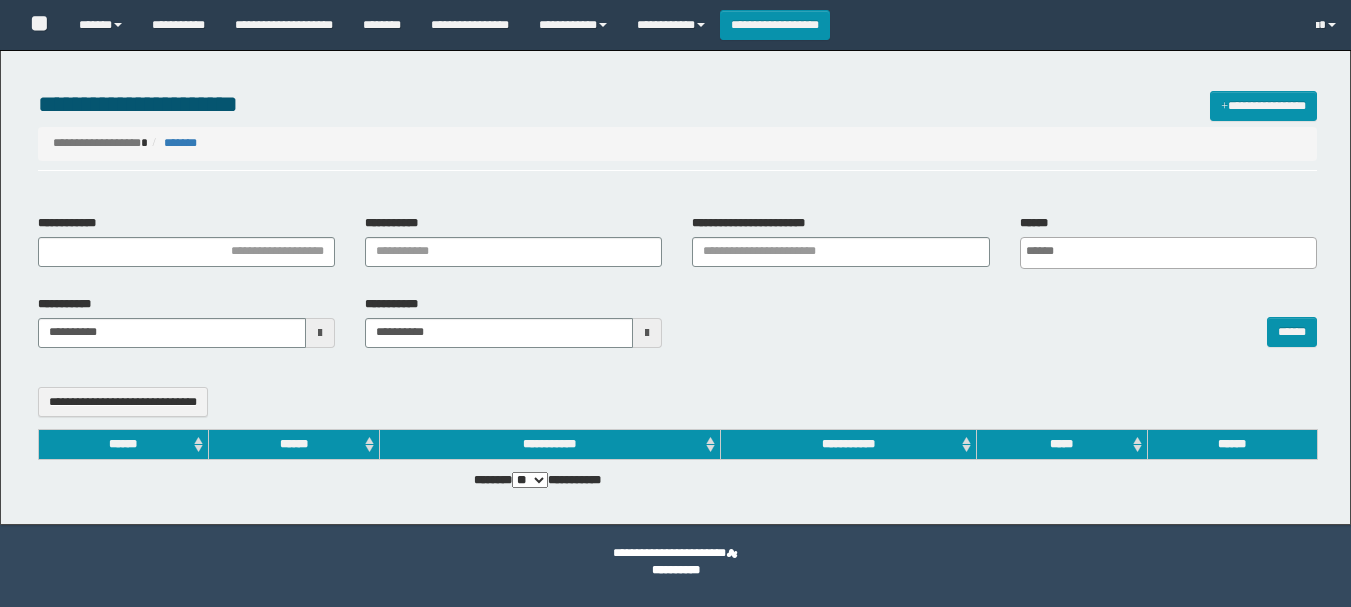 select 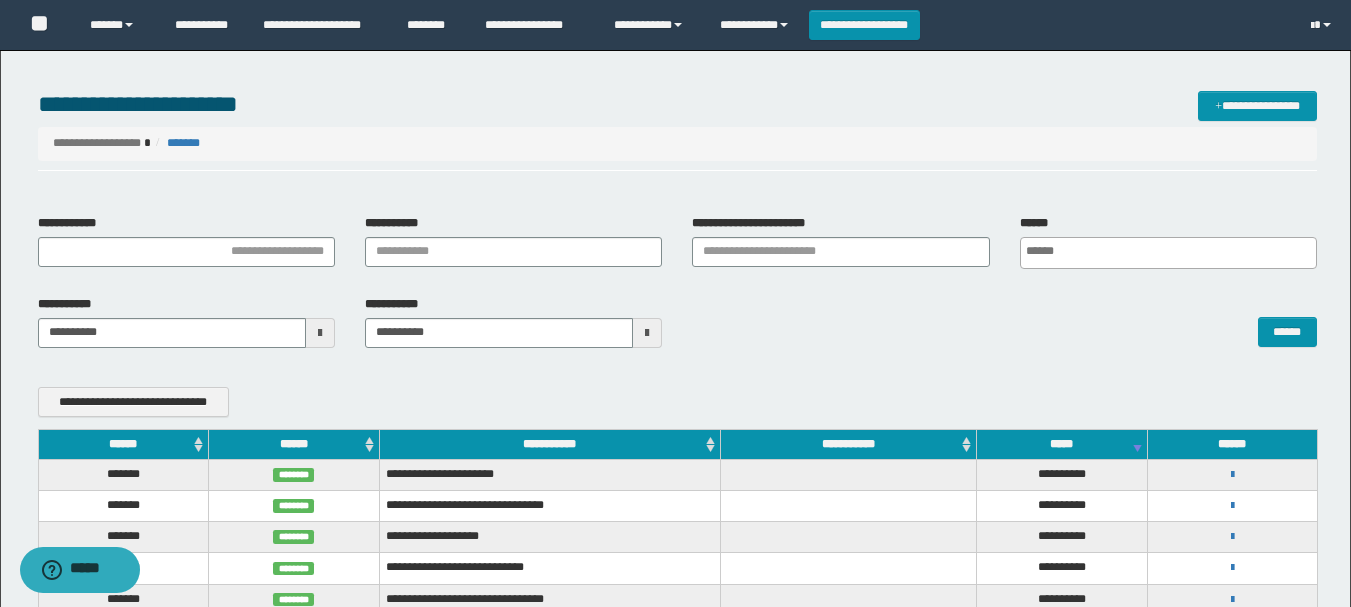 scroll, scrollTop: 0, scrollLeft: 0, axis: both 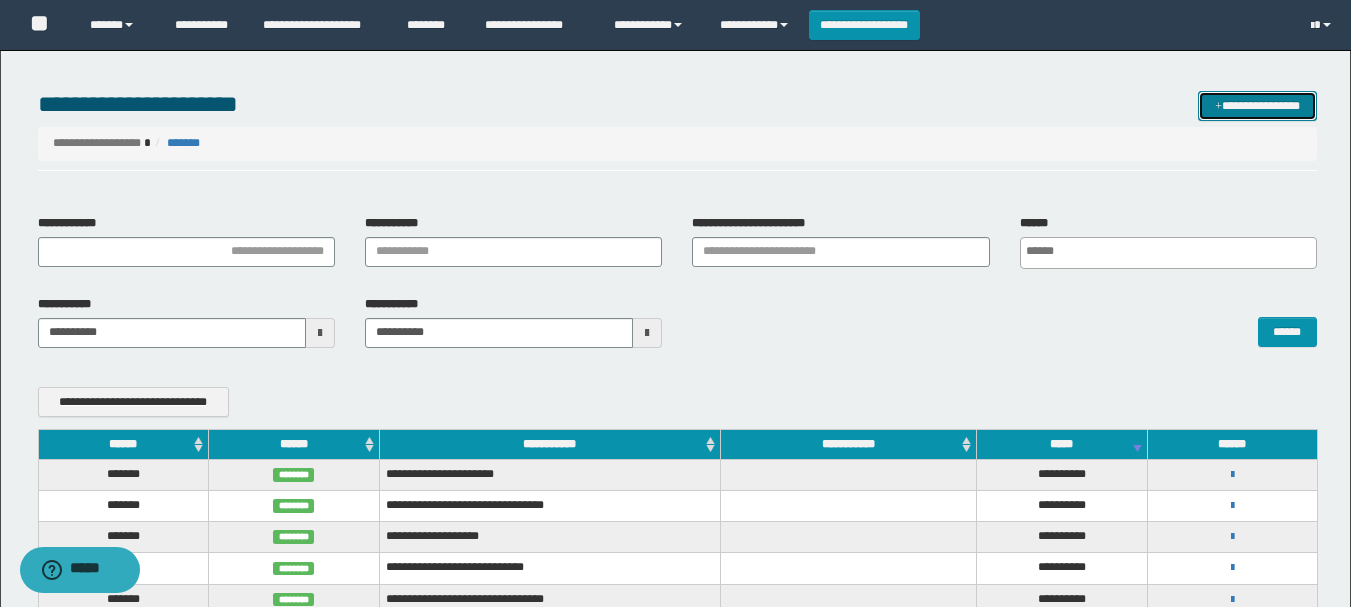 click on "**********" at bounding box center [1257, 106] 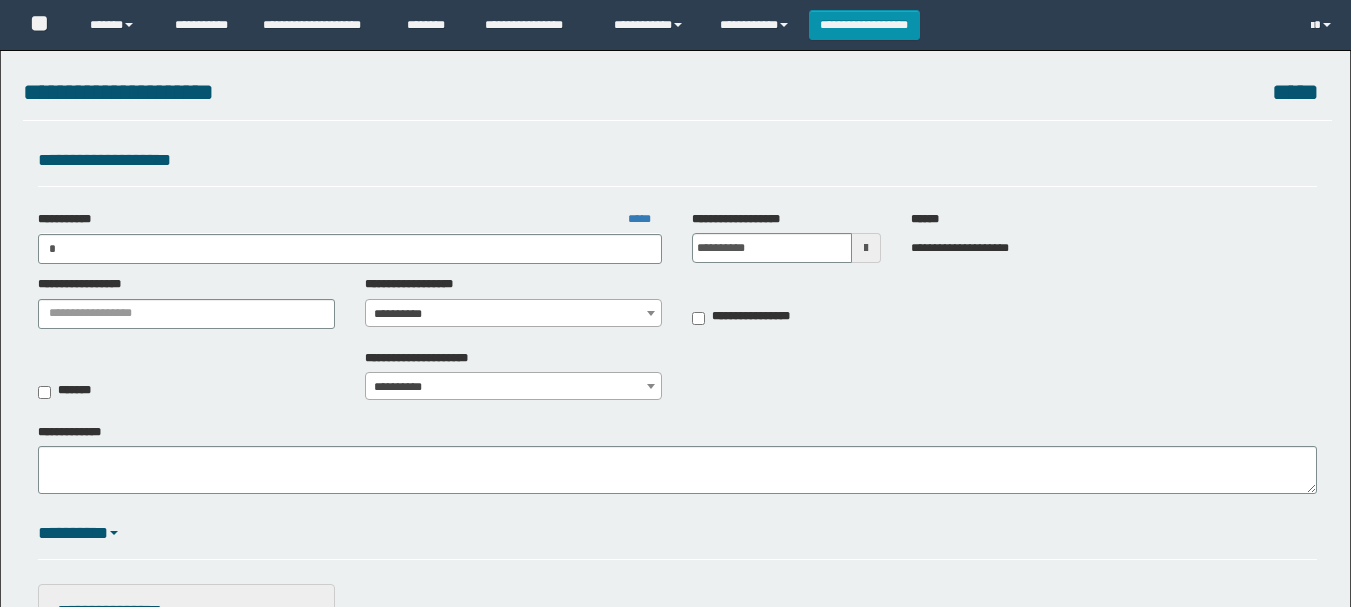 scroll, scrollTop: 0, scrollLeft: 0, axis: both 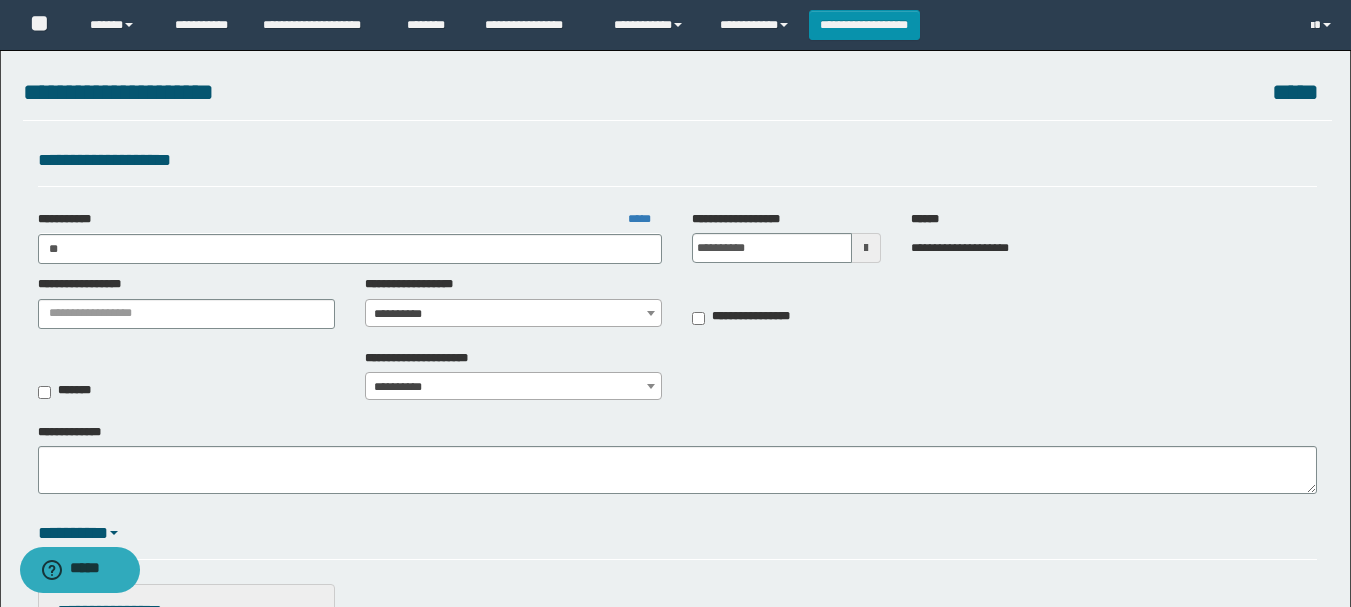type on "***" 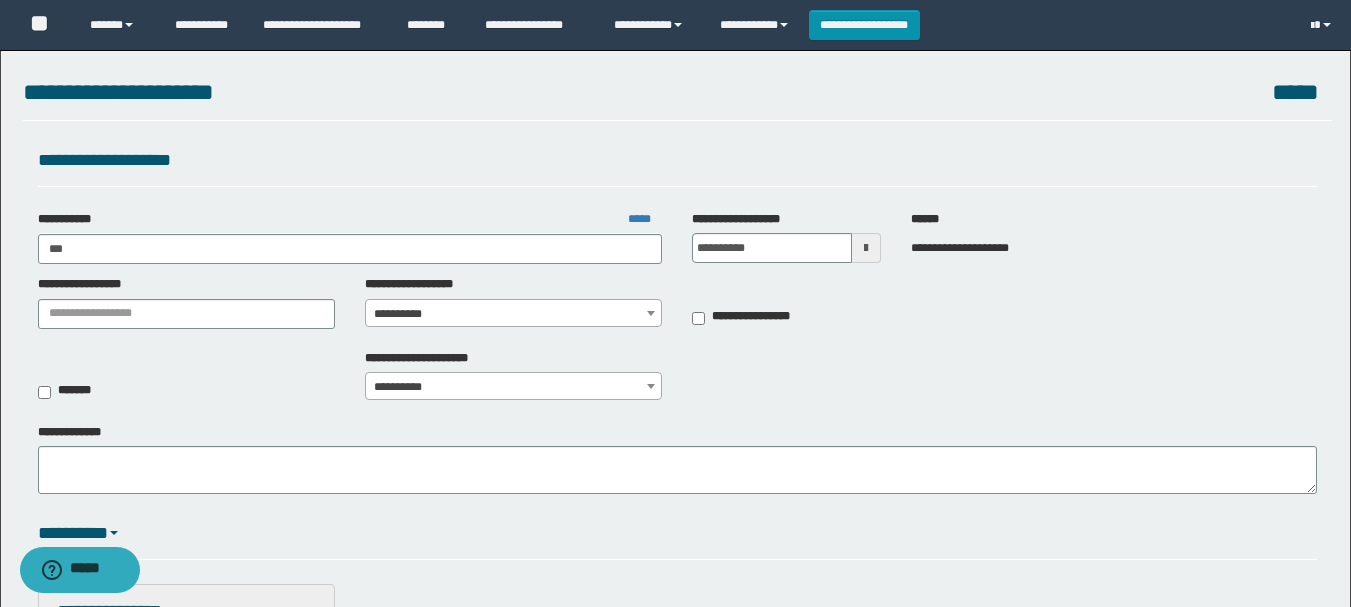 type on "***" 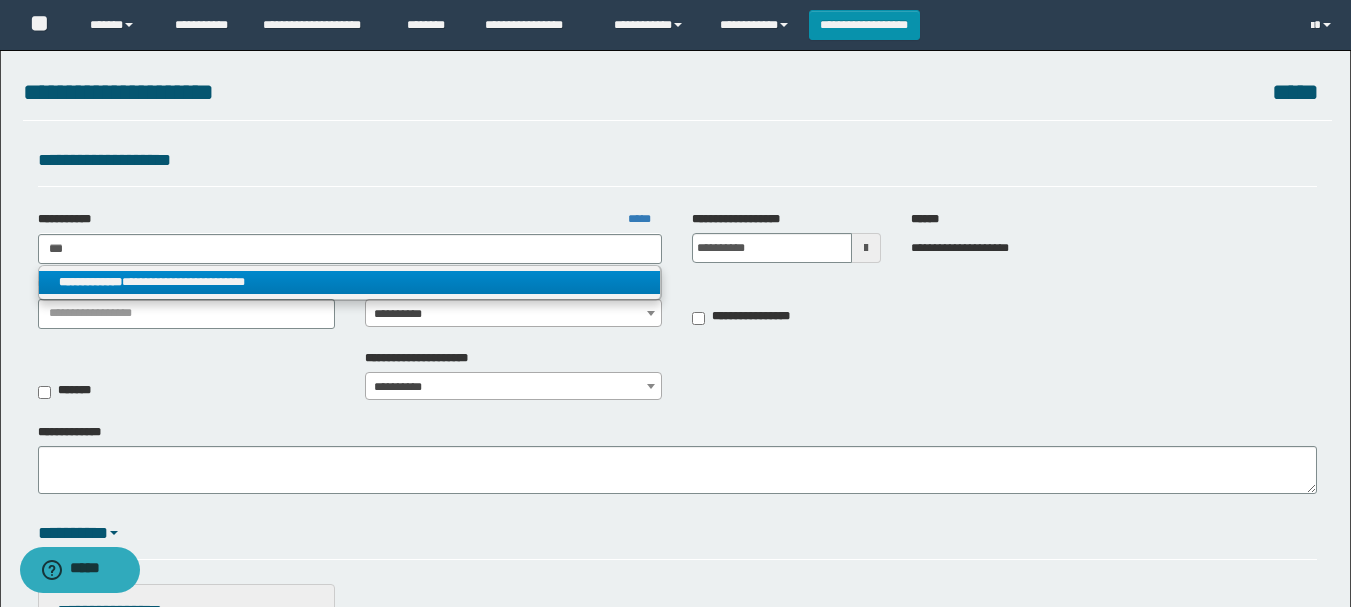 type on "***" 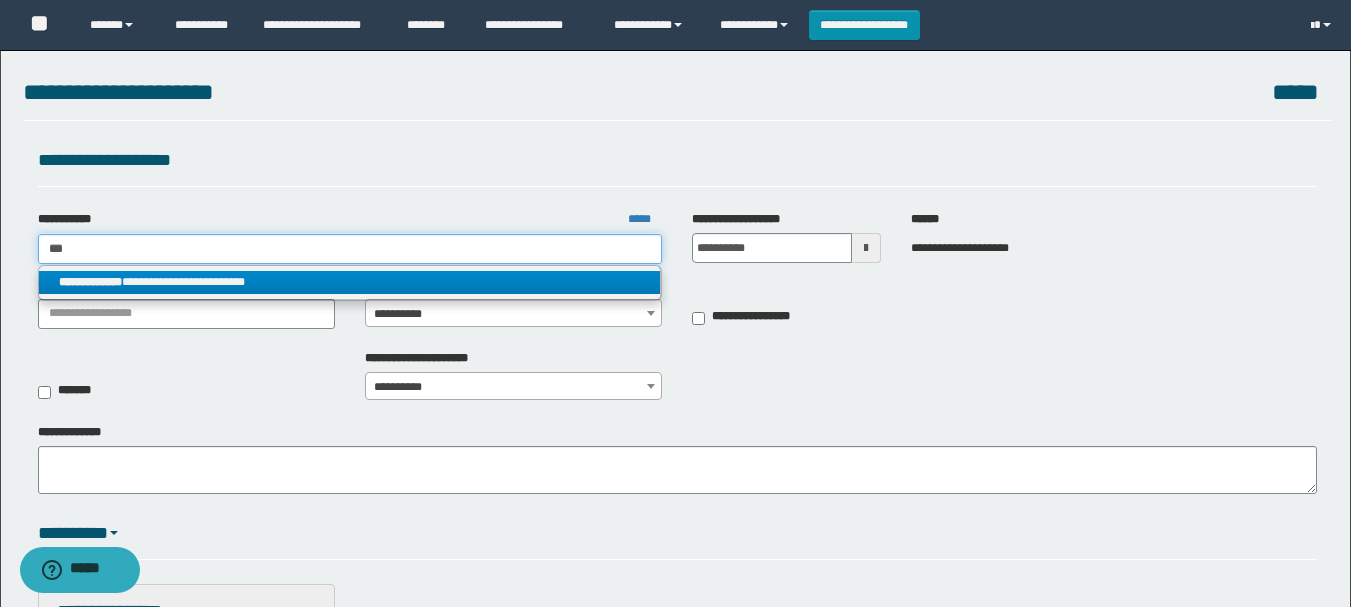 type 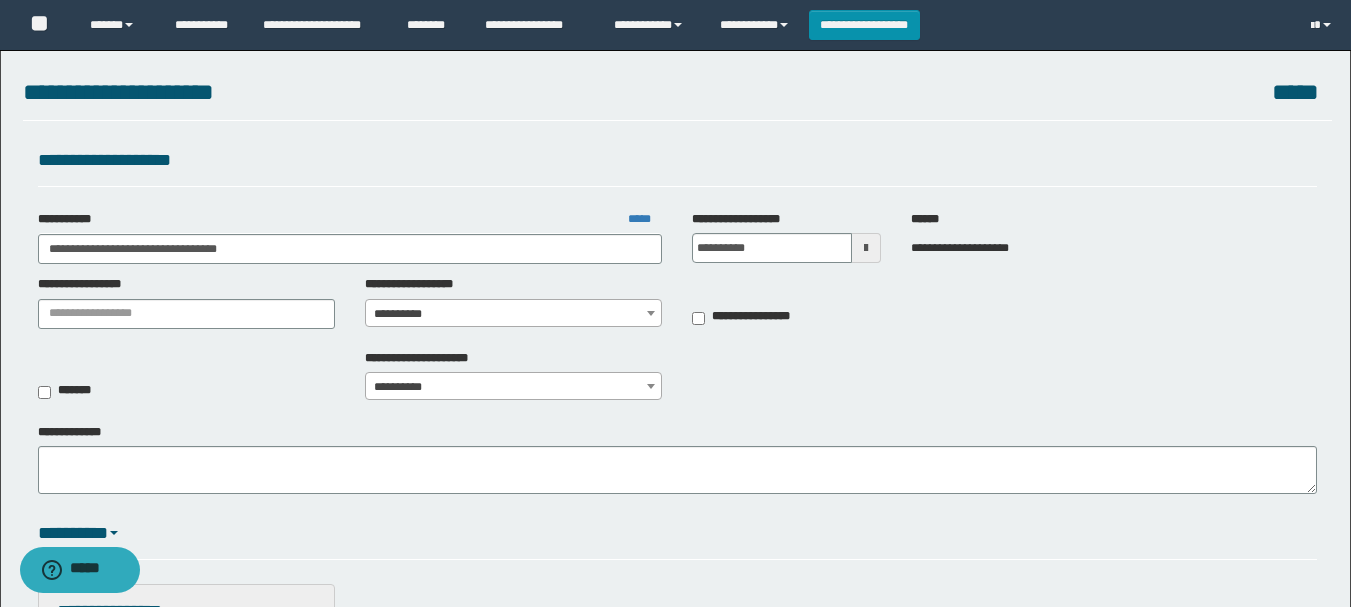 click on "**********" at bounding box center (513, 314) 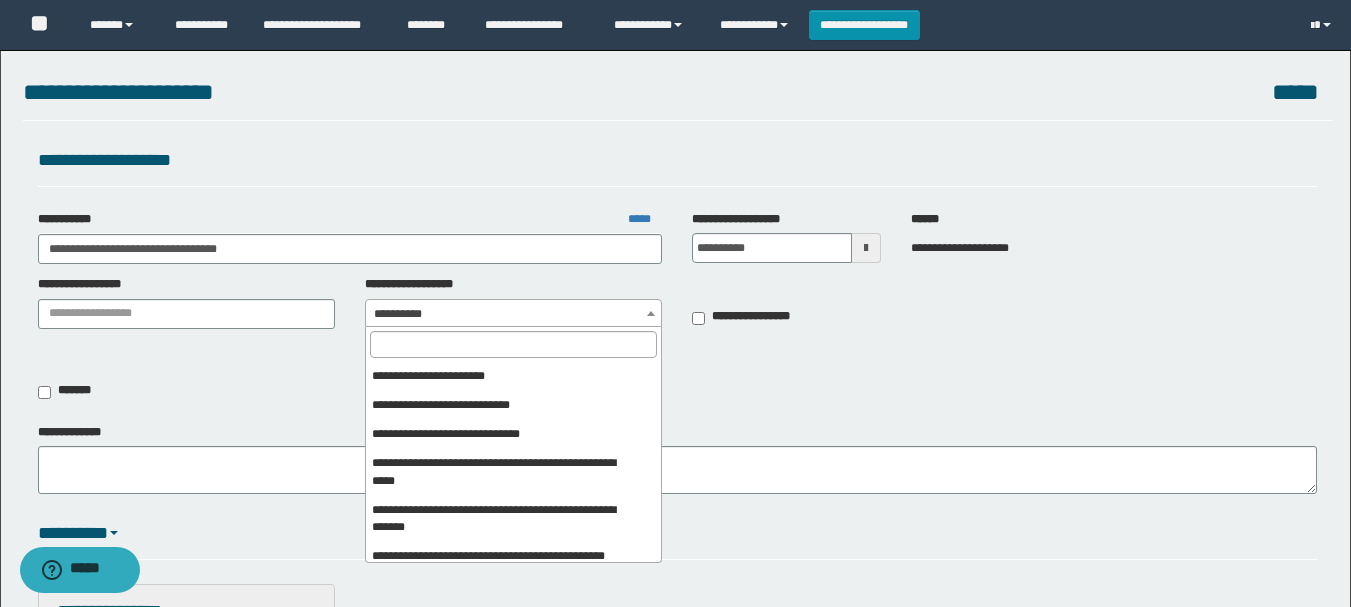 scroll, scrollTop: 500, scrollLeft: 0, axis: vertical 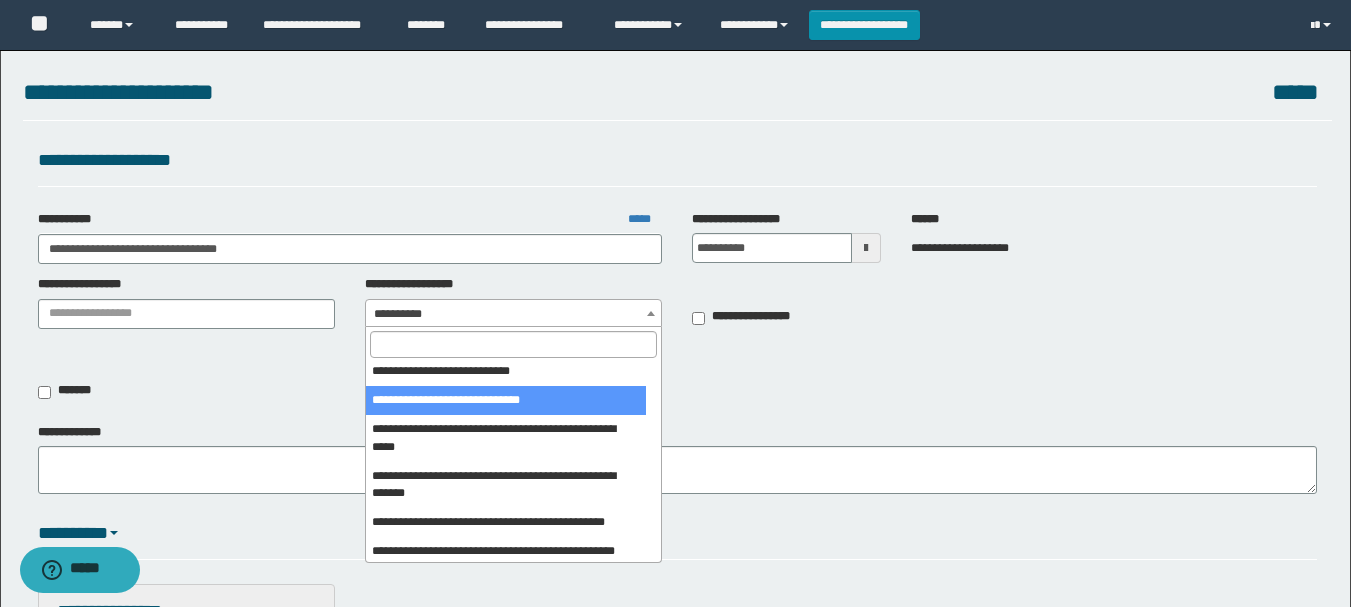 select on "***" 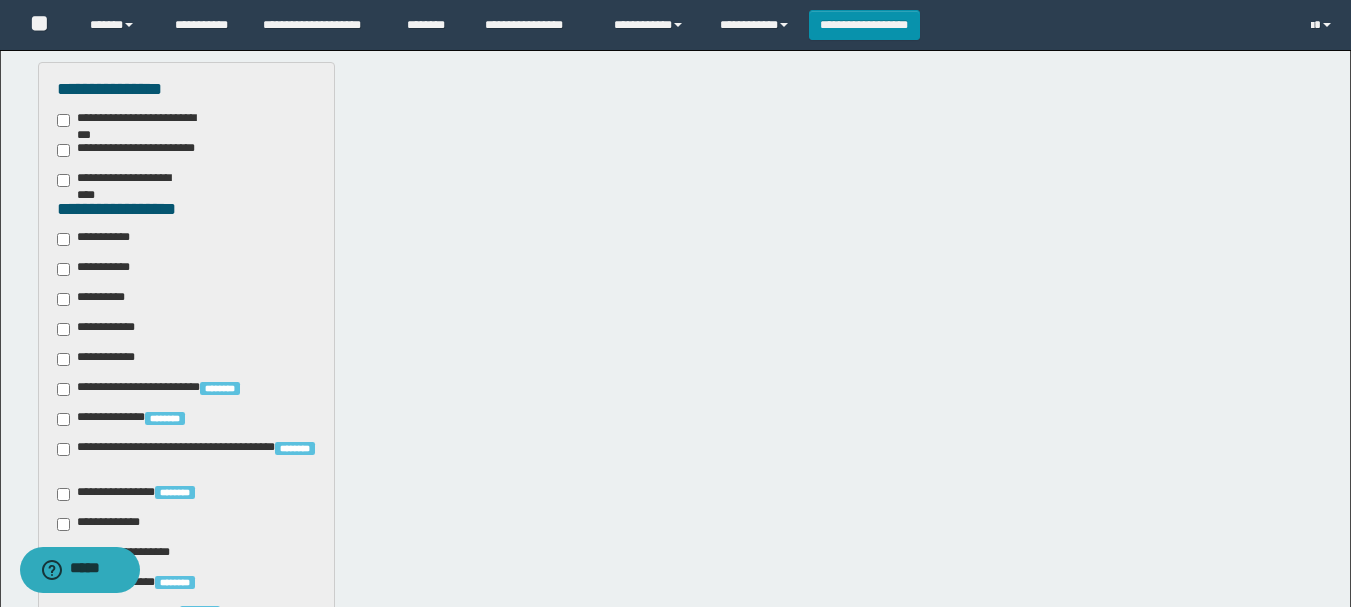 scroll, scrollTop: 400, scrollLeft: 0, axis: vertical 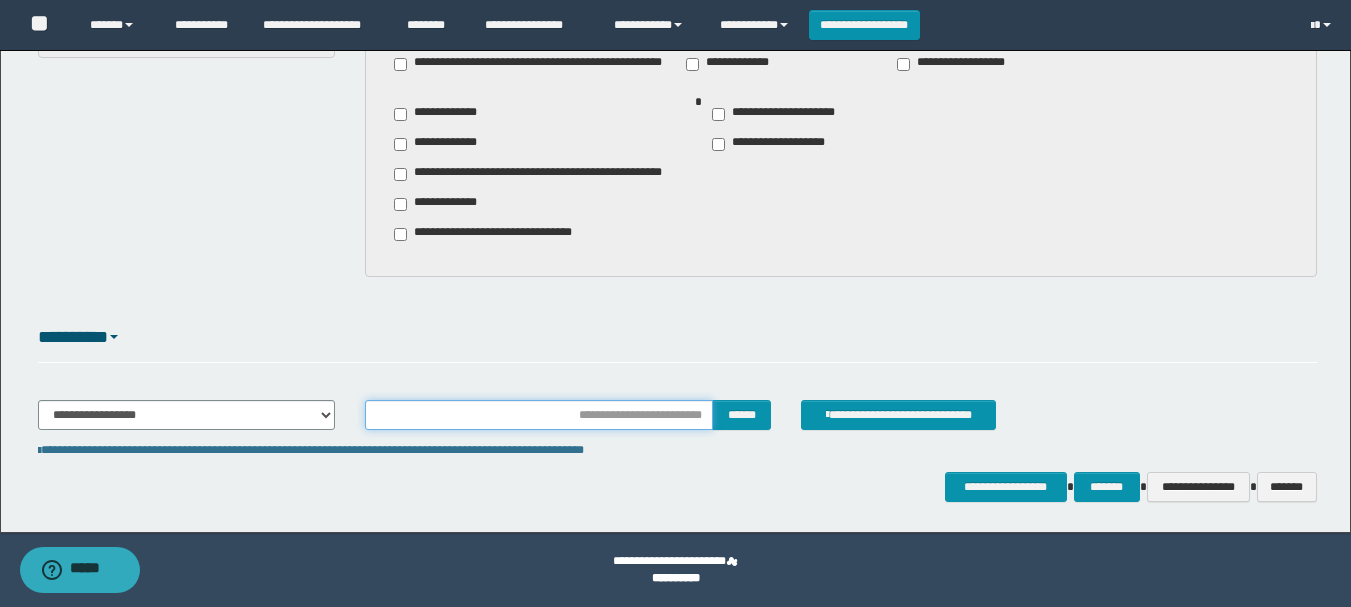 click at bounding box center [539, 415] 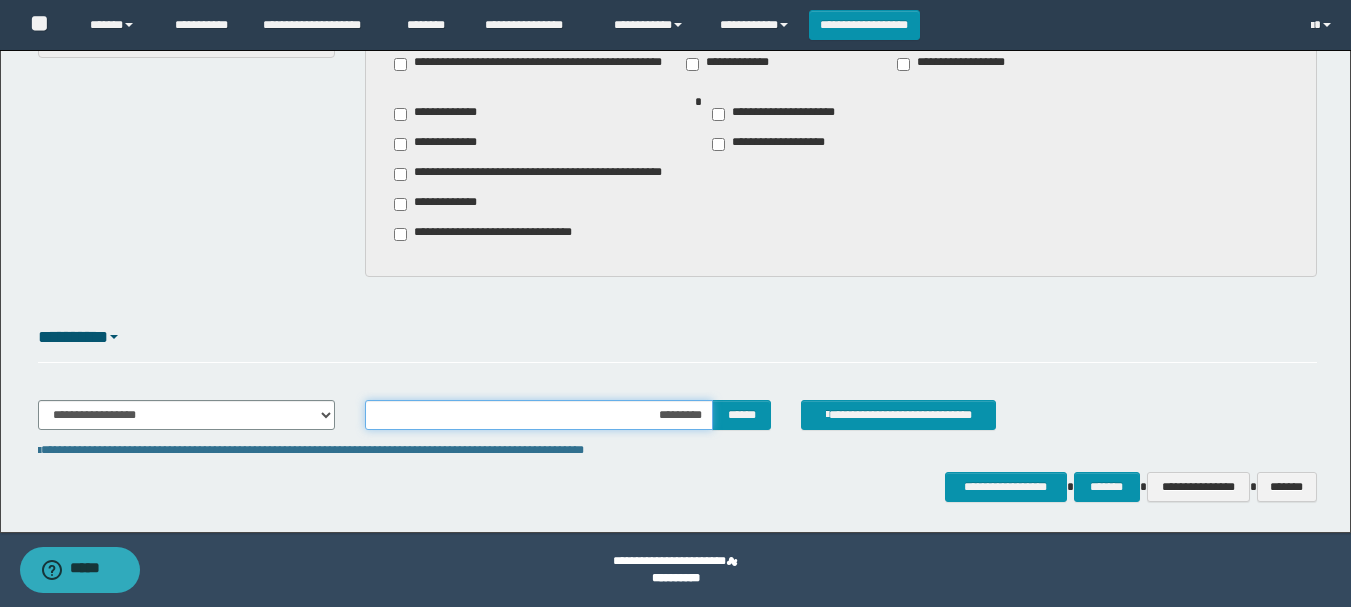 type on "**********" 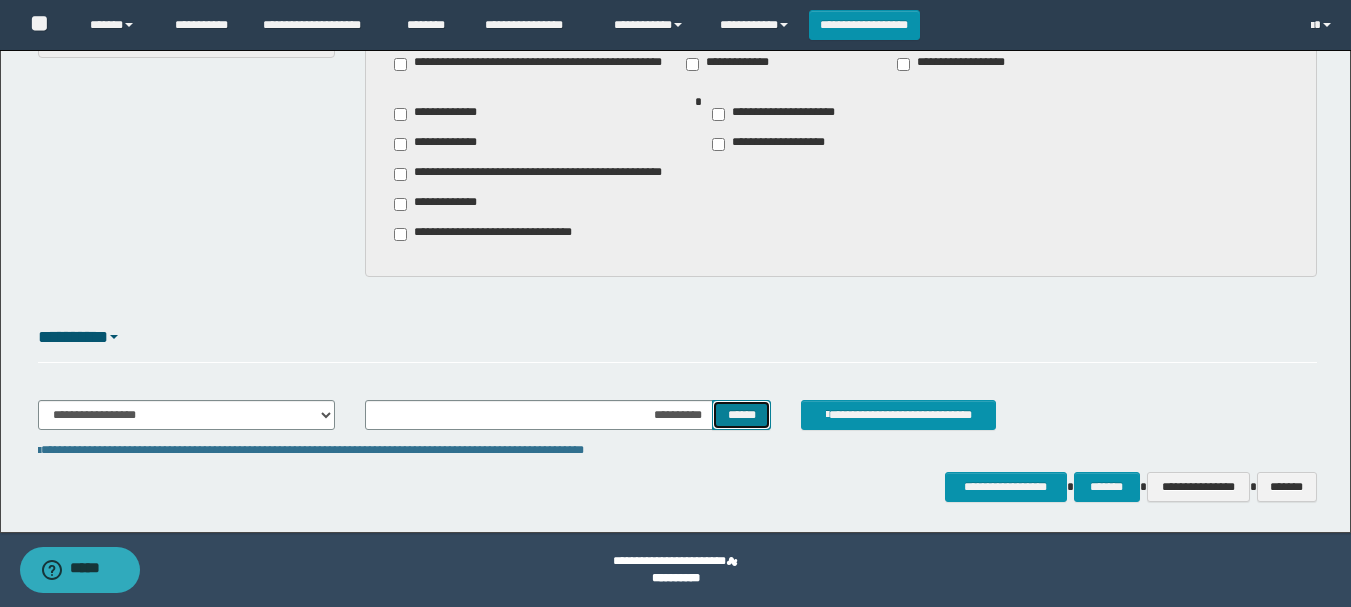 click on "******" at bounding box center [741, 415] 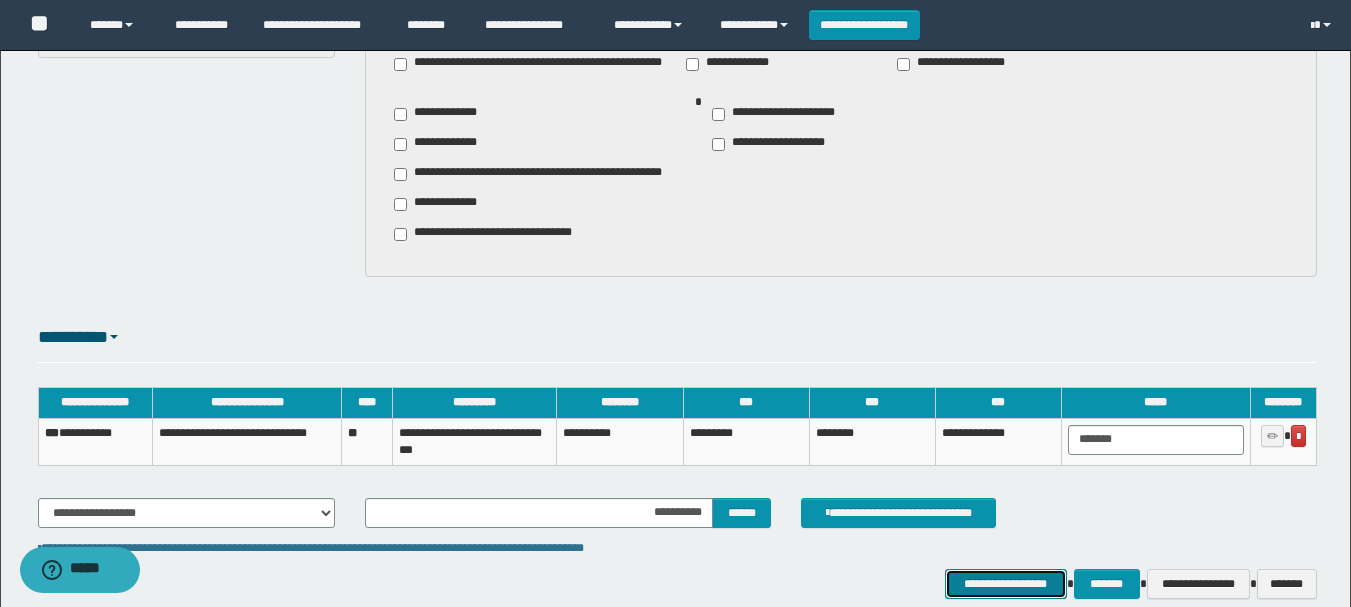 click on "**********" at bounding box center (1006, 584) 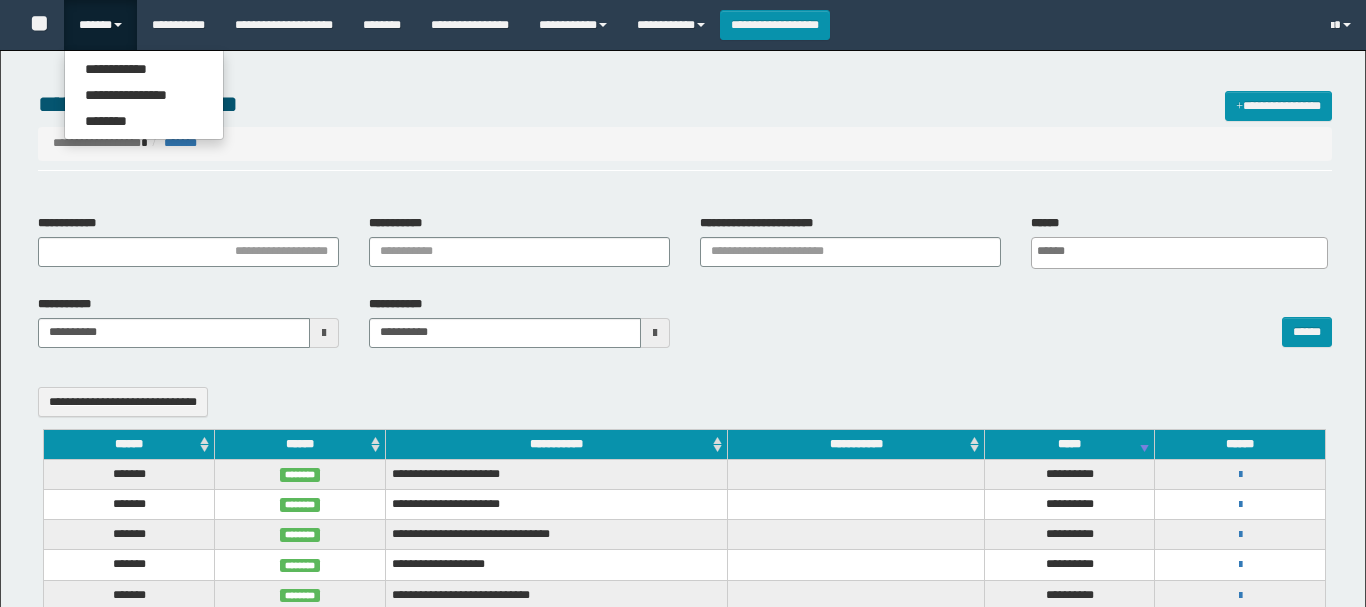 select 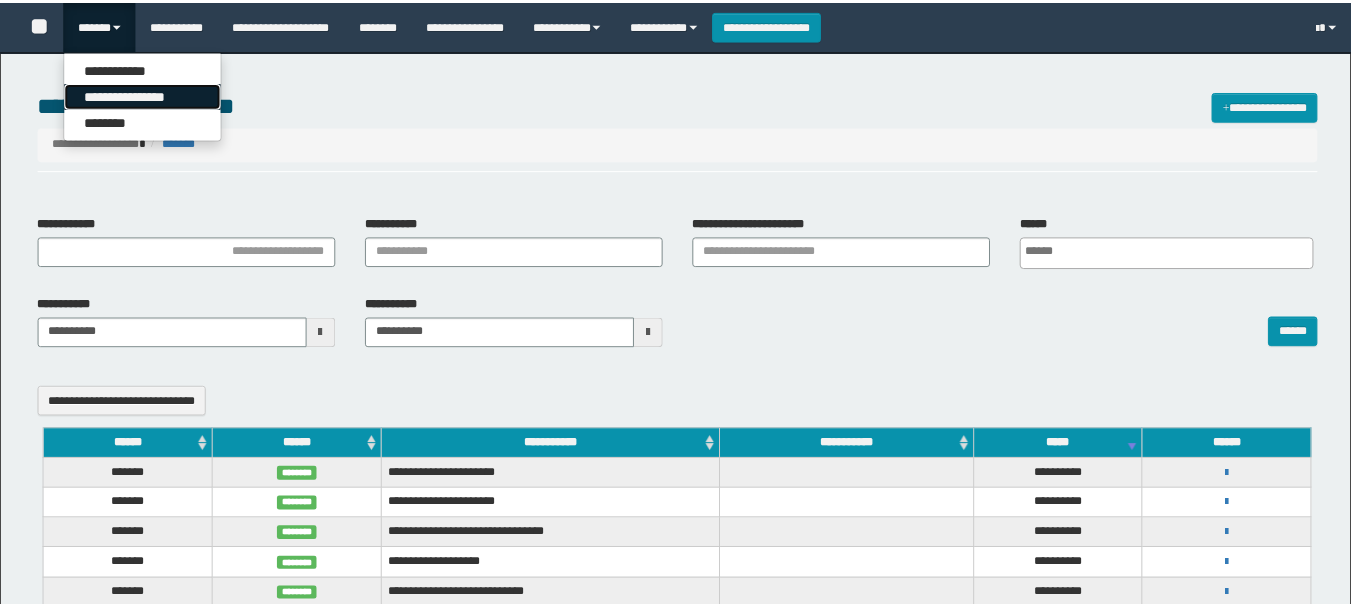 scroll, scrollTop: 0, scrollLeft: 0, axis: both 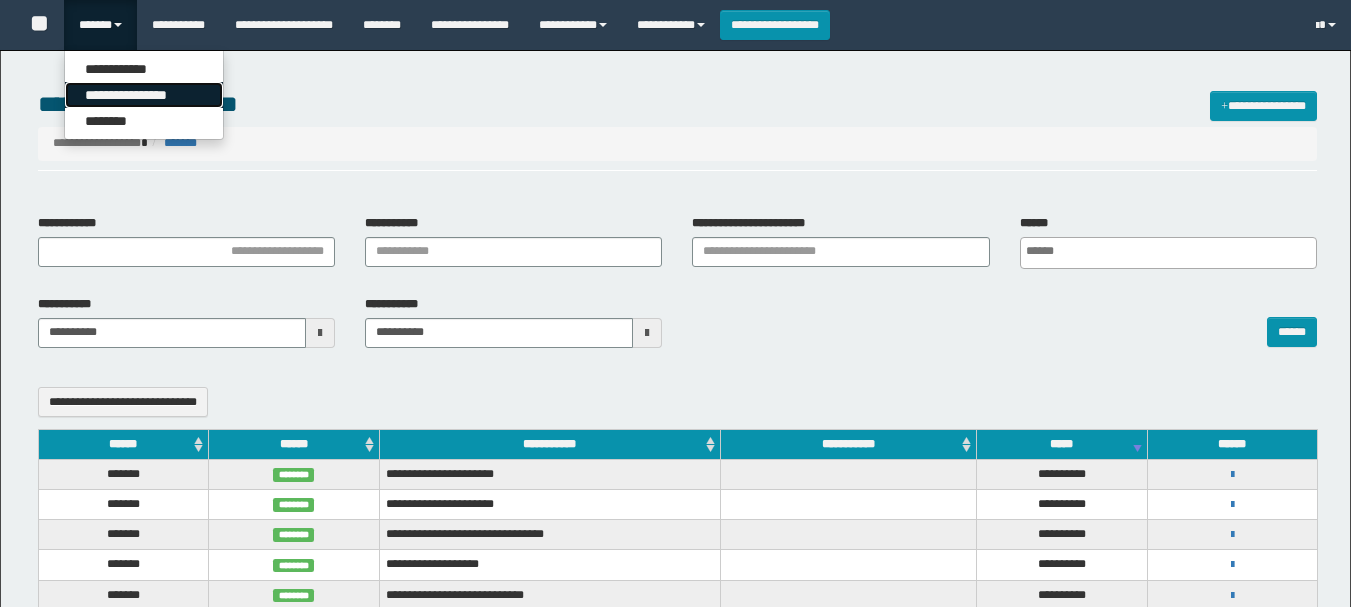 click on "**********" at bounding box center (144, 95) 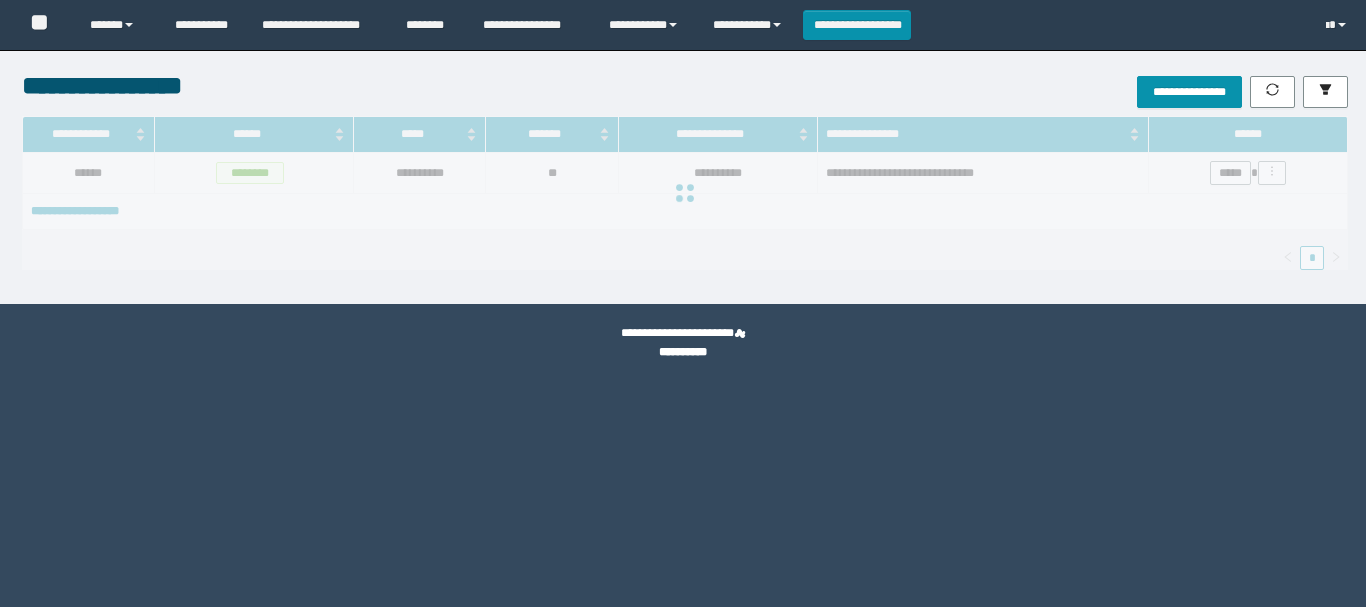 scroll, scrollTop: 0, scrollLeft: 0, axis: both 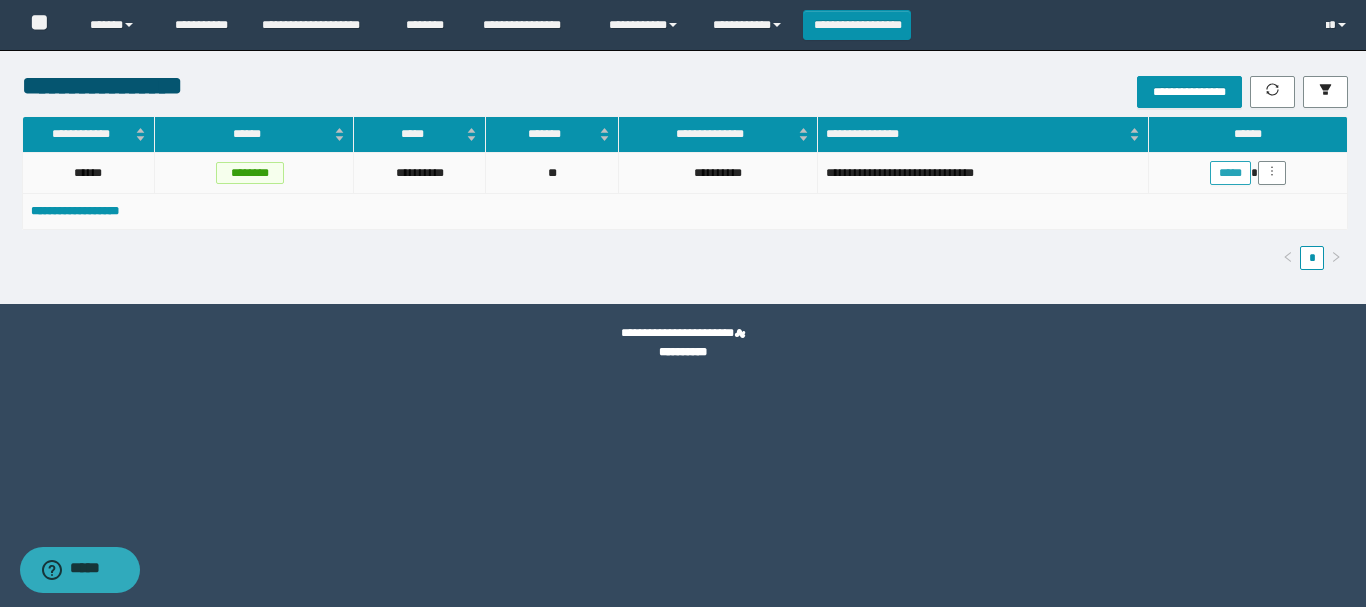 click on "*****" at bounding box center (1230, 173) 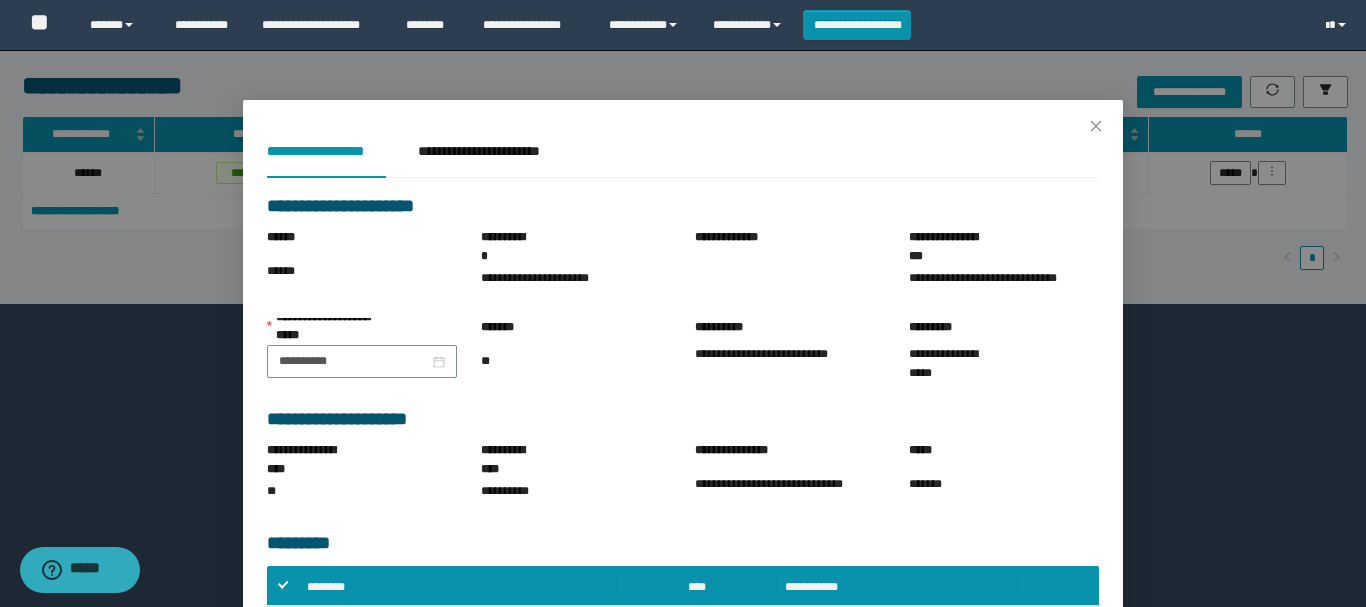 scroll, scrollTop: 303, scrollLeft: 0, axis: vertical 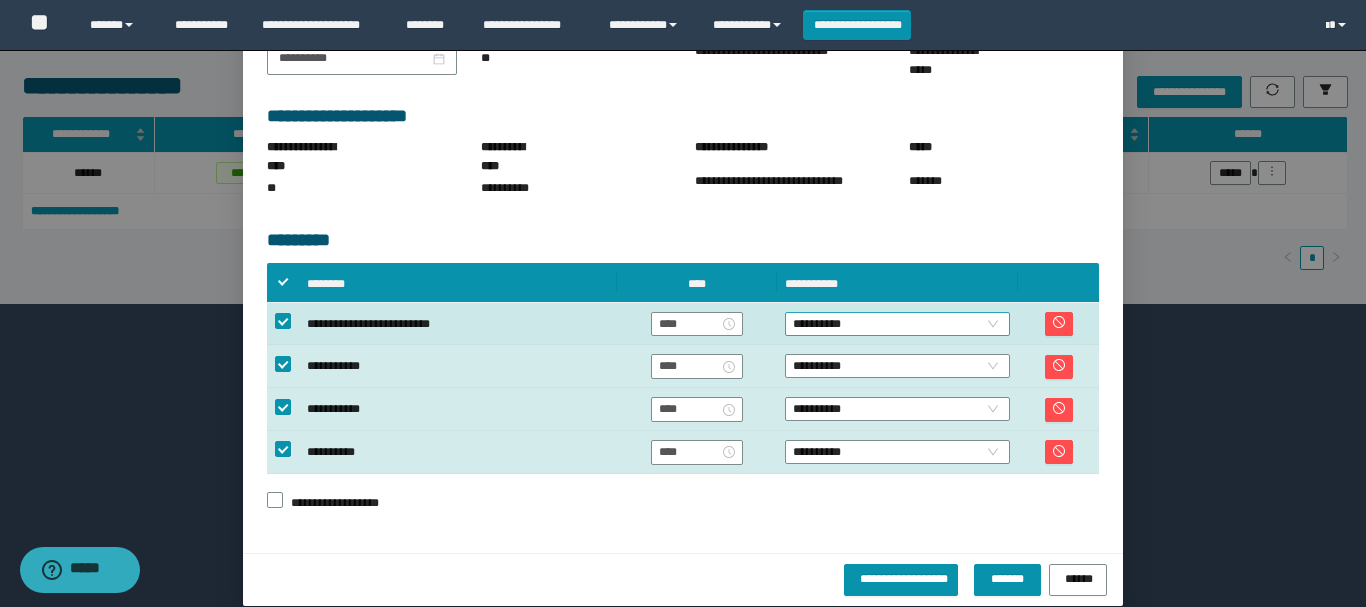 click on "**********" at bounding box center (897, 324) 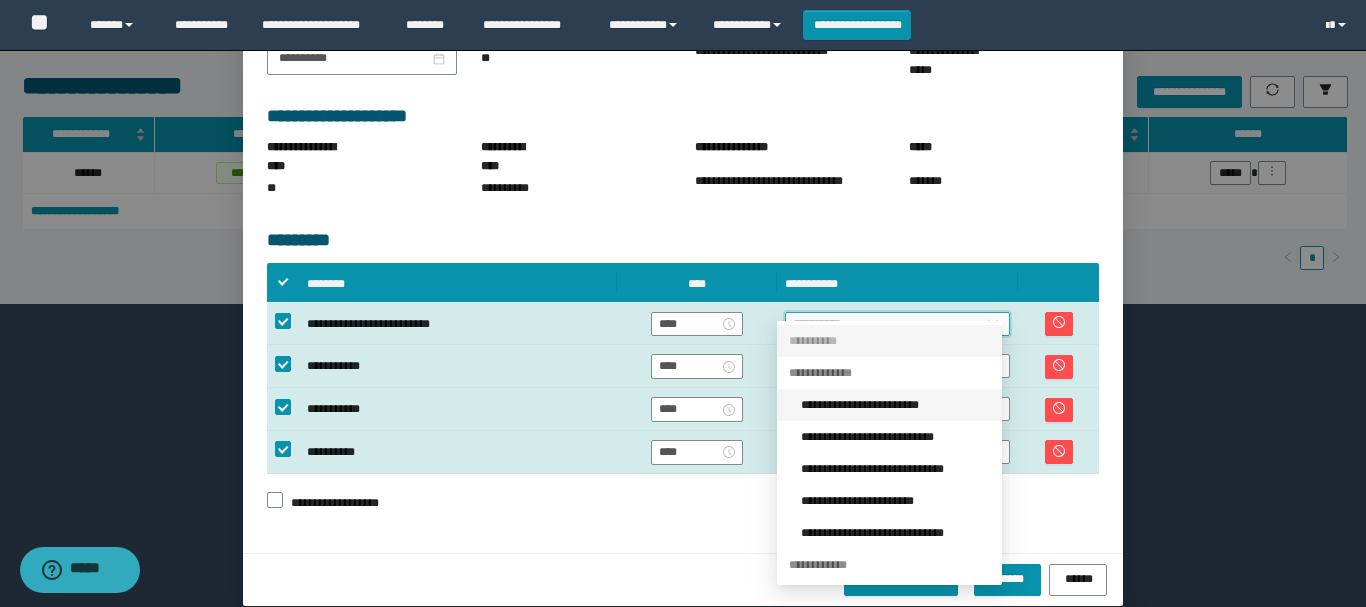 click on "**********" at bounding box center (895, 405) 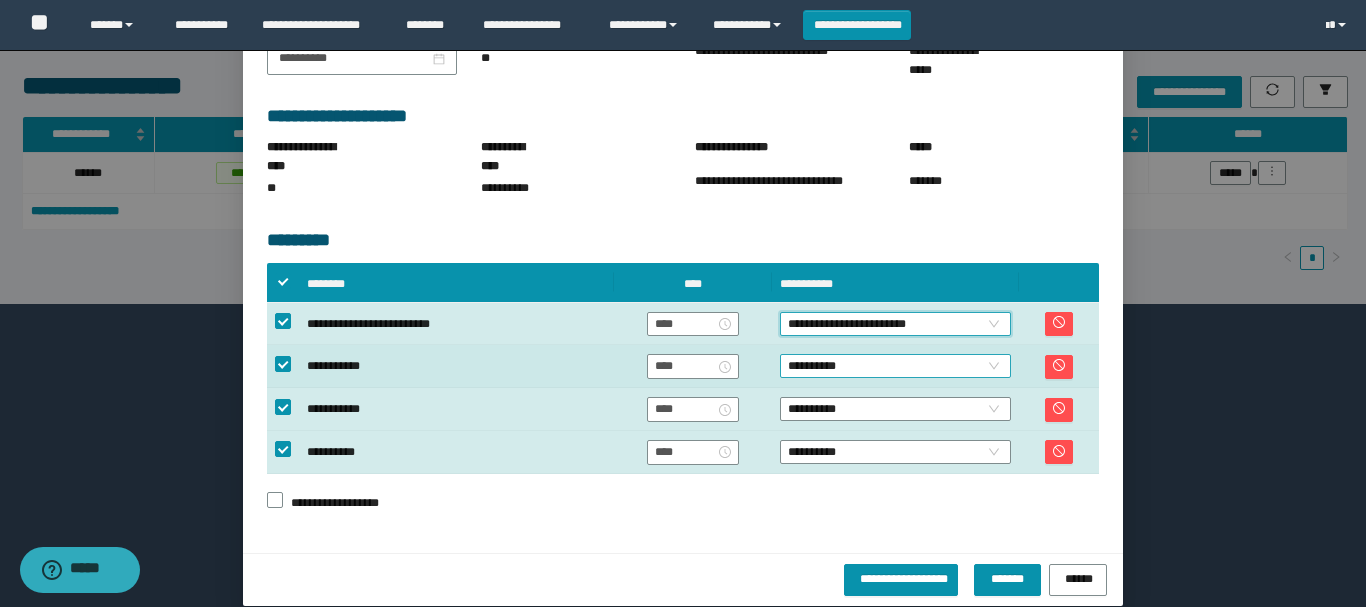 click on "**********" at bounding box center [895, 366] 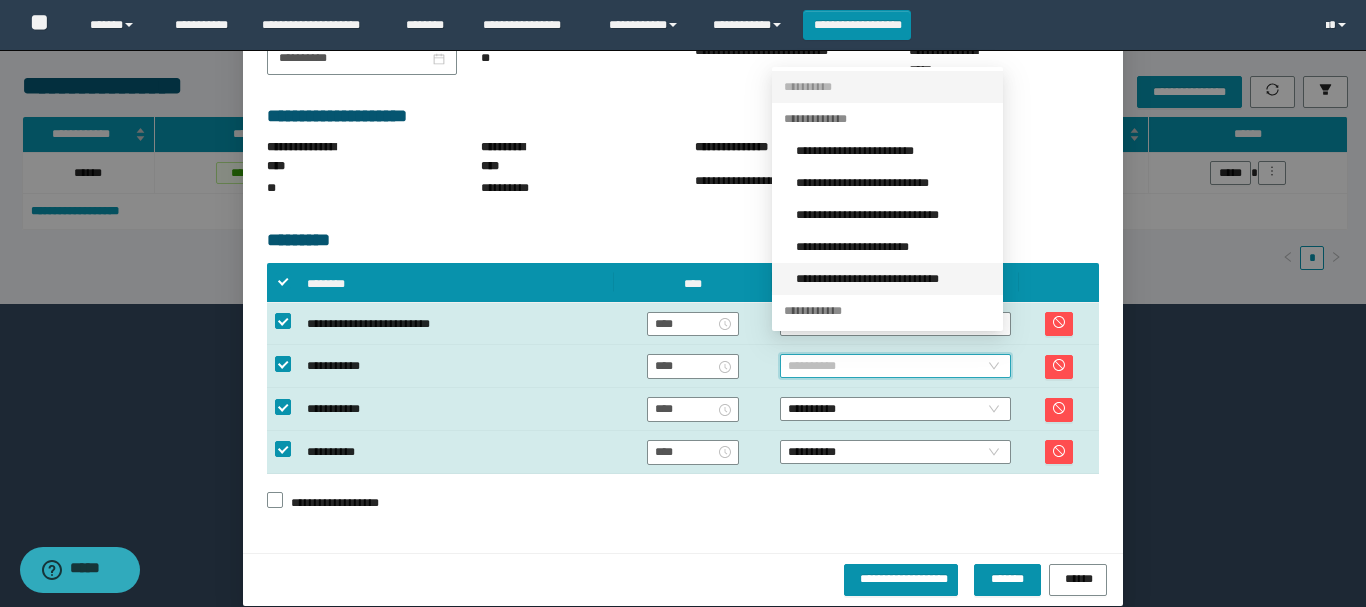 click on "**********" at bounding box center (887, 279) 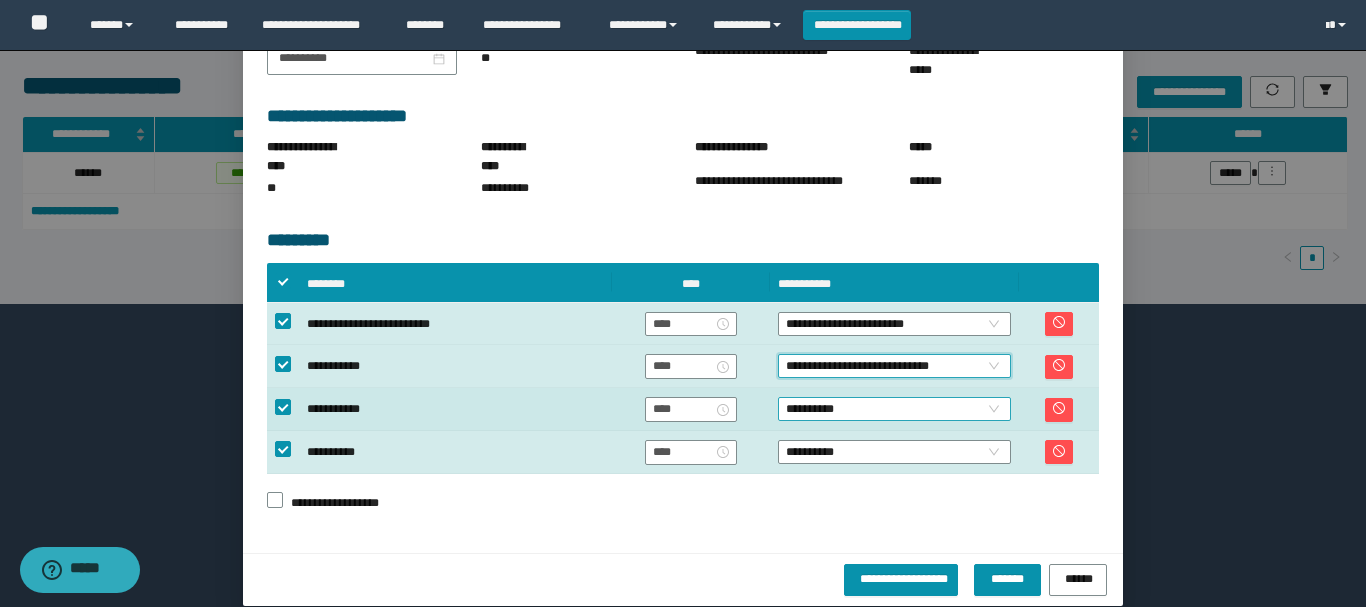 click on "**********" at bounding box center [894, 409] 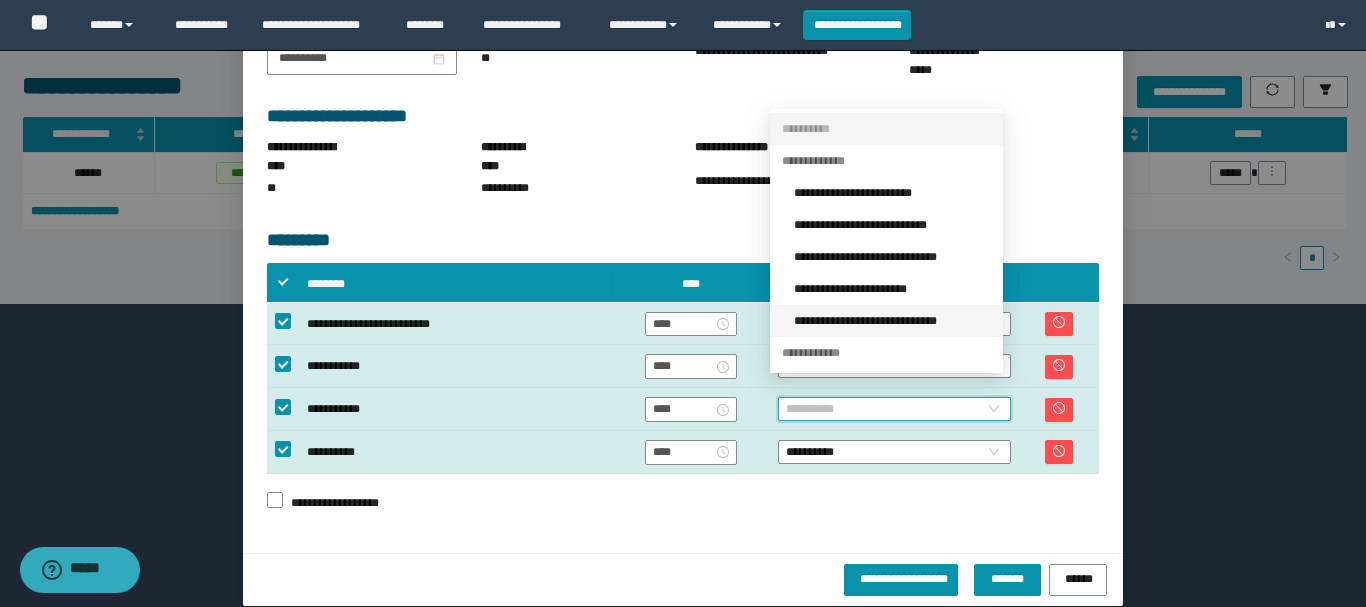 click on "**********" at bounding box center [683, 501] 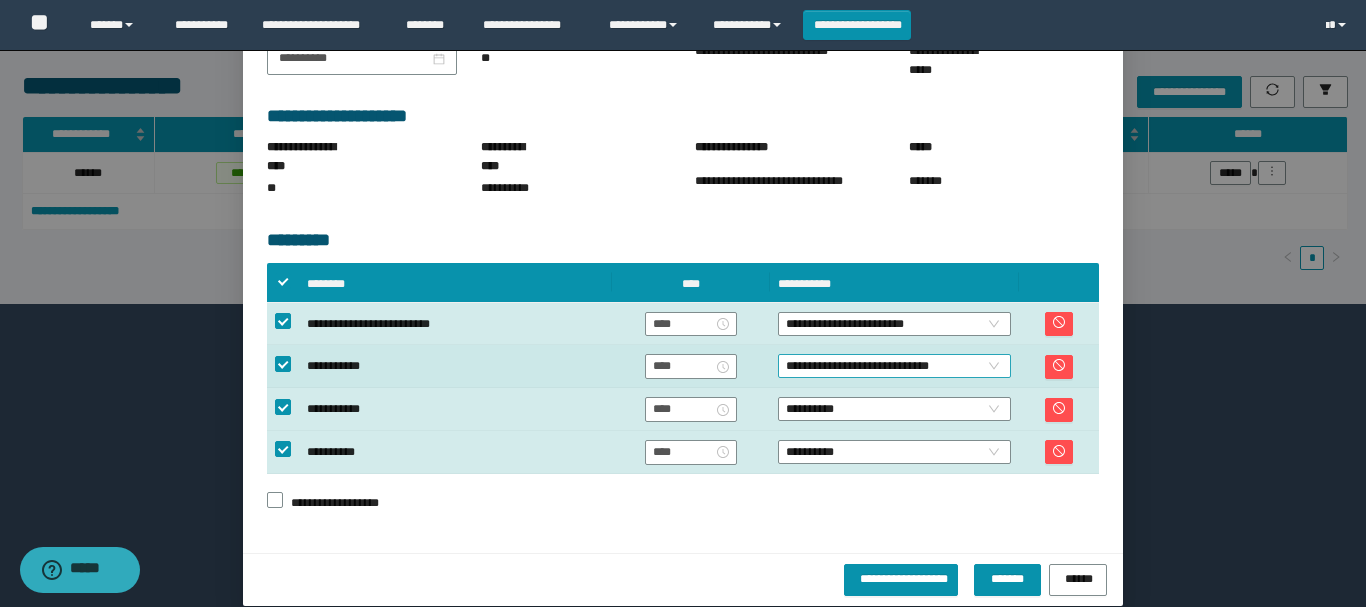 click on "**********" at bounding box center [894, 366] 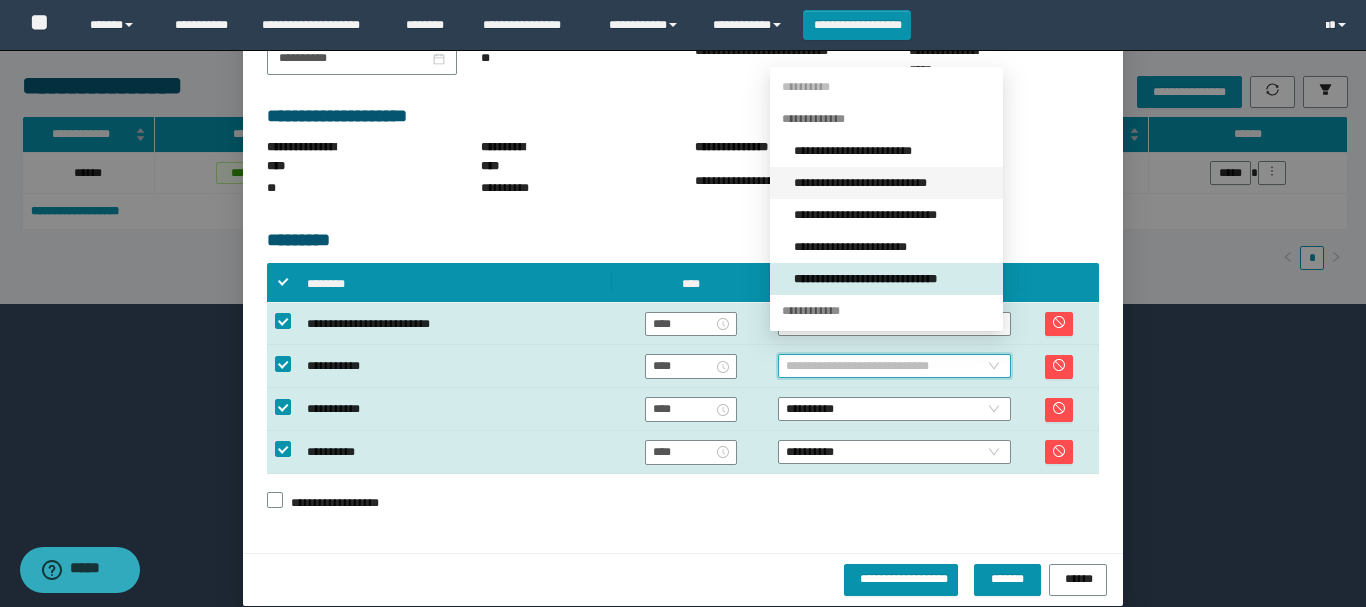 click on "**********" at bounding box center (892, 183) 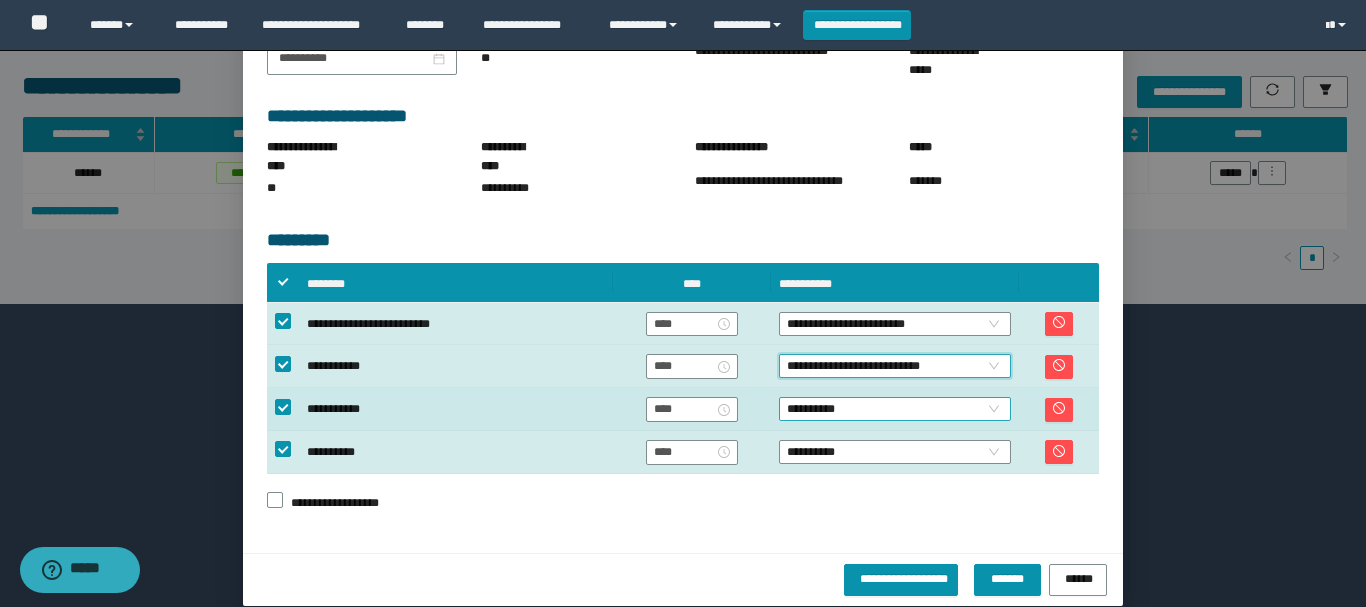 click on "**********" at bounding box center [895, 409] 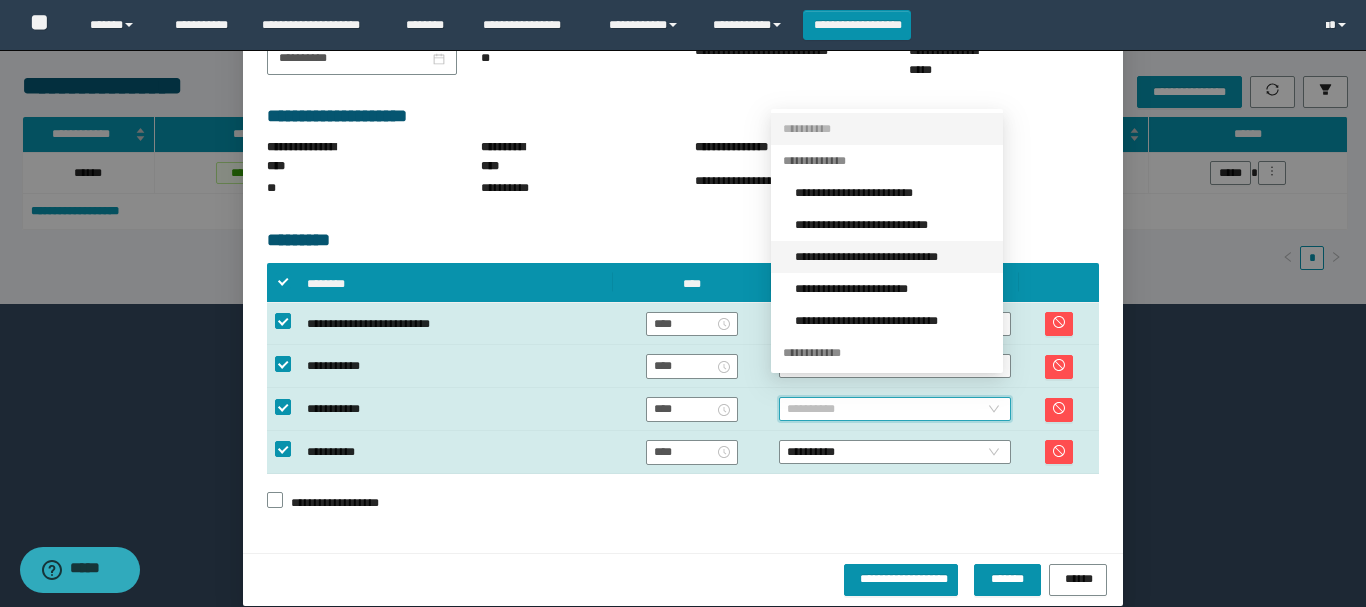 click on "**********" at bounding box center (893, 257) 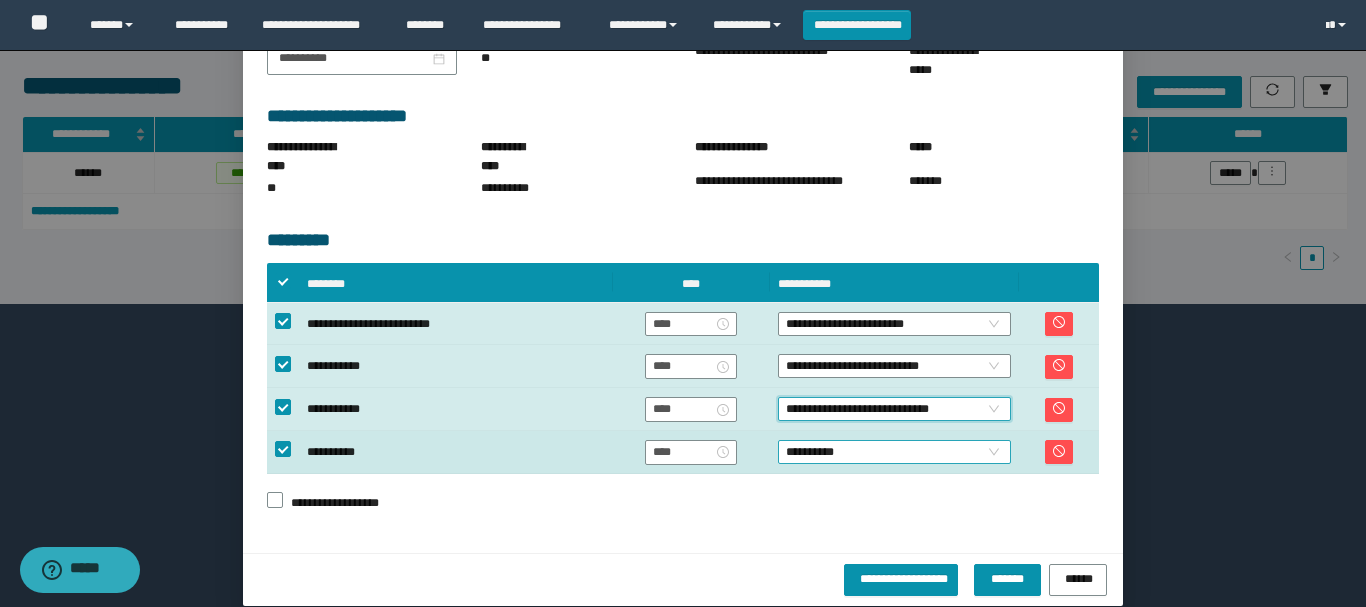 click on "**********" at bounding box center [894, 452] 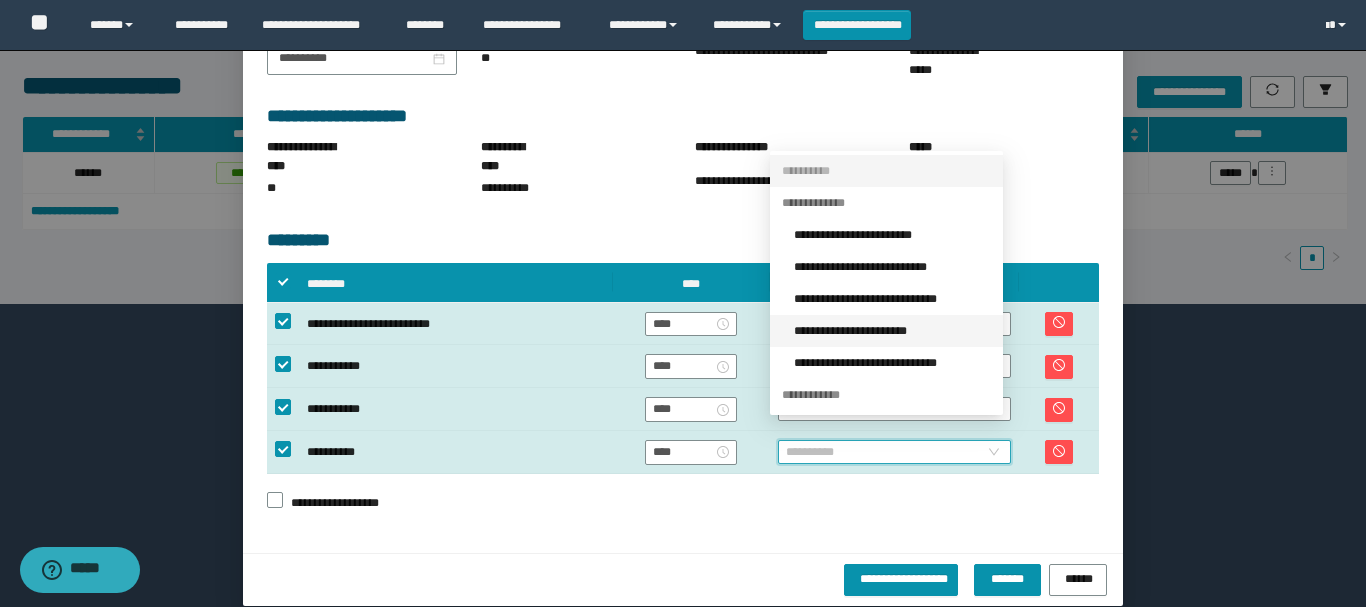 click on "**********" at bounding box center [892, 331] 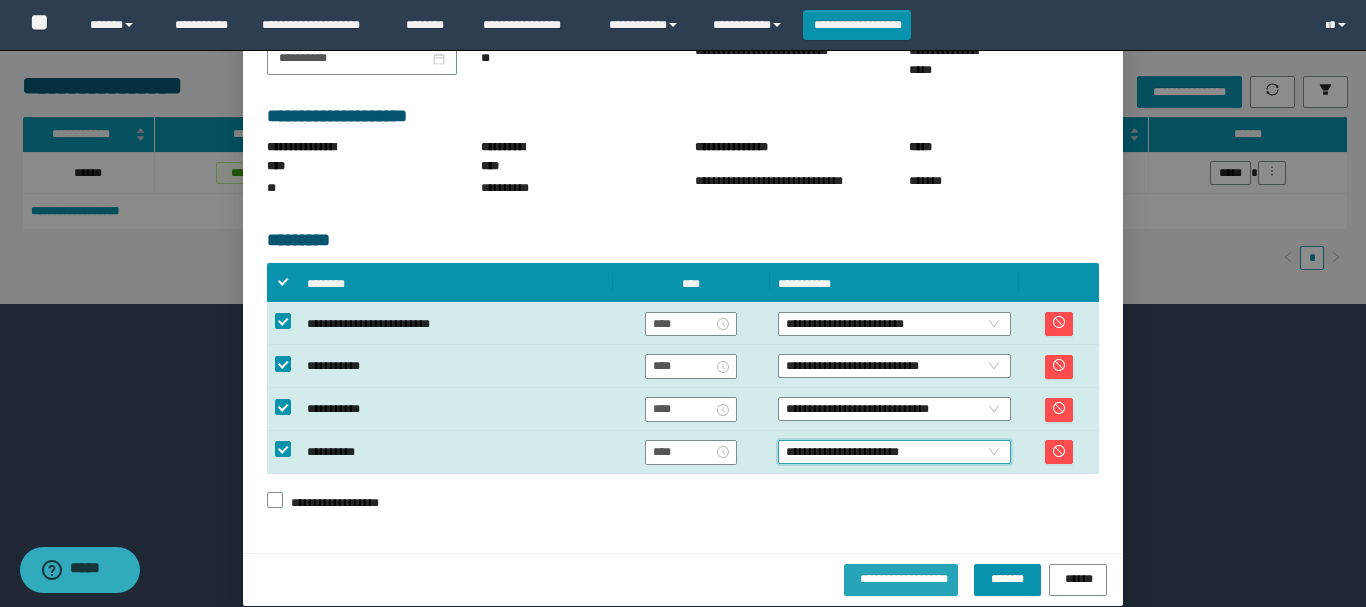 click on "**********" at bounding box center [901, 577] 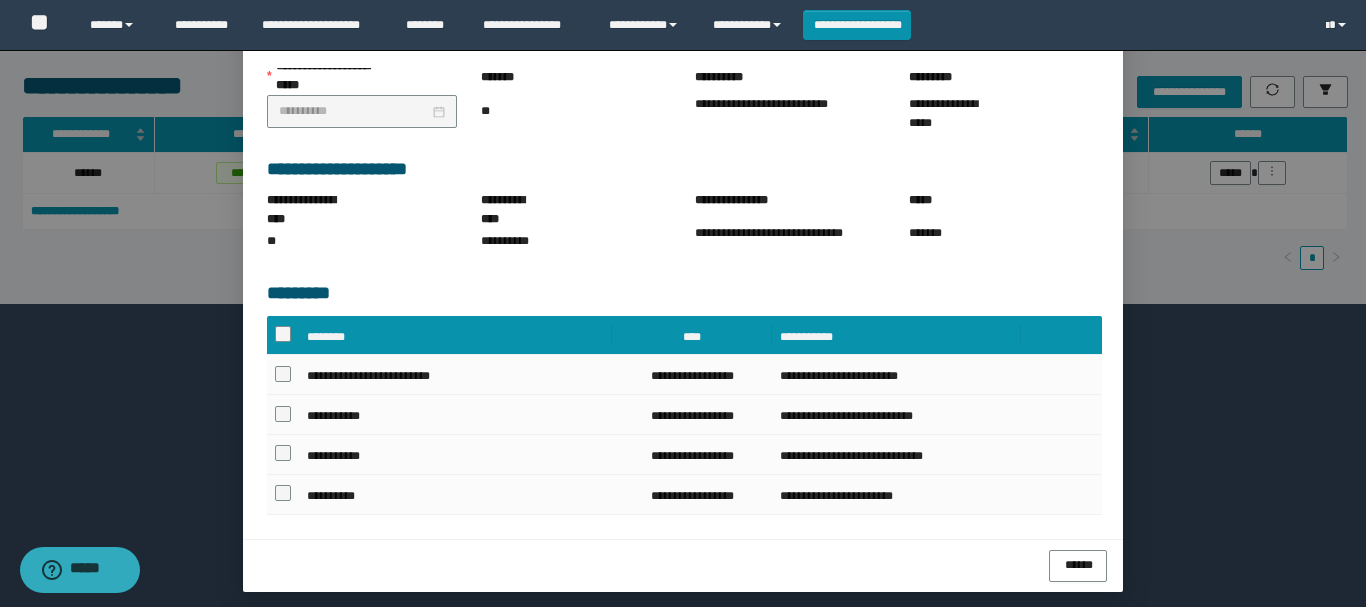 scroll, scrollTop: 287, scrollLeft: 0, axis: vertical 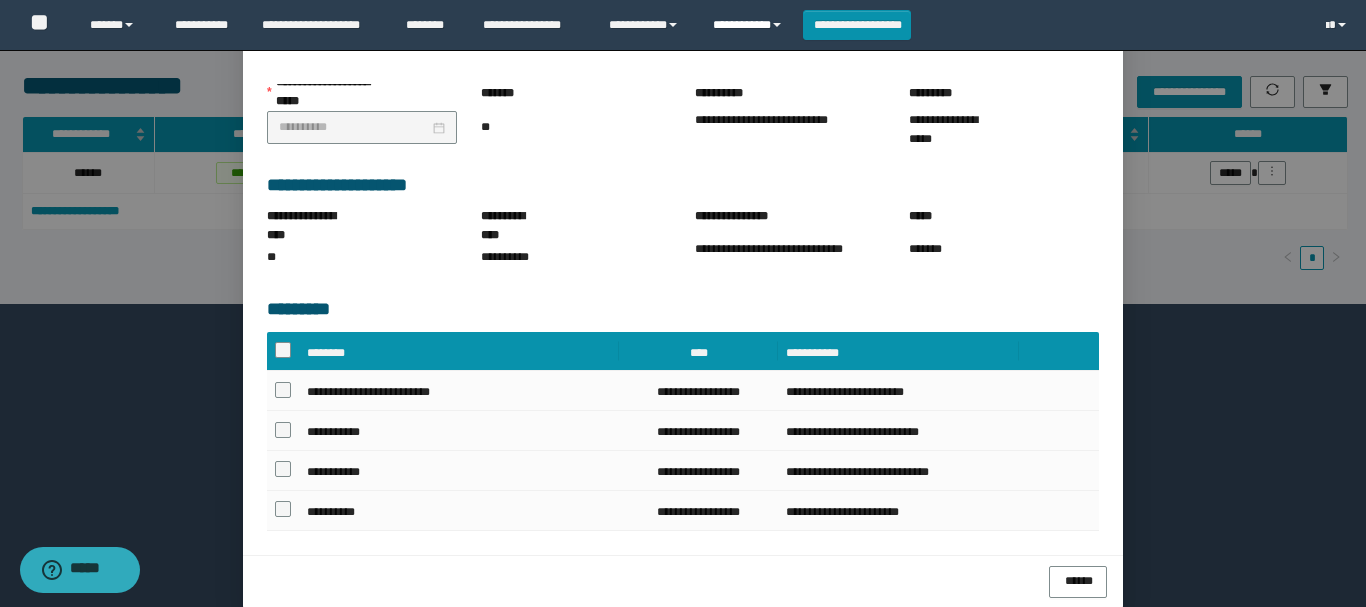 click on "**********" at bounding box center (750, 25) 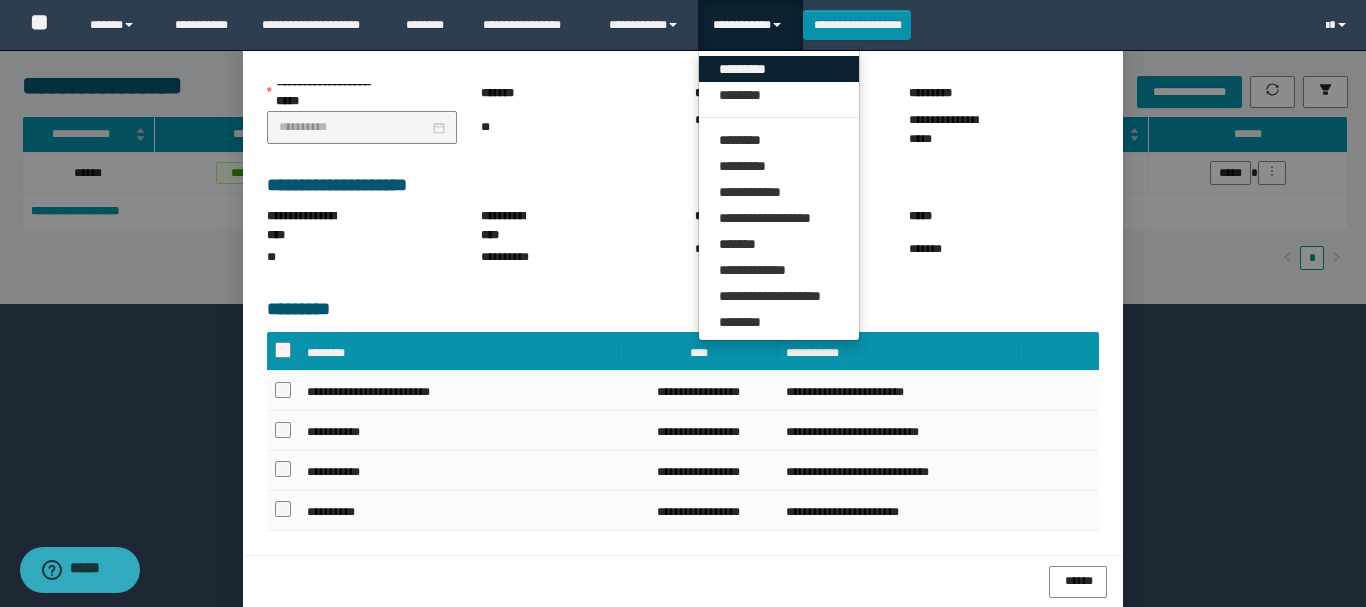 click on "*********" at bounding box center [779, 69] 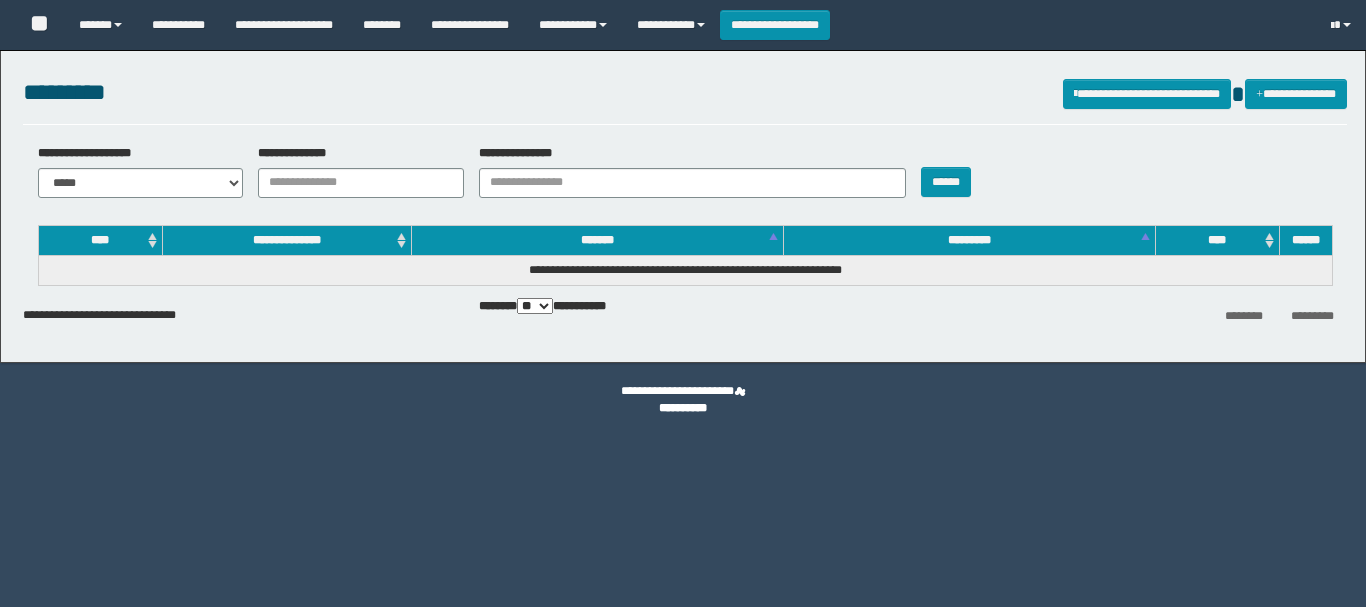 scroll, scrollTop: 0, scrollLeft: 0, axis: both 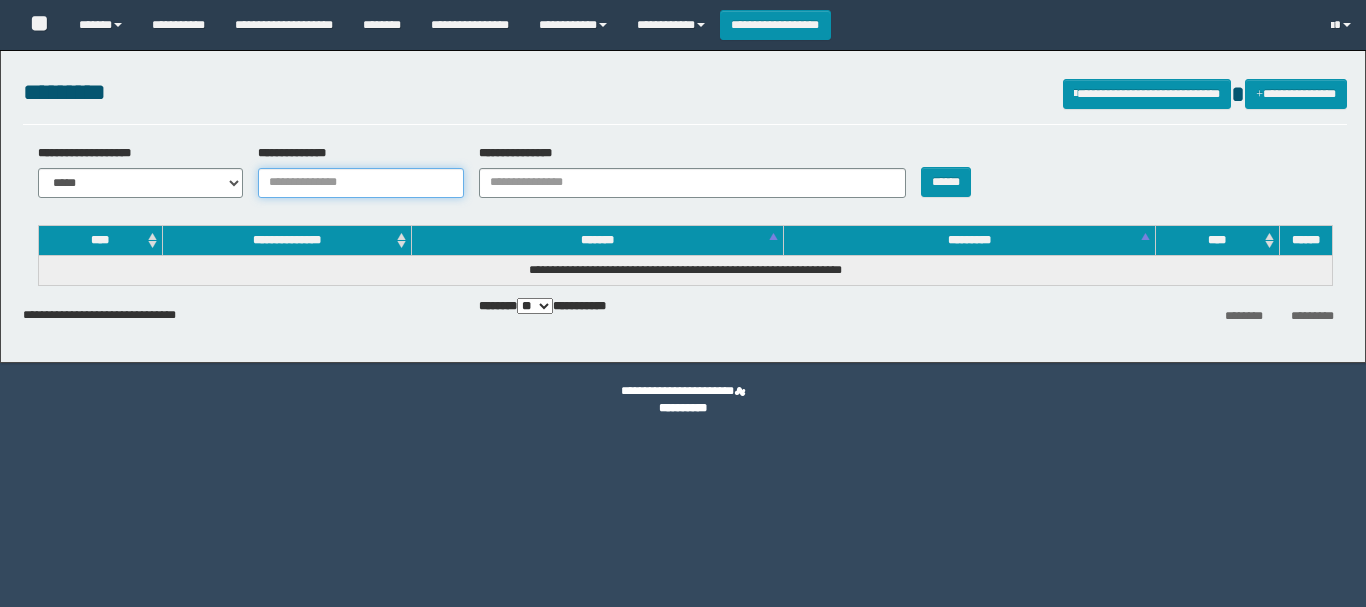 click on "**********" at bounding box center (361, 183) 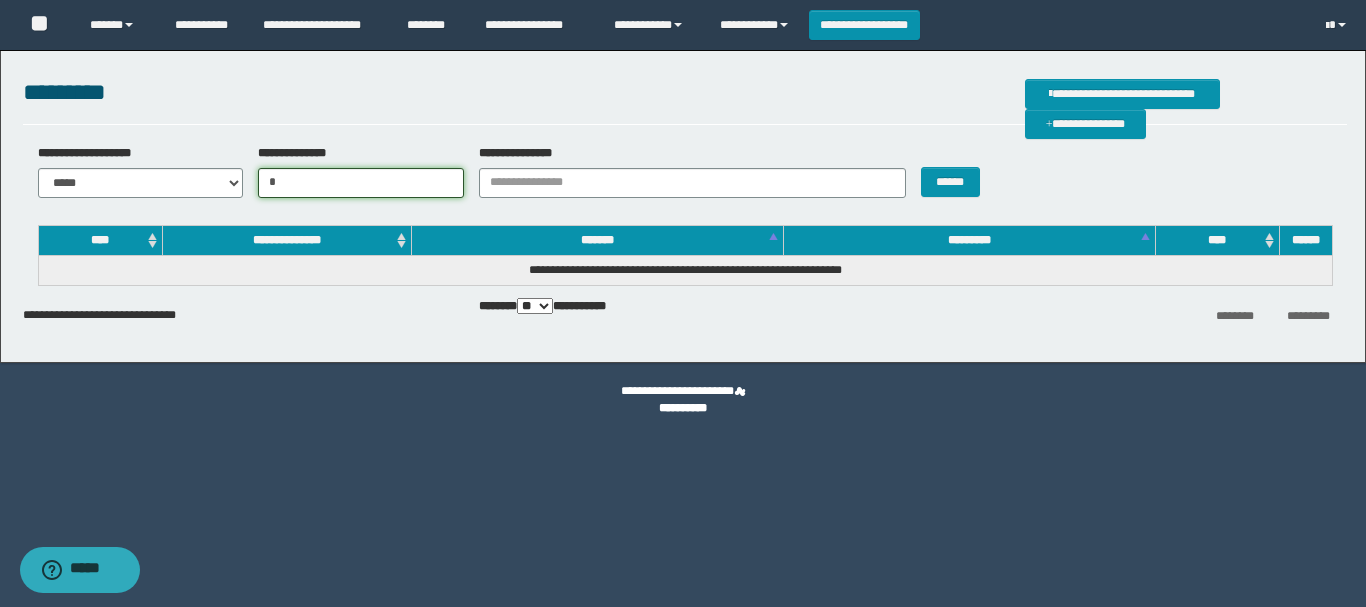 scroll, scrollTop: 0, scrollLeft: 0, axis: both 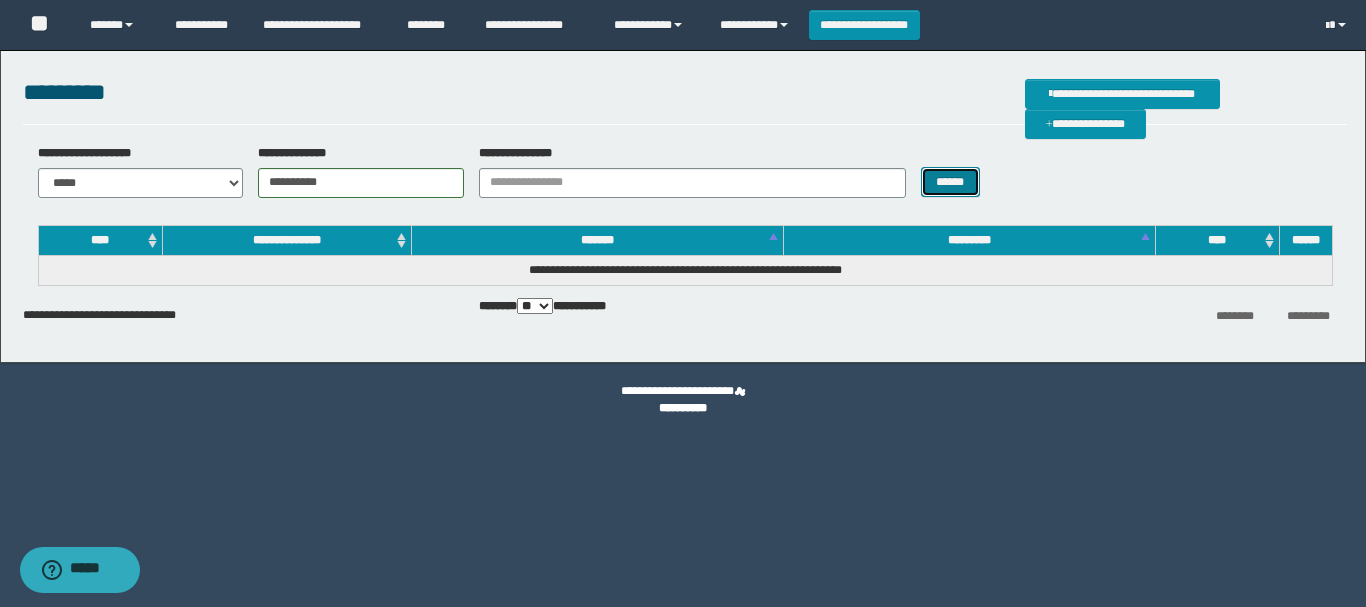 click on "******" at bounding box center [950, 182] 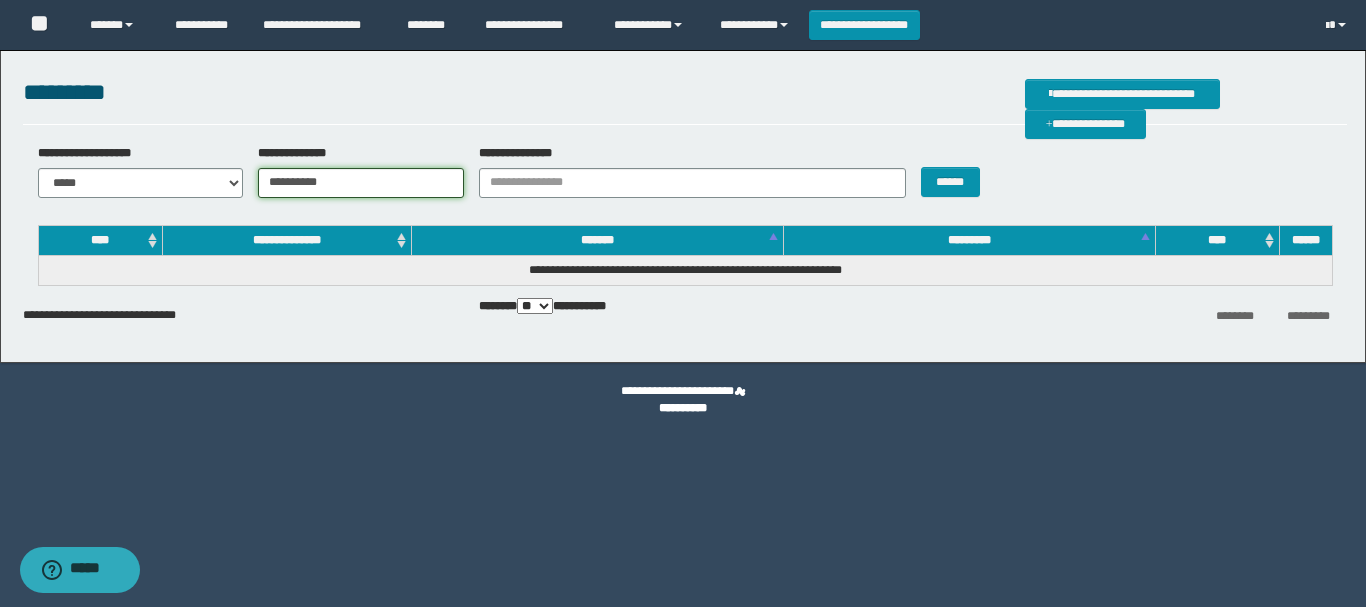 click on "**********" at bounding box center (361, 183) 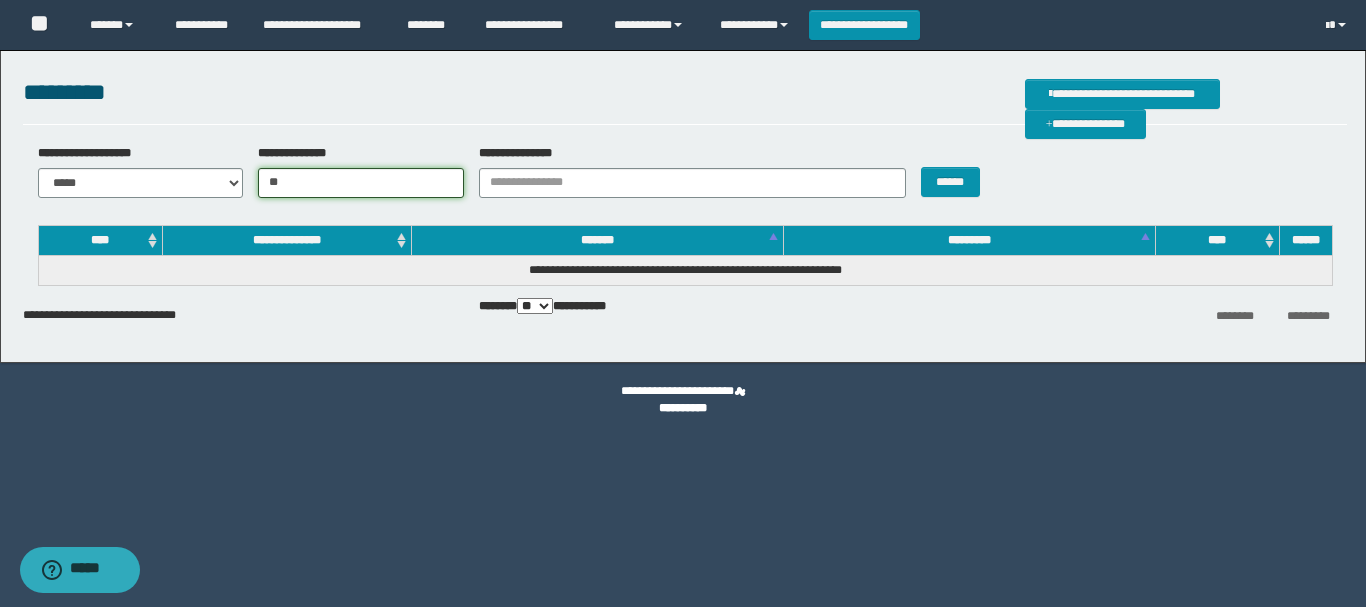 type on "*" 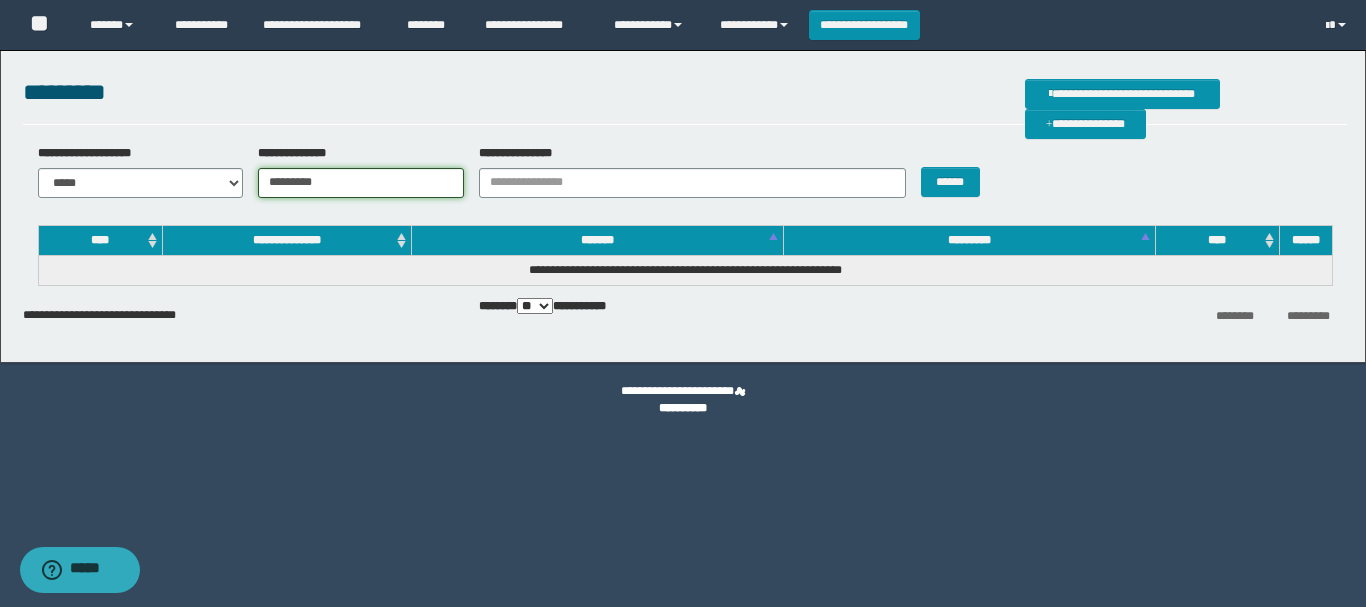type on "**********" 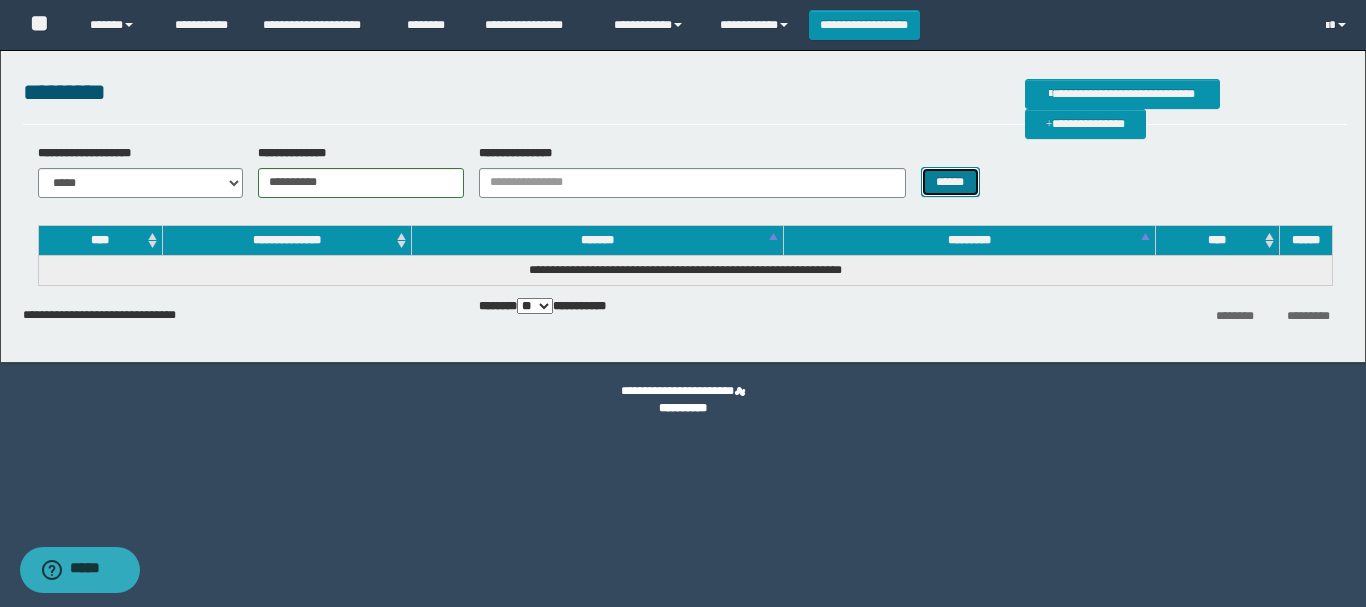click on "******" at bounding box center [950, 182] 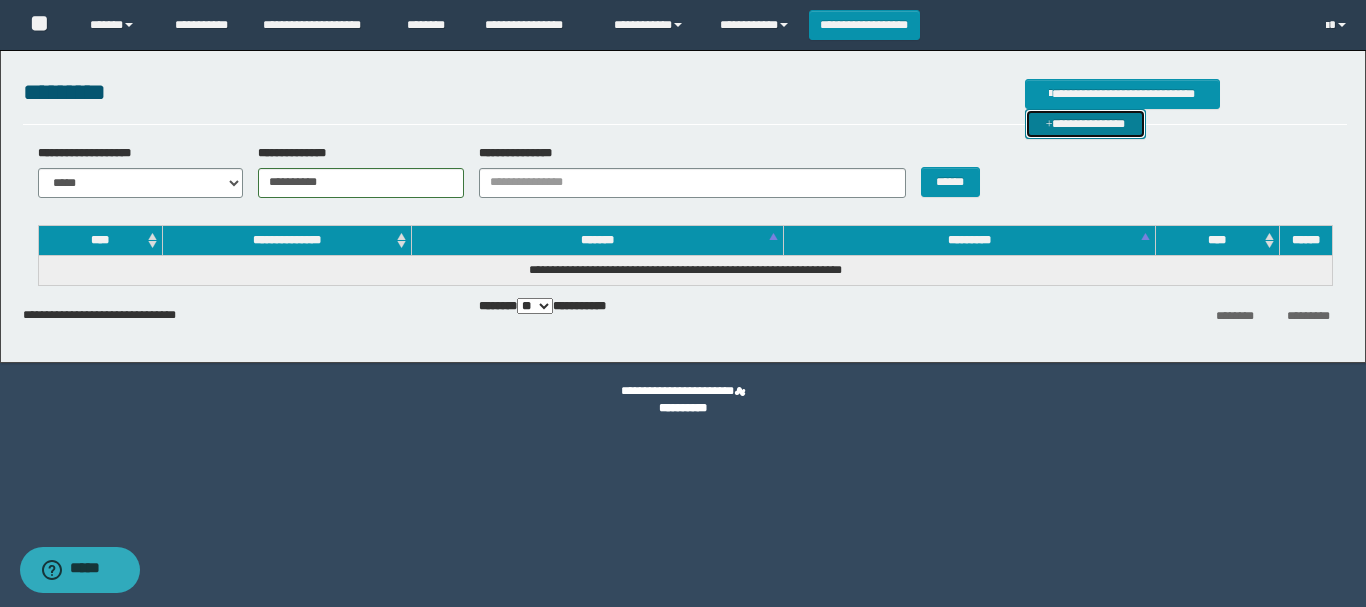 click on "**********" at bounding box center [1085, 124] 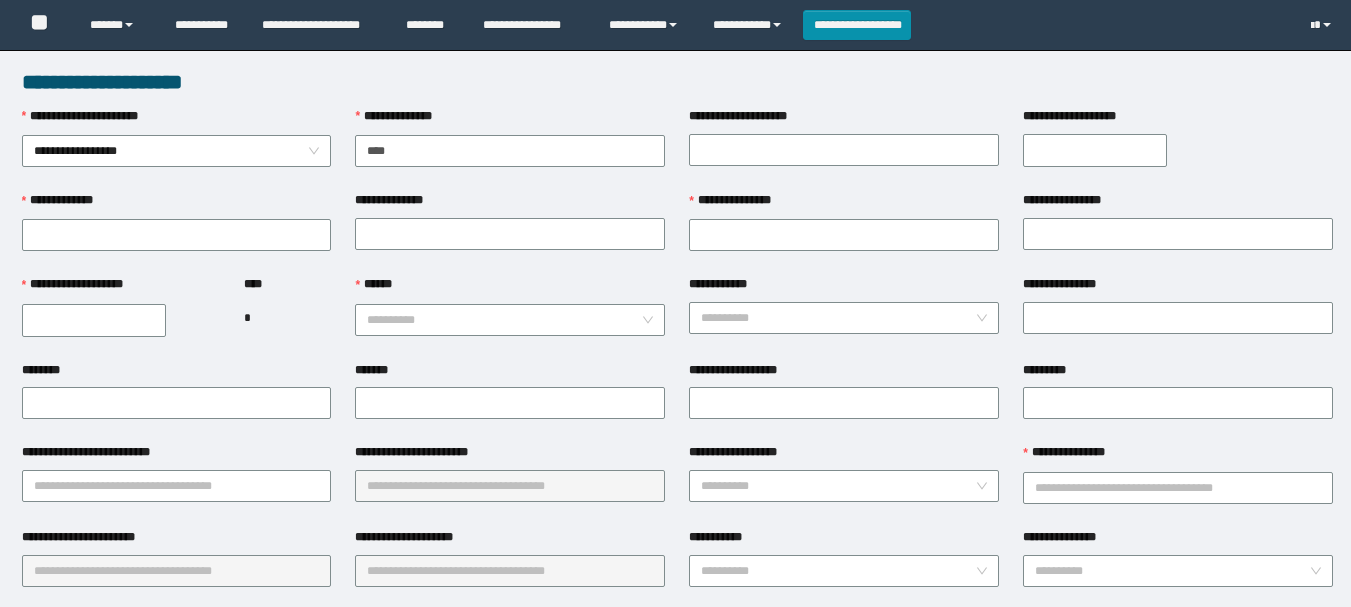 scroll, scrollTop: 0, scrollLeft: 0, axis: both 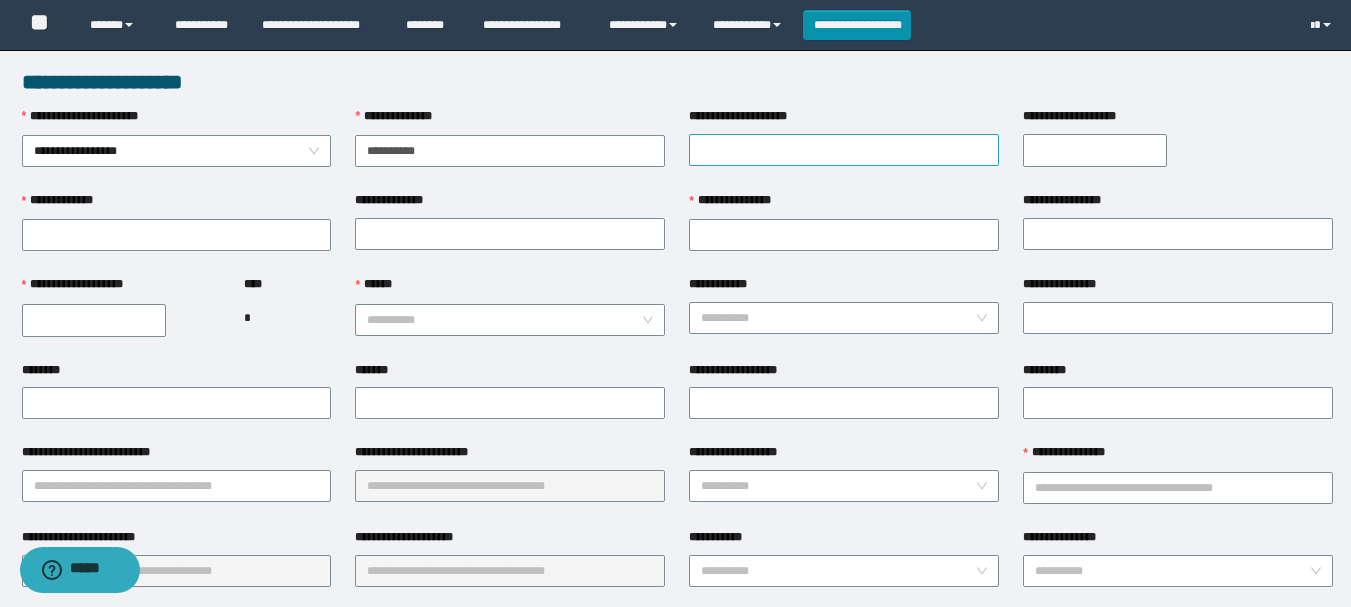 type on "**********" 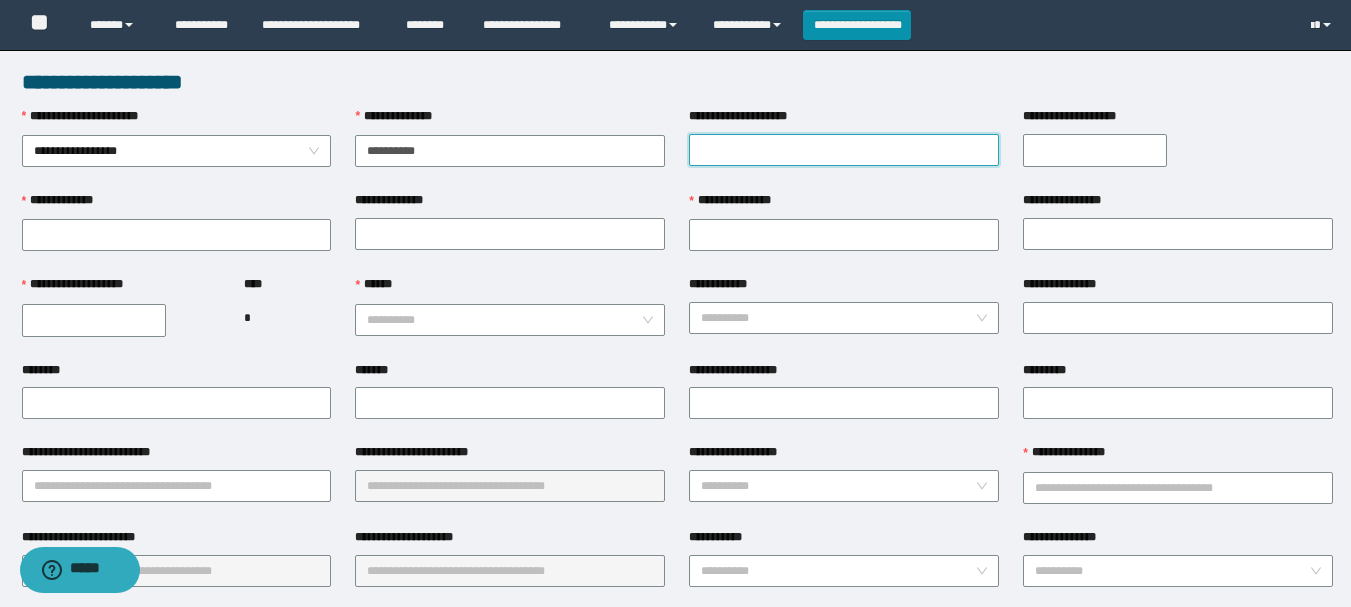 click on "**********" at bounding box center [844, 150] 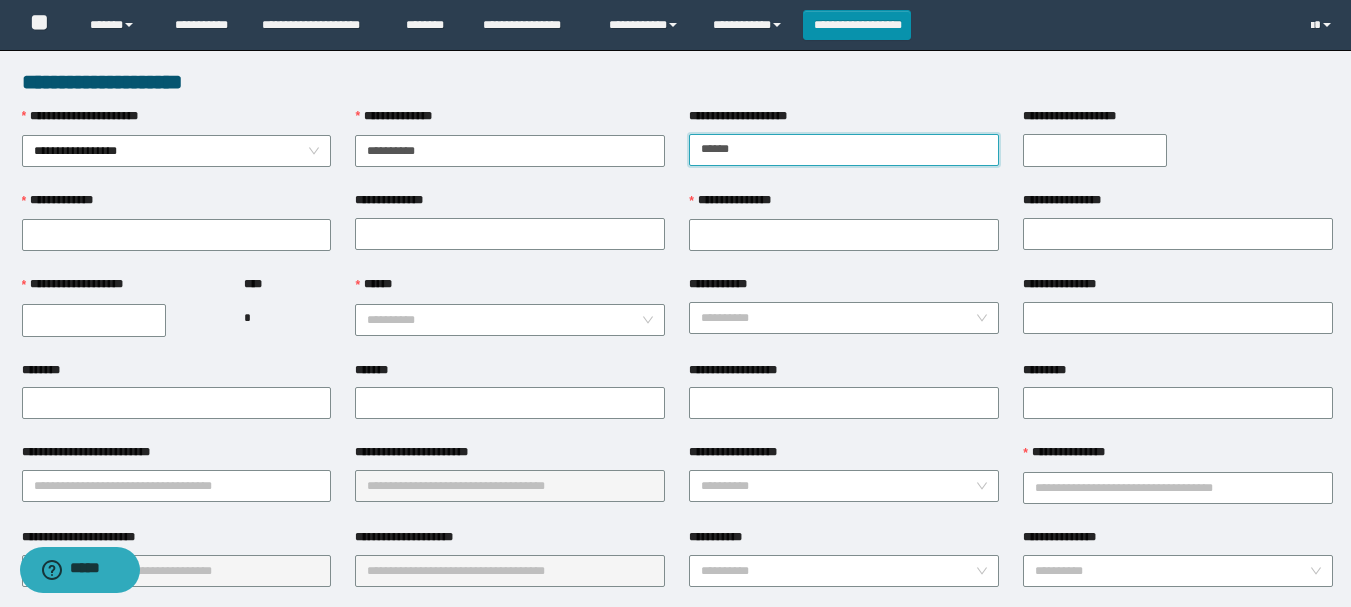 type on "******" 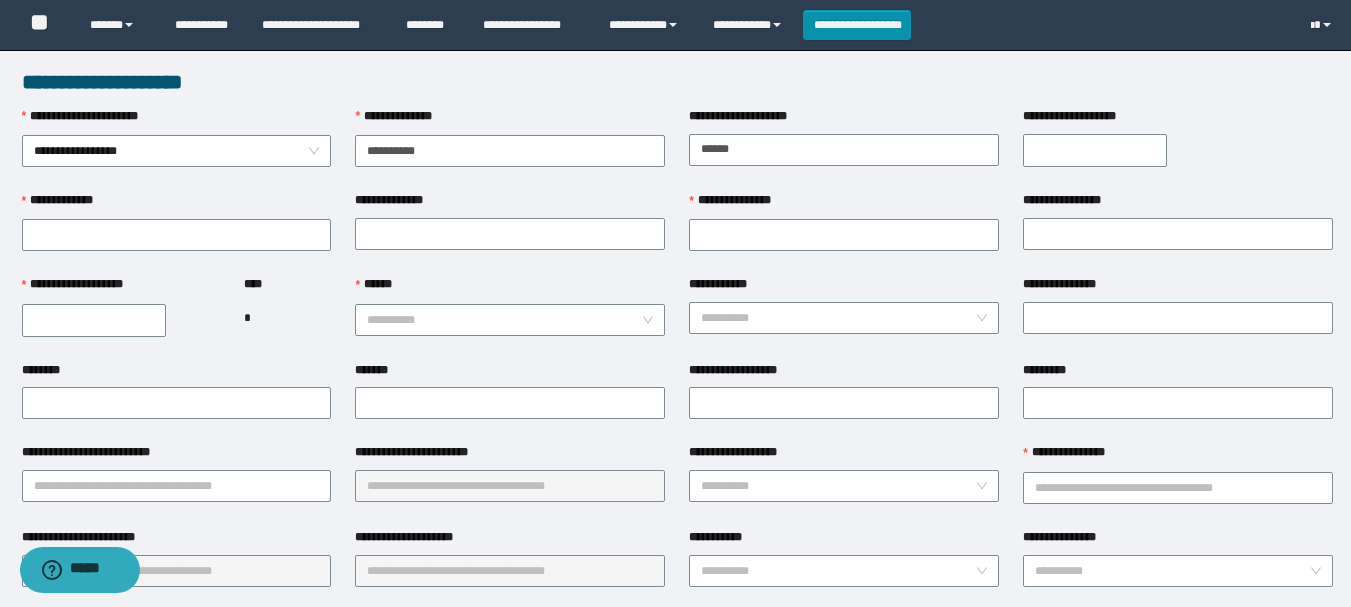 click on "**********" at bounding box center [1095, 150] 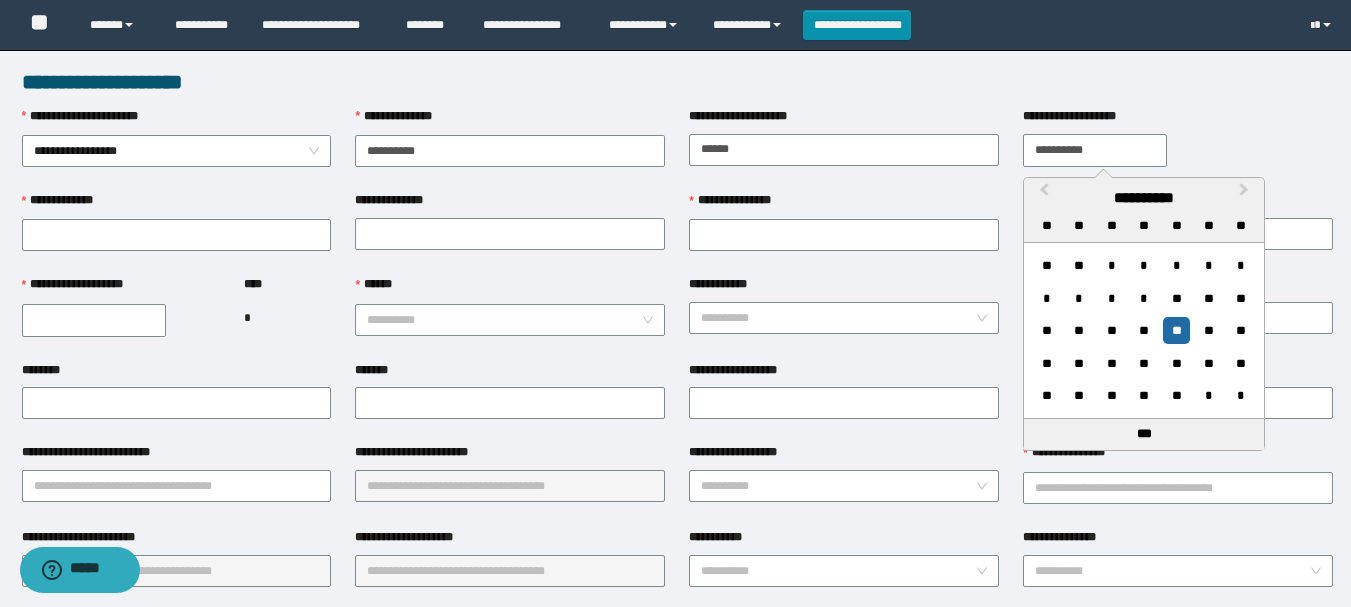 type on "**********" 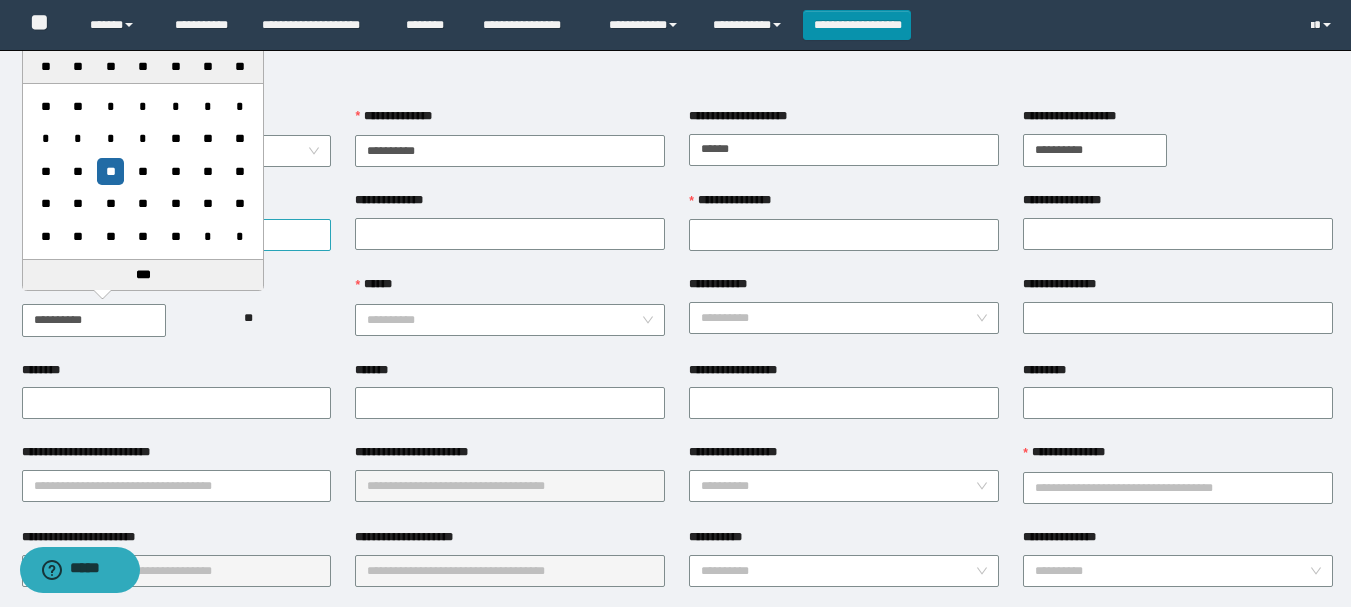 type on "**********" 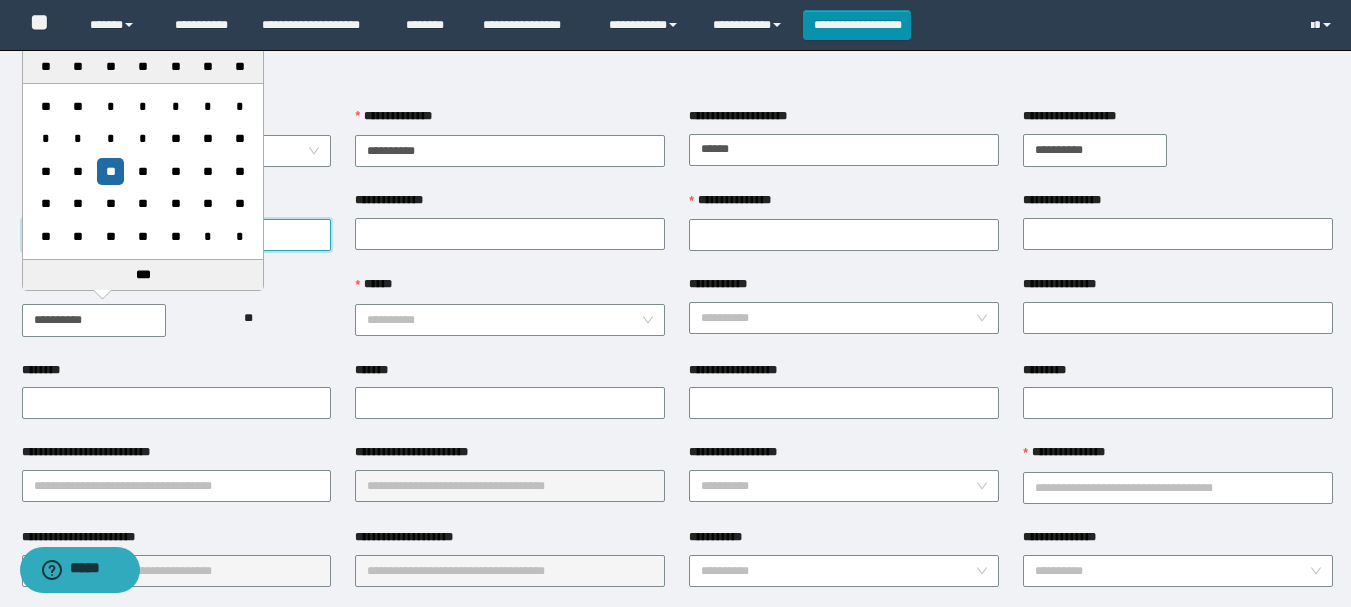 click on "**********" at bounding box center (177, 235) 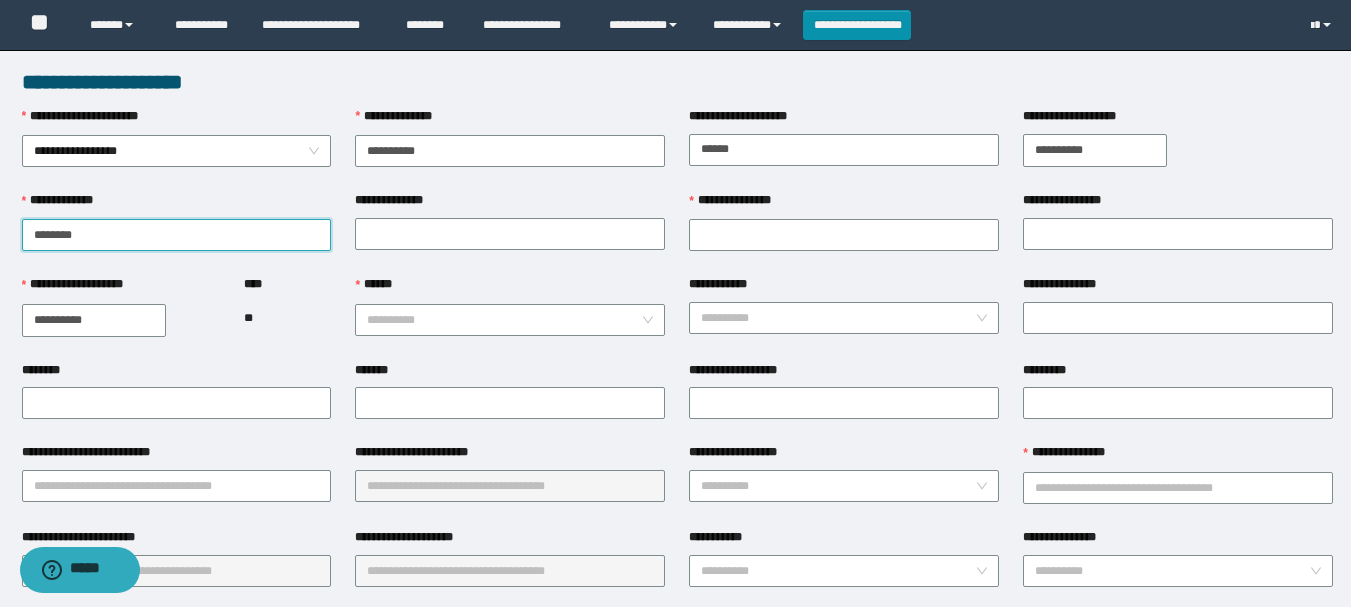 type on "*******" 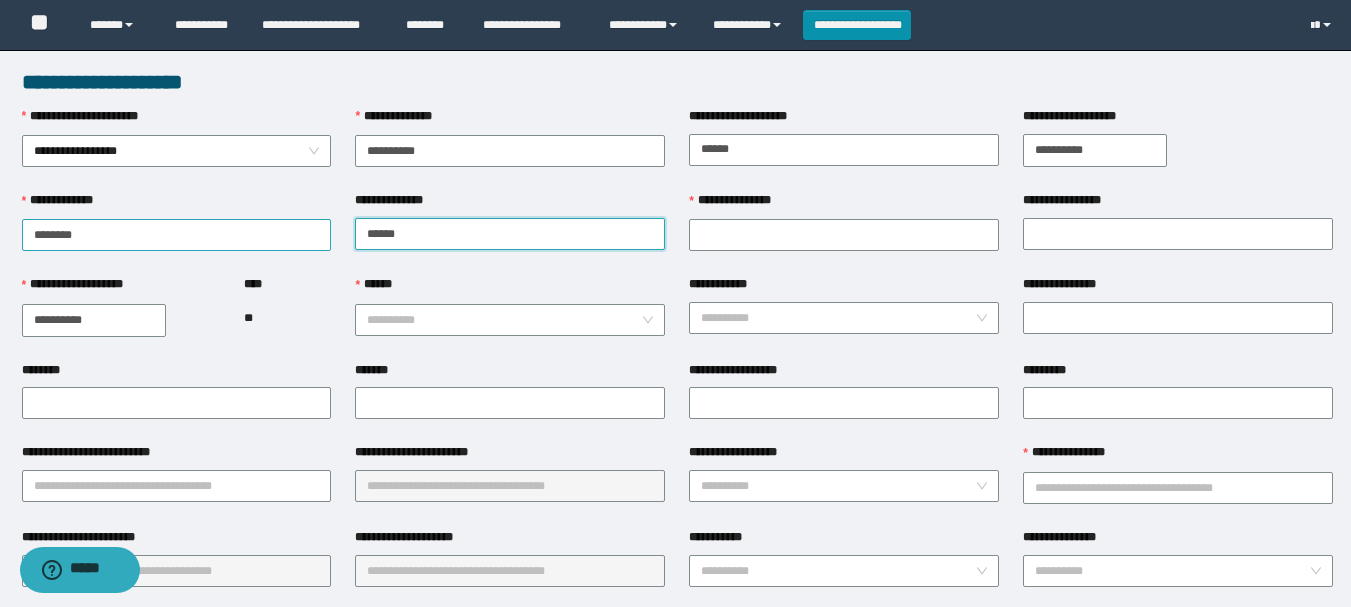 type on "******" 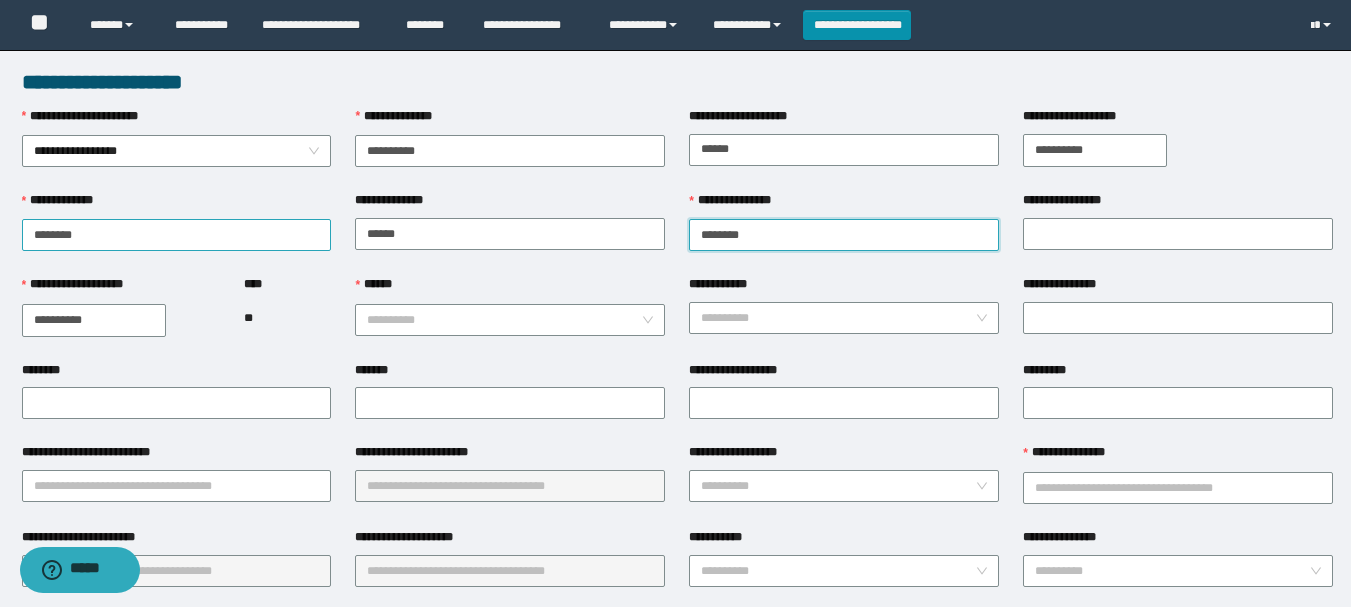 type on "*******" 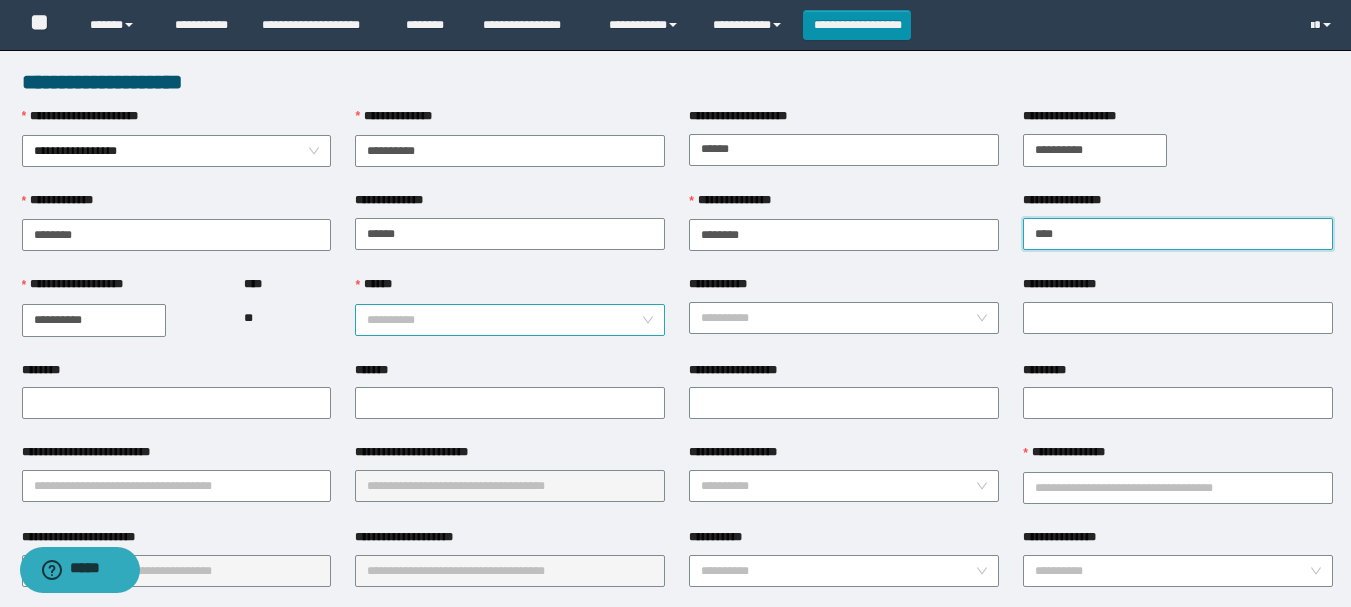 type on "****" 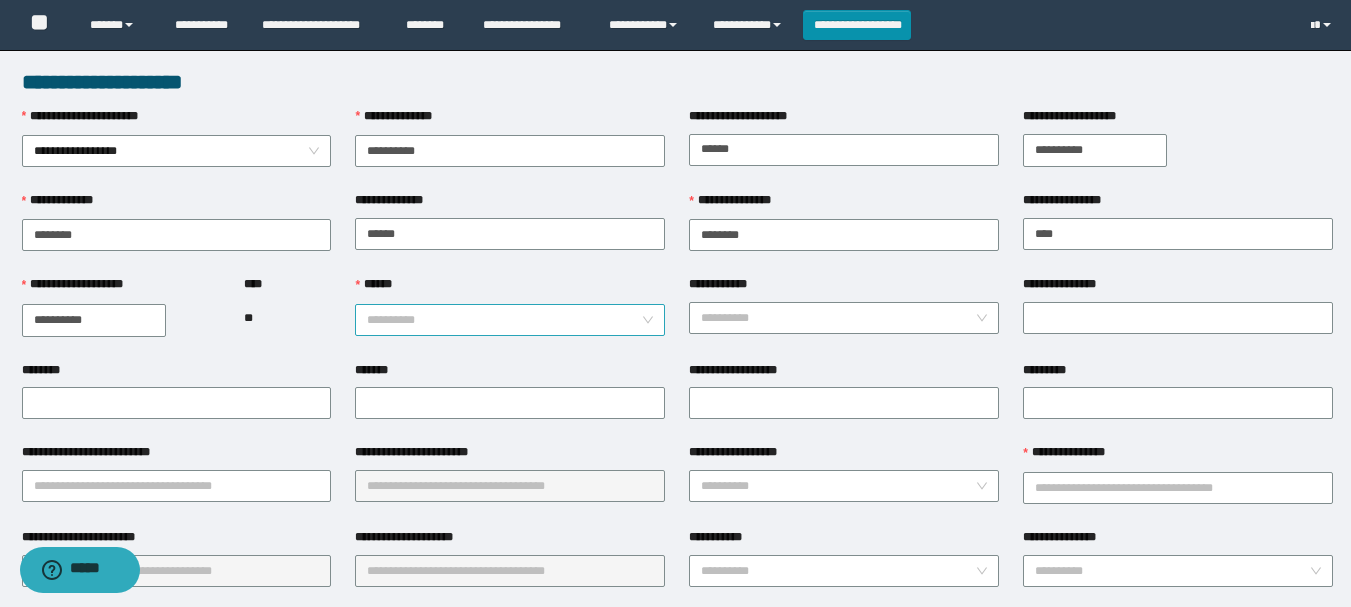 click on "******" at bounding box center (504, 320) 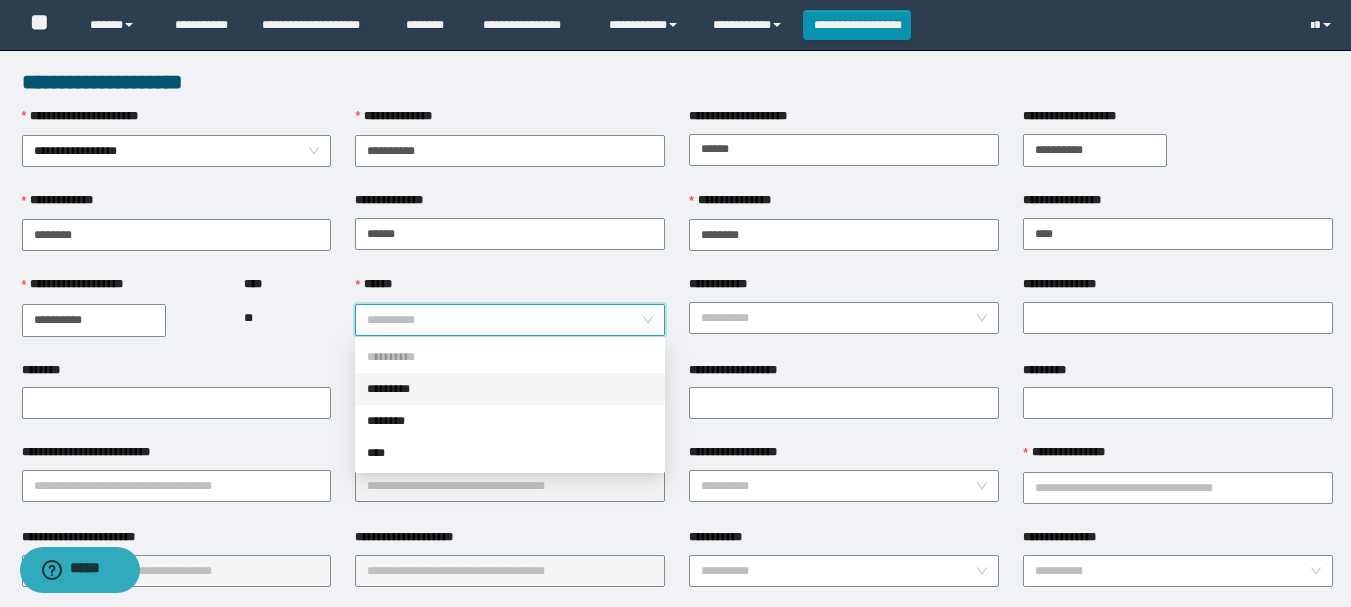 click on "*********" at bounding box center [510, 389] 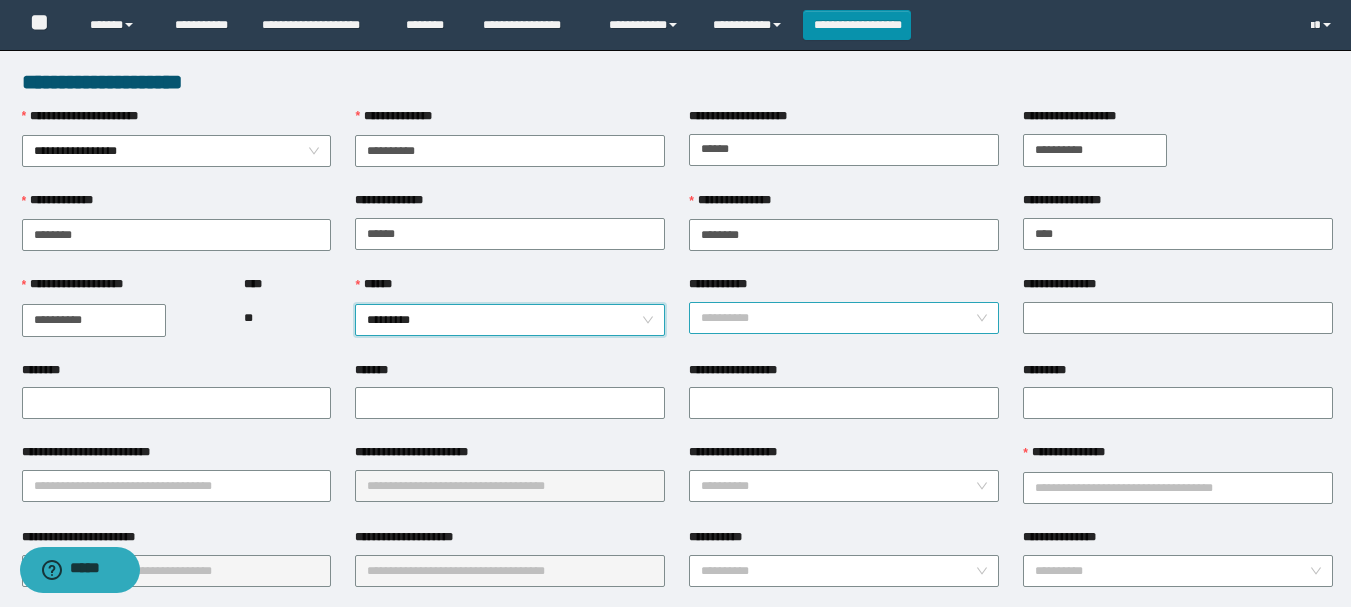 click on "**********" at bounding box center [838, 318] 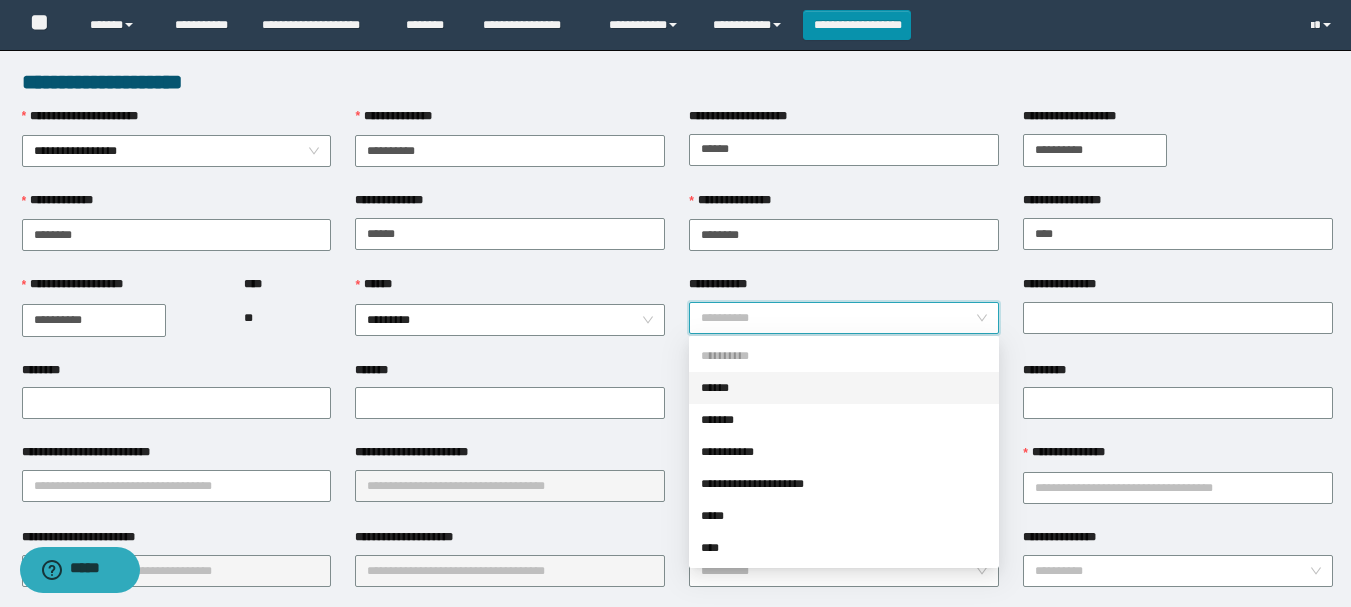 scroll, scrollTop: 100, scrollLeft: 0, axis: vertical 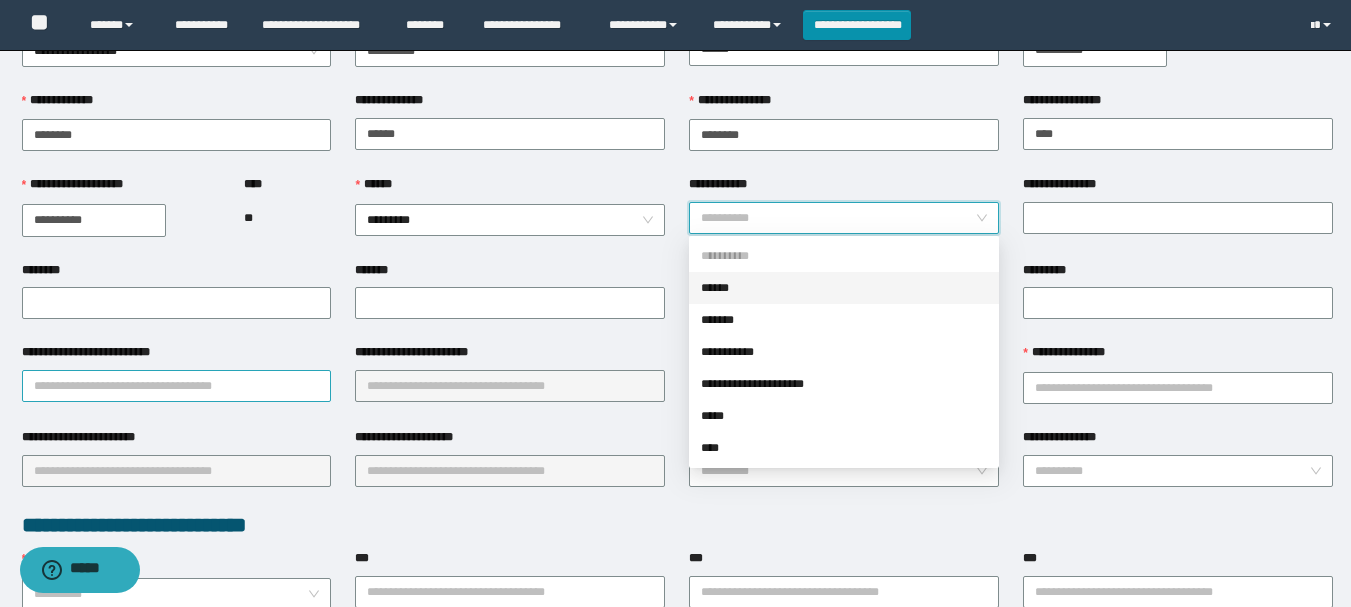 click on "**********" at bounding box center (177, 386) 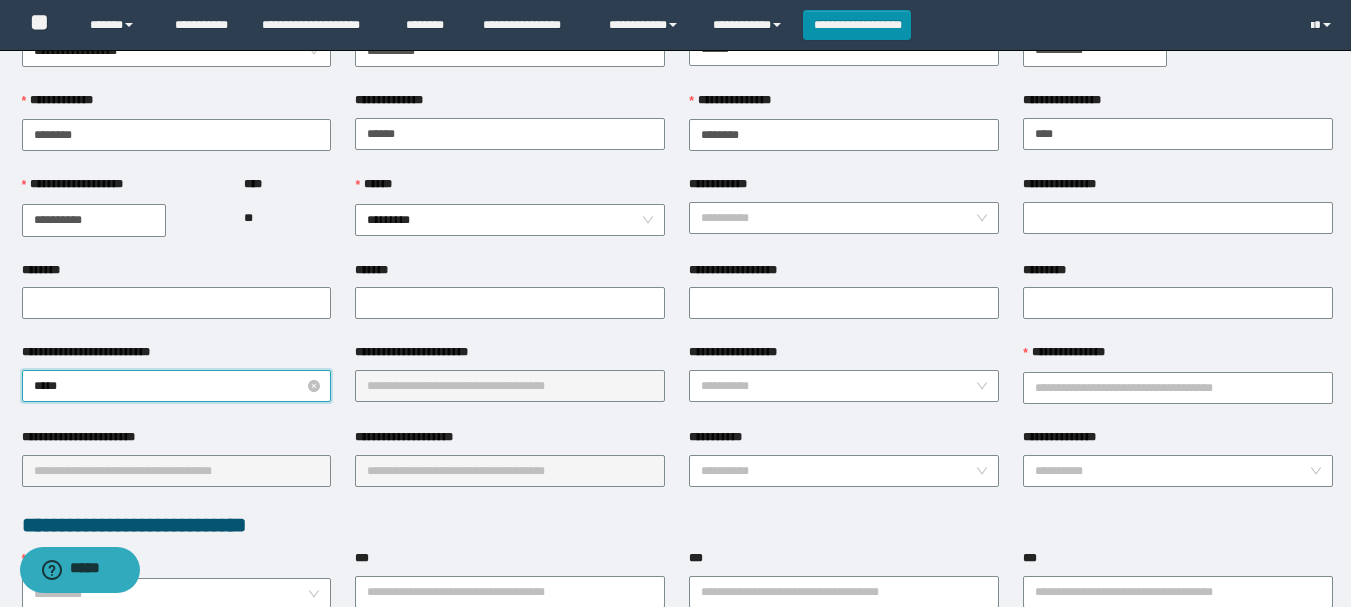type on "******" 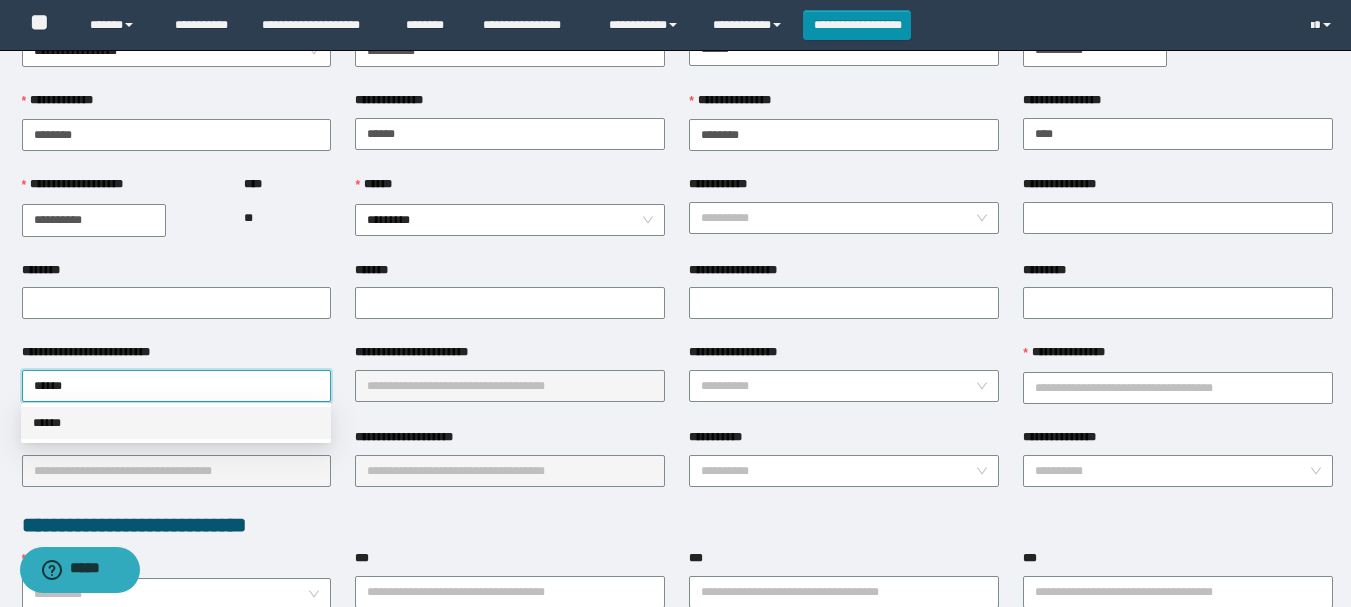 click on "******" at bounding box center [176, 423] 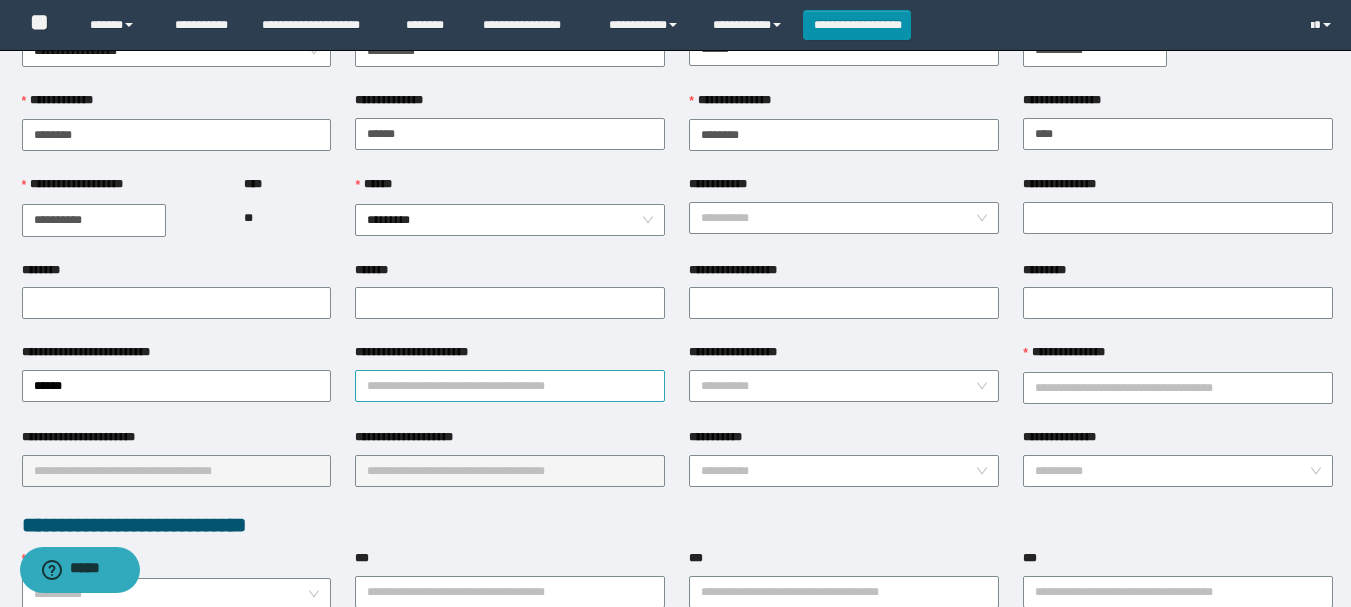 click on "**********" at bounding box center [510, 386] 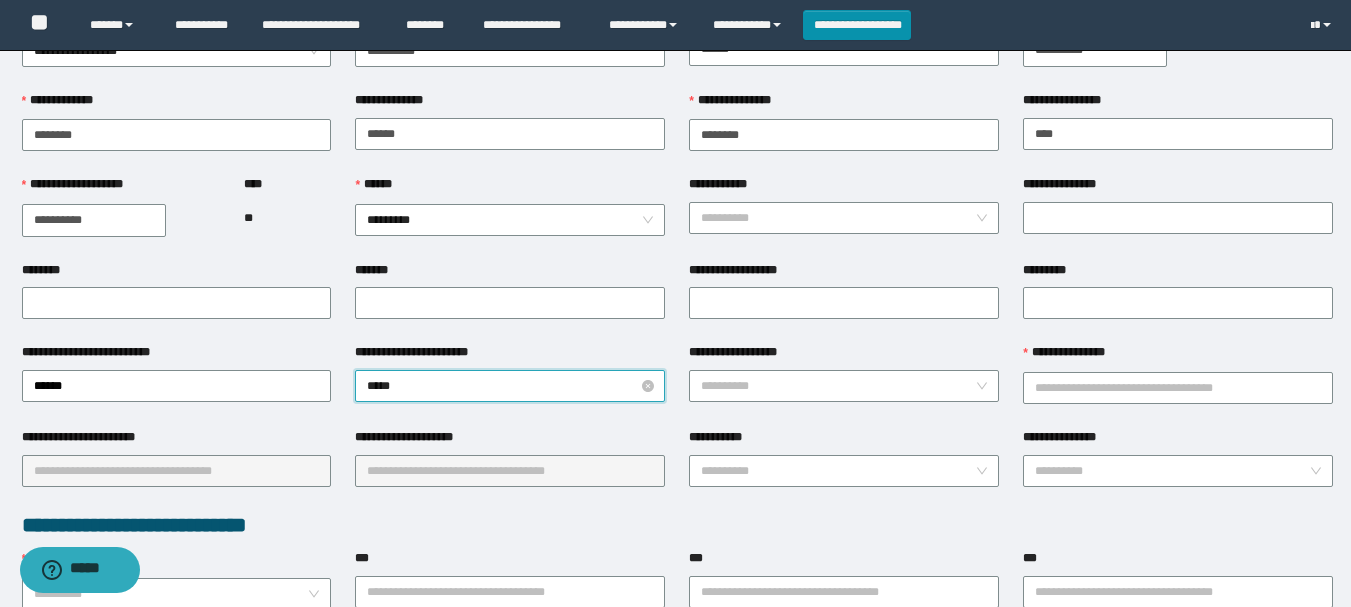 type on "******" 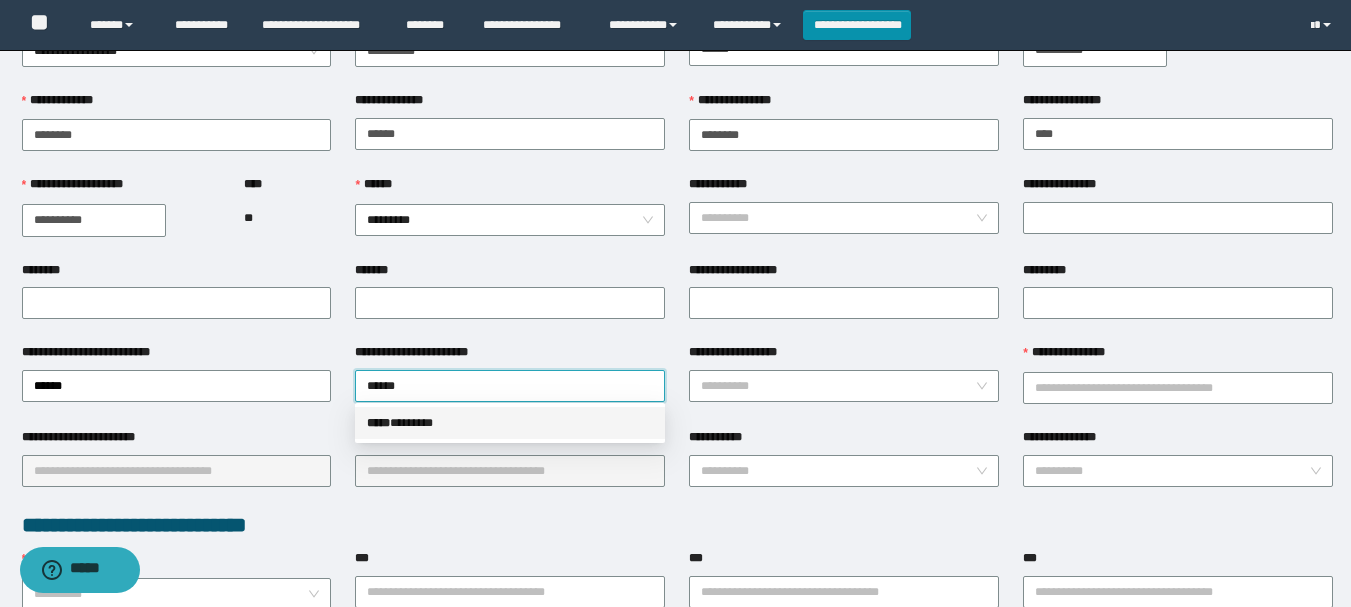 click on "***** * ******" at bounding box center (510, 423) 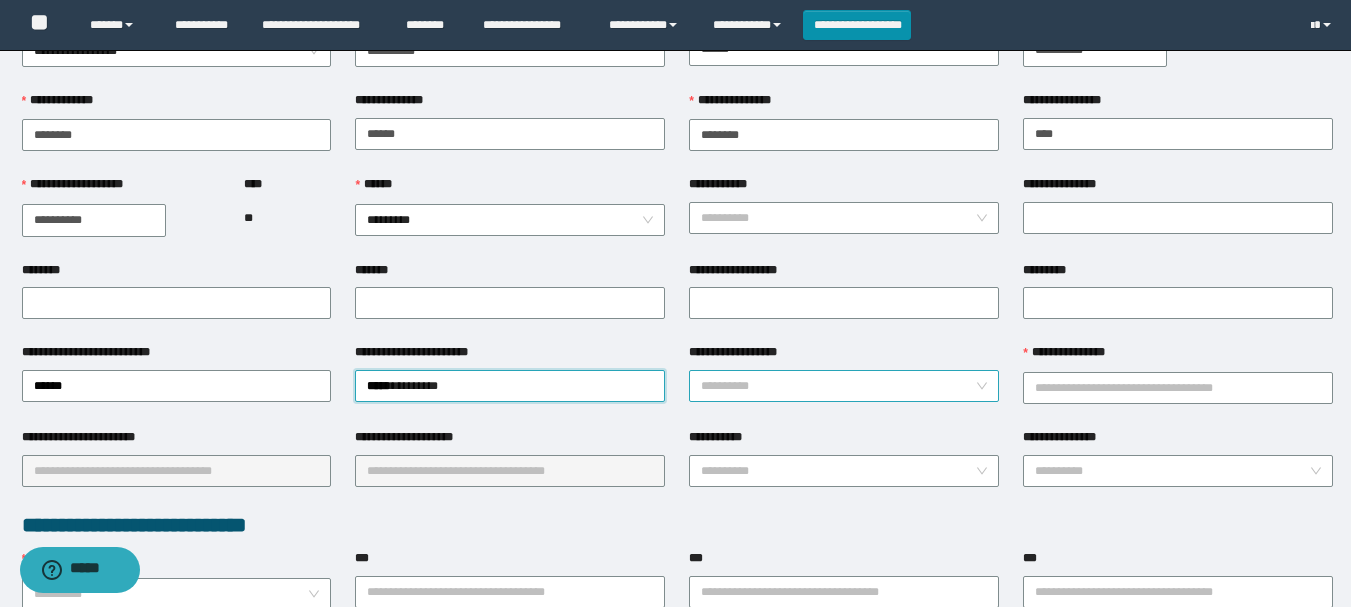 click on "**********" at bounding box center [838, 386] 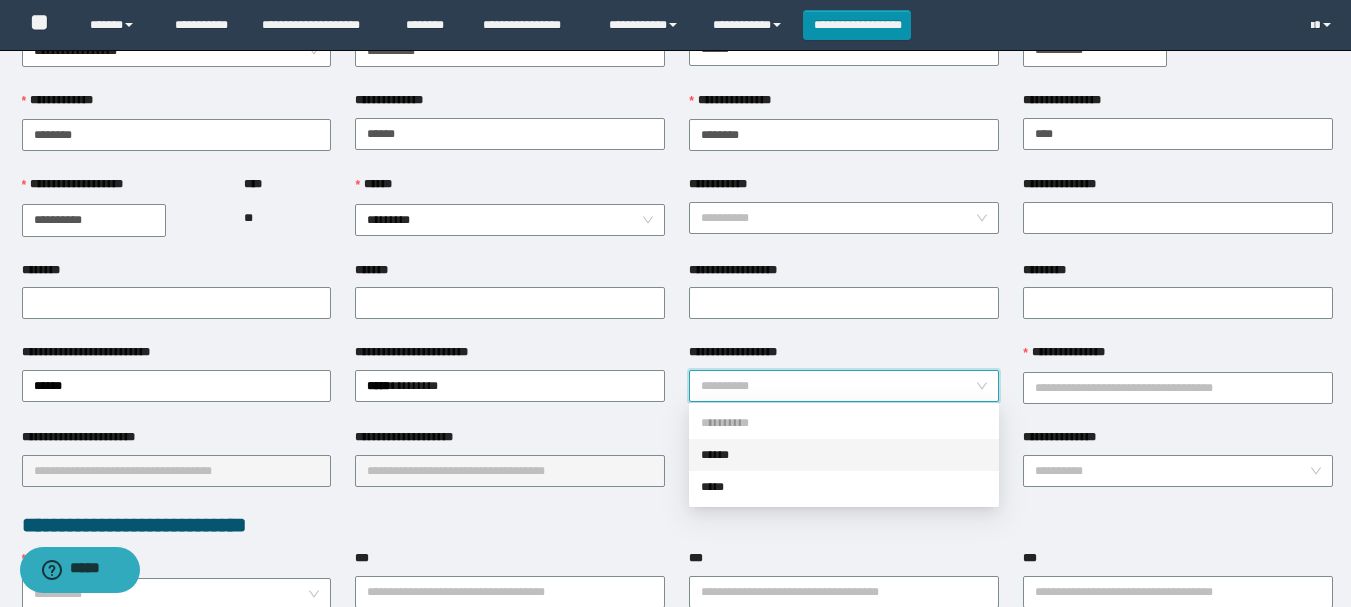 click on "******" at bounding box center (844, 455) 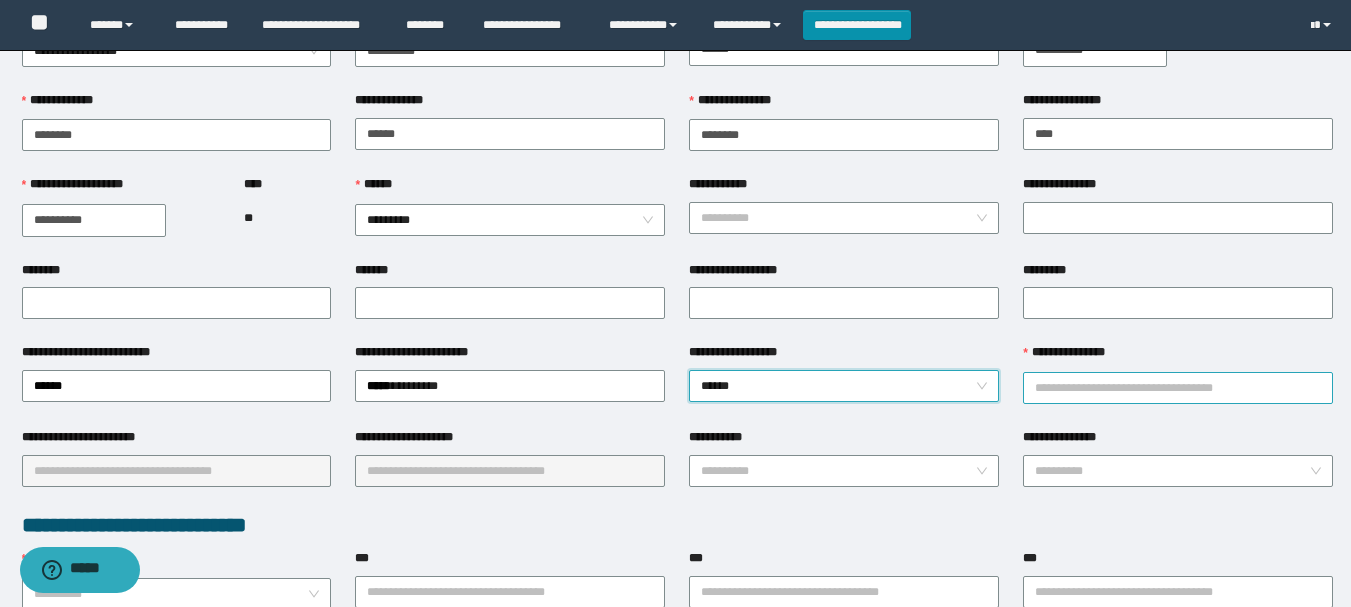 click on "**********" at bounding box center (1178, 388) 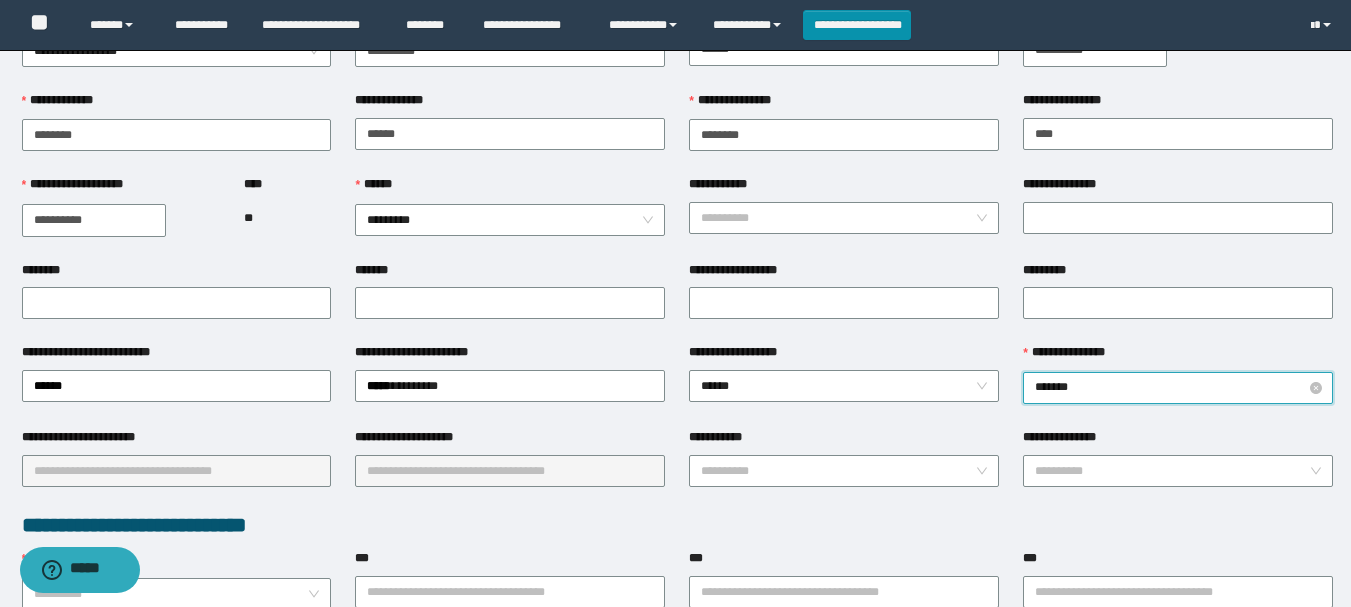 type on "********" 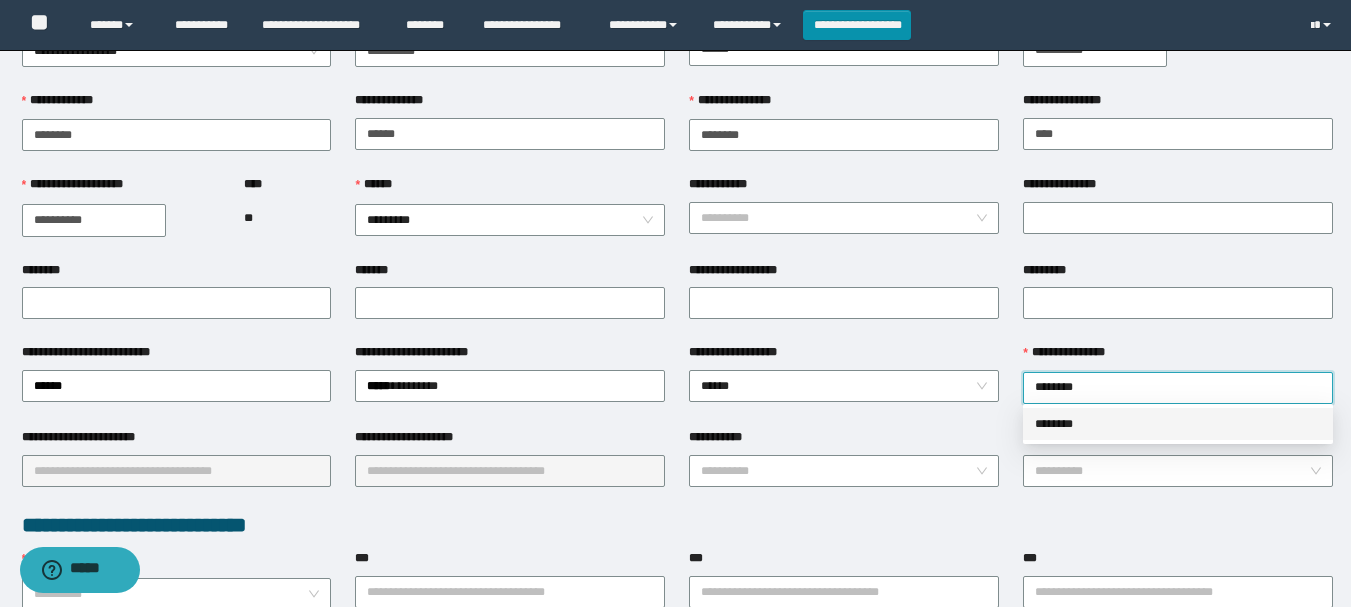 click on "********" at bounding box center (1178, 424) 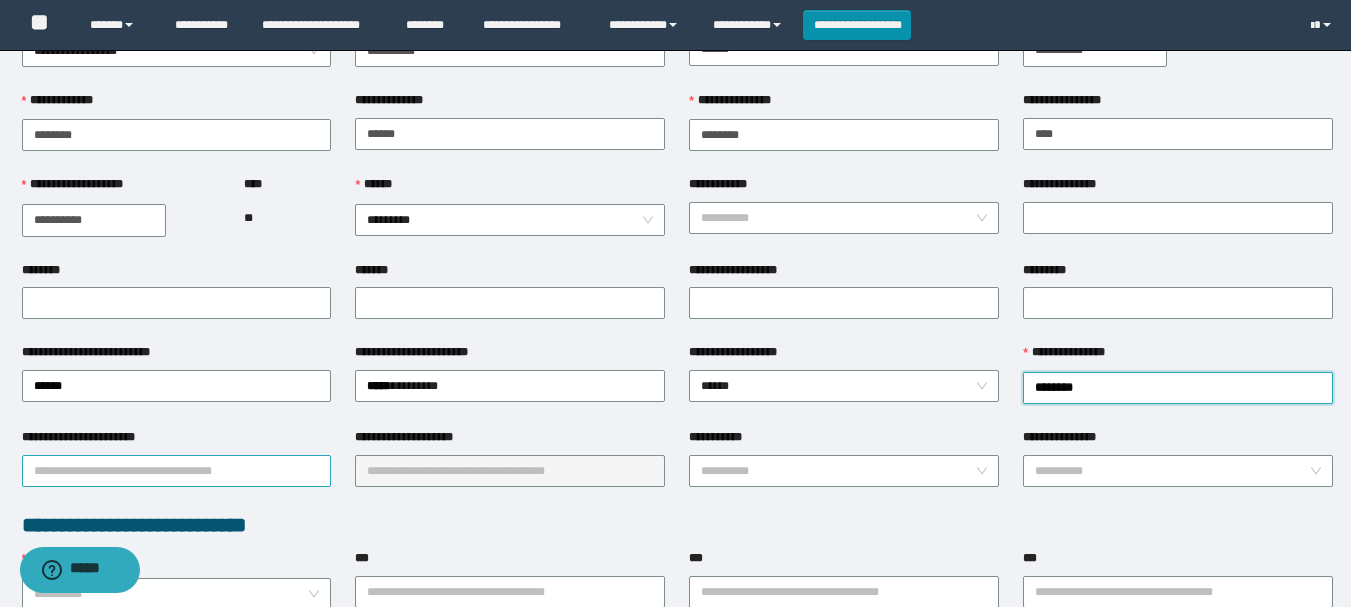 click on "**********" at bounding box center (177, 471) 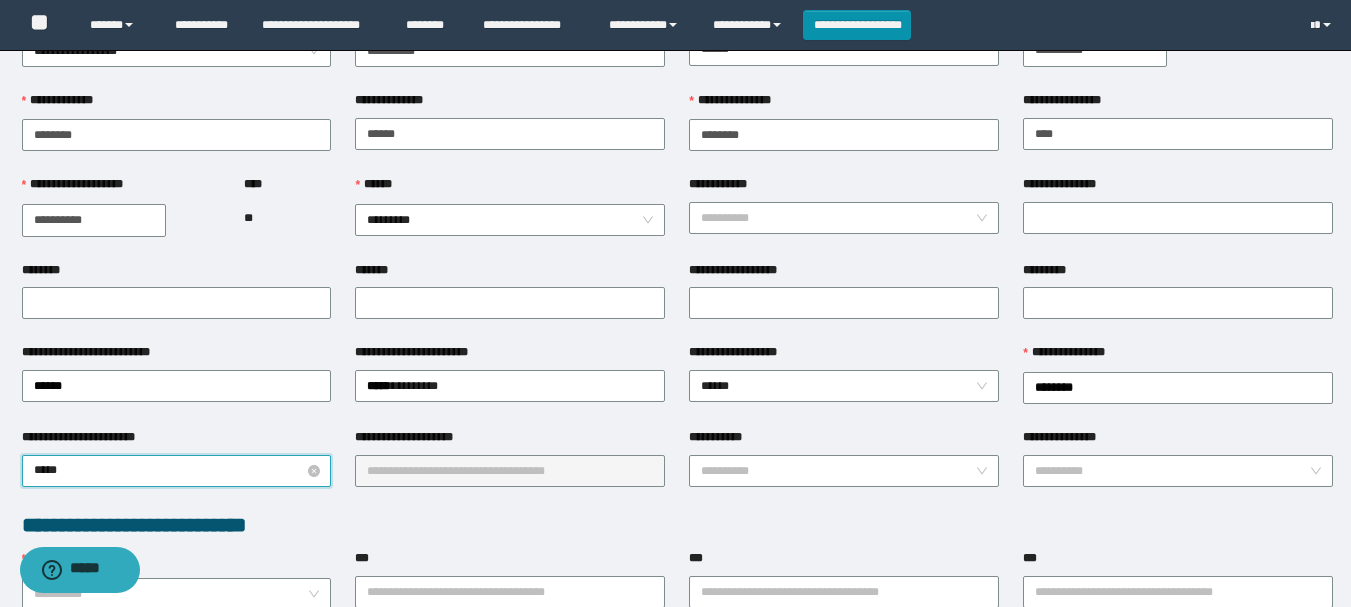type on "******" 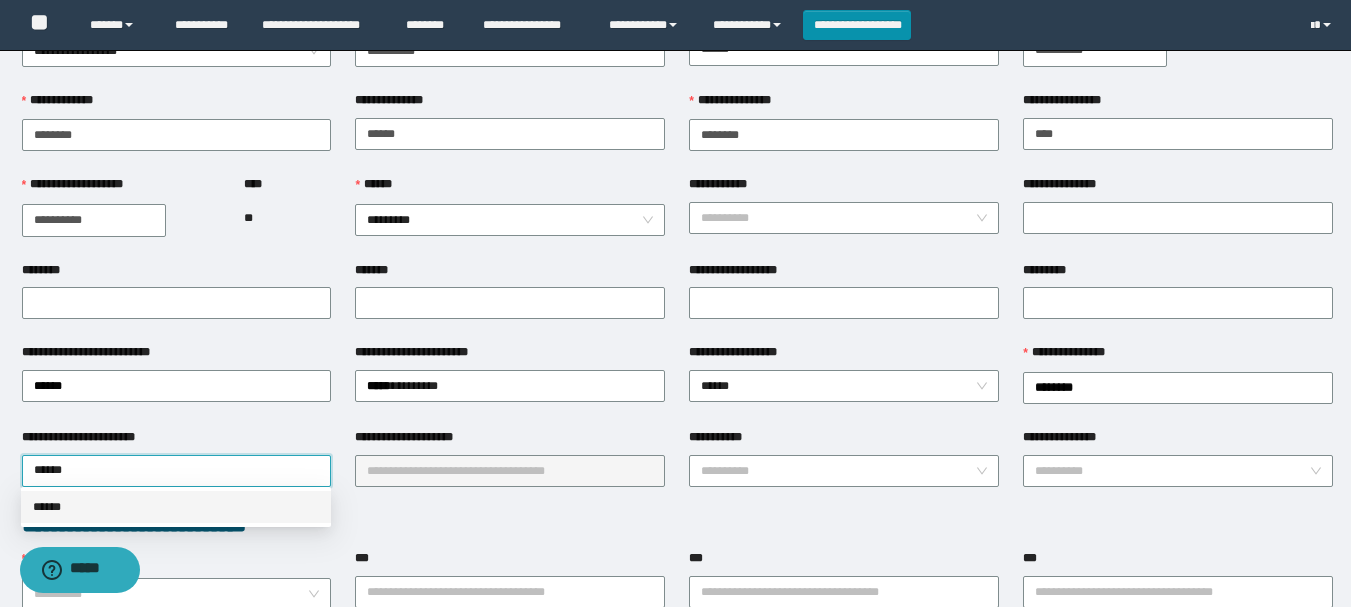 click on "******" at bounding box center (176, 507) 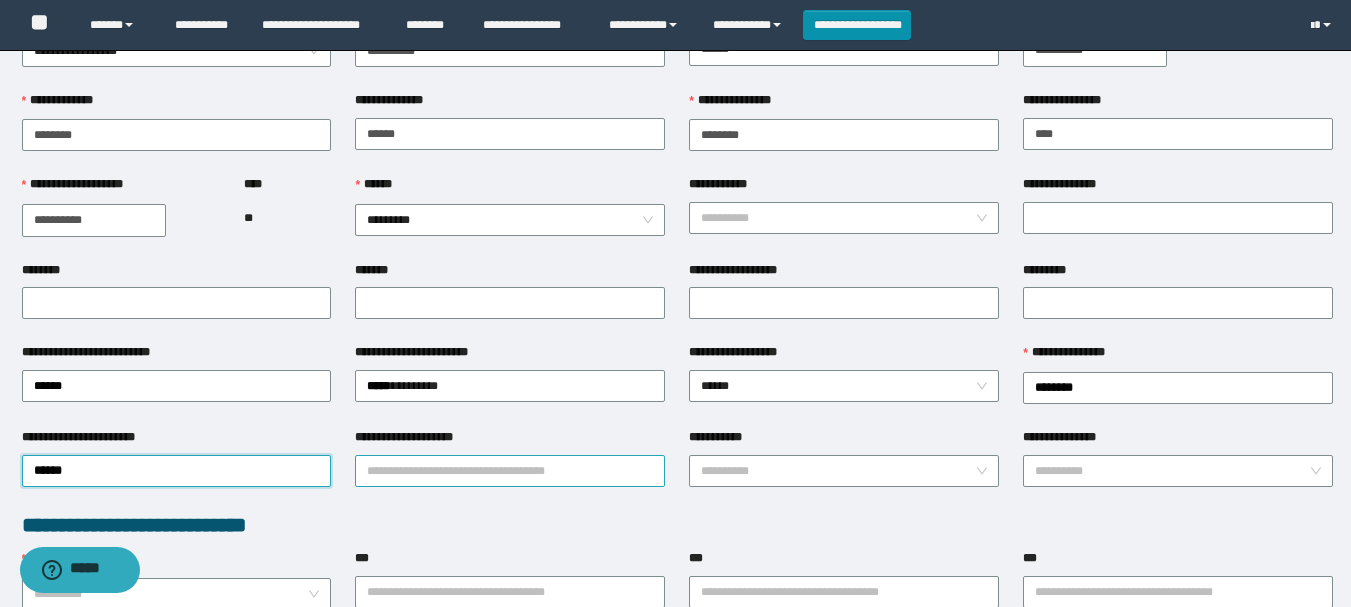click on "**********" at bounding box center (510, 471) 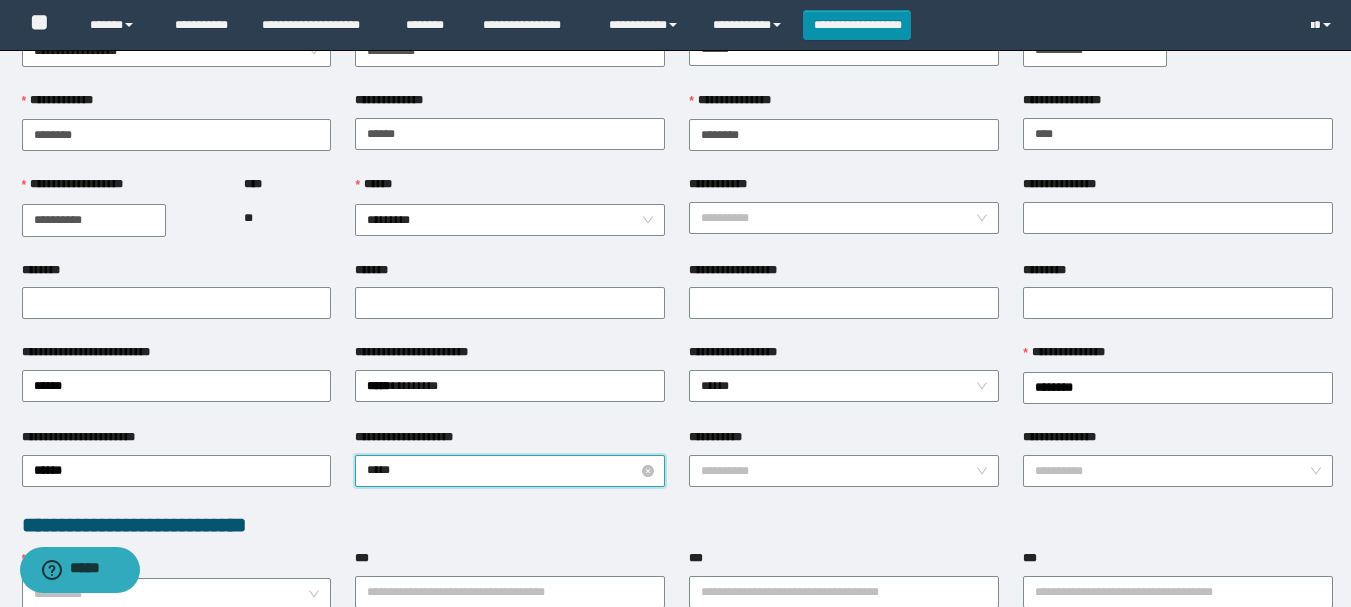 type on "******" 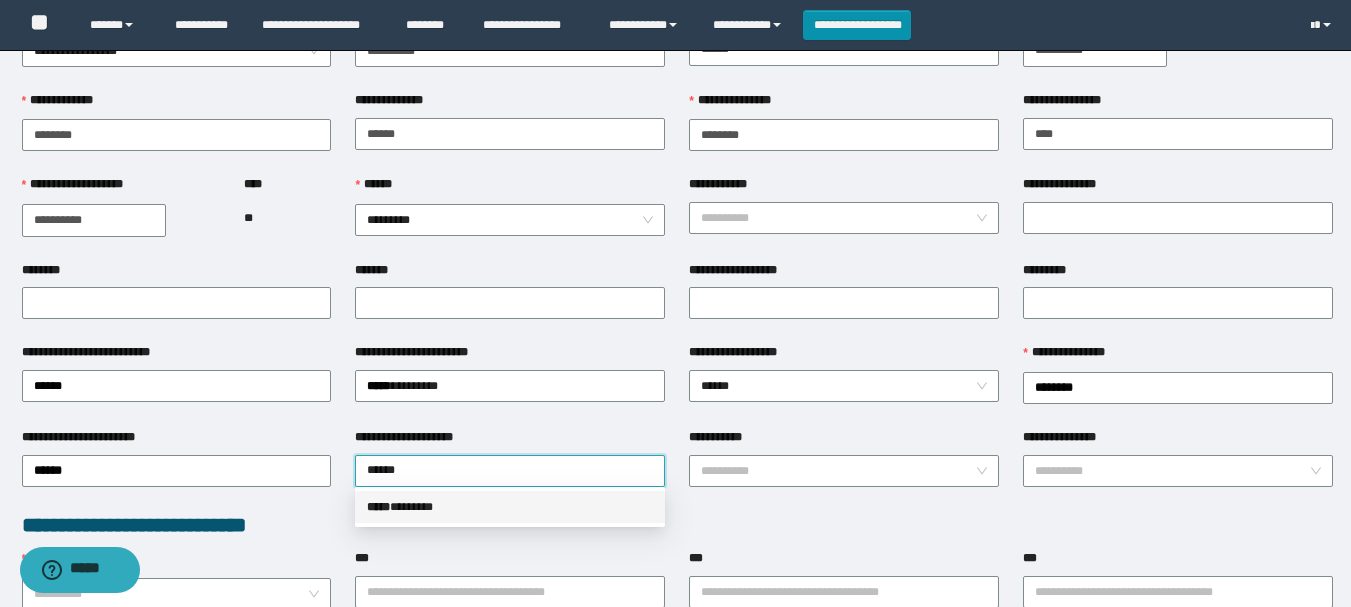 click on "***** * ******" at bounding box center (510, 507) 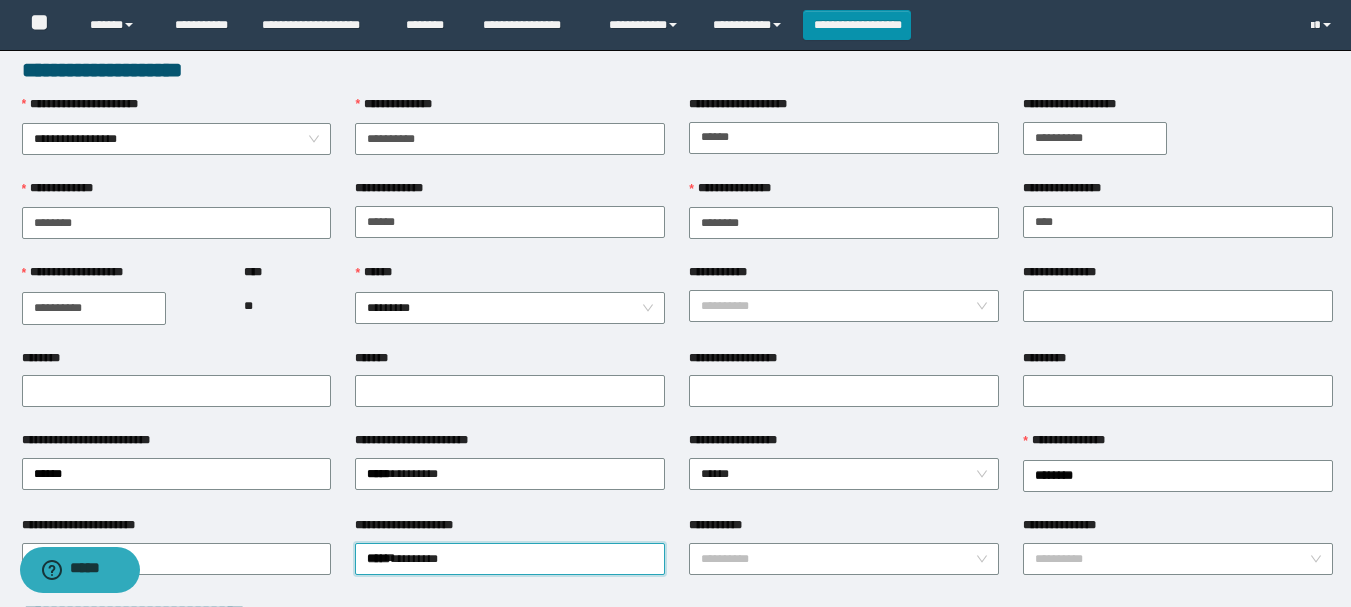 scroll, scrollTop: 0, scrollLeft: 0, axis: both 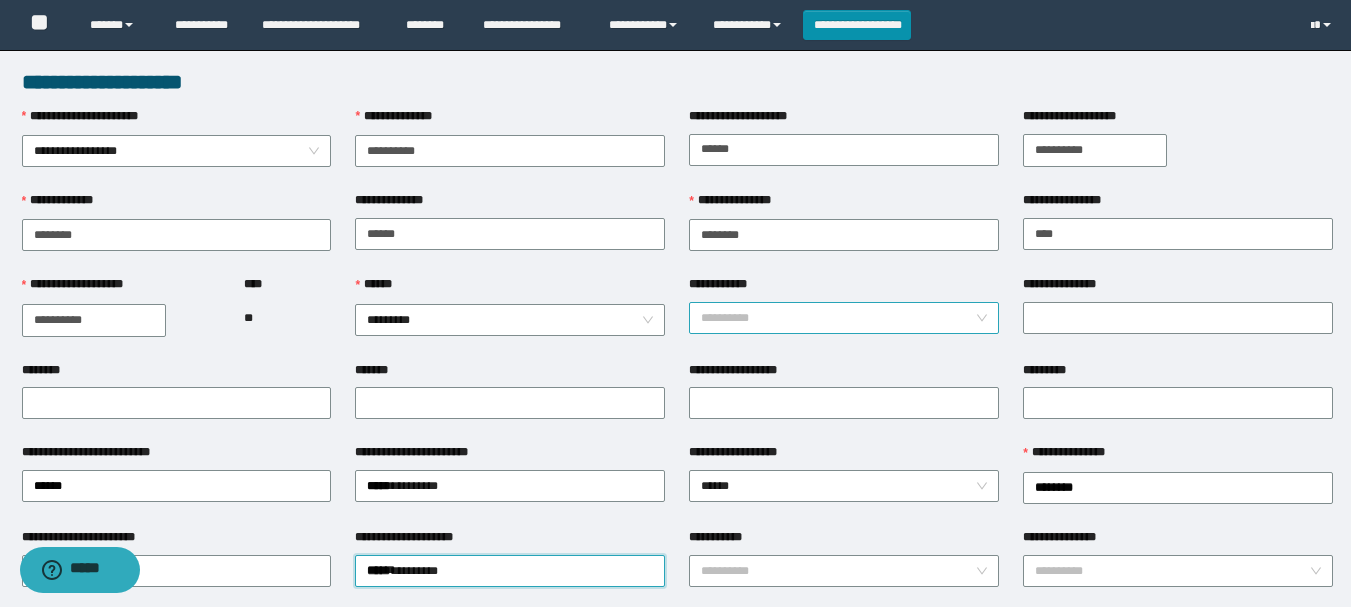 click on "**********" at bounding box center [838, 318] 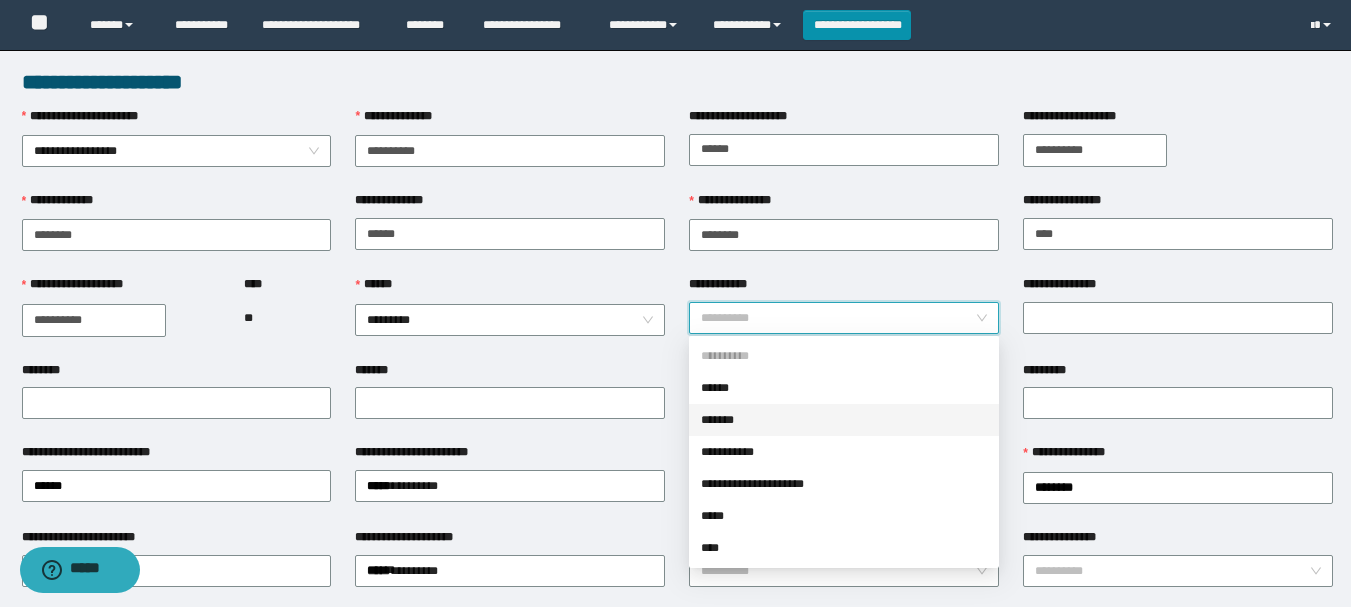 click on "*******" at bounding box center [844, 420] 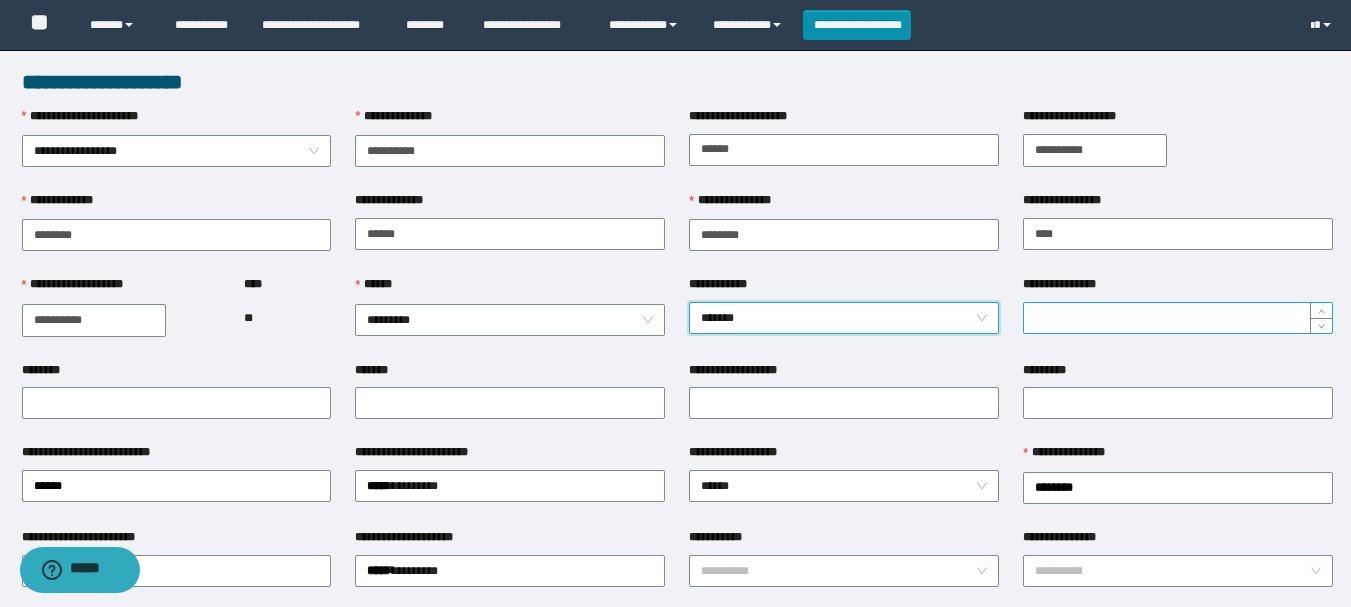 click on "**********" at bounding box center (1178, 318) 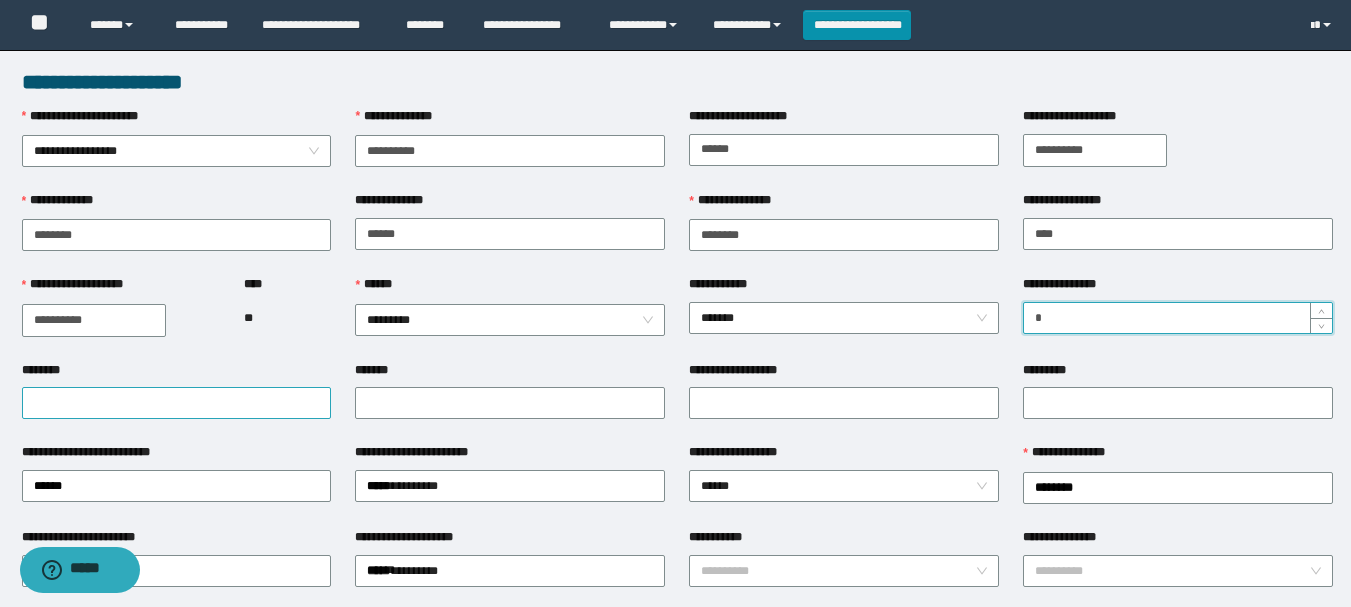 type on "*" 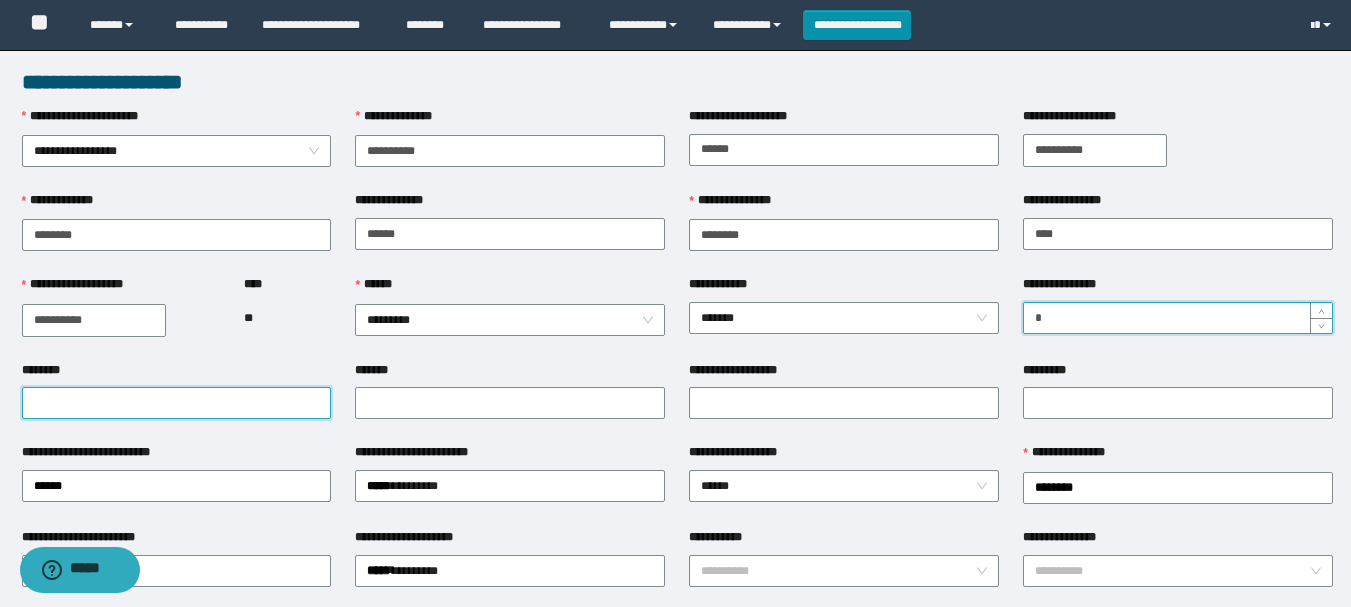click on "********" at bounding box center (177, 403) 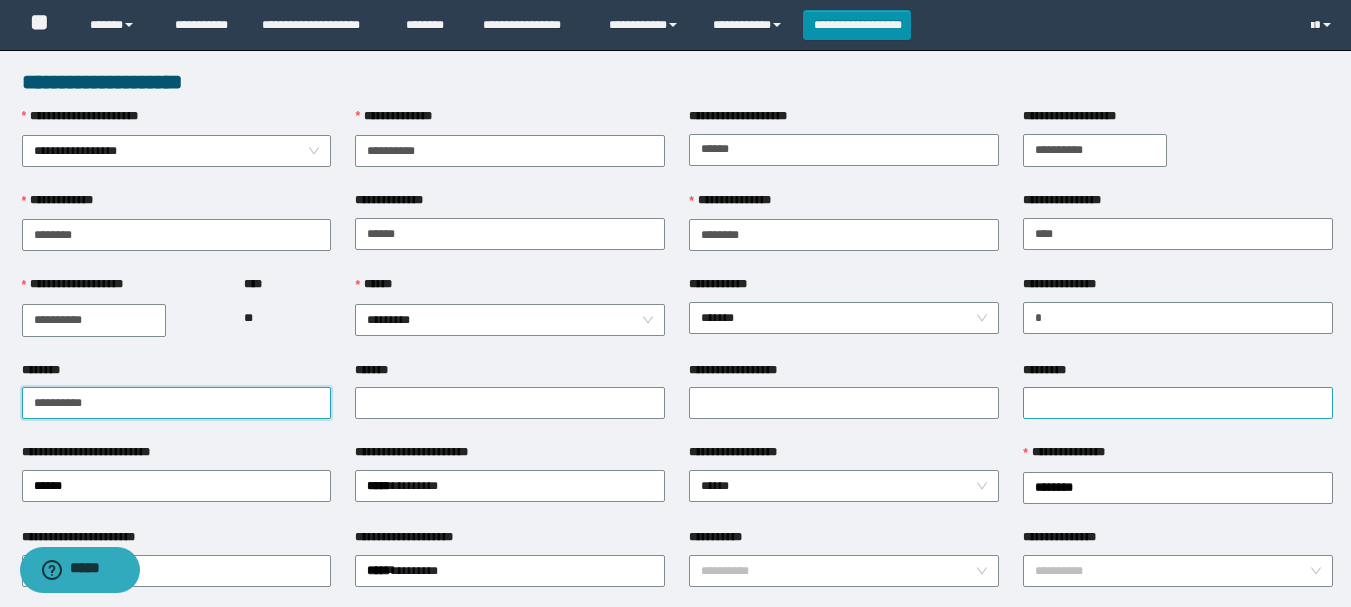 type on "**********" 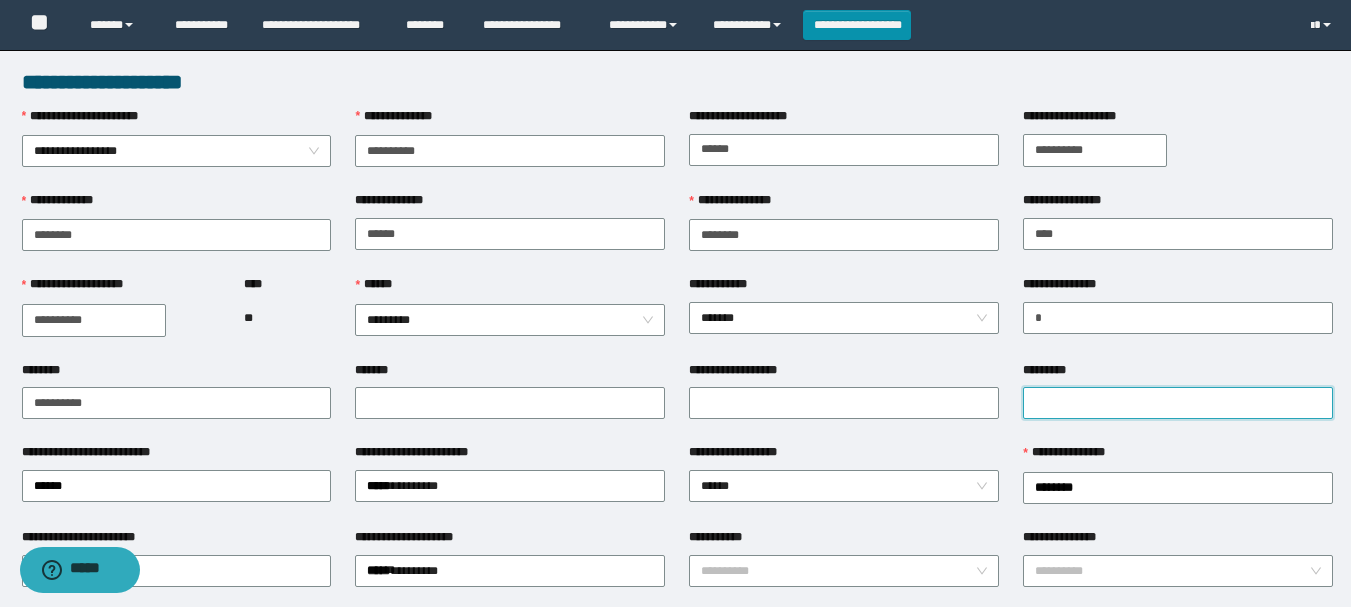 click on "*********" at bounding box center (1178, 403) 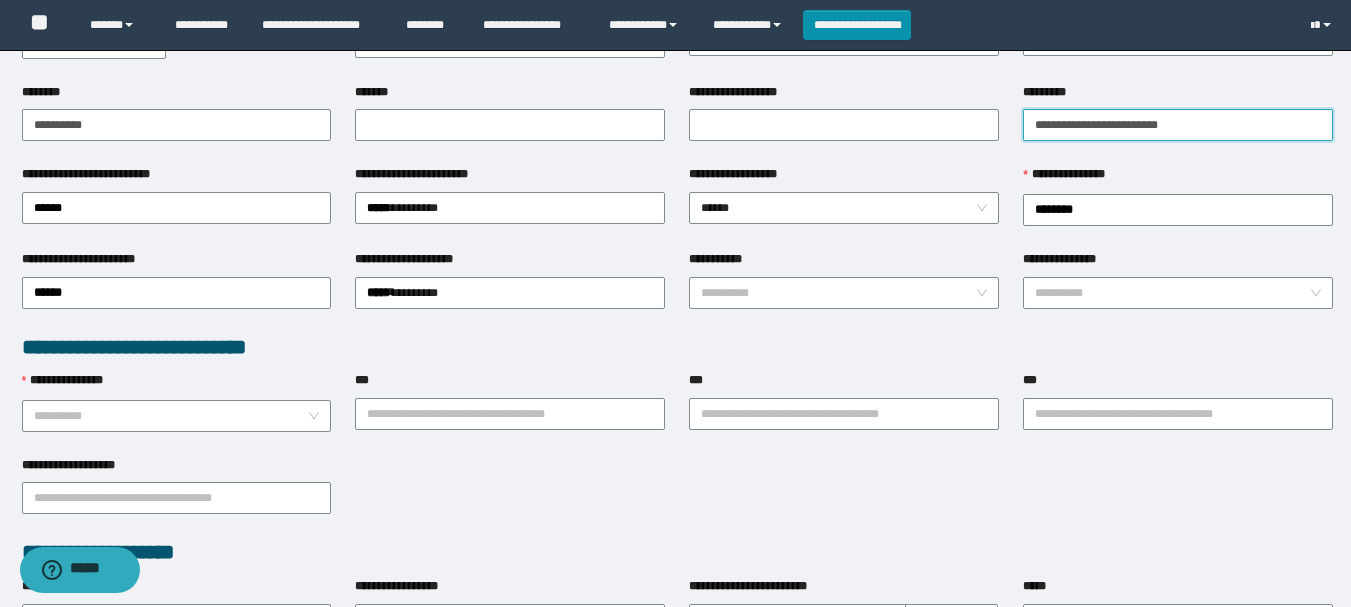scroll, scrollTop: 300, scrollLeft: 0, axis: vertical 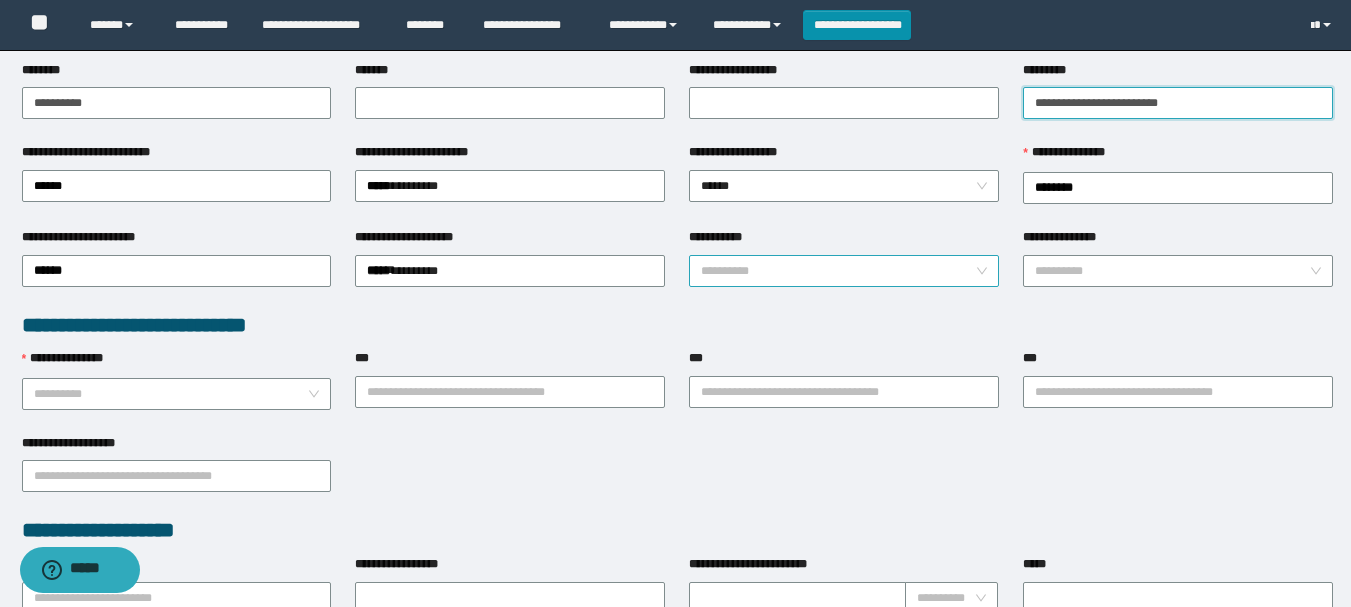 type on "**********" 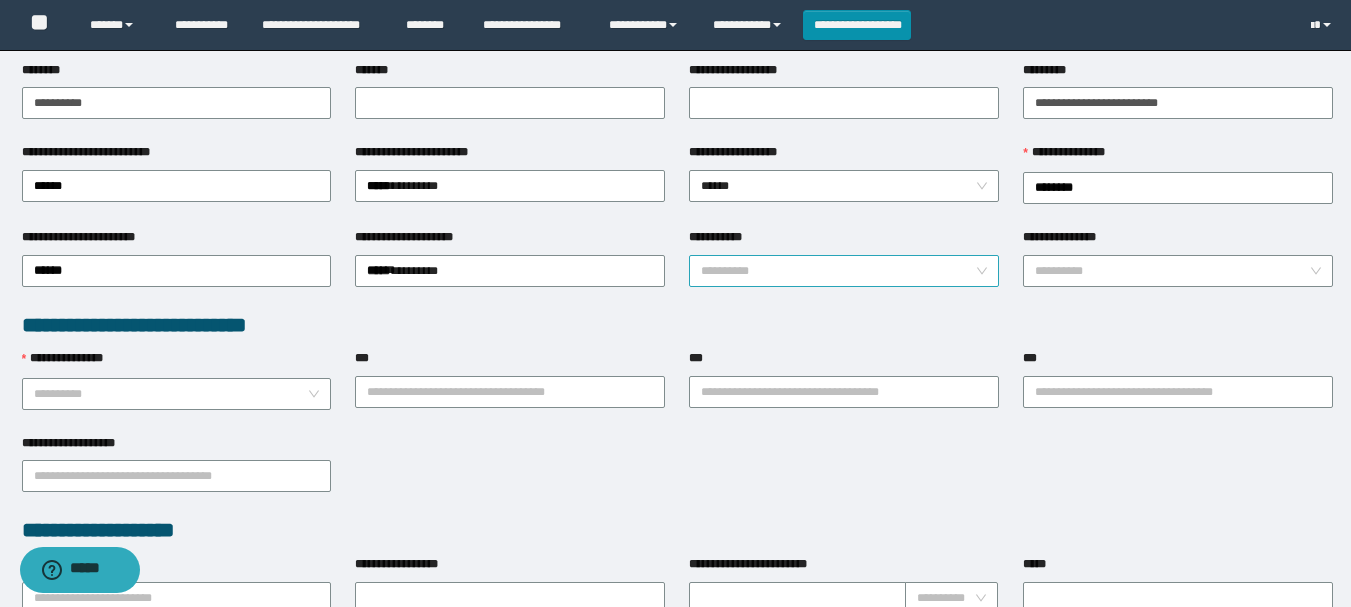 click on "**********" at bounding box center (838, 271) 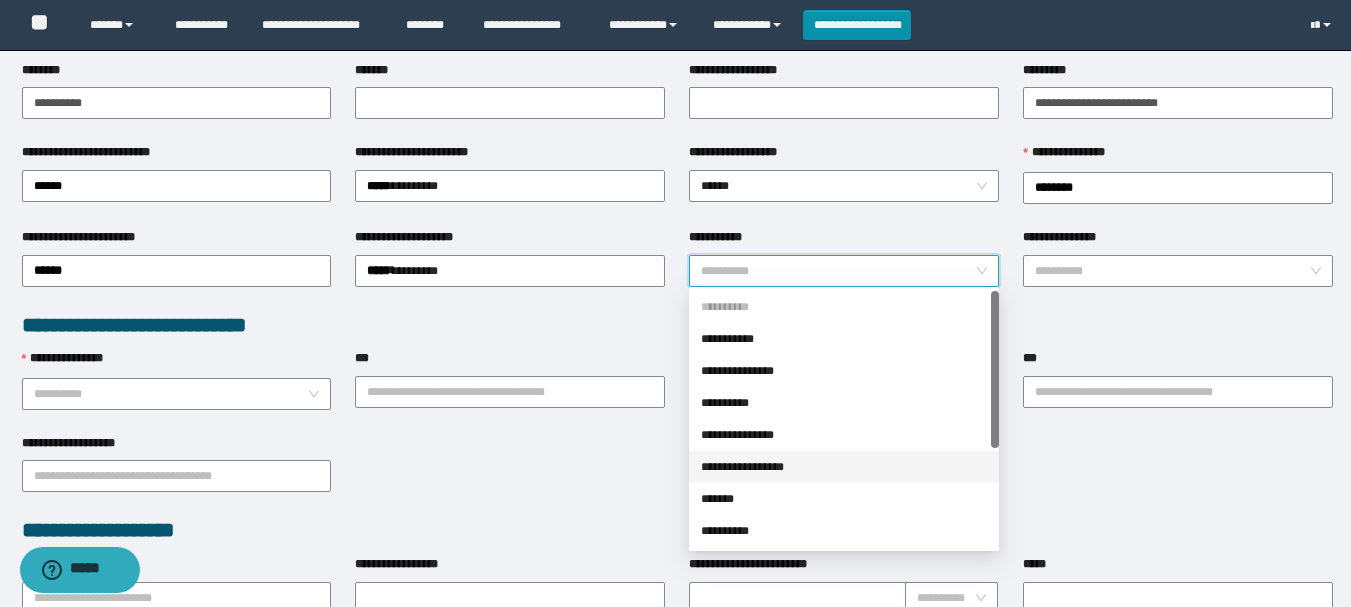 click on "**********" at bounding box center (844, 467) 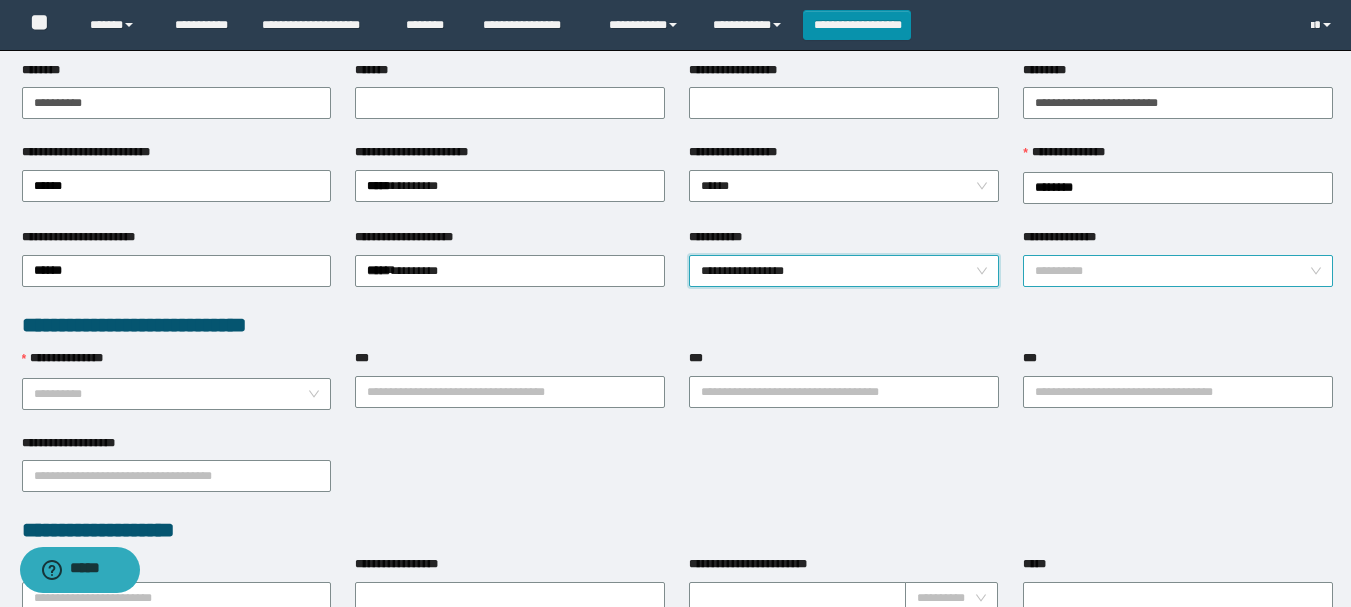 click on "**********" at bounding box center (1172, 271) 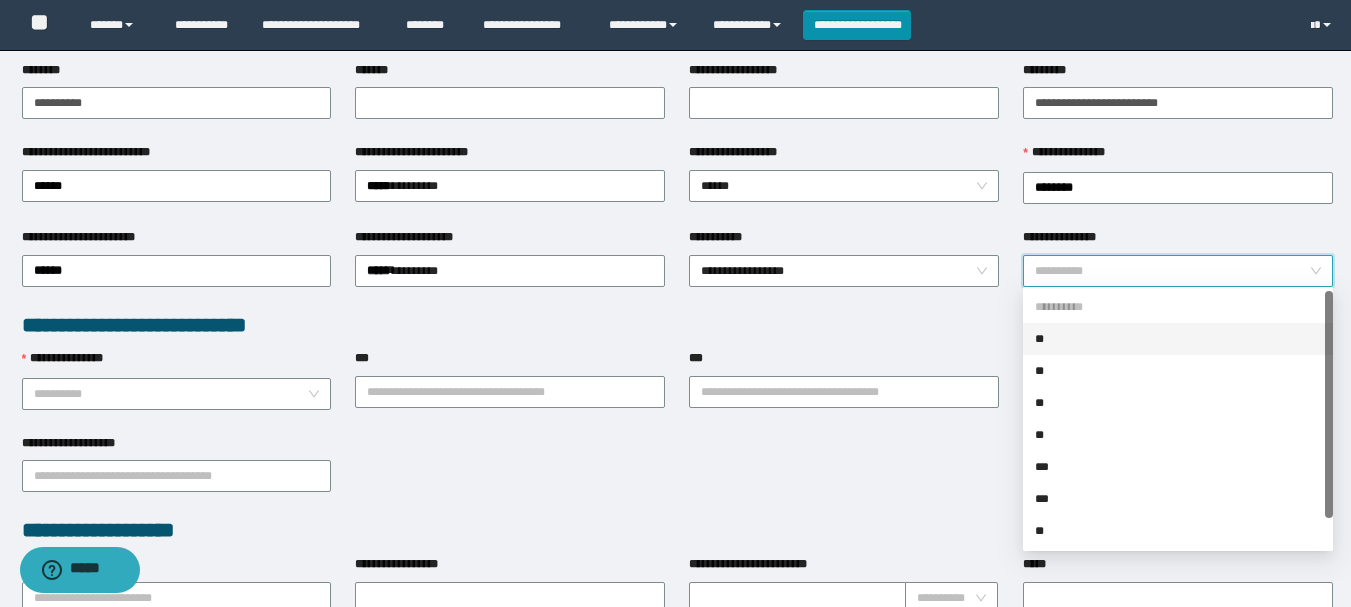 click on "**" at bounding box center (1178, 339) 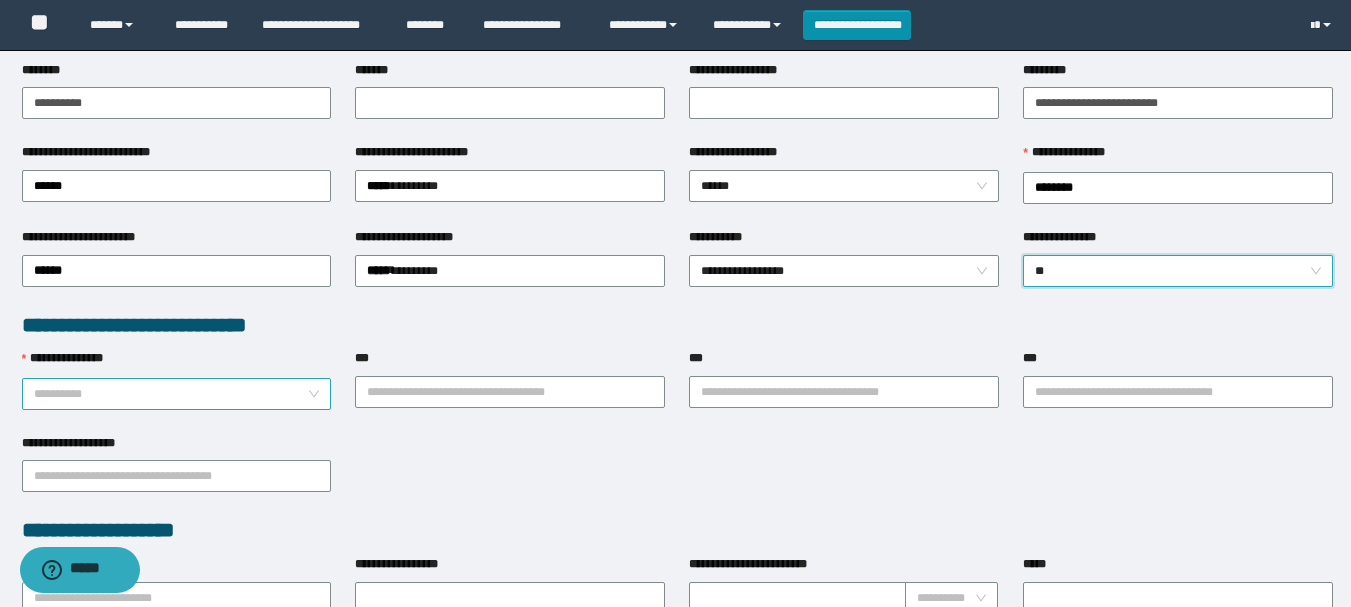 click on "**********" at bounding box center [171, 394] 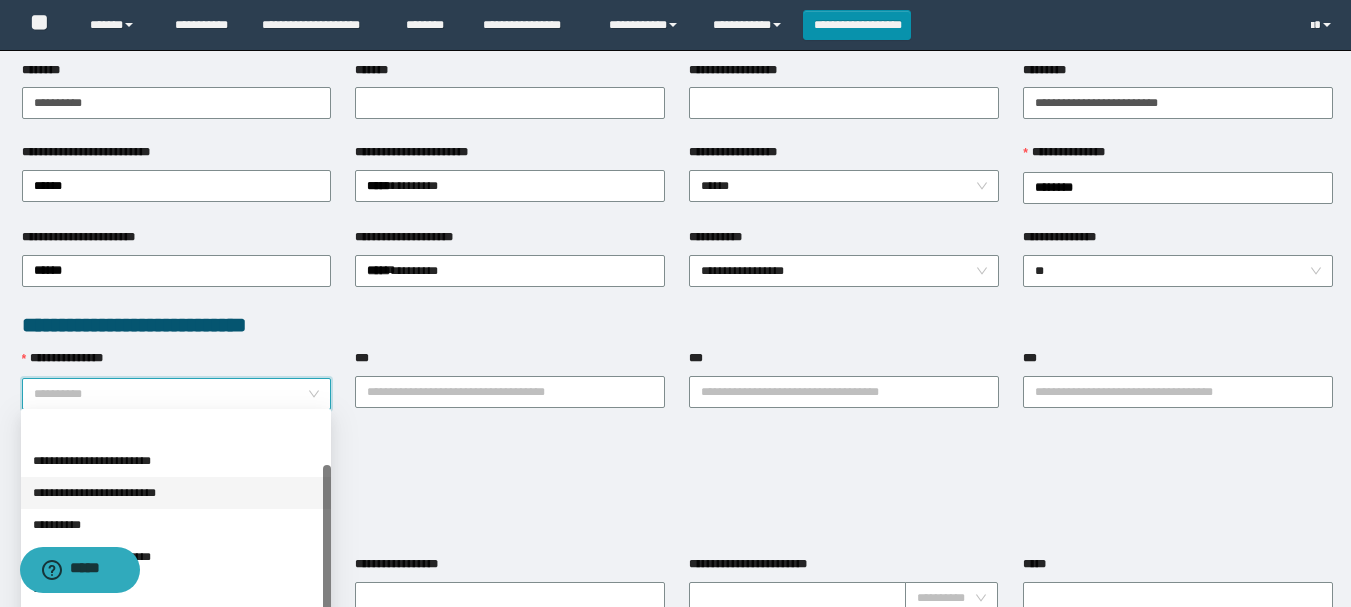 scroll, scrollTop: 64, scrollLeft: 0, axis: vertical 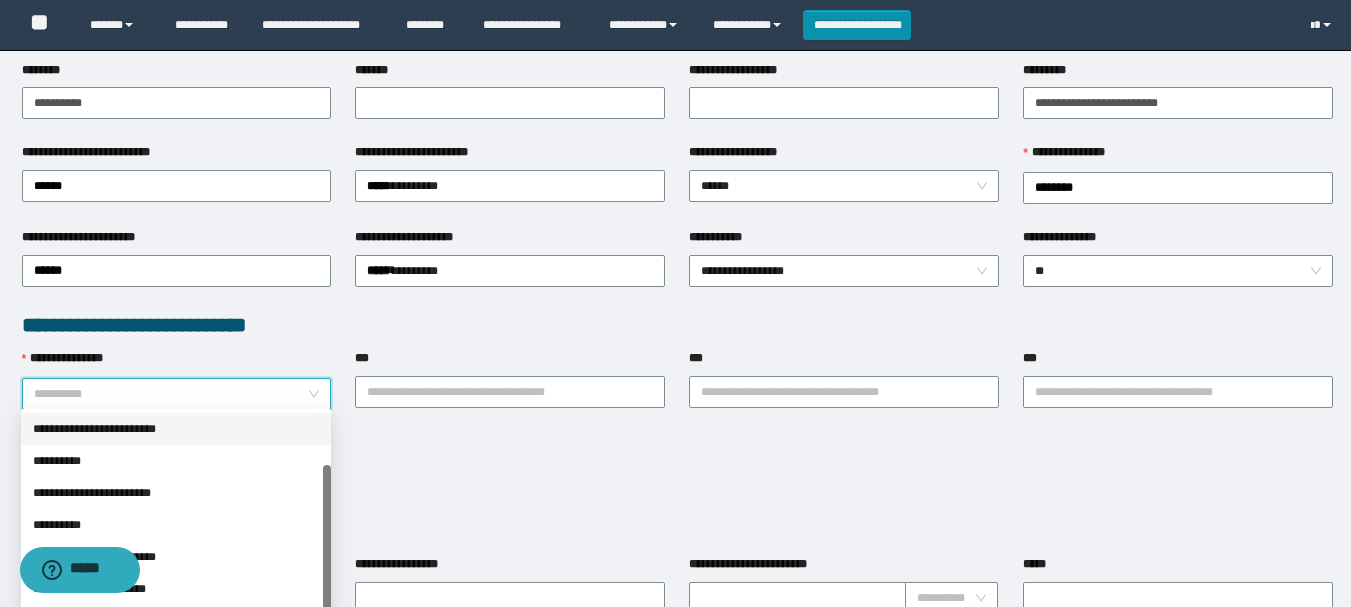 click on "**********" at bounding box center [171, 394] 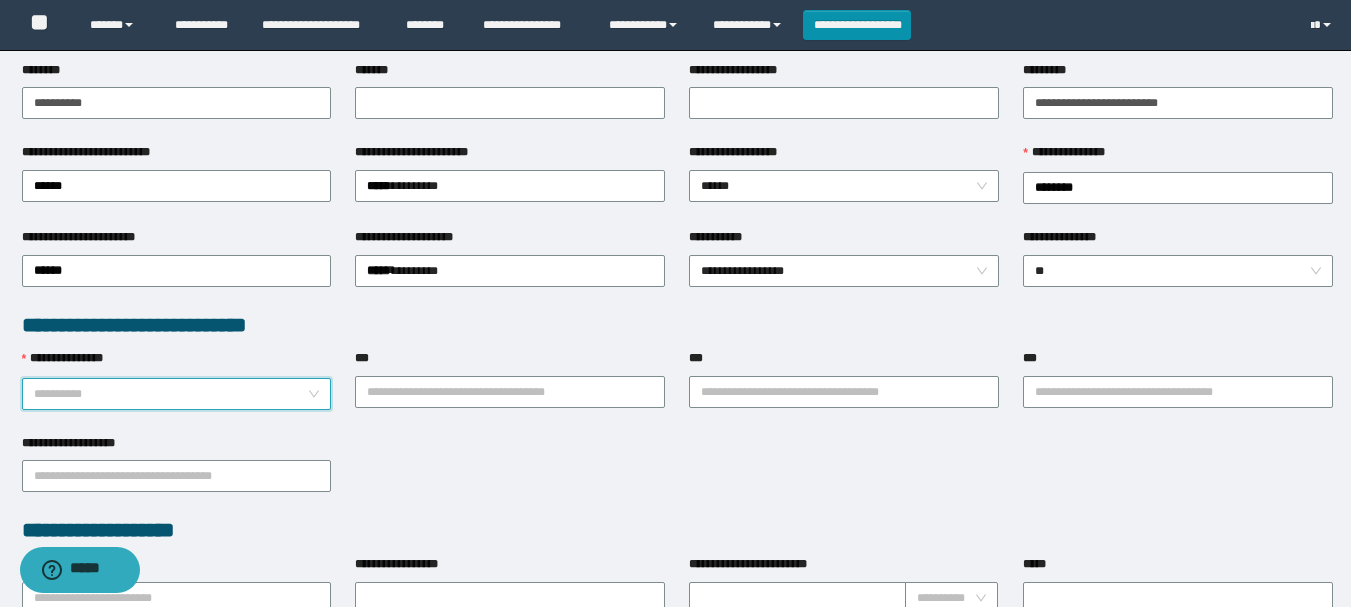 click on "**********" at bounding box center [171, 394] 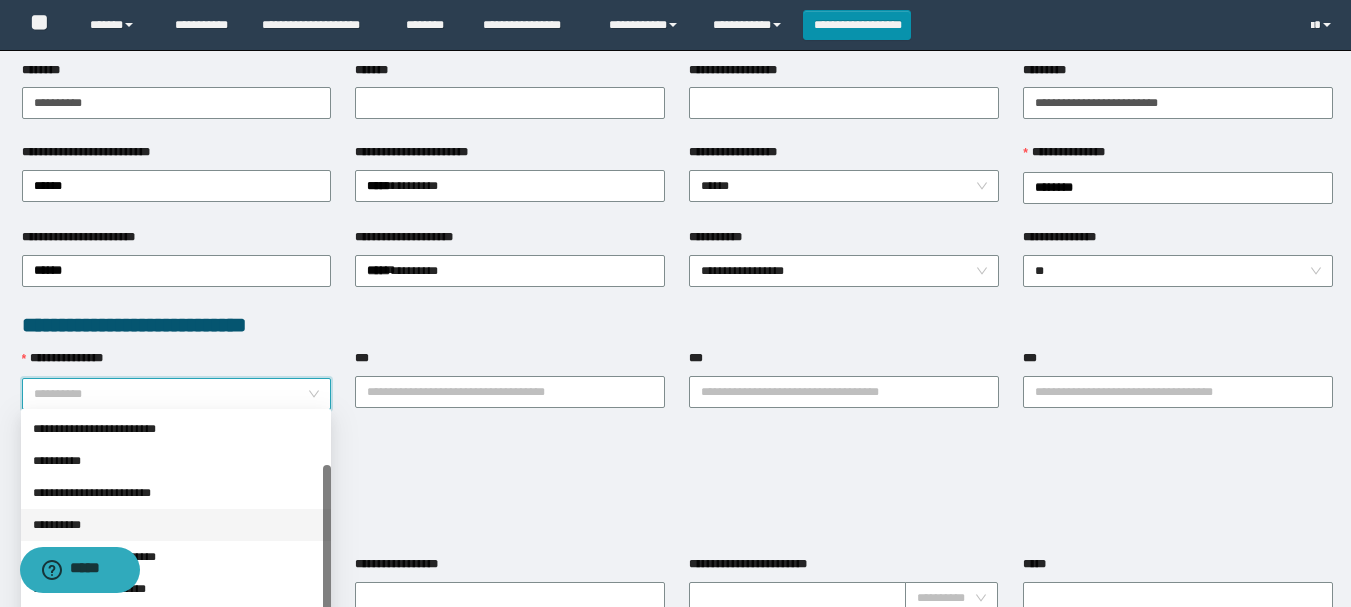 scroll, scrollTop: 400, scrollLeft: 0, axis: vertical 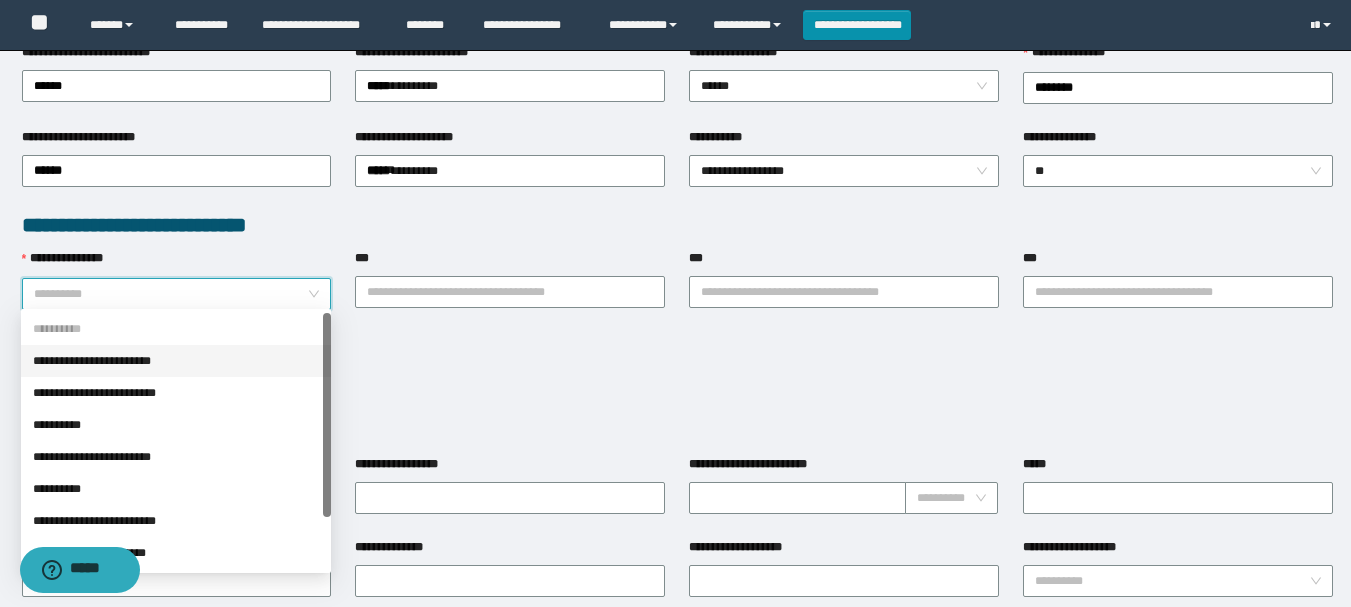 click on "**********" at bounding box center [176, 361] 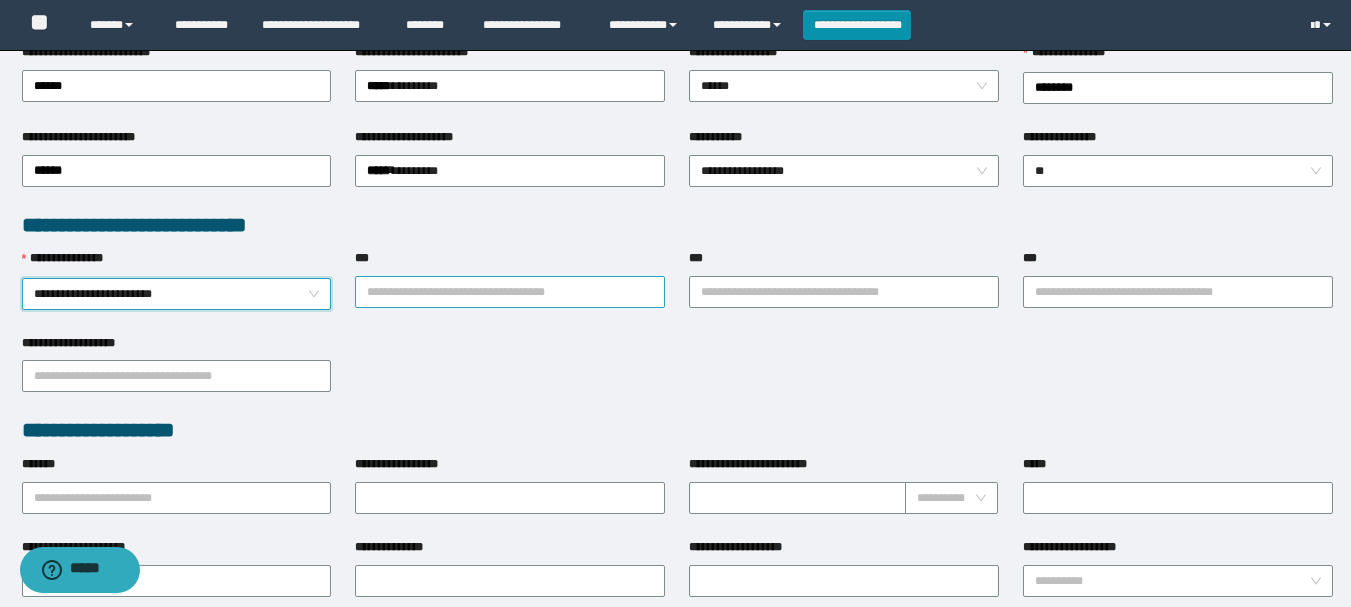 click on "***" at bounding box center [510, 292] 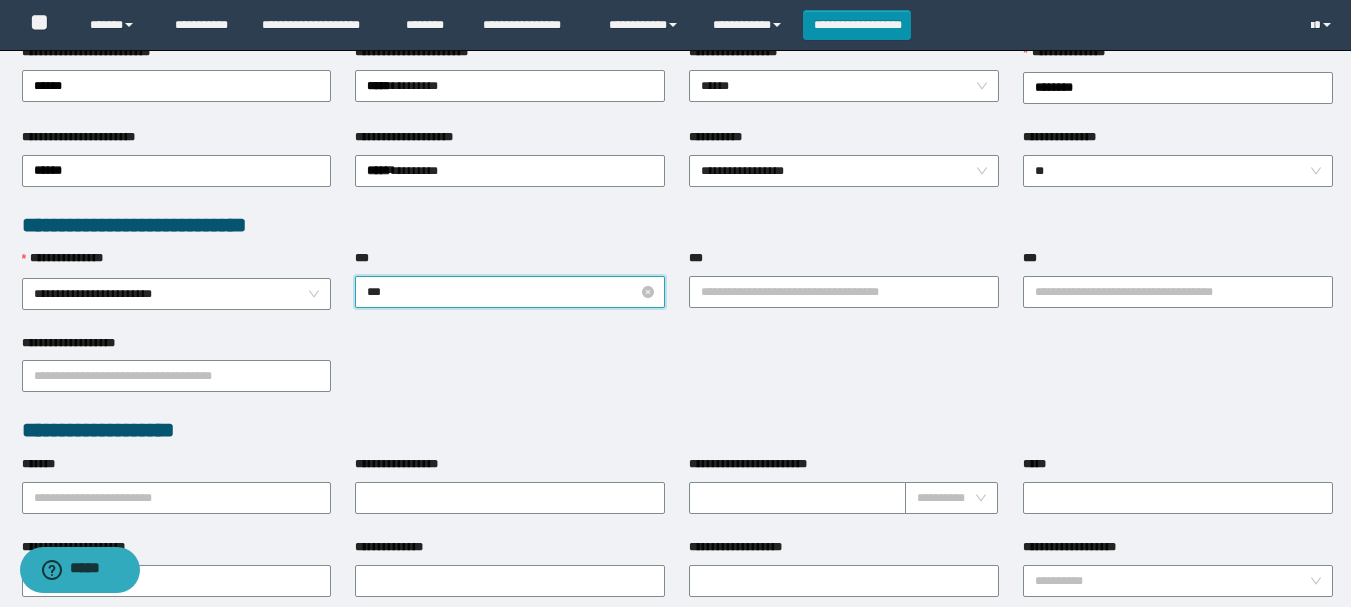 type on "****" 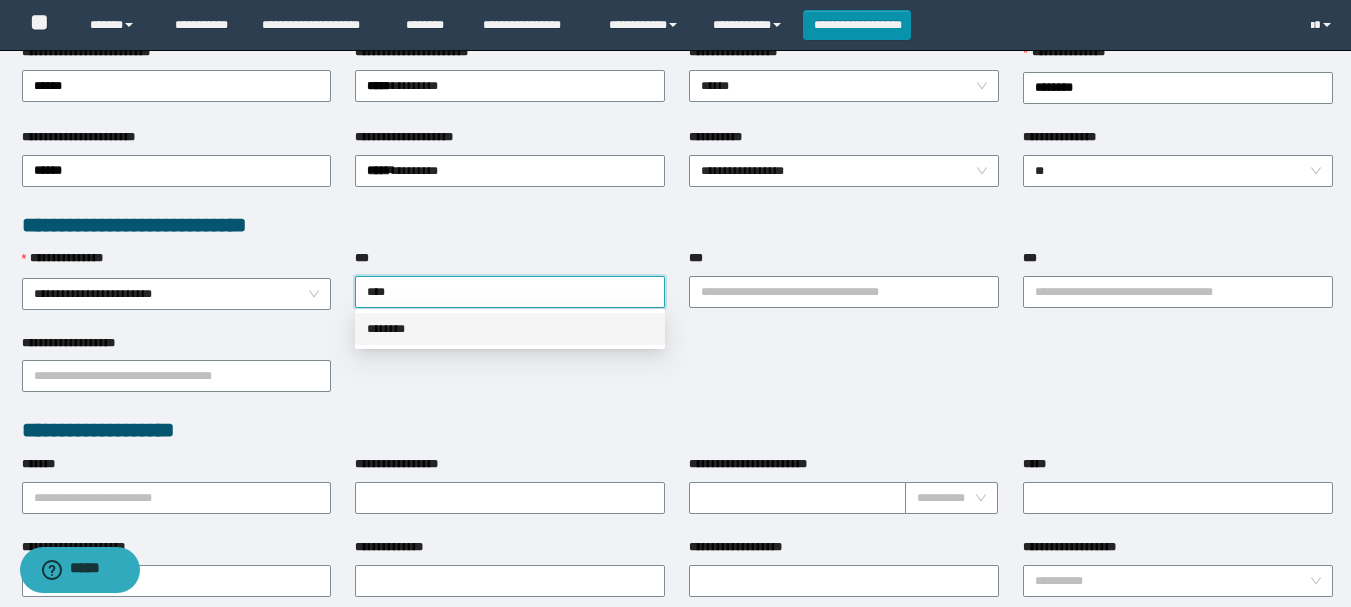 click on "********" at bounding box center [510, 329] 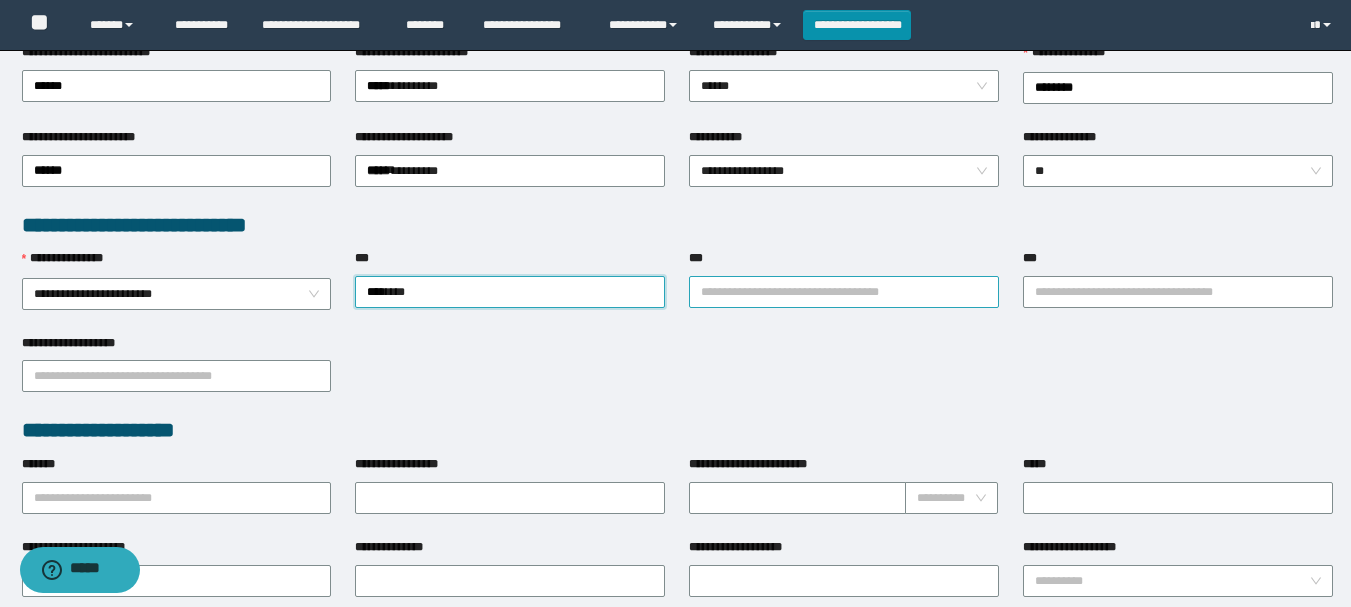 click on "***" at bounding box center (844, 292) 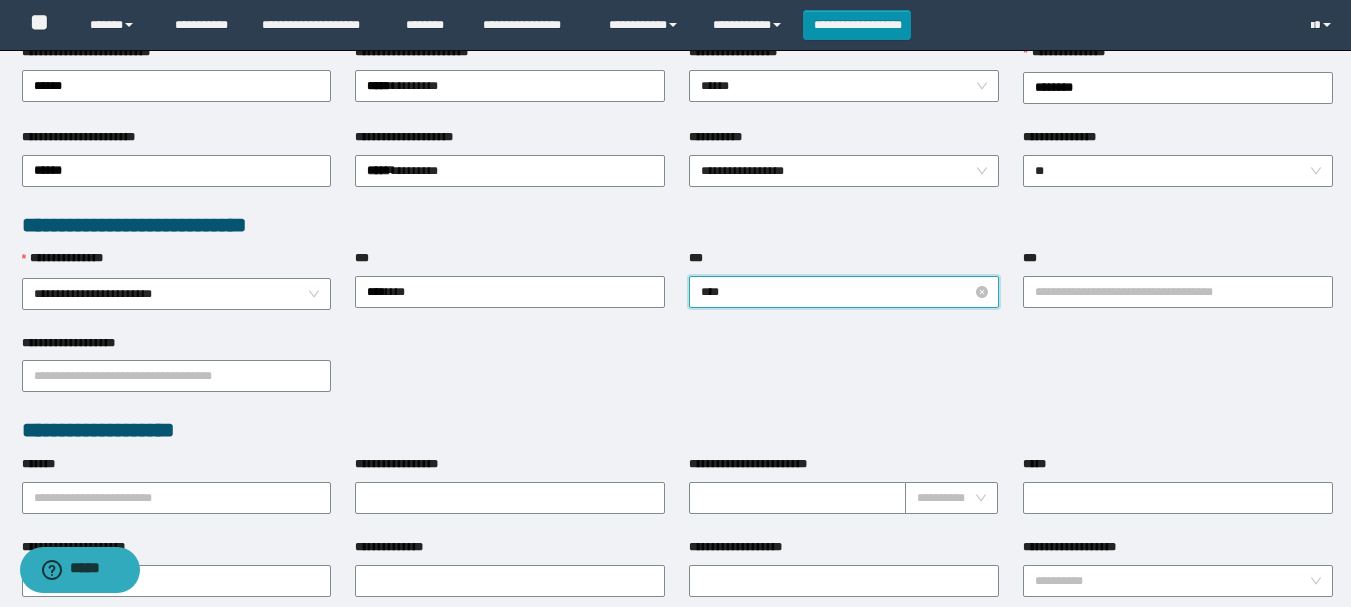 type on "*****" 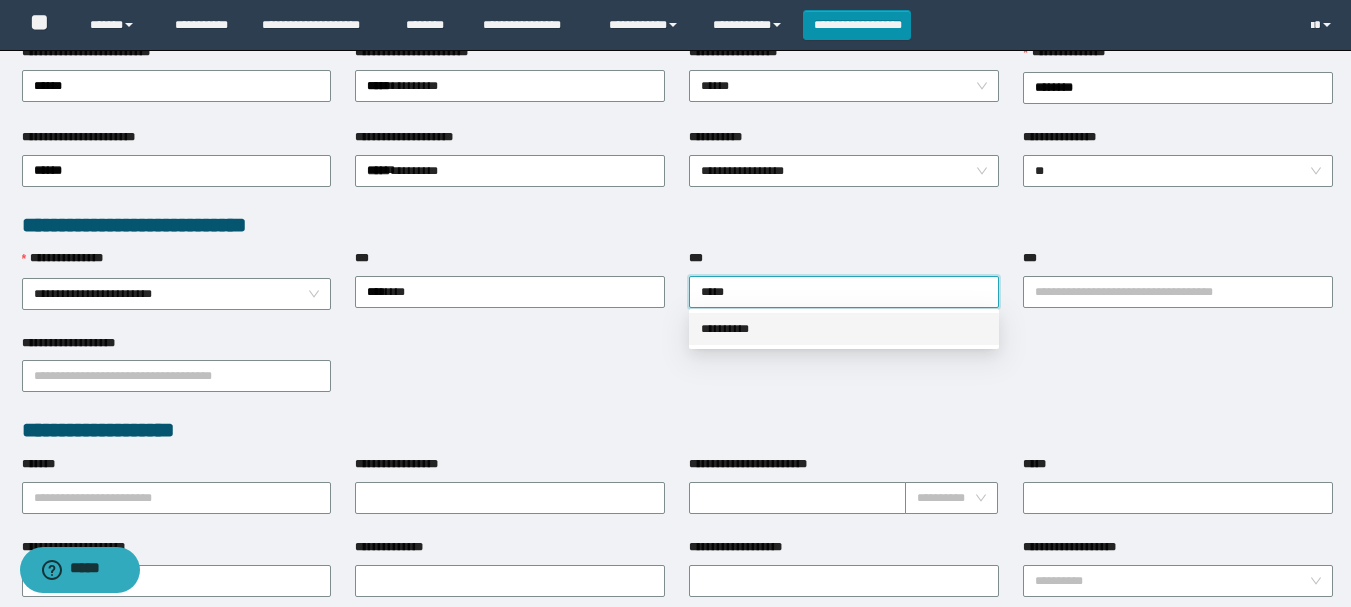 click on "**********" at bounding box center [844, 329] 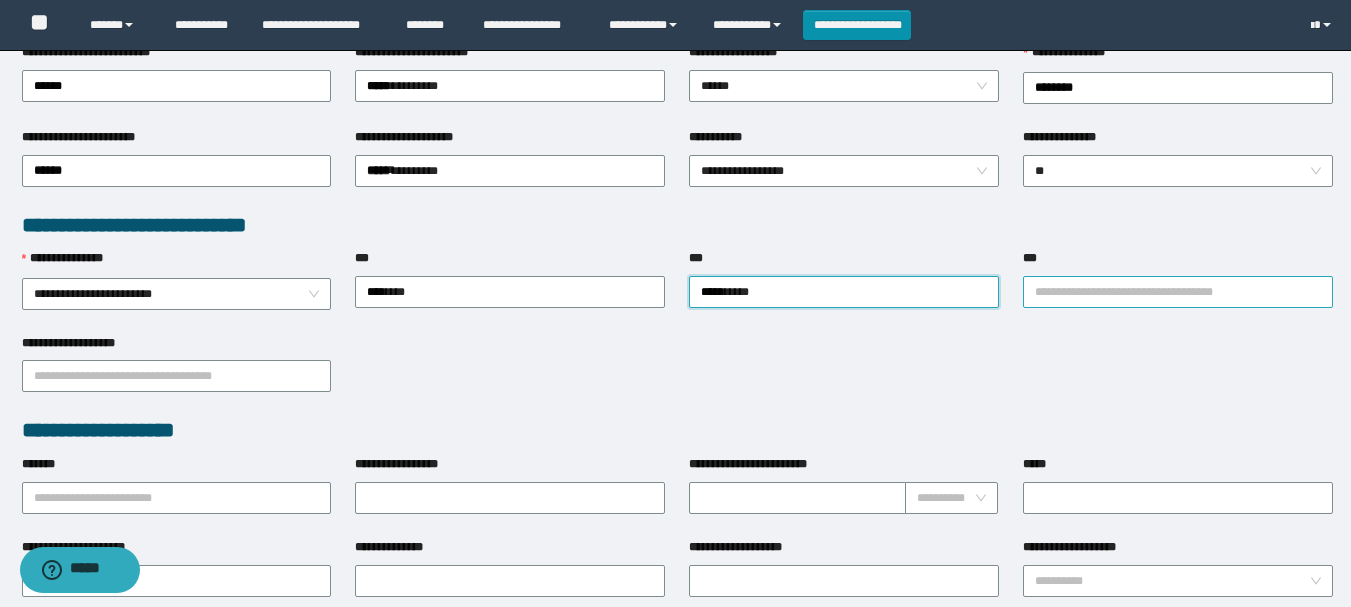 click on "***" at bounding box center (1178, 292) 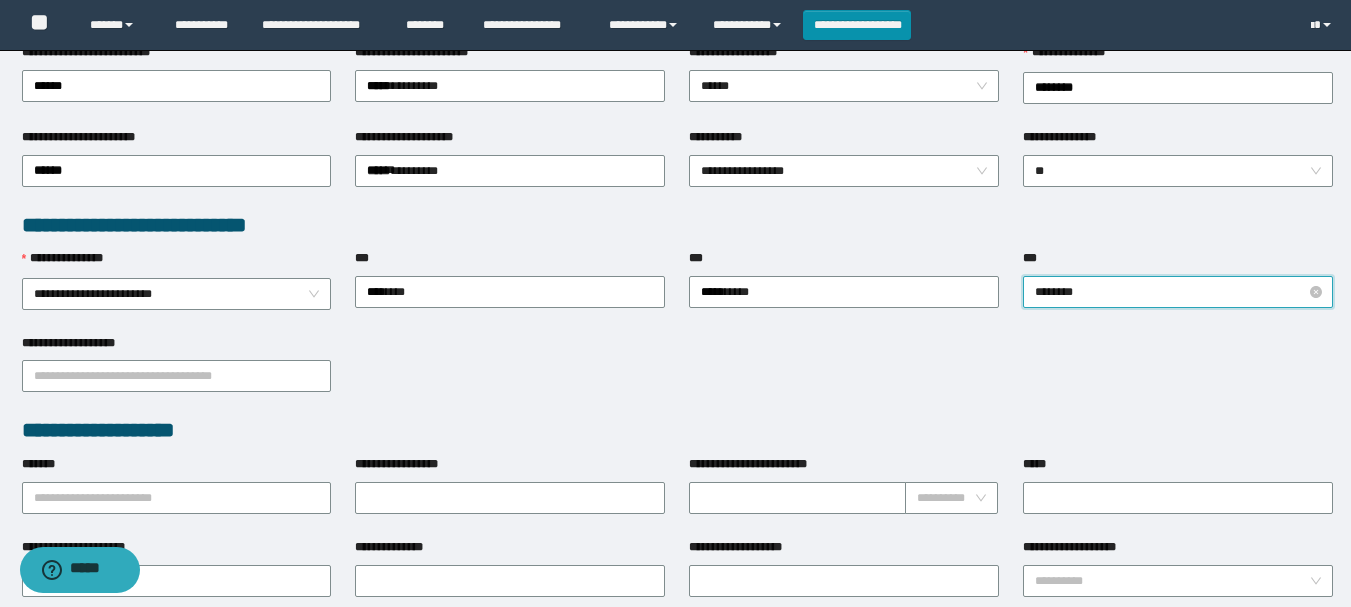 type on "*********" 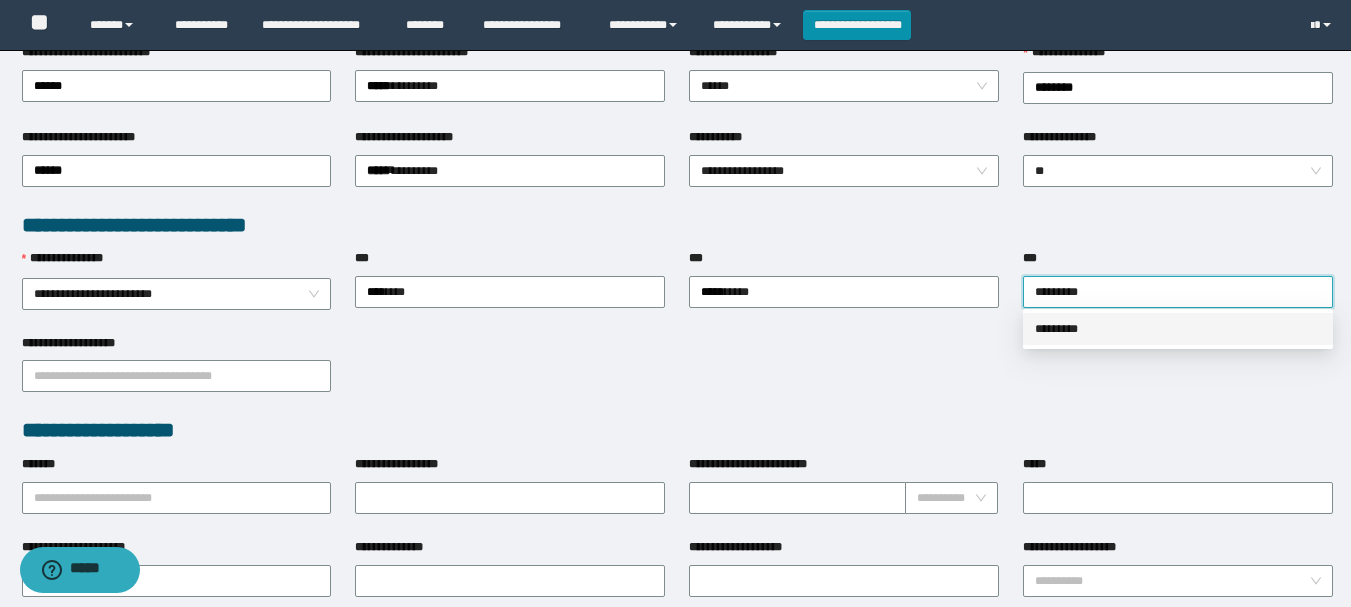 click on "*********" at bounding box center [1178, 329] 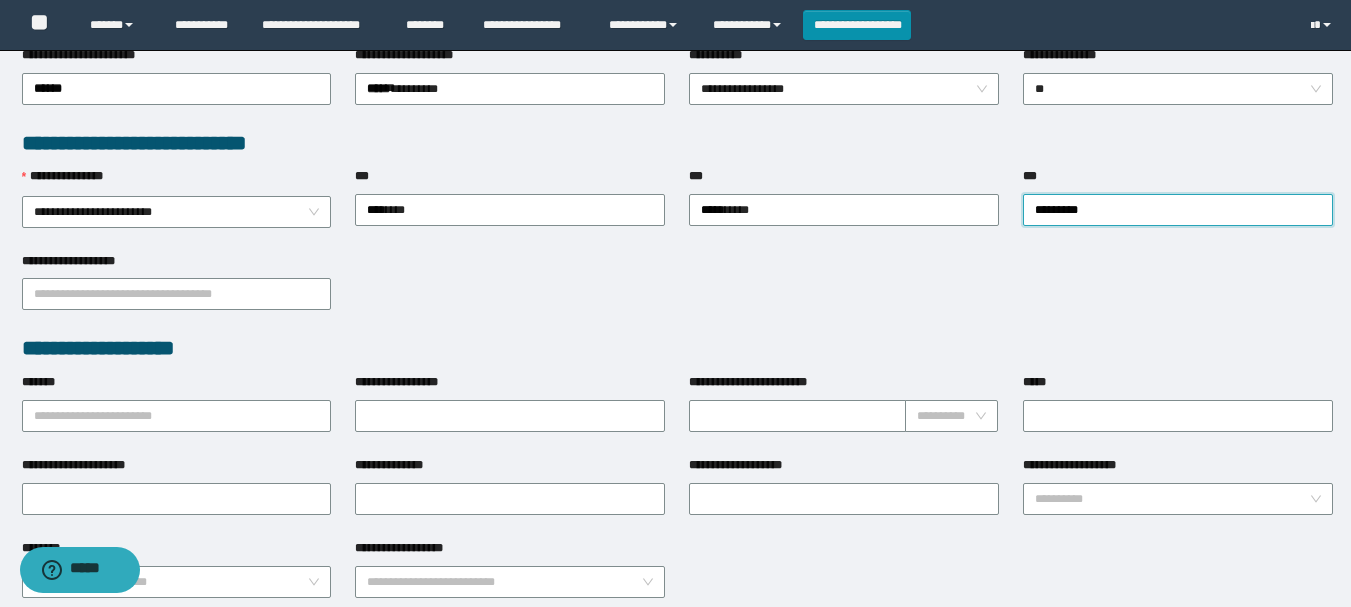 scroll, scrollTop: 600, scrollLeft: 0, axis: vertical 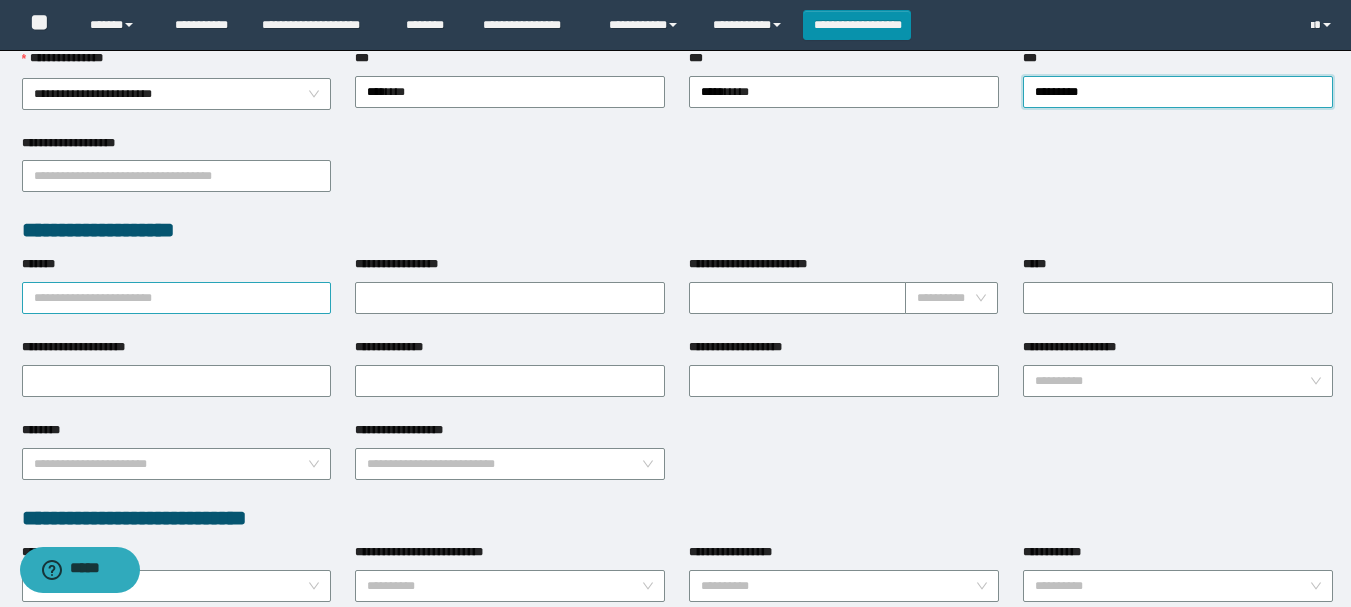 click on "*******" at bounding box center [177, 298] 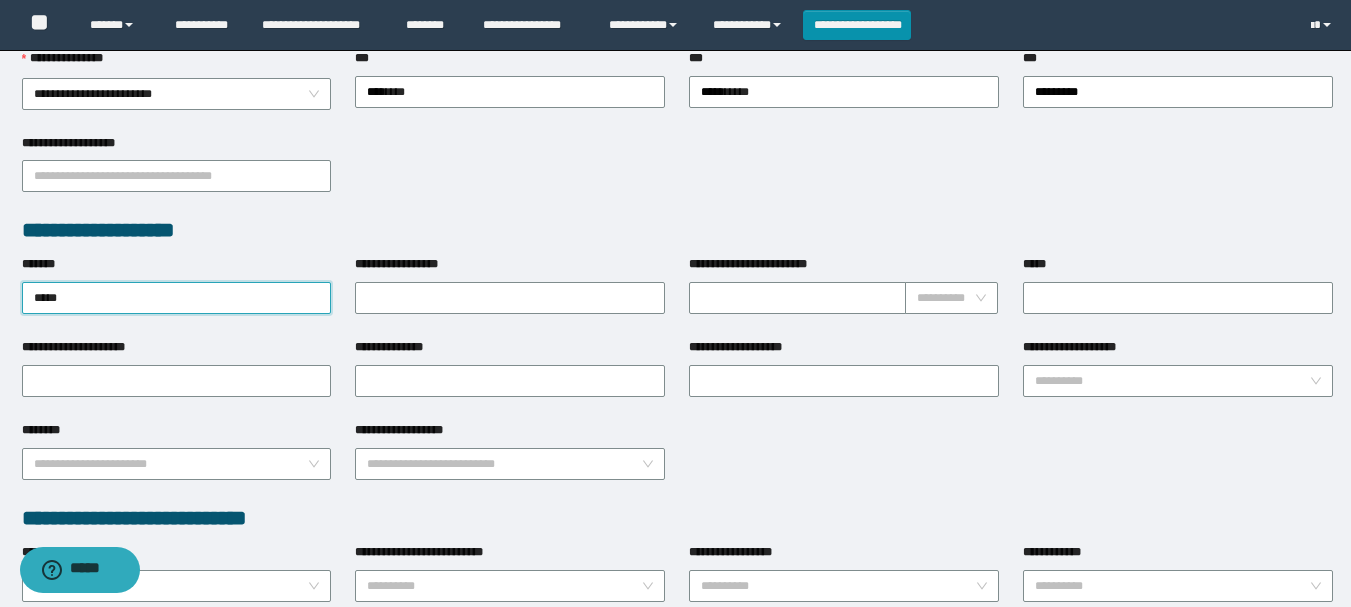 type on "****" 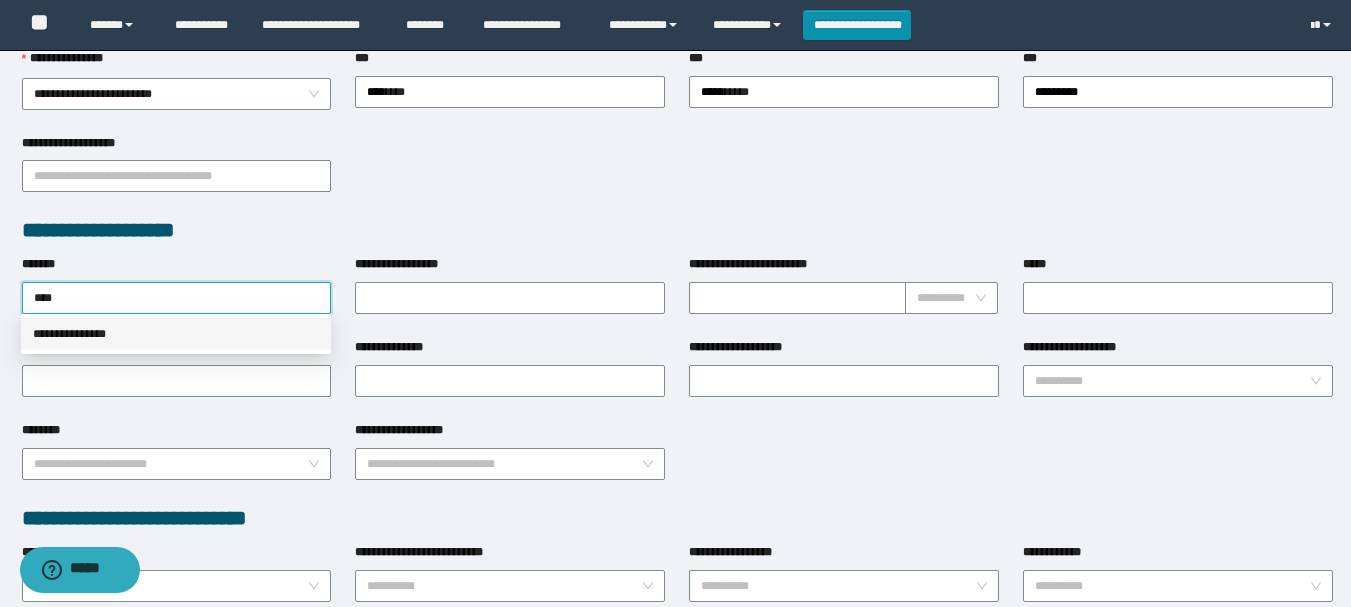 click on "**********" at bounding box center (176, 334) 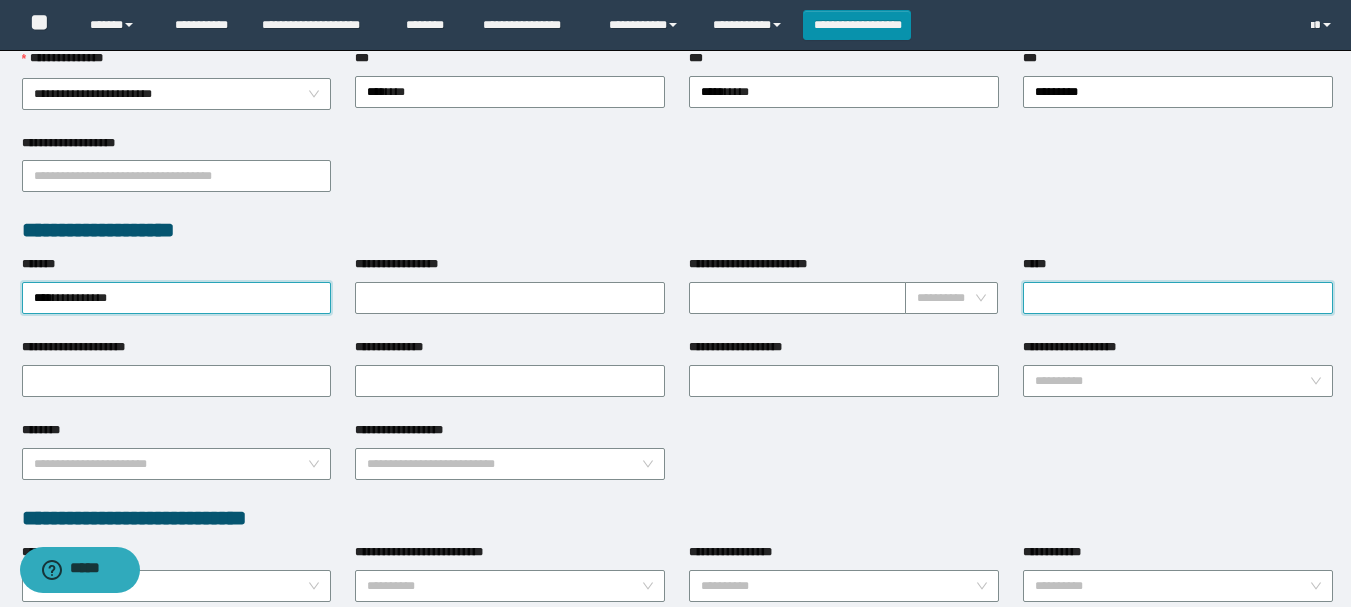 click on "*****" at bounding box center (1178, 298) 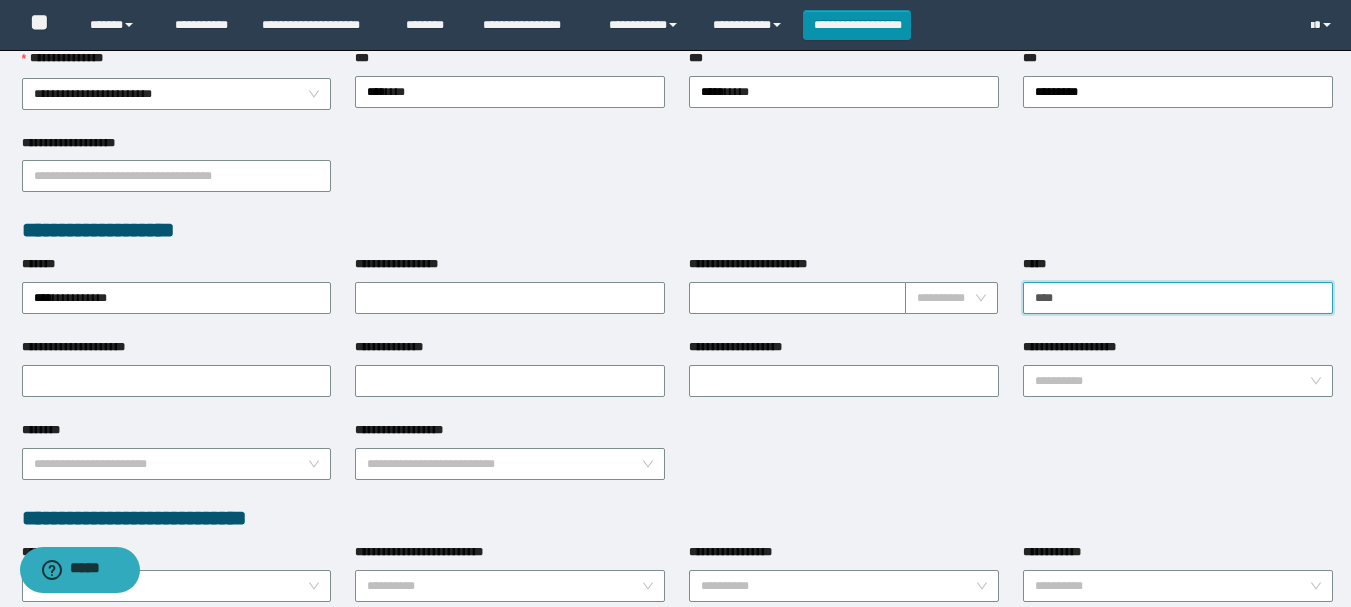 type on "********" 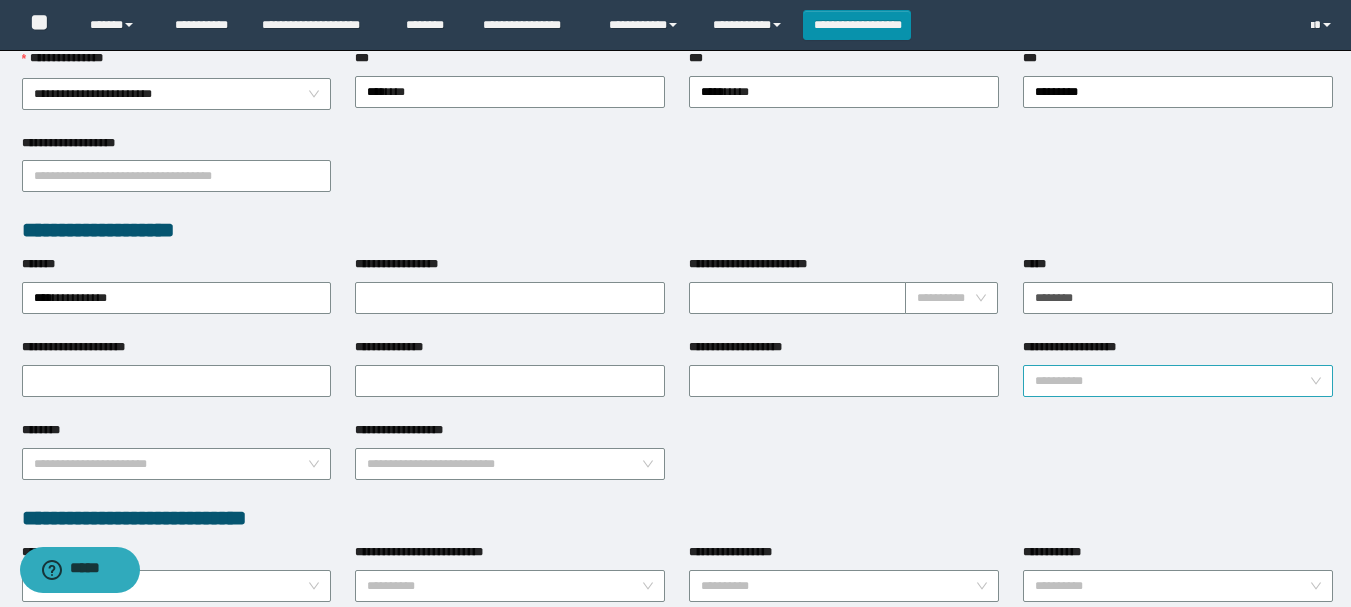 click on "**********" at bounding box center [1172, 381] 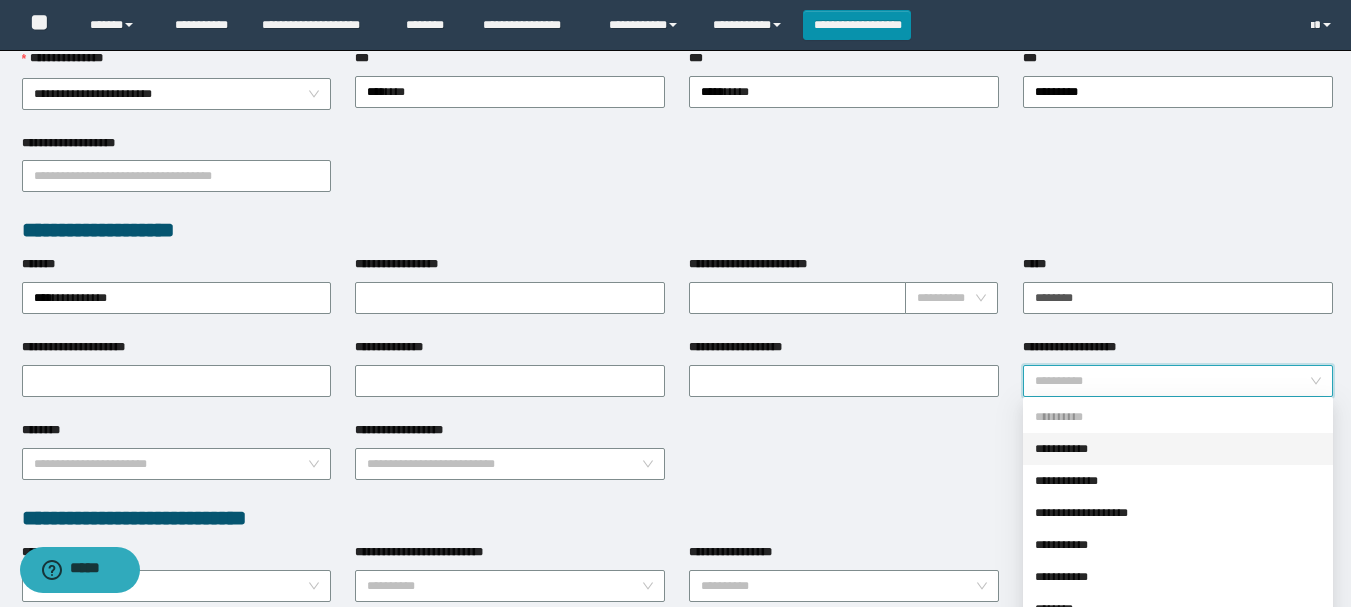click on "**********" at bounding box center [1178, 449] 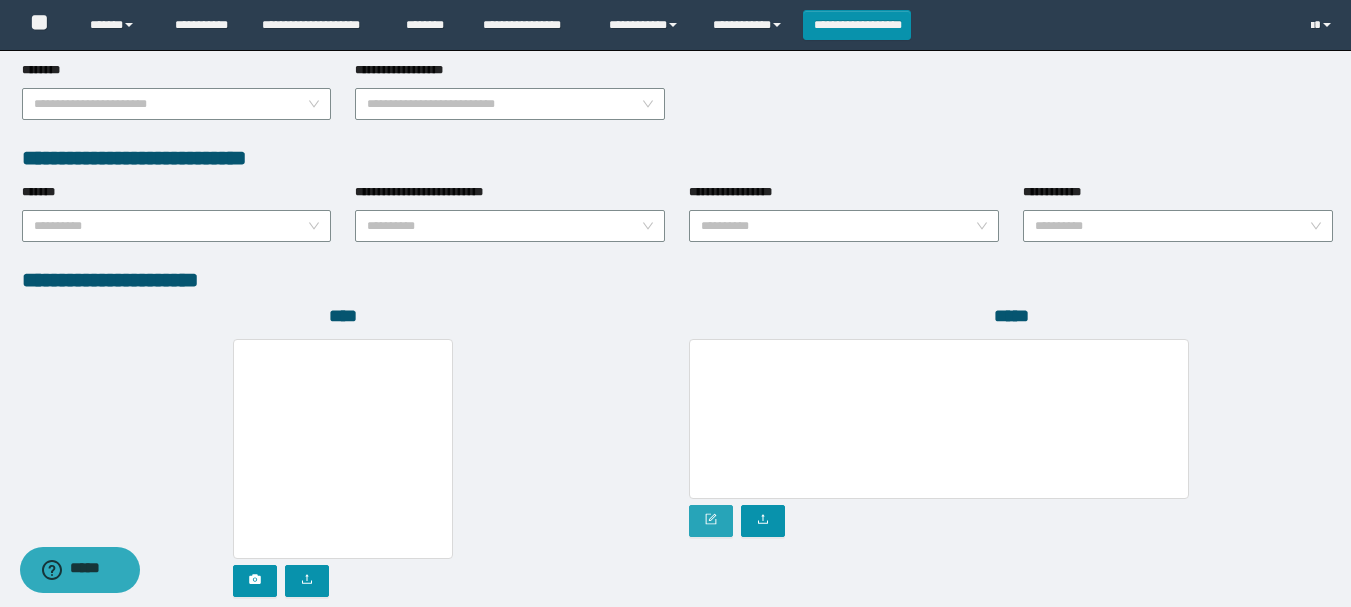 scroll, scrollTop: 1098, scrollLeft: 0, axis: vertical 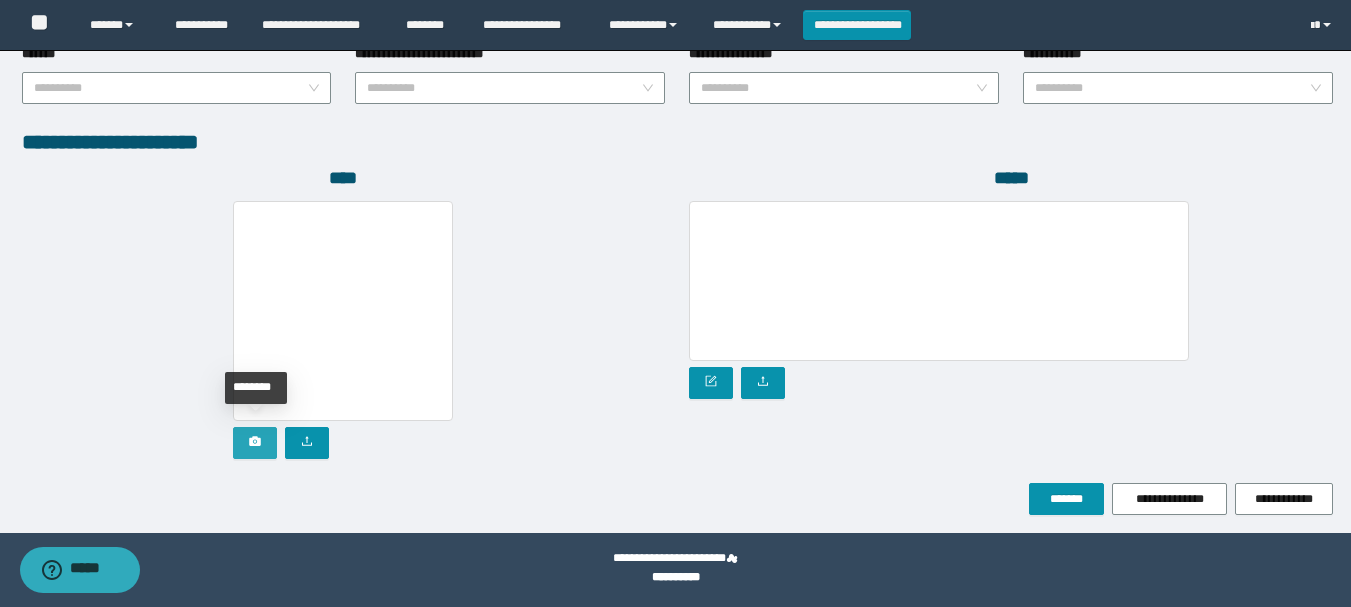 click at bounding box center (255, 443) 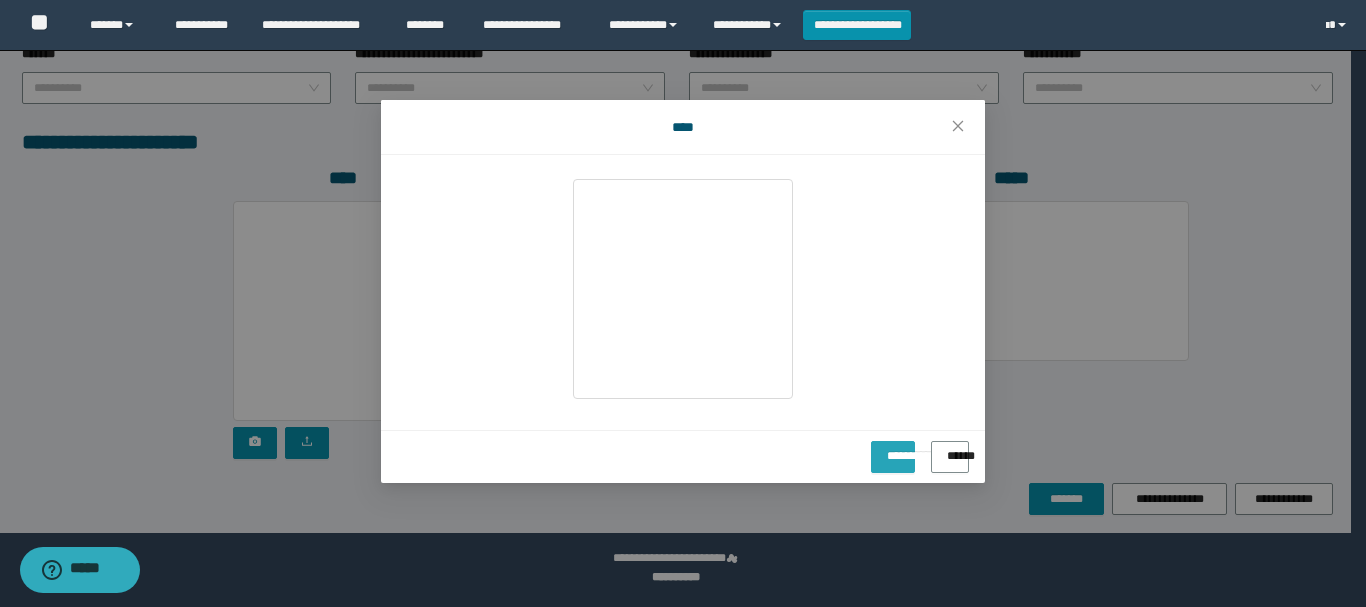 click on "**********" at bounding box center [893, 457] 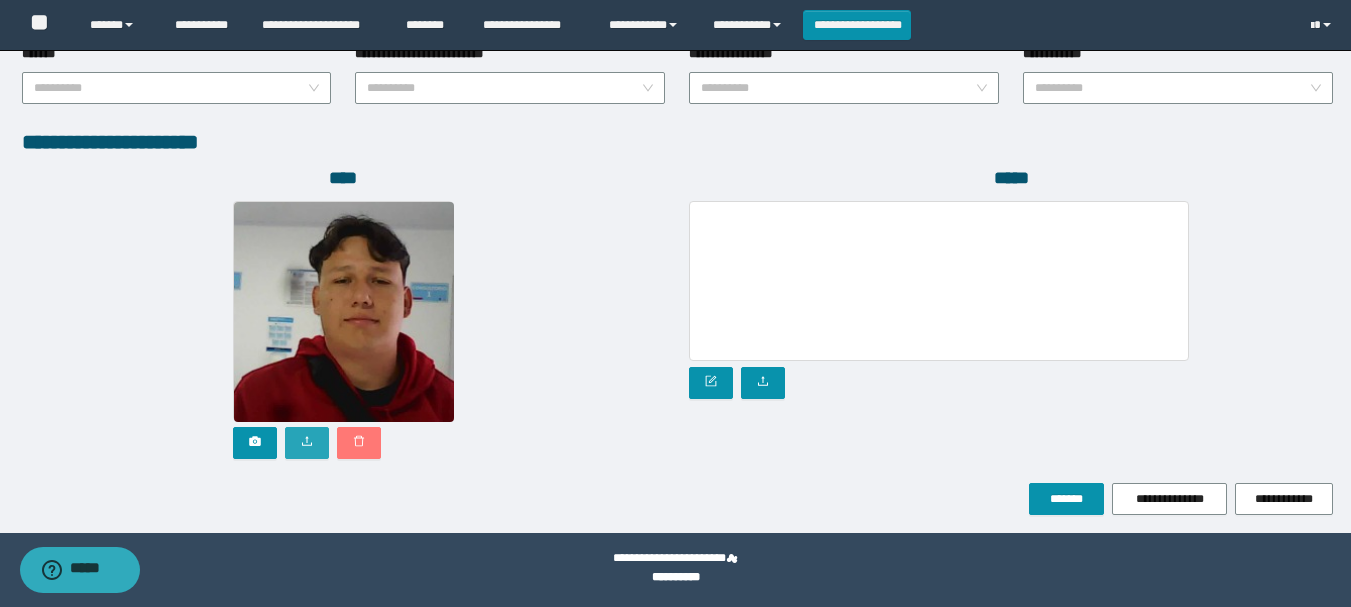 drag, startPoint x: 358, startPoint y: 443, endPoint x: 285, endPoint y: 443, distance: 73 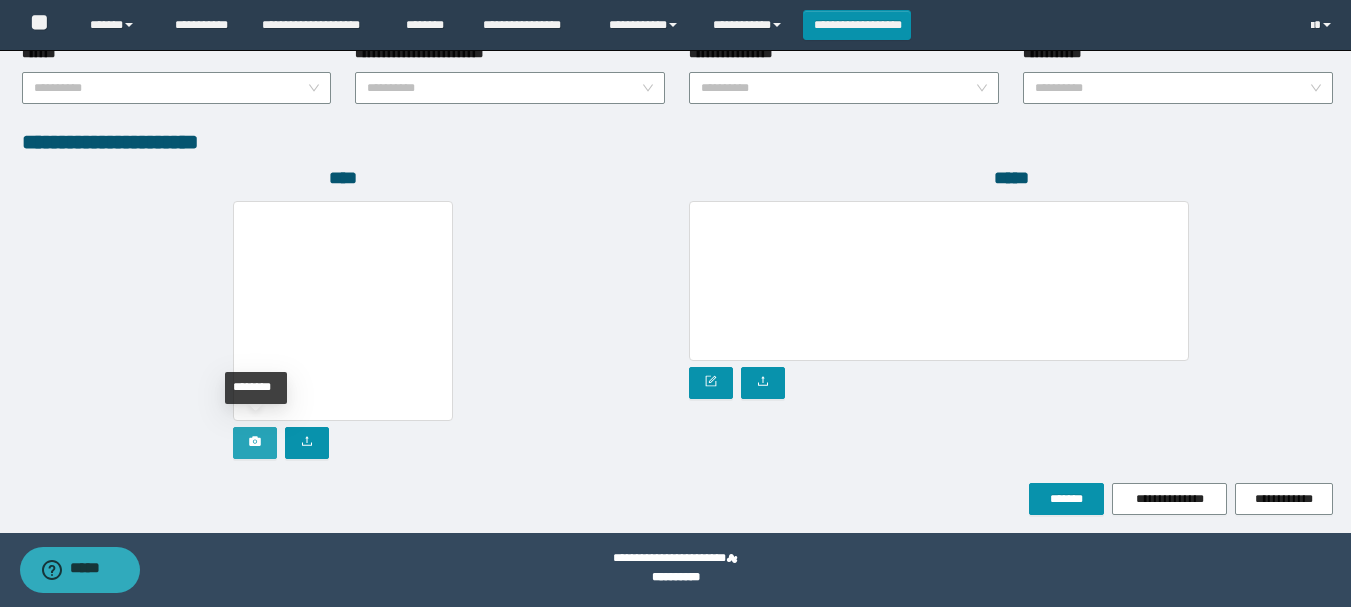click 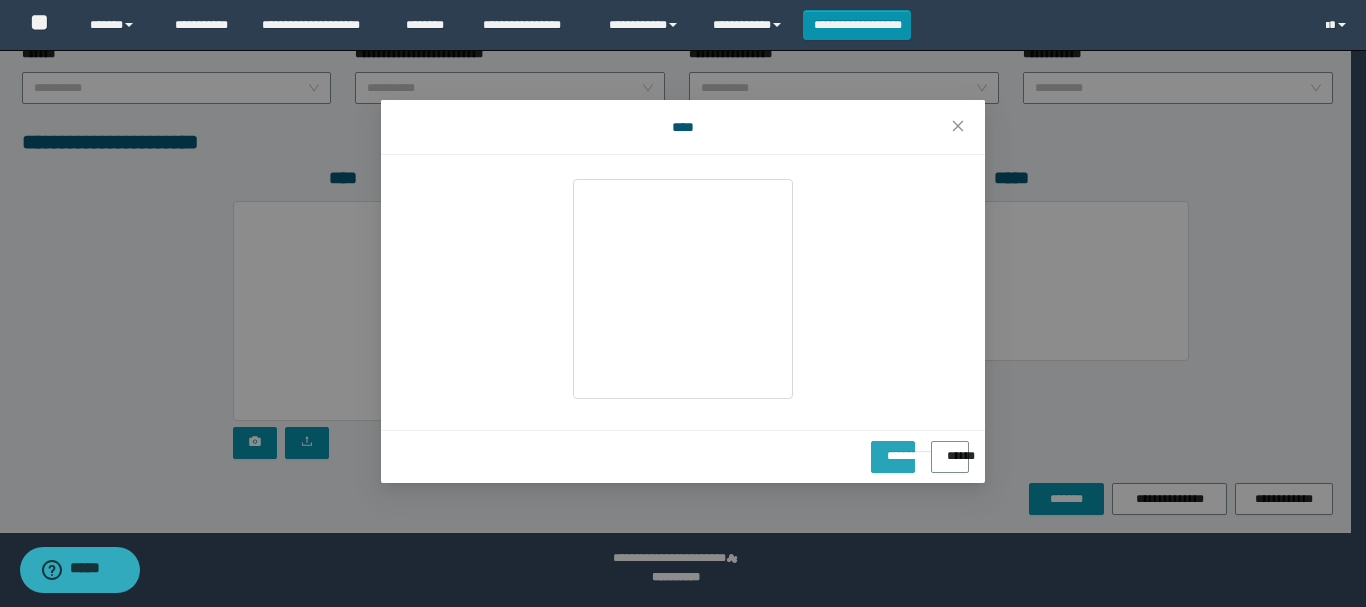 click on "**********" at bounding box center (893, 457) 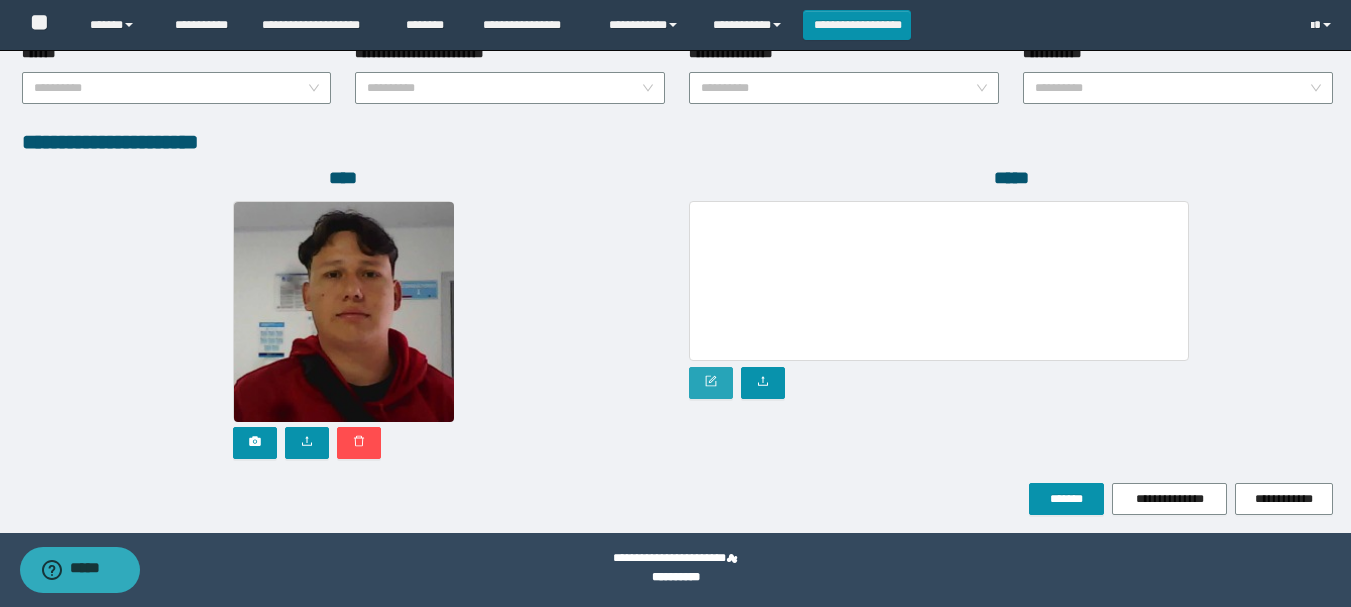 click at bounding box center [711, 383] 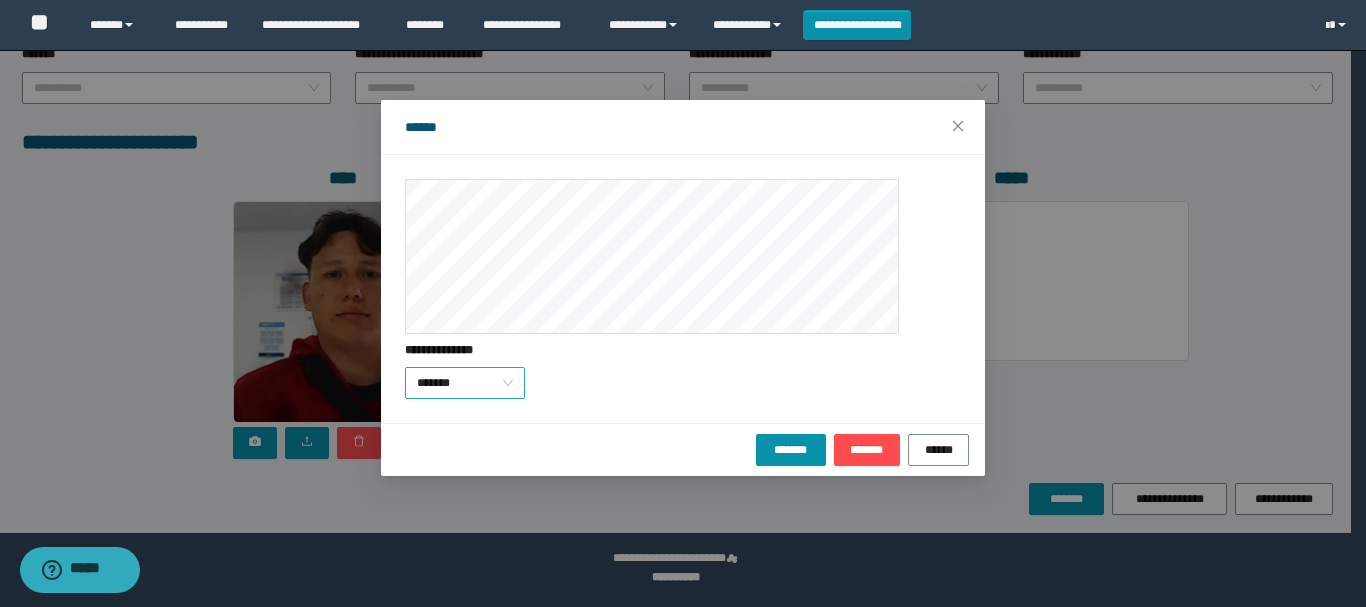 click on "*******" at bounding box center (465, 383) 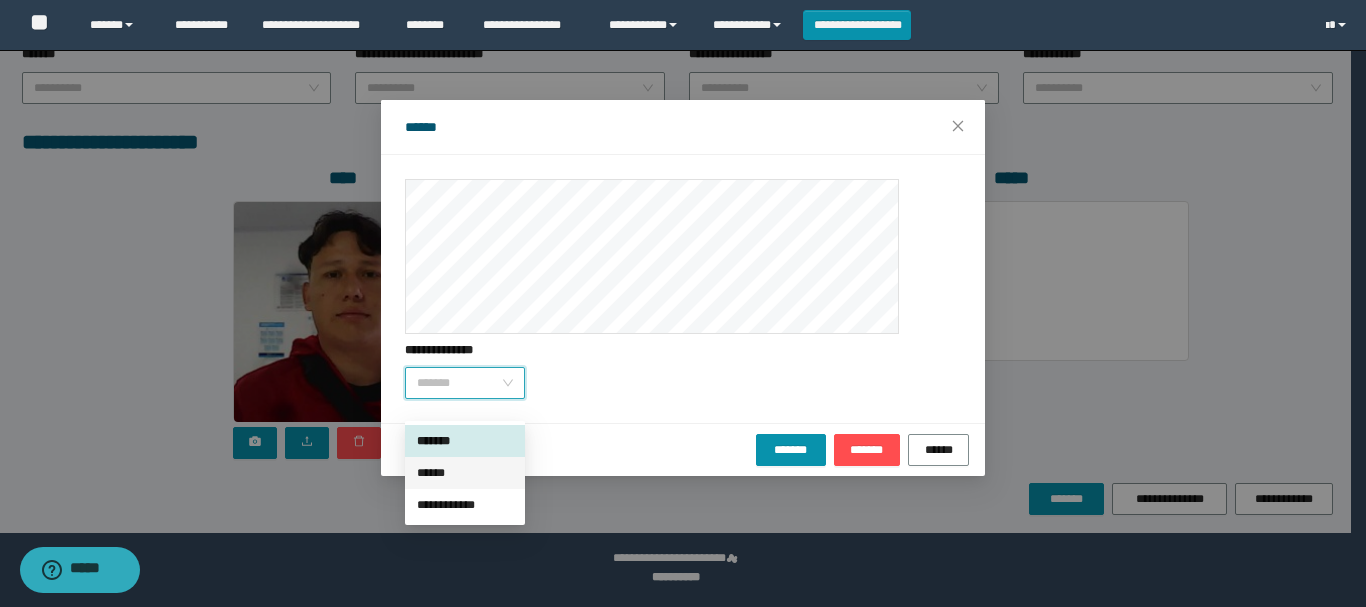 click on "******" at bounding box center [465, 473] 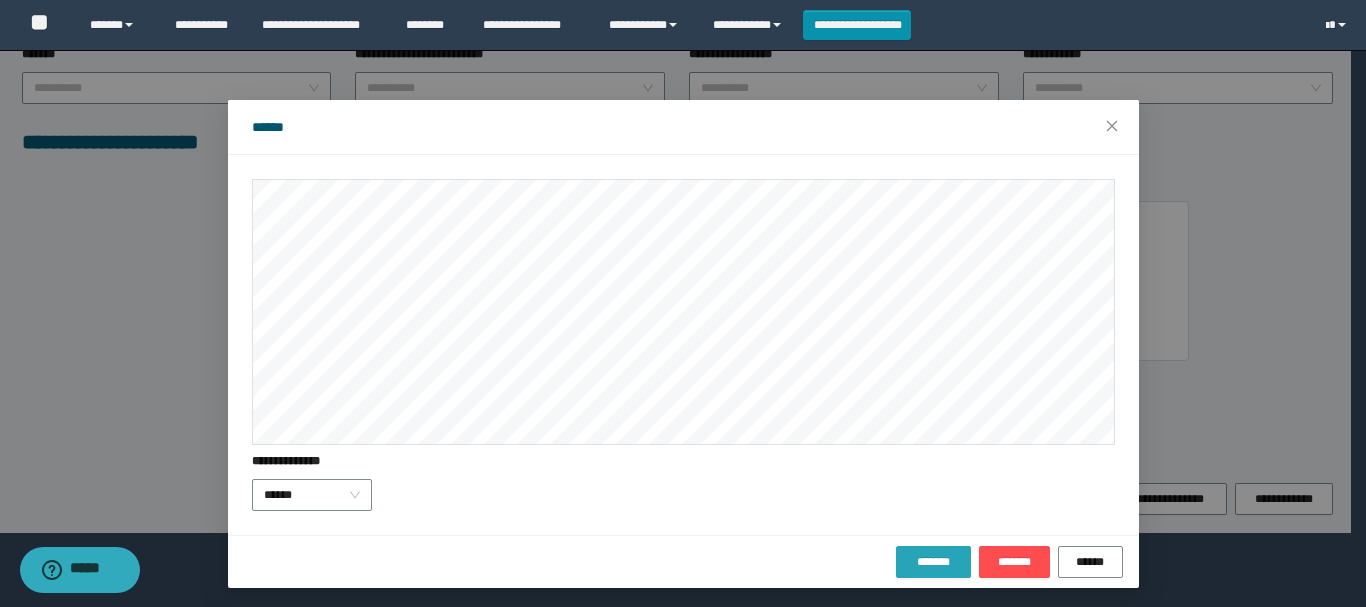 click on "*******" at bounding box center [933, 562] 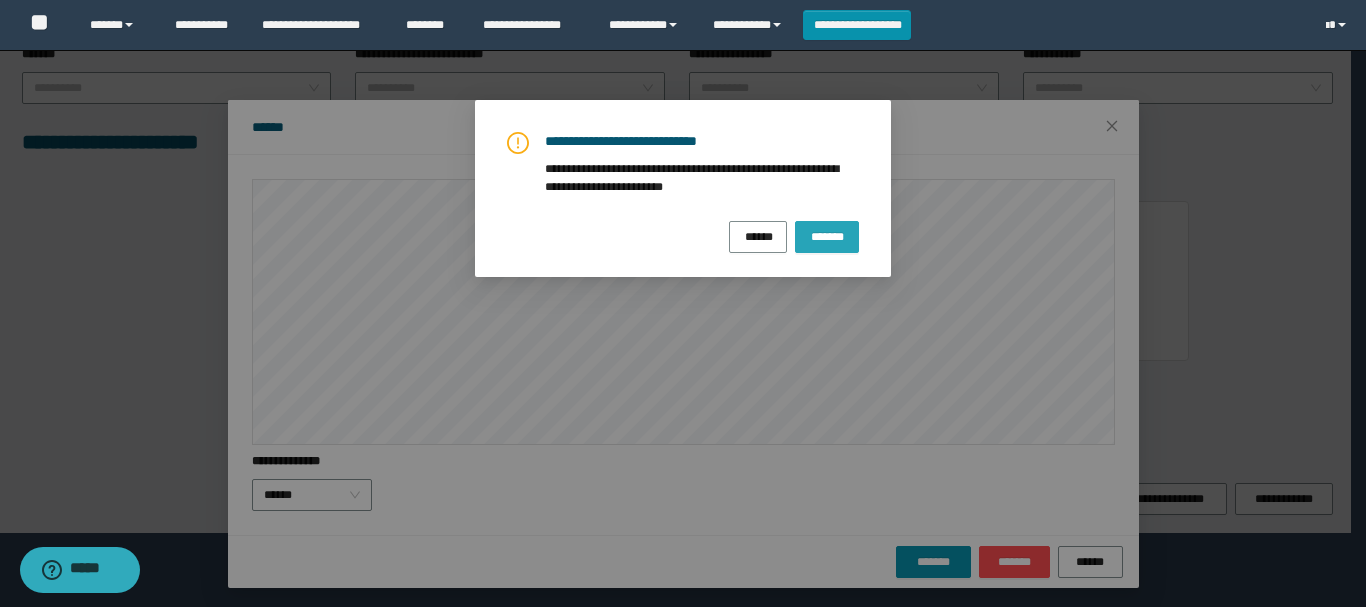 click on "*******" at bounding box center [827, 235] 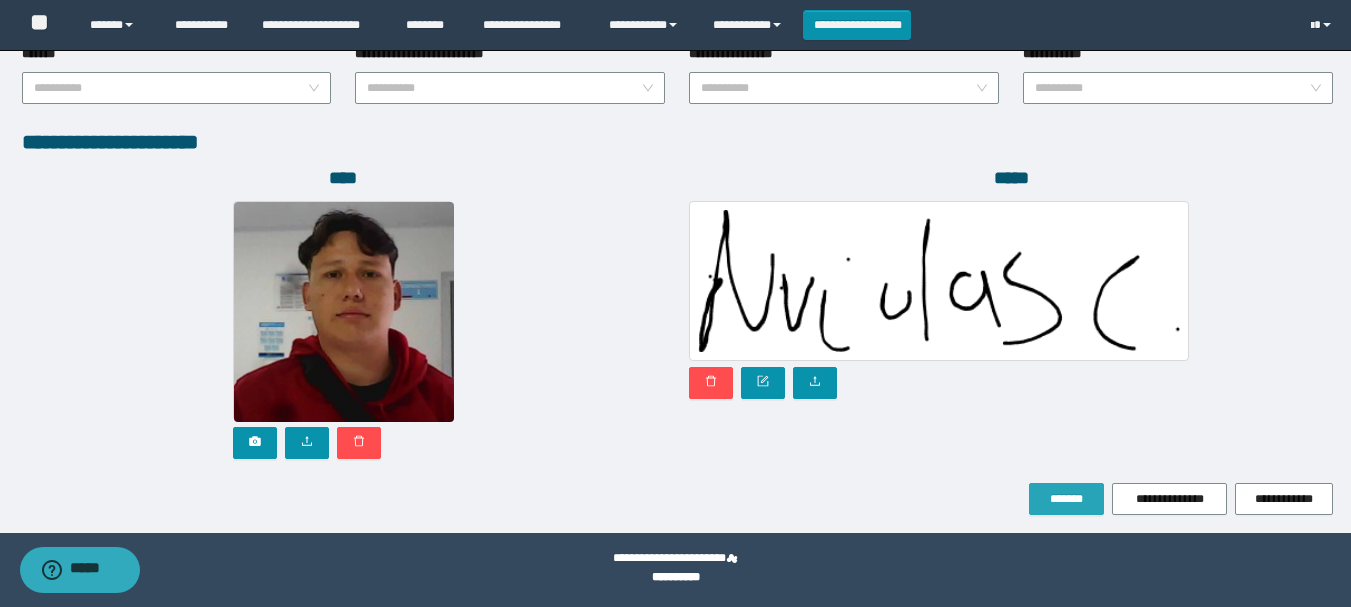 click on "*******" at bounding box center (1066, 499) 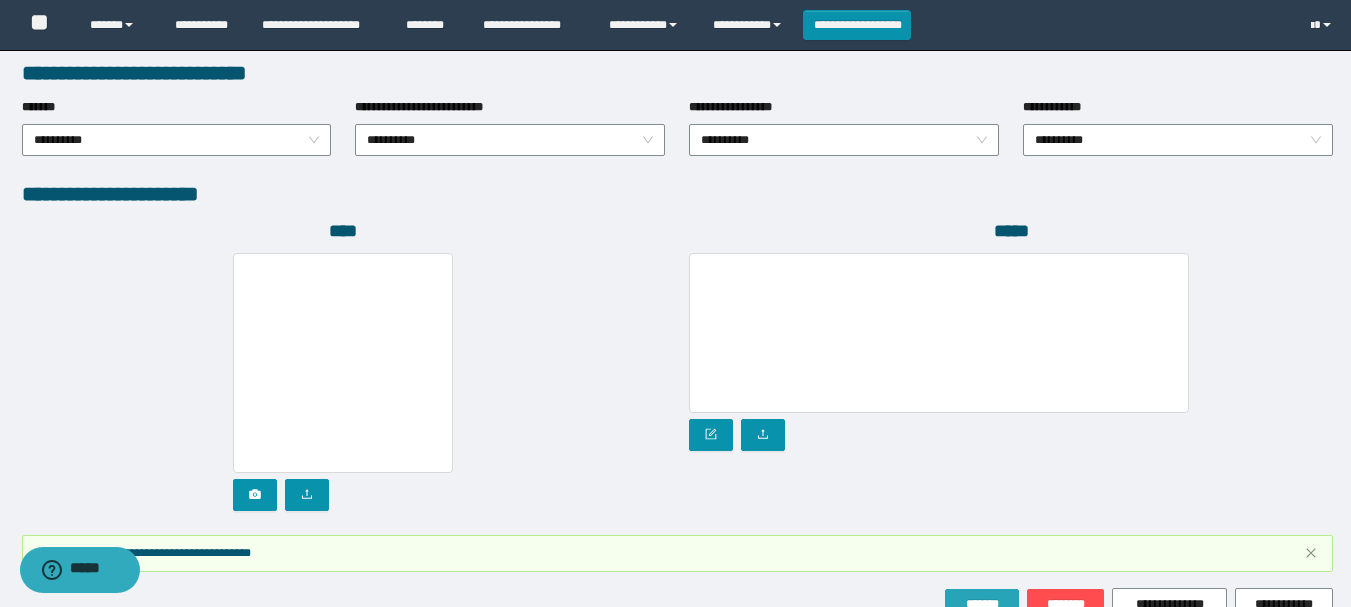 scroll, scrollTop: 1151, scrollLeft: 0, axis: vertical 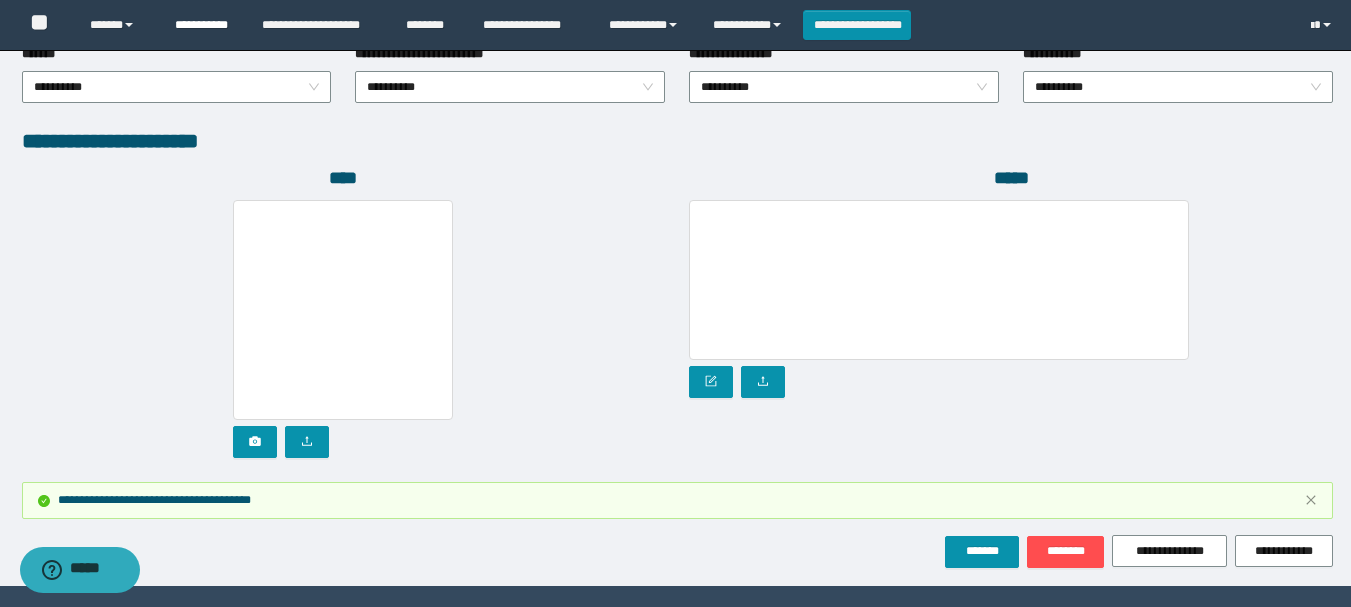 click on "**********" at bounding box center [203, 25] 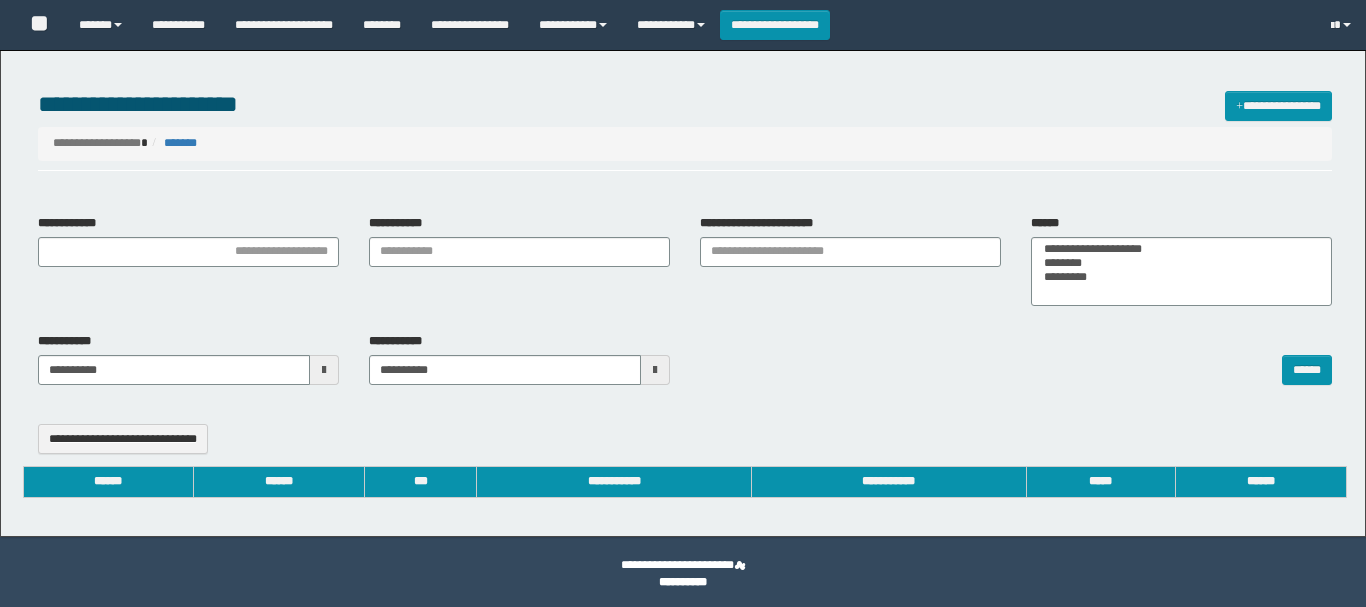 select 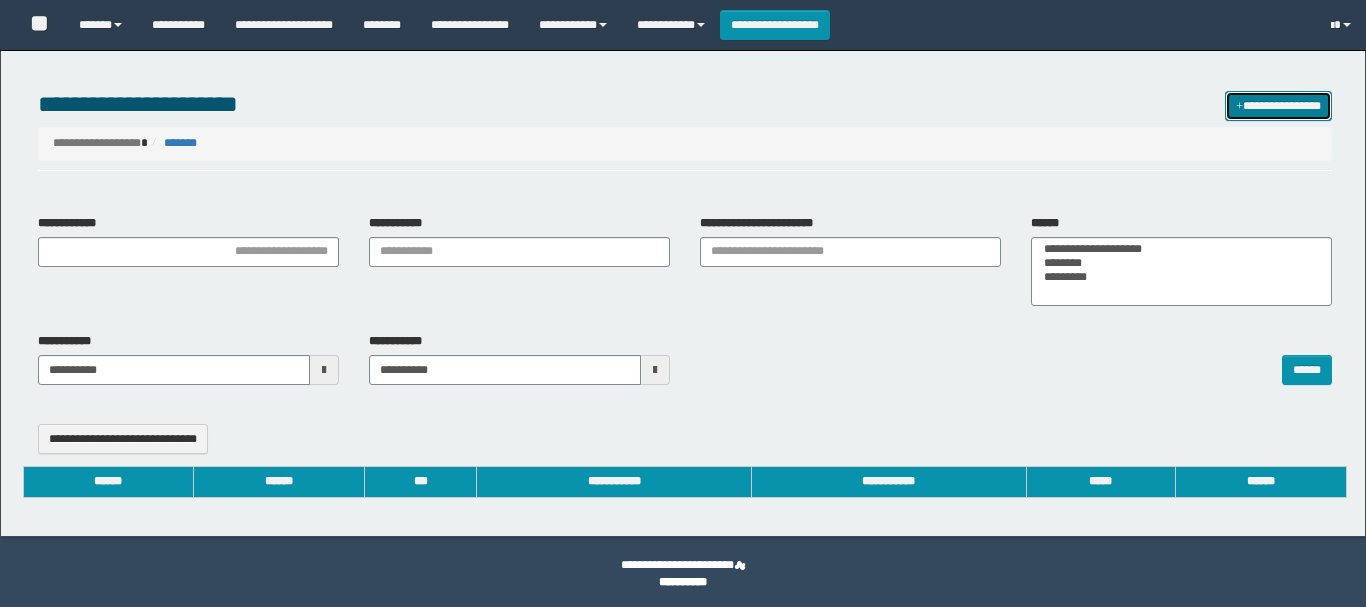 click on "**********" at bounding box center (1278, 106) 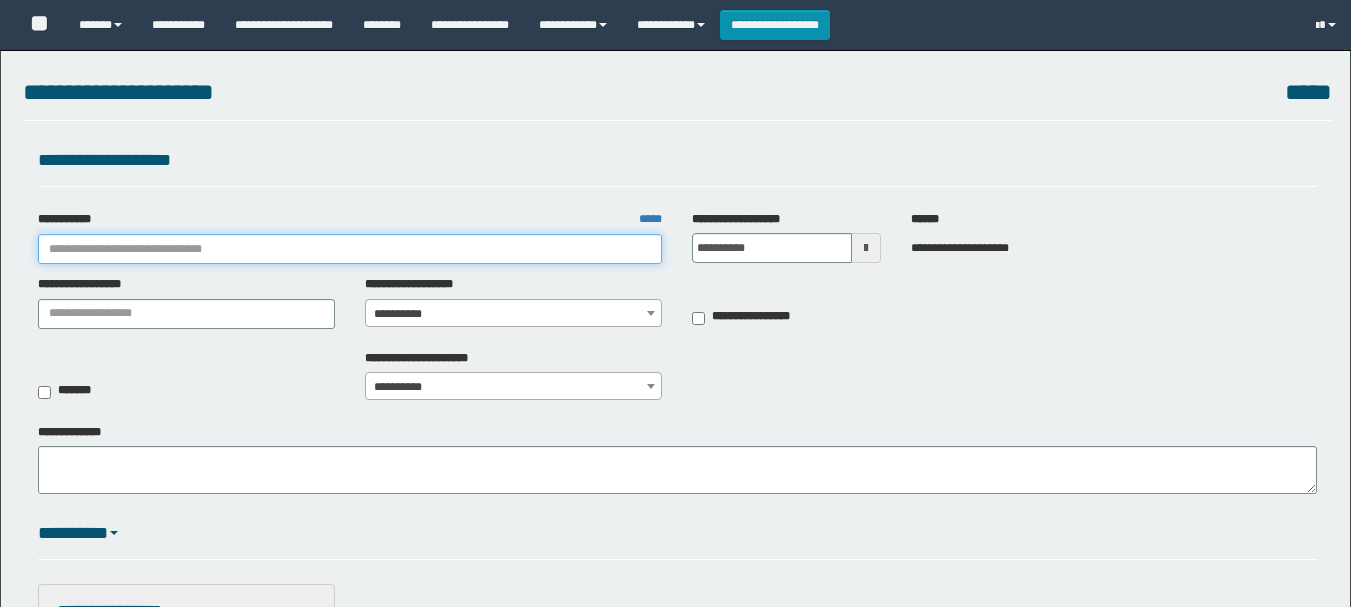 click on "**********" at bounding box center [350, 249] 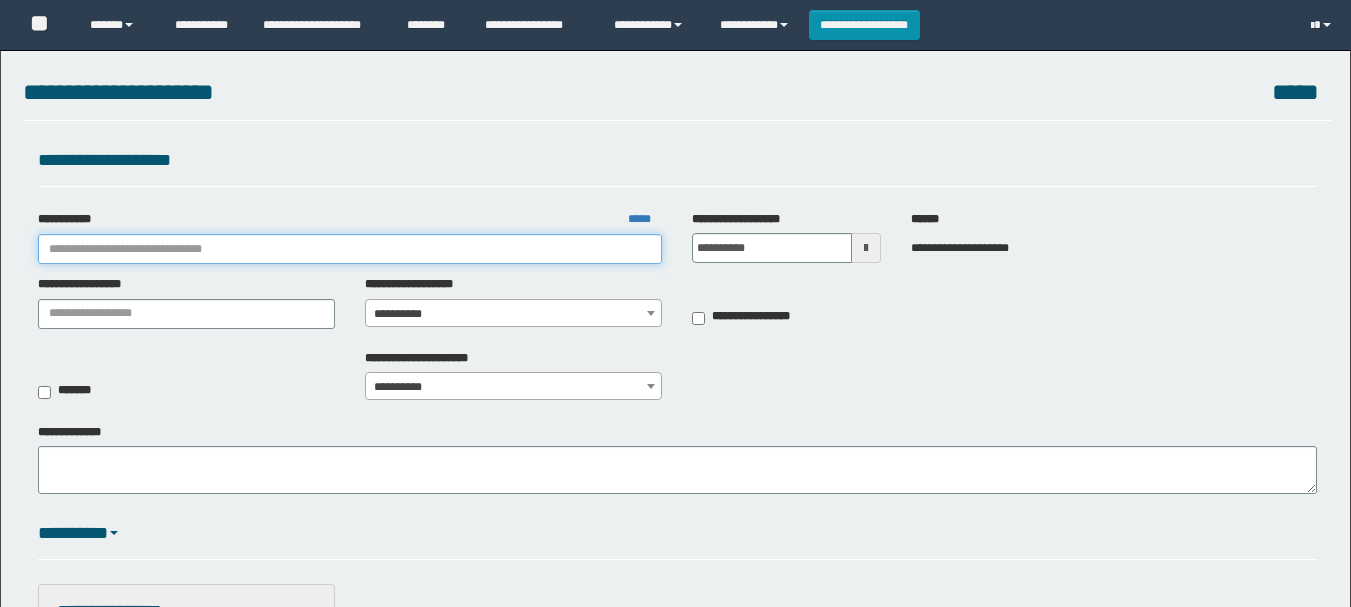 scroll, scrollTop: 0, scrollLeft: 0, axis: both 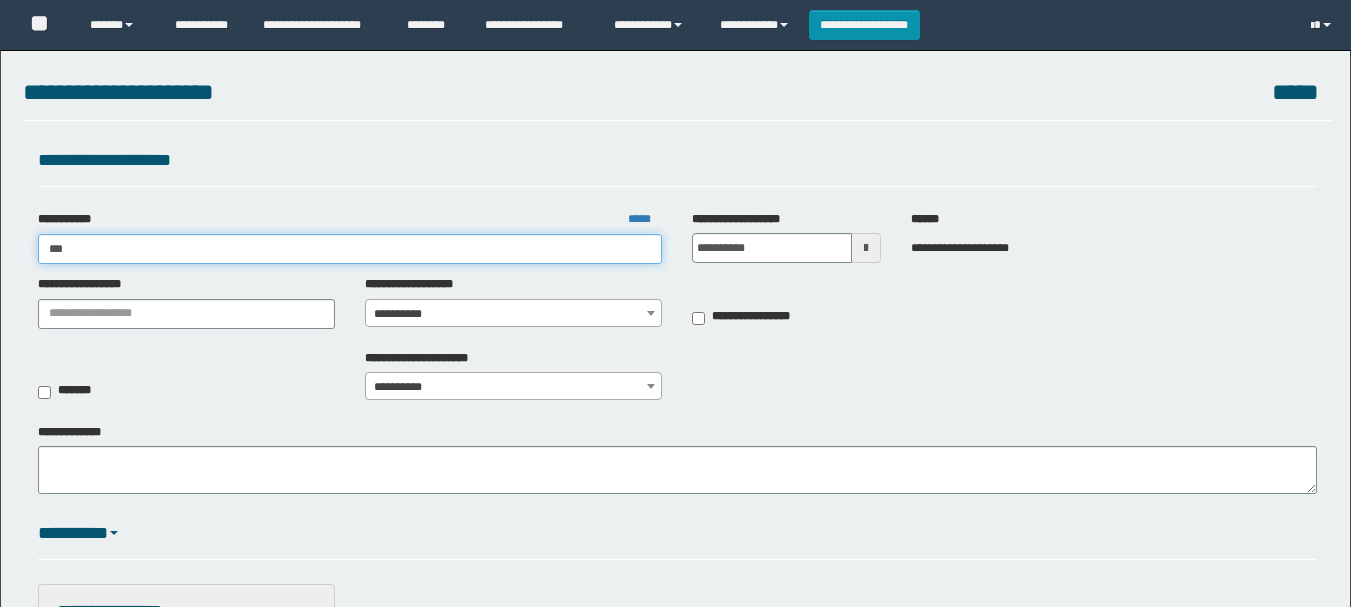 type on "****" 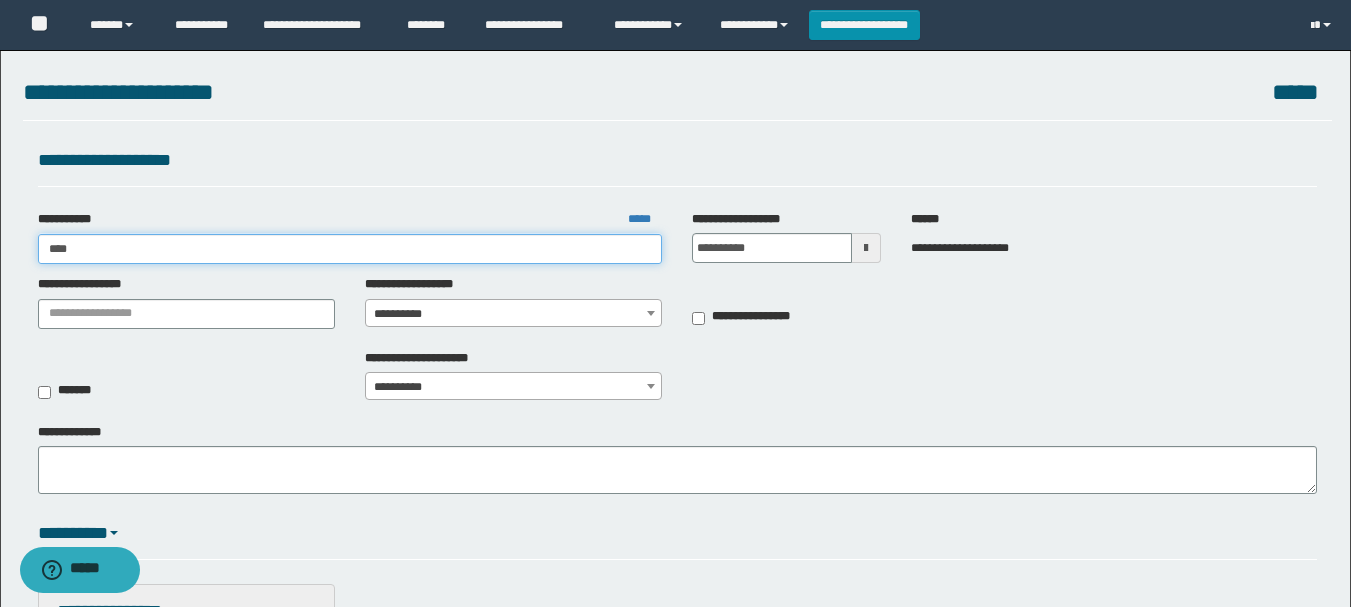 scroll, scrollTop: 0, scrollLeft: 0, axis: both 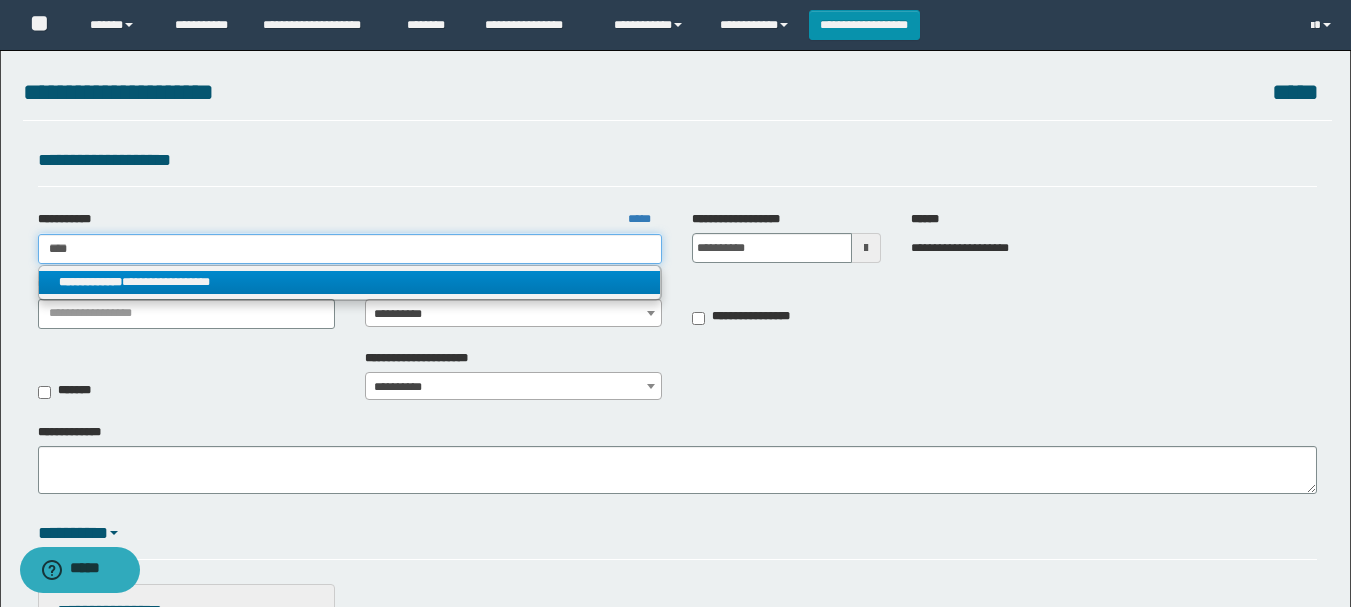 type on "****" 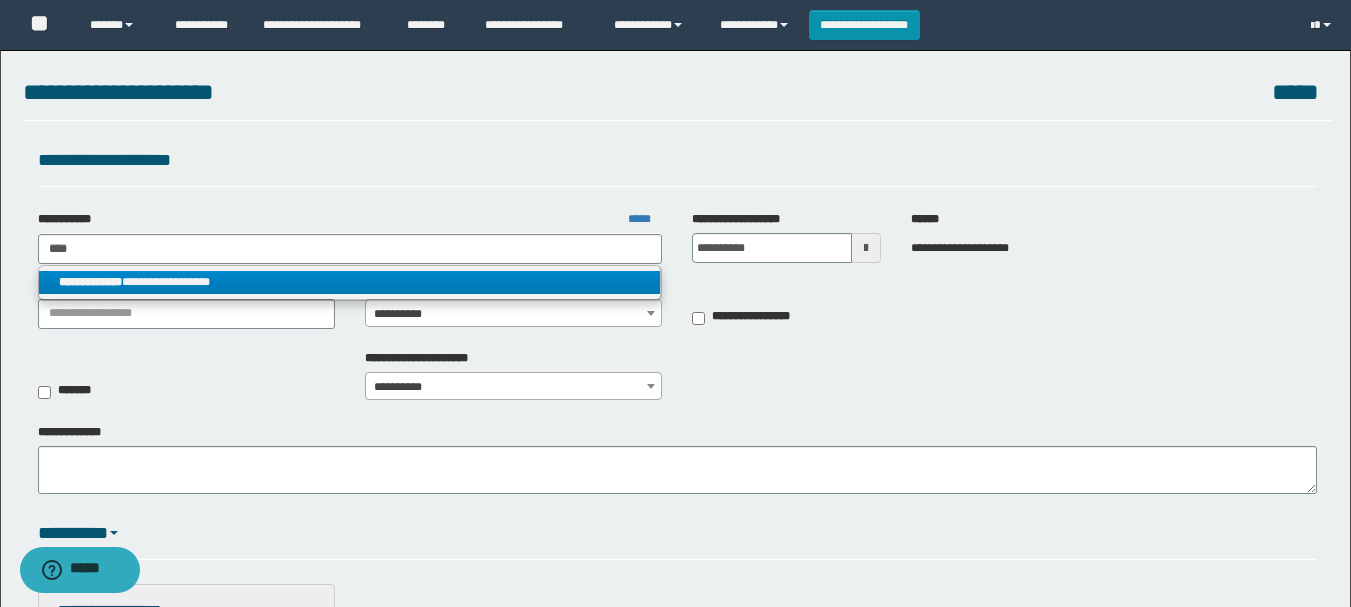 click on "**********" at bounding box center [350, 283] 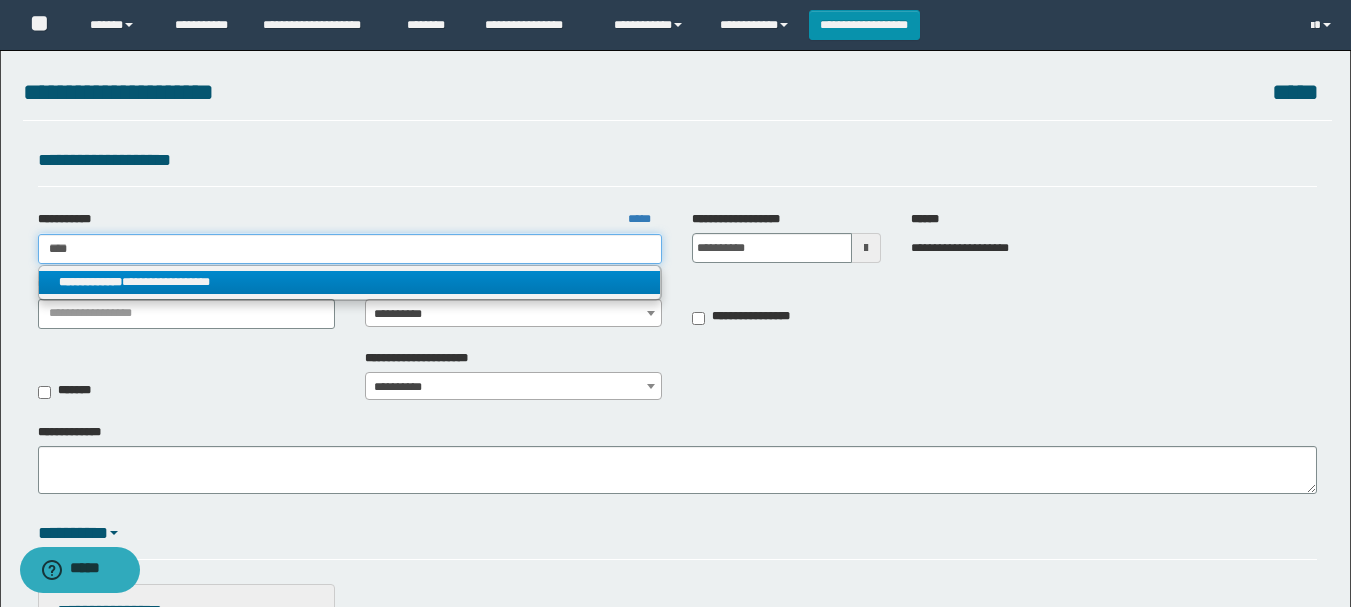 type 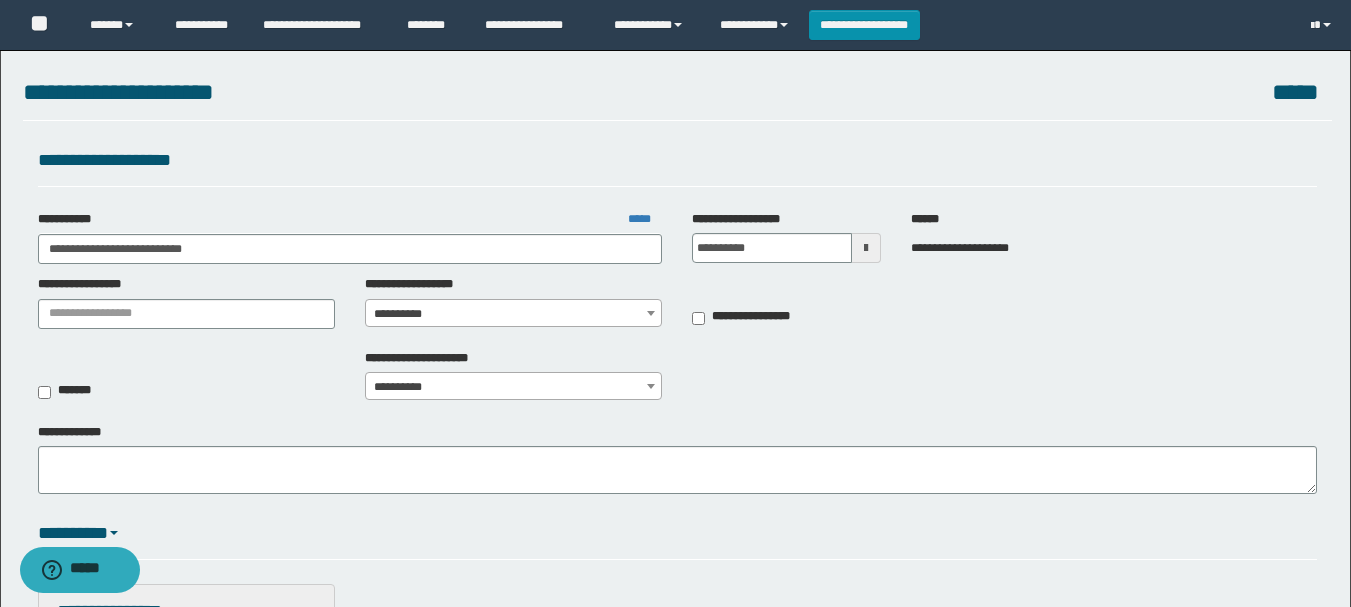 click on "**********" at bounding box center (513, 314) 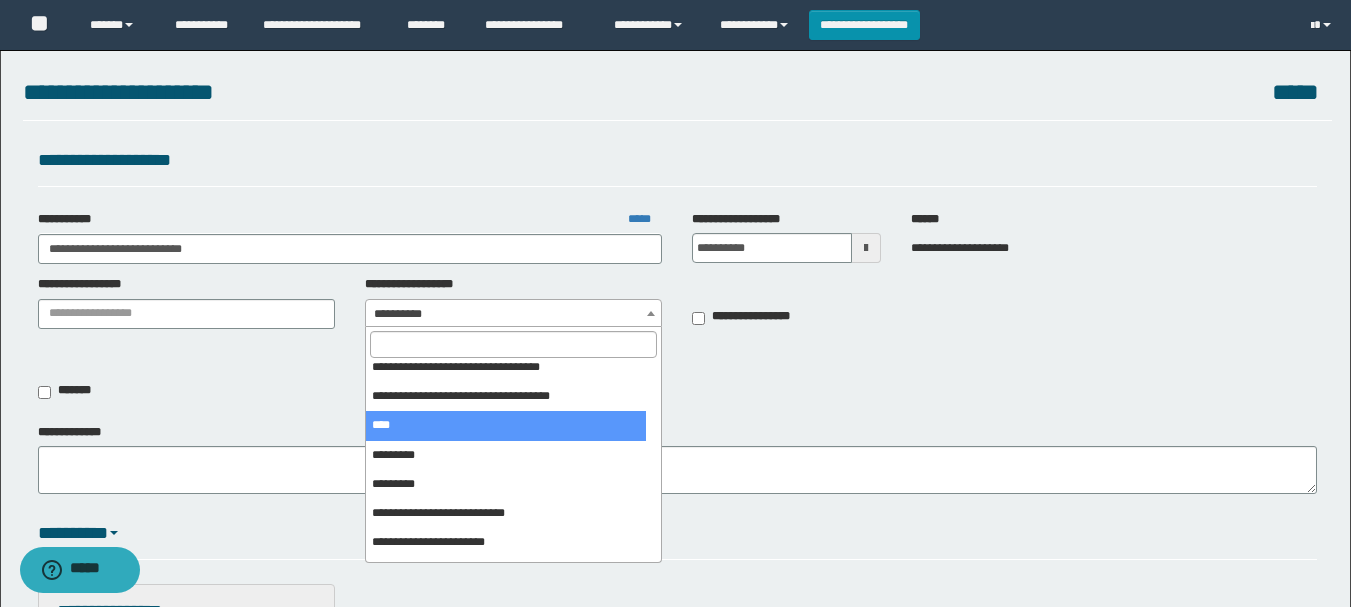 scroll, scrollTop: 400, scrollLeft: 0, axis: vertical 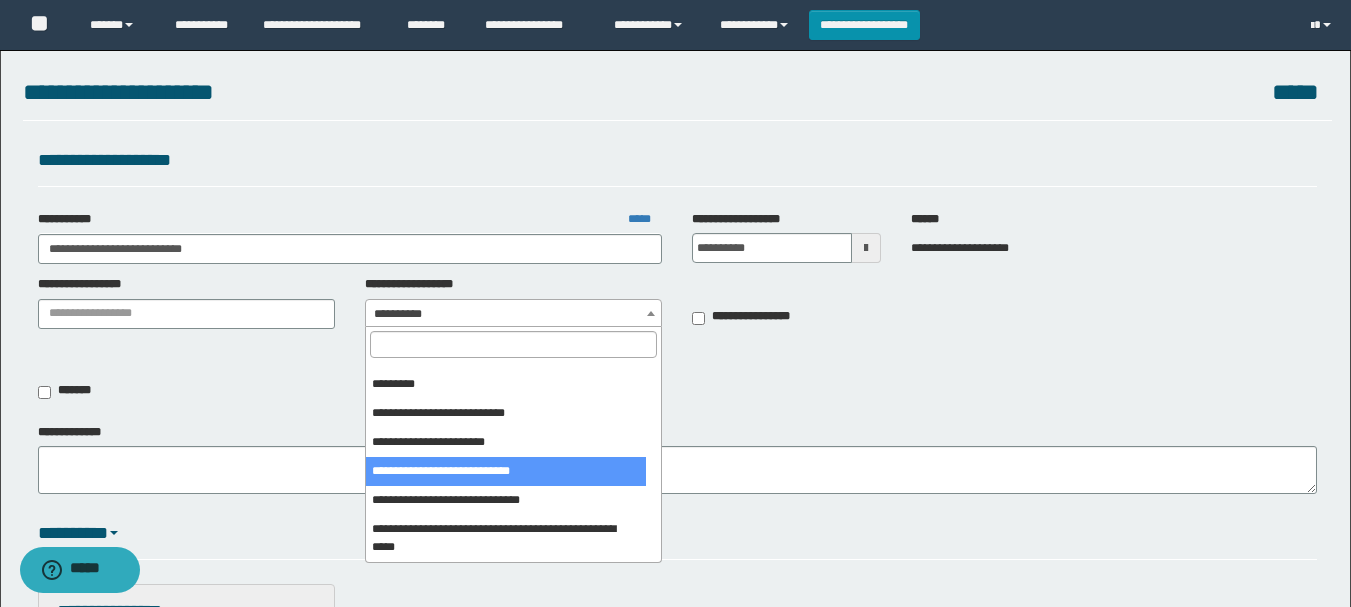 select on "***" 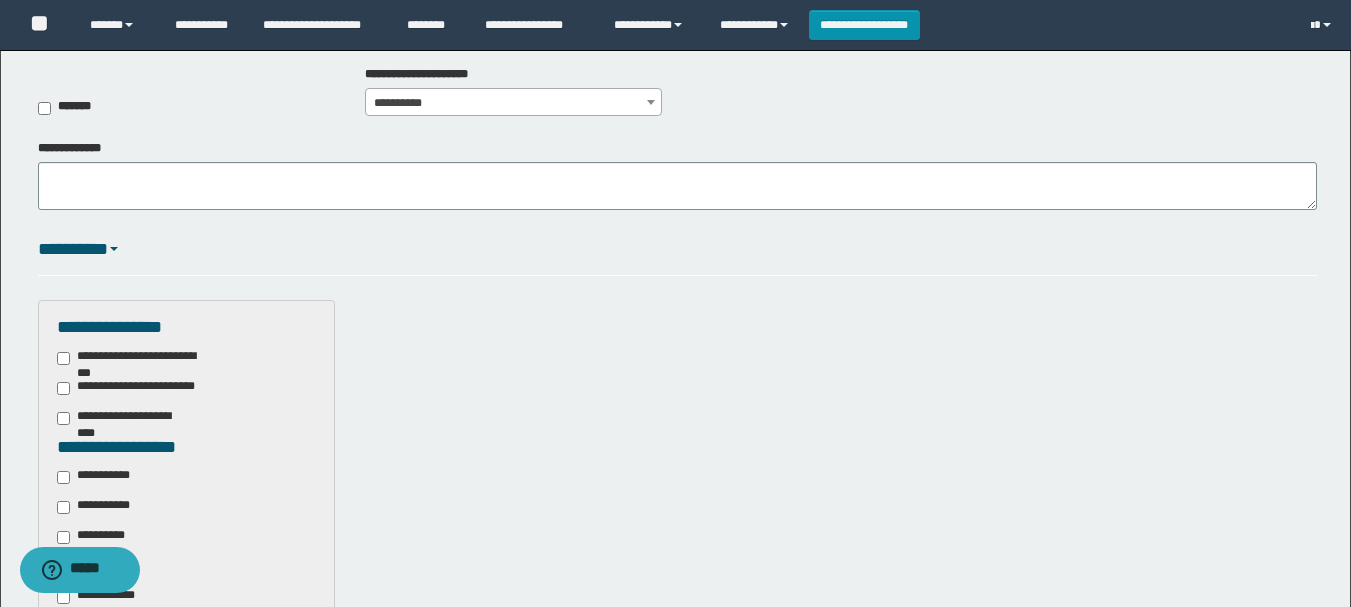scroll, scrollTop: 400, scrollLeft: 0, axis: vertical 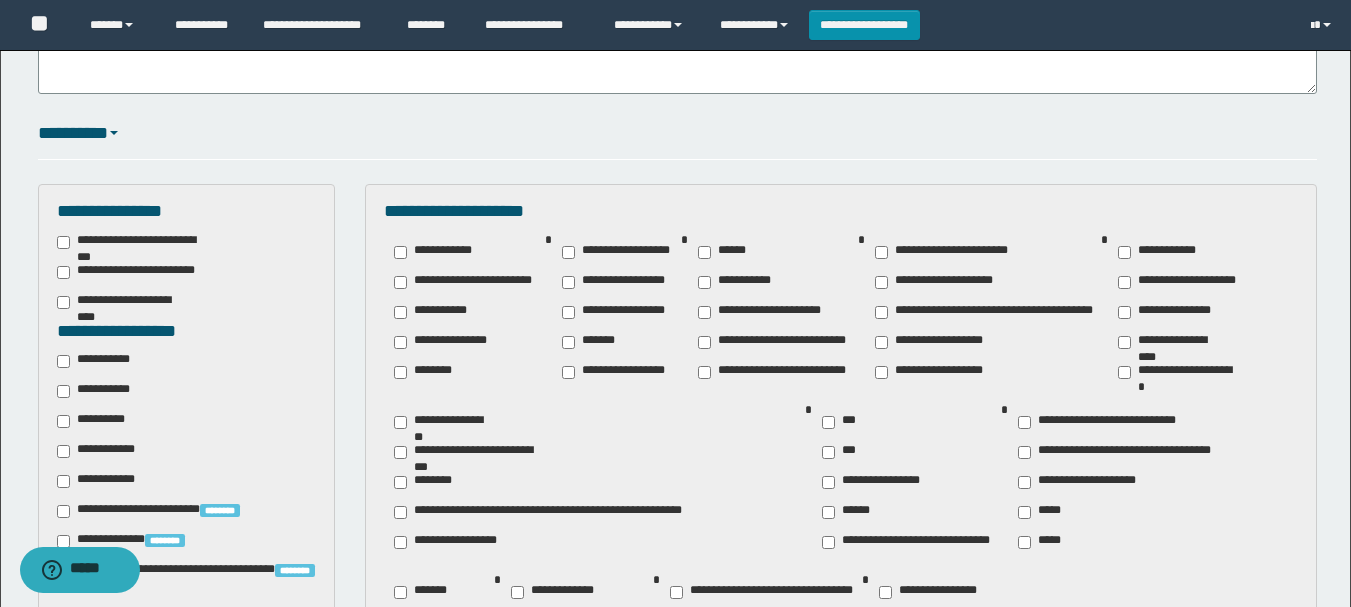 click on "**********" at bounding box center [97, 421] 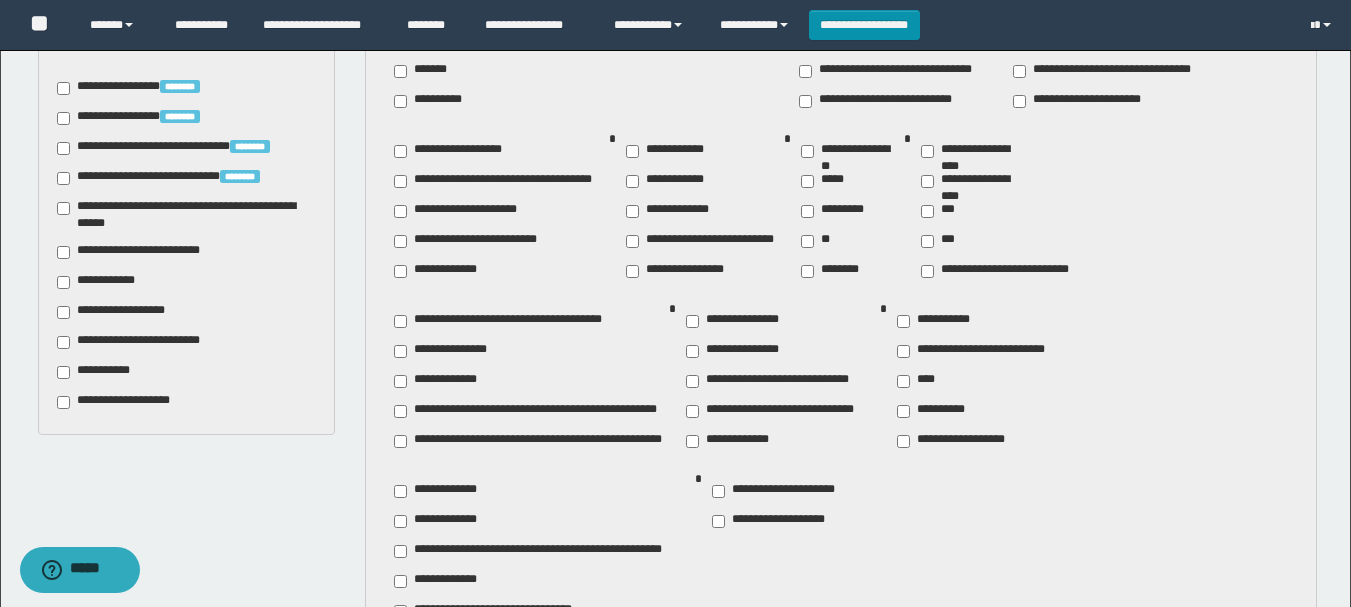 scroll, scrollTop: 1700, scrollLeft: 0, axis: vertical 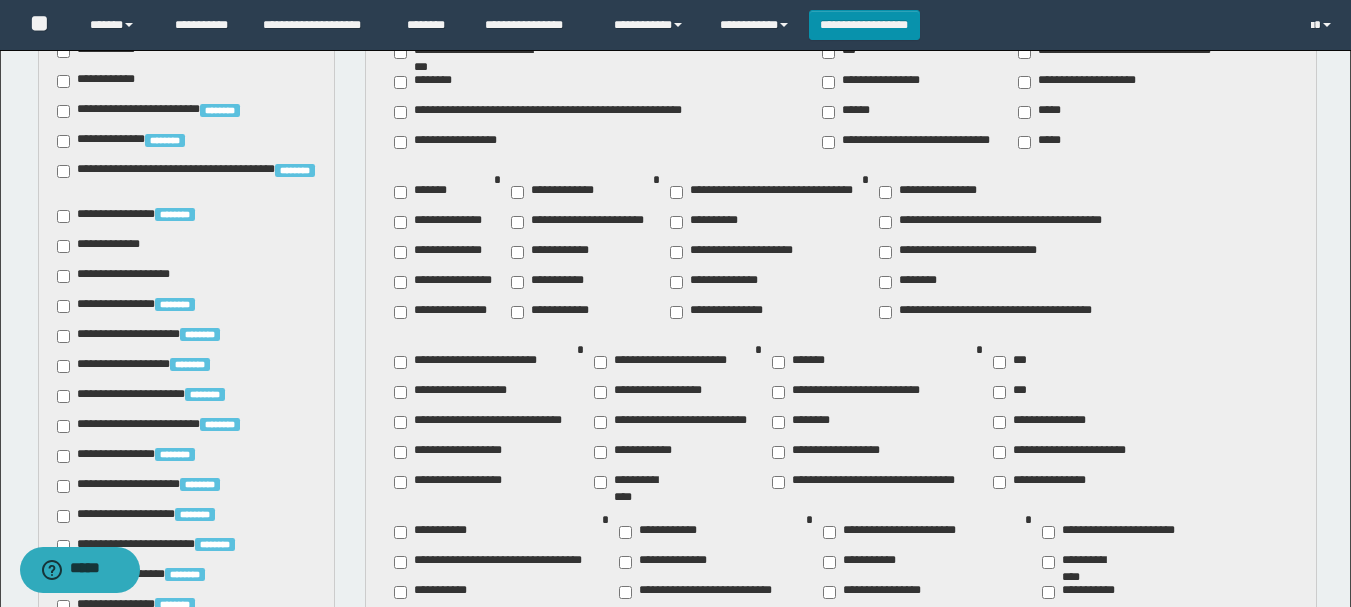 click on "**********" at bounding box center (444, 282) 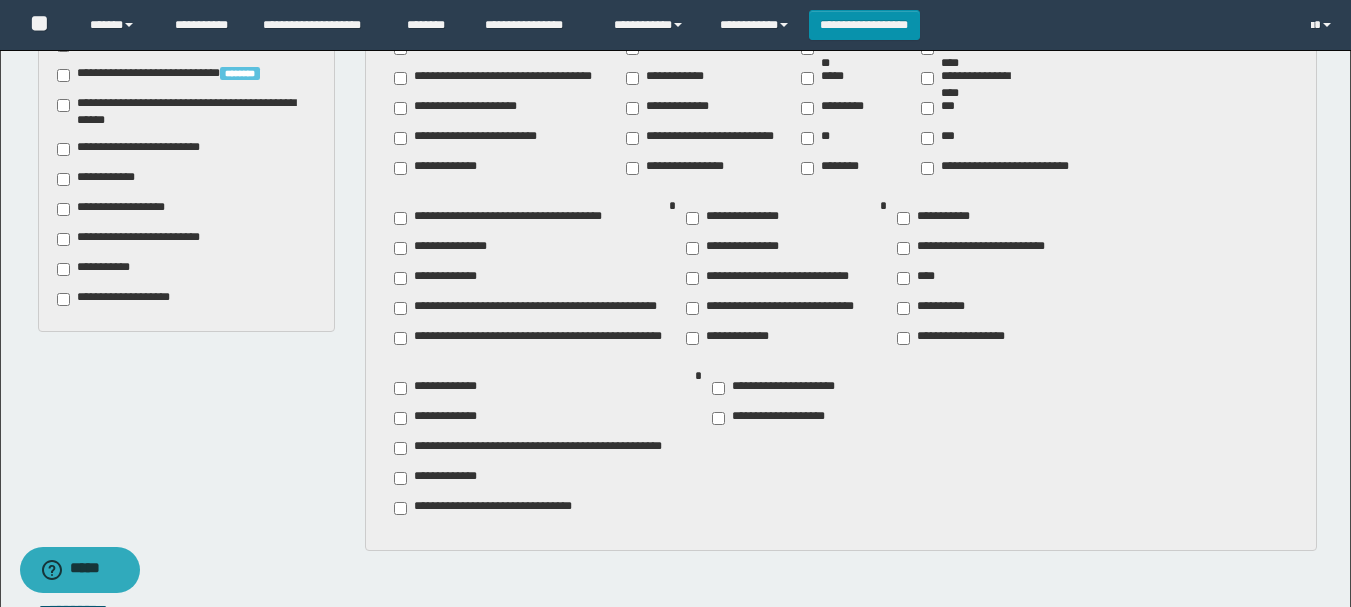 scroll, scrollTop: 1800, scrollLeft: 0, axis: vertical 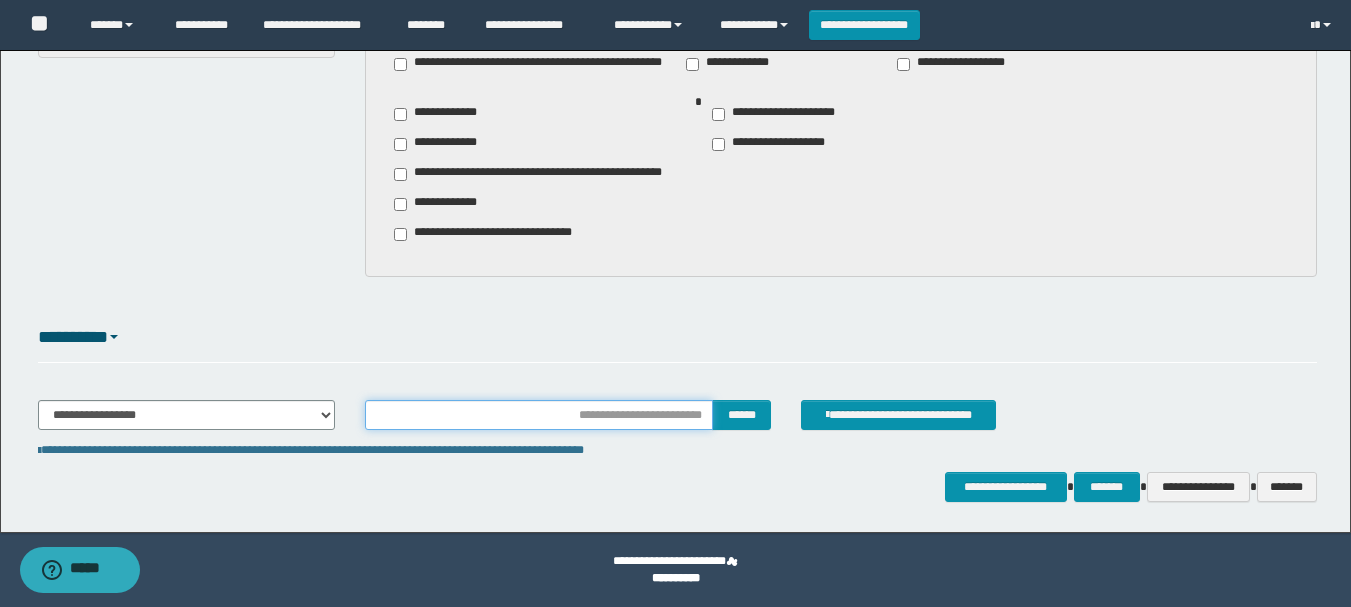 click at bounding box center [539, 415] 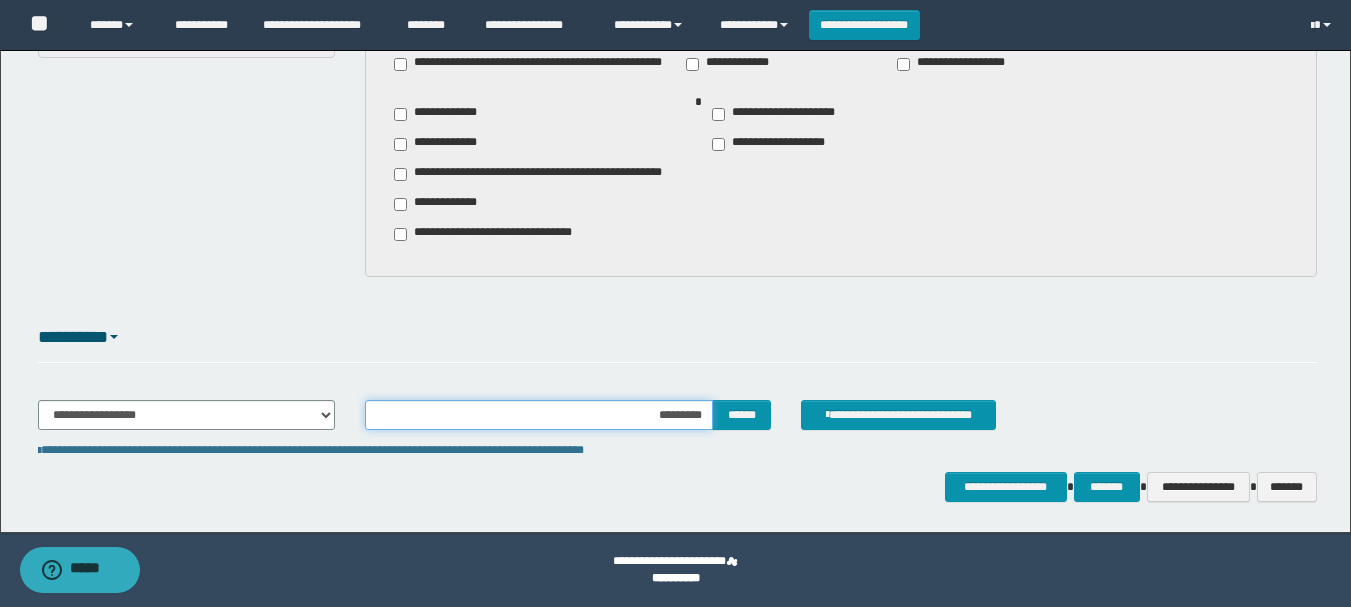 type on "**********" 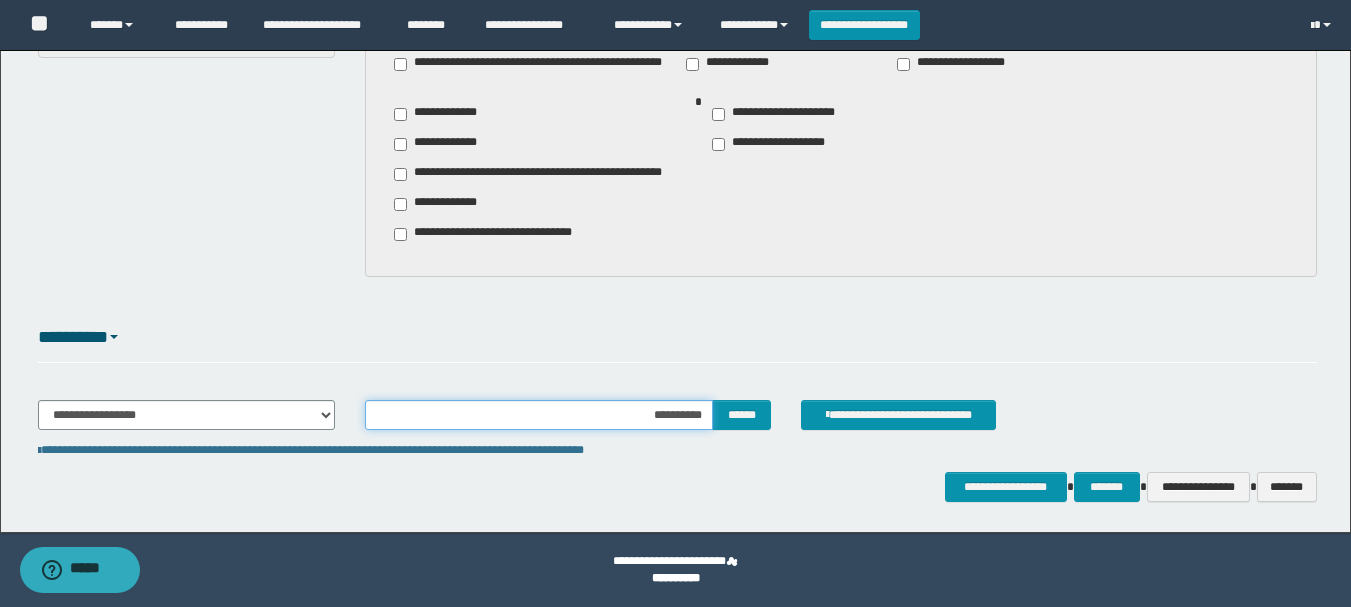 click on "**********" at bounding box center [539, 415] 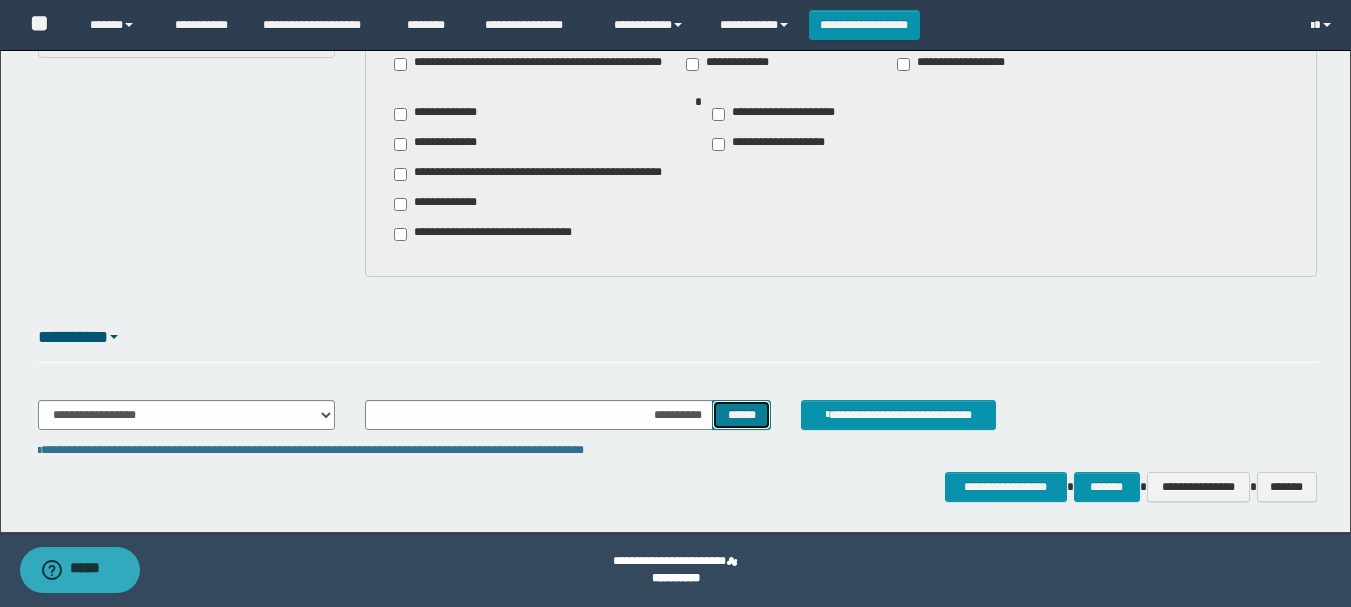 click on "******" at bounding box center (741, 415) 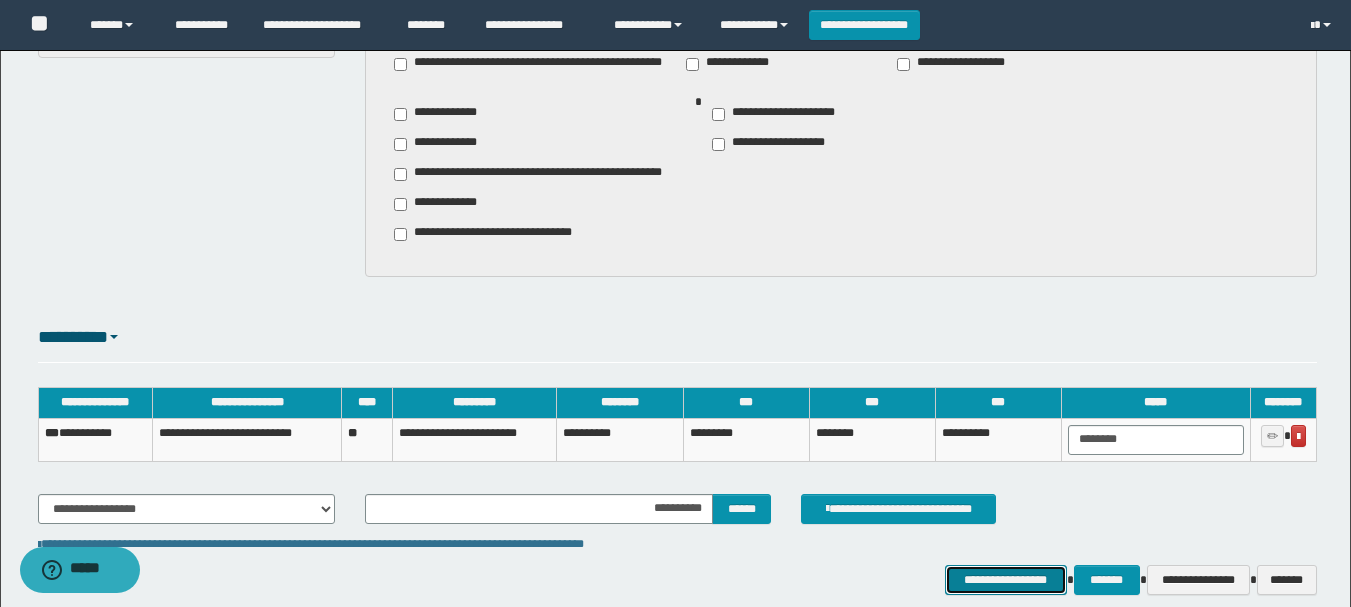 click on "**********" at bounding box center (1006, 580) 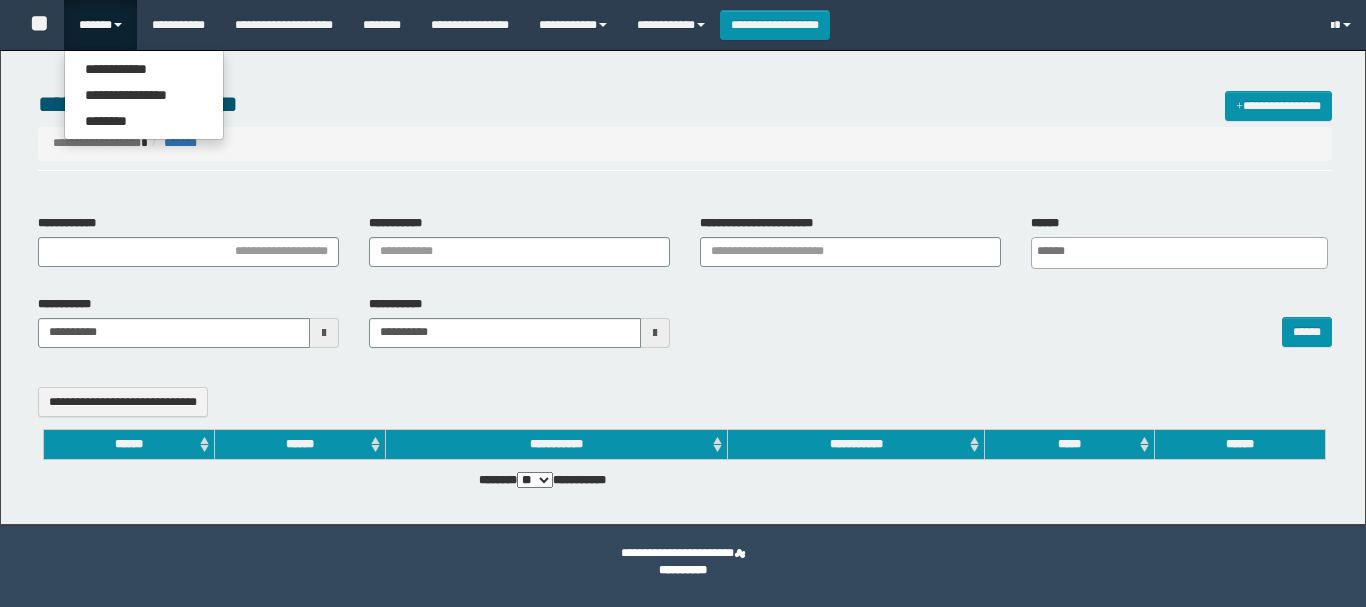 select 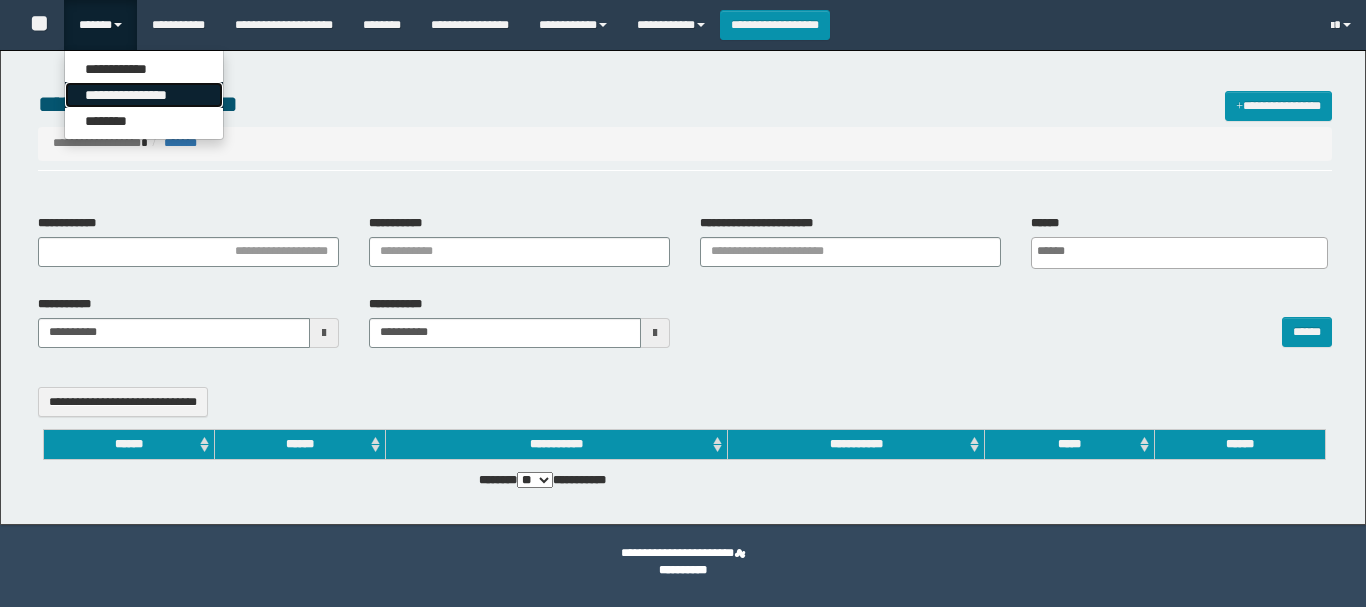 click on "**********" at bounding box center [144, 95] 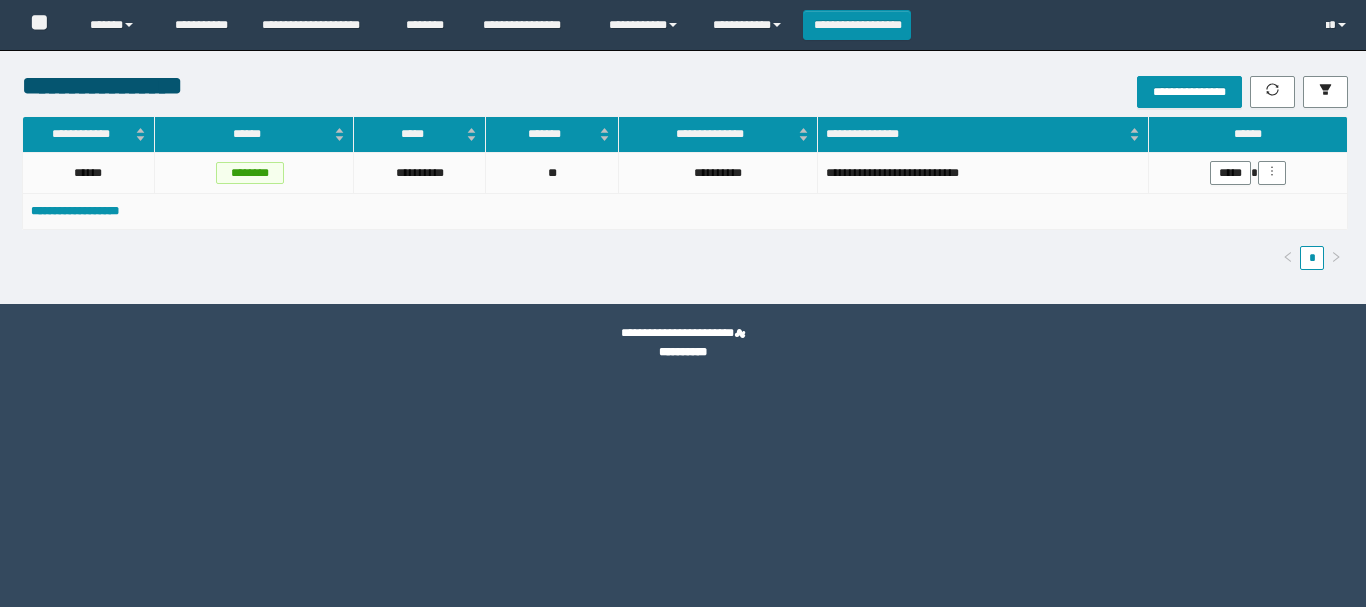 scroll, scrollTop: 0, scrollLeft: 0, axis: both 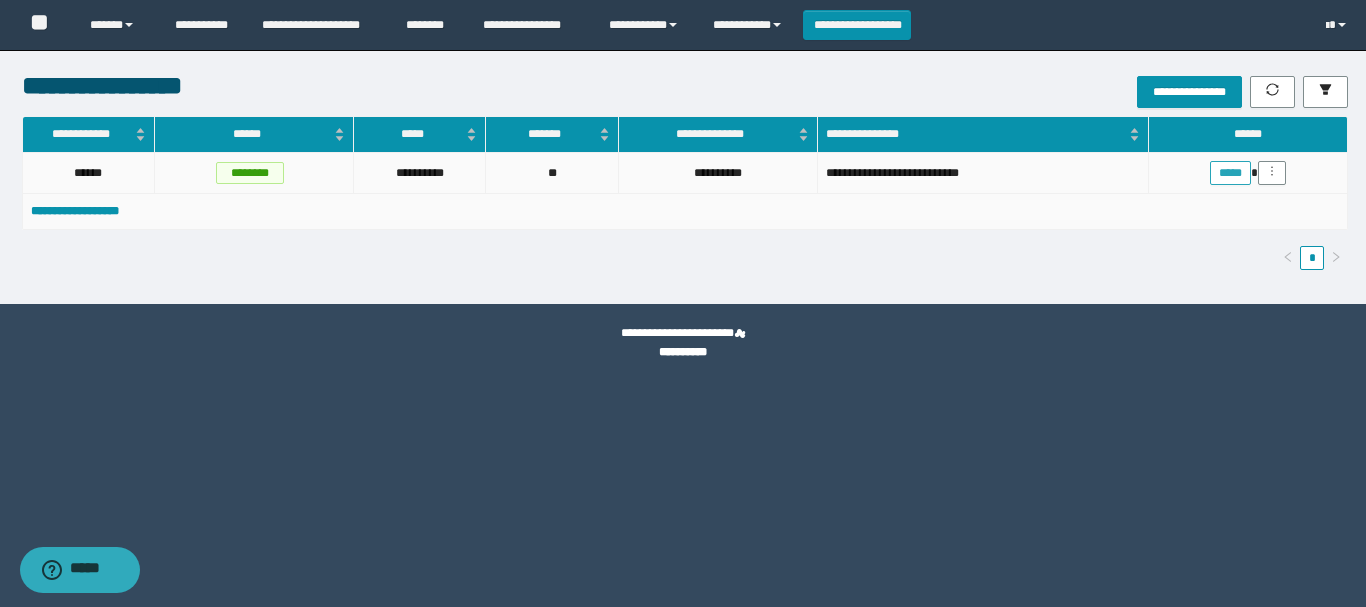click on "*****" at bounding box center [1230, 173] 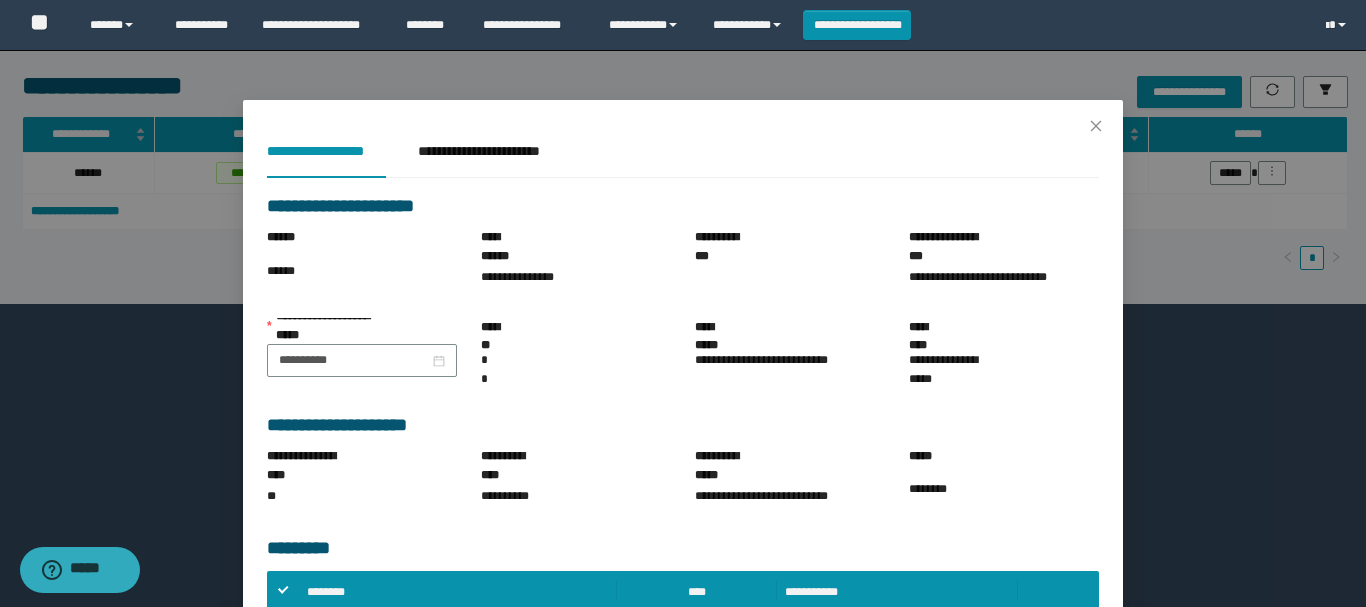scroll, scrollTop: 303, scrollLeft: 0, axis: vertical 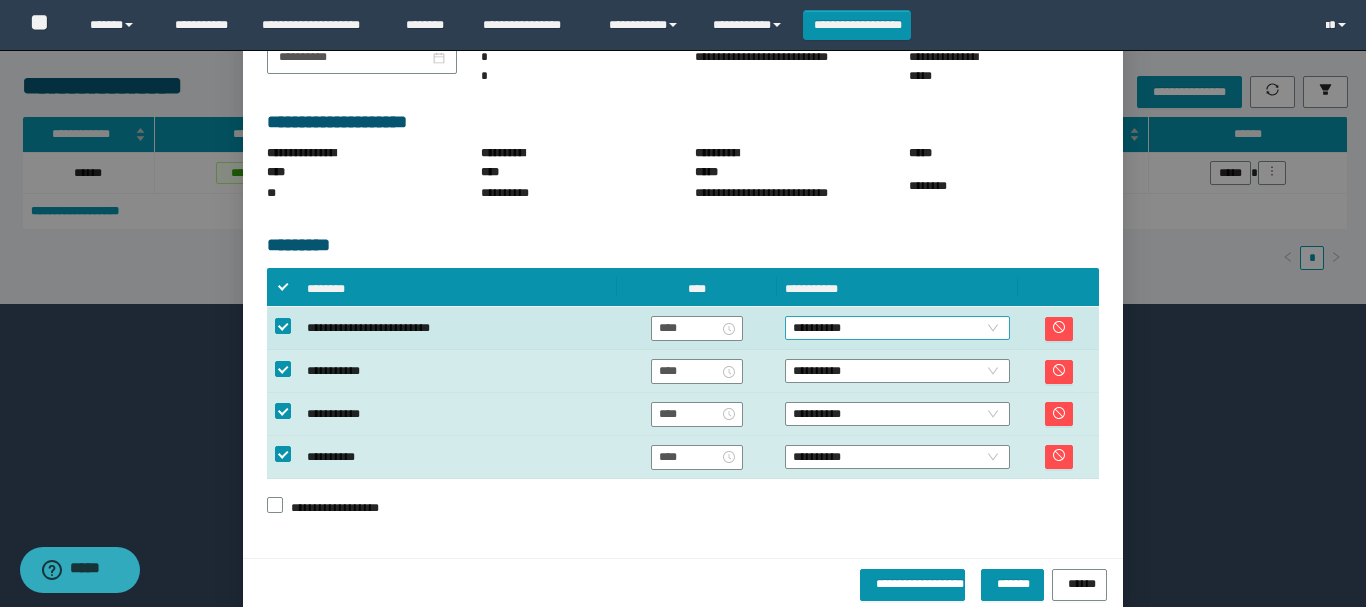 click on "**********" at bounding box center [897, 328] 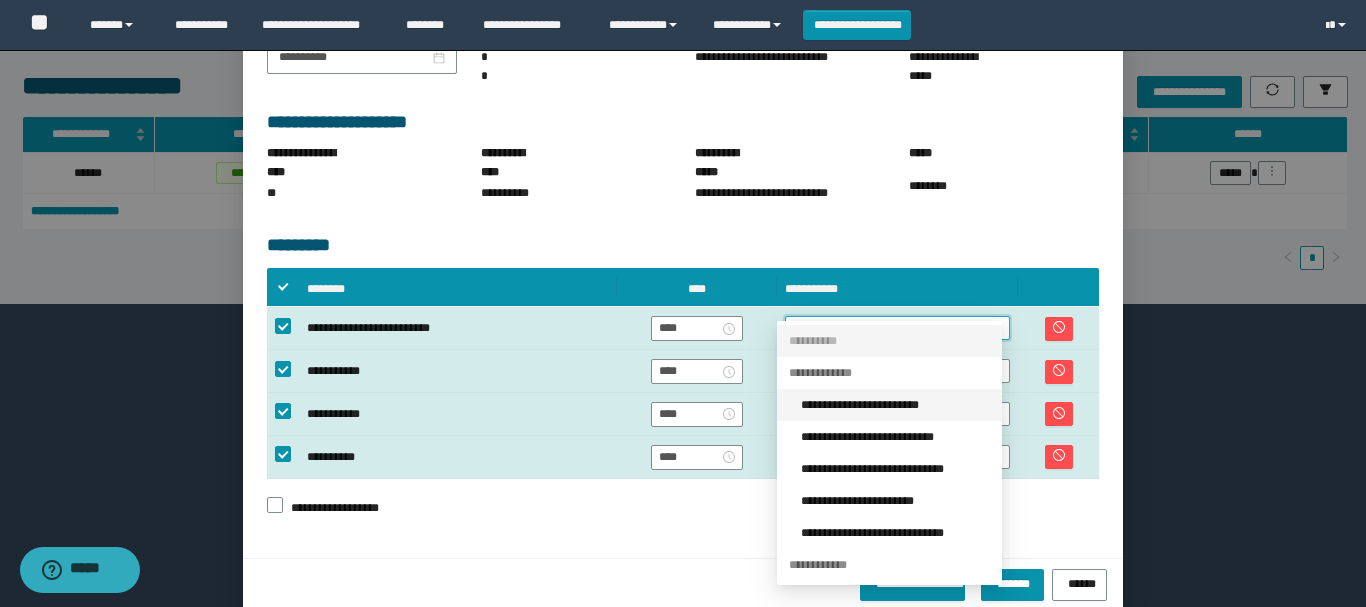 click on "**********" at bounding box center (889, 405) 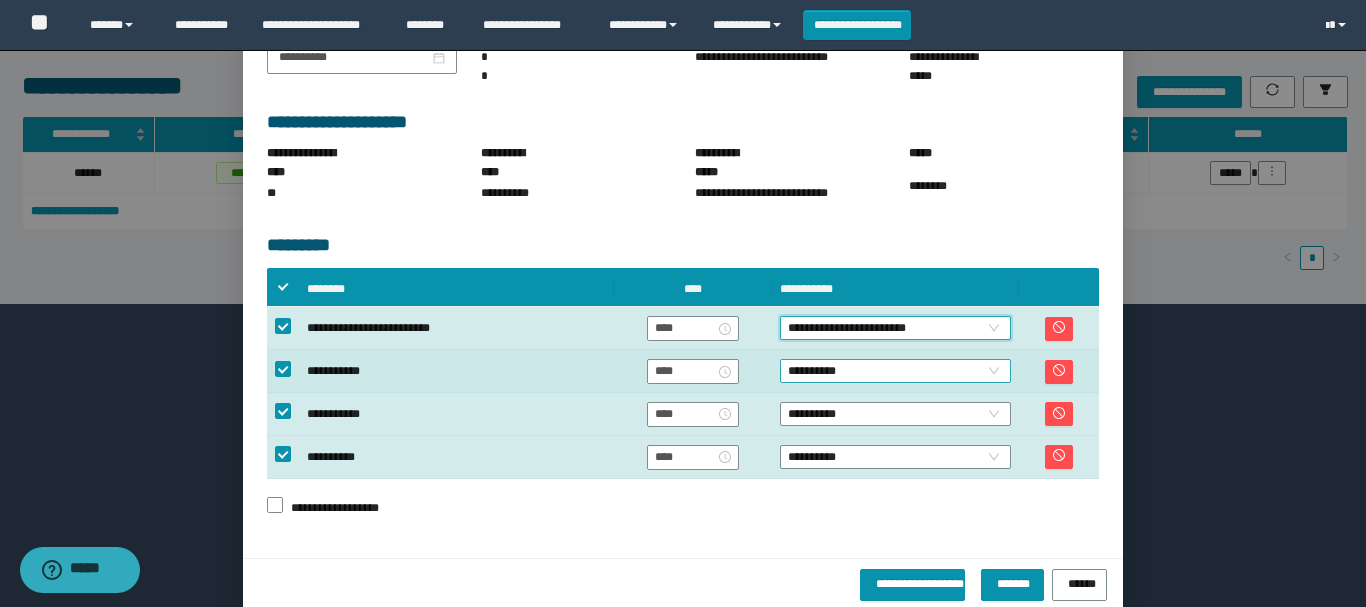 click on "**********" at bounding box center (895, 371) 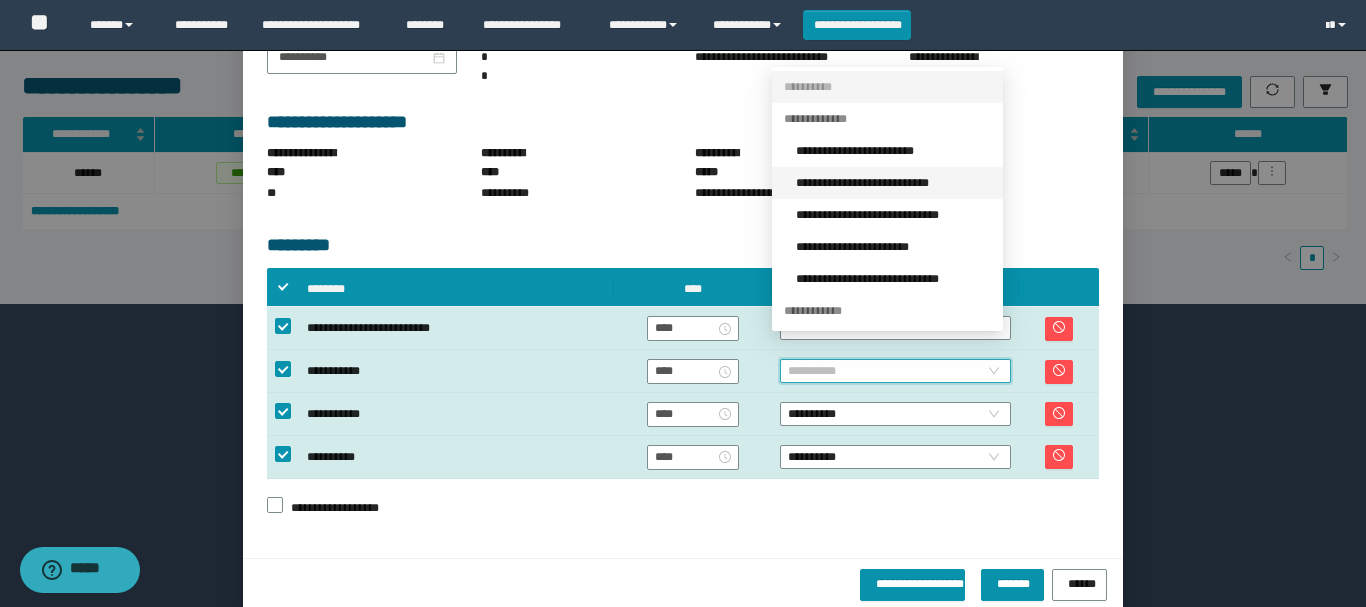 click on "**********" at bounding box center (893, 183) 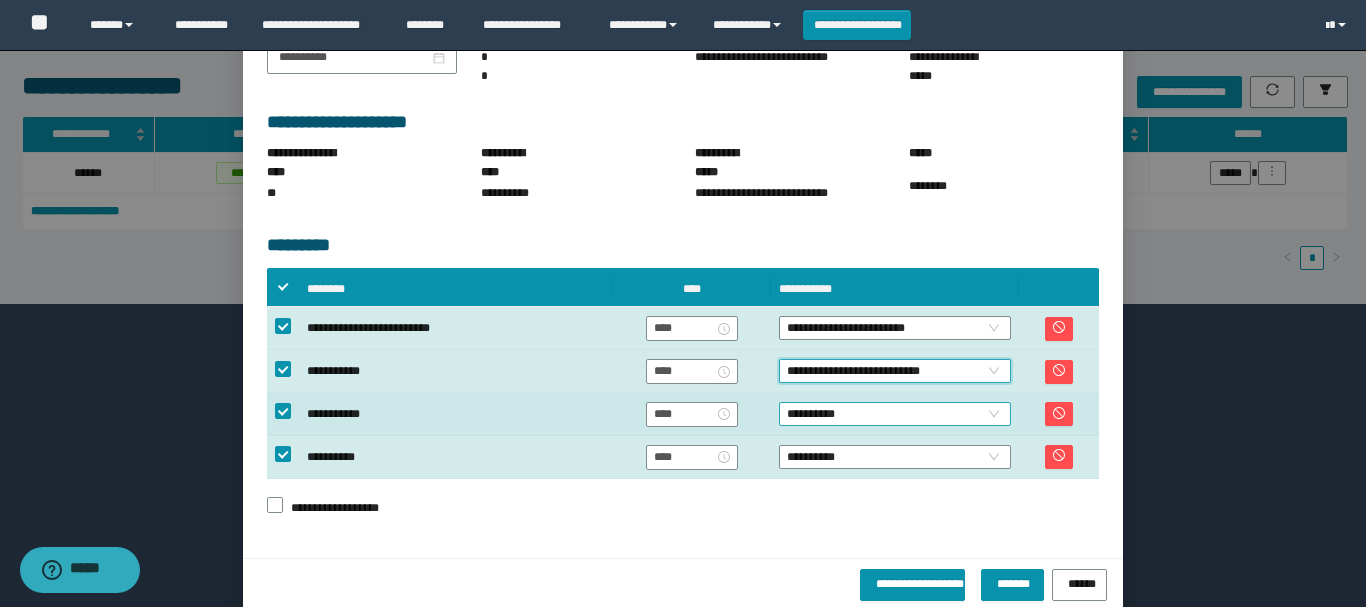 click on "**********" at bounding box center (895, 414) 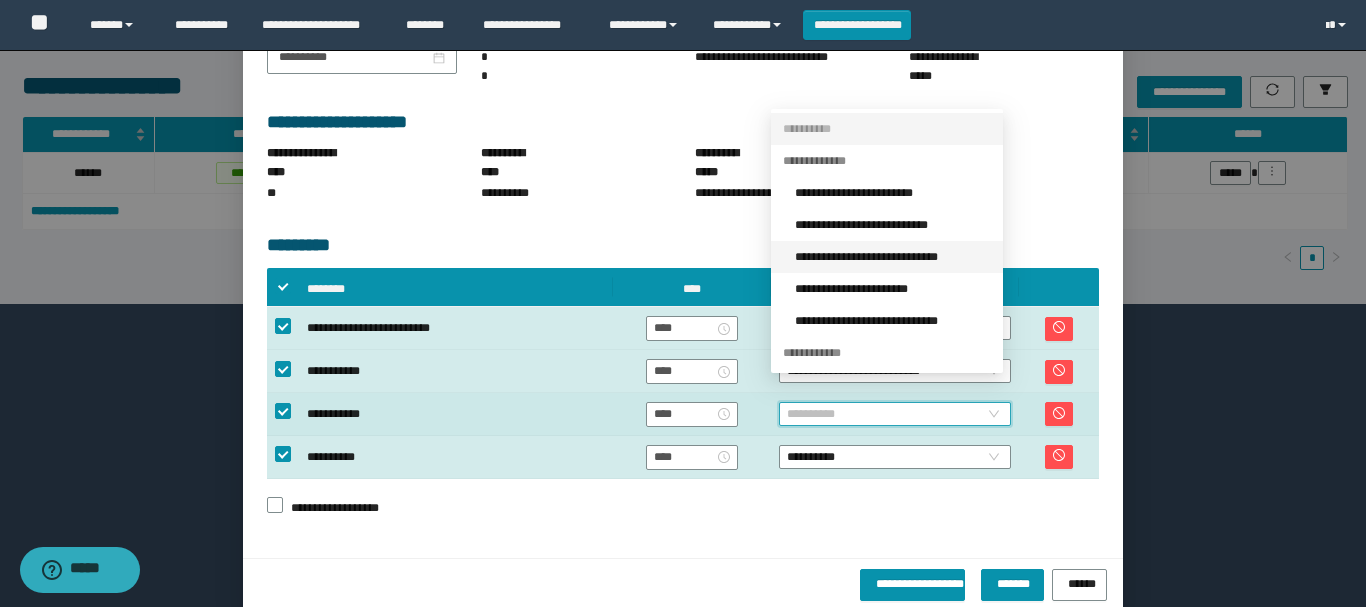 drag, startPoint x: 811, startPoint y: 252, endPoint x: 828, endPoint y: 378, distance: 127.141655 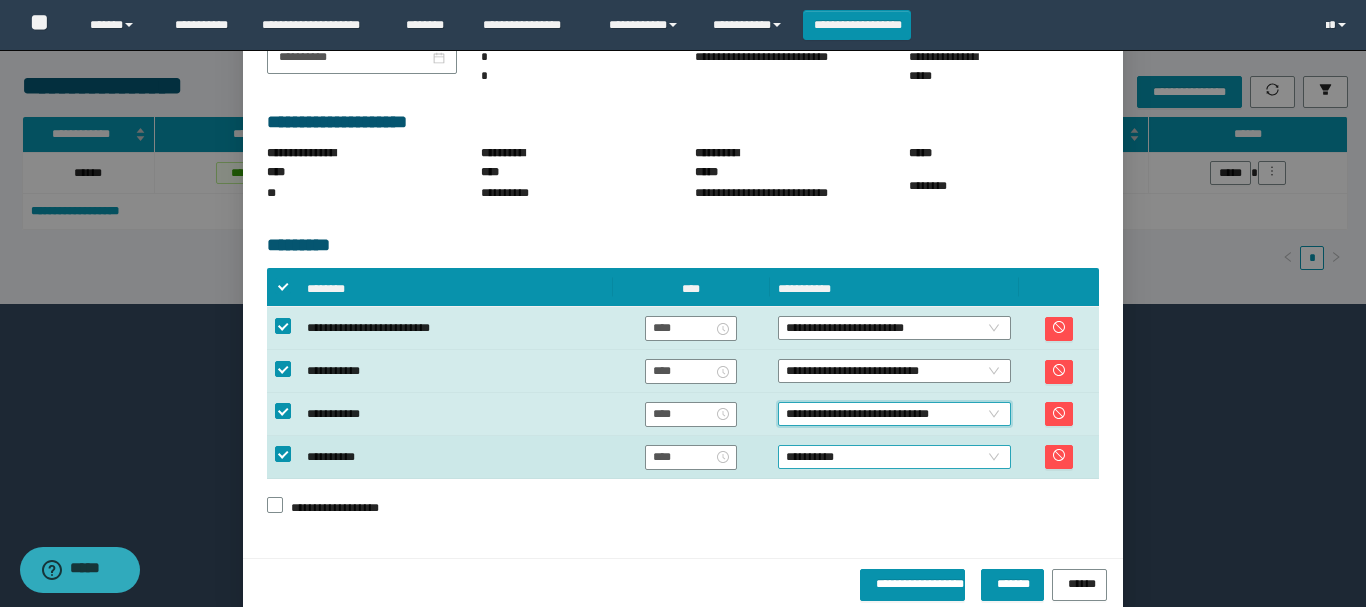 click on "**********" at bounding box center [894, 457] 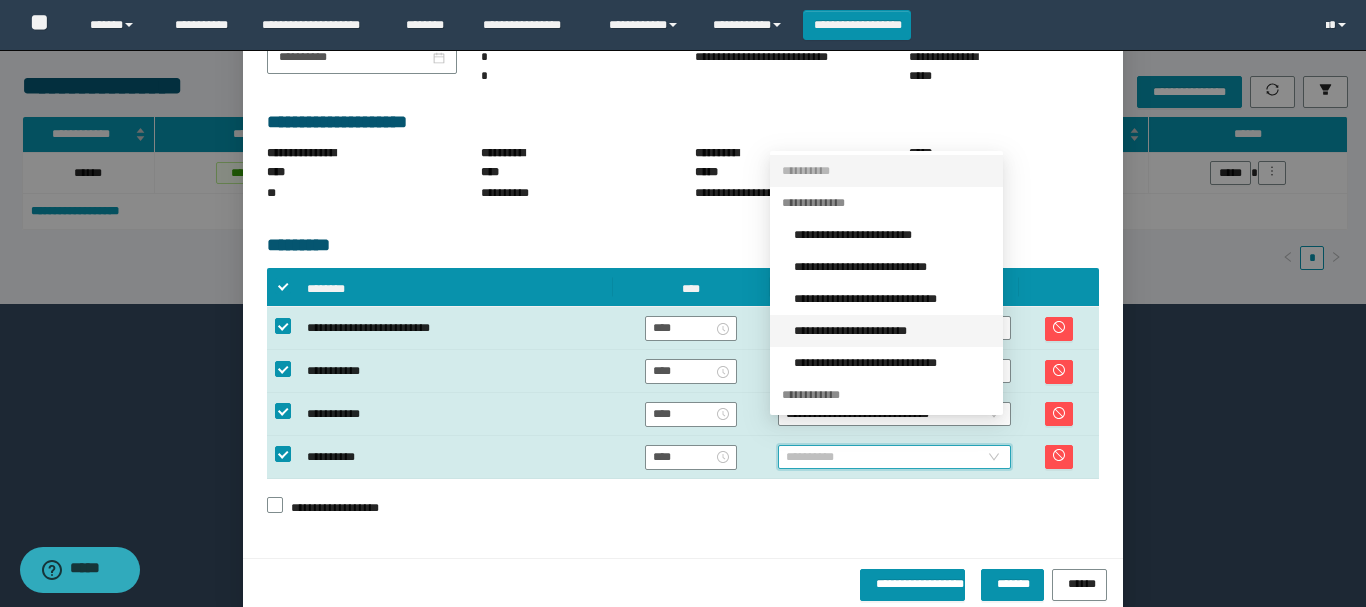 click on "**********" at bounding box center (892, 331) 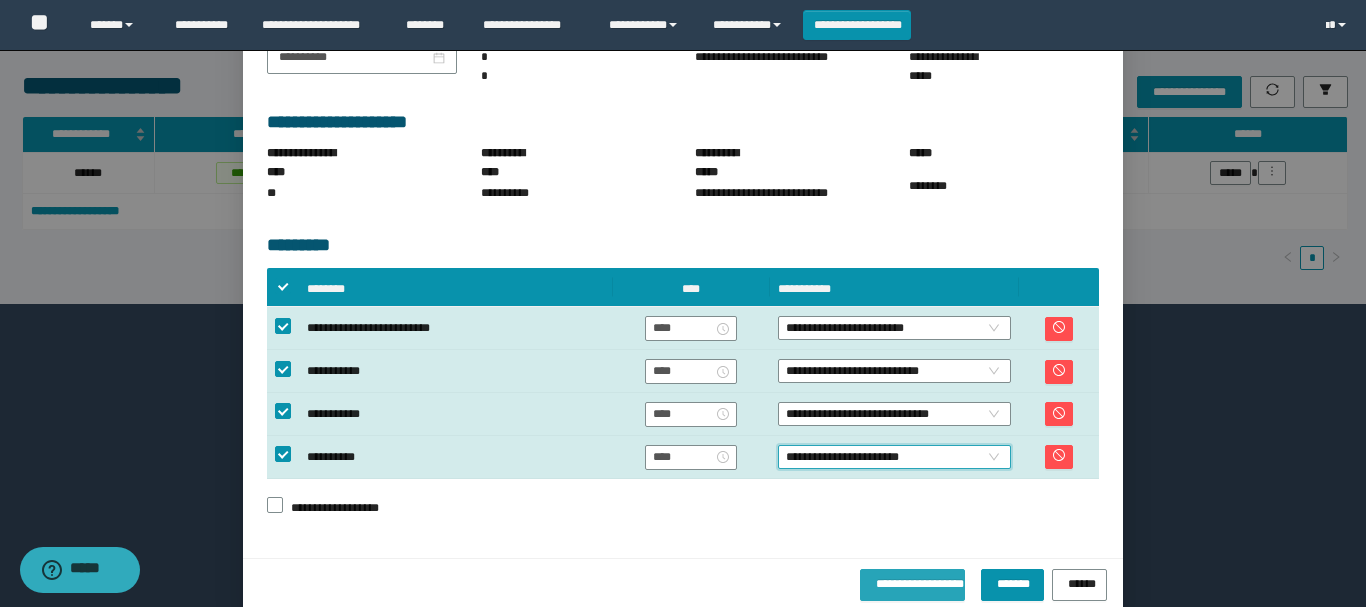 click on "**********" at bounding box center [912, 581] 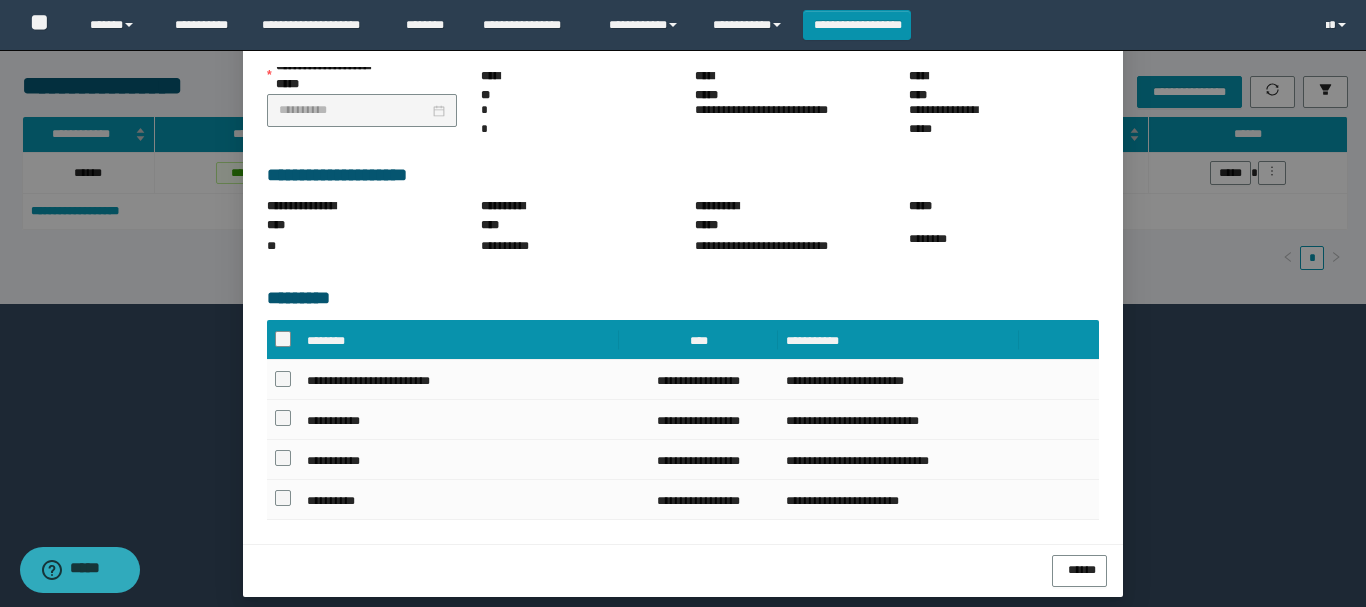 scroll, scrollTop: 287, scrollLeft: 0, axis: vertical 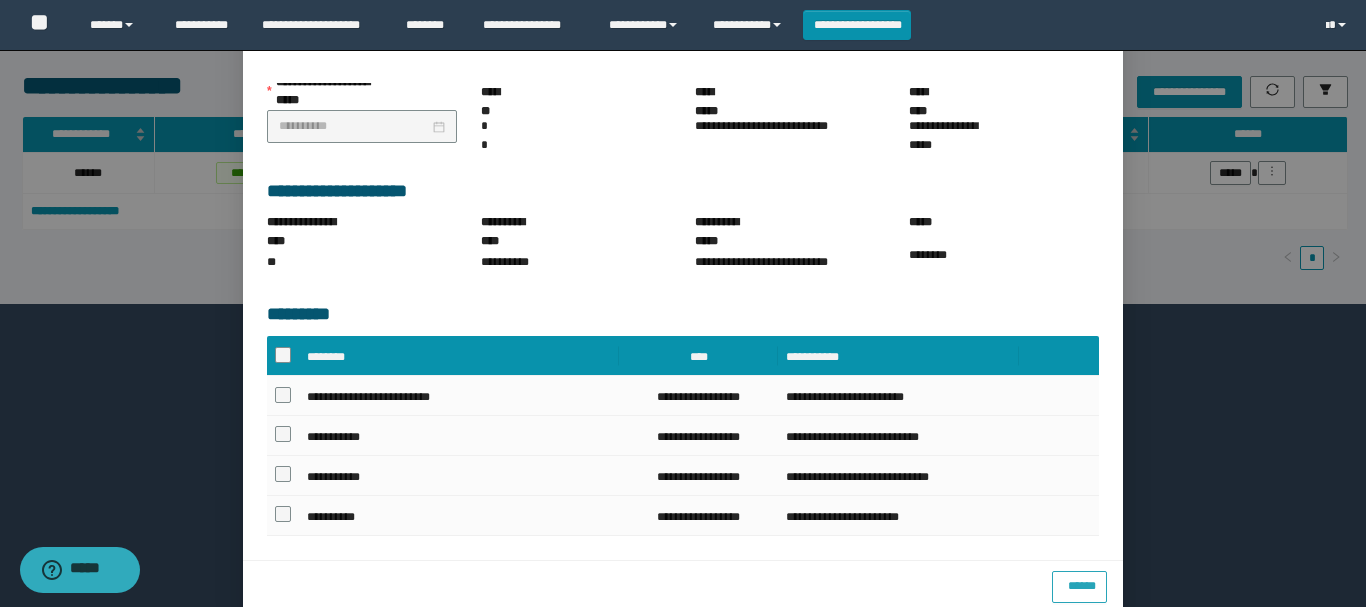 click on "******" at bounding box center [1079, 583] 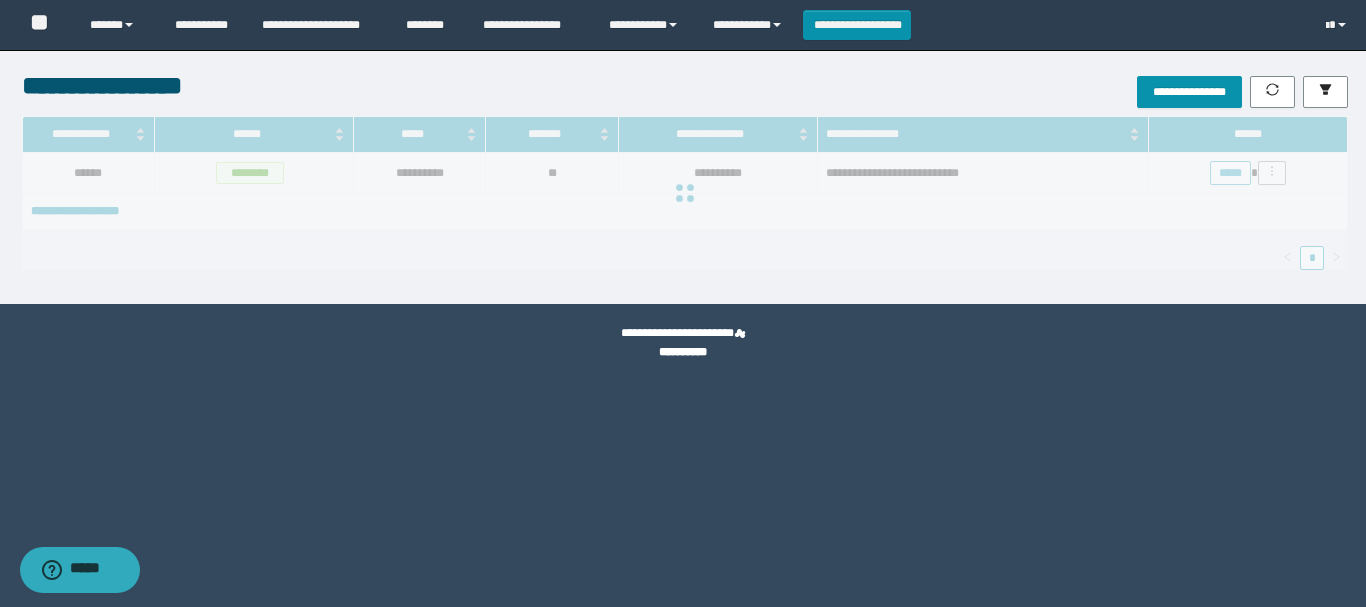 scroll, scrollTop: 0, scrollLeft: 0, axis: both 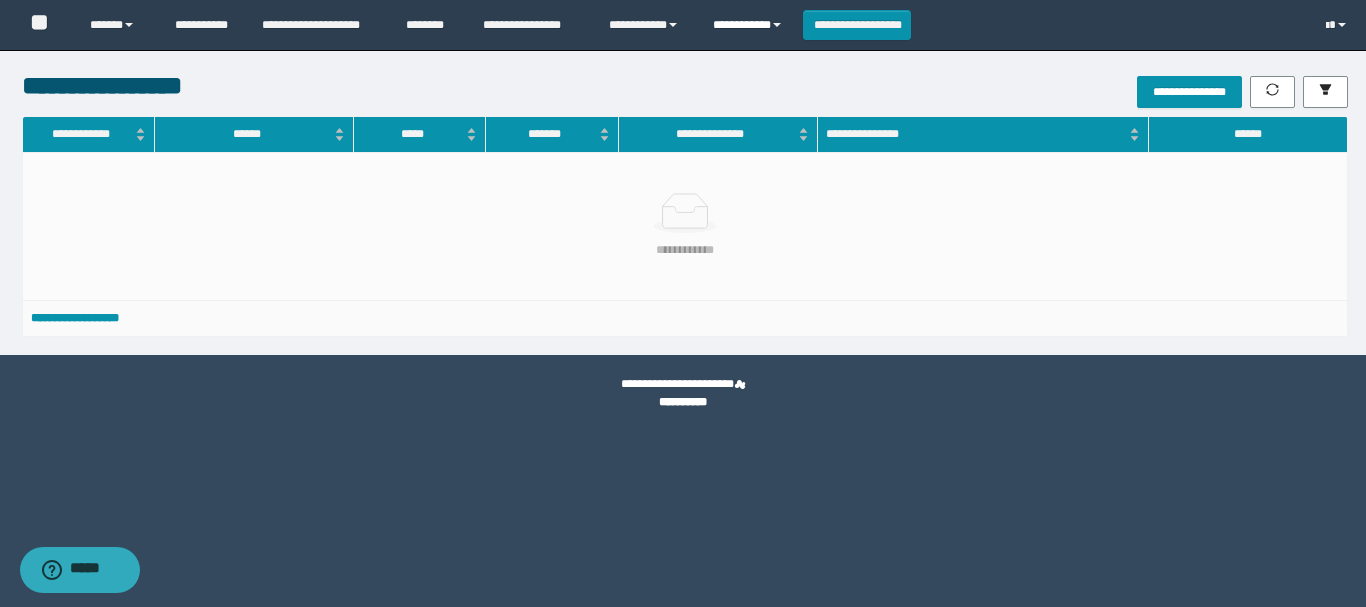 click on "**********" at bounding box center (750, 25) 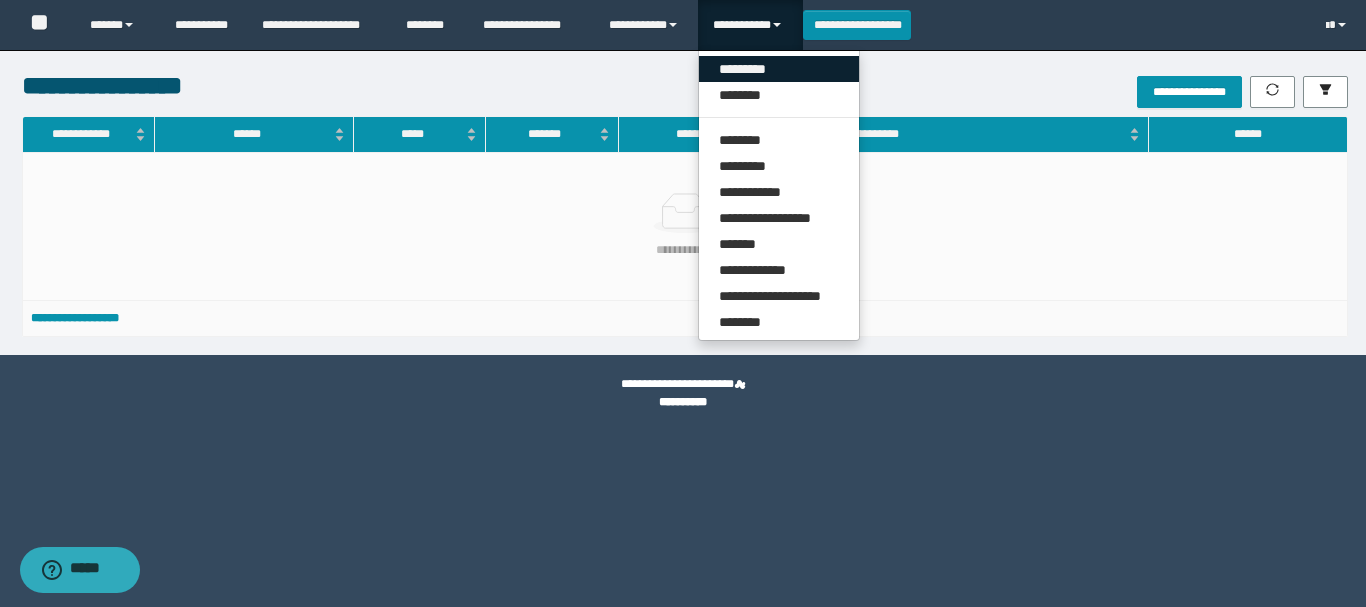 click on "*********" at bounding box center [779, 69] 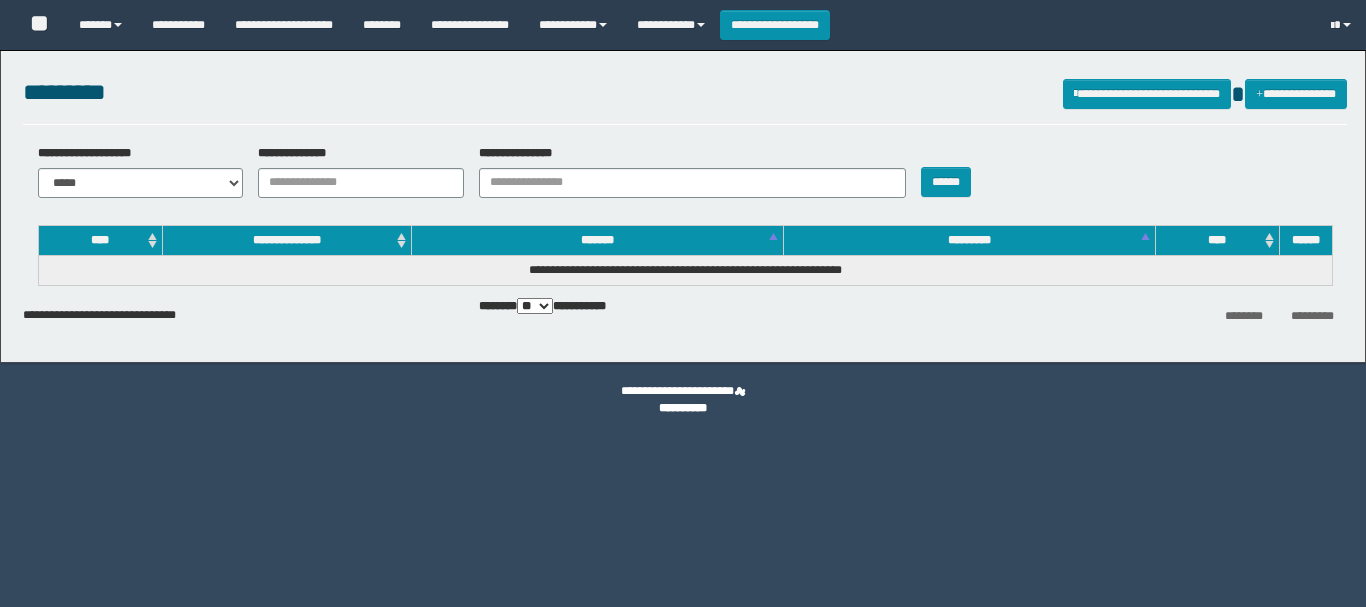 click on "**********" at bounding box center [361, 183] 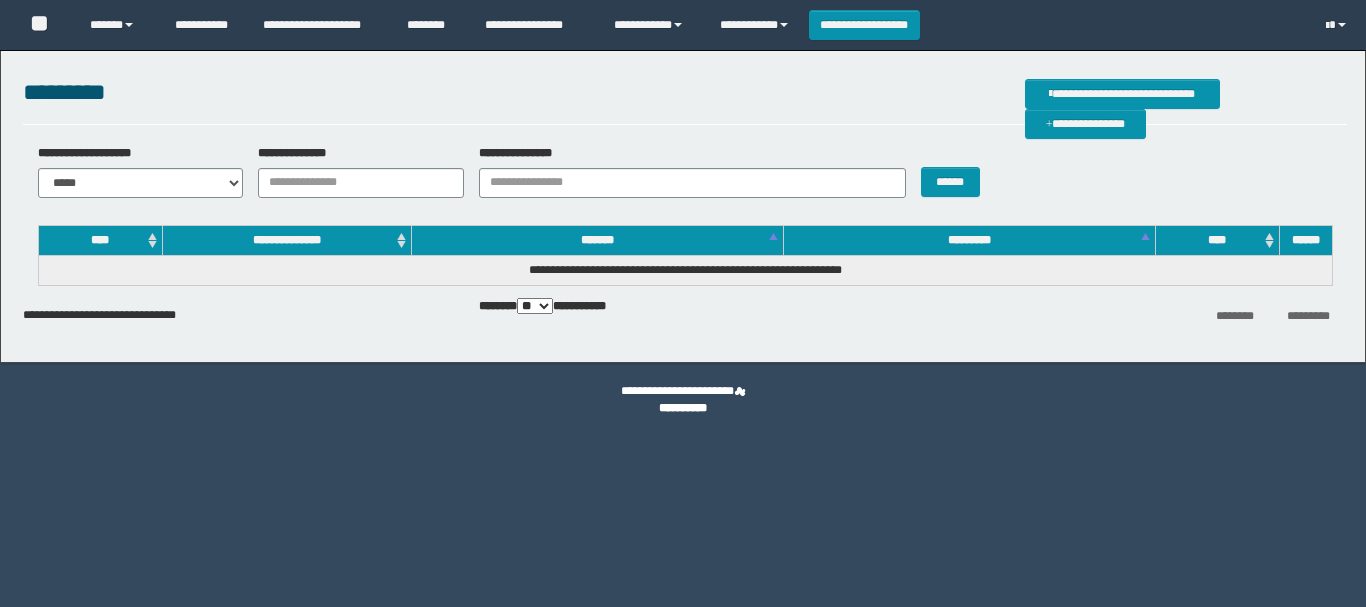 scroll, scrollTop: 0, scrollLeft: 0, axis: both 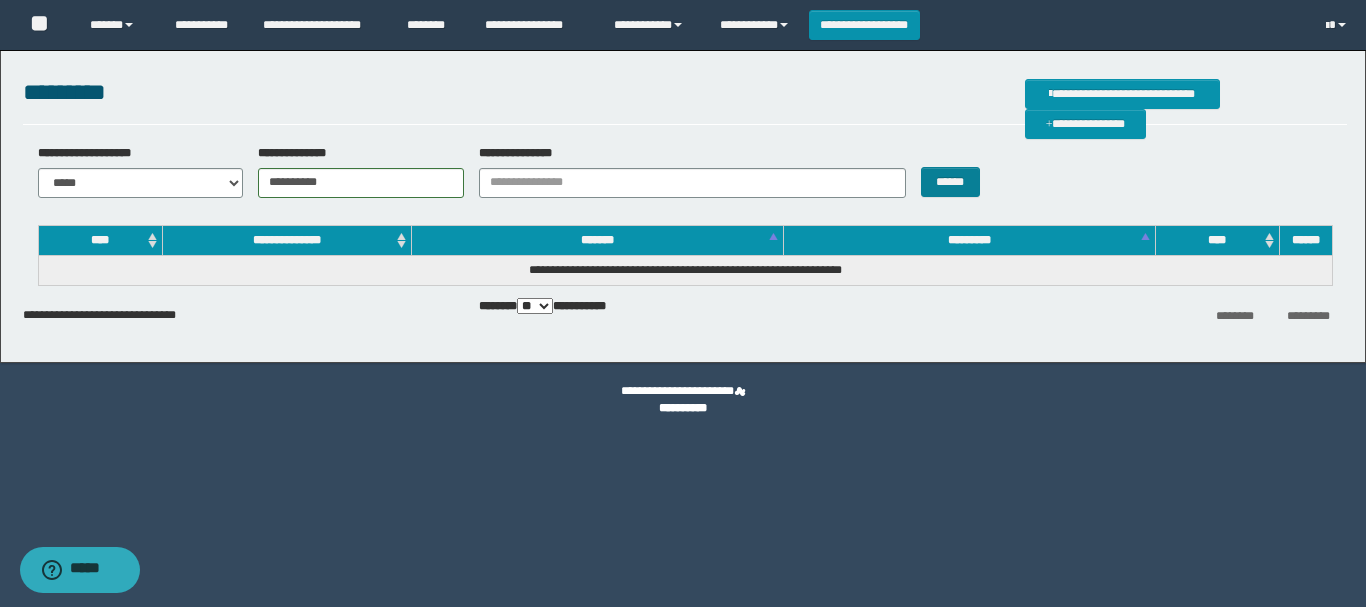 type on "**********" 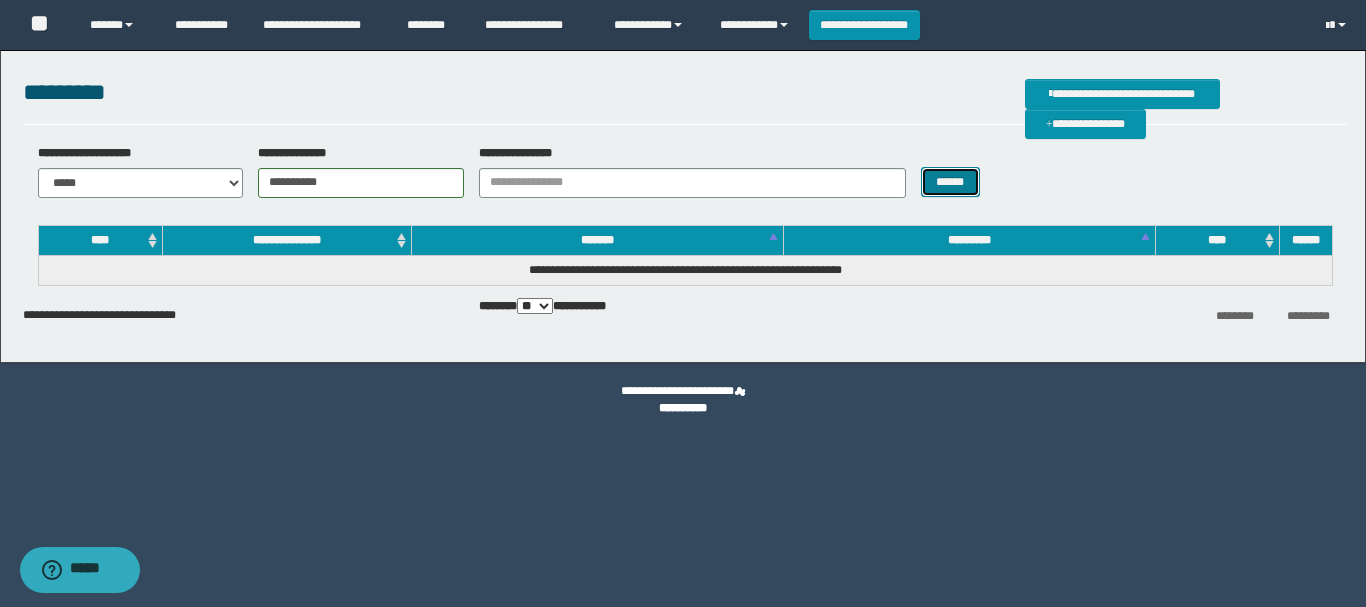click on "******" at bounding box center [950, 182] 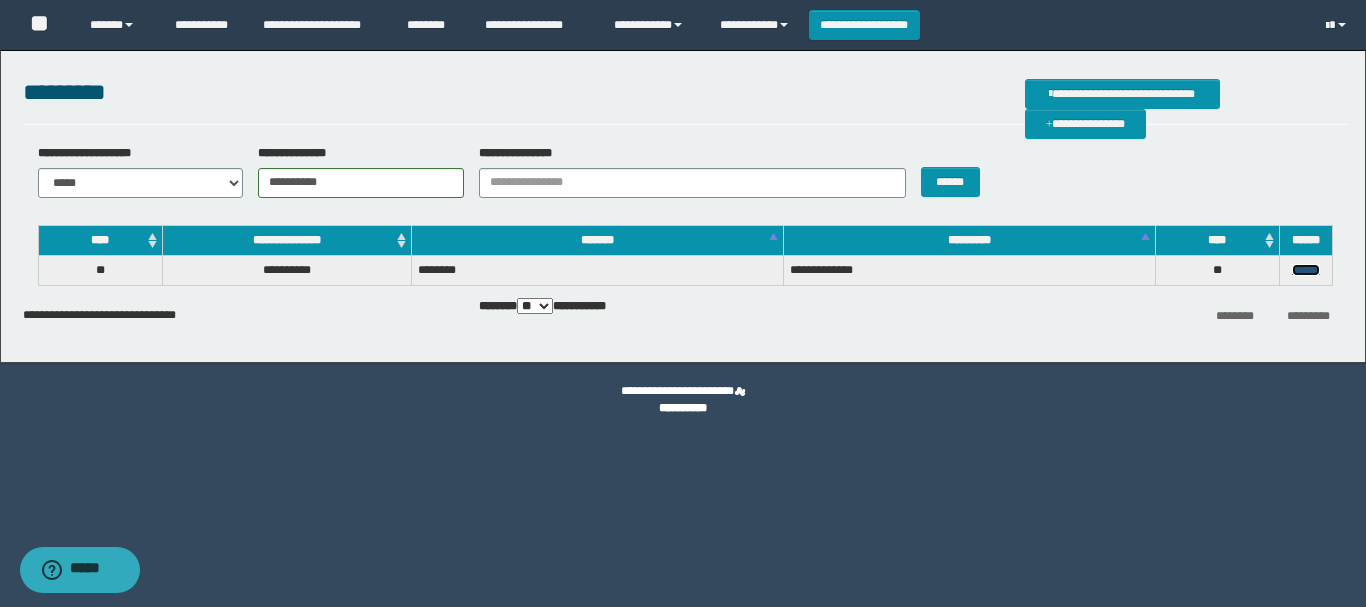 click on "******" at bounding box center (1306, 270) 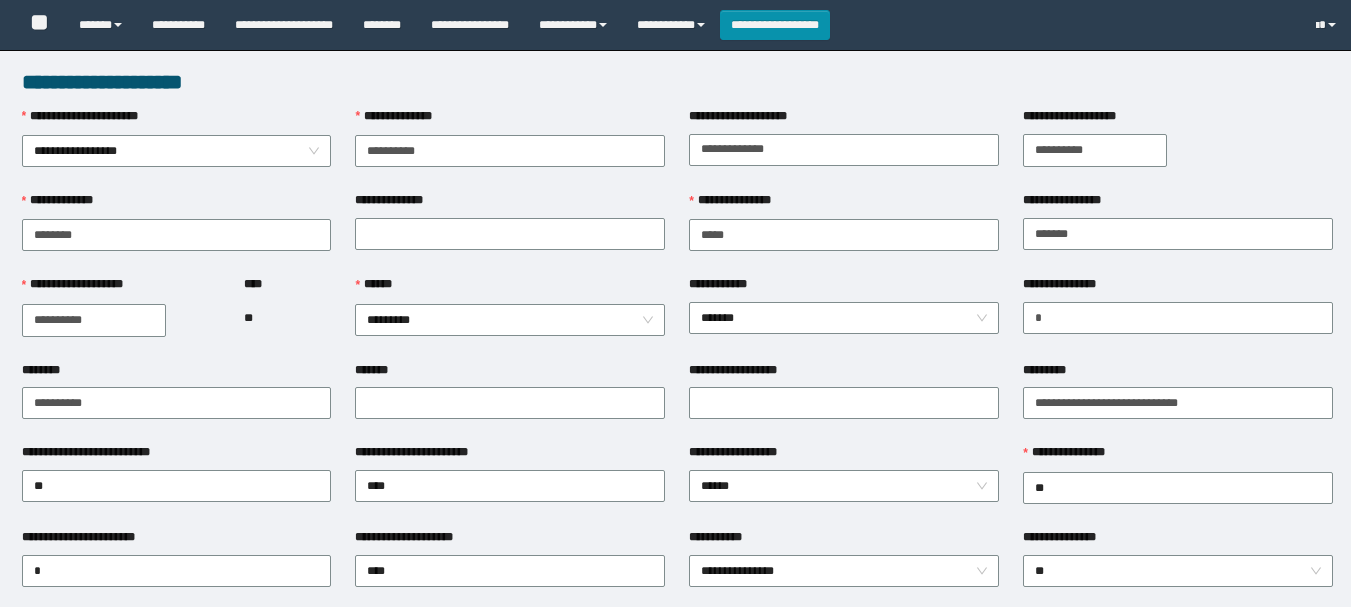 scroll, scrollTop: 0, scrollLeft: 0, axis: both 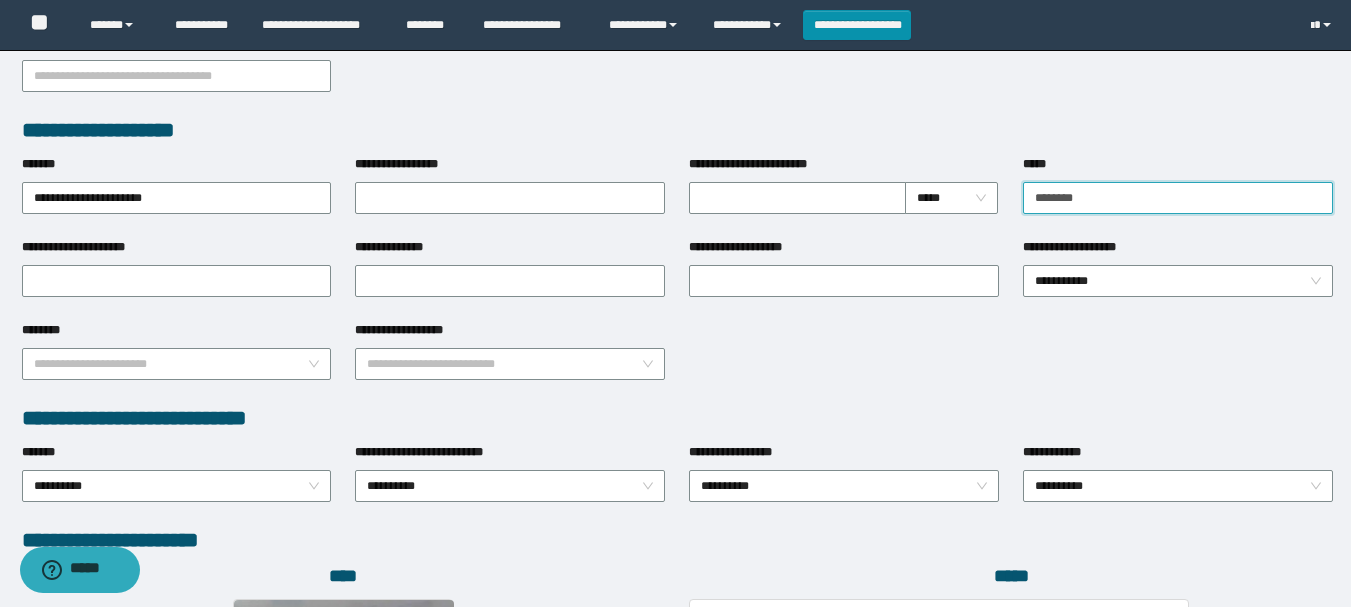 click on "********" at bounding box center [1178, 198] 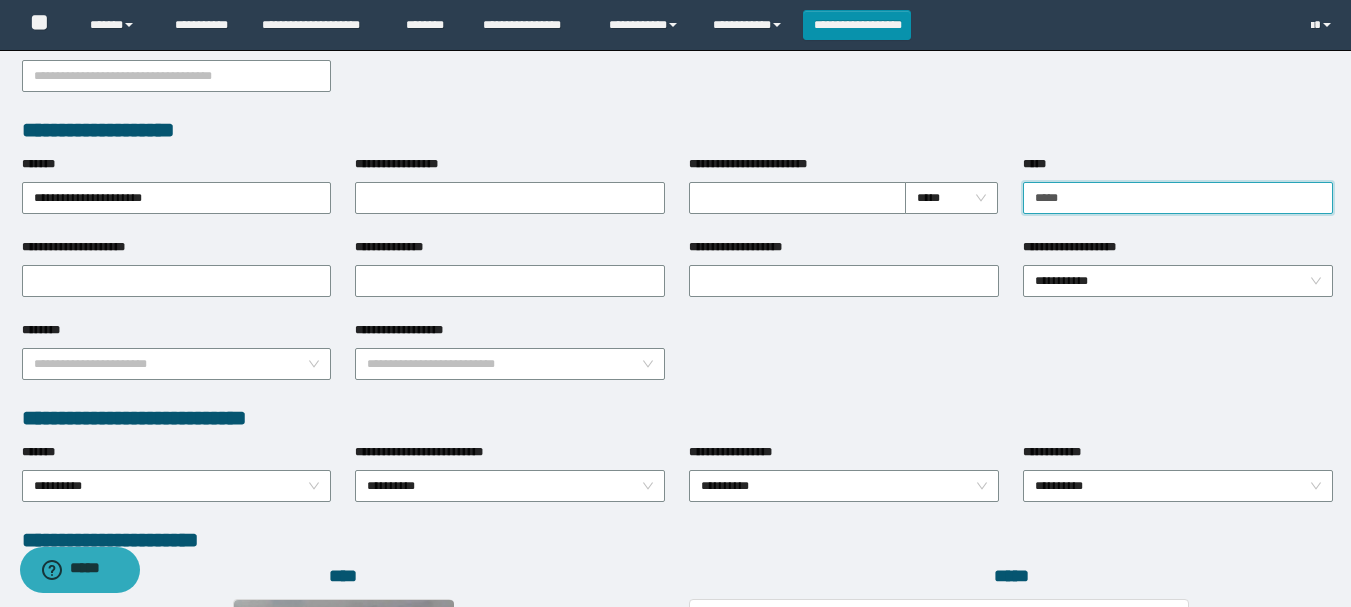 type on "*******" 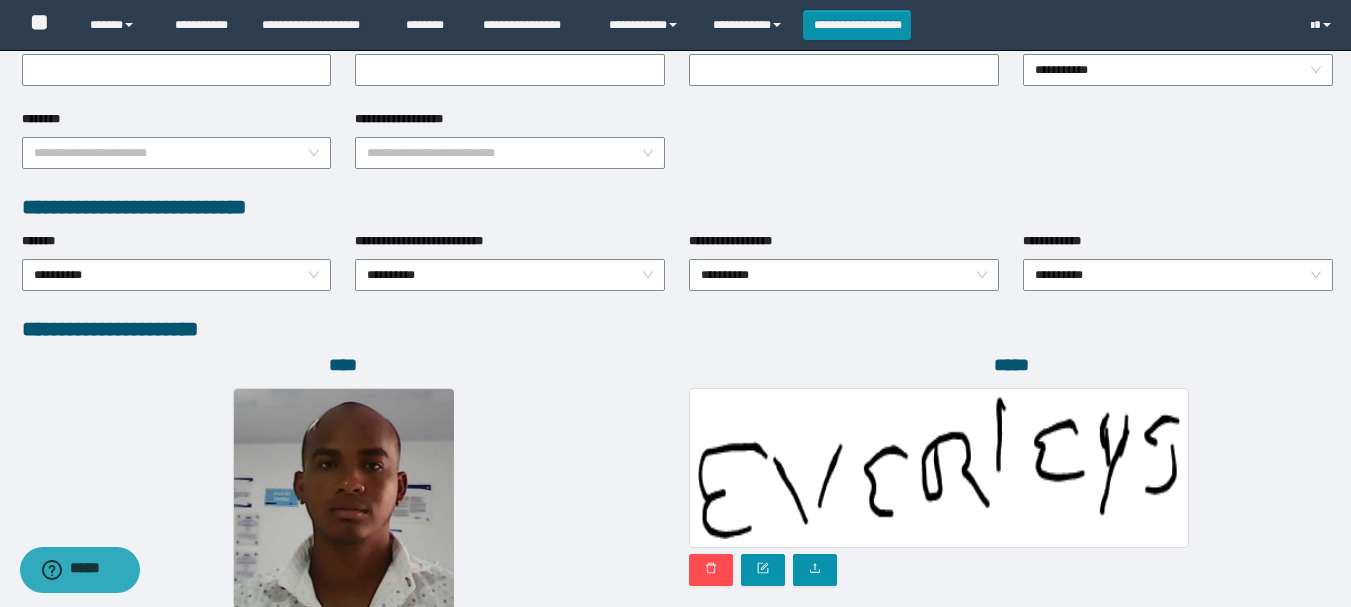 scroll, scrollTop: 1098, scrollLeft: 0, axis: vertical 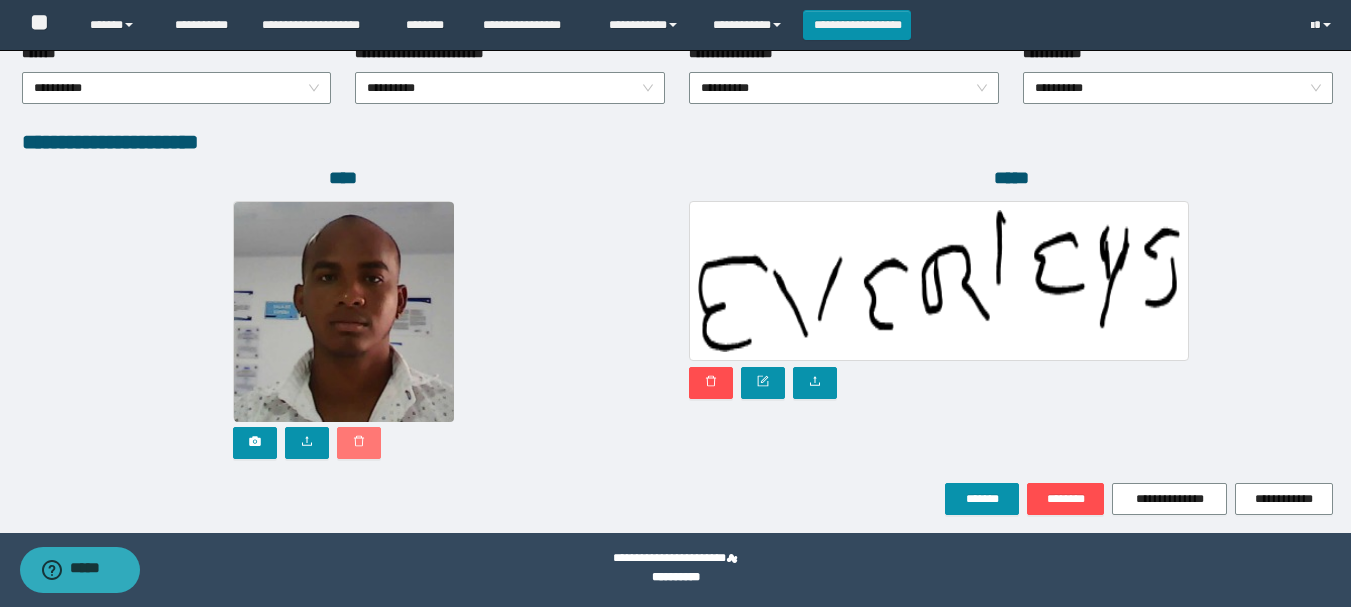 click at bounding box center [359, 443] 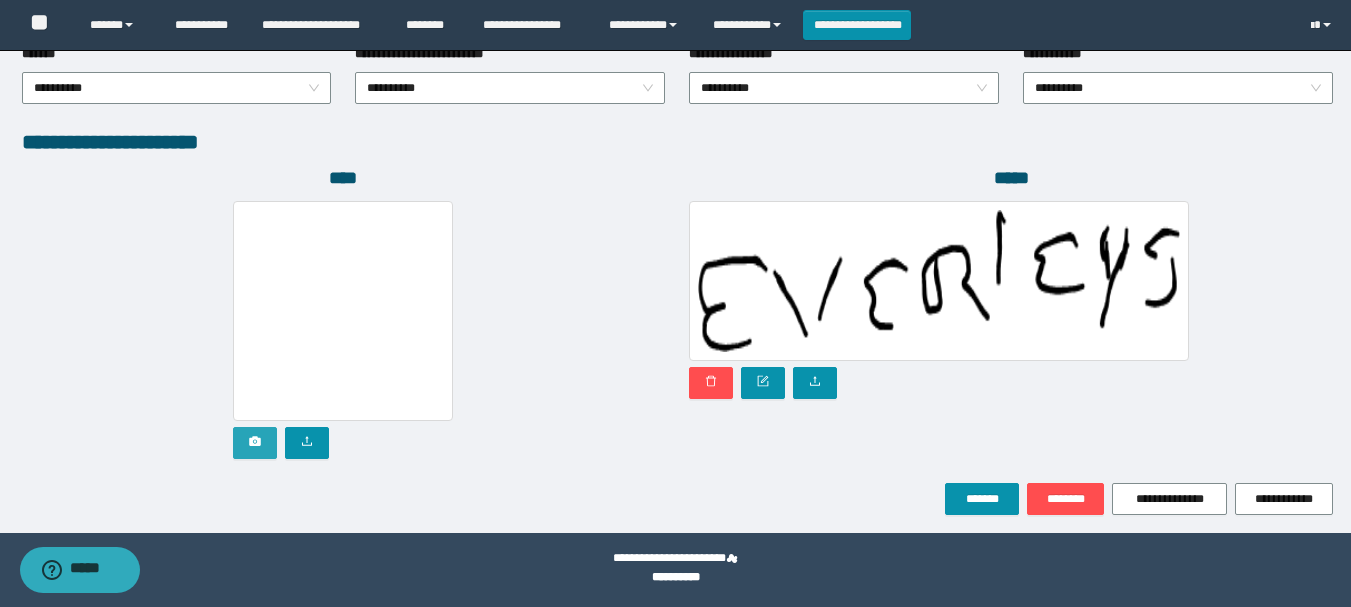click at bounding box center [255, 443] 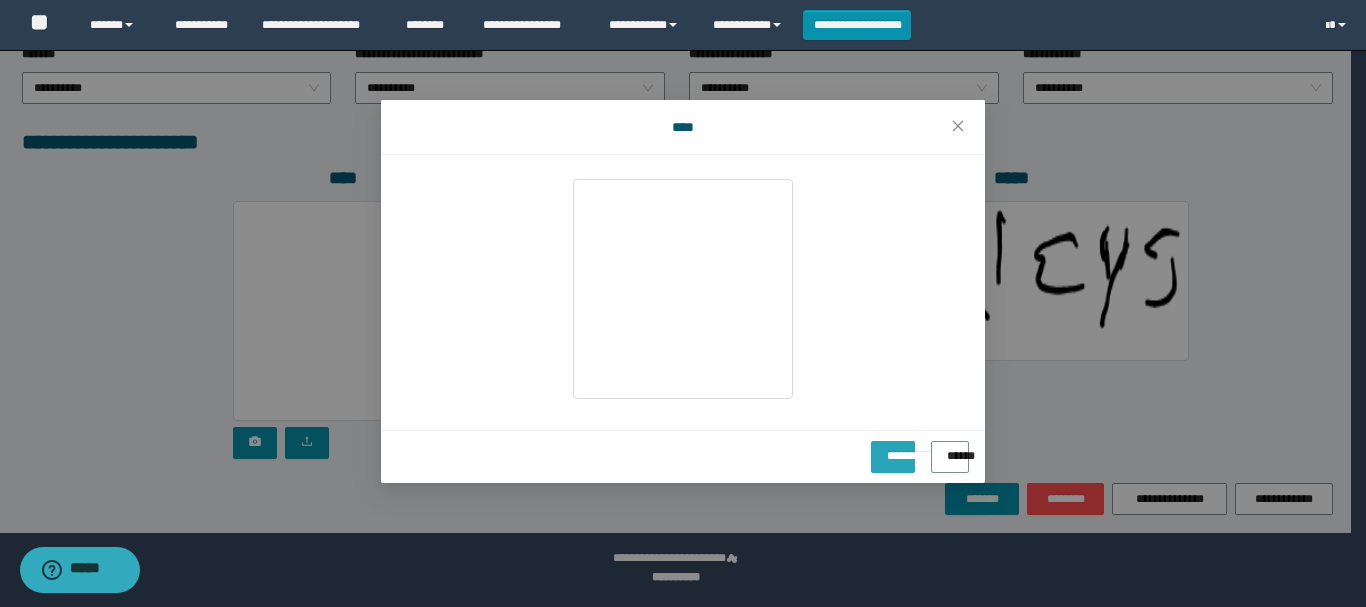 click on "**********" at bounding box center [893, 449] 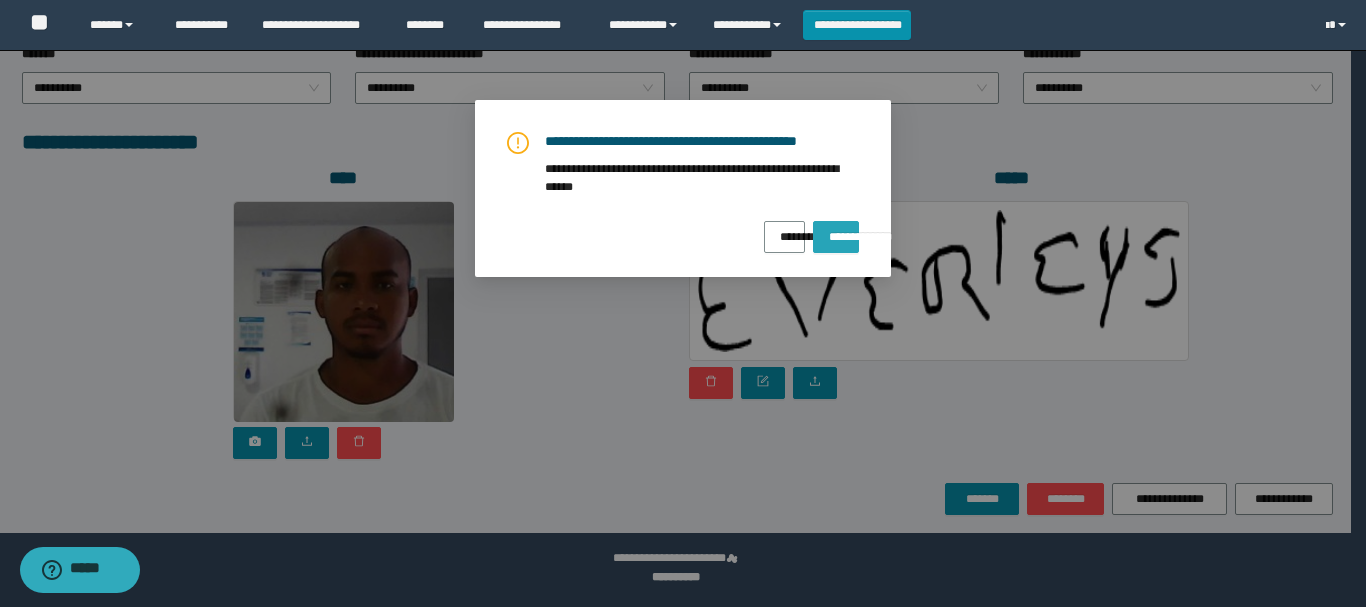 click on "**********" at bounding box center (836, 230) 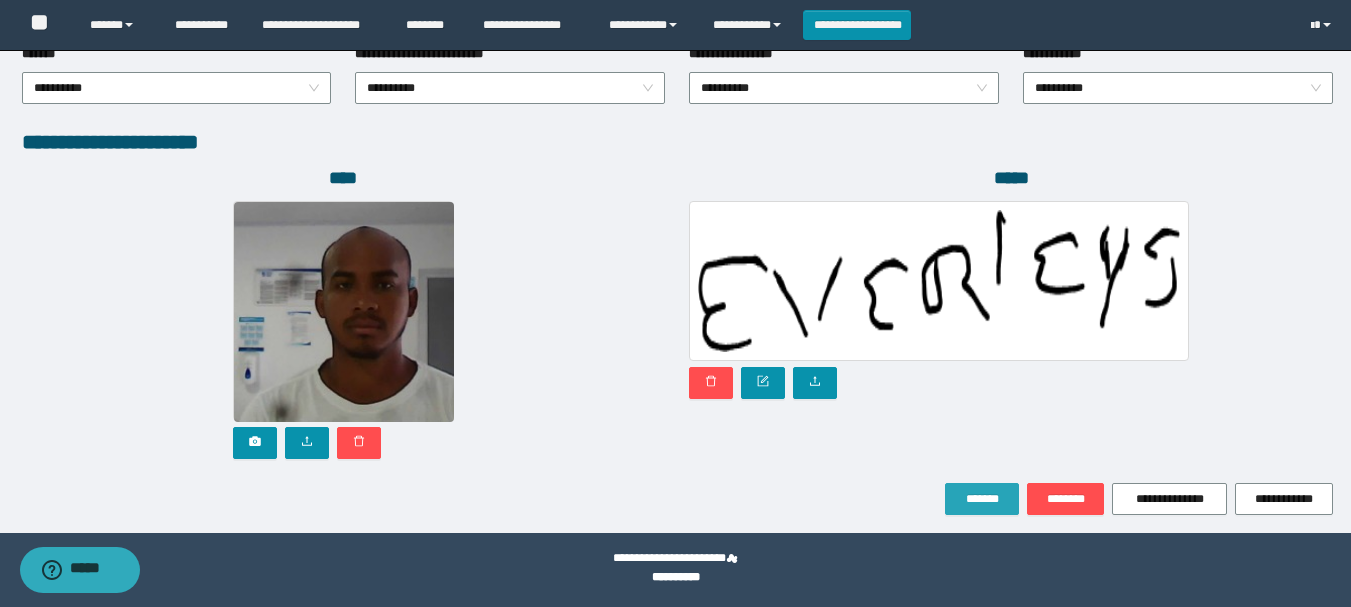 click on "*******" at bounding box center (982, 499) 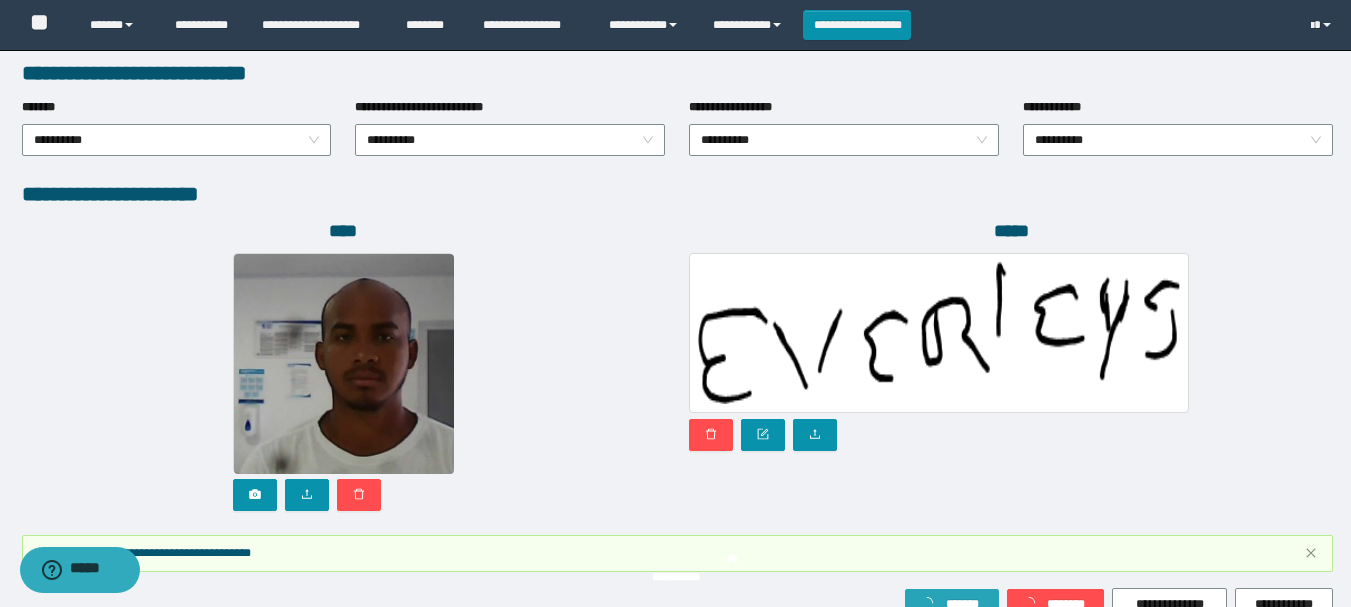 scroll, scrollTop: 1151, scrollLeft: 0, axis: vertical 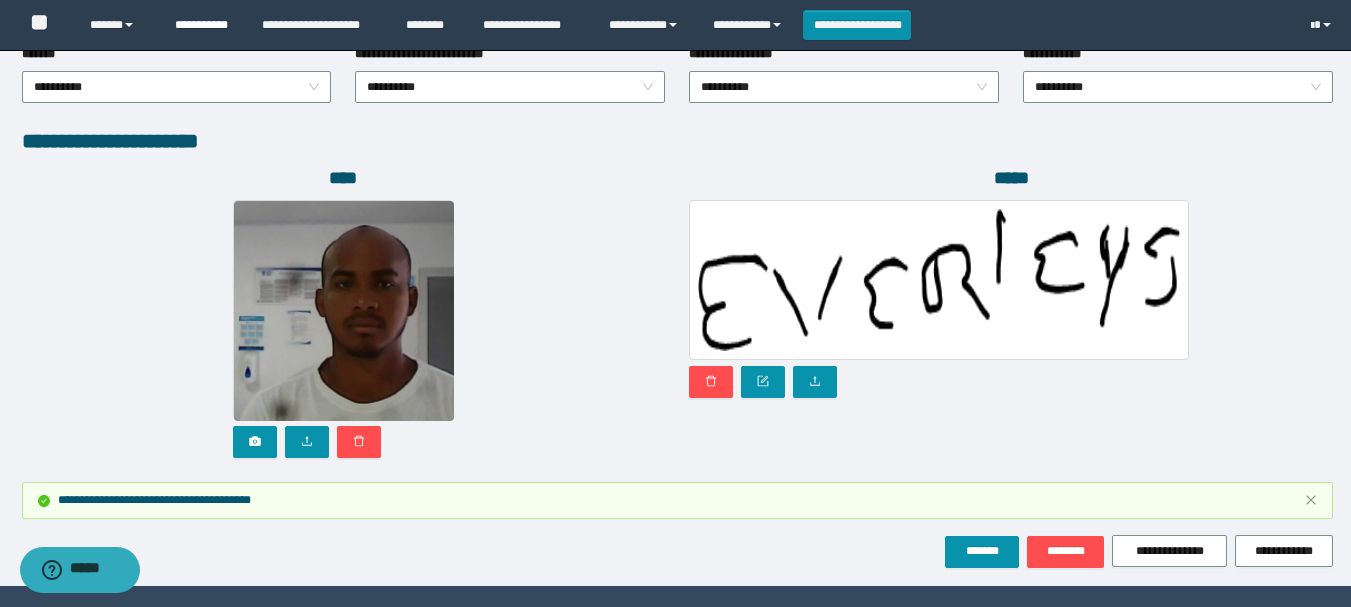 click on "**********" at bounding box center (203, 25) 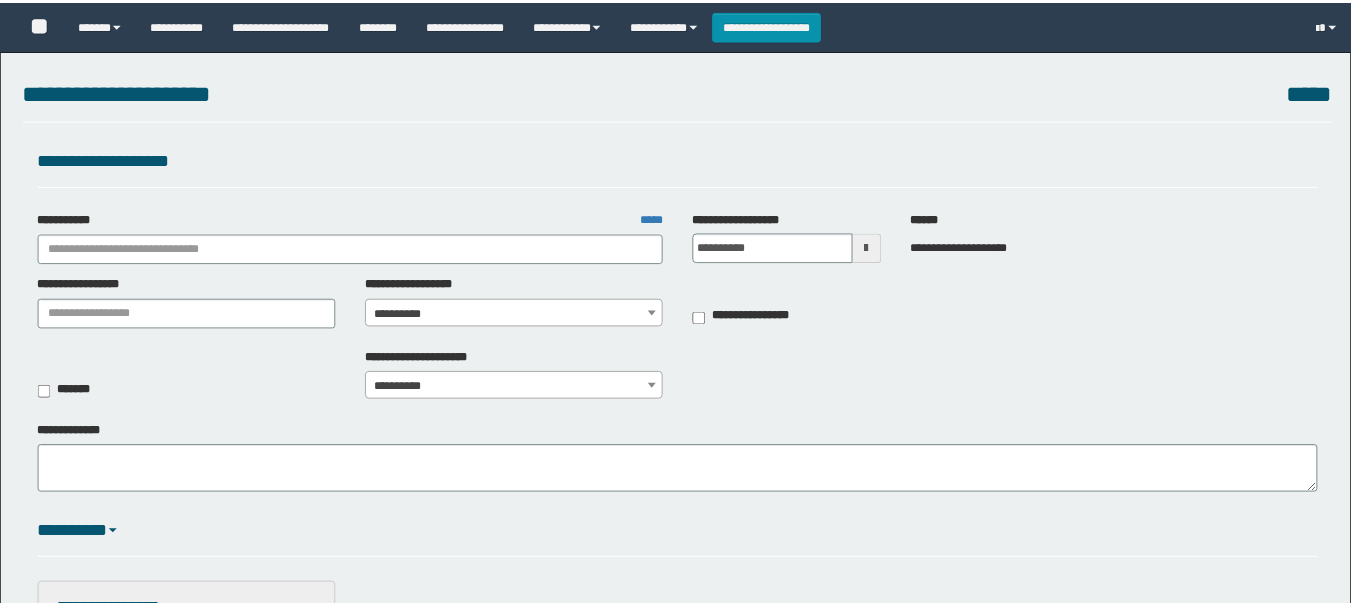 scroll, scrollTop: 0, scrollLeft: 0, axis: both 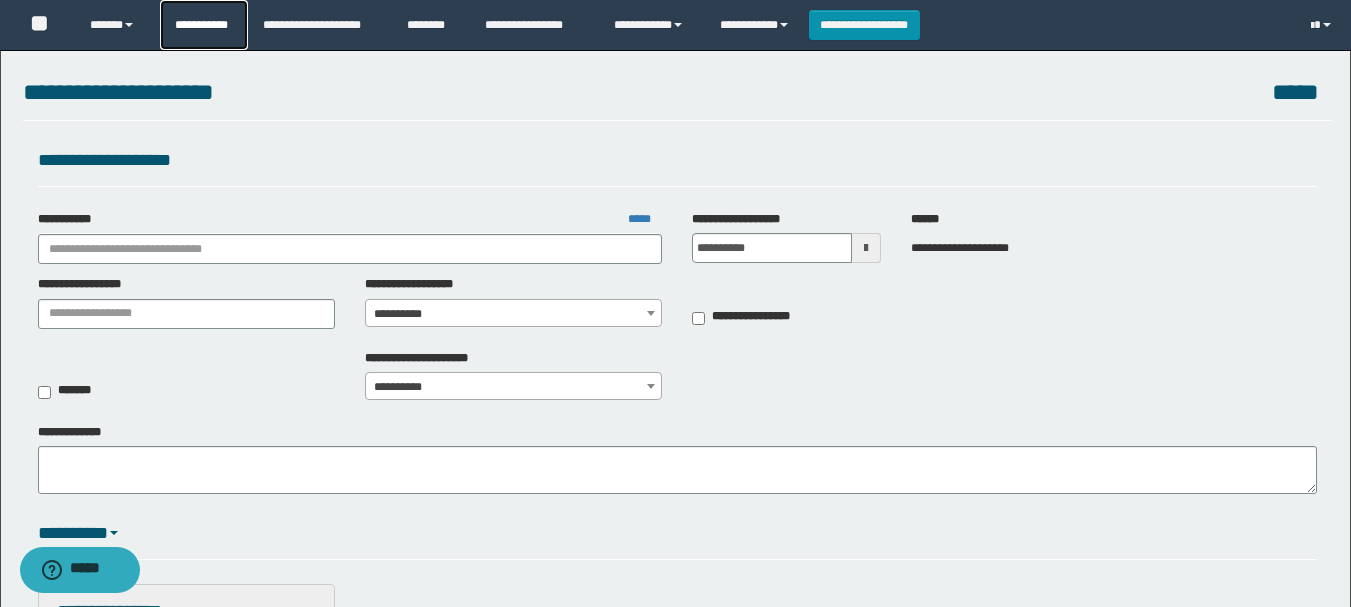 click on "**********" at bounding box center [204, 25] 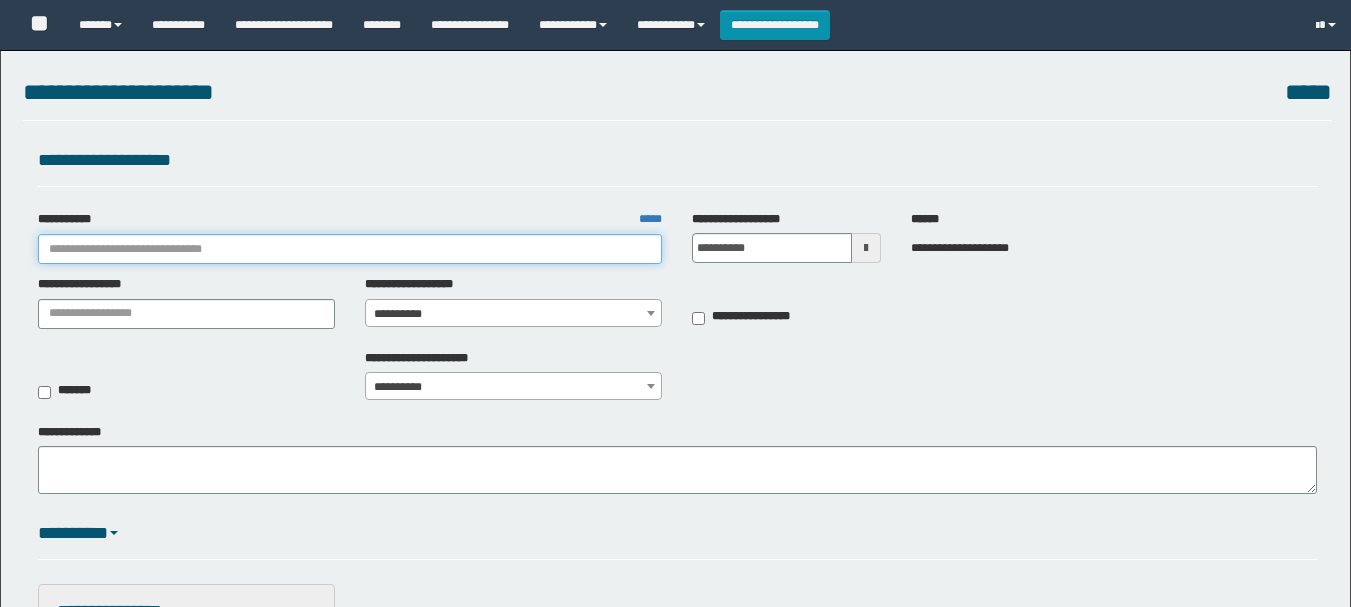 click on "**********" at bounding box center (350, 249) 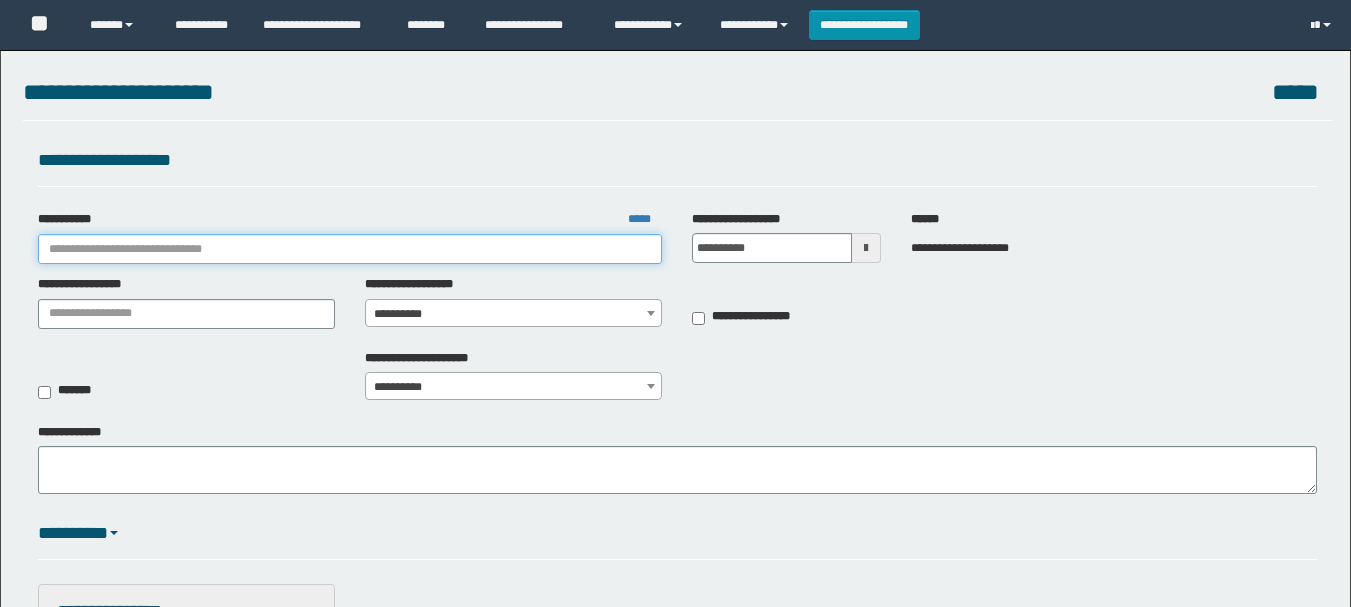 scroll, scrollTop: 0, scrollLeft: 0, axis: both 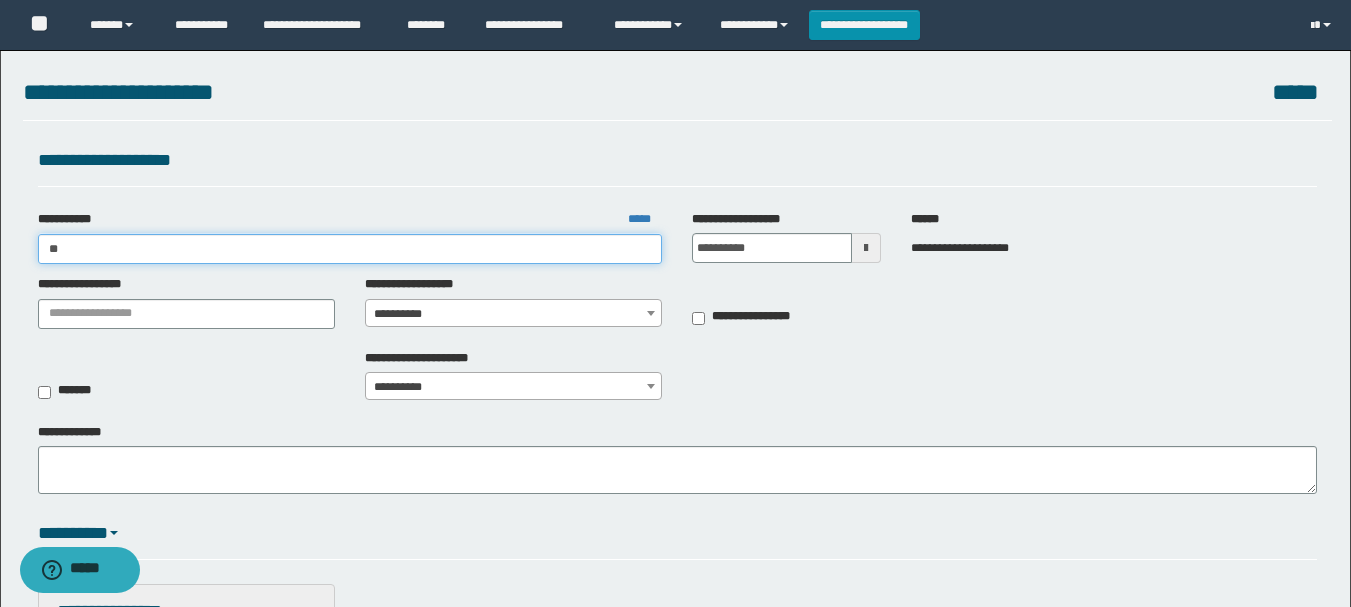type on "***" 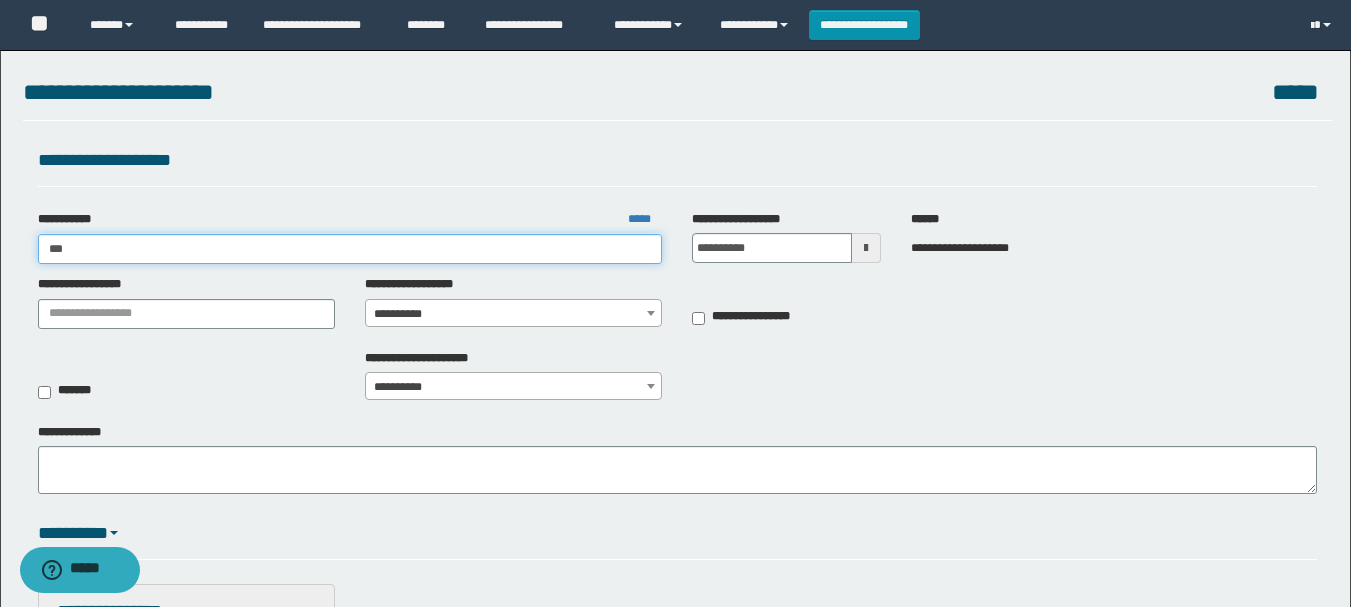 type on "***" 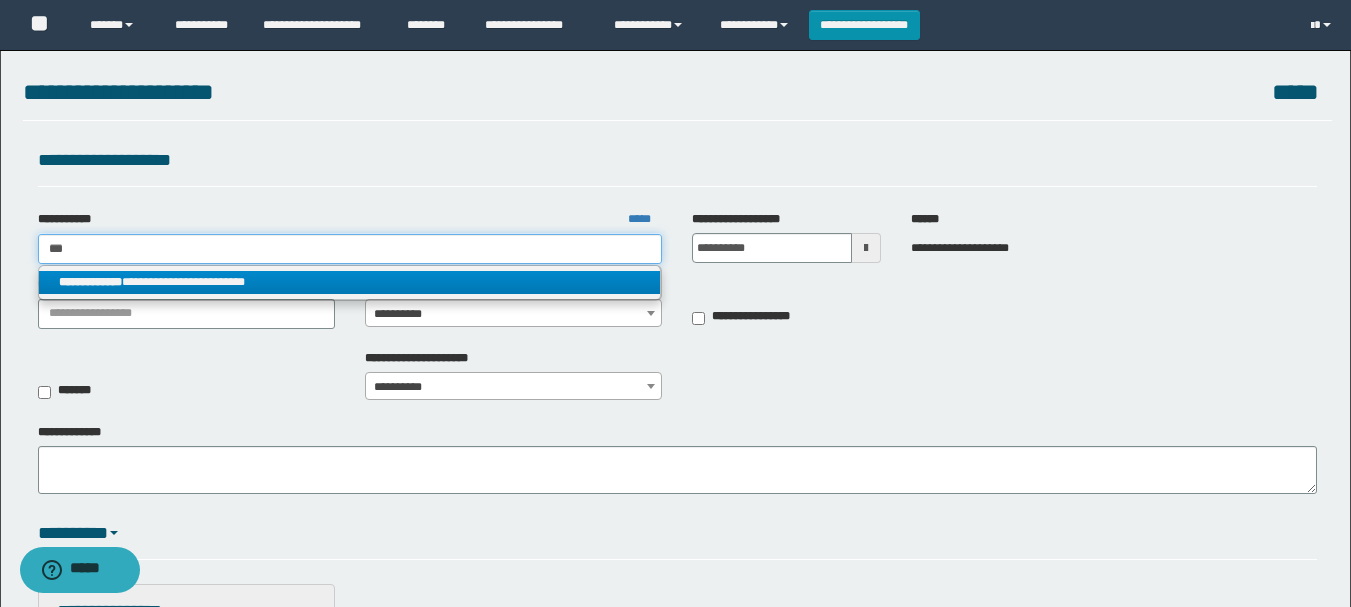 type on "***" 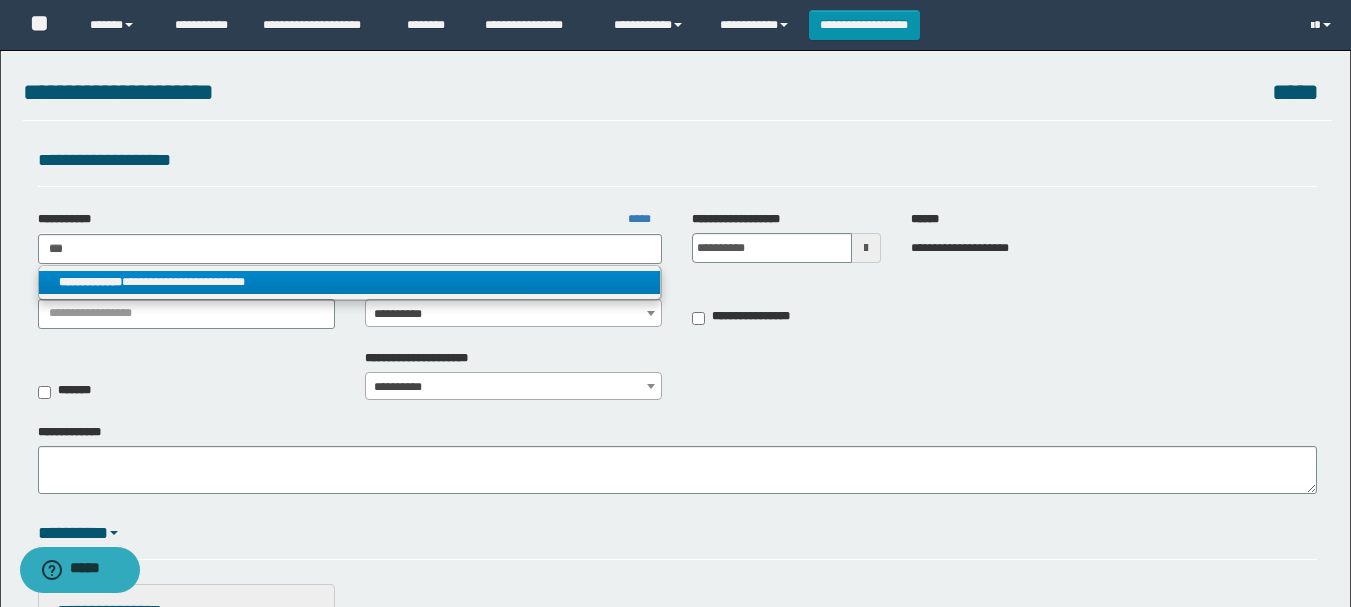 click on "**********" at bounding box center [350, 282] 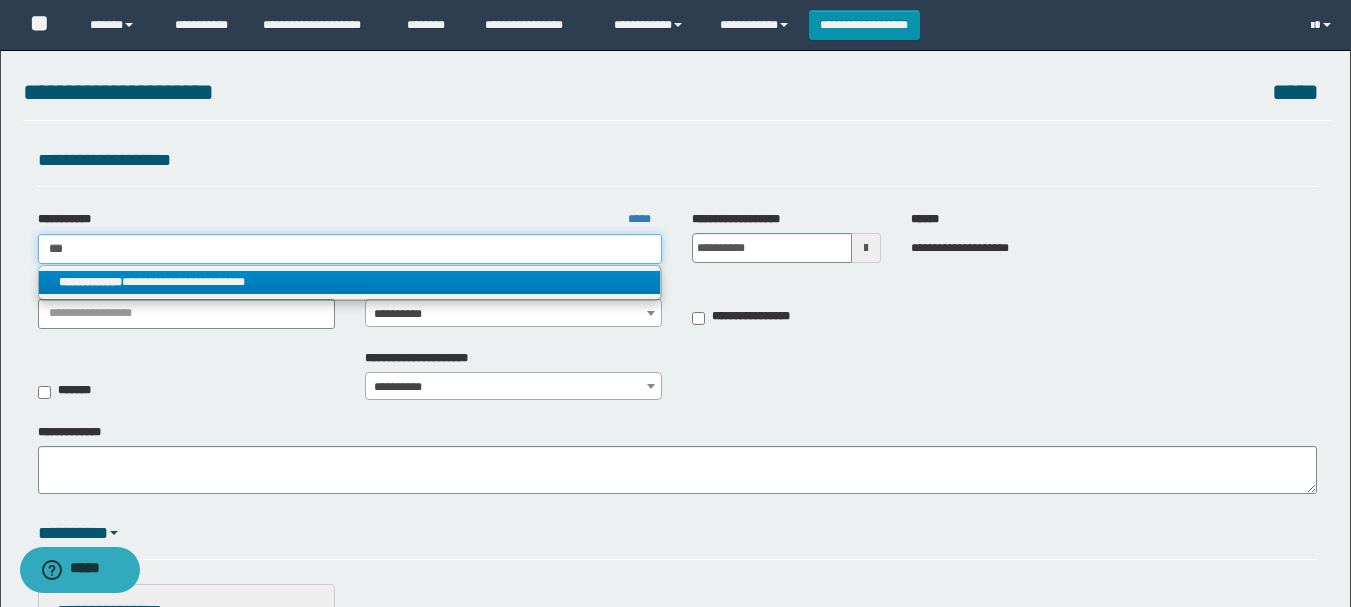 type 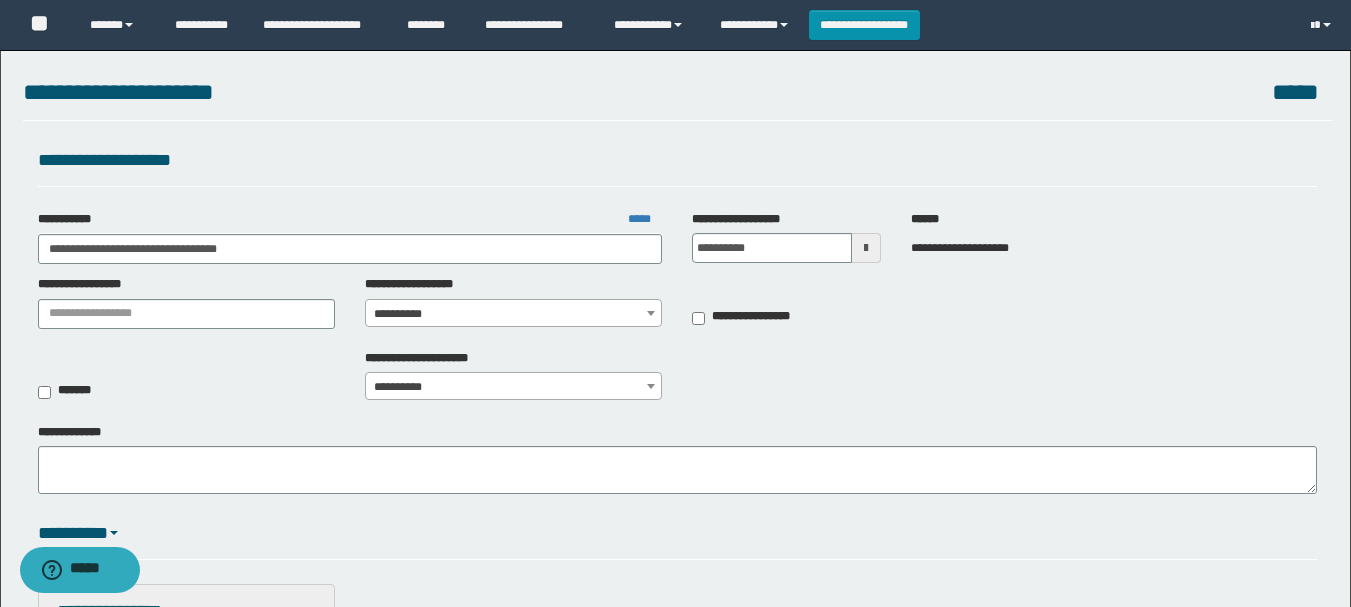 click on "**********" at bounding box center (513, 314) 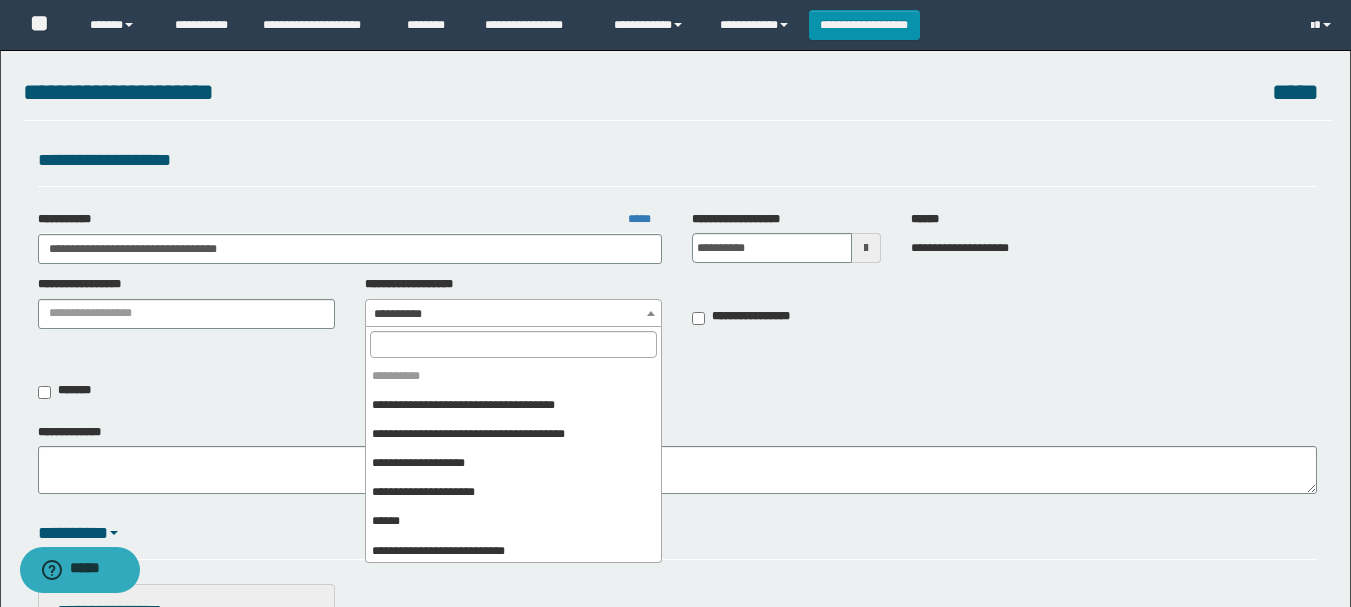 scroll, scrollTop: 400, scrollLeft: 0, axis: vertical 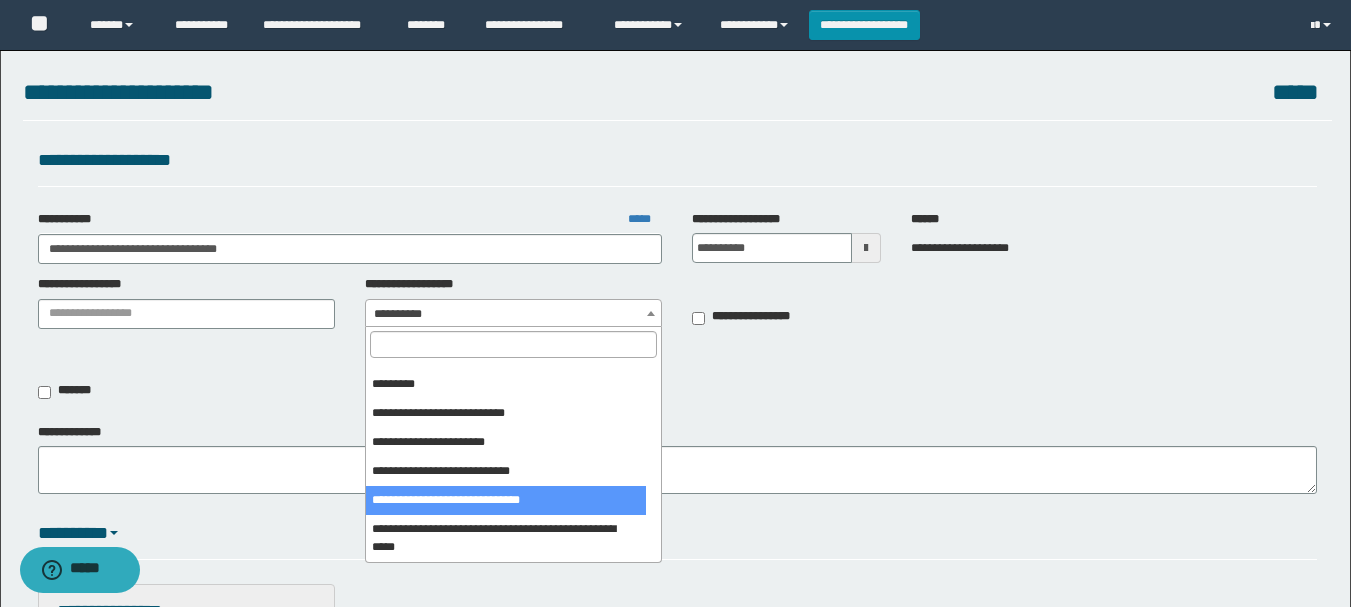 select on "***" 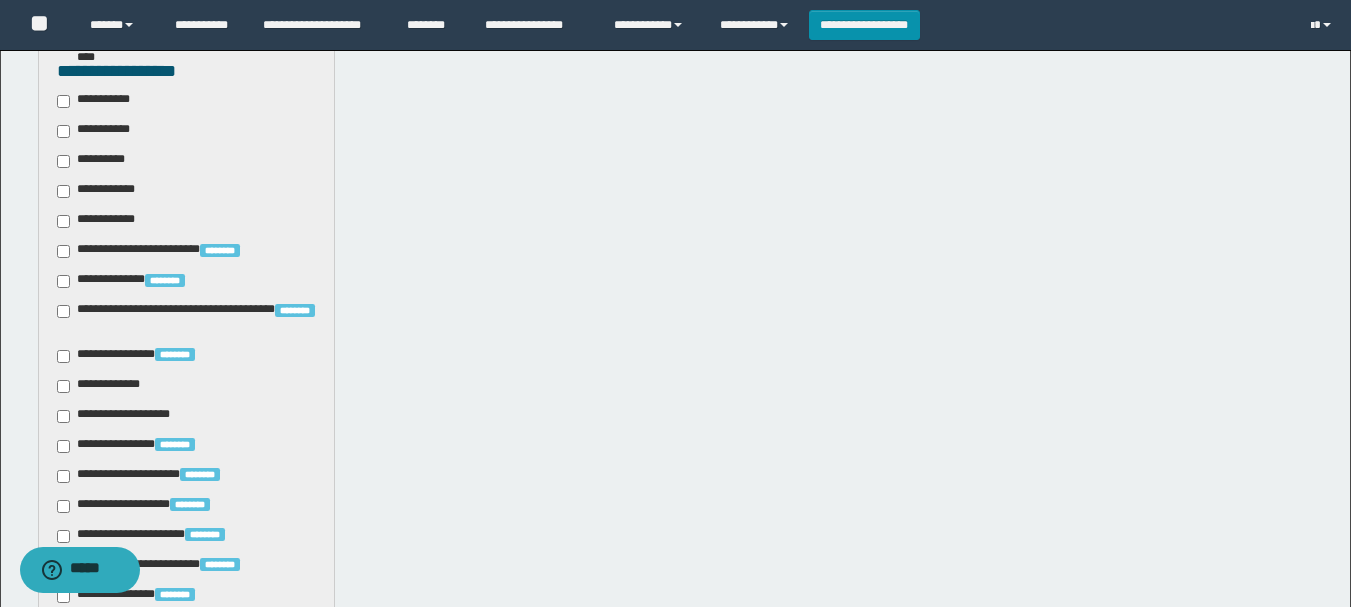 scroll, scrollTop: 500, scrollLeft: 0, axis: vertical 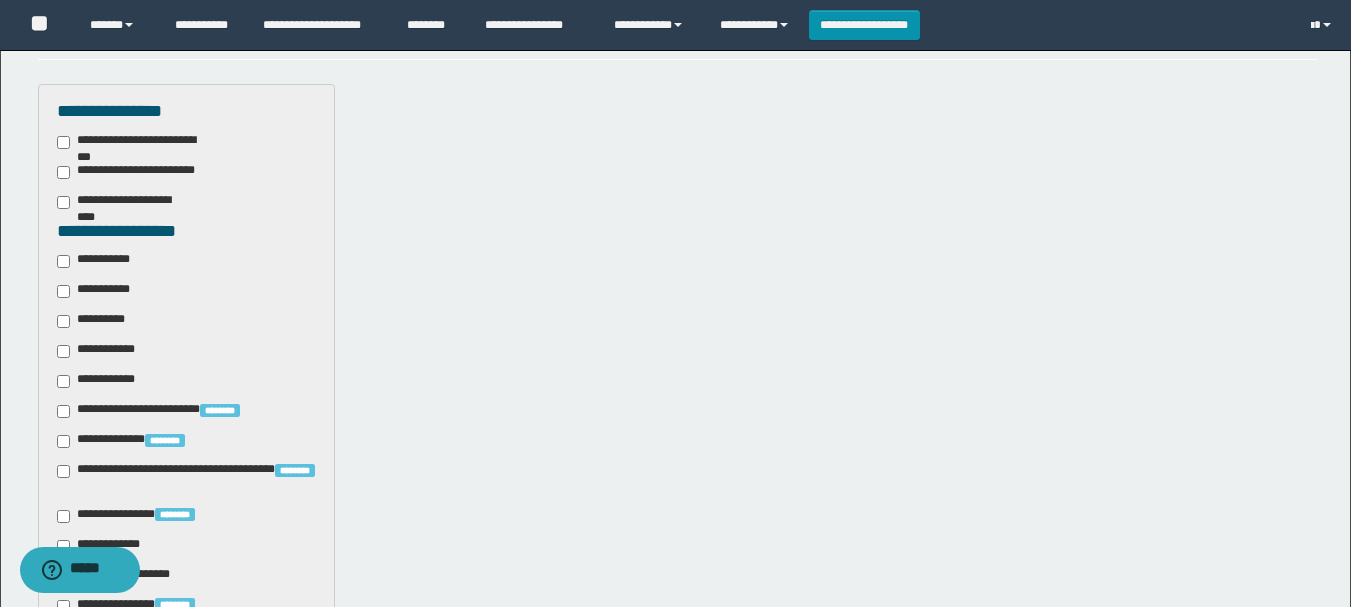 click on "**********" at bounding box center (99, 261) 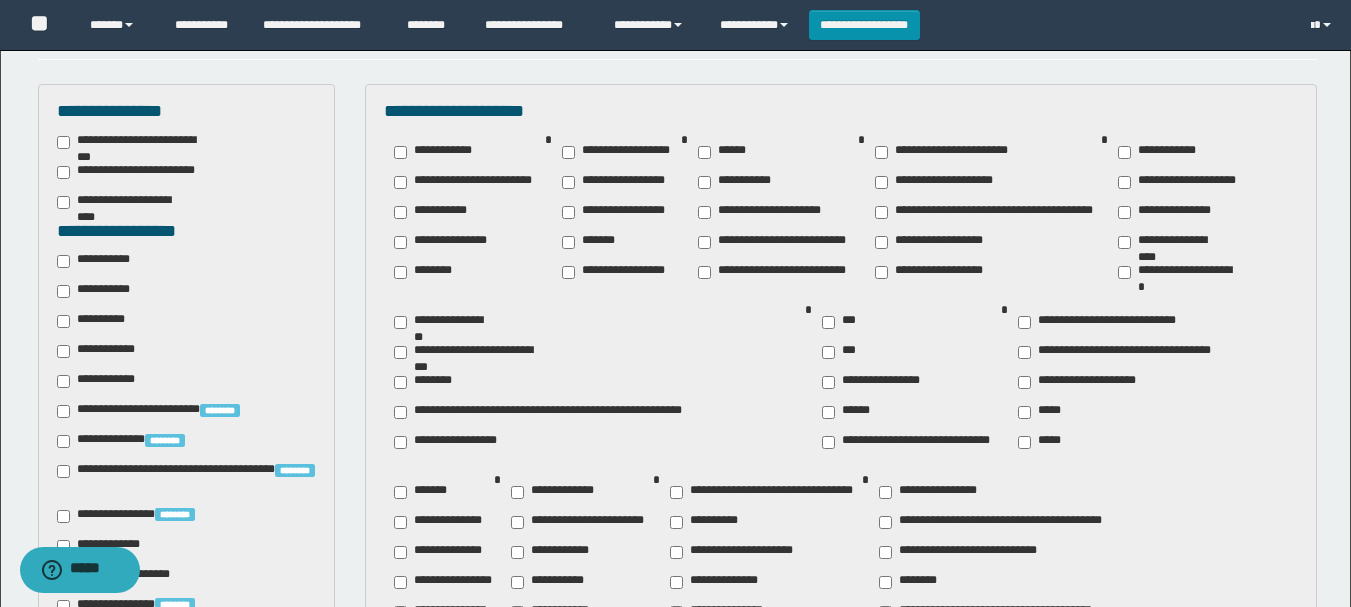 click on "**********" at bounding box center (97, 321) 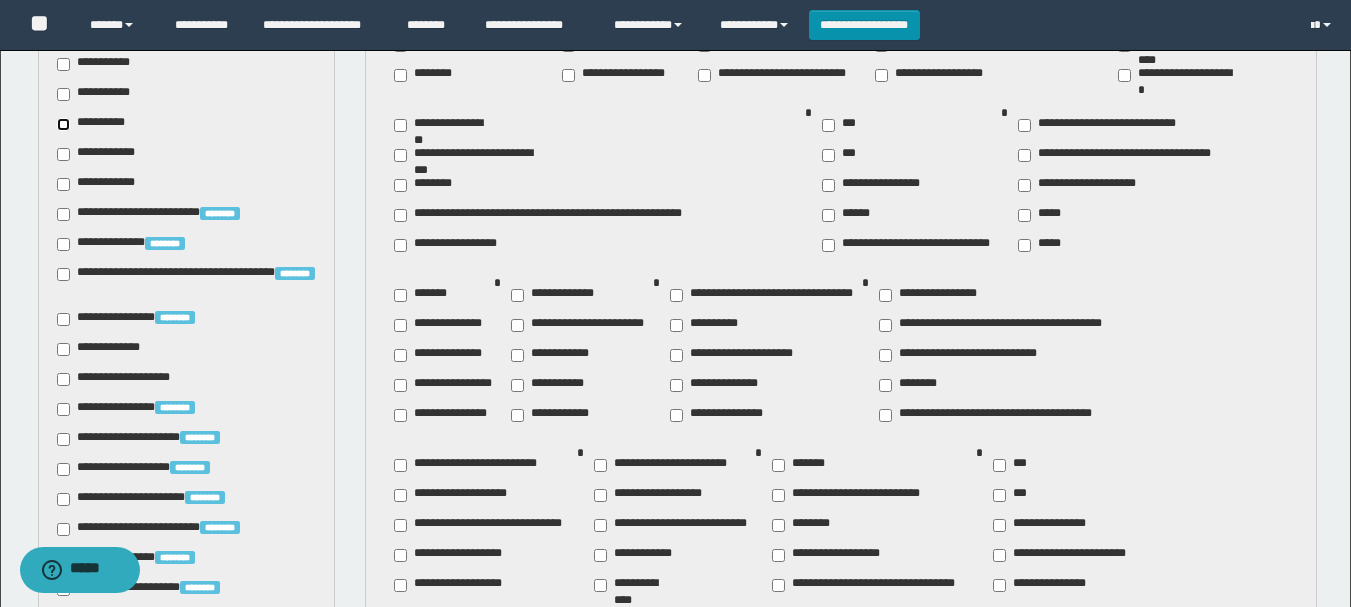 scroll, scrollTop: 700, scrollLeft: 0, axis: vertical 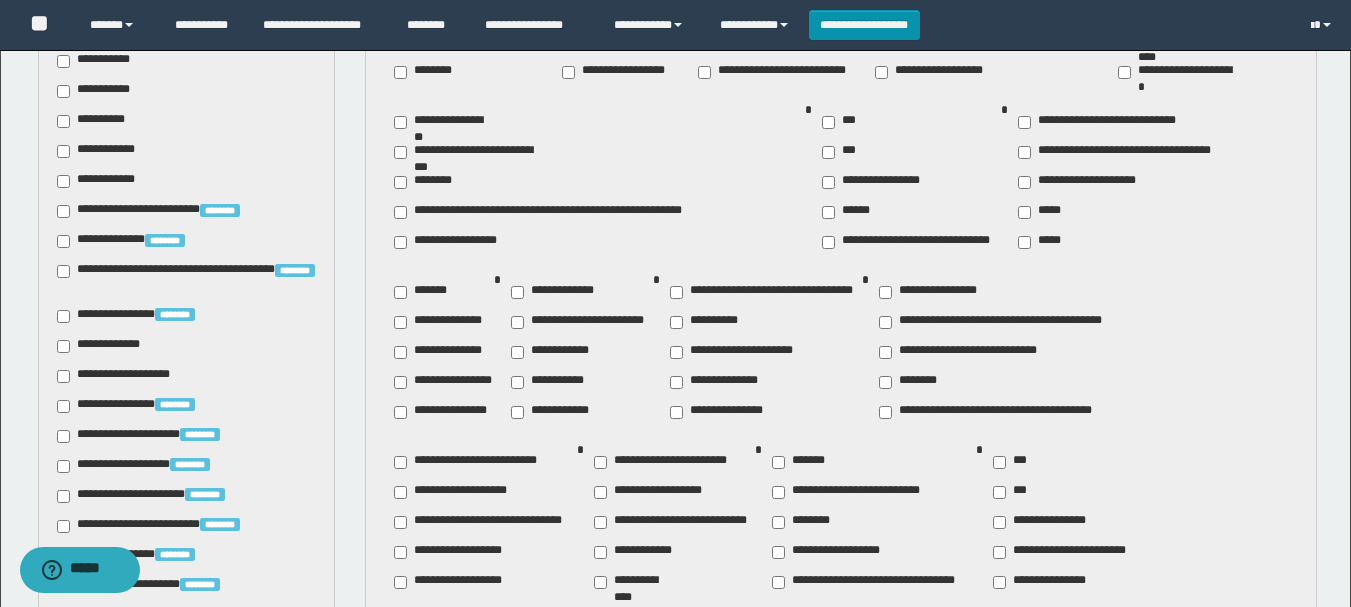 click on "**********" at bounding box center (444, 382) 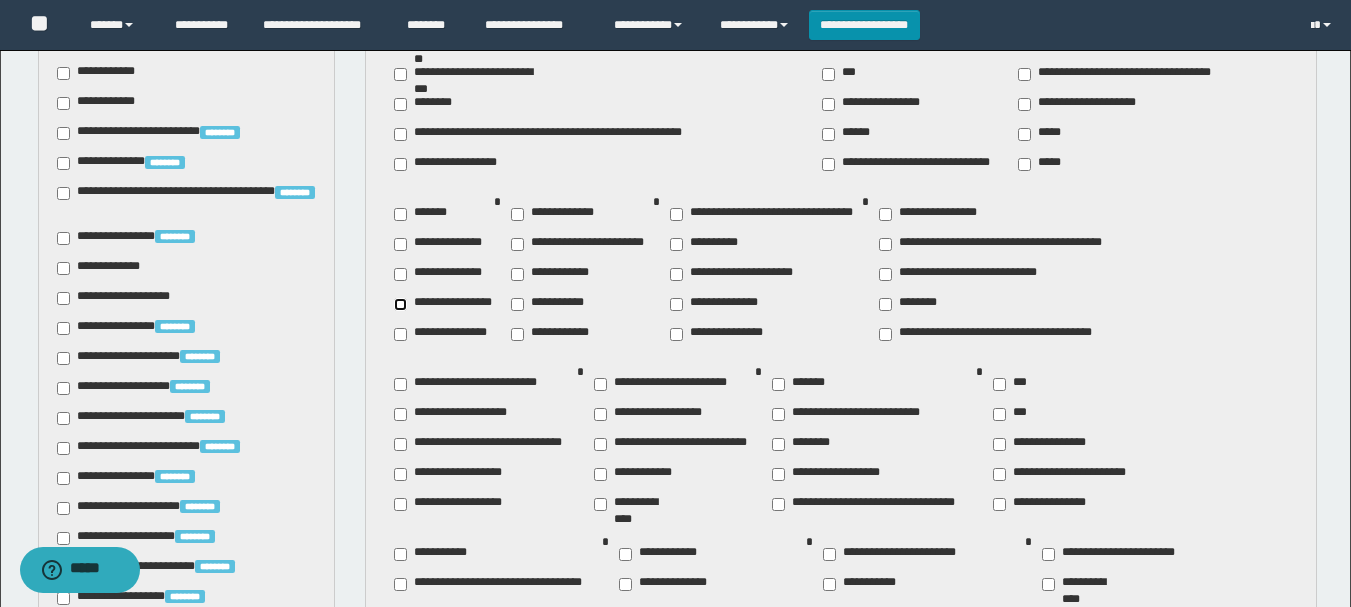 scroll, scrollTop: 900, scrollLeft: 0, axis: vertical 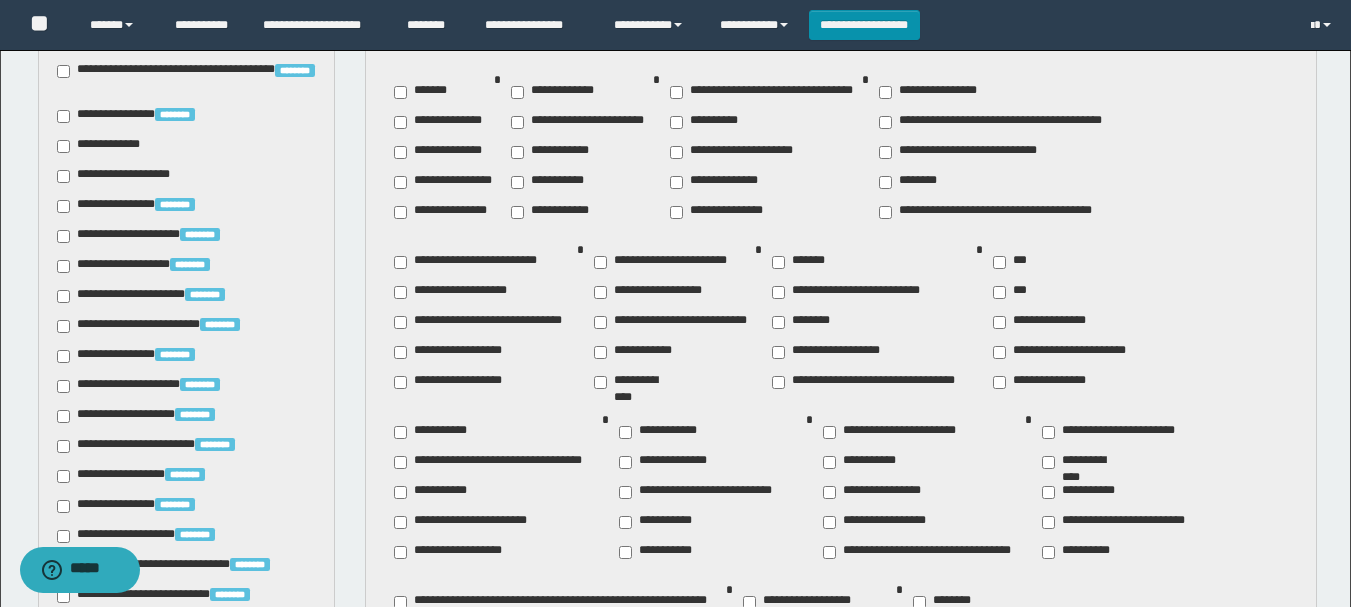 click on "********" at bounding box center (805, 322) 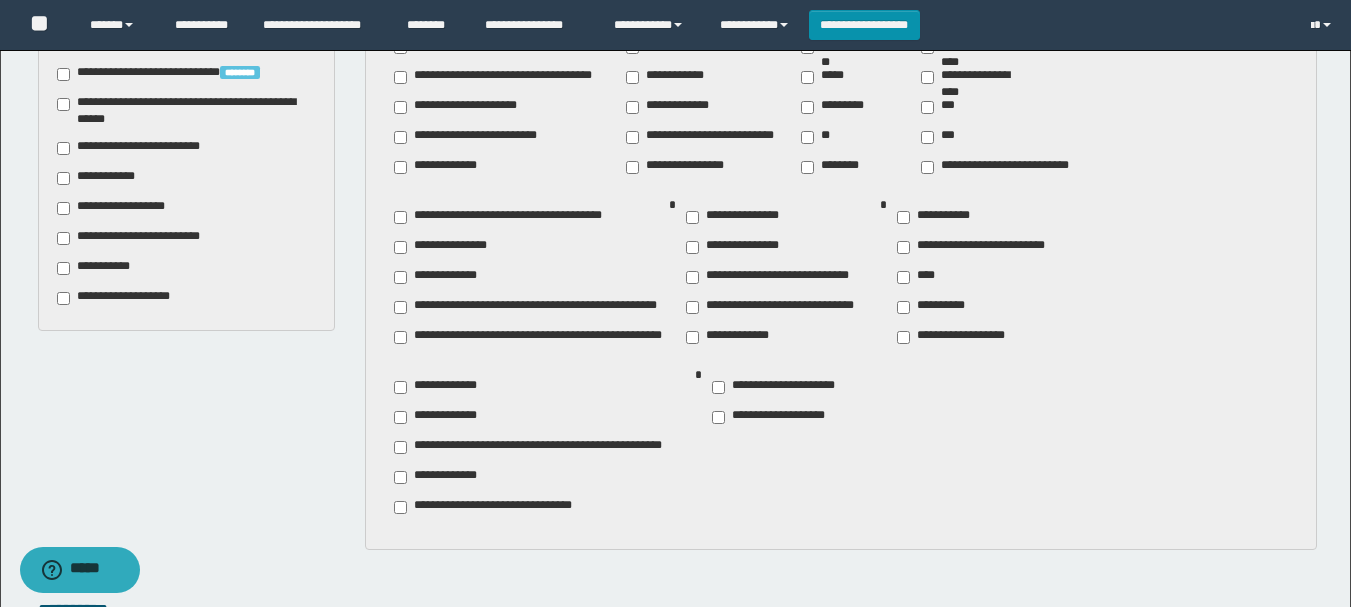 scroll, scrollTop: 1800, scrollLeft: 0, axis: vertical 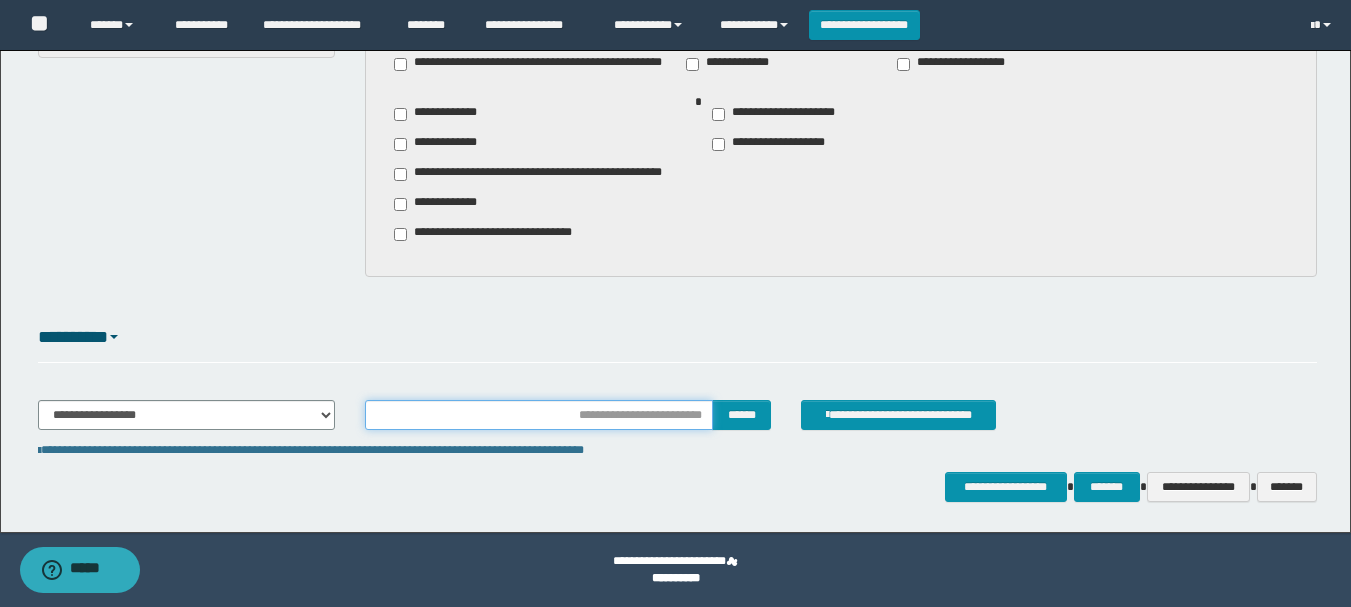 click at bounding box center (539, 415) 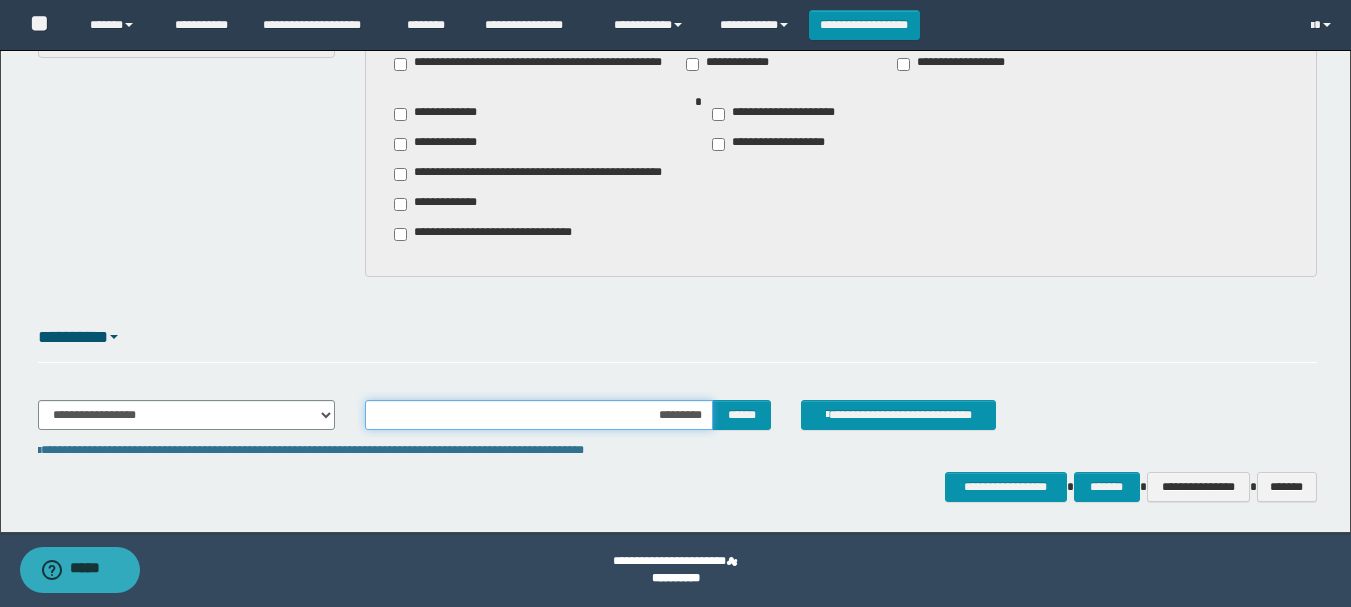 type on "**********" 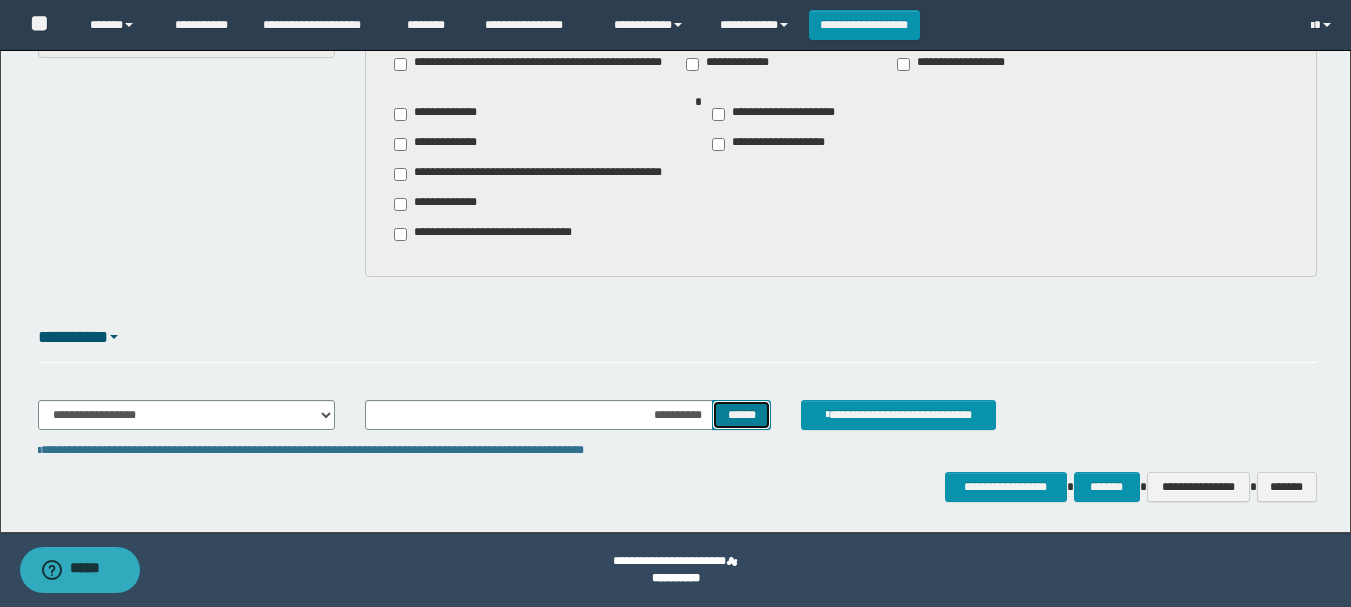click on "******" at bounding box center [741, 415] 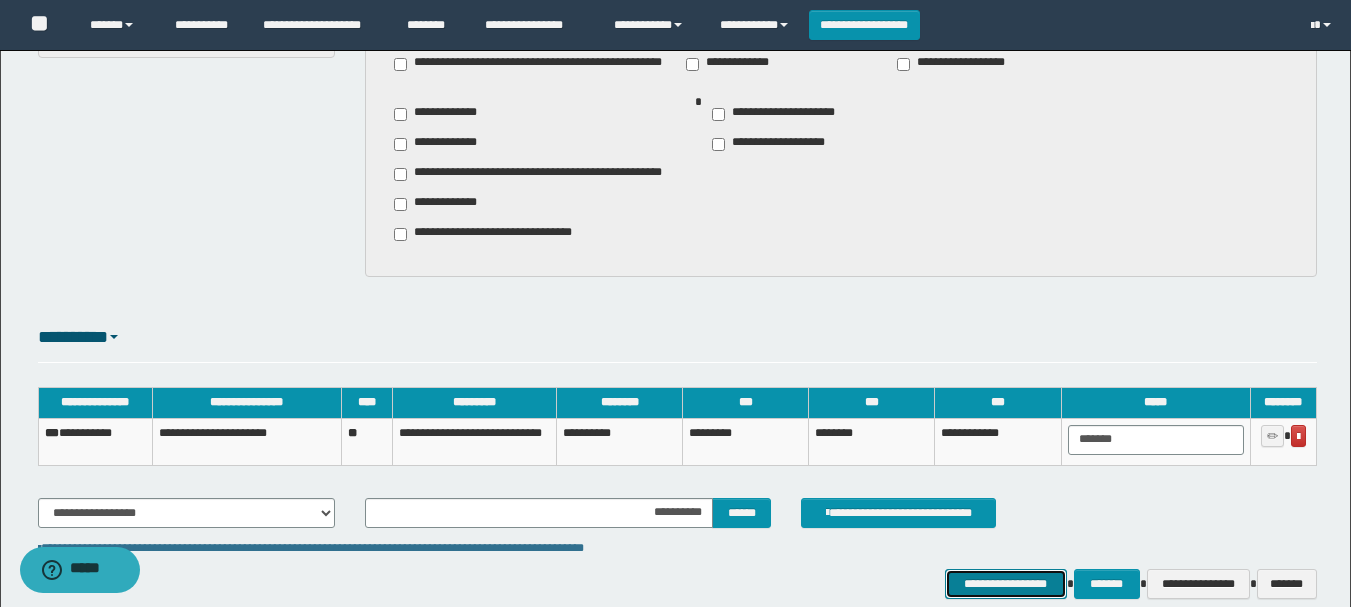 click on "**********" at bounding box center (1006, 584) 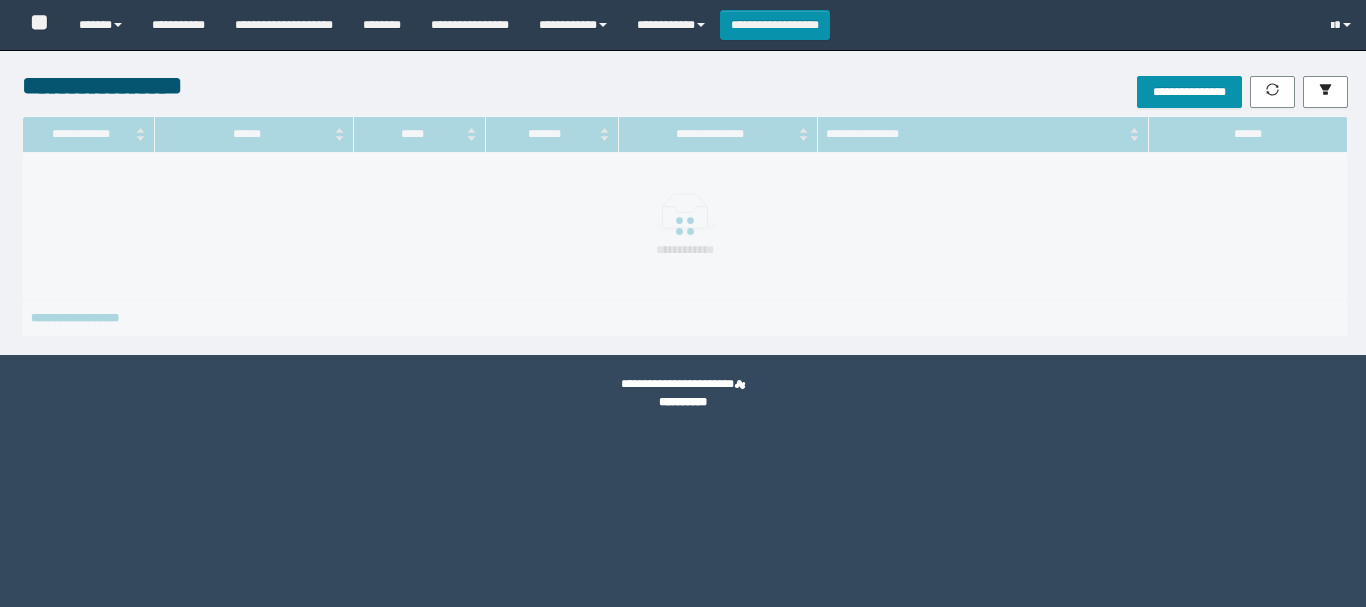 scroll, scrollTop: 0, scrollLeft: 0, axis: both 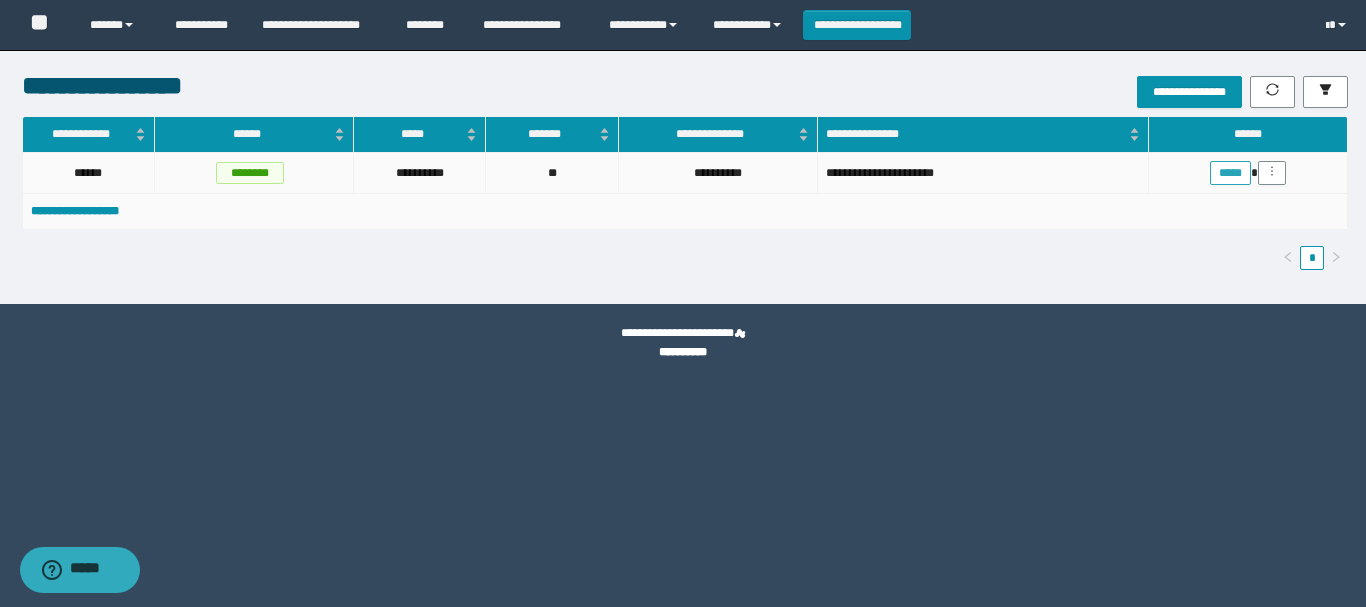 click on "*****" at bounding box center [1230, 173] 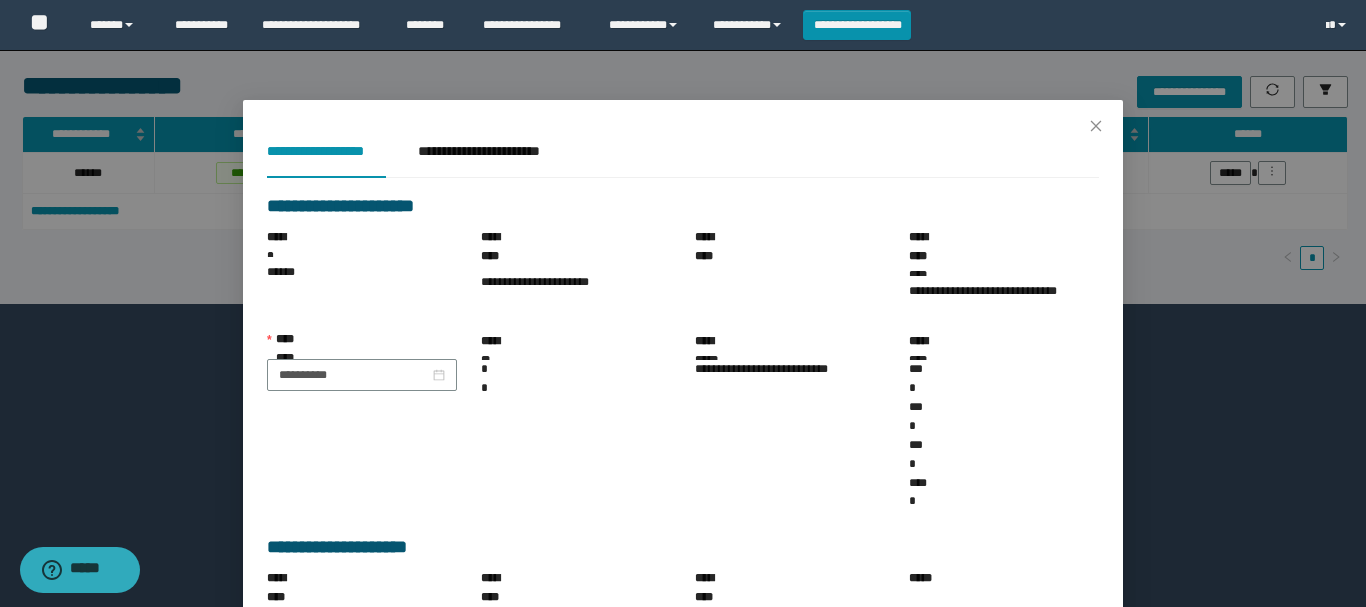 scroll, scrollTop: 303, scrollLeft: 0, axis: vertical 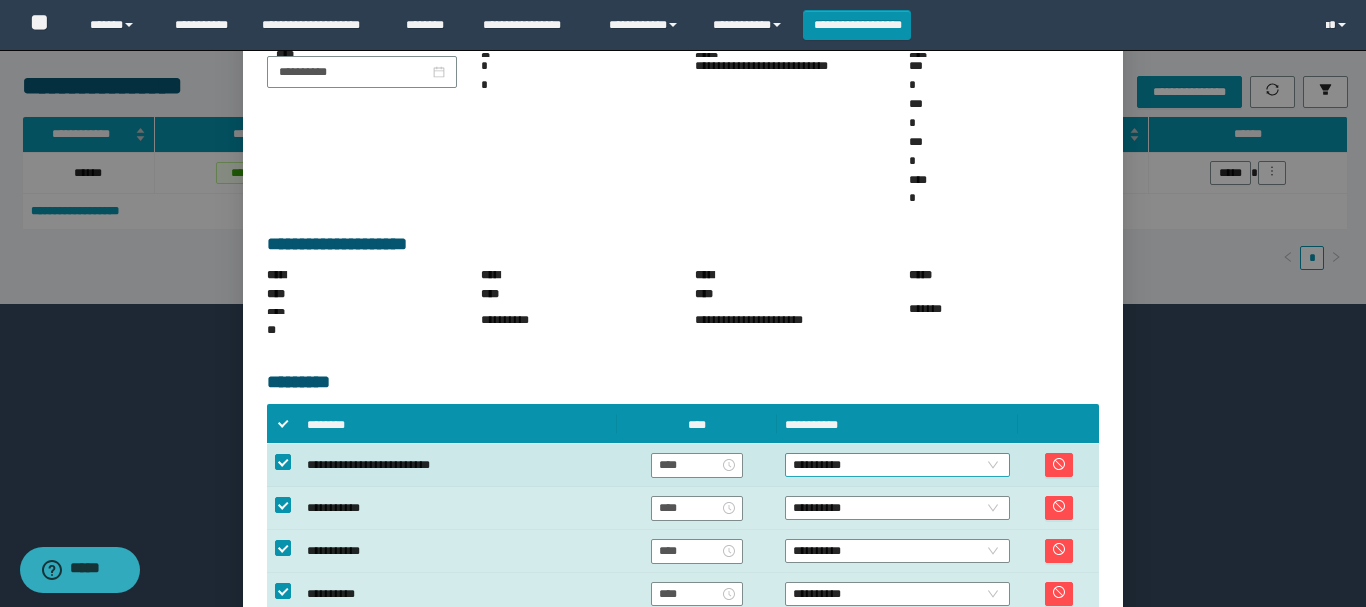 click on "**********" at bounding box center [897, 465] 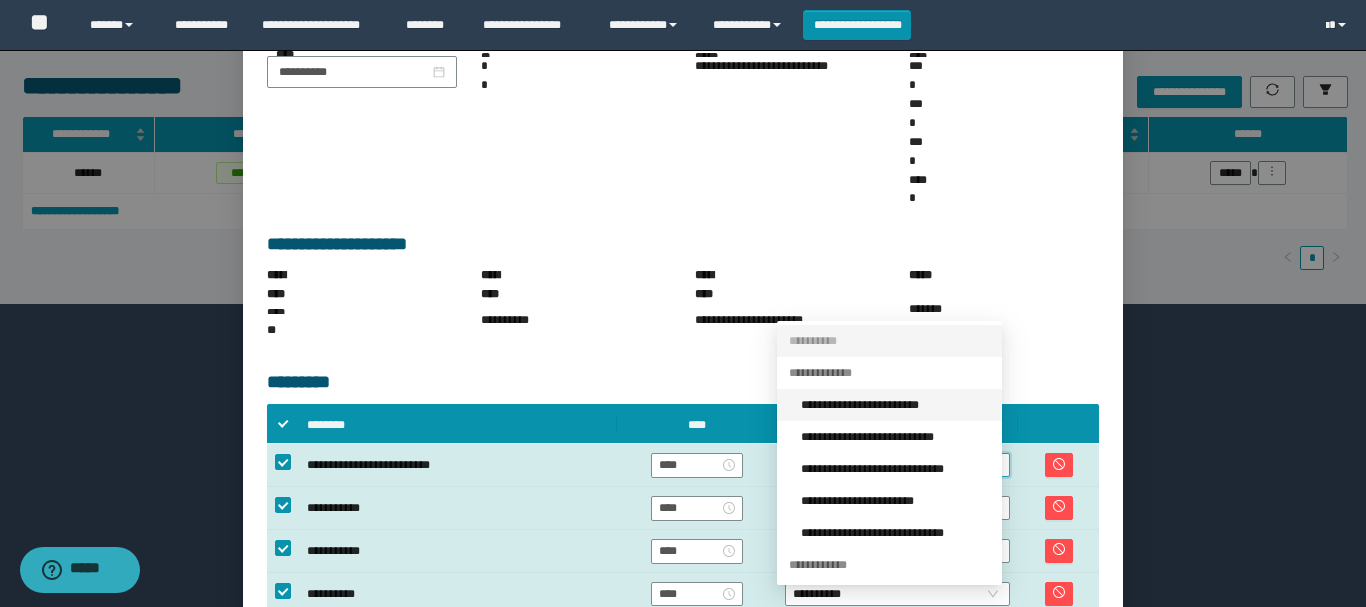 click on "**********" at bounding box center [895, 405] 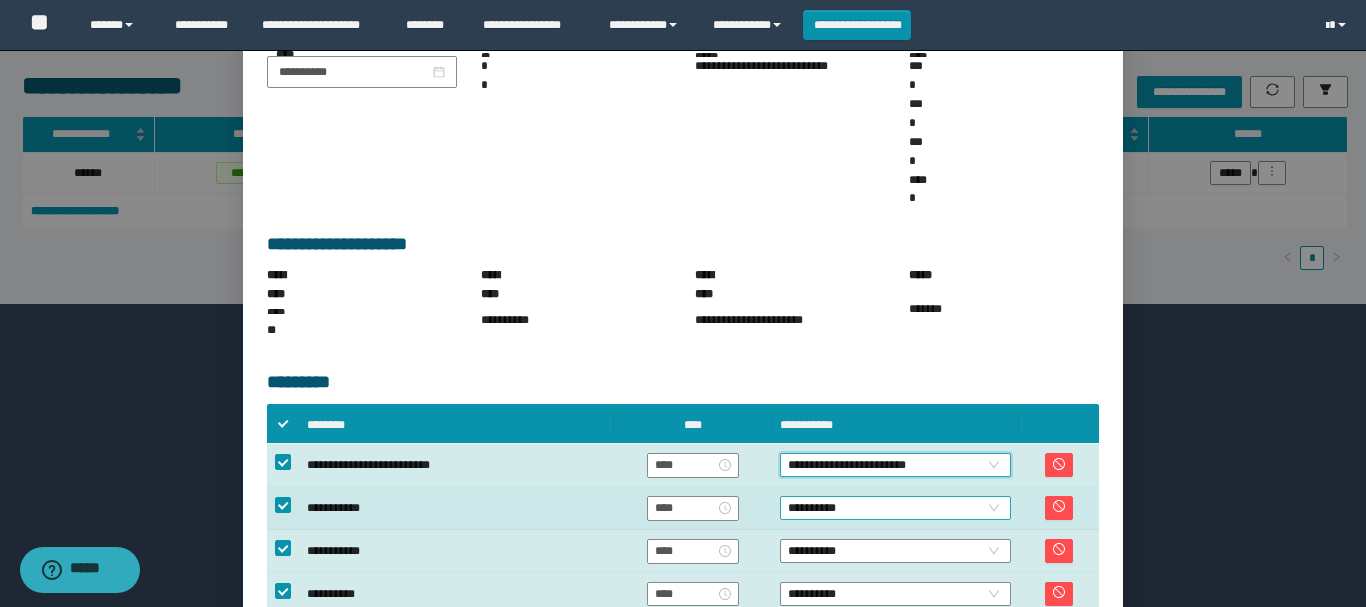 click on "**********" at bounding box center (895, 508) 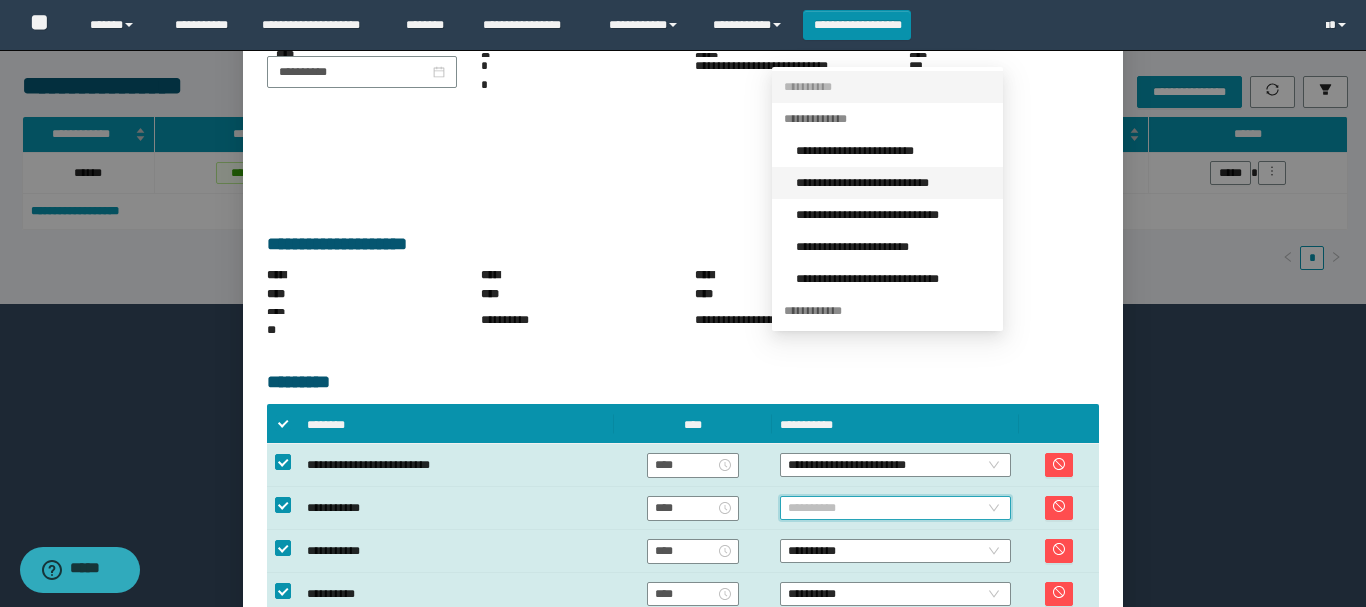 click on "**********" at bounding box center (893, 183) 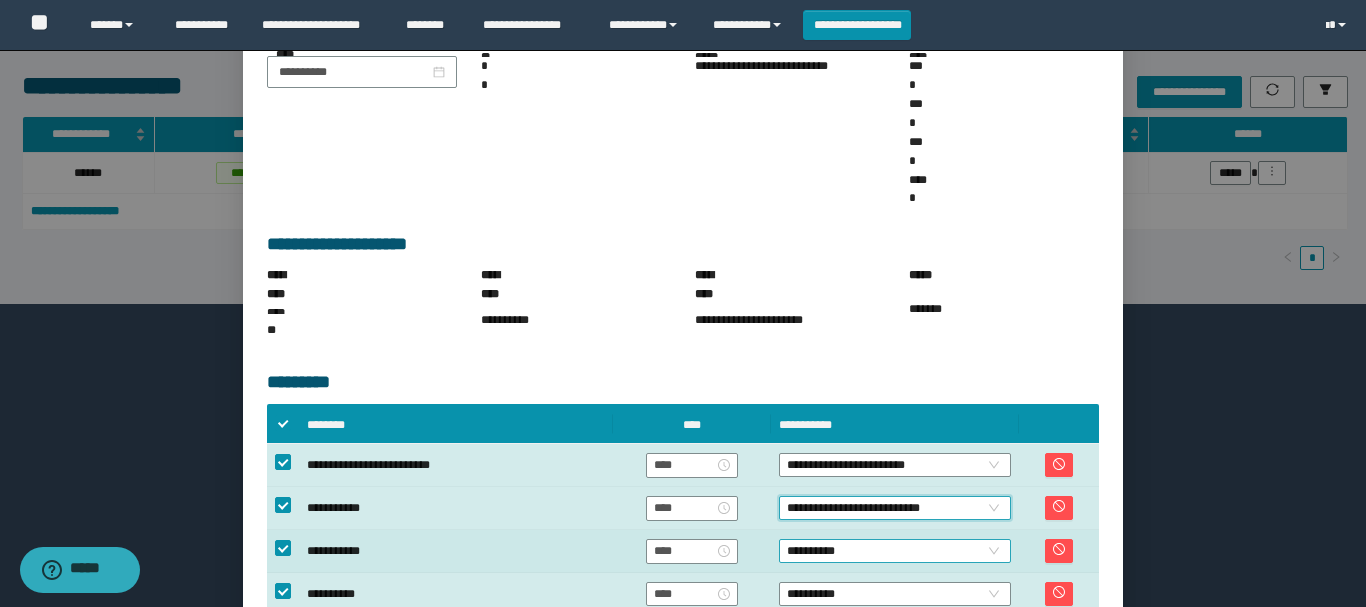 click on "**********" at bounding box center (895, 551) 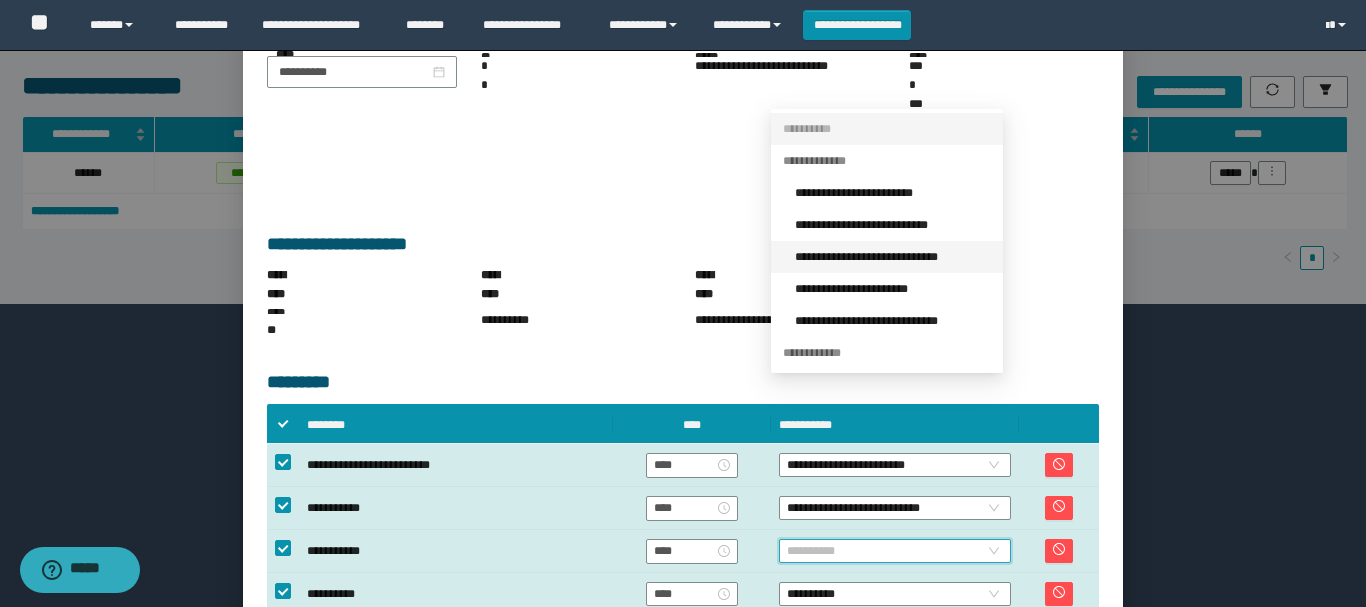 click on "**********" at bounding box center (893, 257) 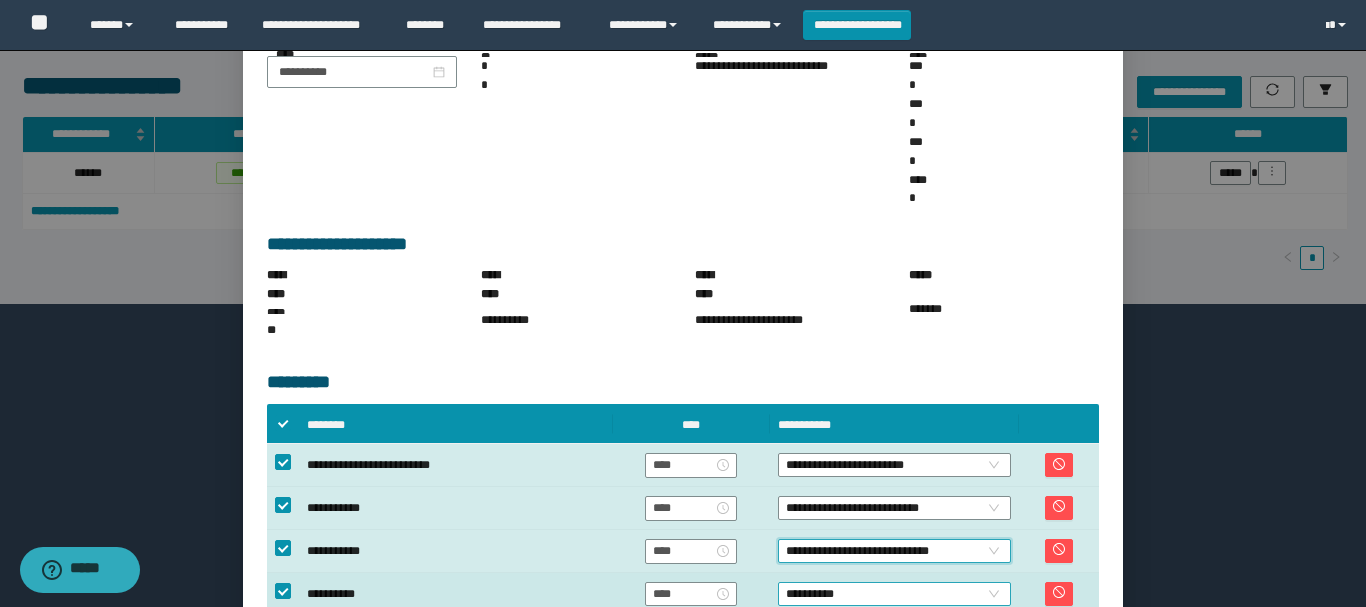 click on "**********" at bounding box center (894, 594) 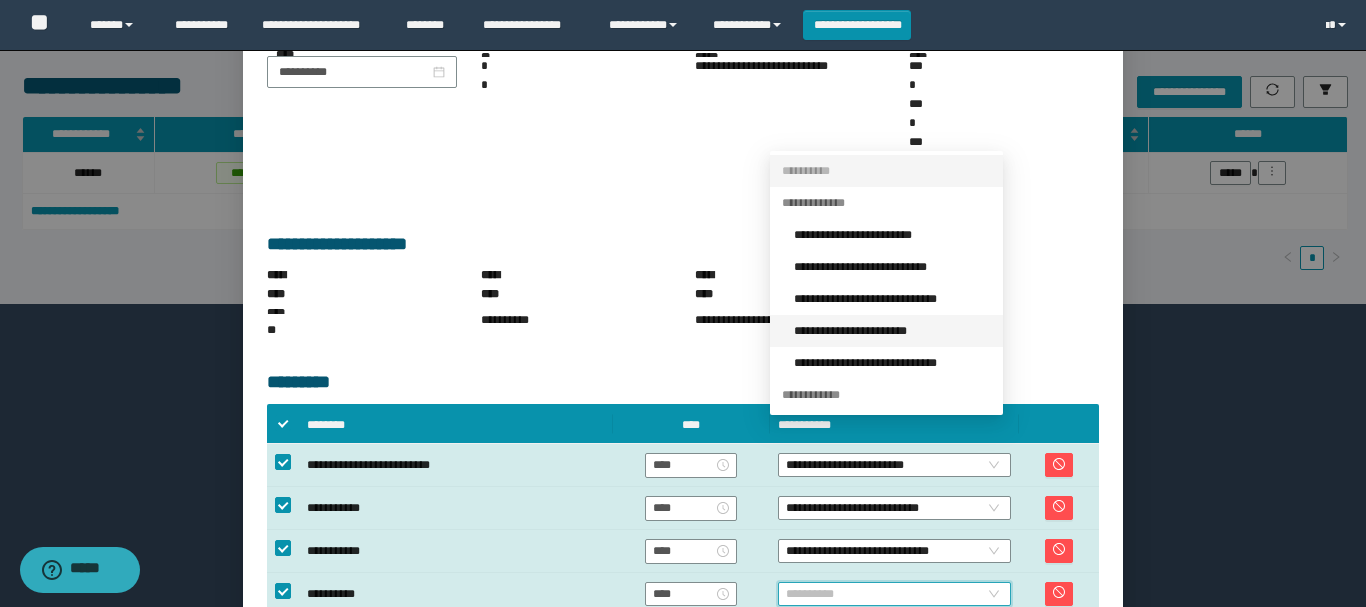 click on "**********" at bounding box center [892, 331] 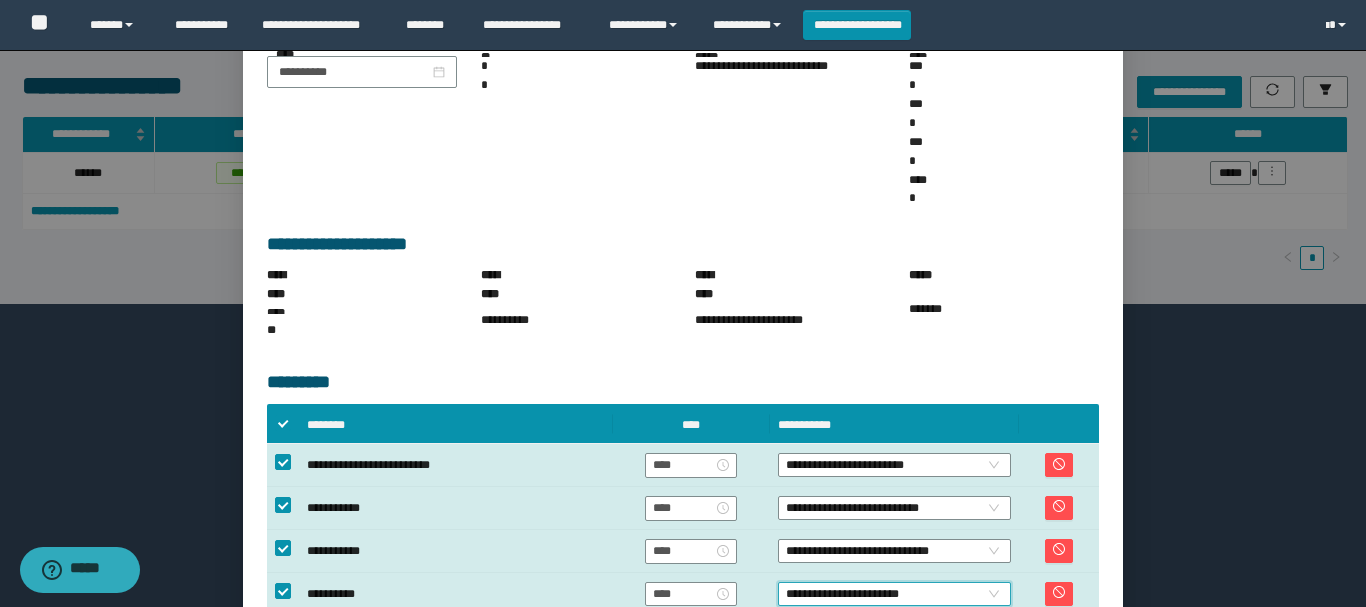 click on "**********" at bounding box center [977, 714] 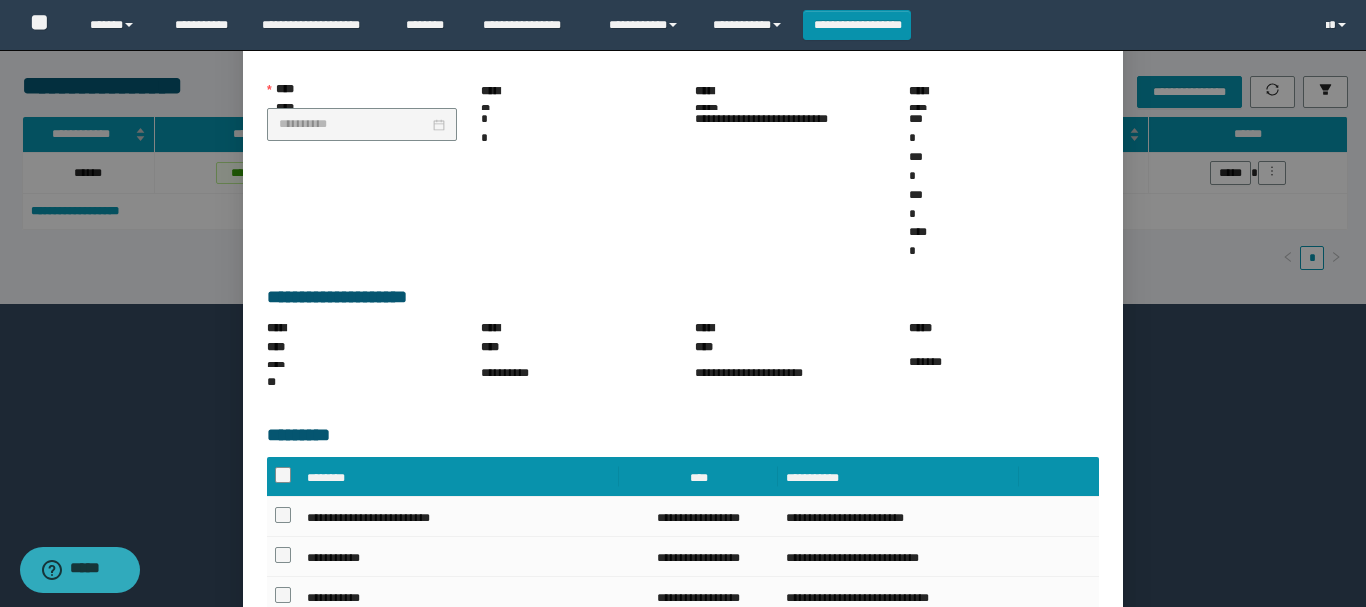 scroll, scrollTop: 287, scrollLeft: 0, axis: vertical 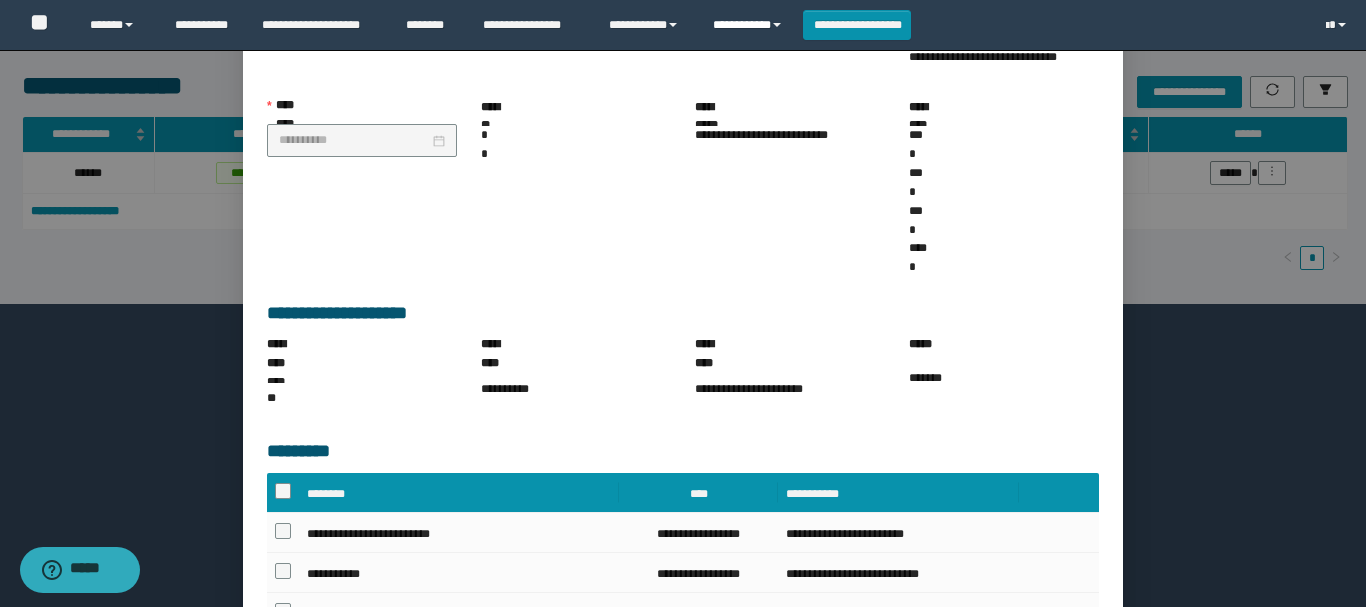 click on "**********" at bounding box center (750, 25) 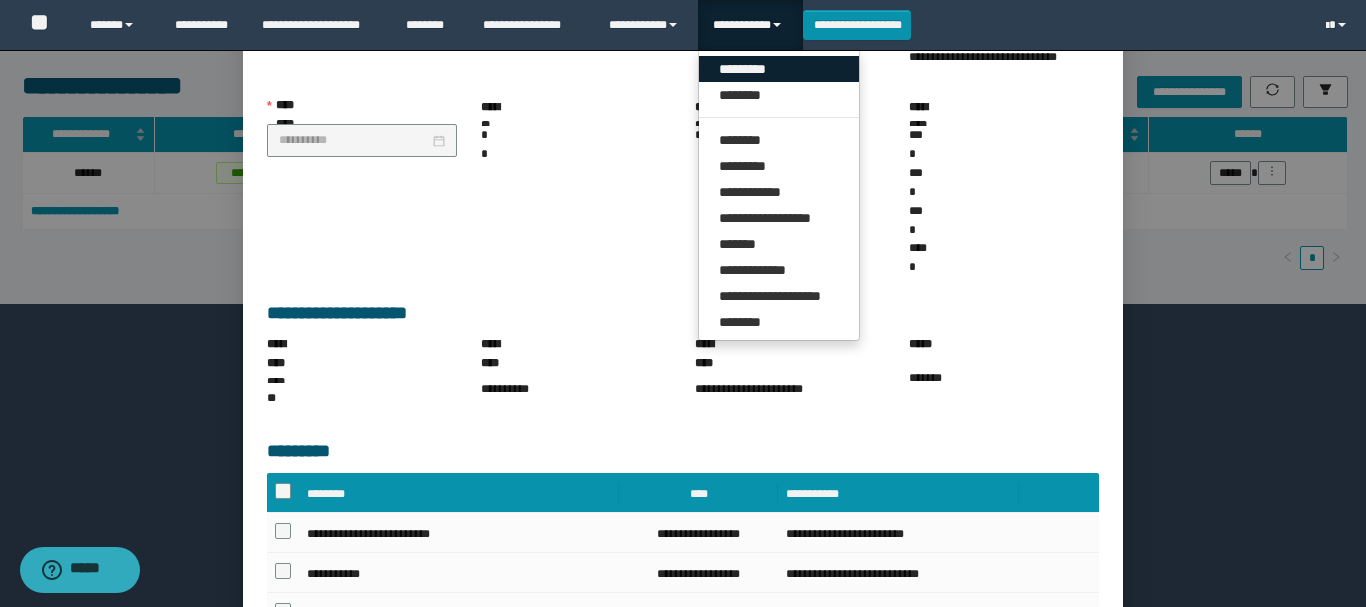 click on "*********" at bounding box center [779, 69] 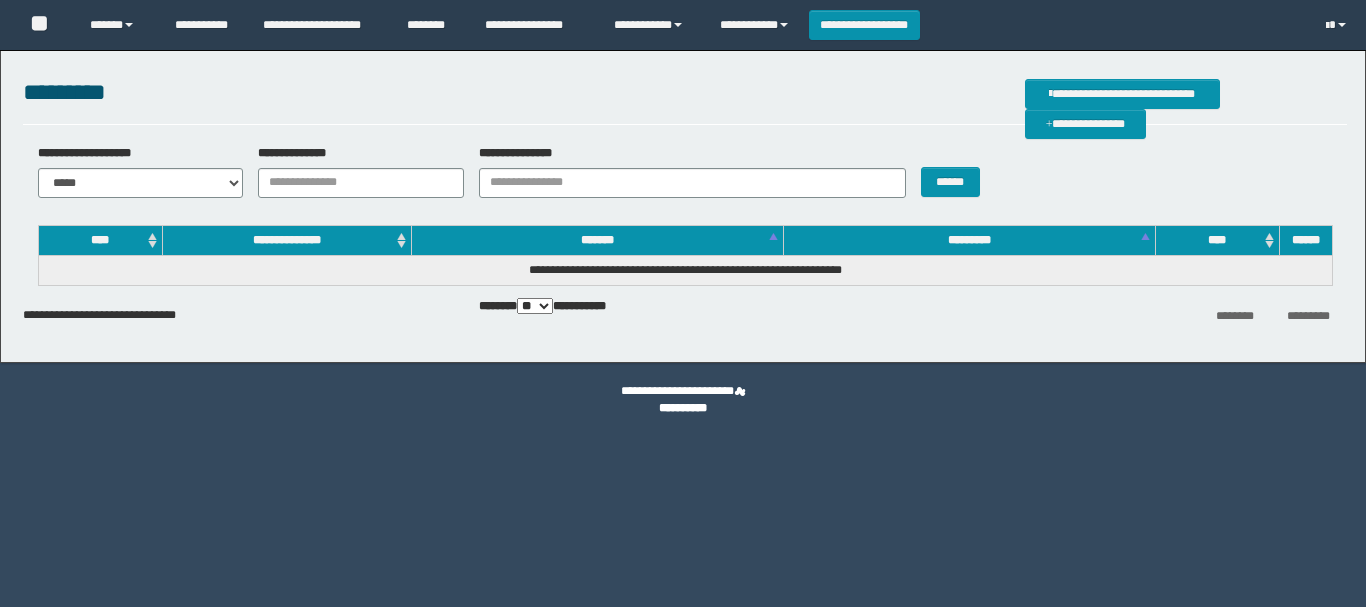 scroll, scrollTop: 0, scrollLeft: 0, axis: both 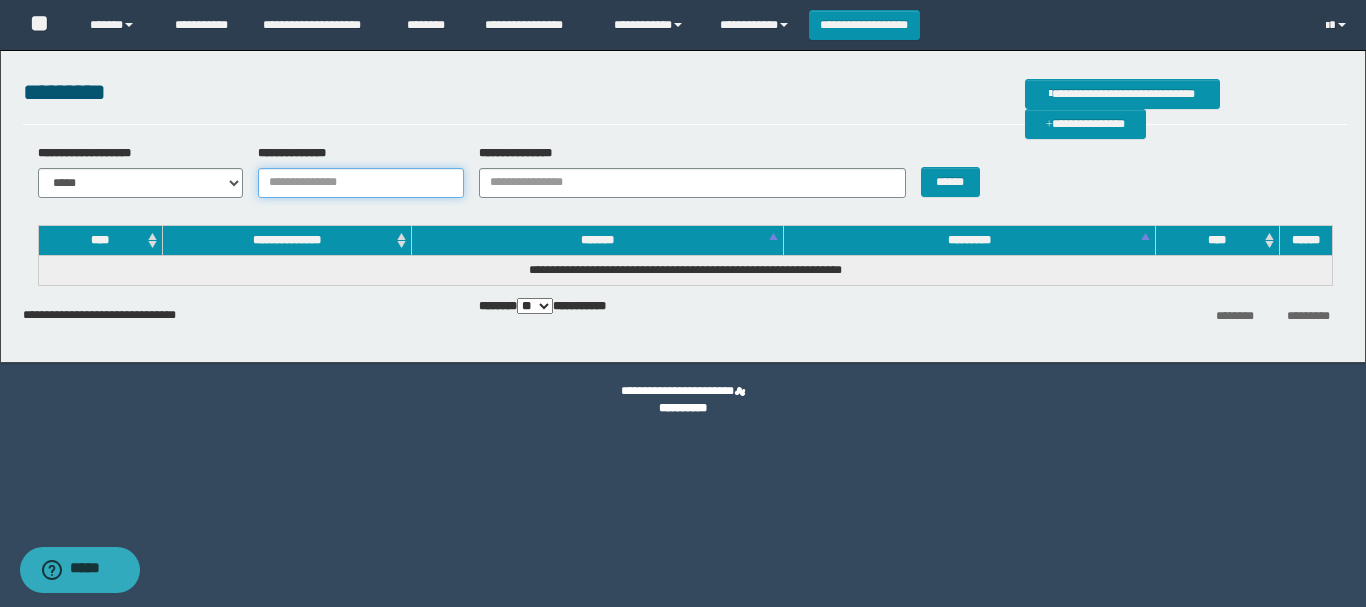 click on "**********" at bounding box center (361, 183) 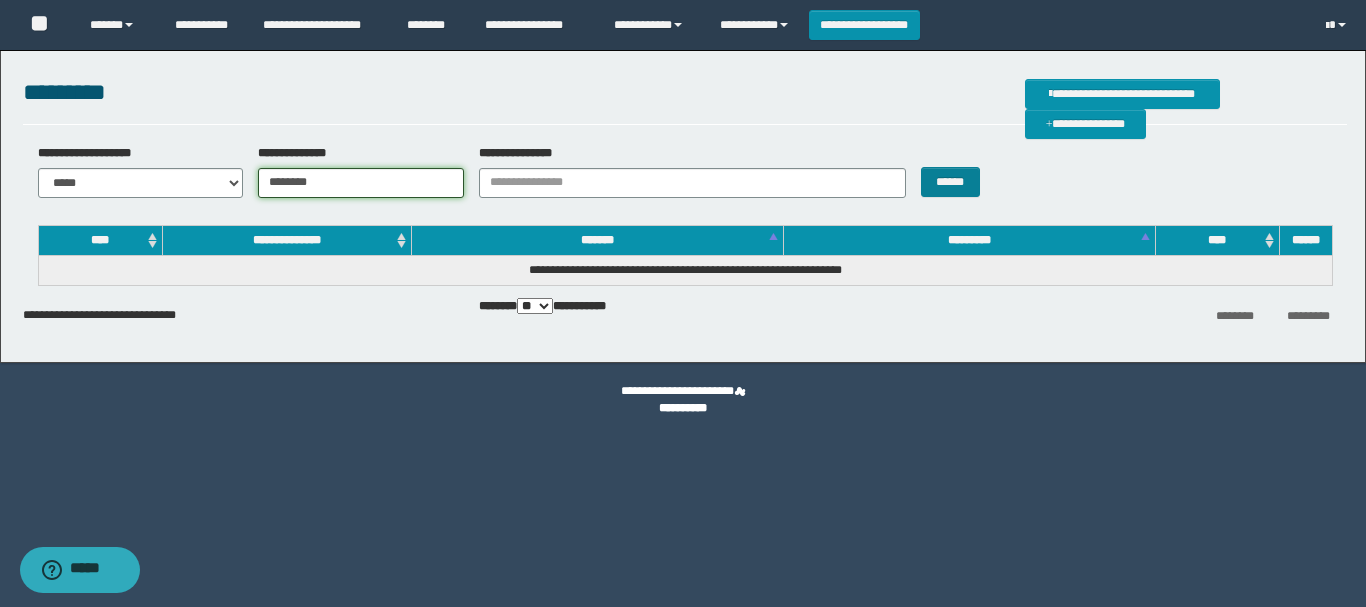 type on "********" 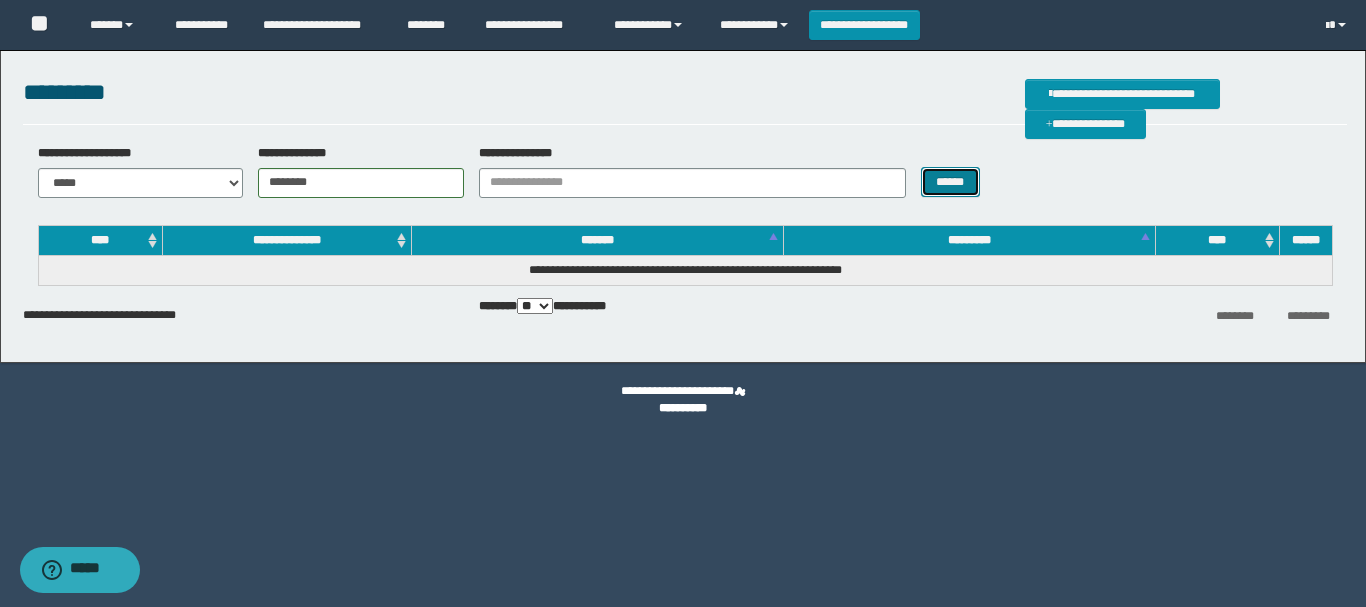 click on "******" at bounding box center [950, 182] 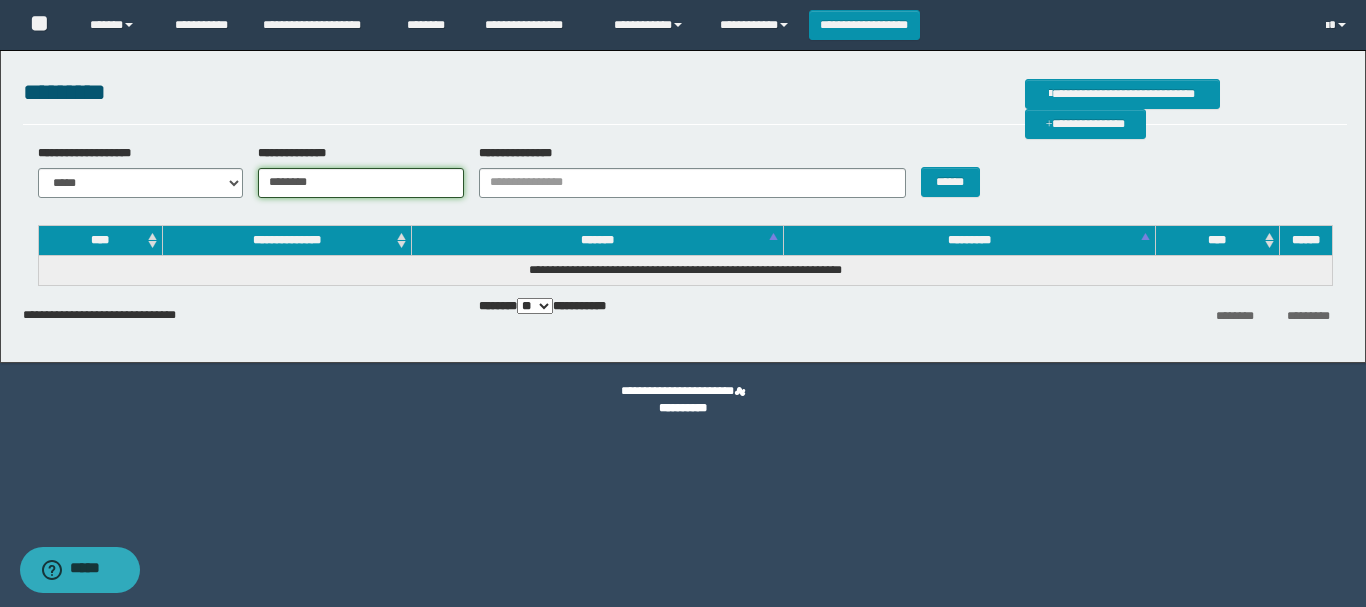 click on "********" at bounding box center (361, 183) 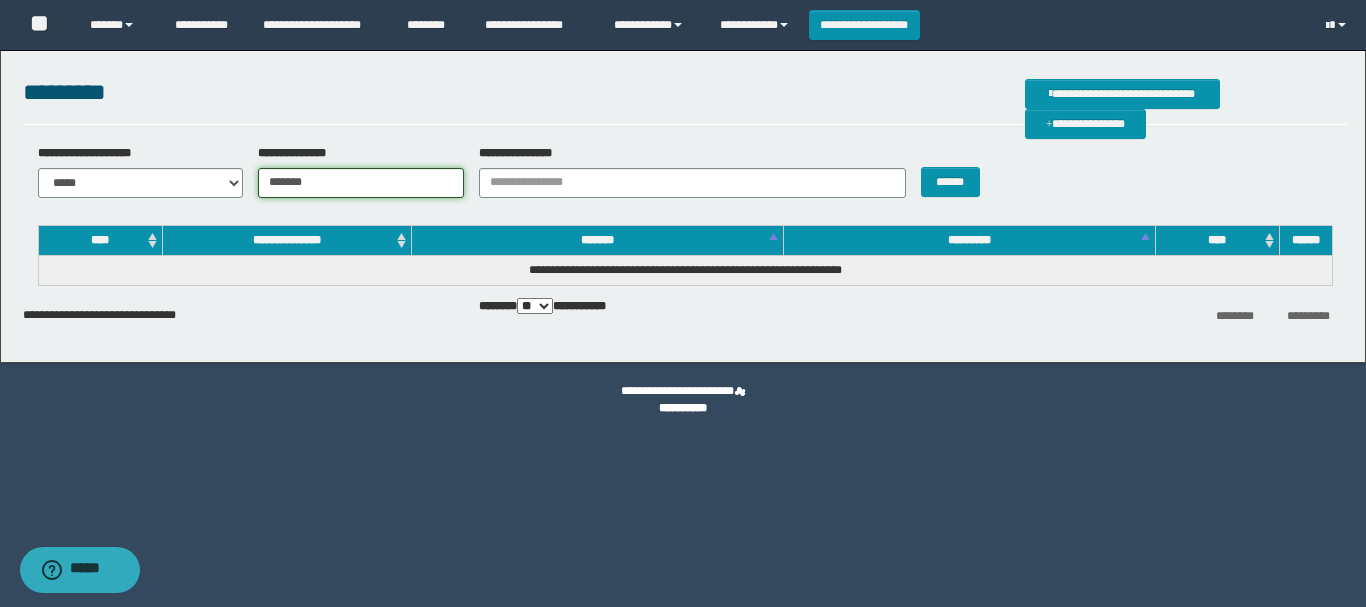 type on "********" 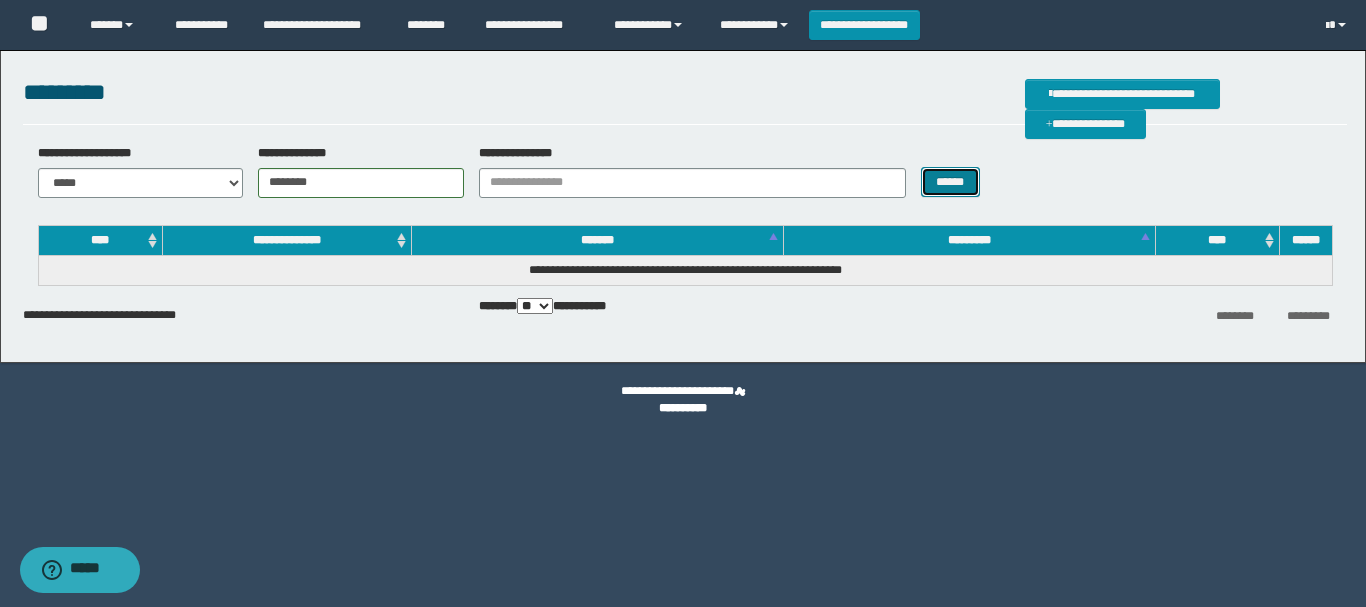 click on "******" at bounding box center [950, 182] 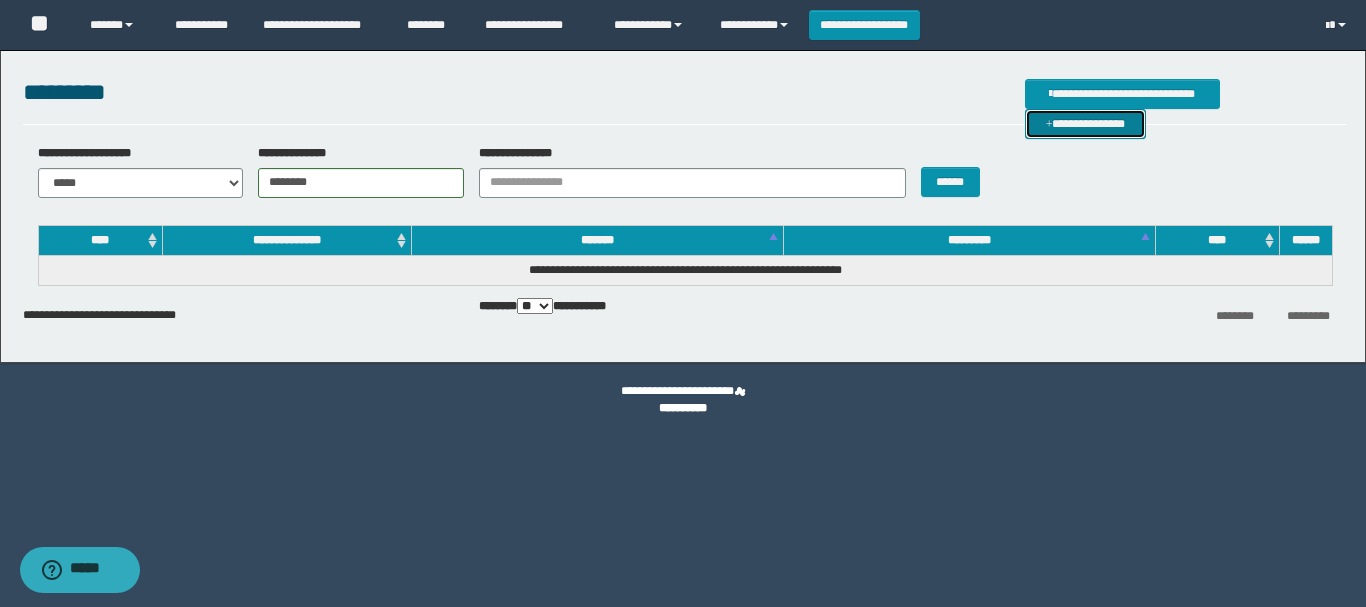 click on "**********" at bounding box center [1085, 124] 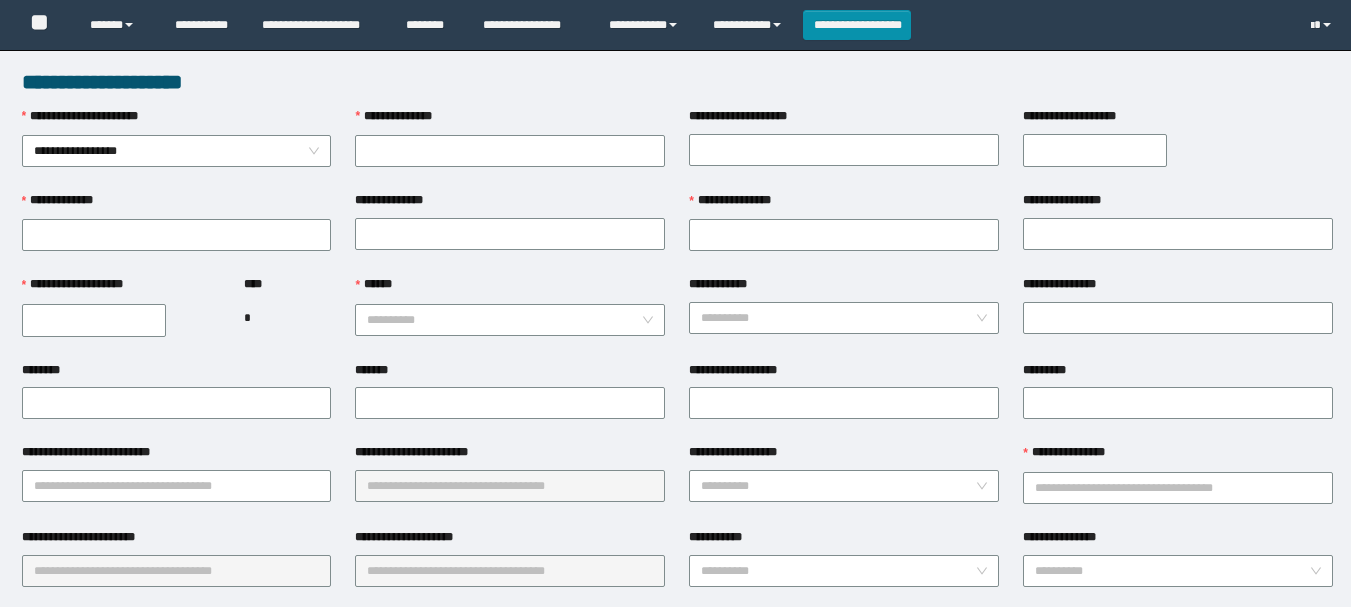 scroll, scrollTop: 0, scrollLeft: 0, axis: both 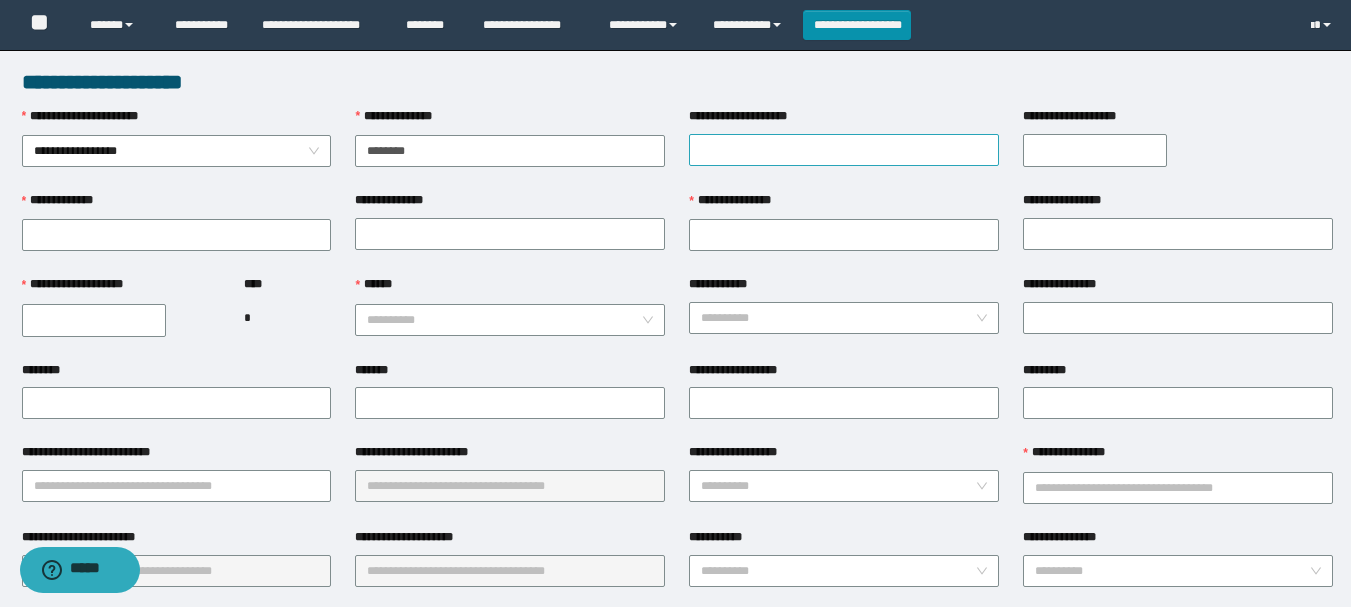 type on "********" 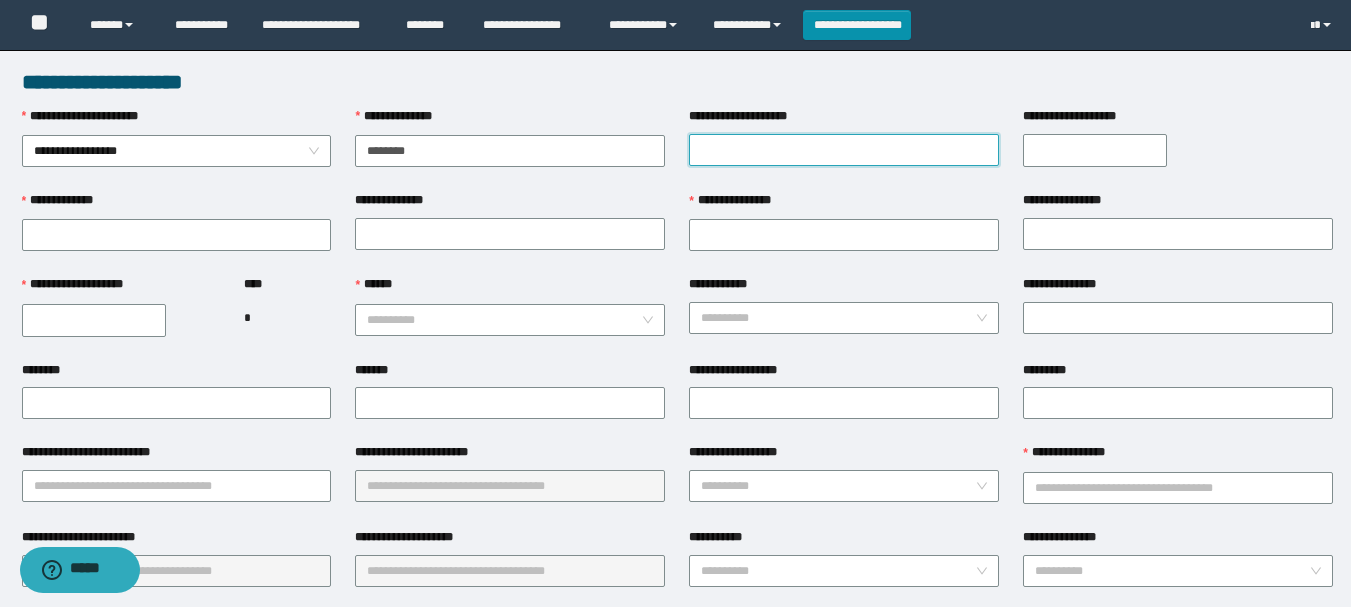click on "**********" at bounding box center (844, 150) 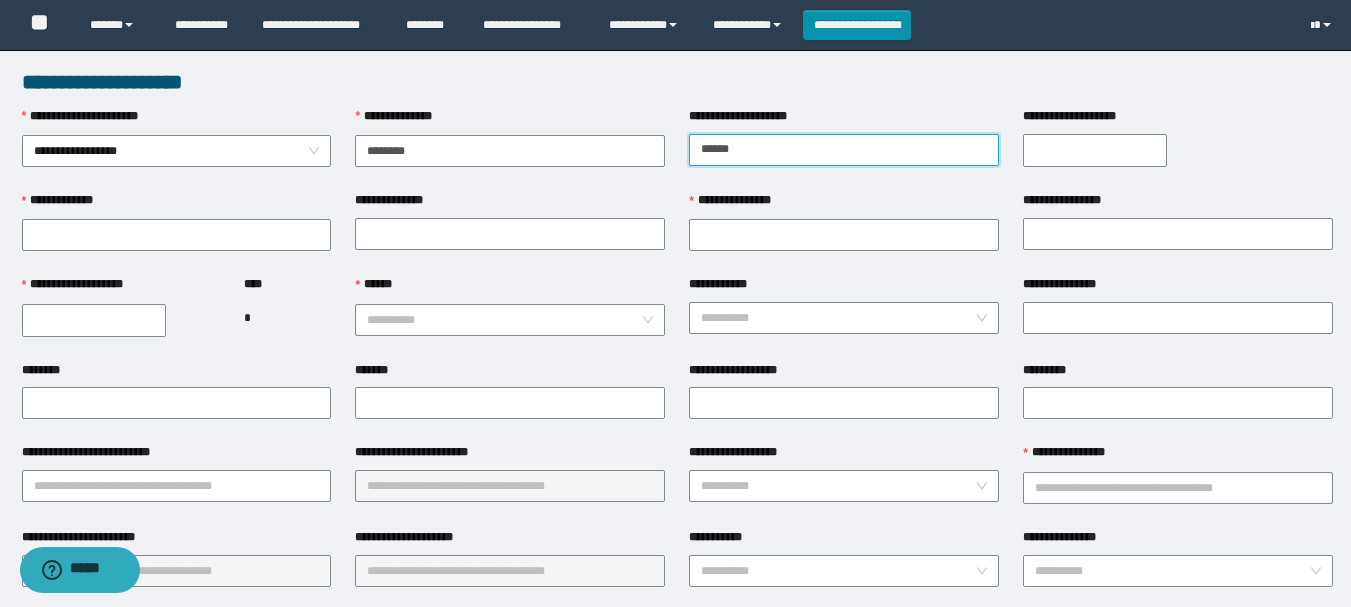 type on "*********" 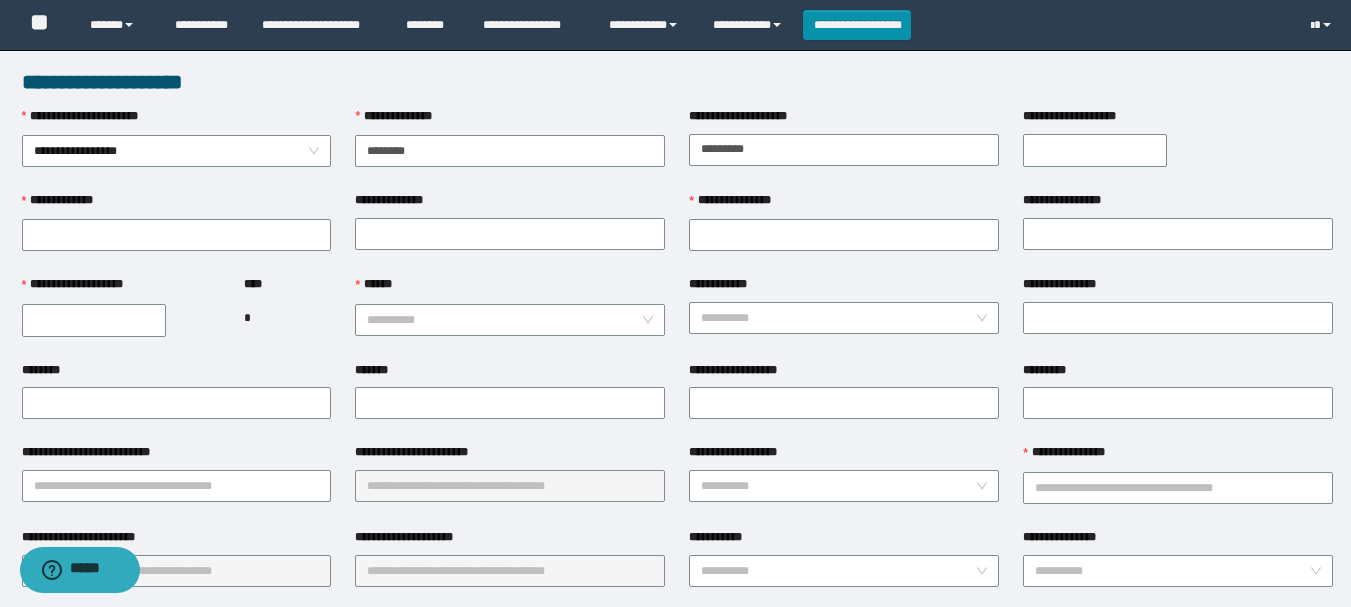 click on "**********" at bounding box center [1095, 150] 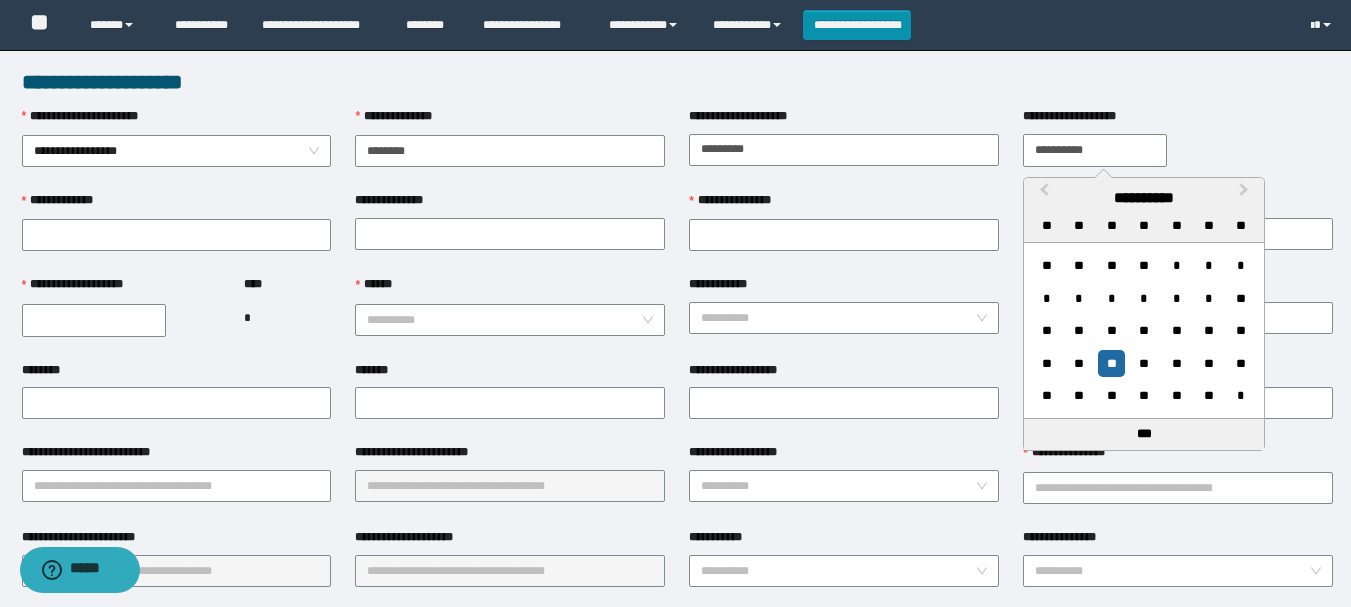 type on "**********" 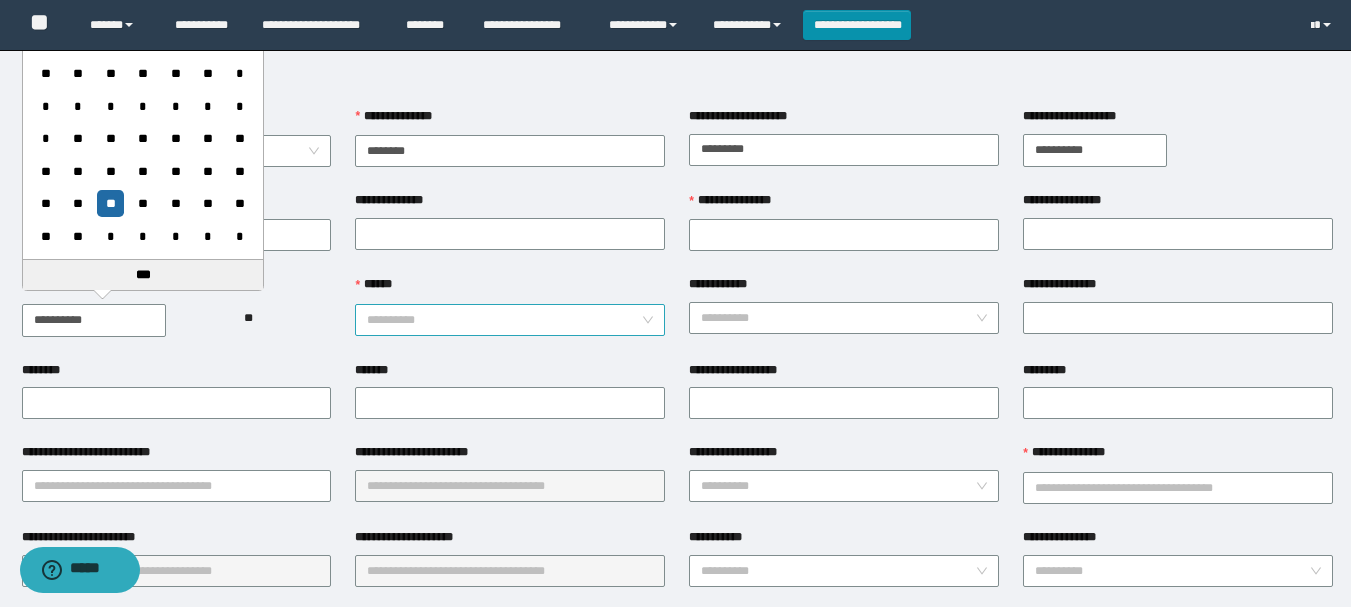 type on "**********" 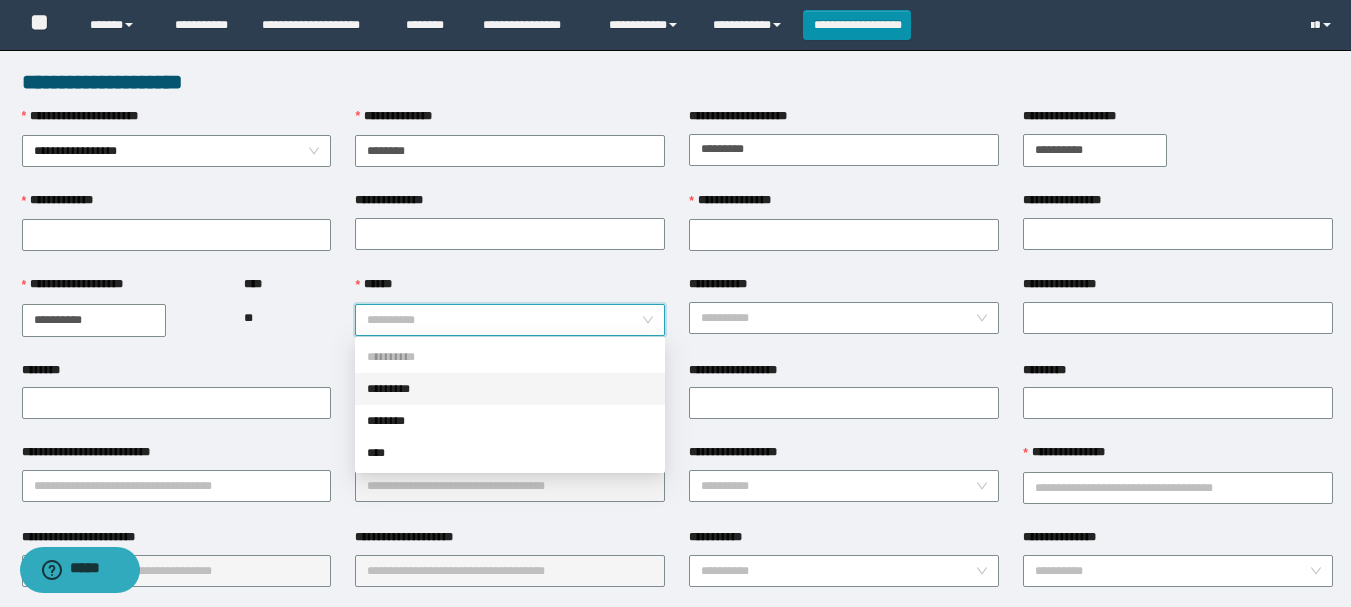 click on "*********" at bounding box center [510, 389] 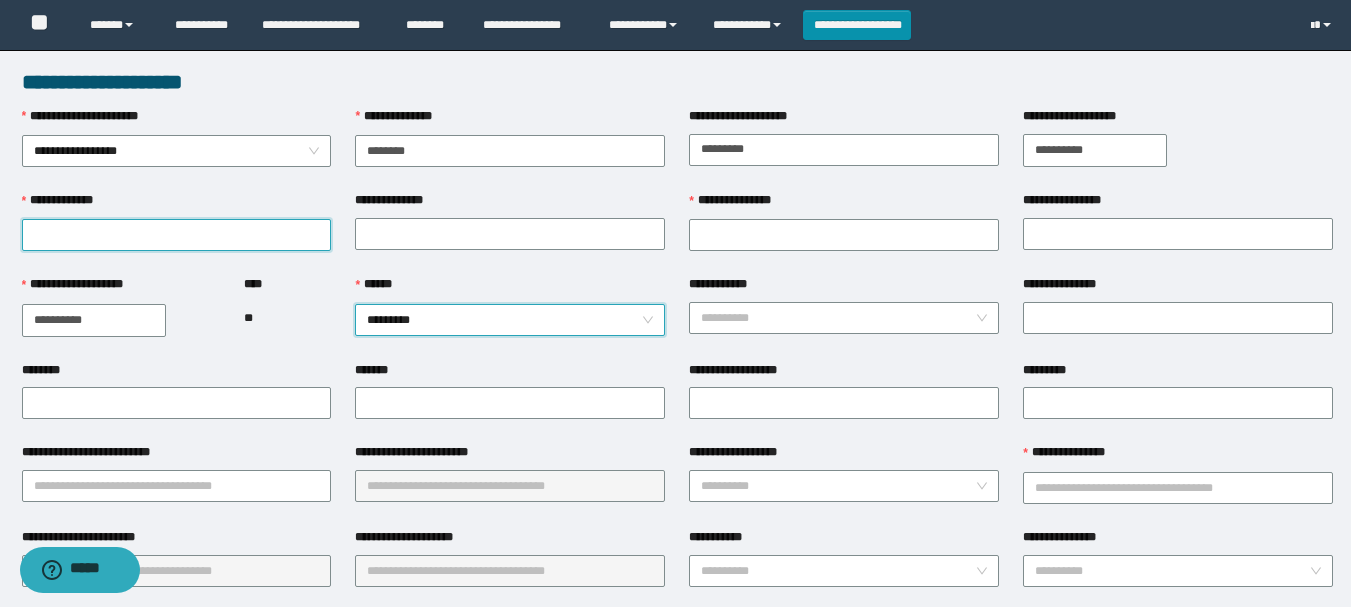click on "**********" at bounding box center [177, 235] 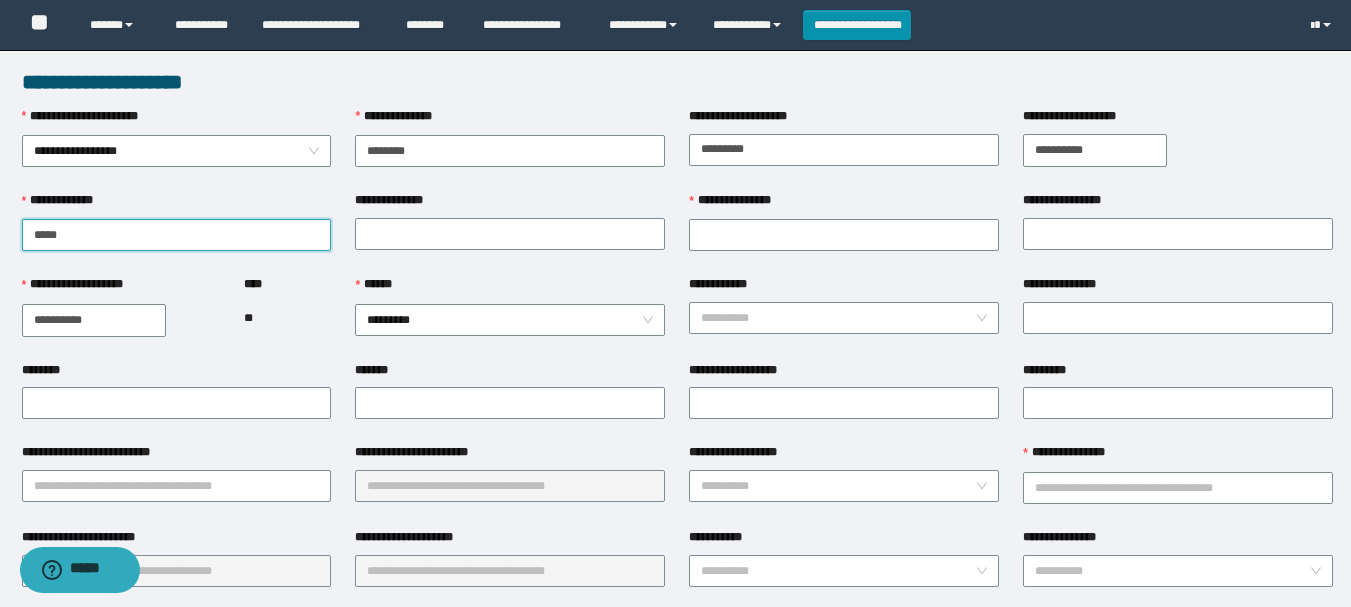 type on "*****" 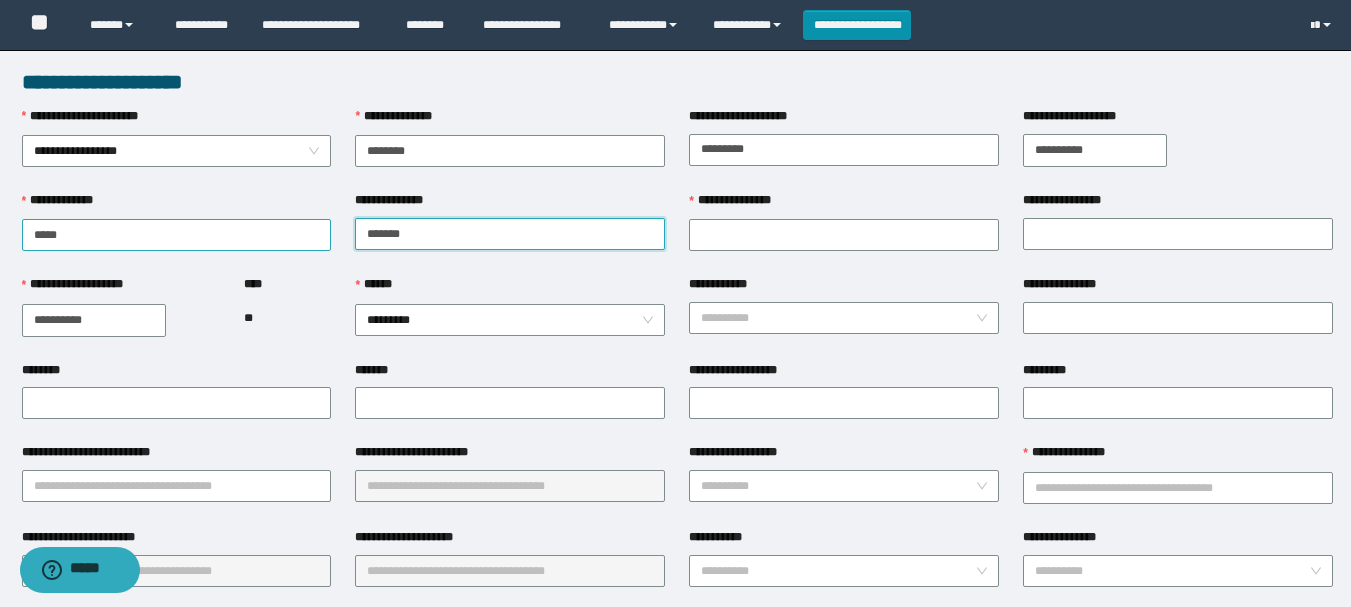 type on "*******" 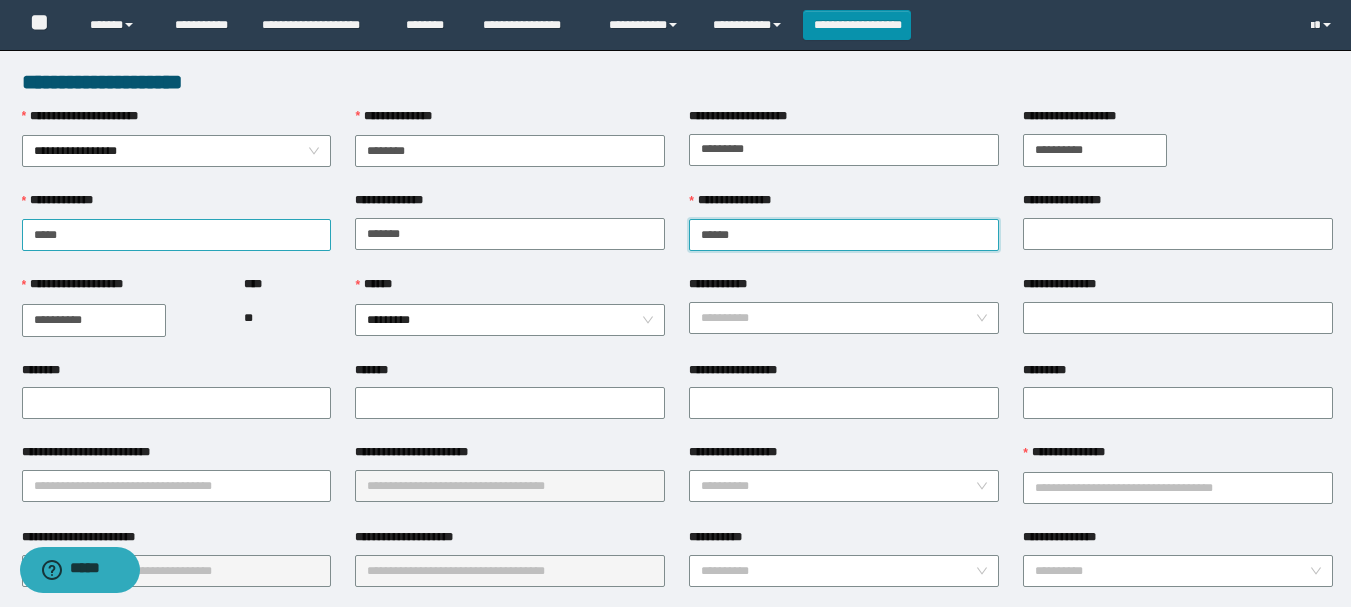 type on "******" 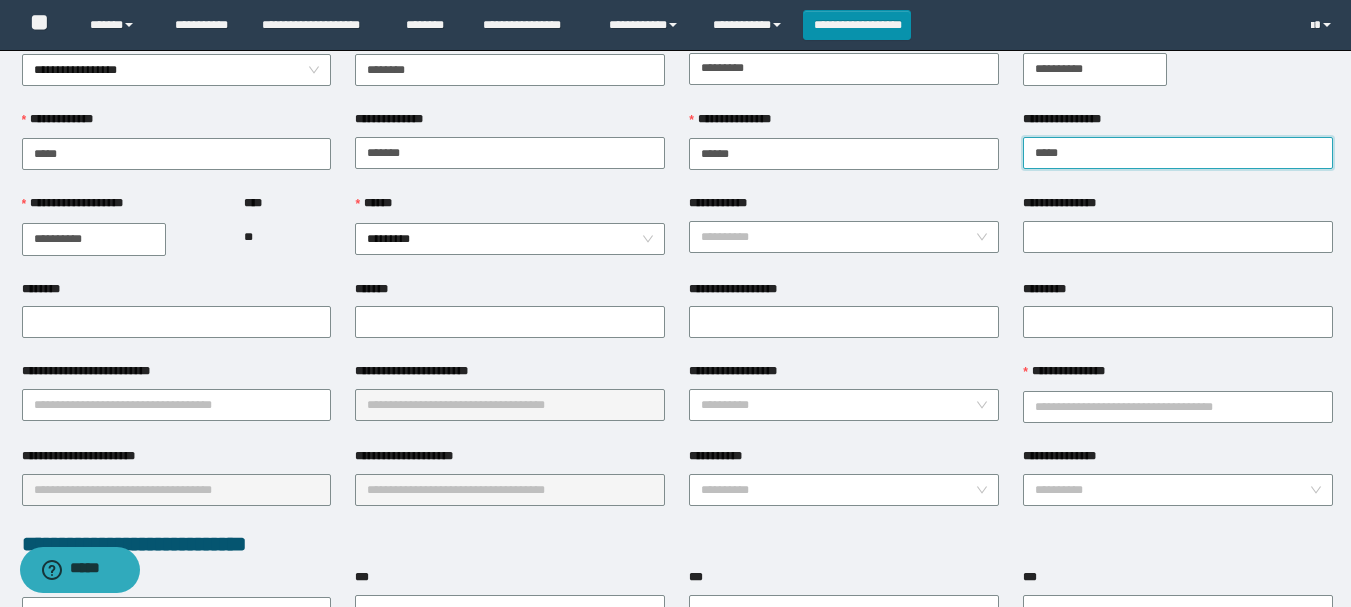 scroll, scrollTop: 200, scrollLeft: 0, axis: vertical 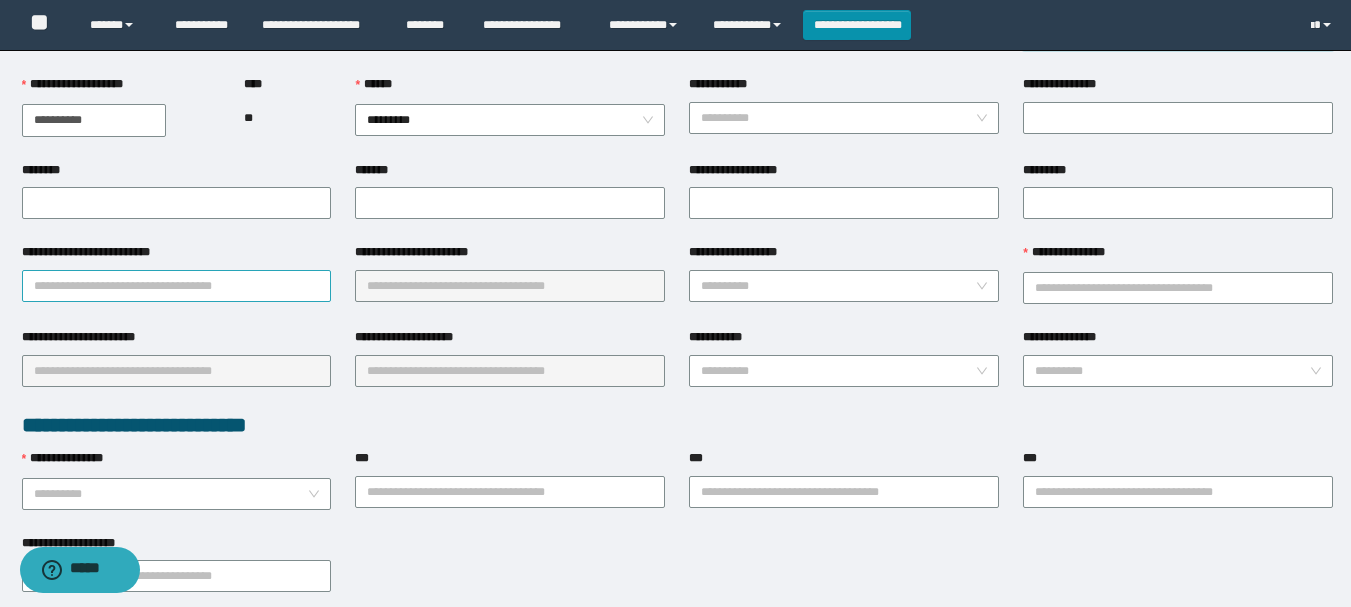 type on "*****" 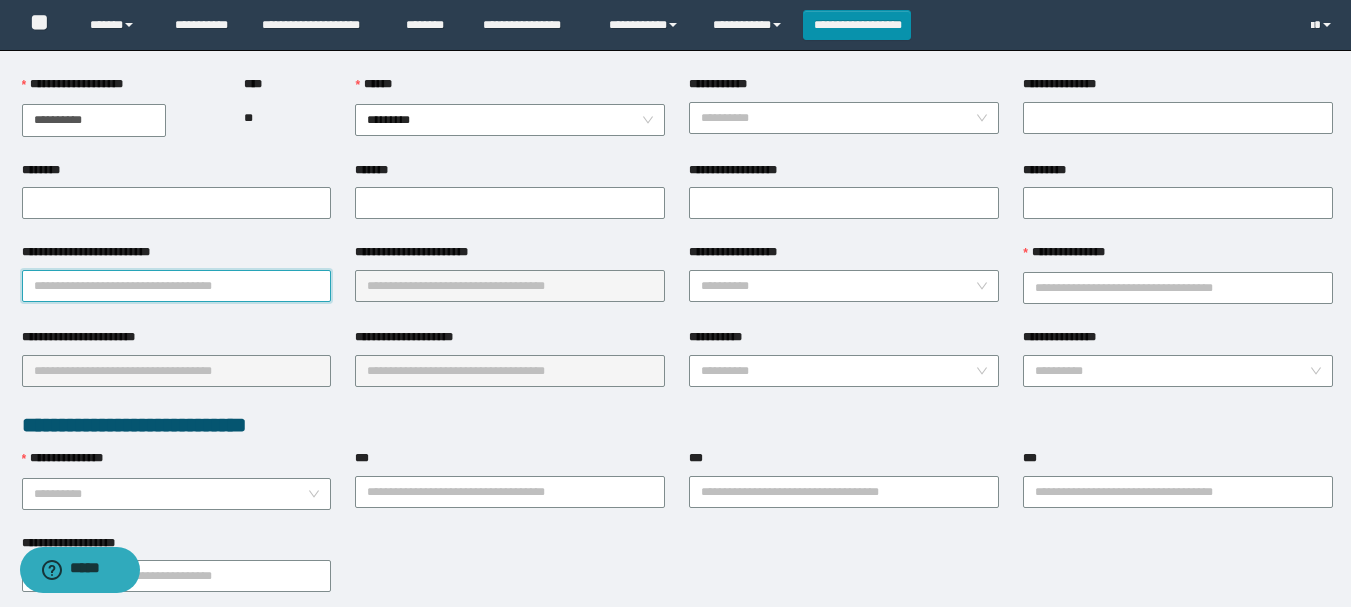 click on "**********" at bounding box center [177, 286] 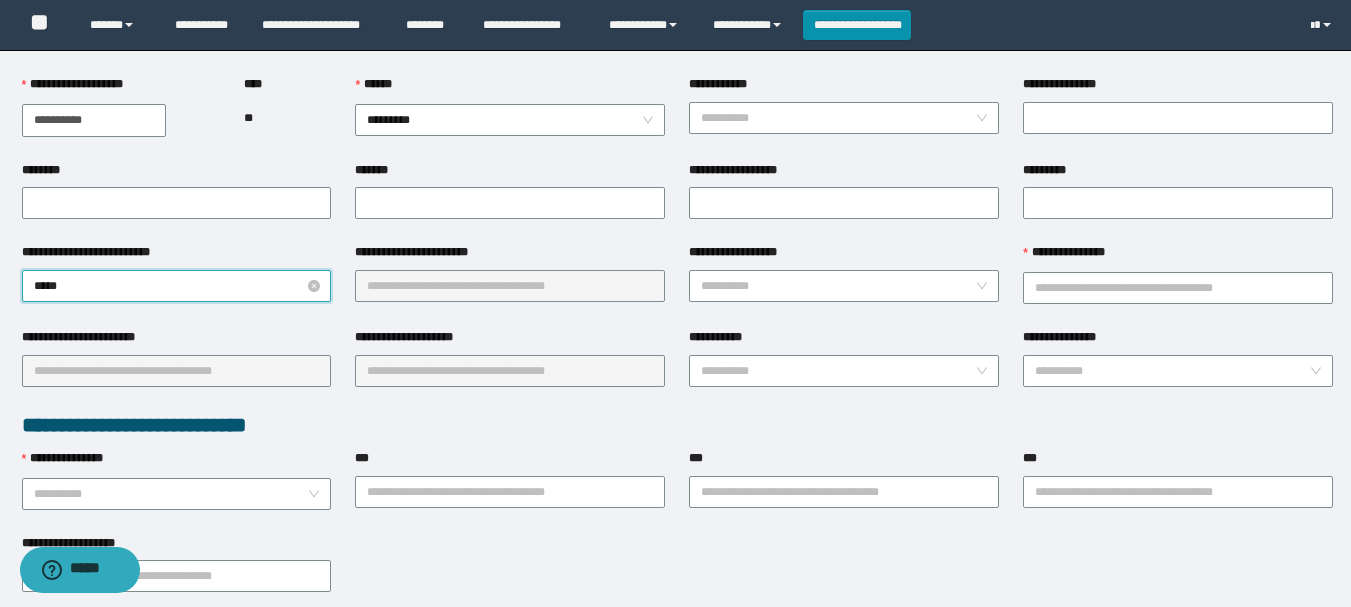 type on "******" 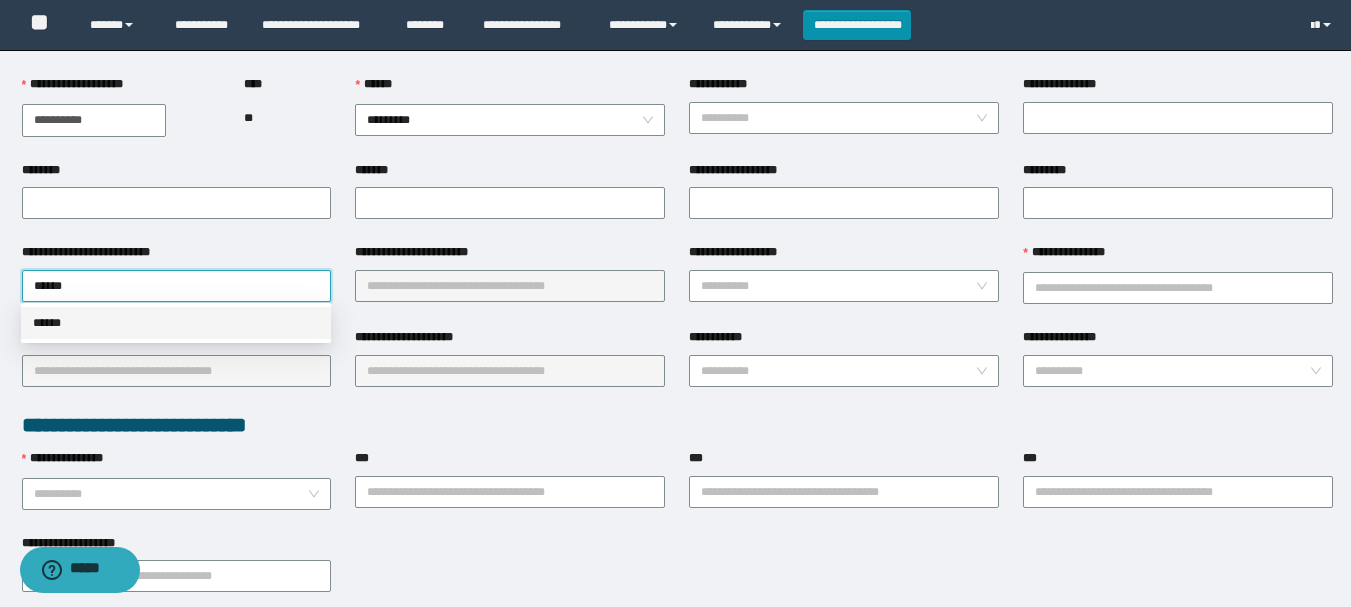 click on "******" at bounding box center [176, 323] 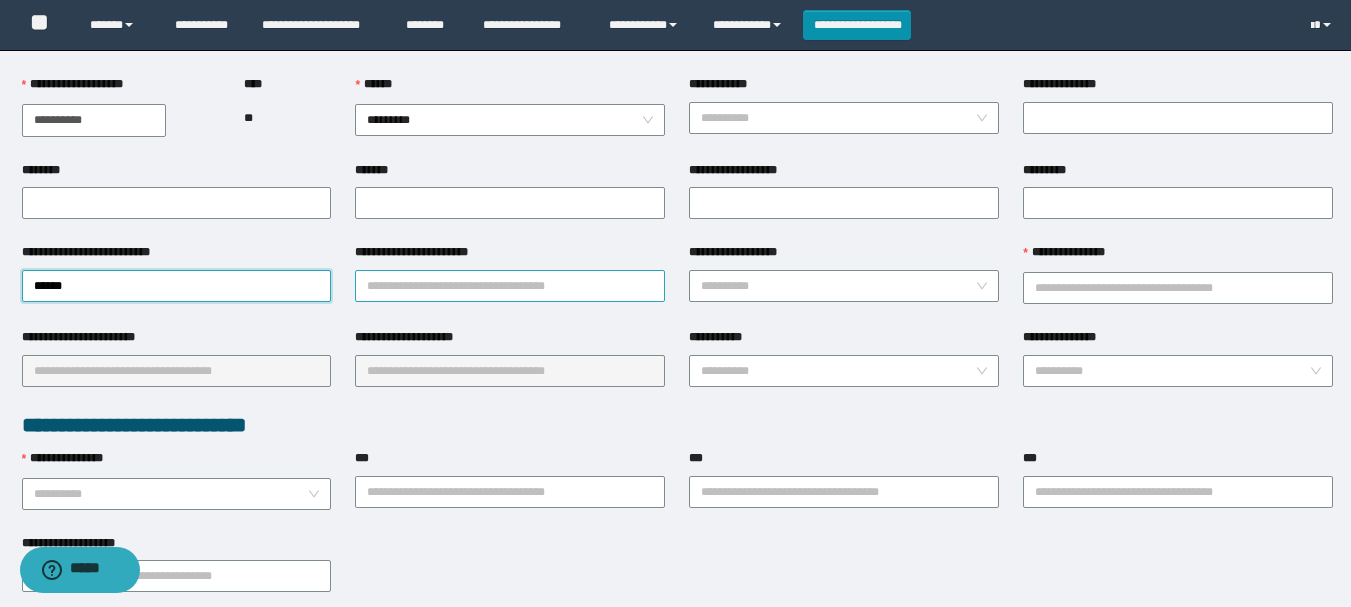 click on "**********" at bounding box center [510, 286] 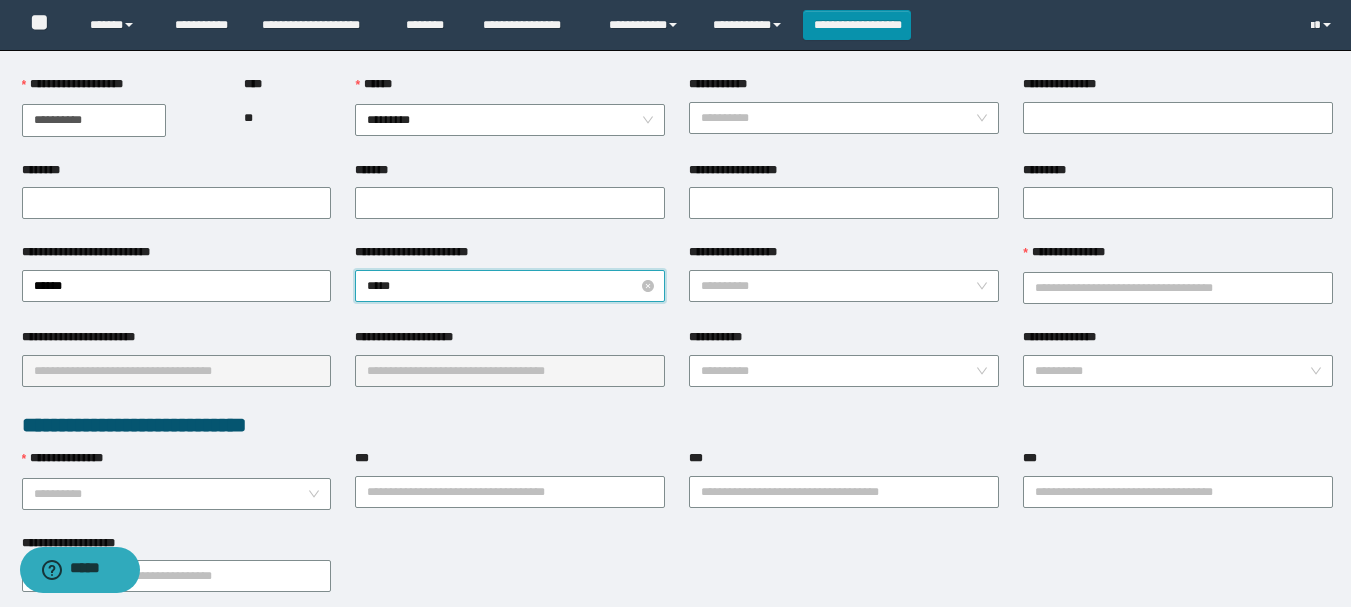 type on "******" 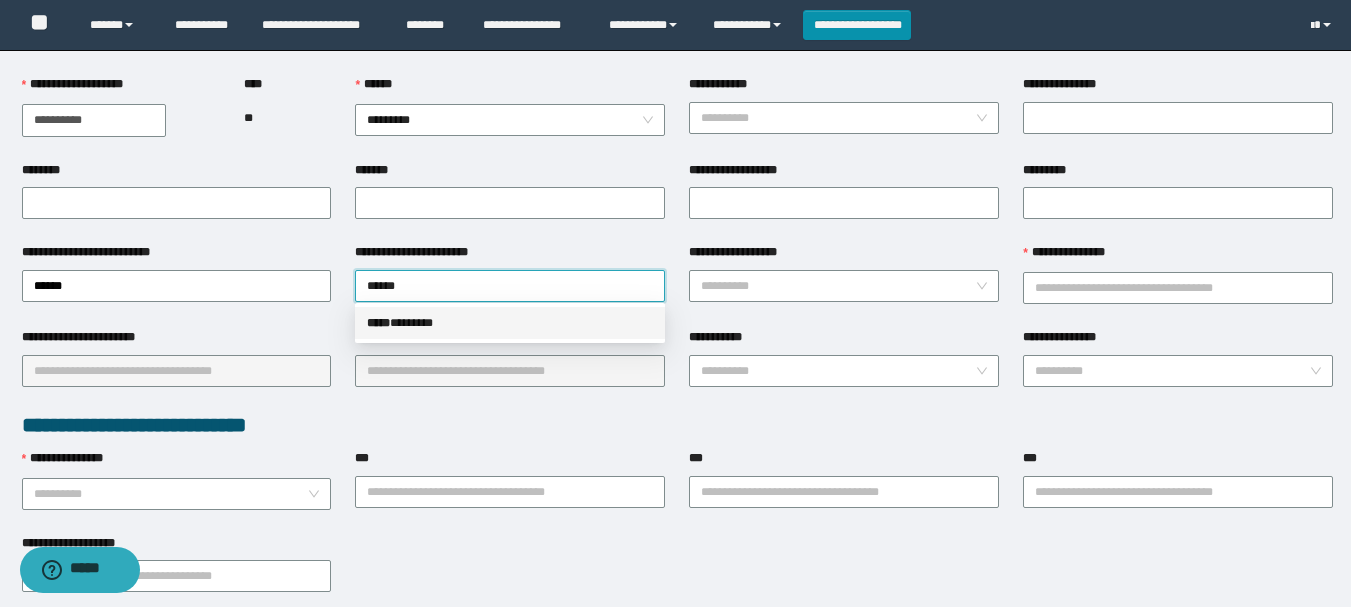 click on "***** * ******" at bounding box center (510, 323) 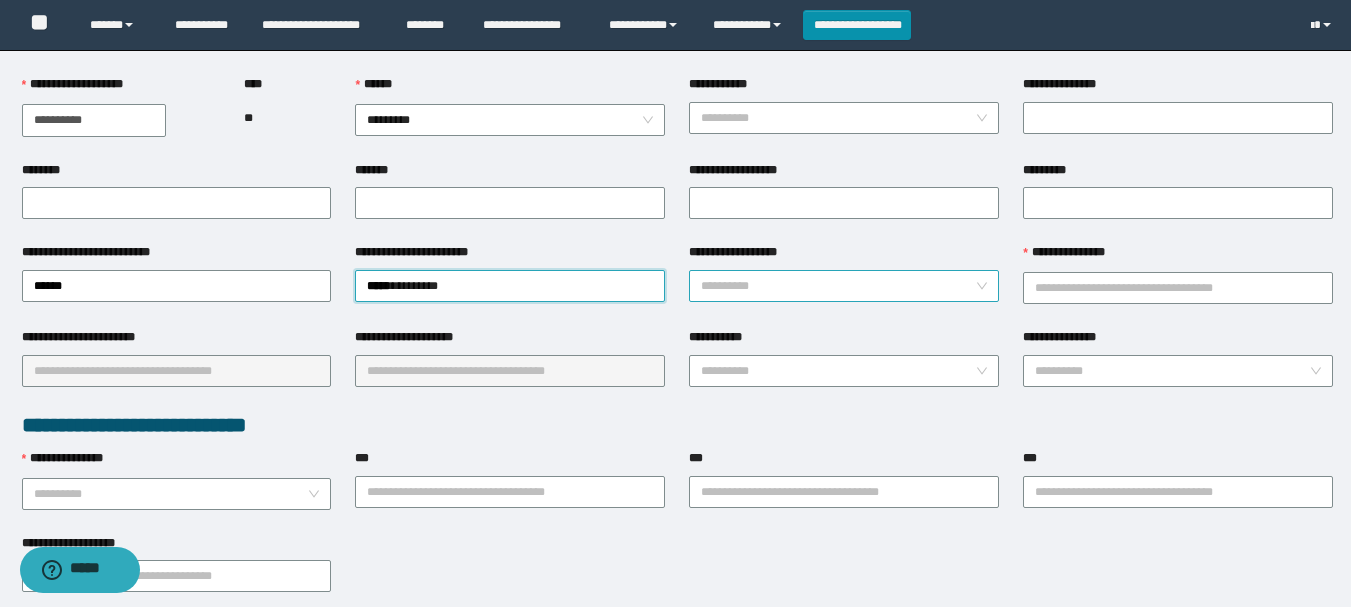 click on "**********" at bounding box center [838, 286] 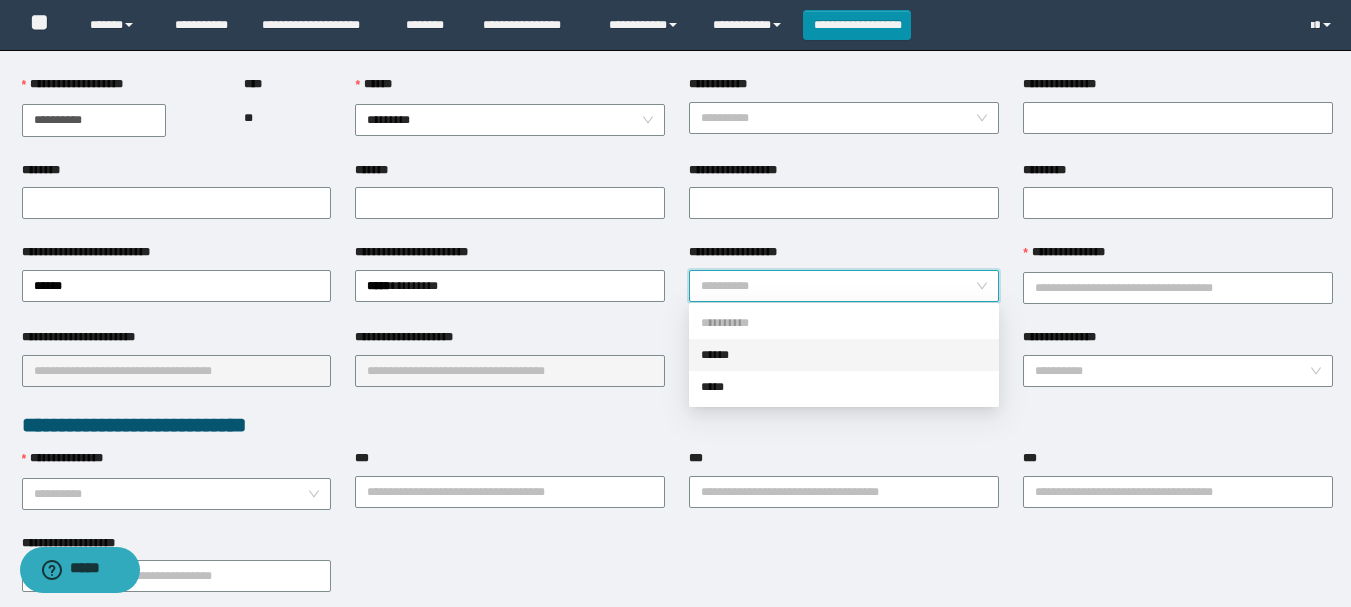 click on "******" at bounding box center [844, 355] 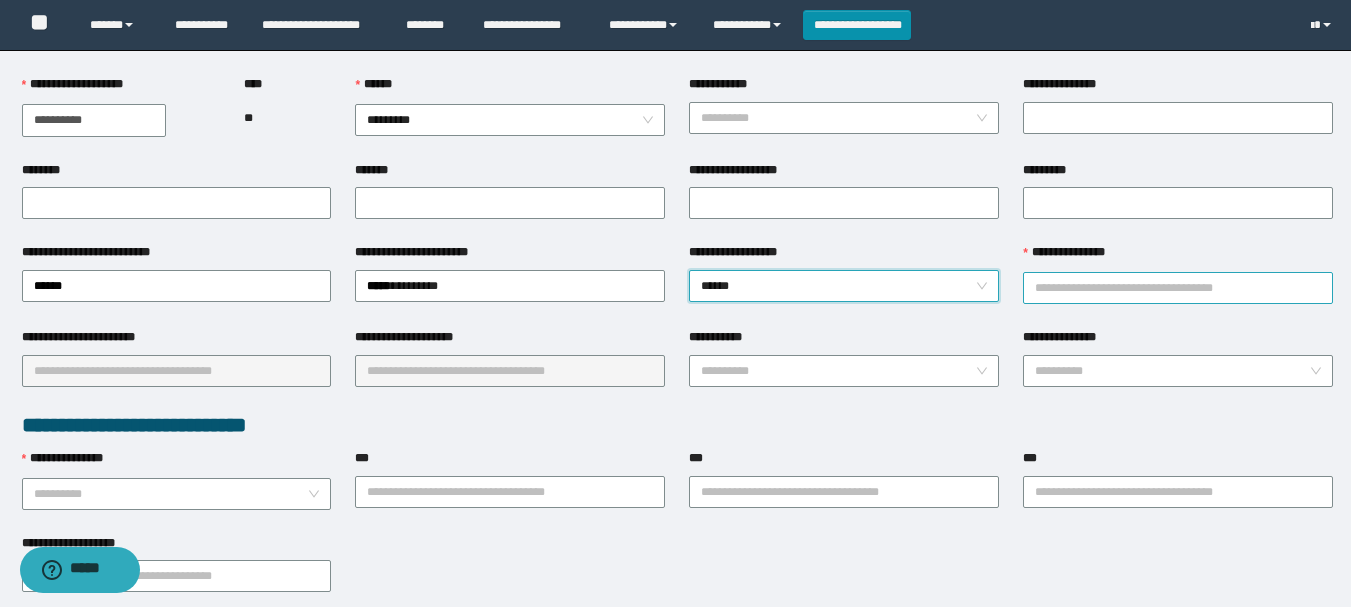 click on "**********" at bounding box center [1178, 288] 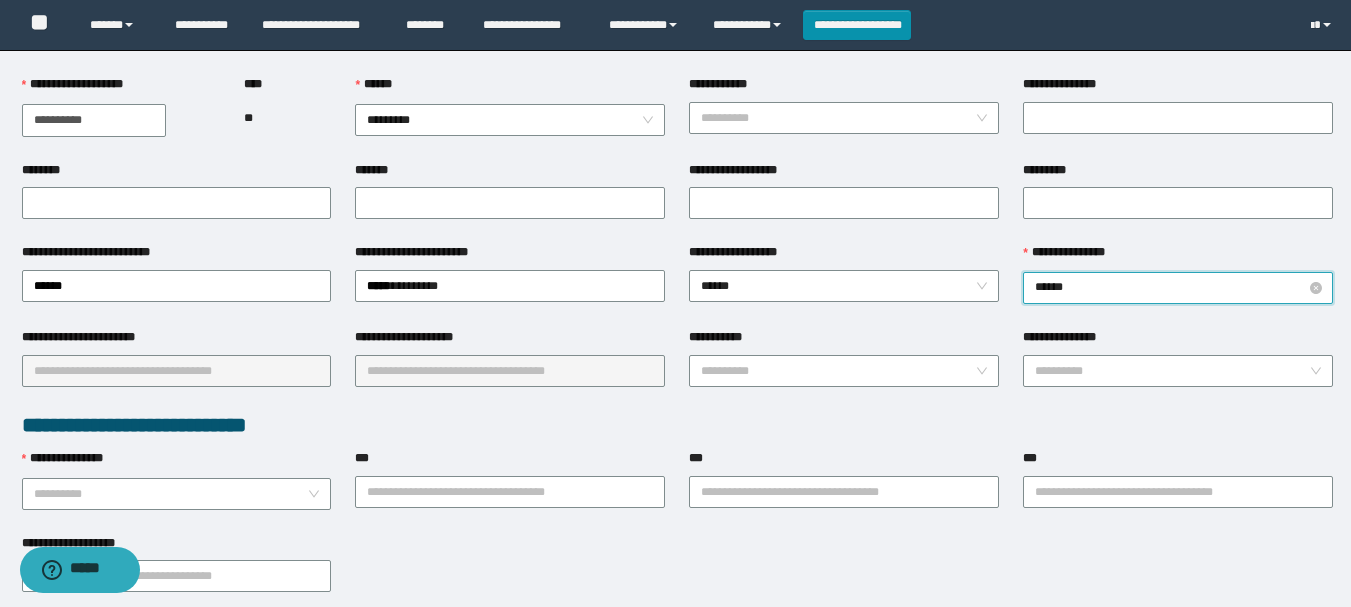 type on "*****" 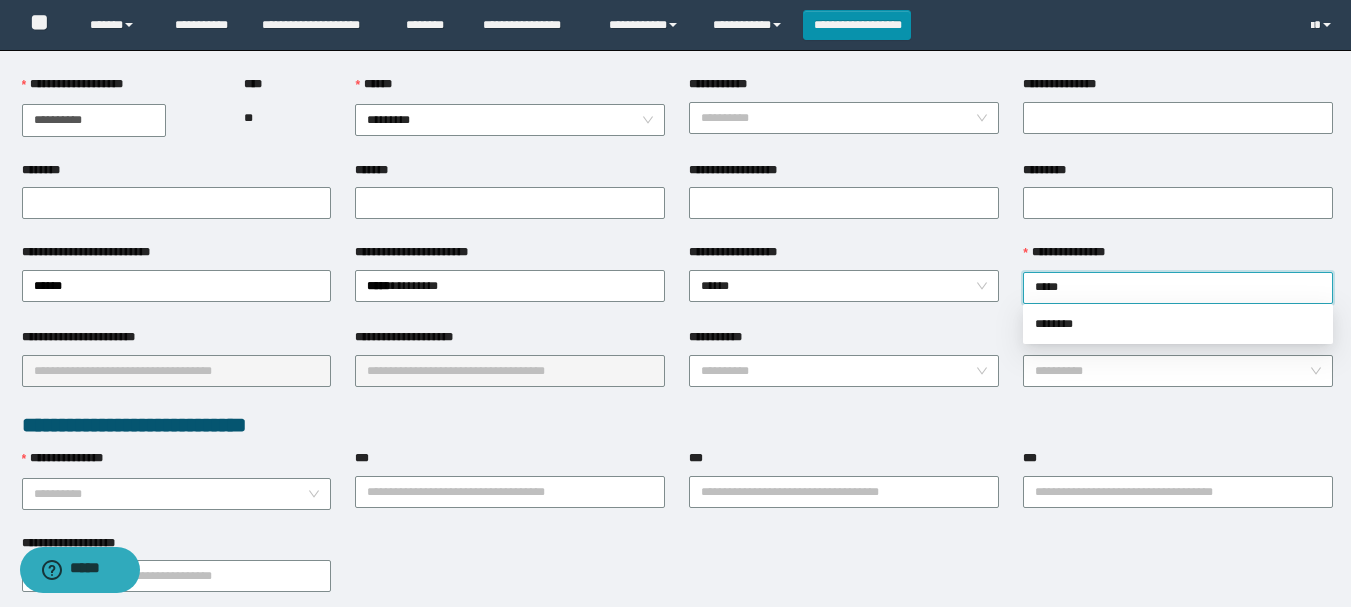 click on "********" at bounding box center (1178, 324) 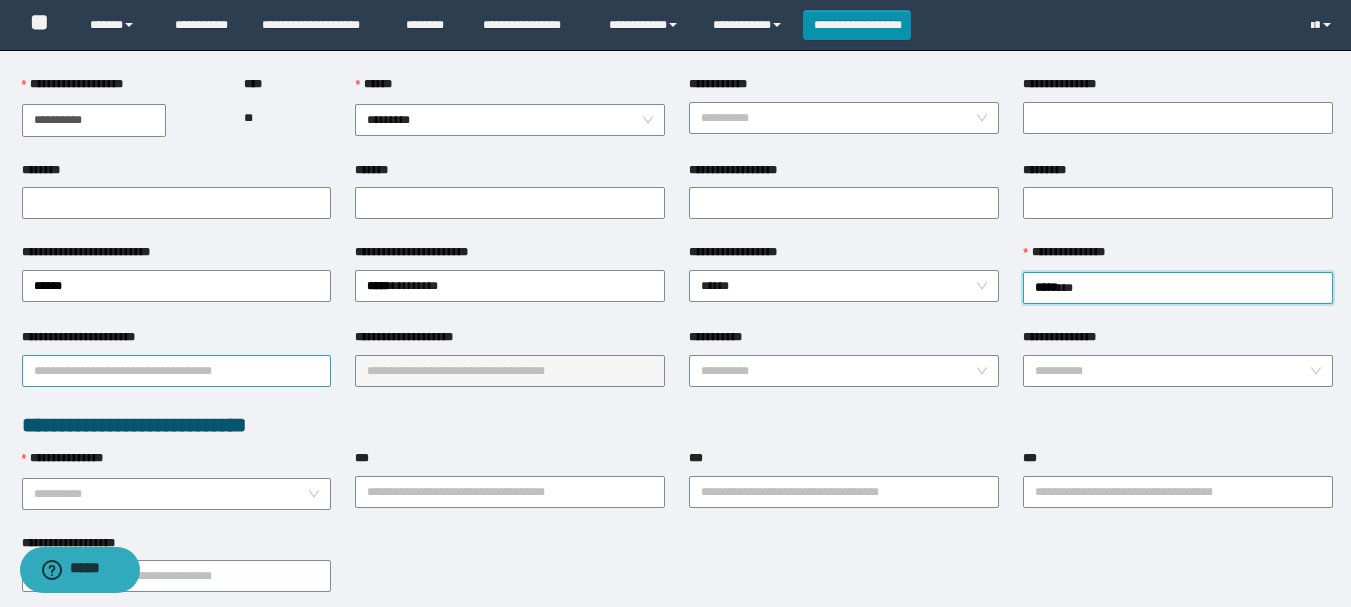 click on "**********" at bounding box center (177, 371) 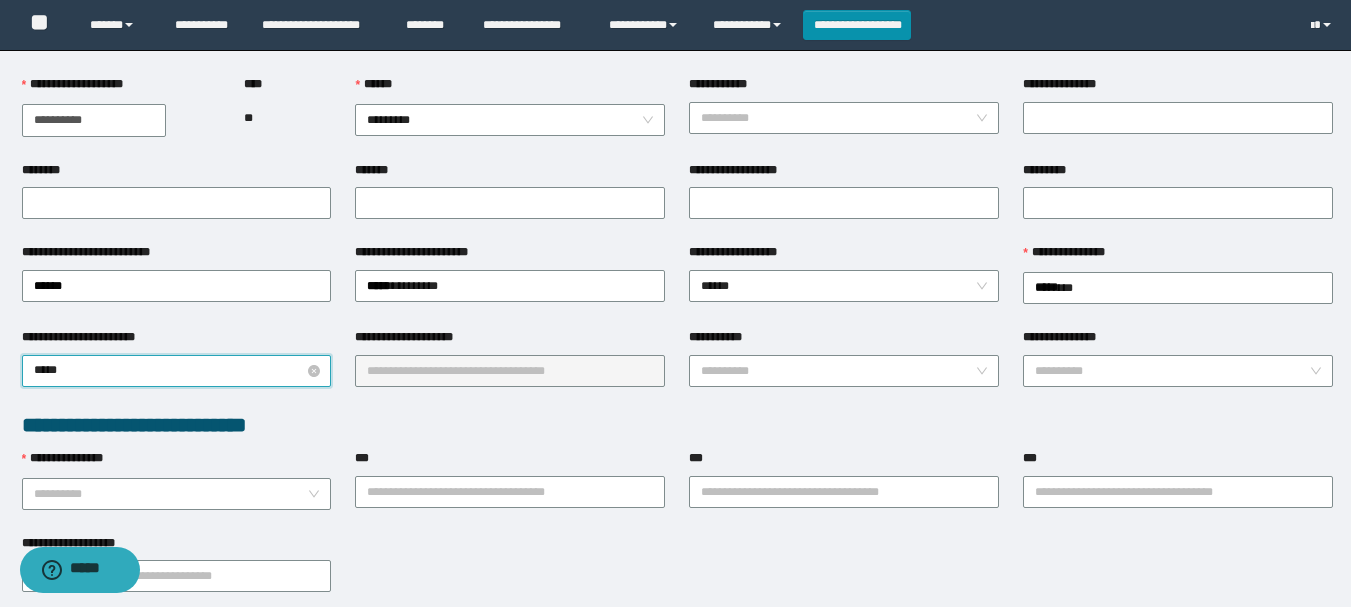type on "******" 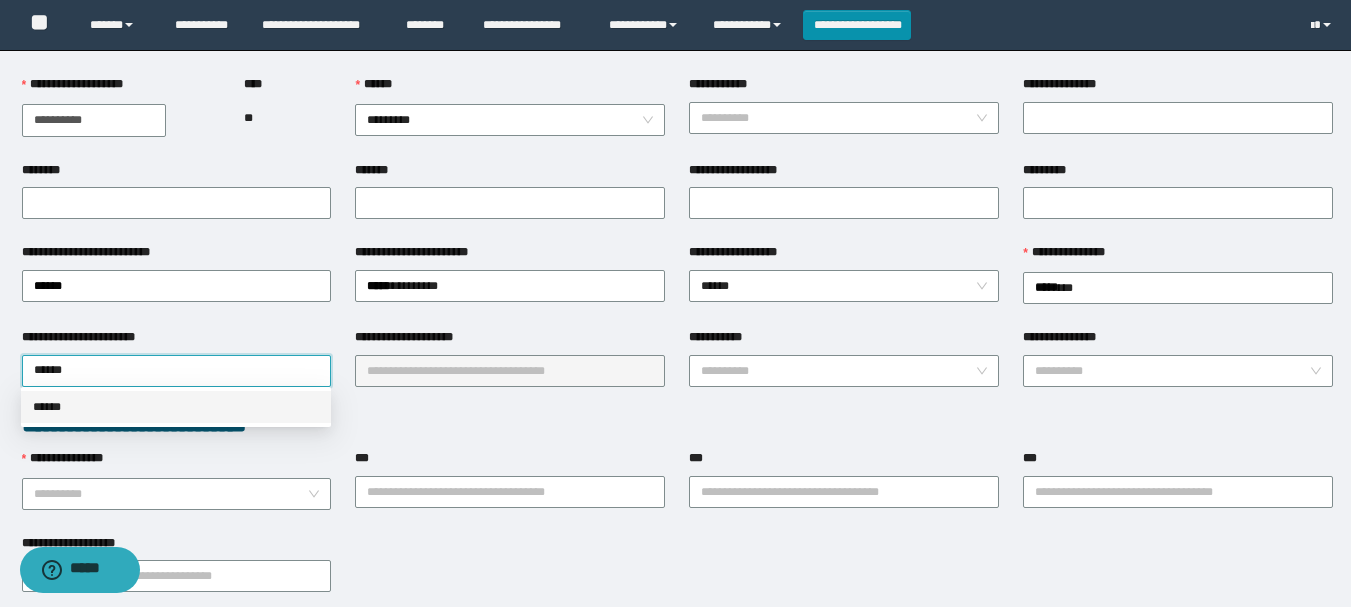 click on "******" at bounding box center [176, 407] 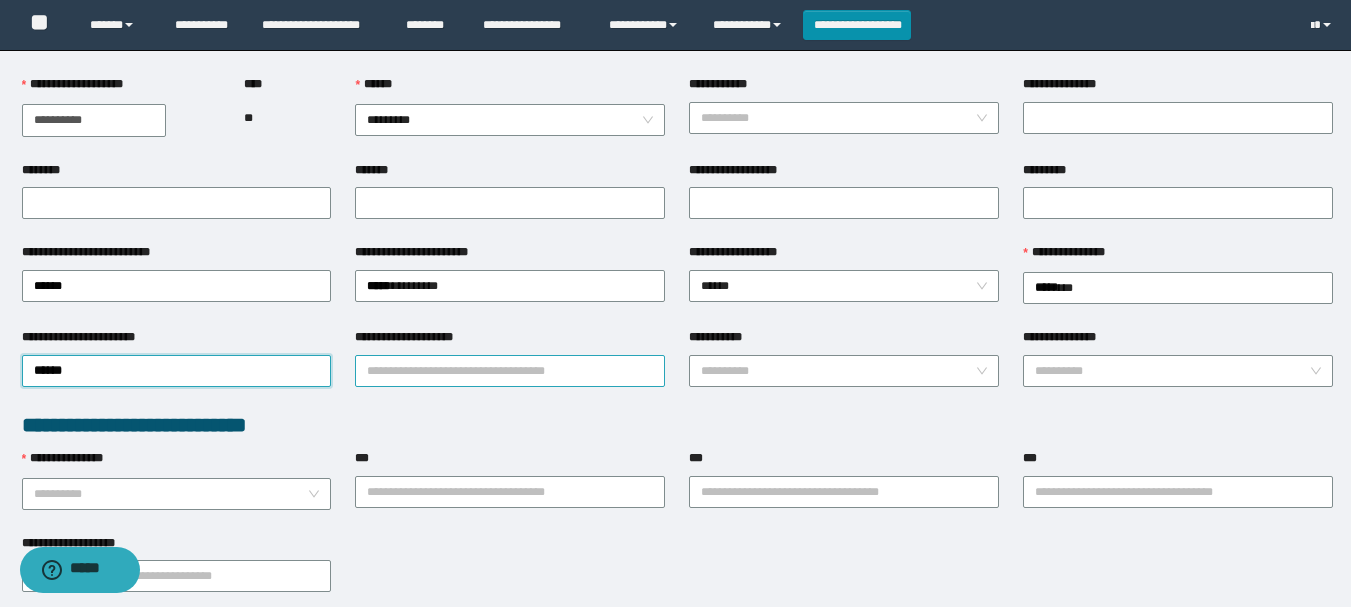 click on "**********" at bounding box center (510, 371) 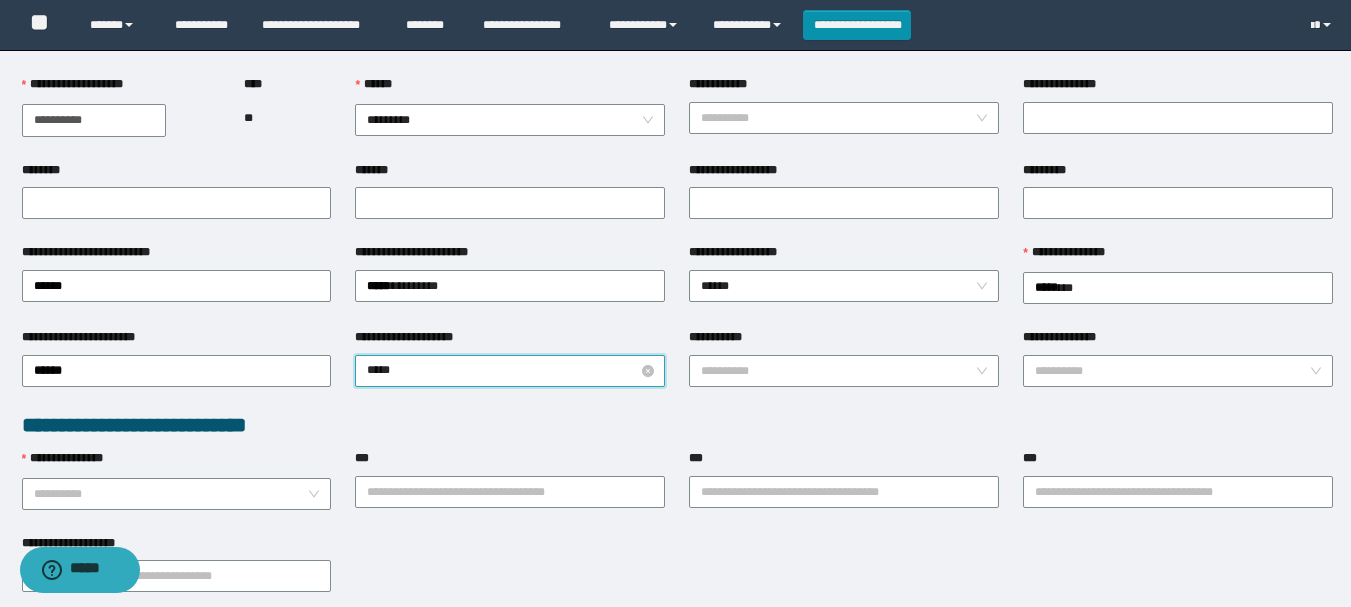 type on "******" 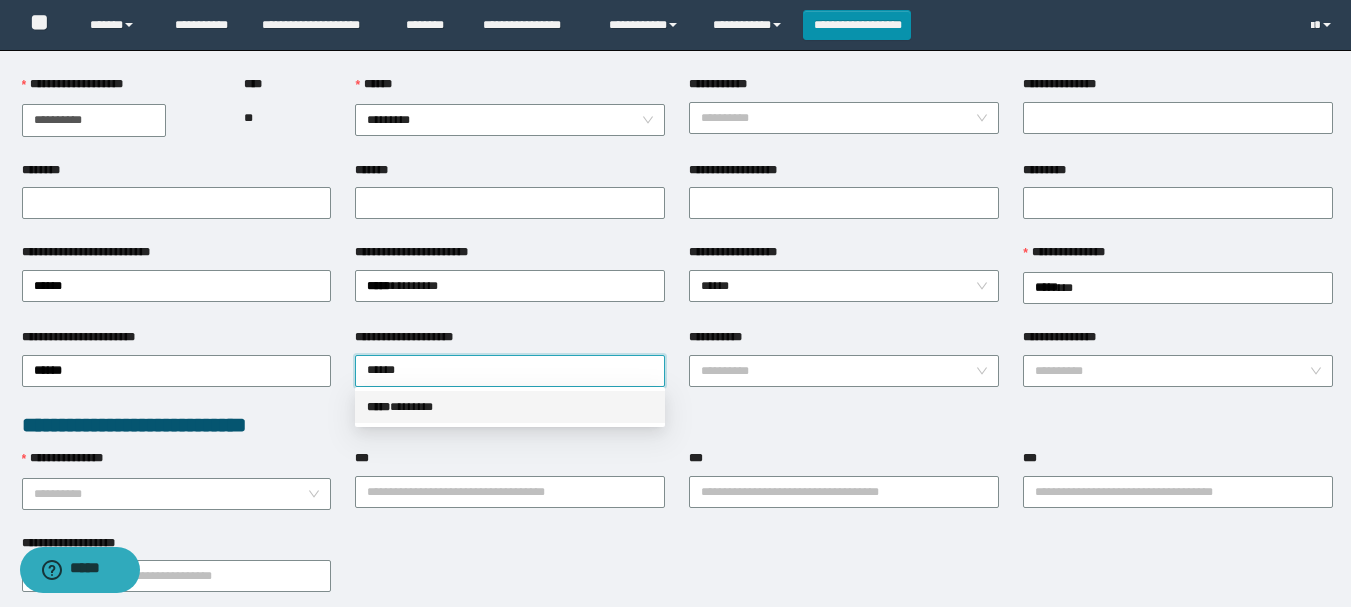 click on "***** * ******" at bounding box center (510, 407) 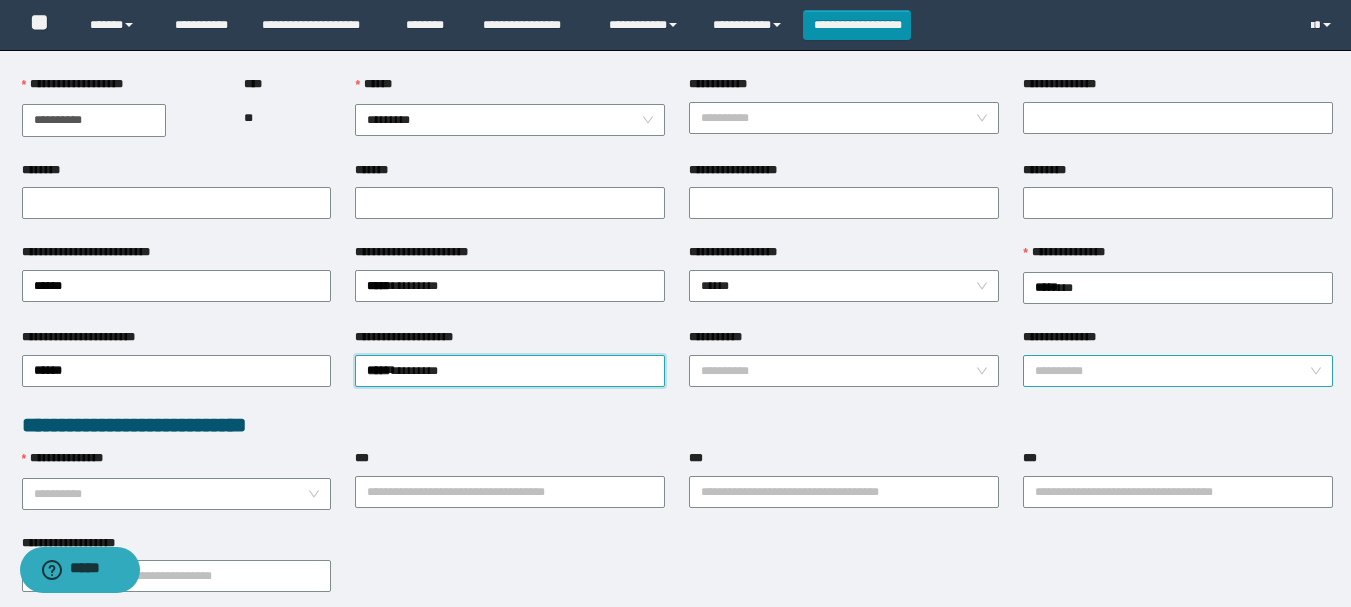 click on "**********" at bounding box center [1172, 371] 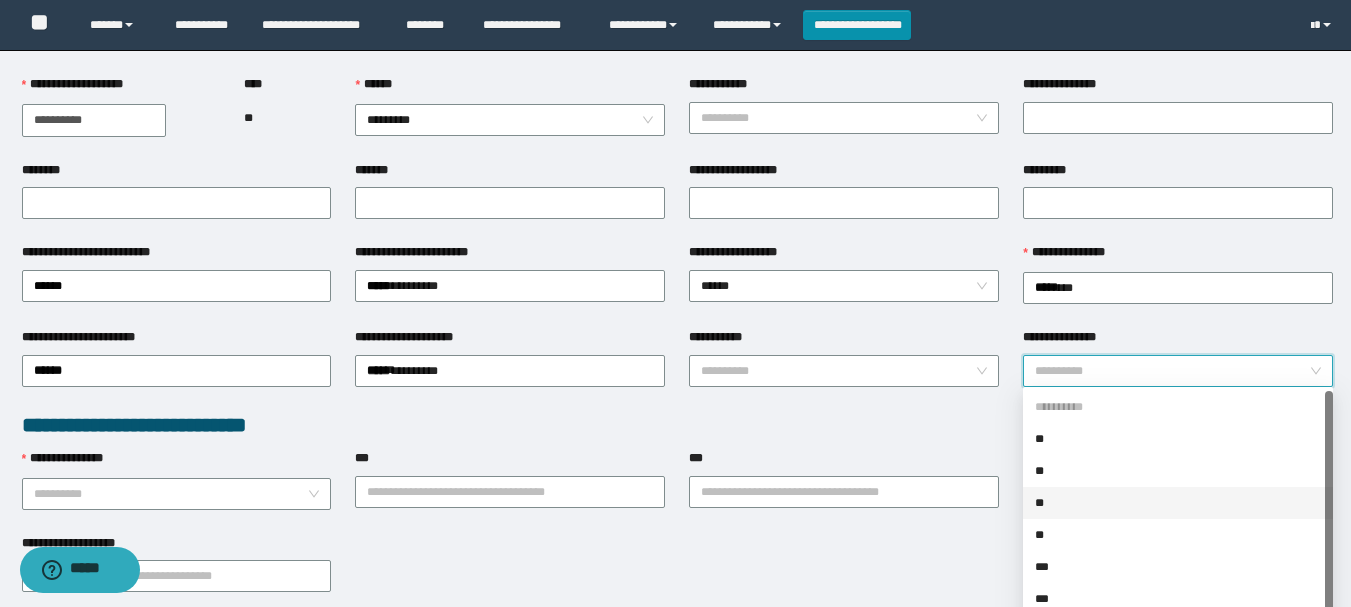 scroll, scrollTop: 32, scrollLeft: 0, axis: vertical 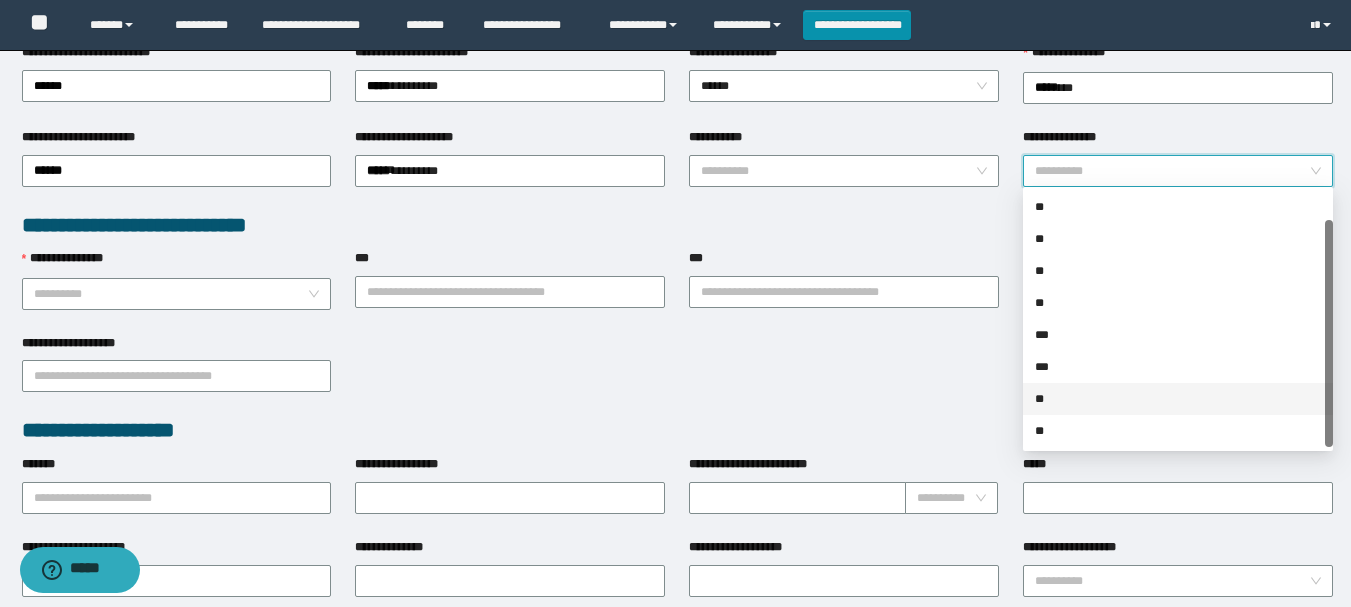 click on "**" at bounding box center [1178, 399] 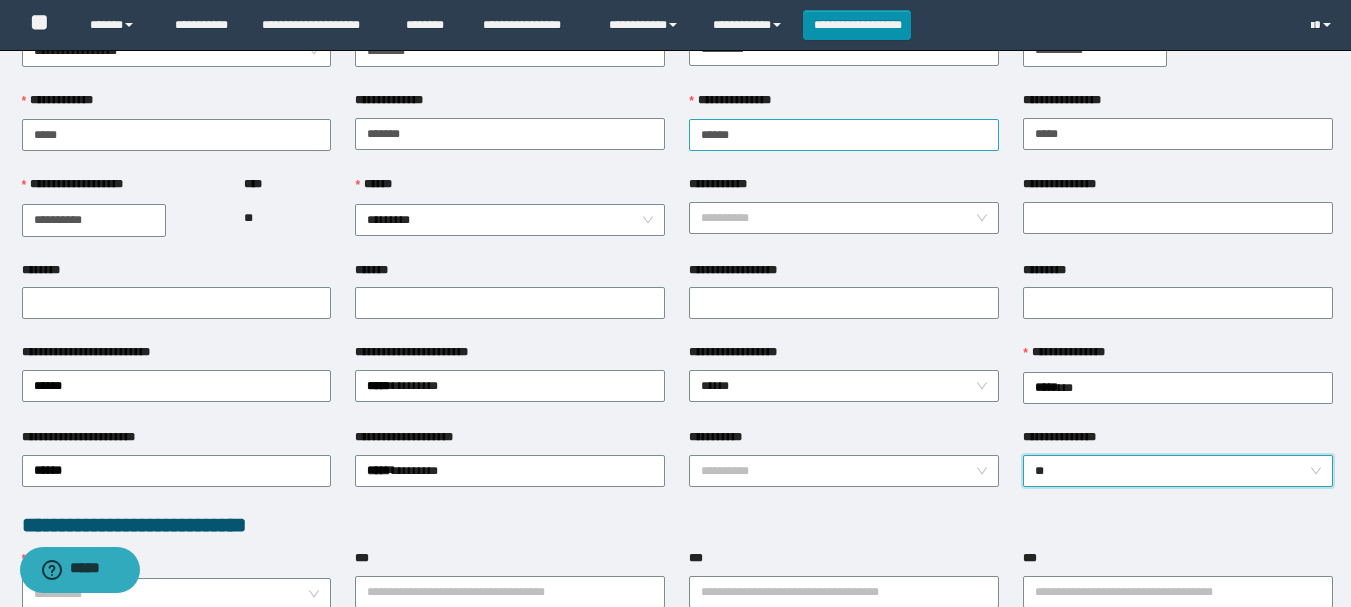 scroll, scrollTop: 0, scrollLeft: 0, axis: both 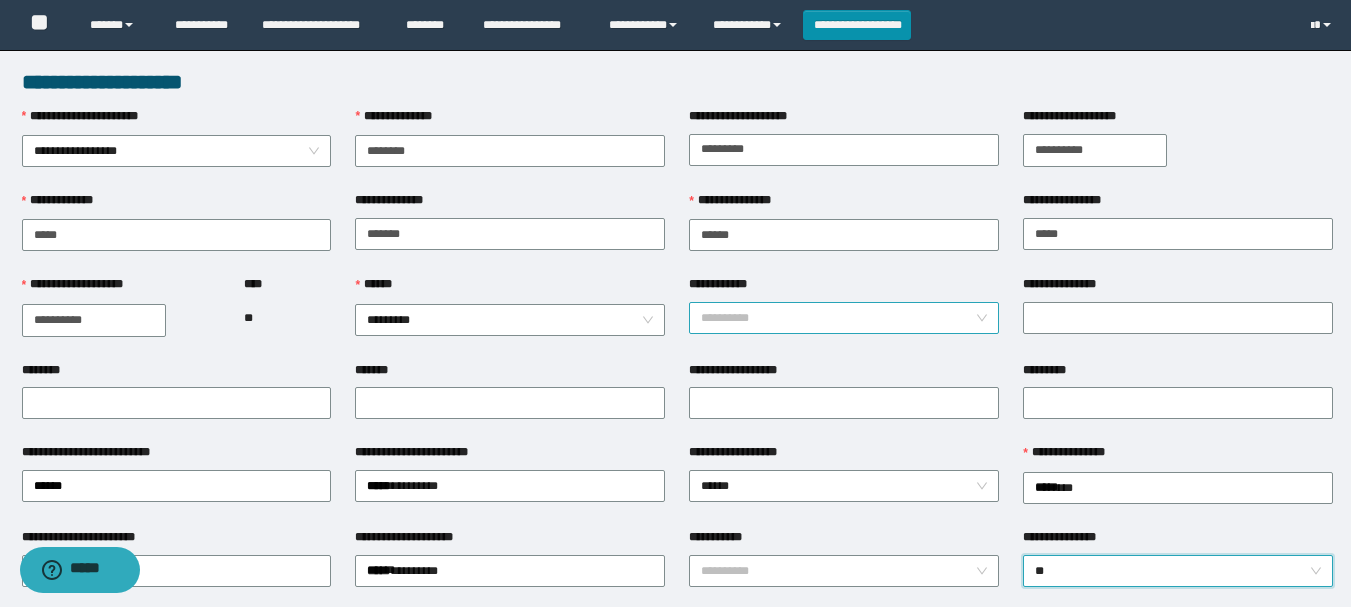 click on "**********" at bounding box center [838, 318] 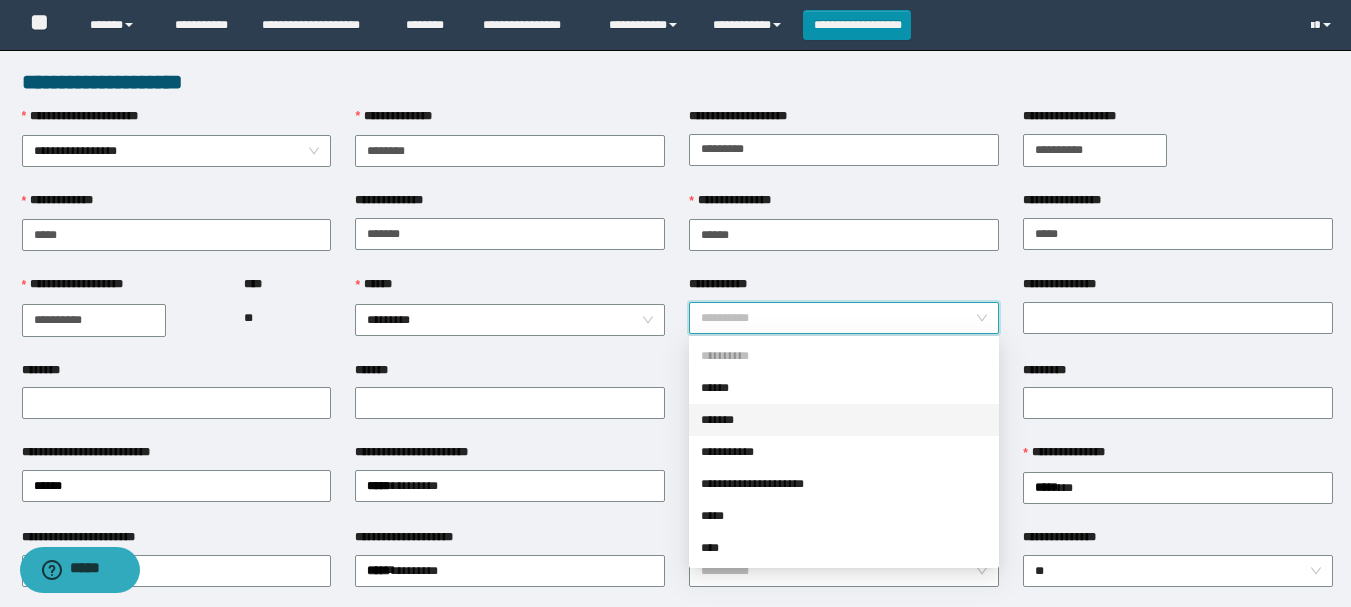 click on "*******" at bounding box center (844, 420) 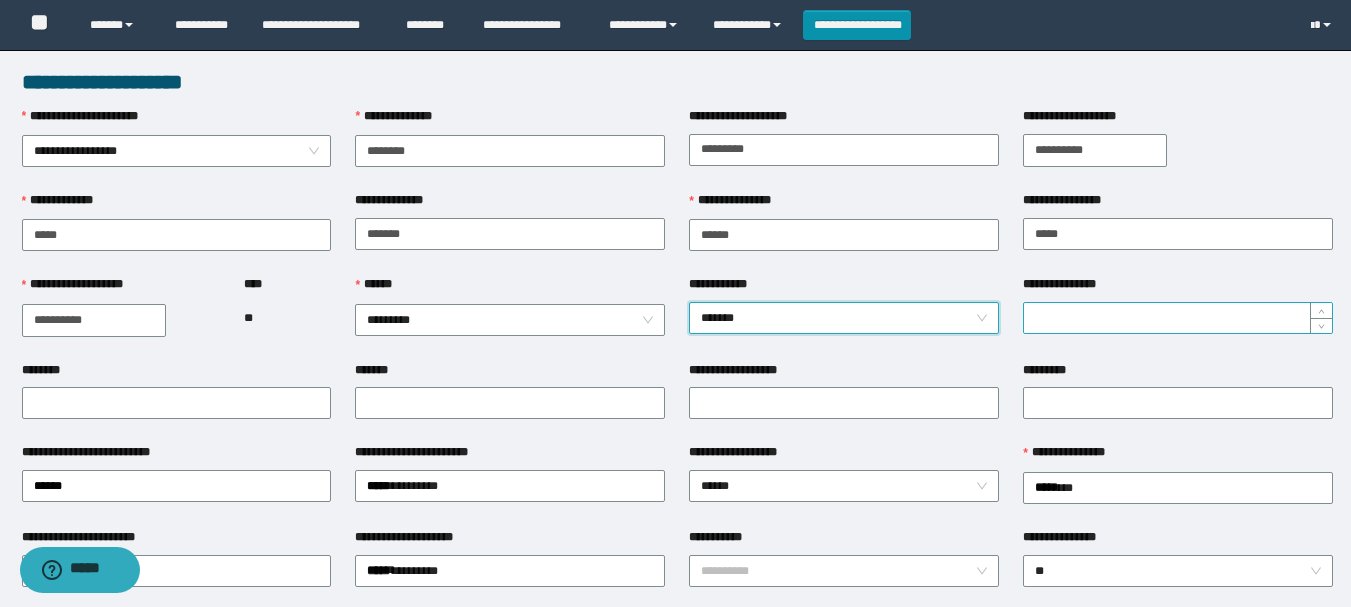 click on "**********" at bounding box center (1178, 318) 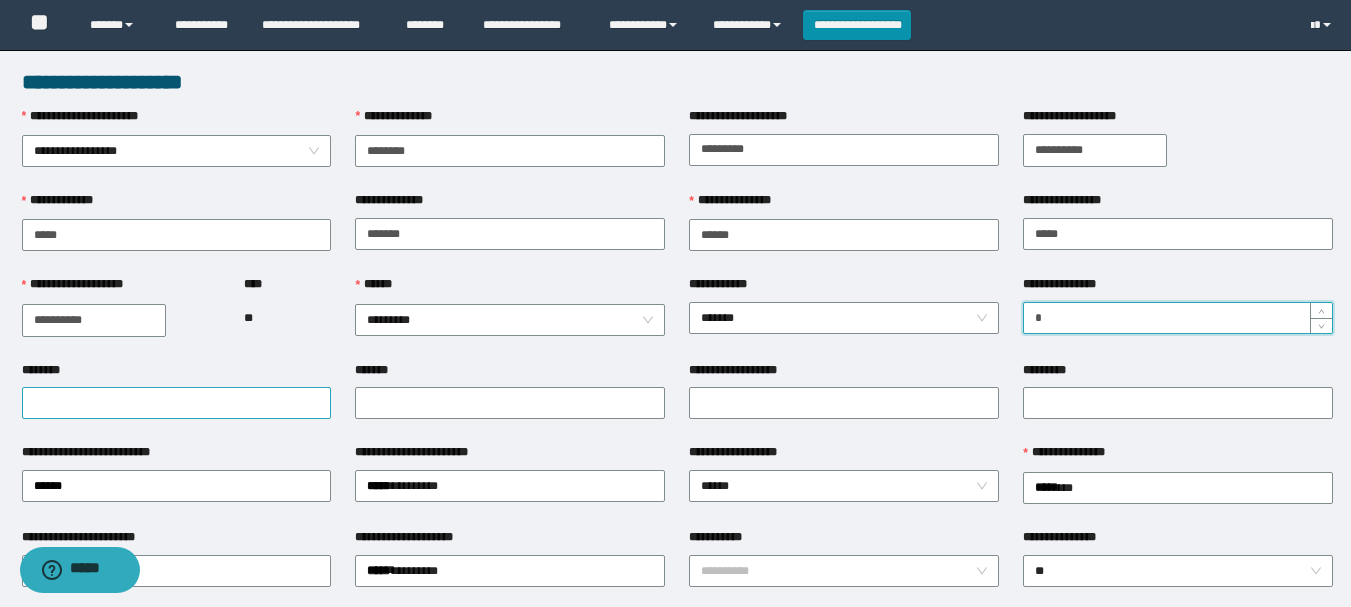 type on "*" 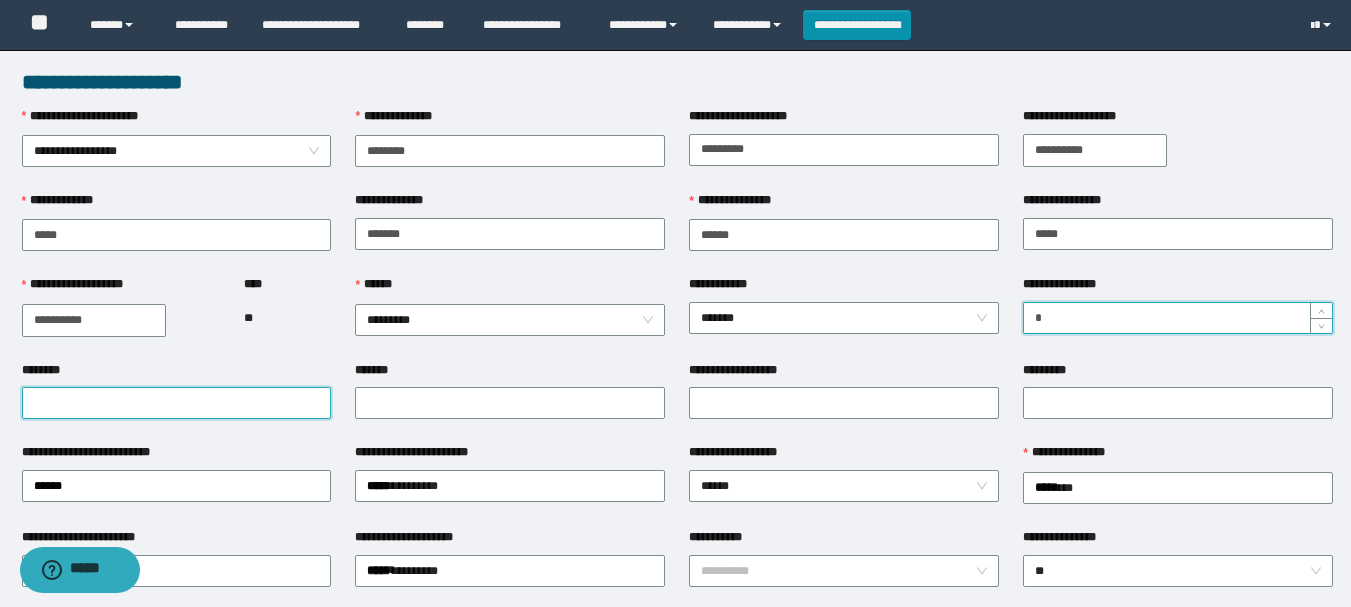 click on "********" at bounding box center (177, 403) 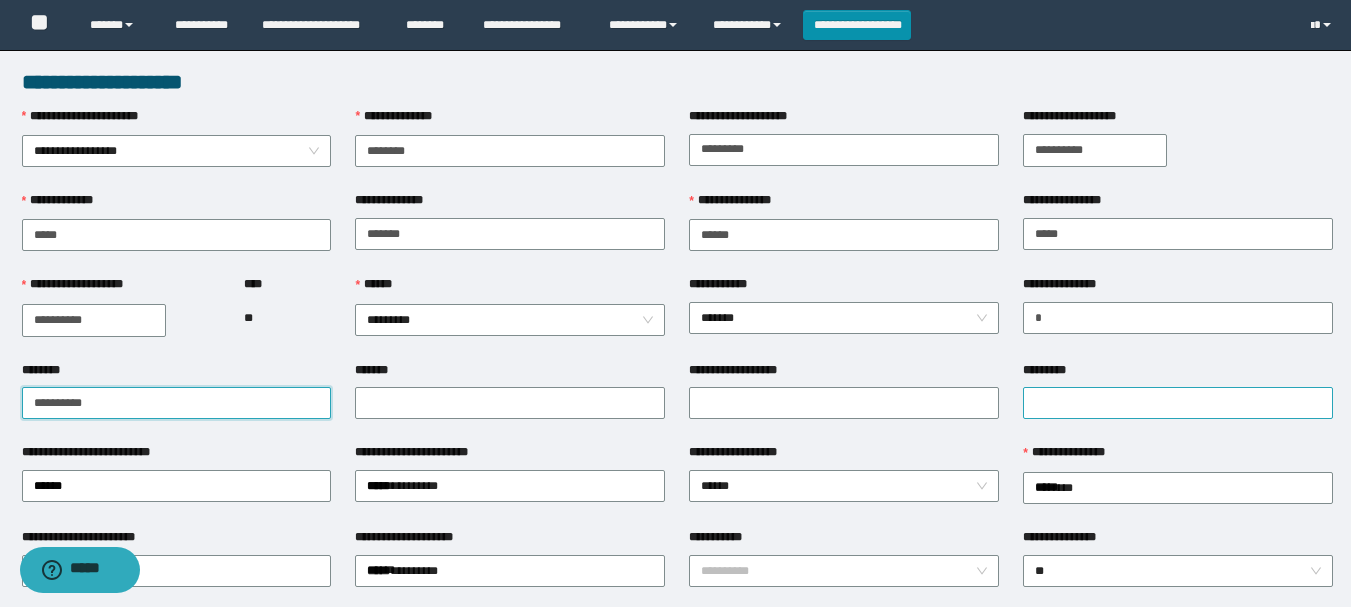 type on "**********" 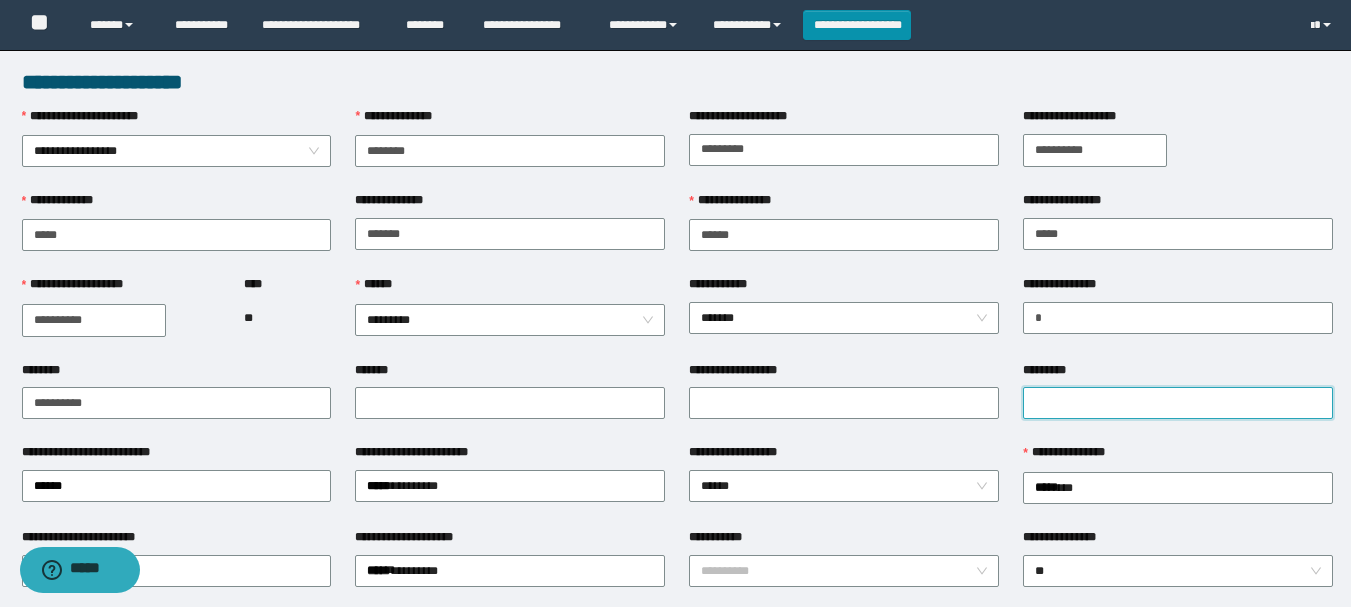 click on "*********" at bounding box center (1178, 403) 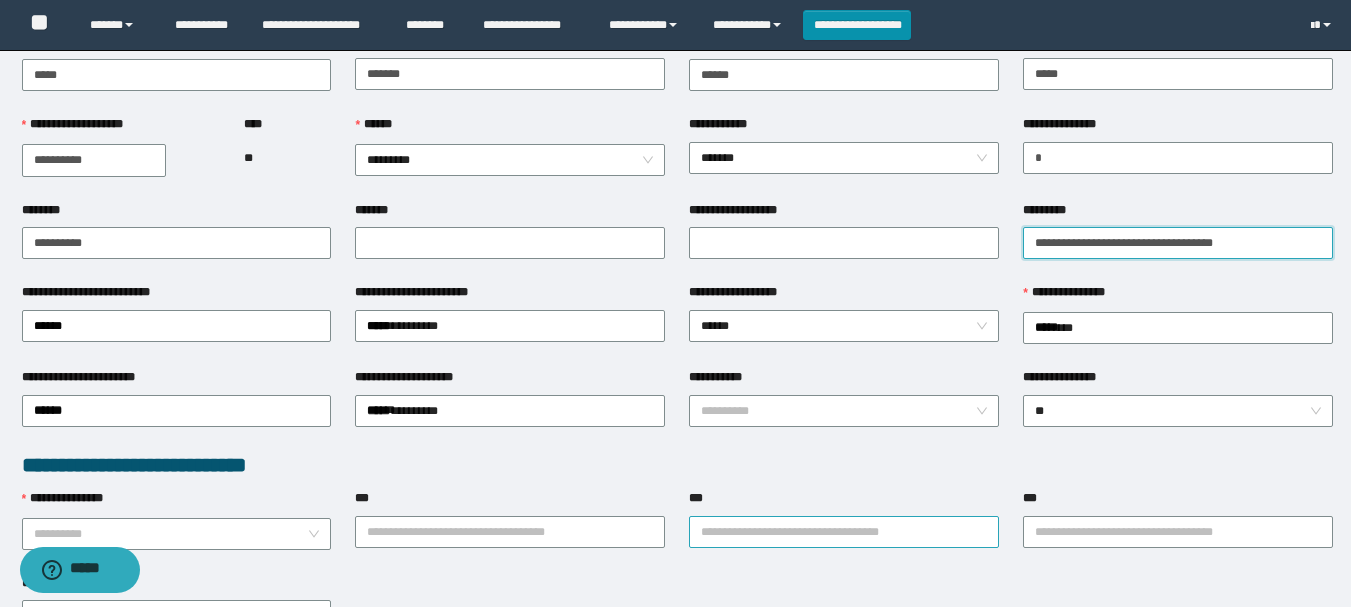 scroll, scrollTop: 300, scrollLeft: 0, axis: vertical 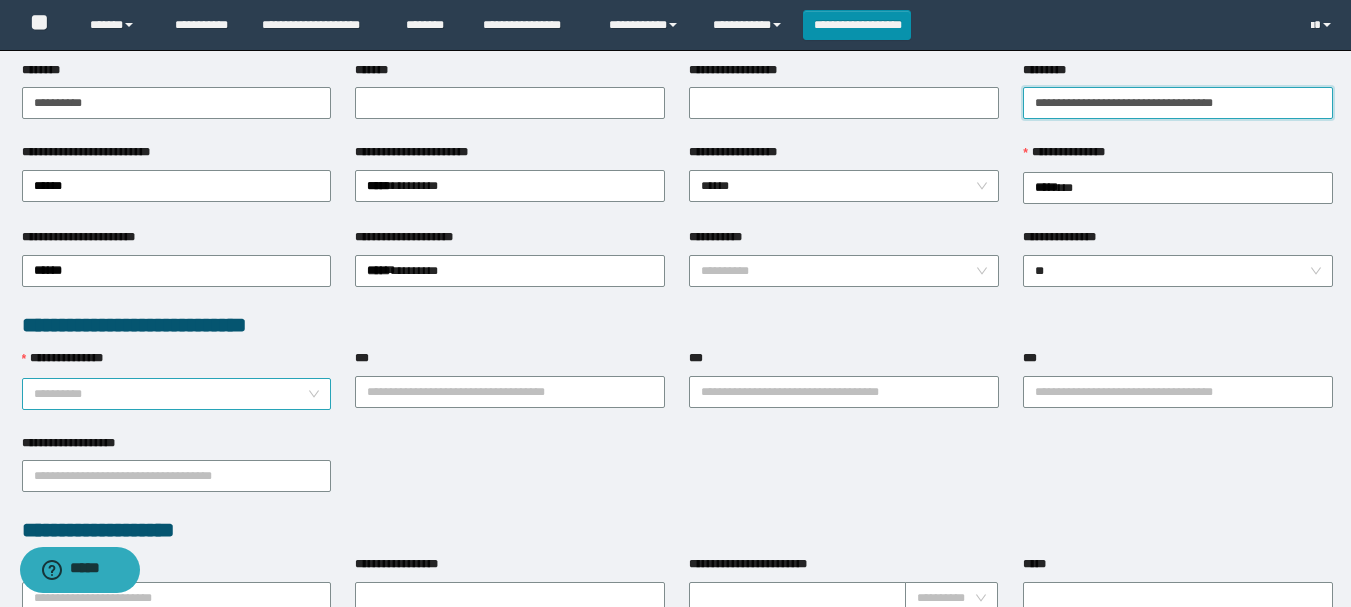 type on "**********" 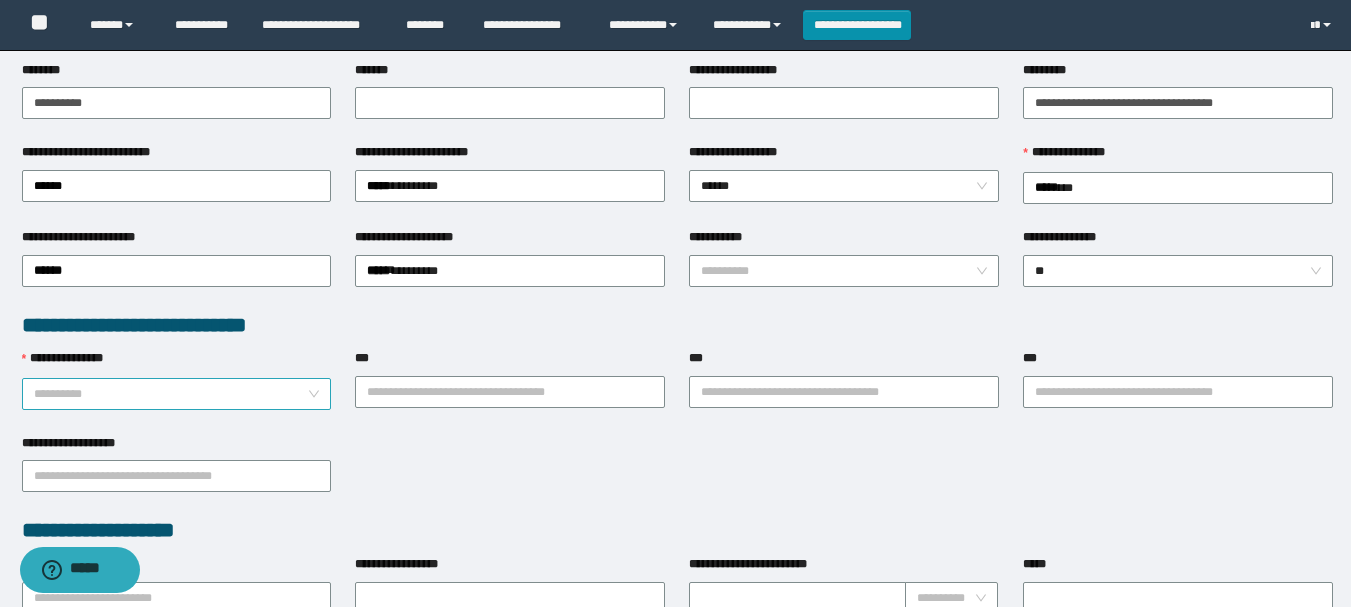 click on "**********" at bounding box center (171, 394) 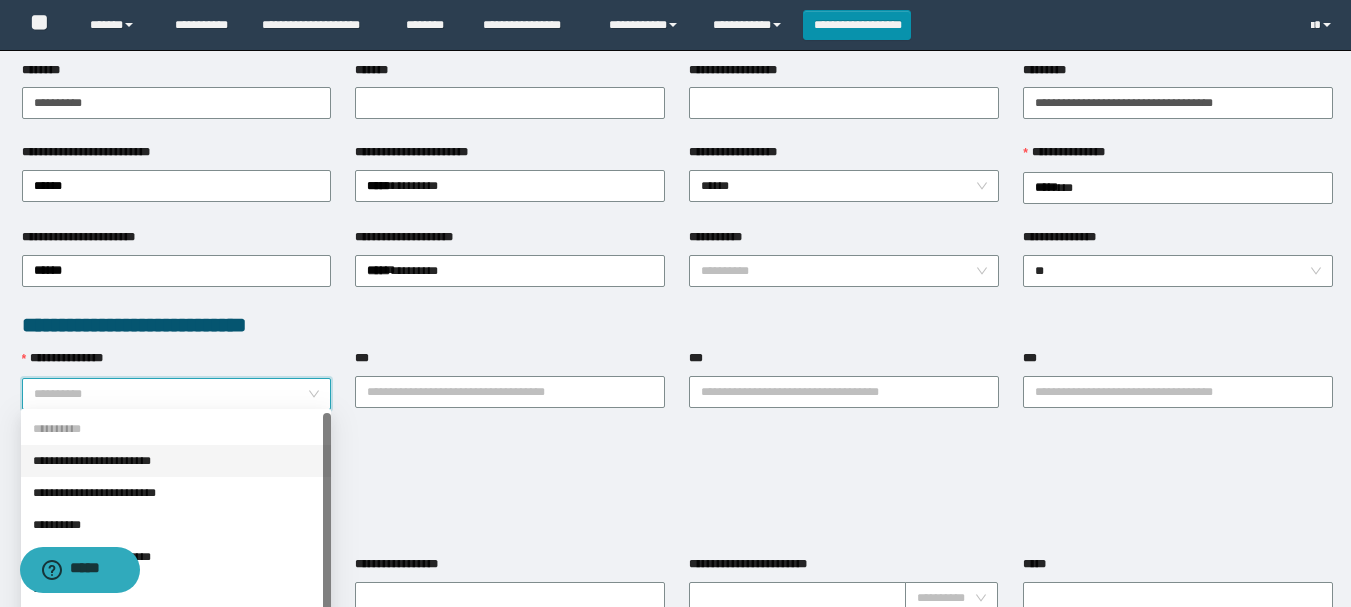 click on "**********" at bounding box center (176, 461) 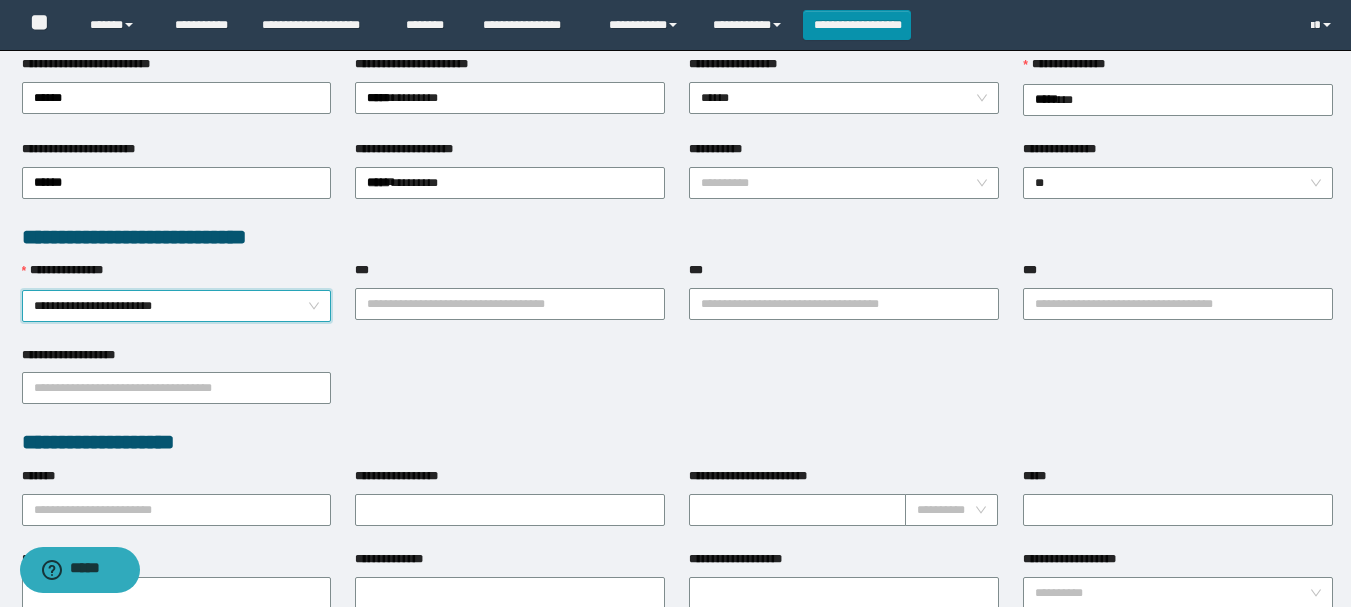 scroll, scrollTop: 400, scrollLeft: 0, axis: vertical 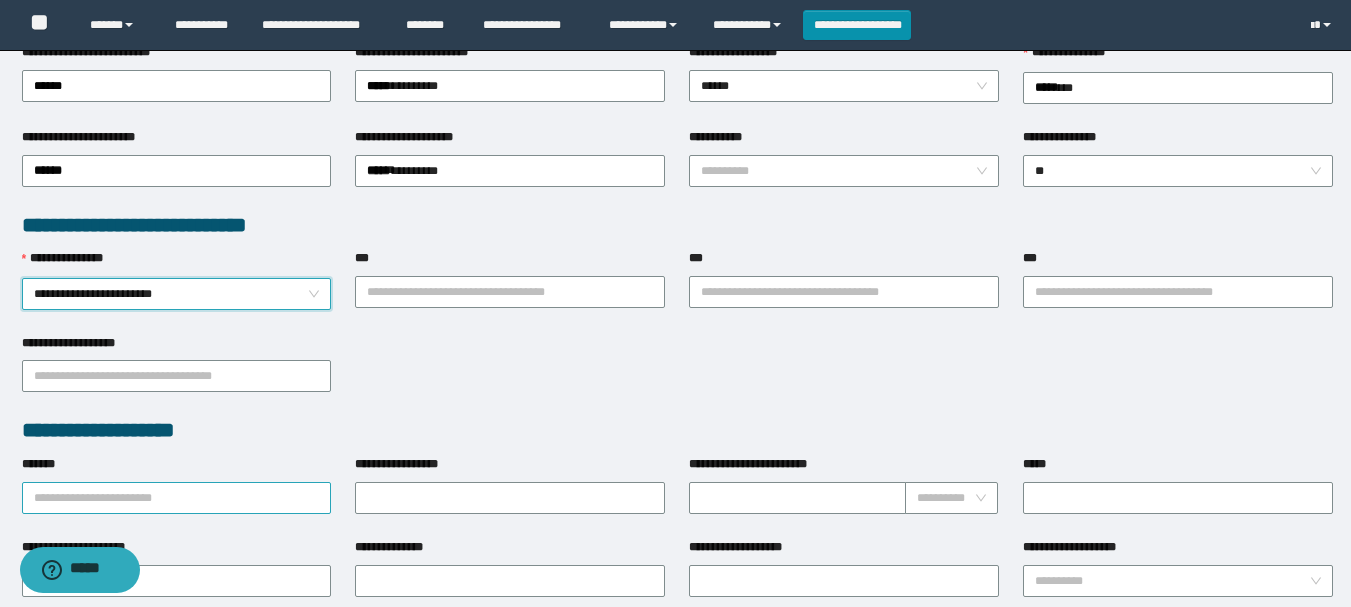 click on "*******" at bounding box center (177, 498) 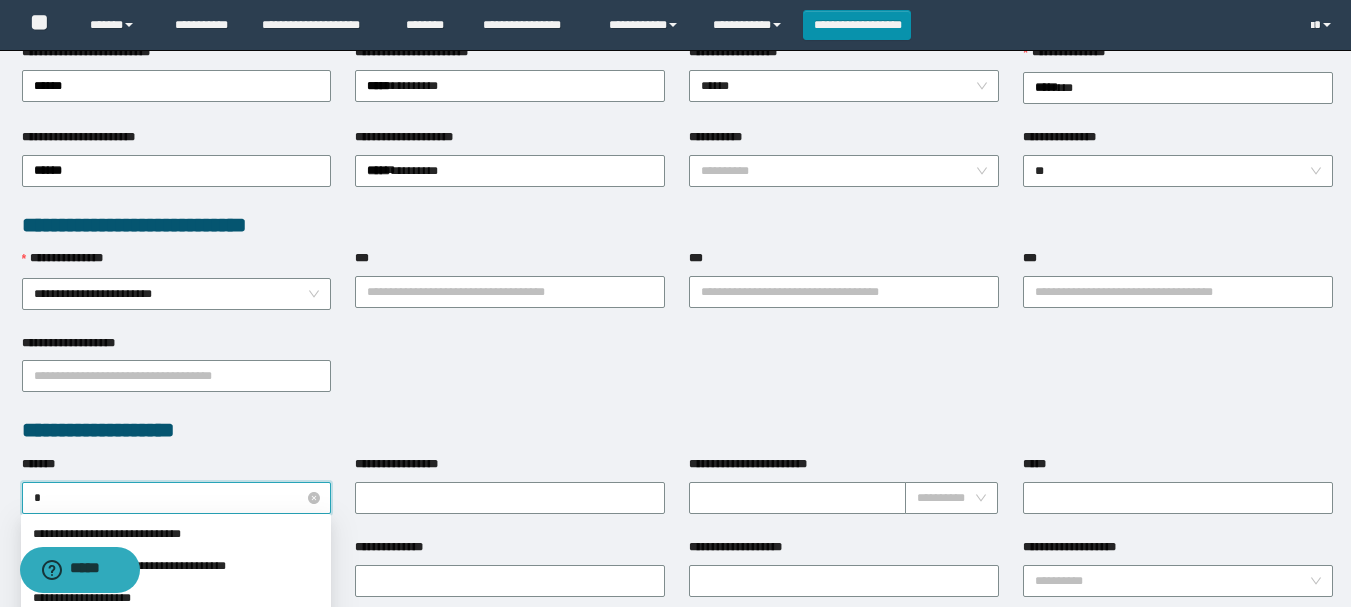 type on "**" 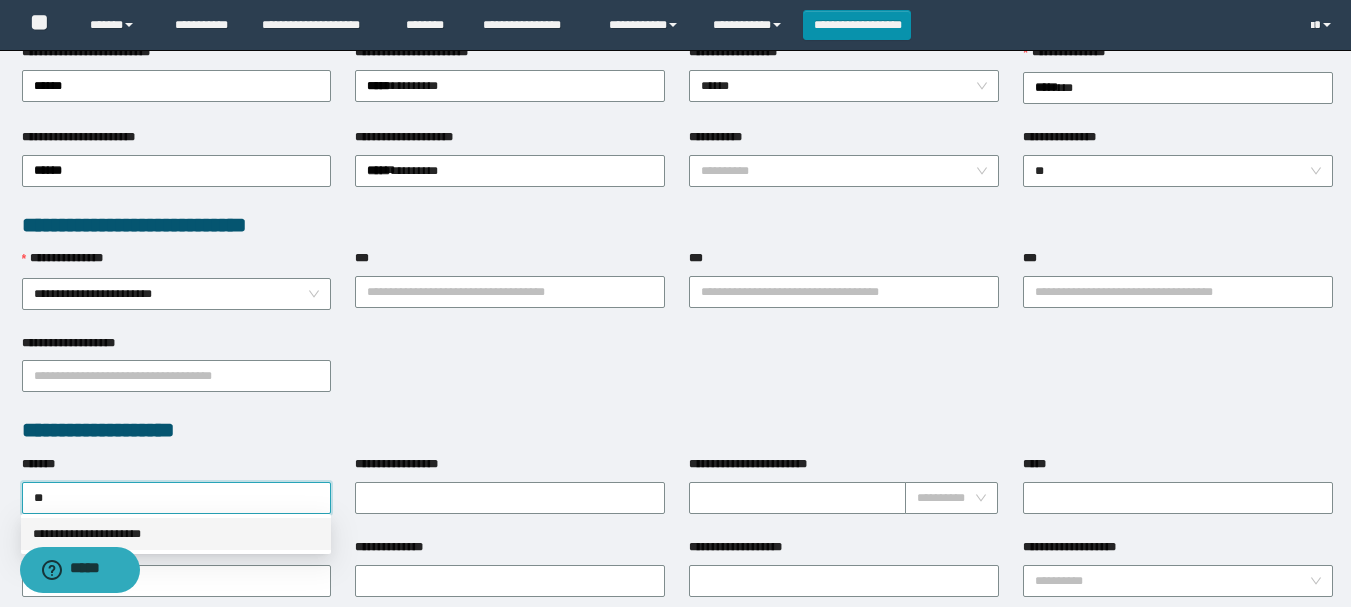 click on "**********" at bounding box center [176, 534] 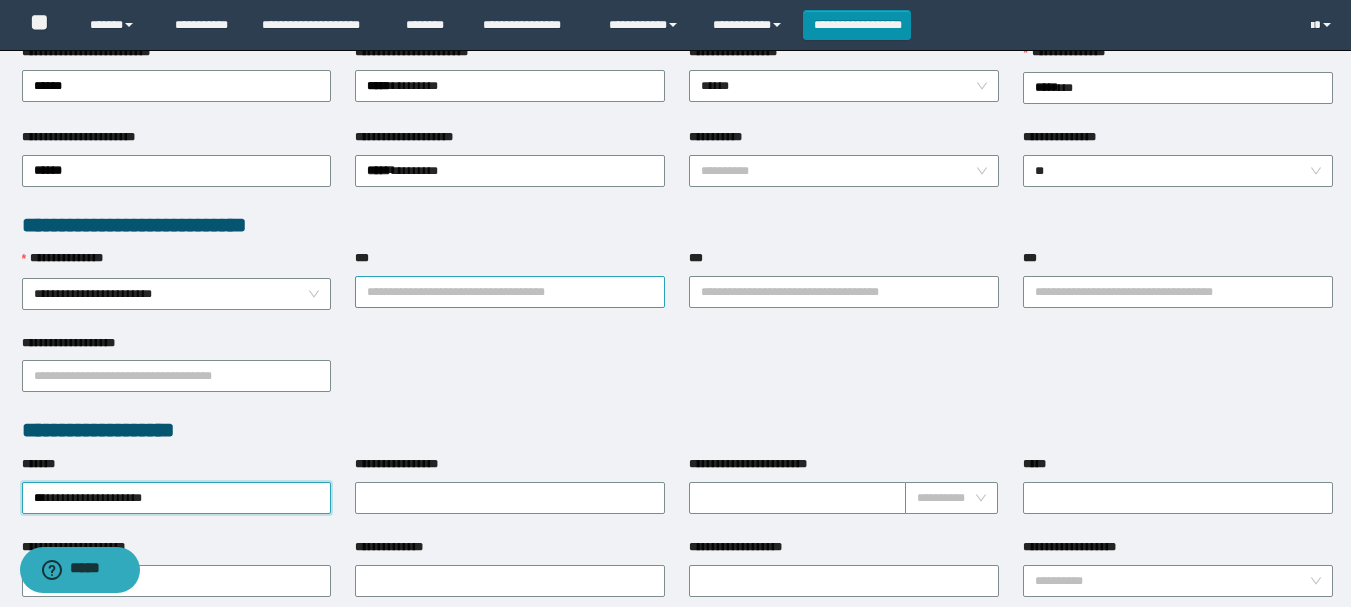 click on "***" at bounding box center (510, 292) 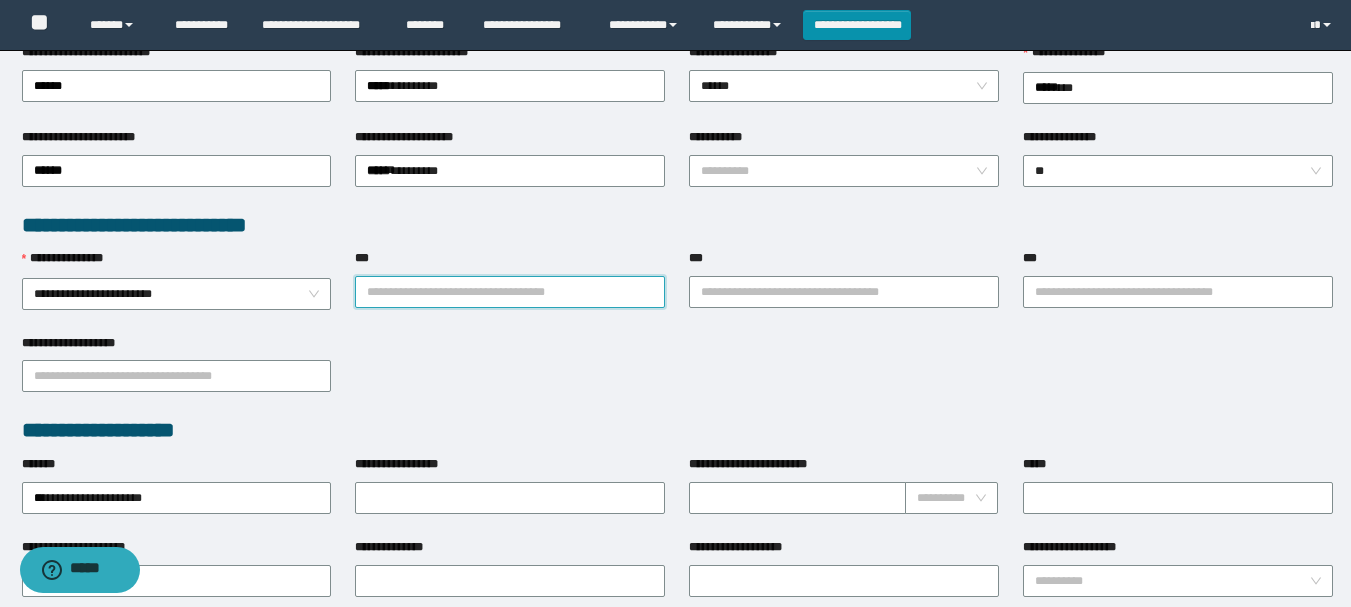 click on "***" at bounding box center [510, 292] 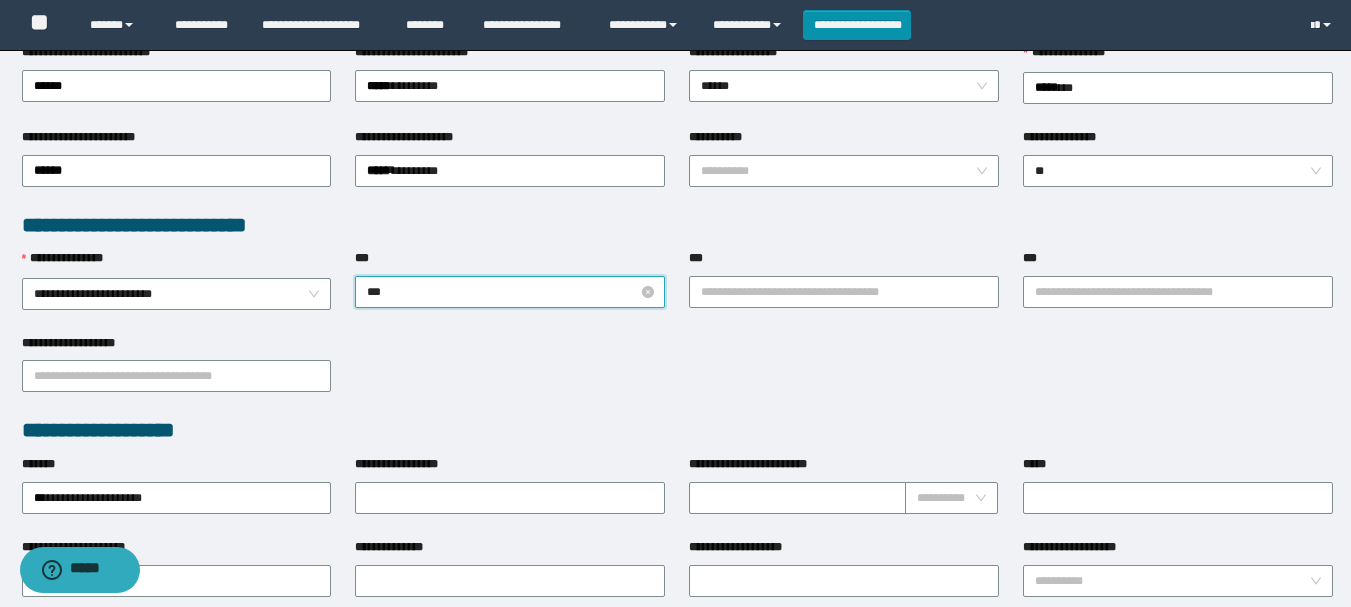 type on "****" 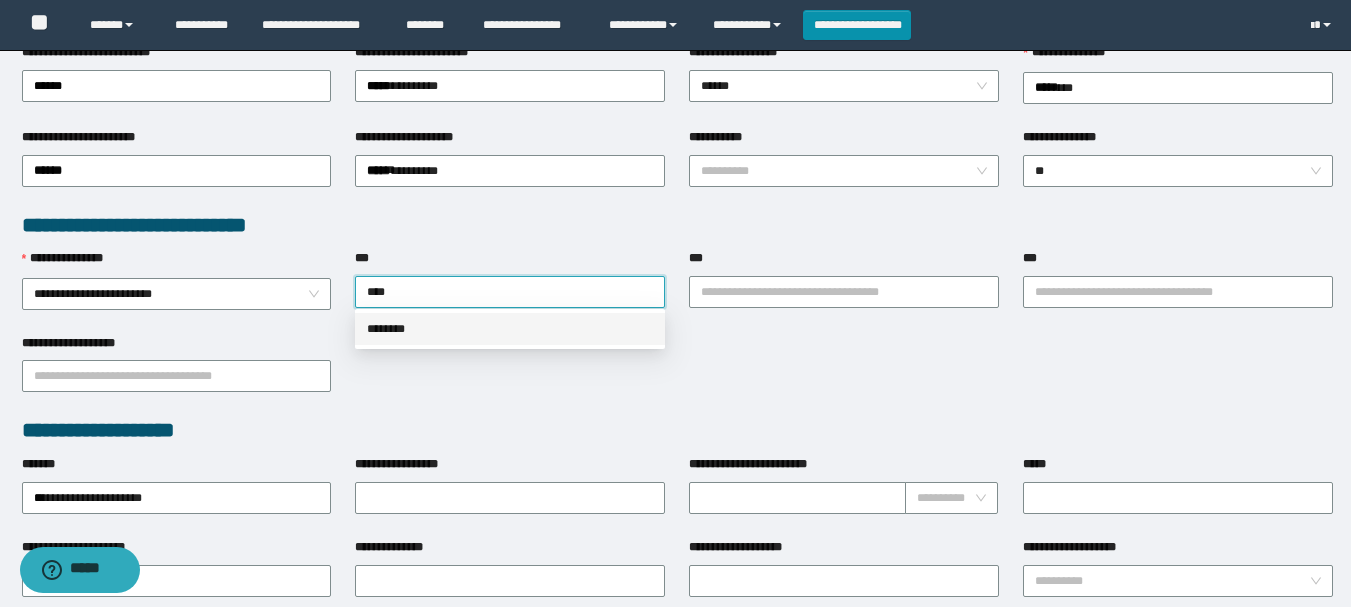 click on "********" at bounding box center (510, 329) 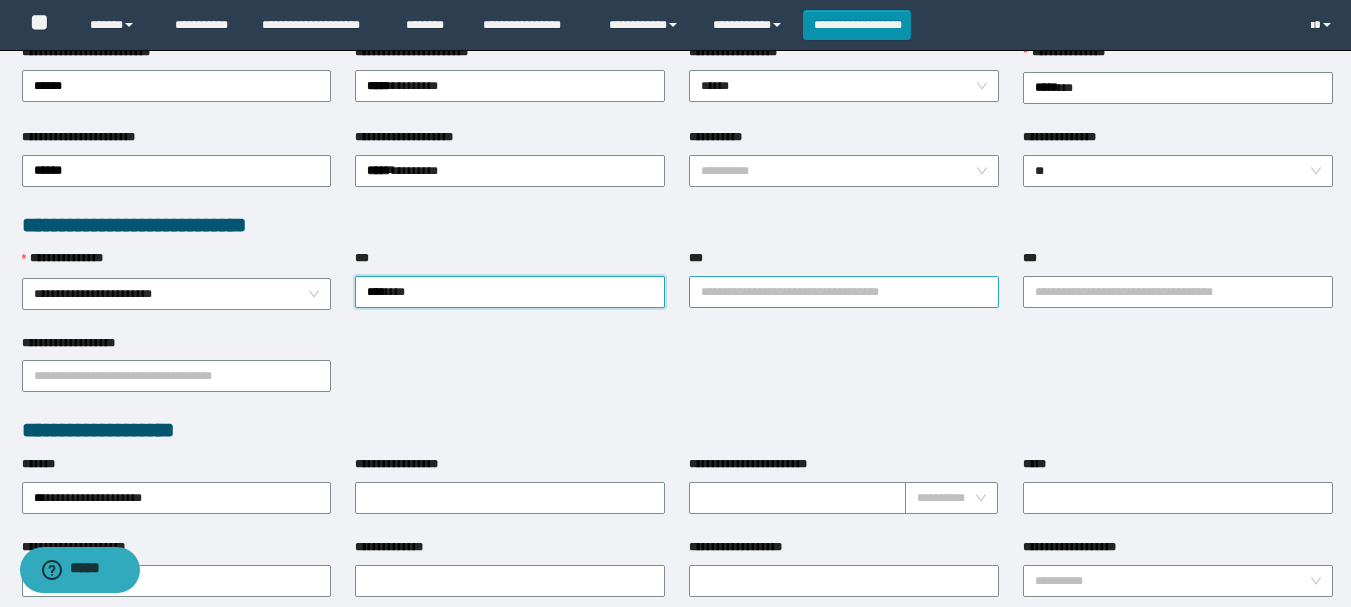 click on "***" at bounding box center [844, 292] 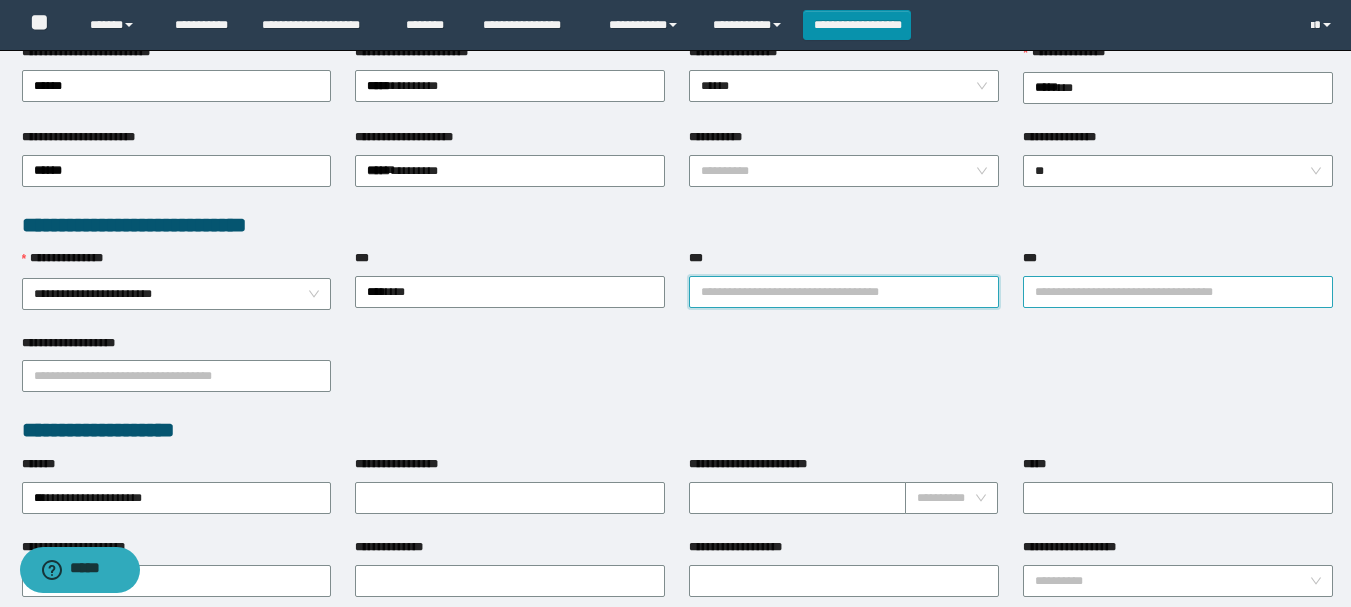 click on "***" at bounding box center [1178, 292] 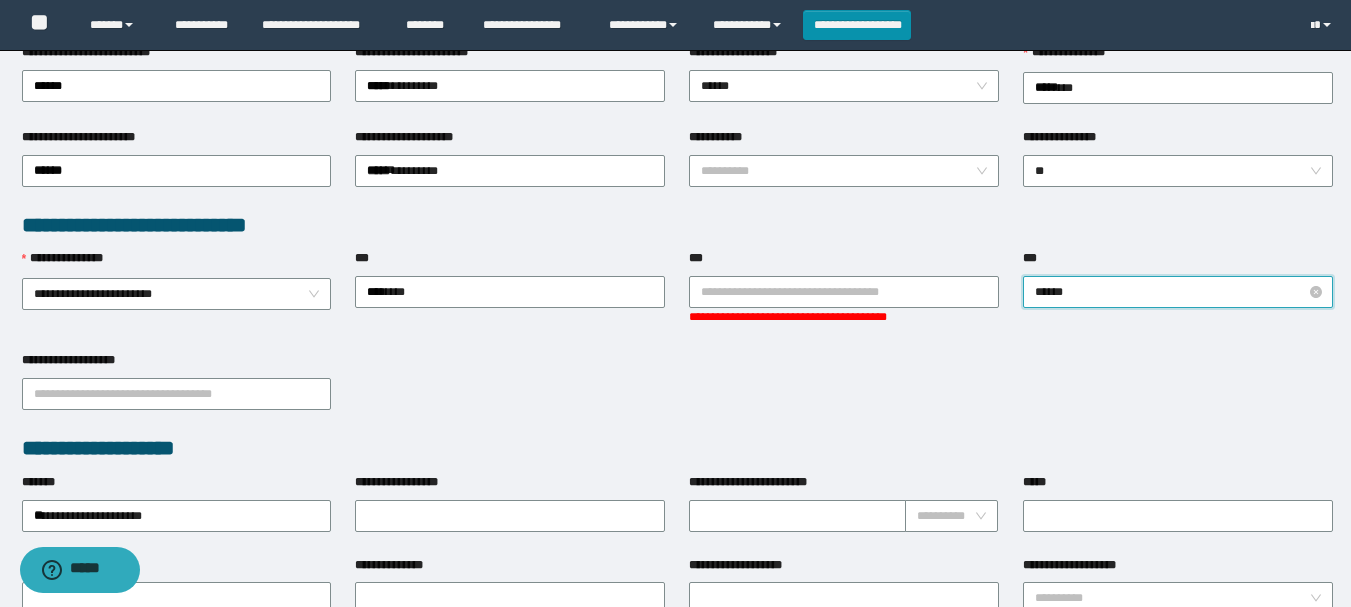 type on "*******" 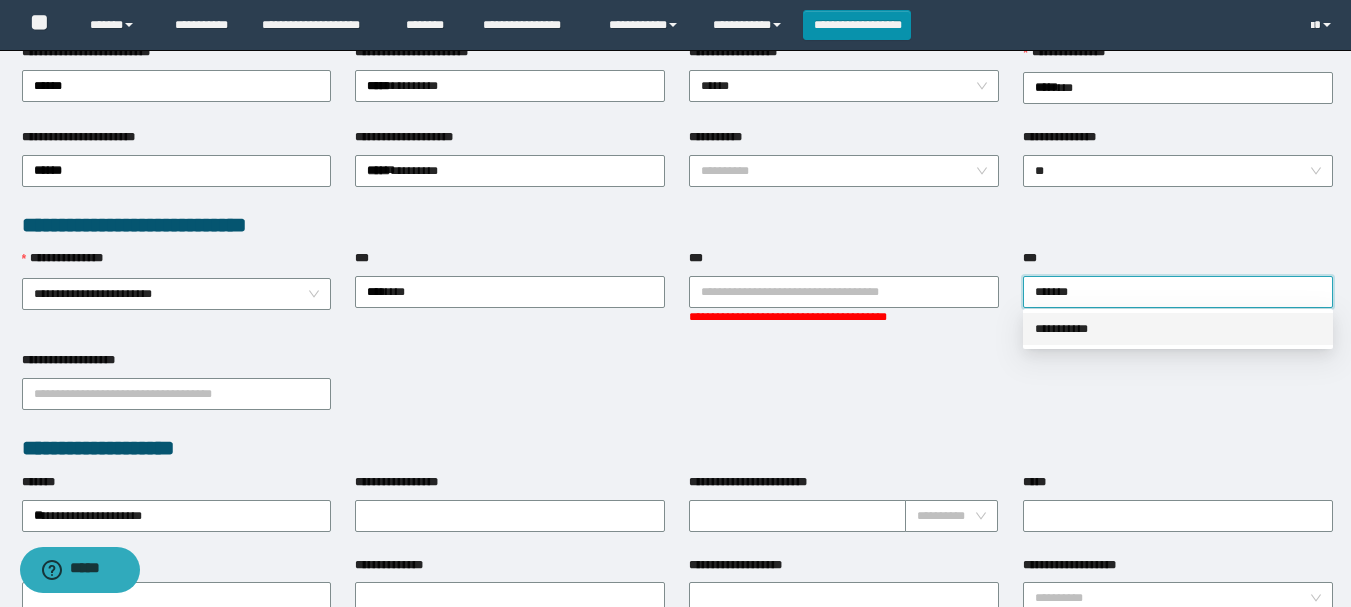 click on "**********" at bounding box center (1178, 329) 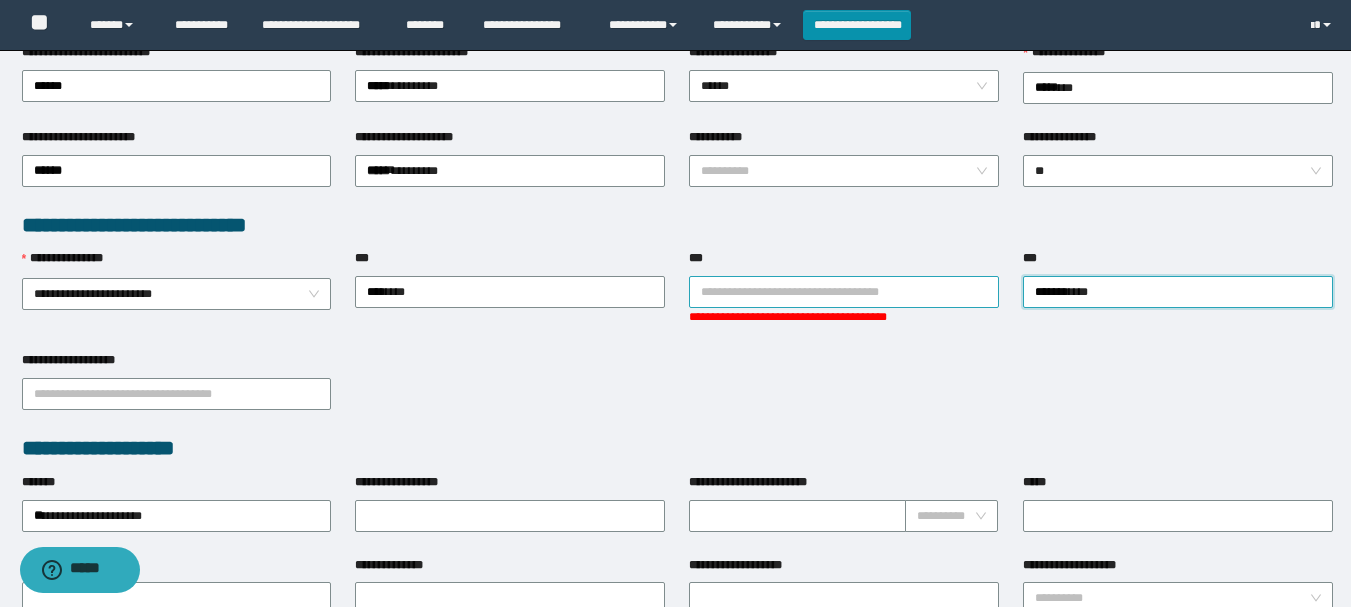 click on "***" at bounding box center [844, 292] 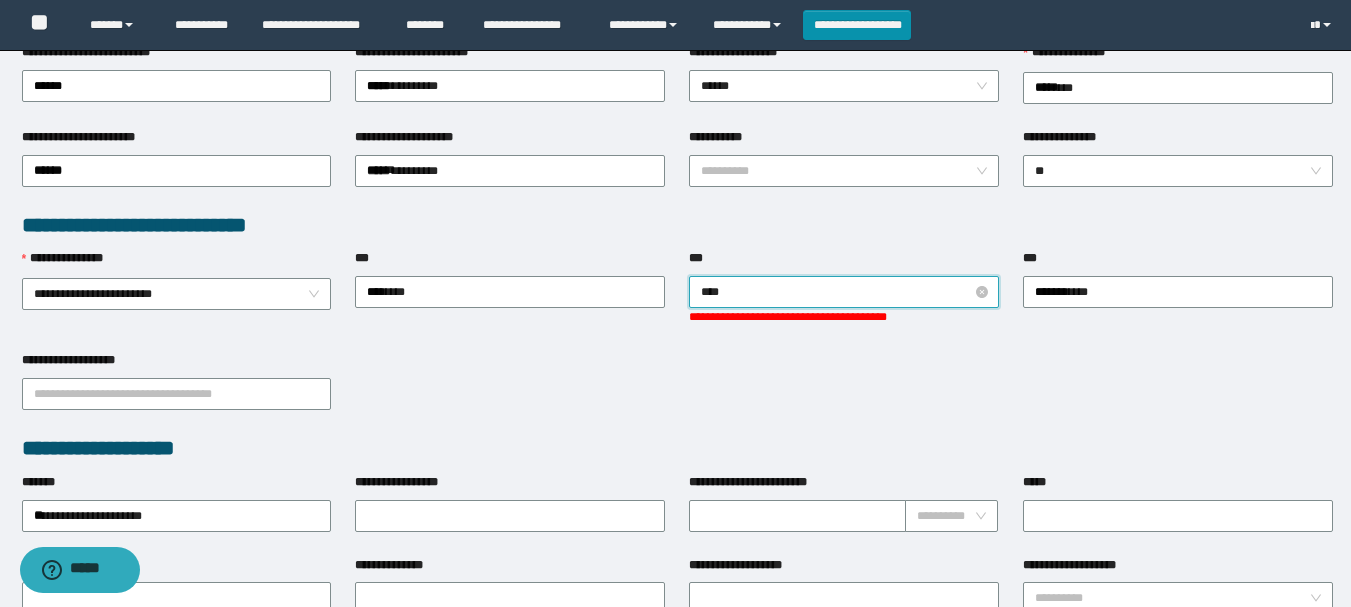 type on "*****" 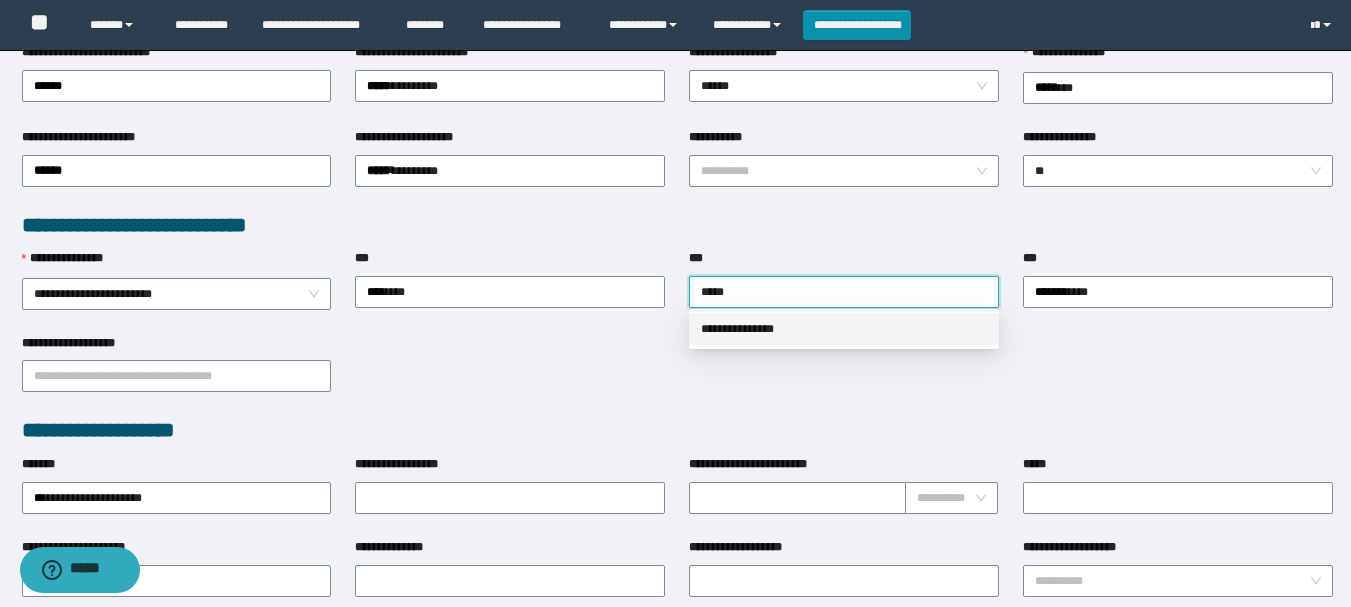 click on "**********" at bounding box center [844, 329] 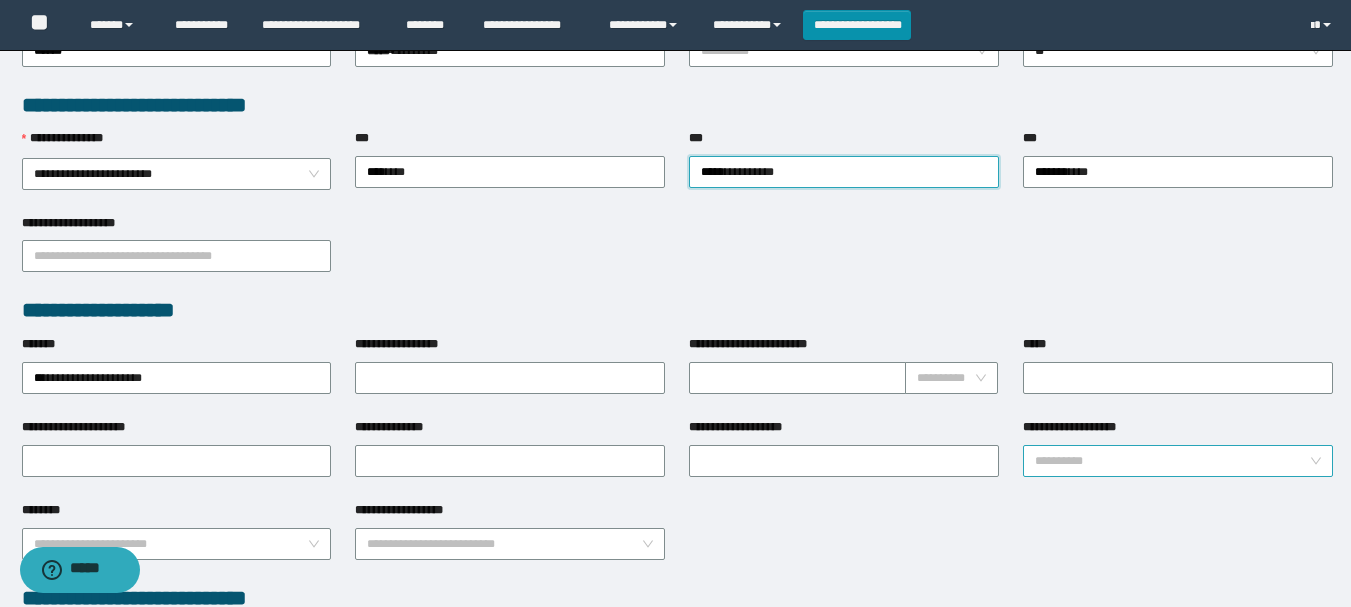 scroll, scrollTop: 600, scrollLeft: 0, axis: vertical 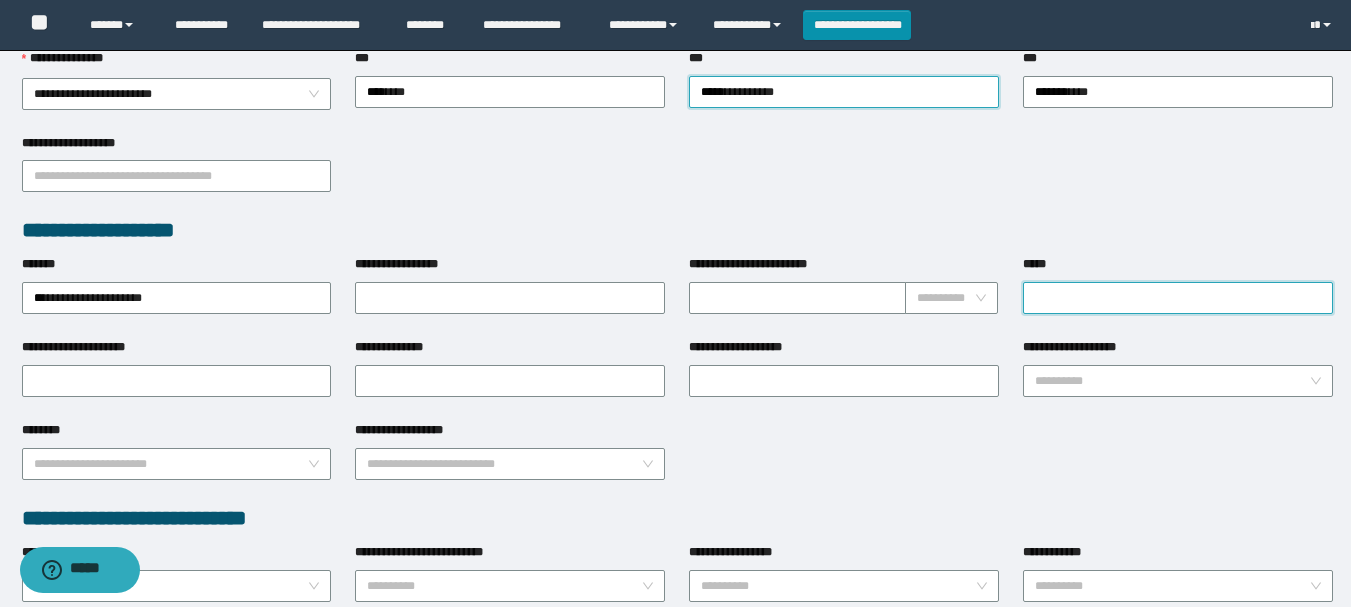 click on "*****" at bounding box center [1178, 298] 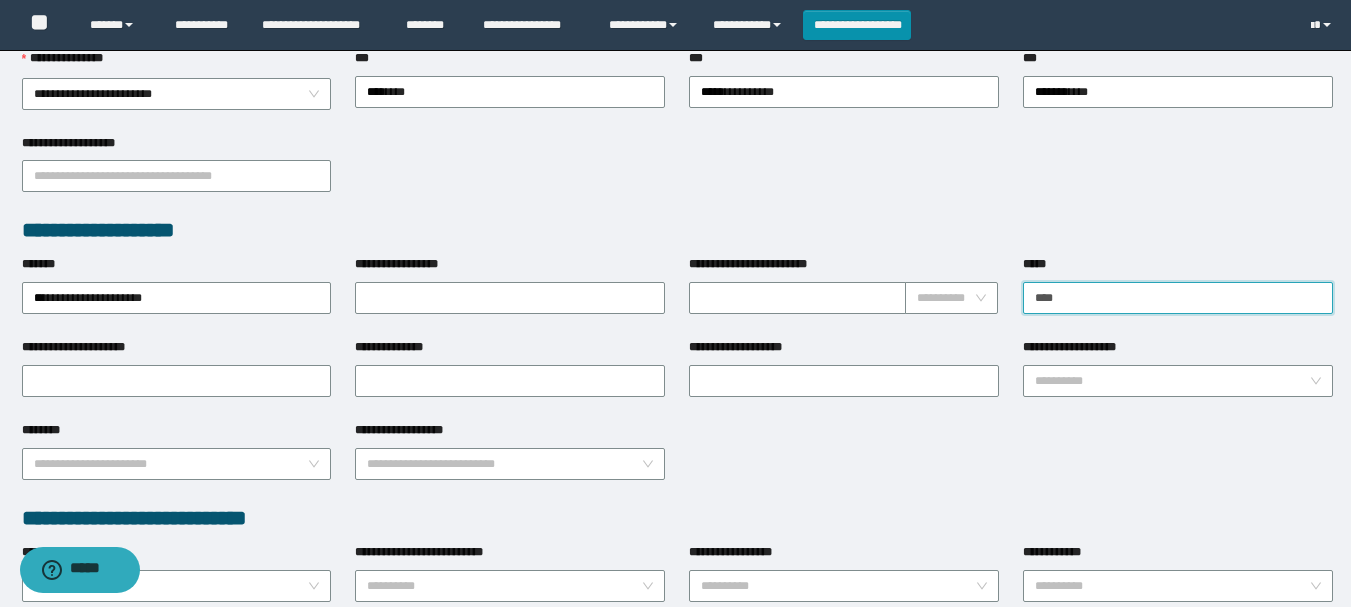 type on "********" 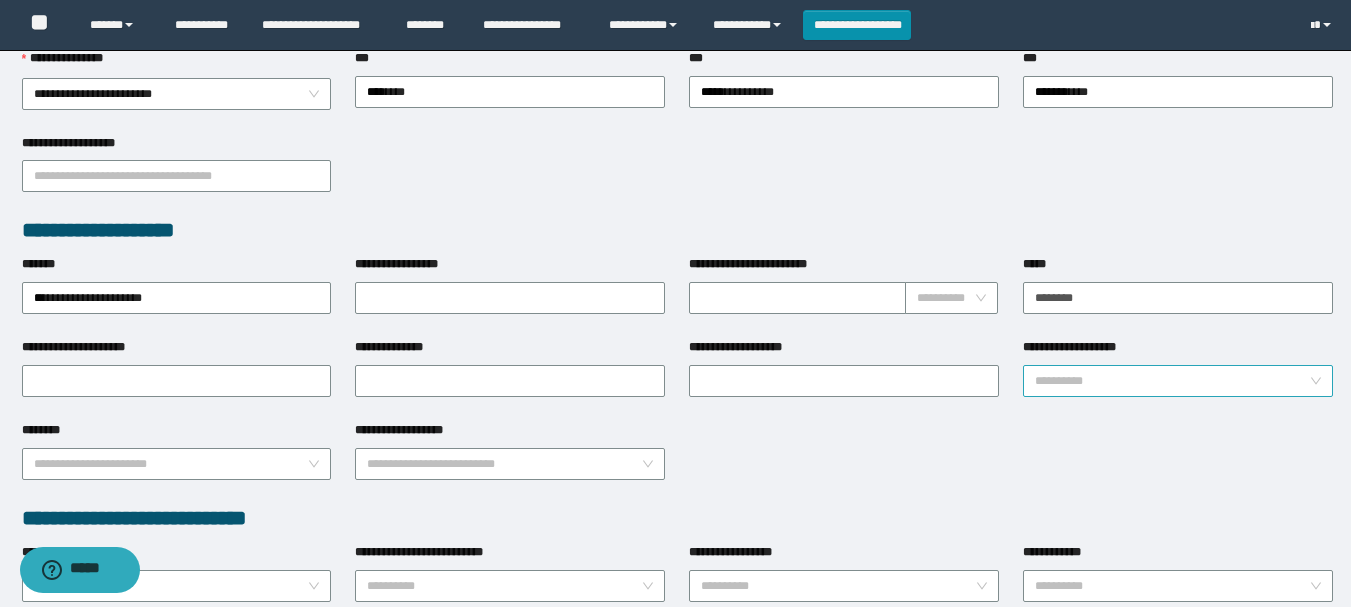 click on "**********" at bounding box center (1172, 381) 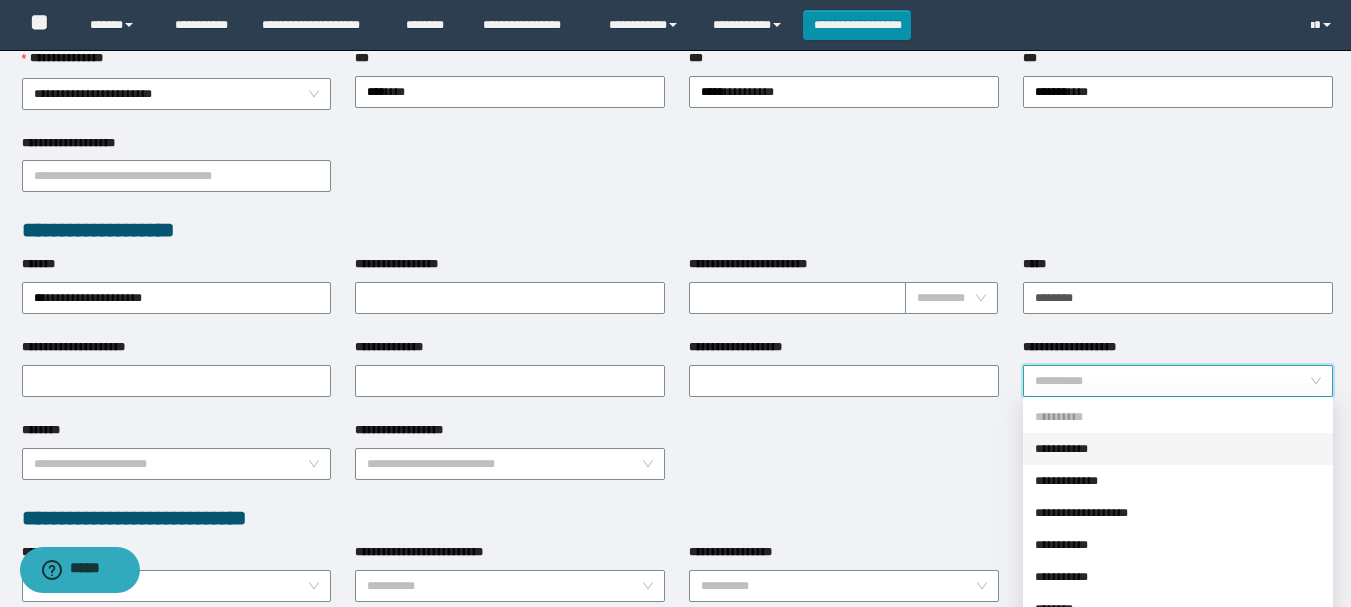 click on "**********" at bounding box center [1178, 449] 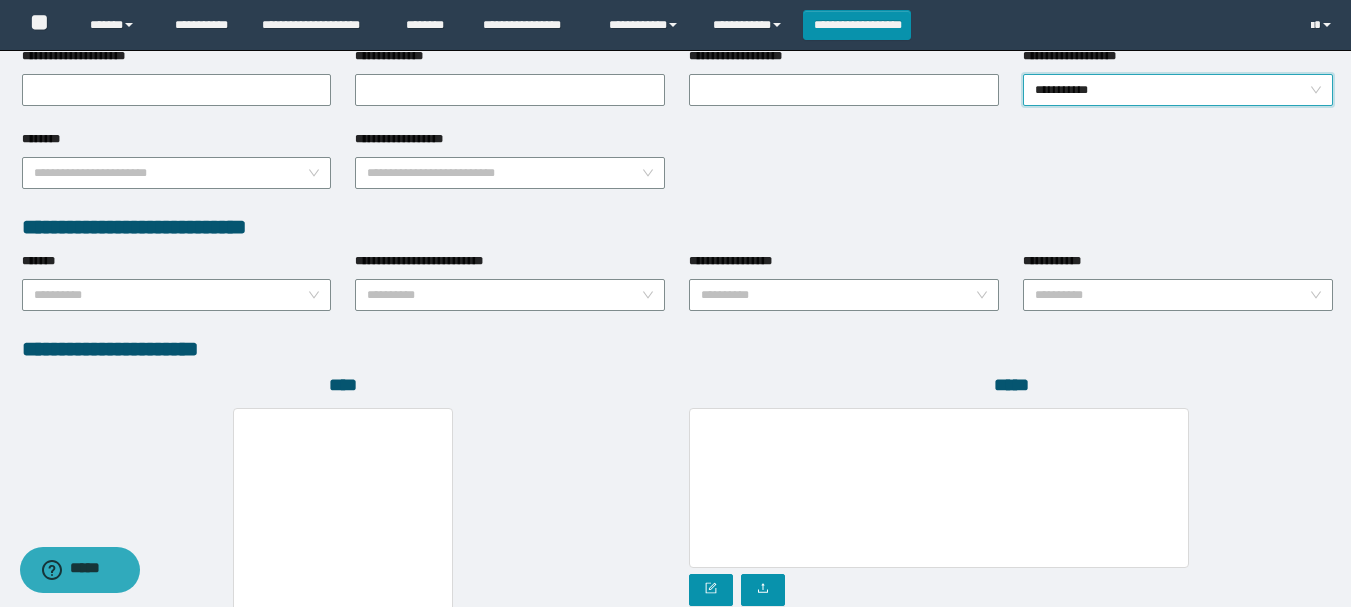 scroll, scrollTop: 1098, scrollLeft: 0, axis: vertical 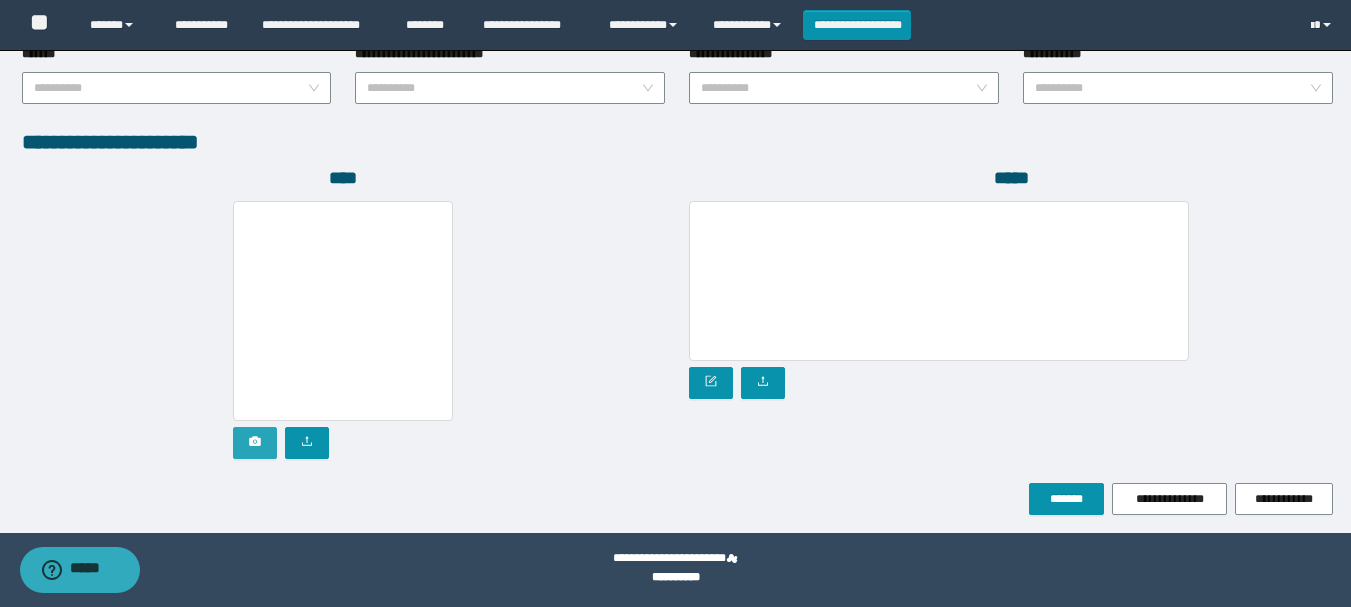 click at bounding box center (255, 443) 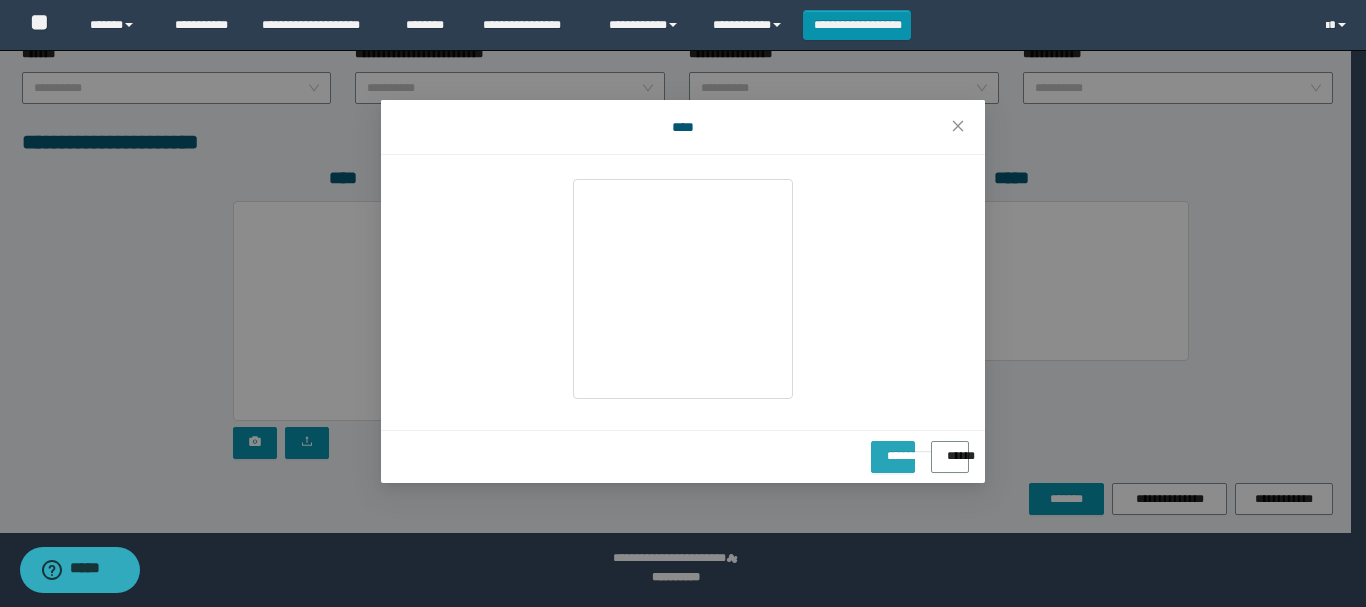 click on "**********" at bounding box center (893, 449) 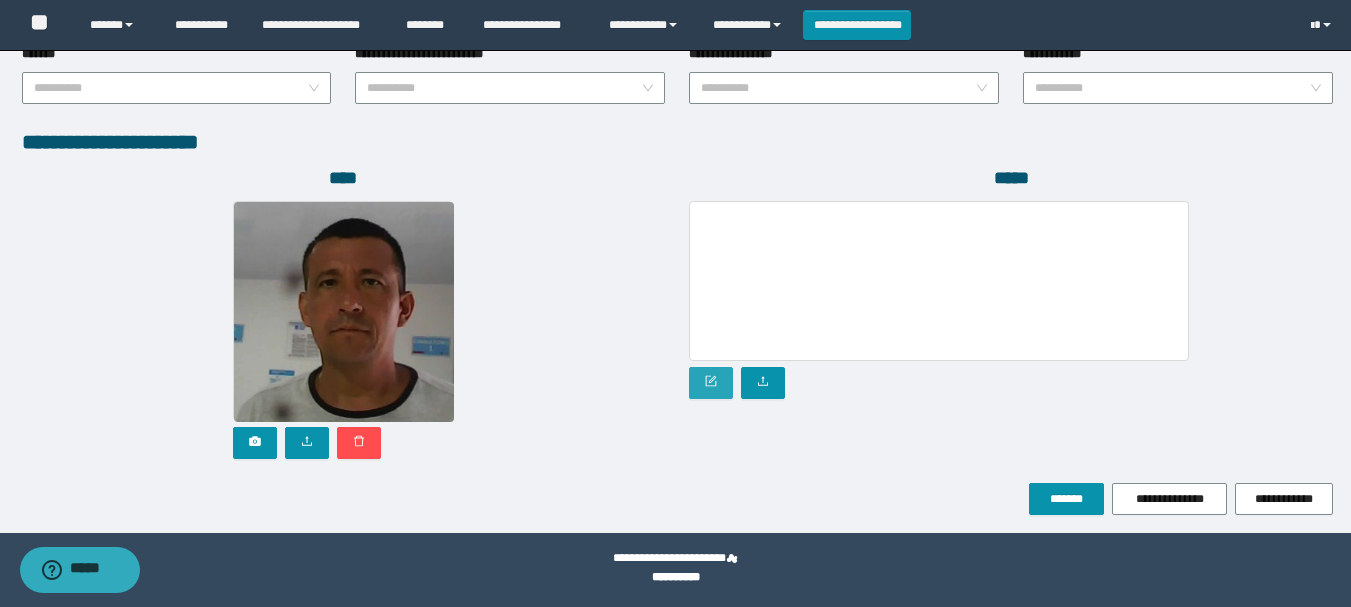 click at bounding box center [711, 383] 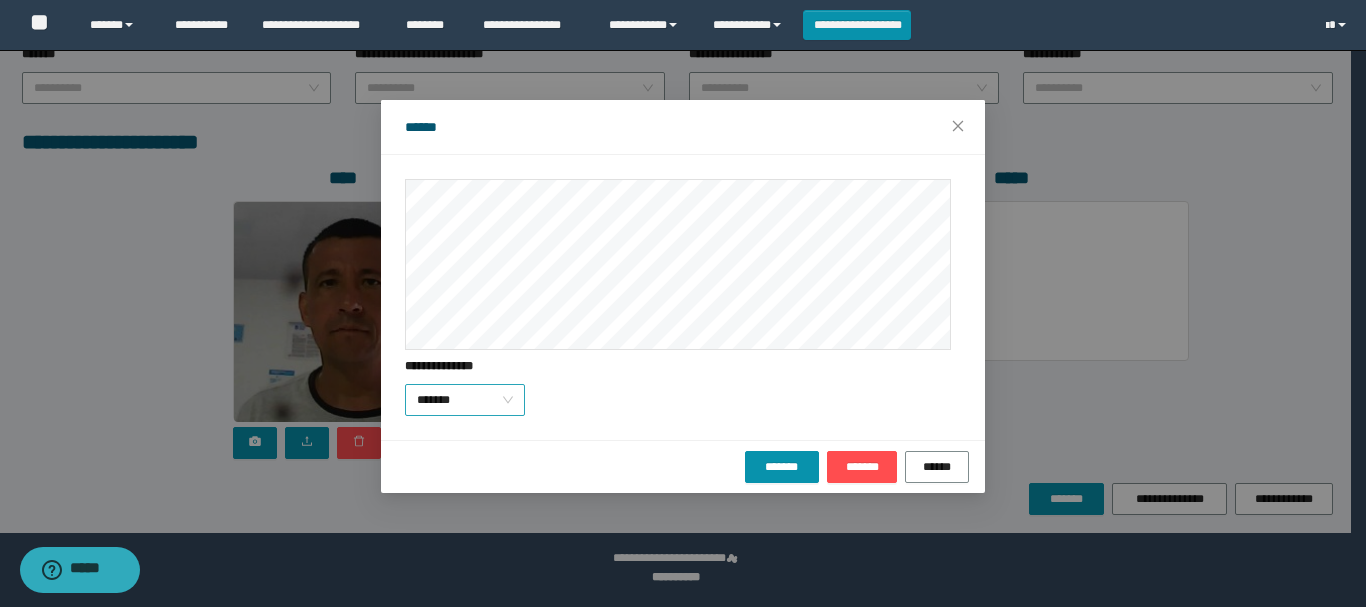 click on "*******" at bounding box center (465, 400) 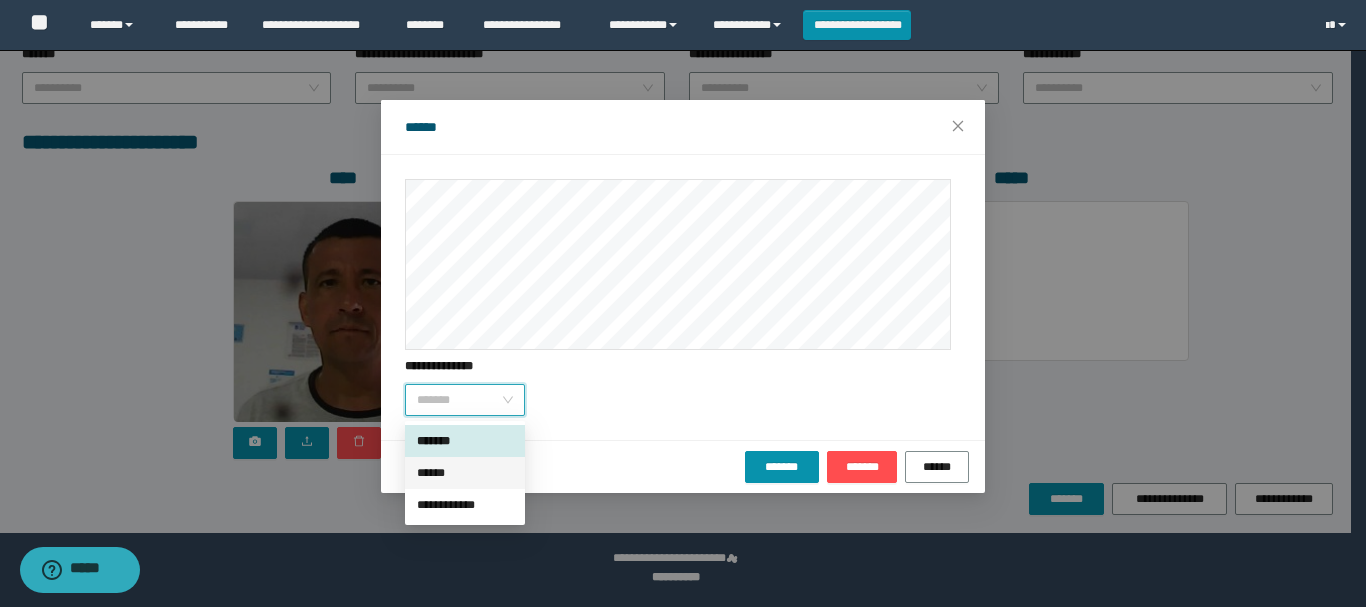 click on "******" at bounding box center (465, 473) 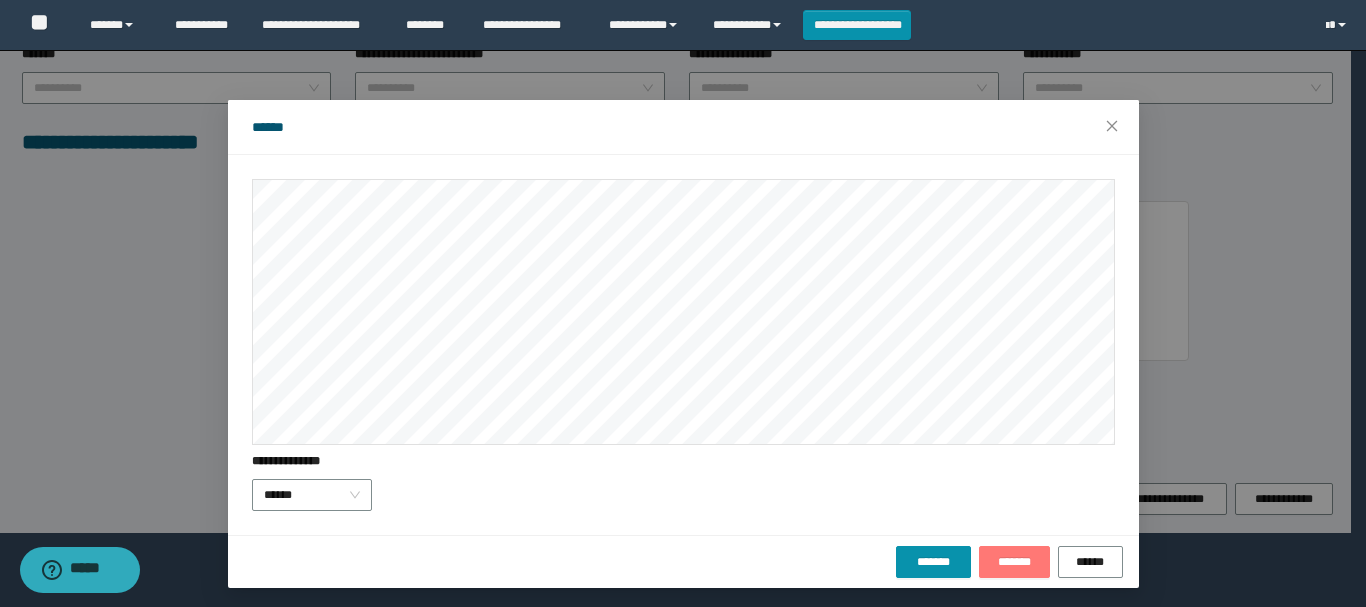 click on "*******" at bounding box center [1014, 562] 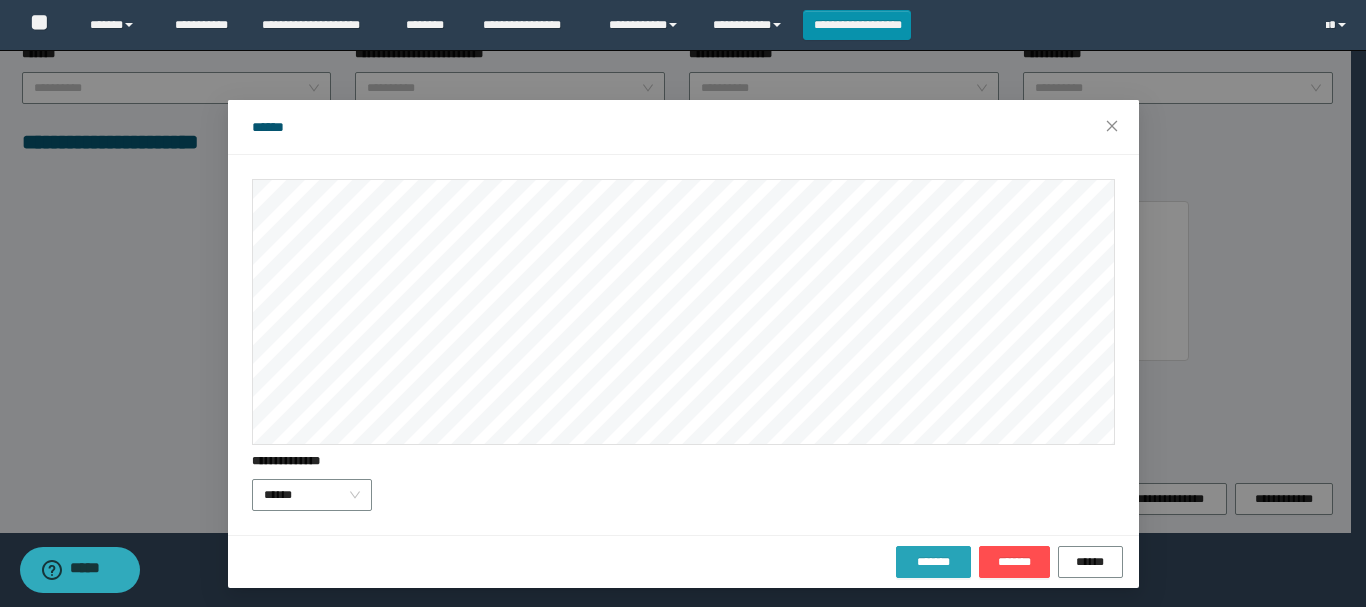 click on "*******" at bounding box center (933, 562) 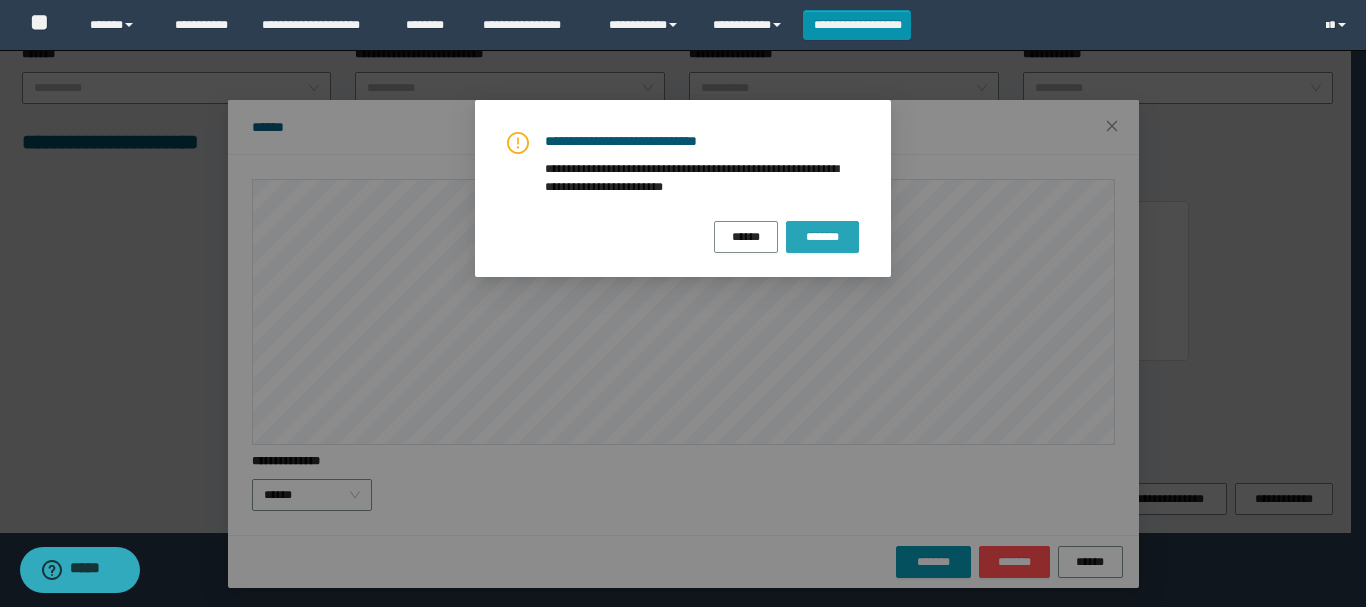 click on "*******" at bounding box center [822, 237] 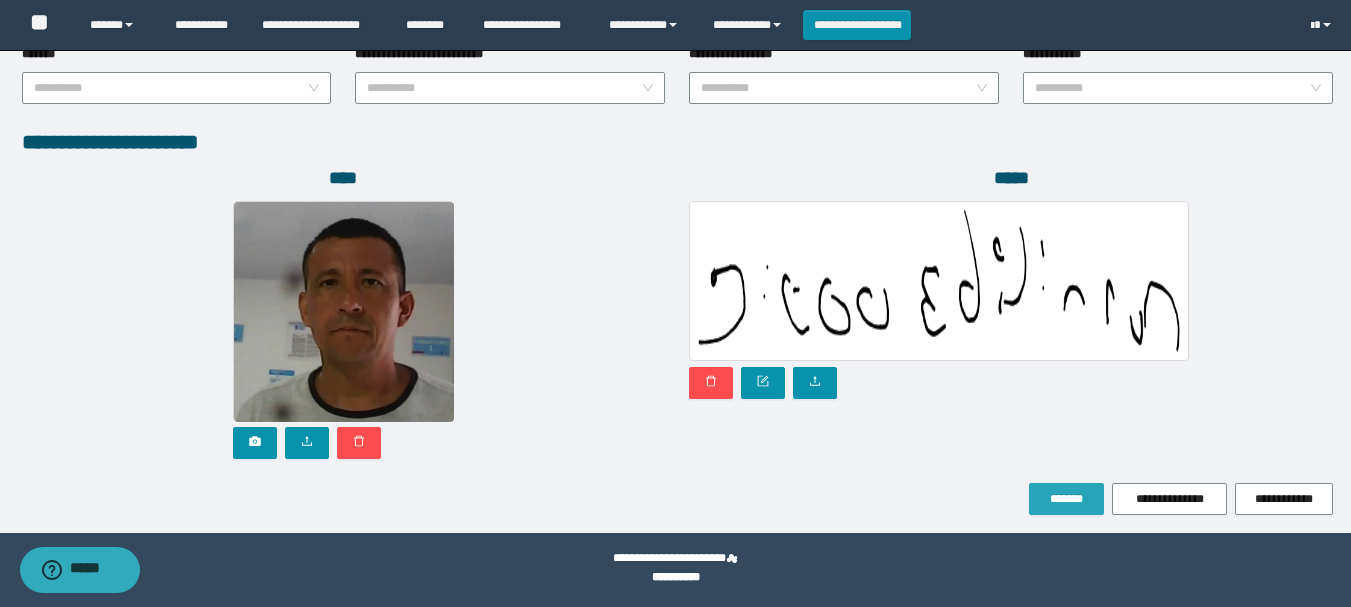 click on "*******" at bounding box center [1066, 499] 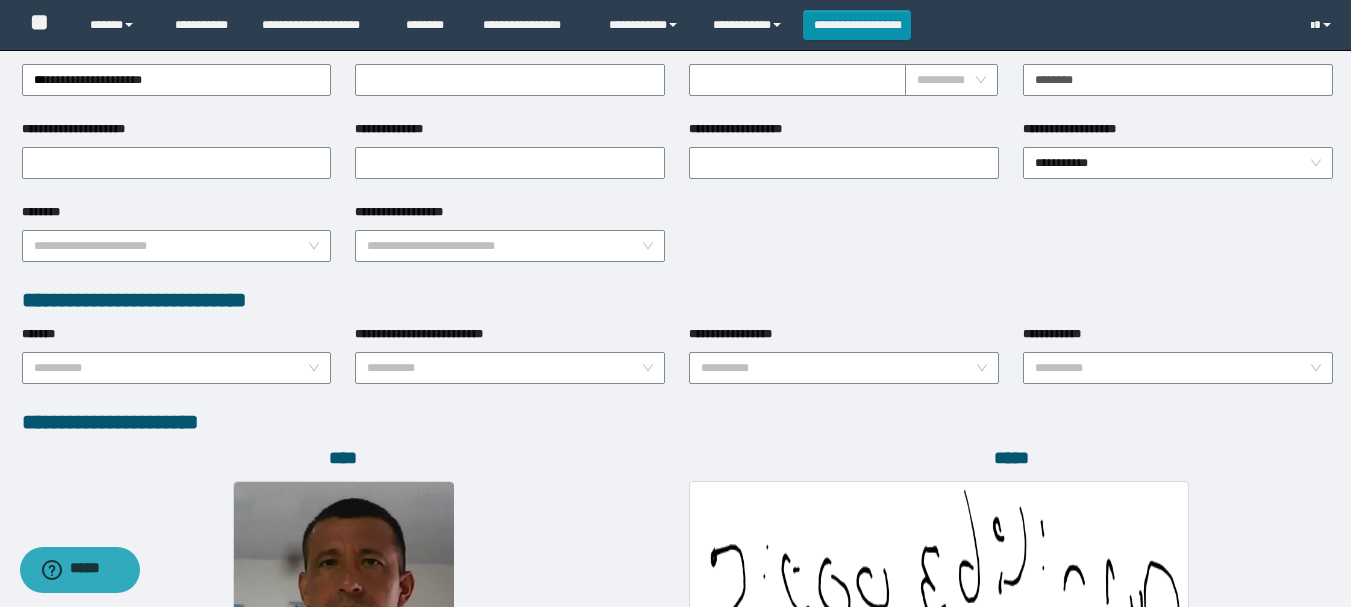 scroll, scrollTop: 798, scrollLeft: 0, axis: vertical 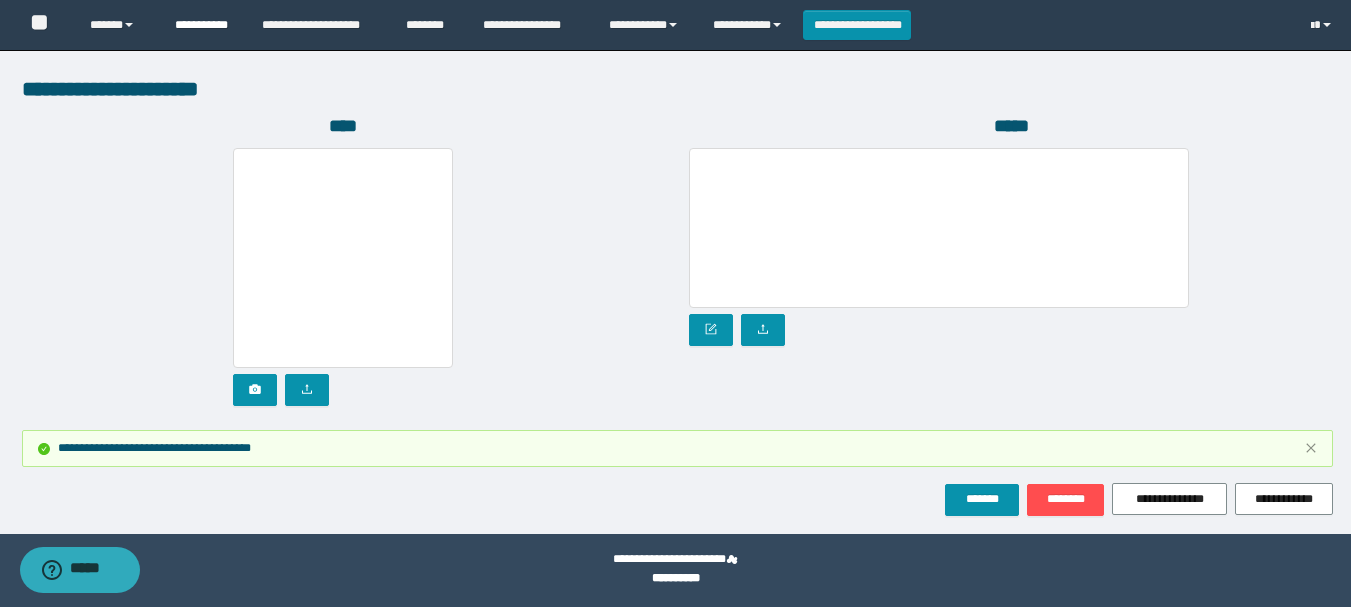 click on "**********" at bounding box center (203, 25) 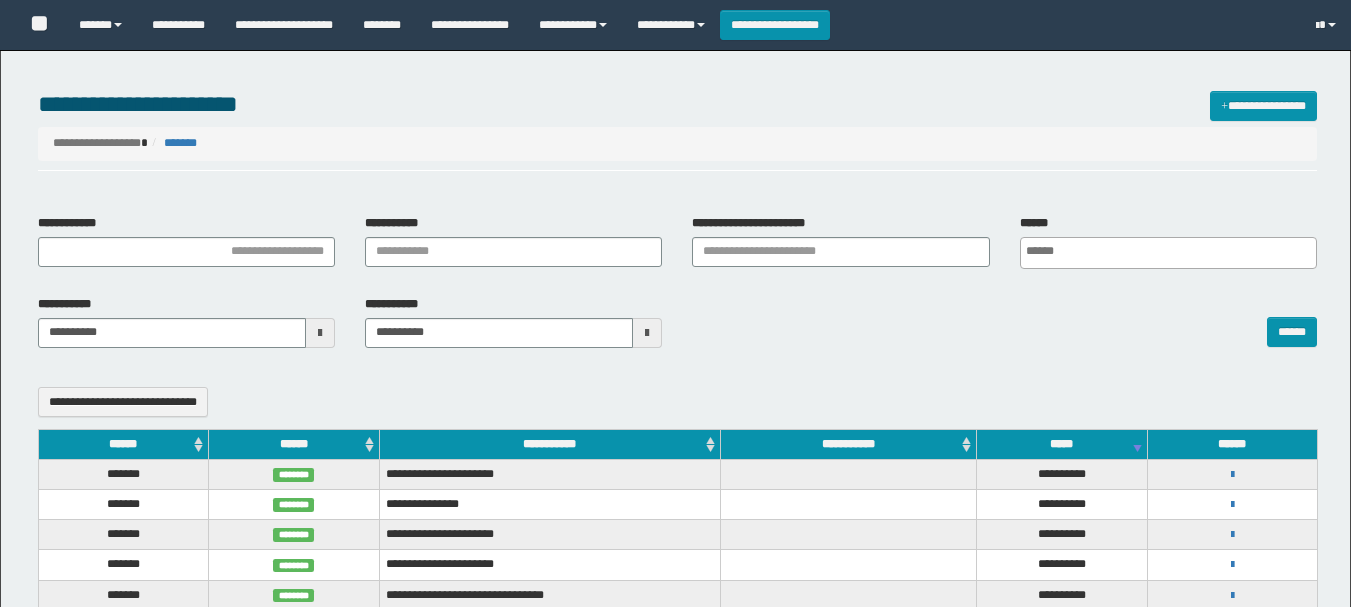 select 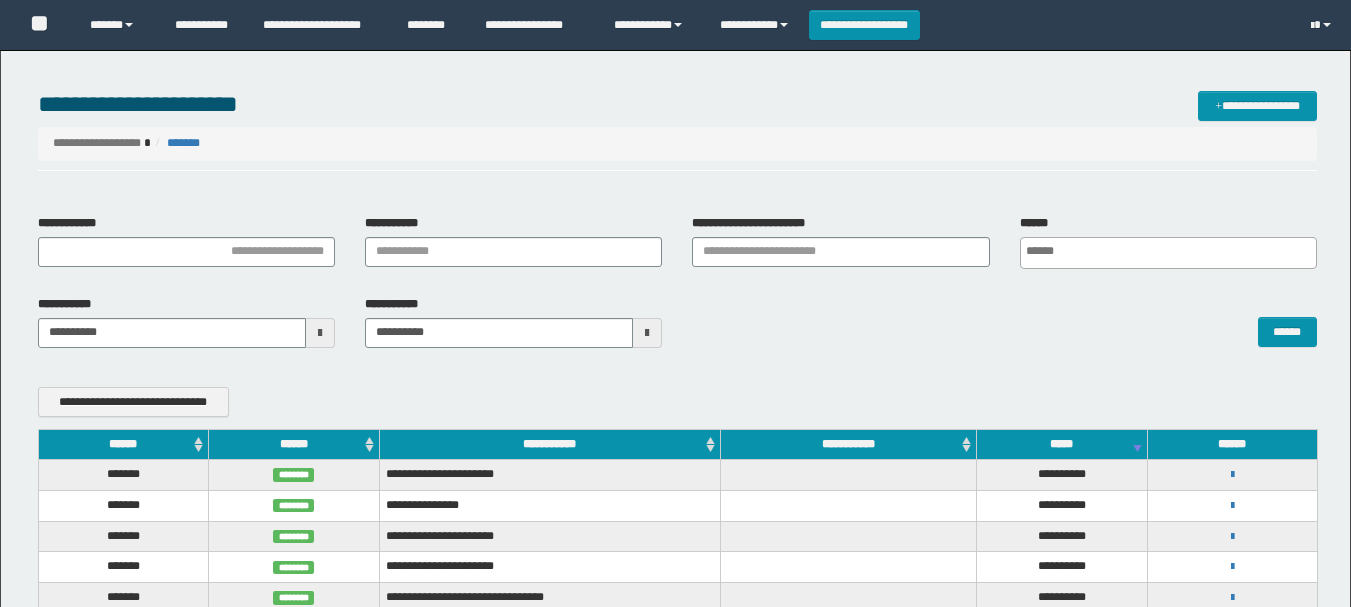 scroll, scrollTop: 0, scrollLeft: 0, axis: both 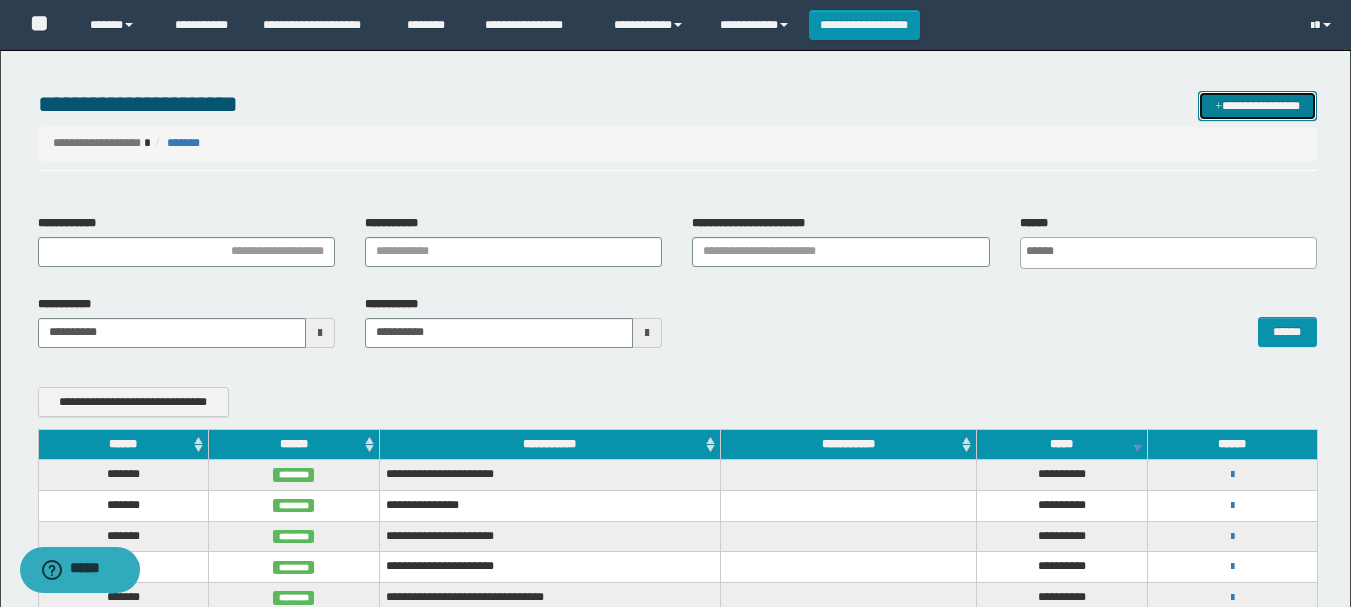 click on "**********" at bounding box center (1257, 106) 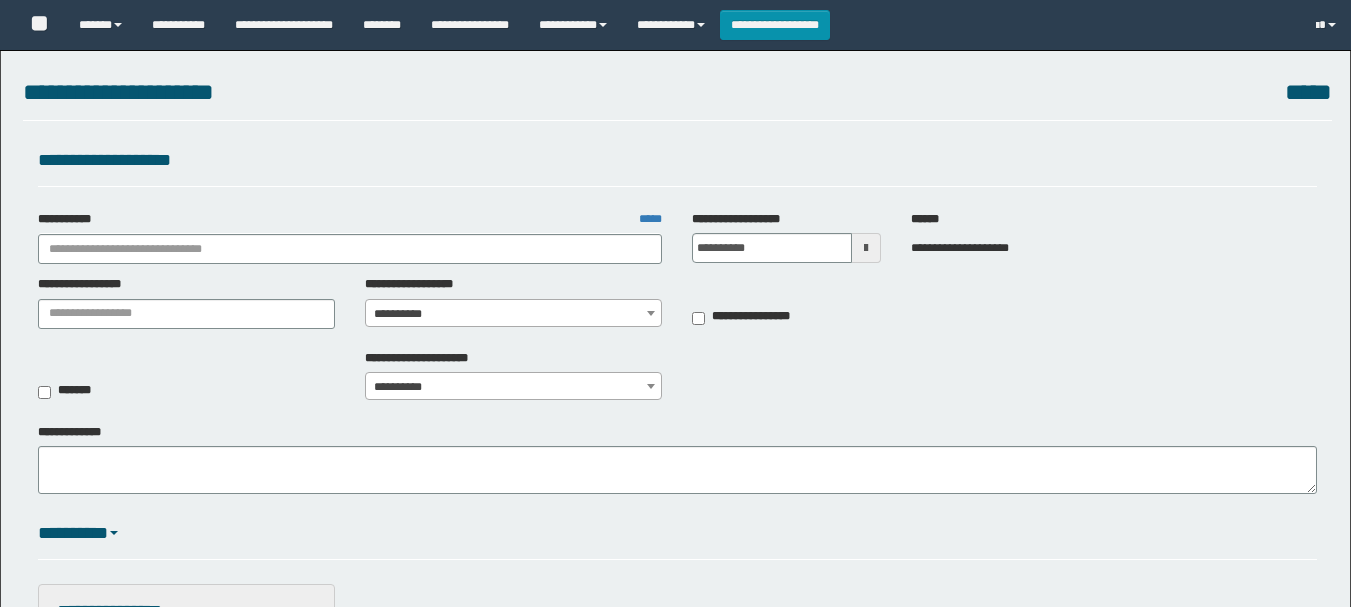 scroll, scrollTop: 0, scrollLeft: 0, axis: both 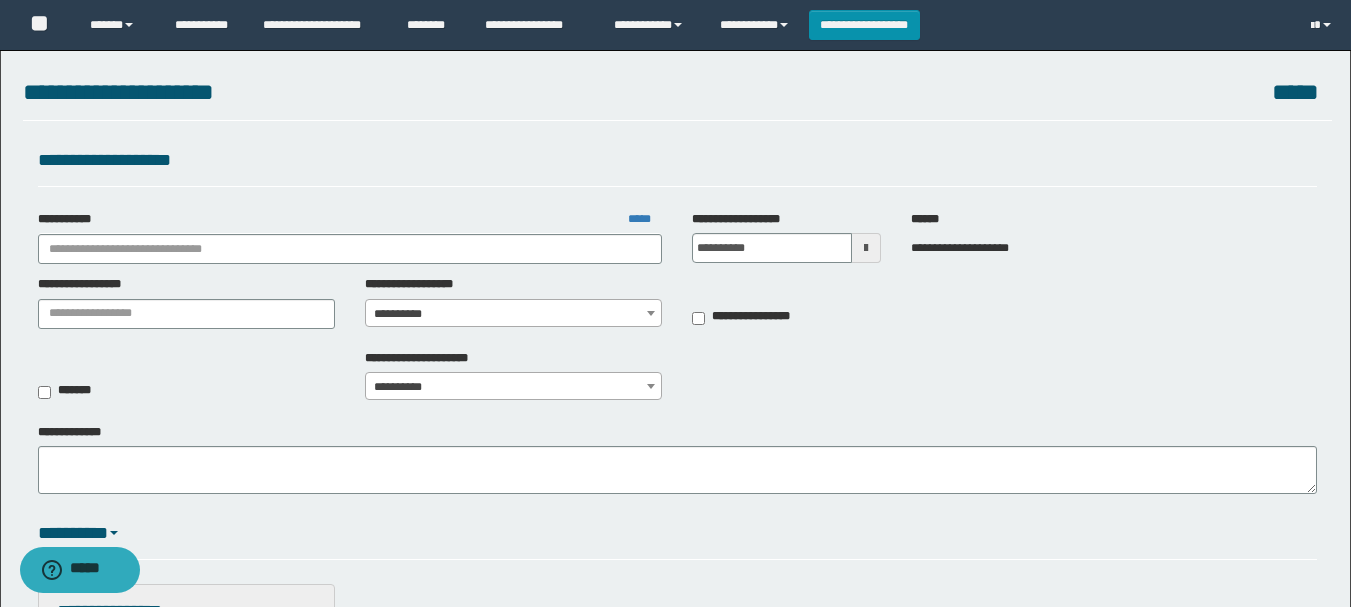 click on "**********" at bounding box center [350, 237] 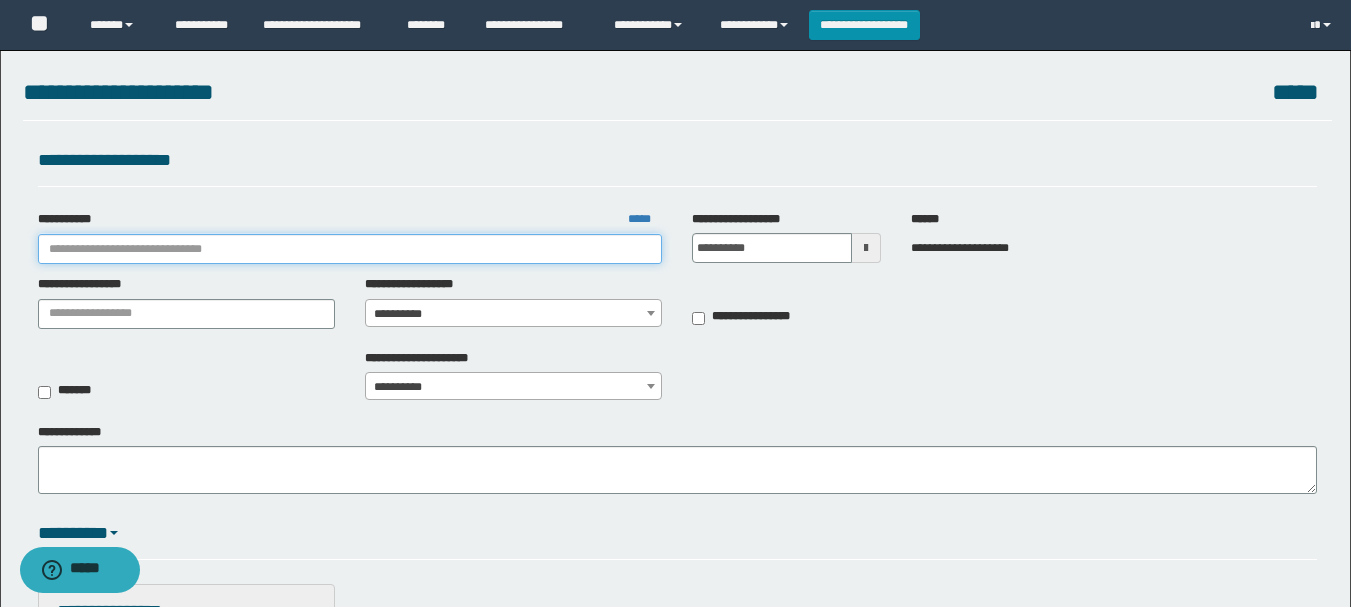 click on "**********" at bounding box center [350, 249] 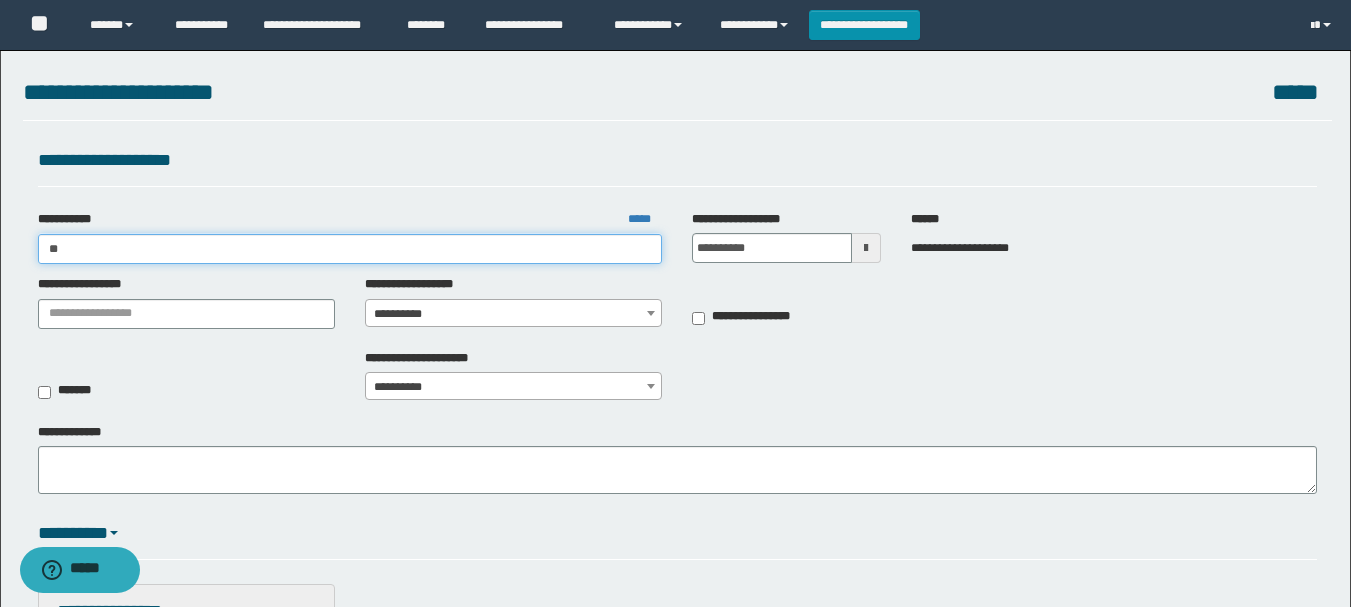 type on "***" 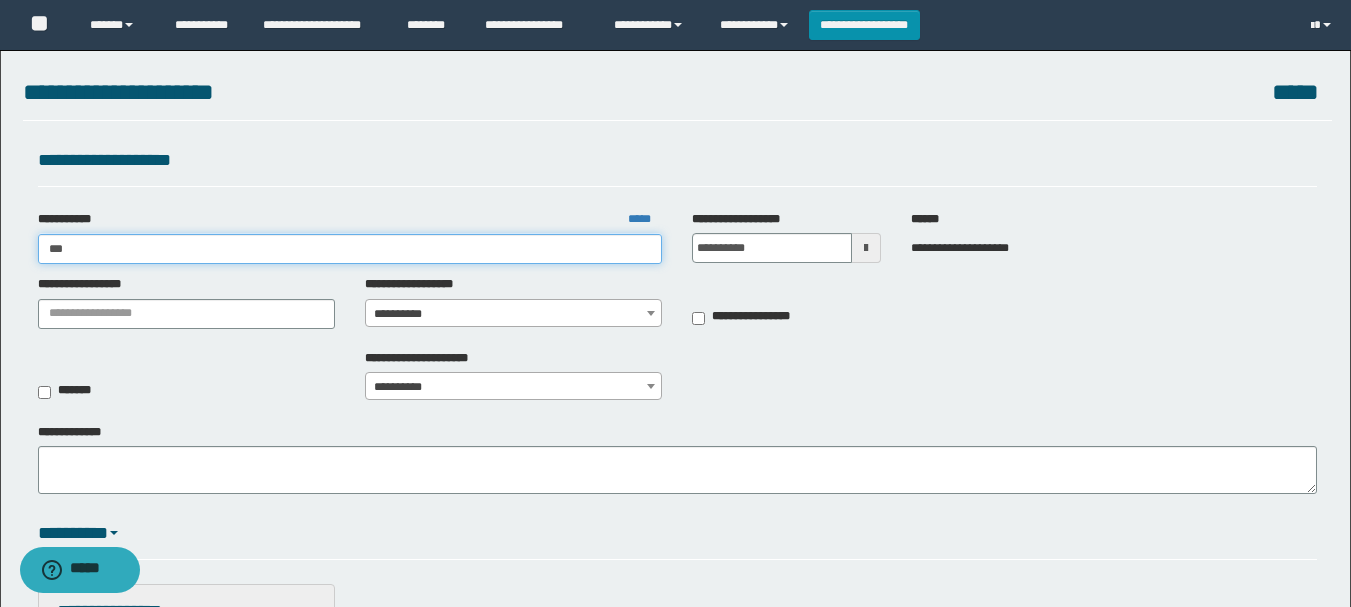 type on "***" 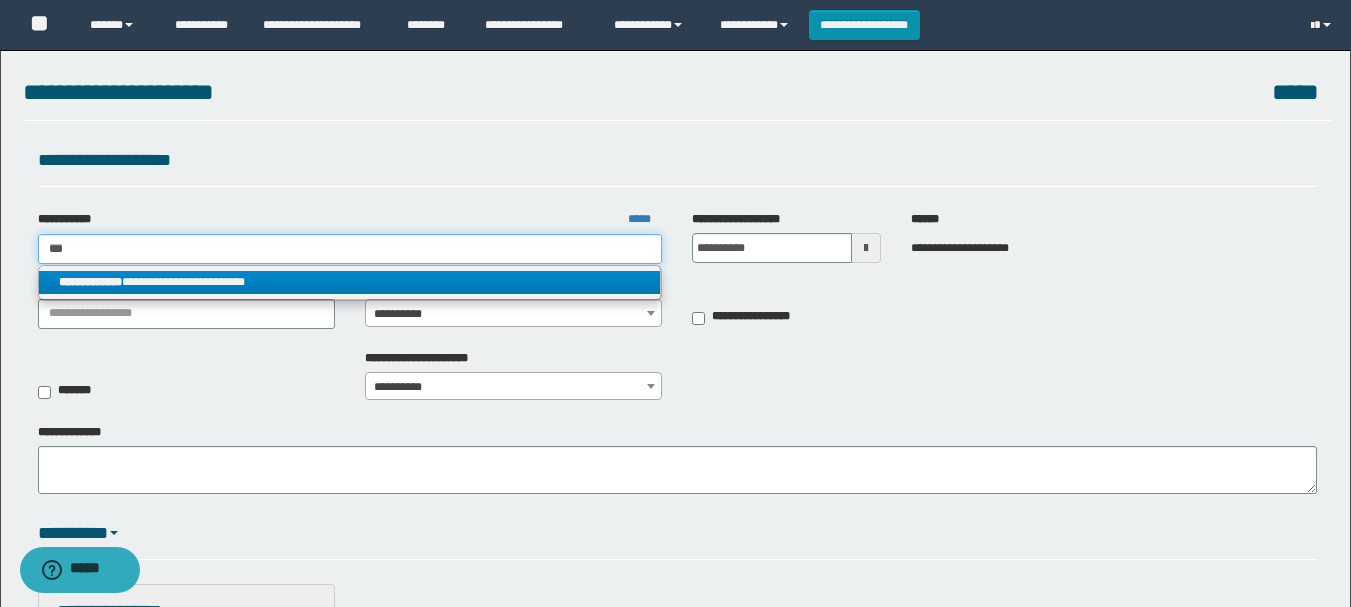 type on "***" 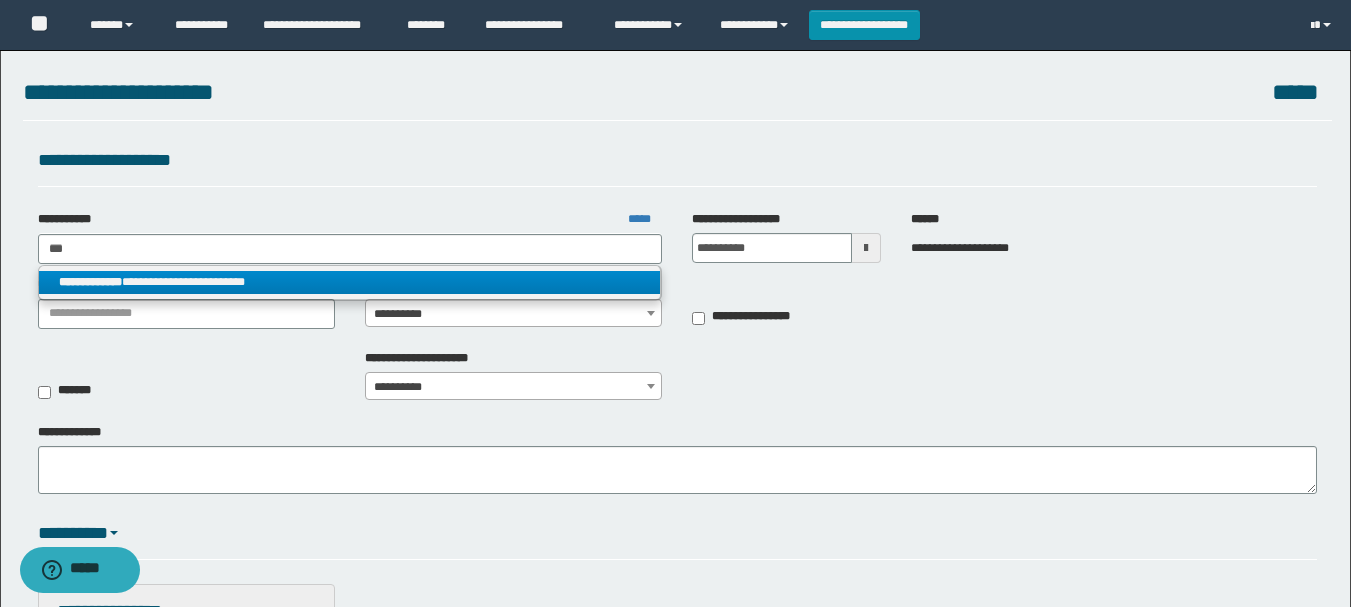 click on "**********" at bounding box center (350, 282) 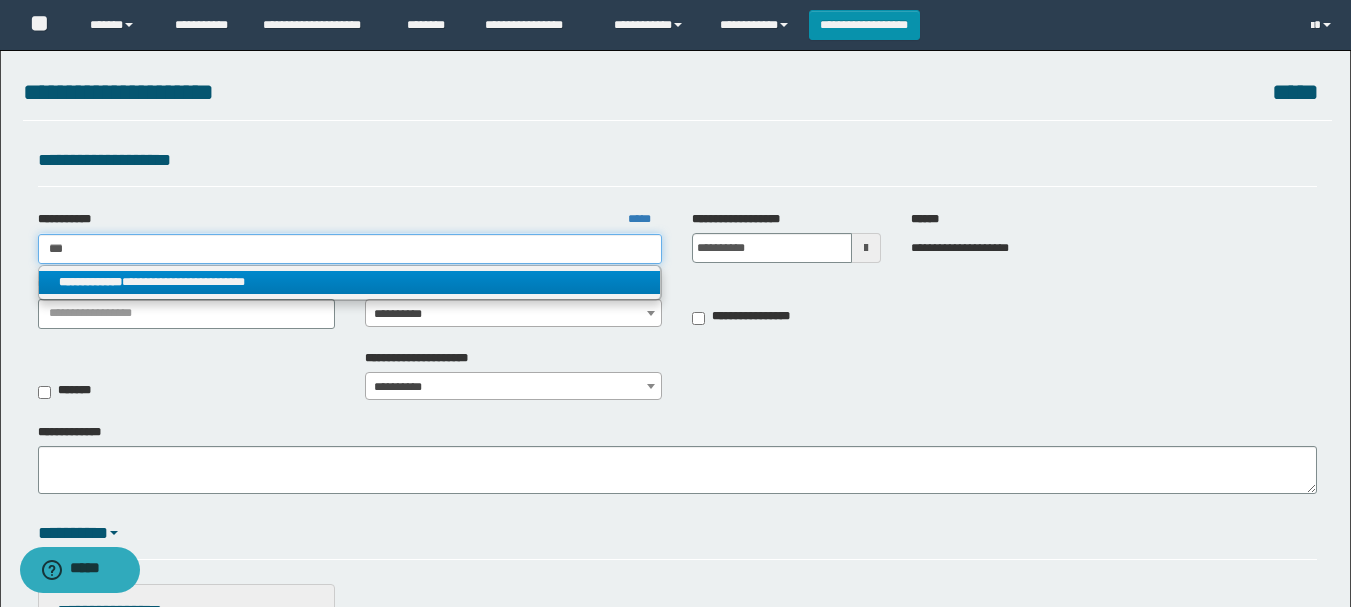 type 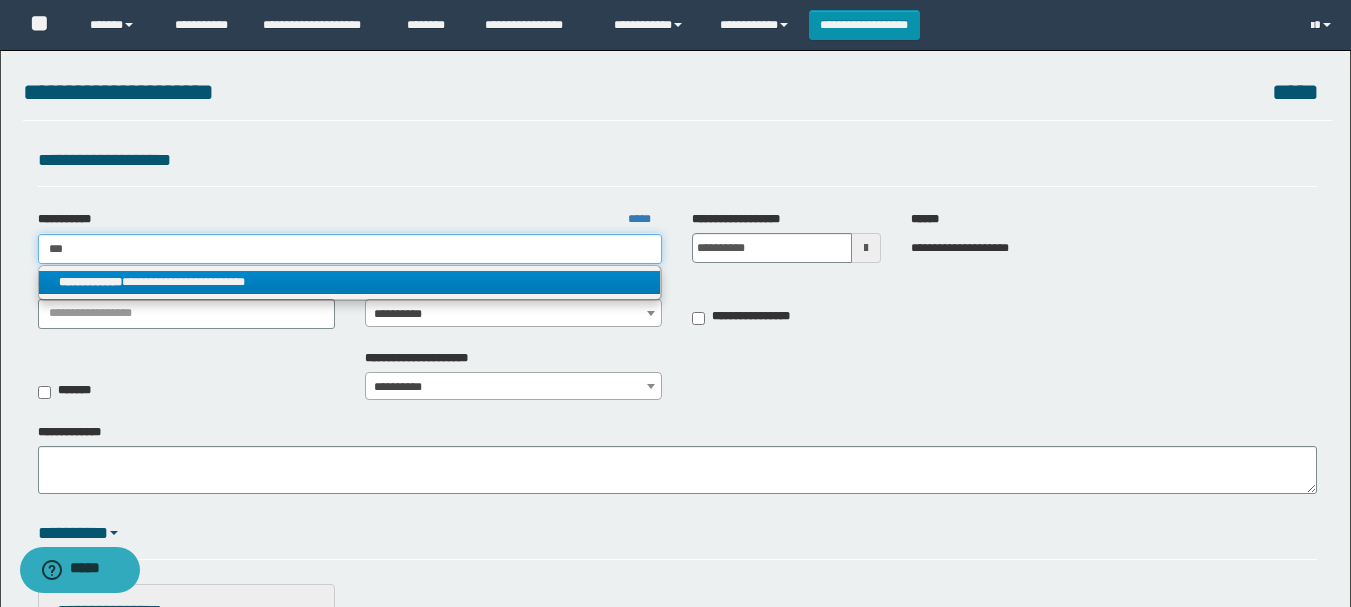 type on "**********" 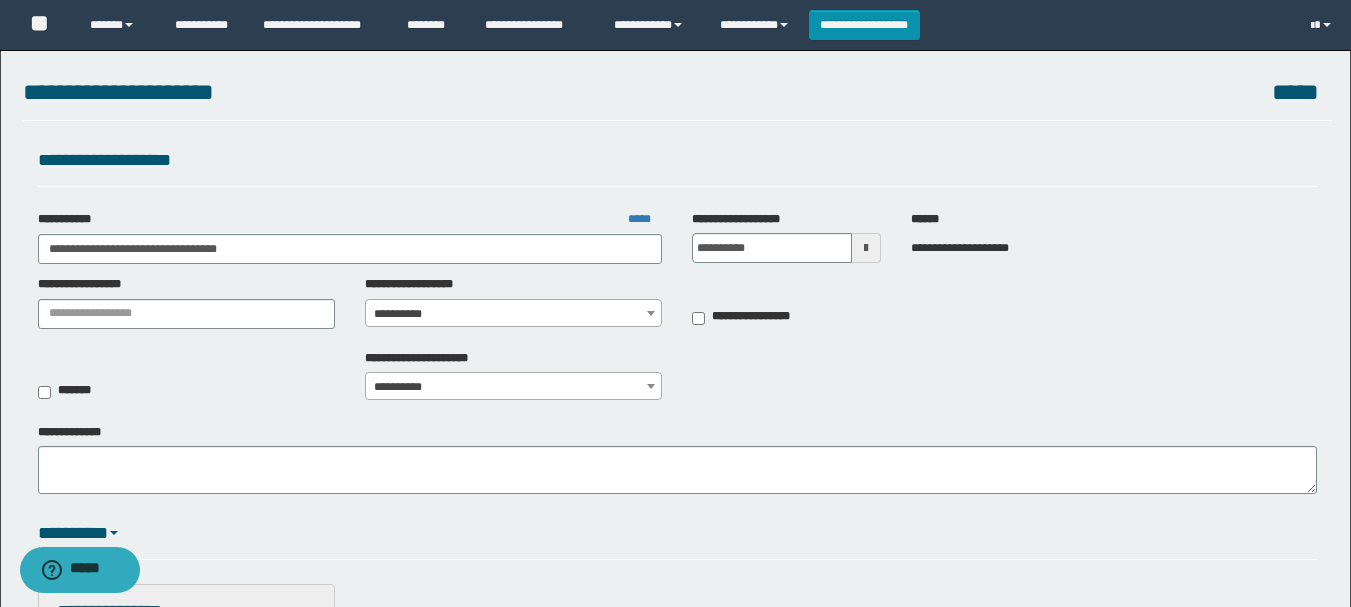 click on "**********" at bounding box center [513, 314] 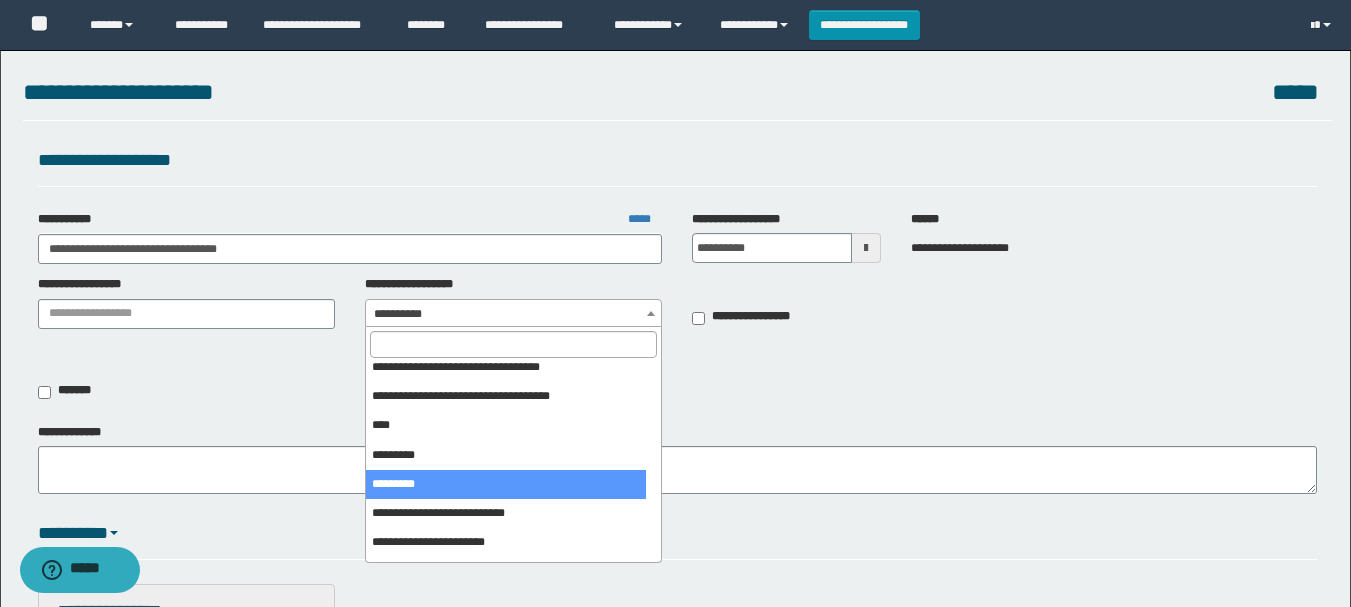 scroll, scrollTop: 400, scrollLeft: 0, axis: vertical 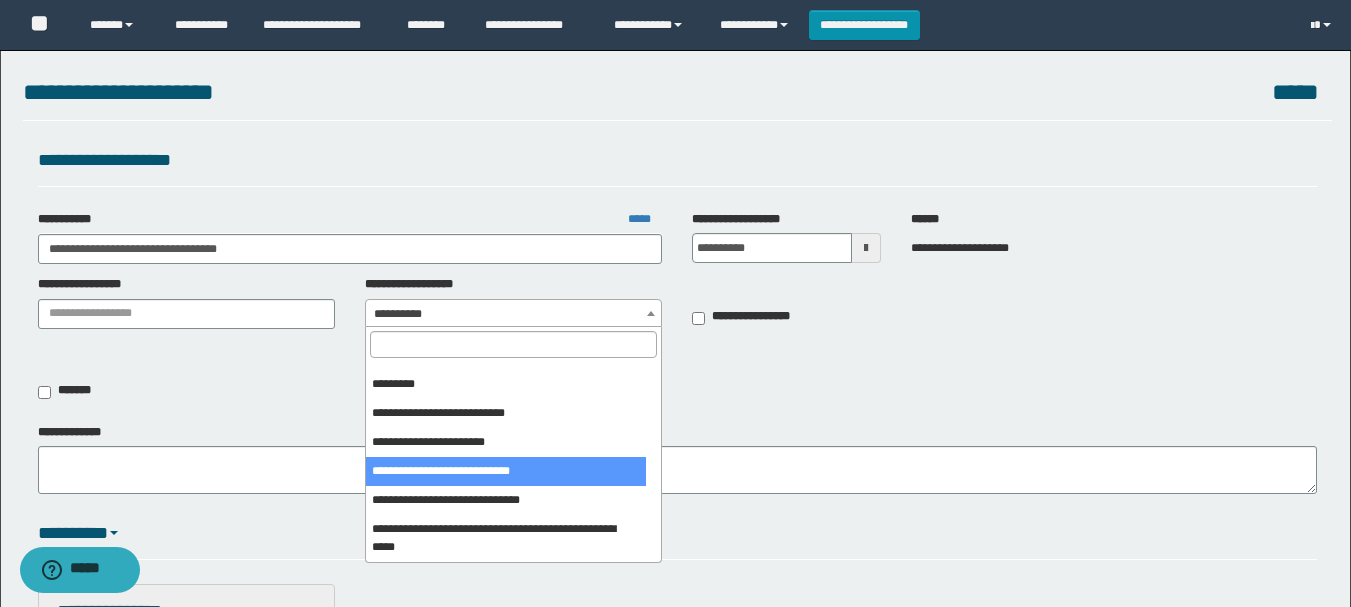 select on "***" 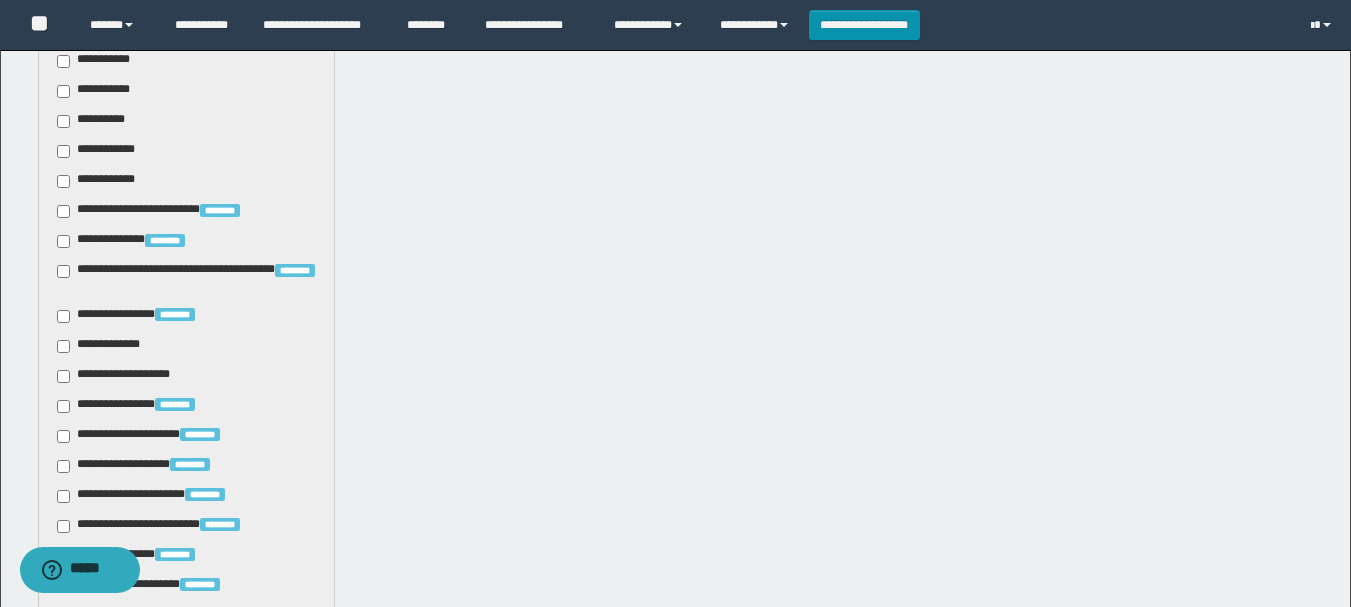 scroll, scrollTop: 600, scrollLeft: 0, axis: vertical 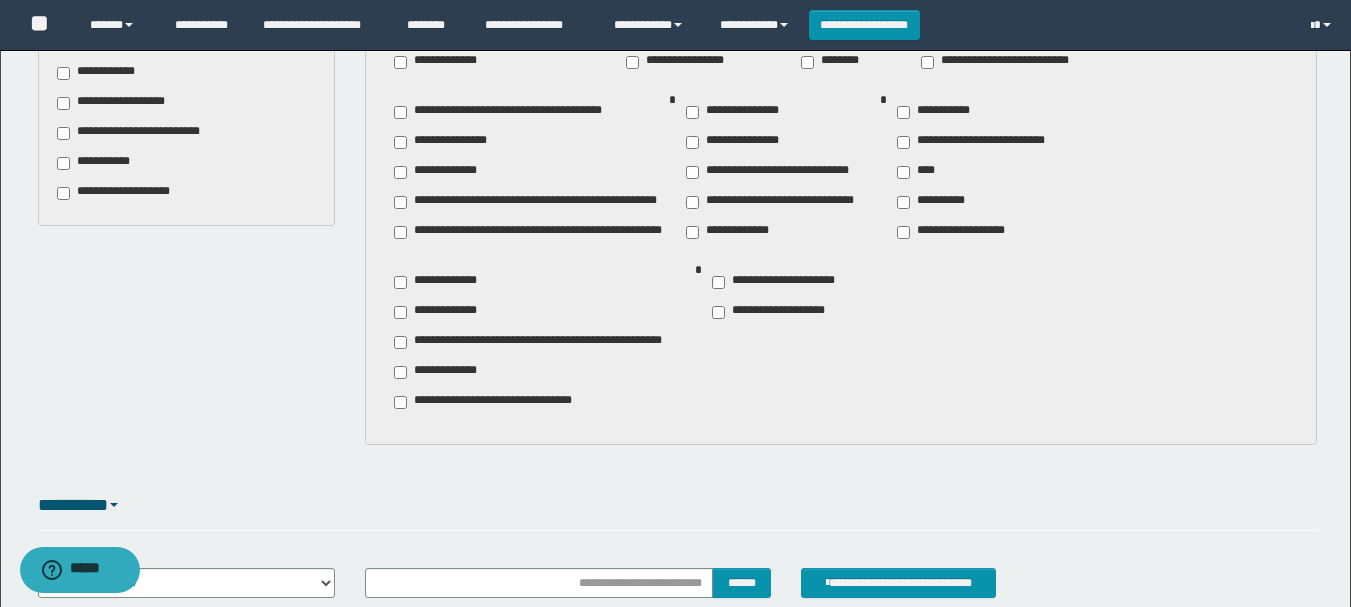 click on "**********" at bounding box center [728, 232] 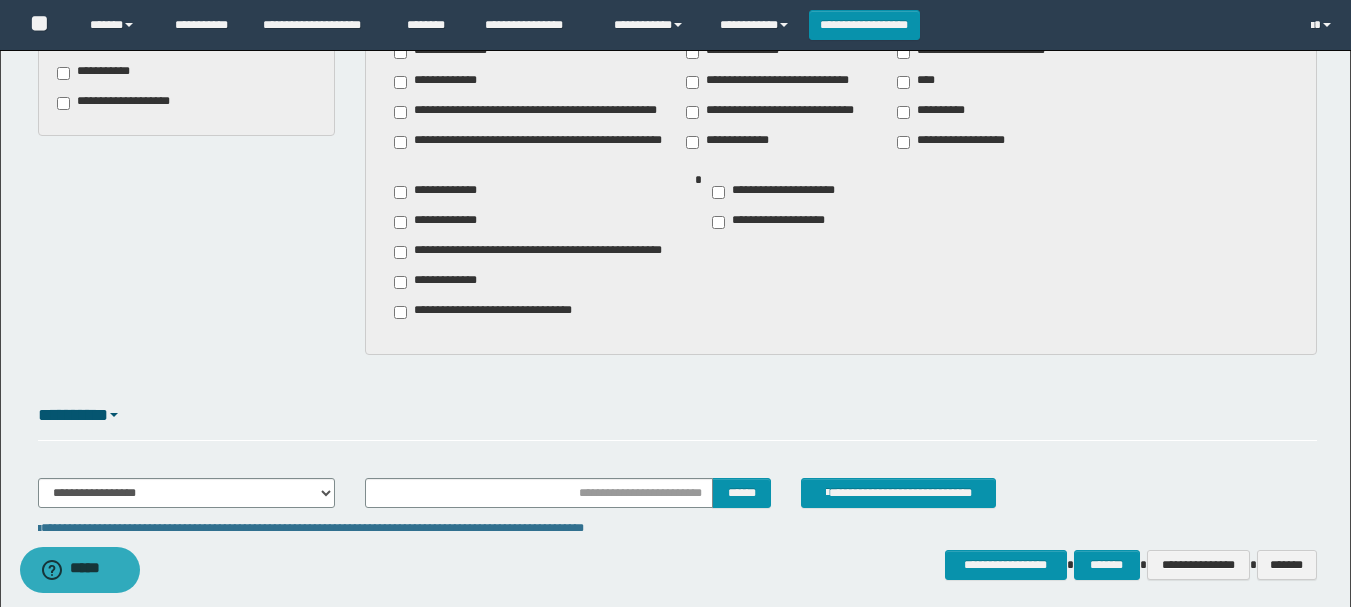scroll, scrollTop: 2068, scrollLeft: 0, axis: vertical 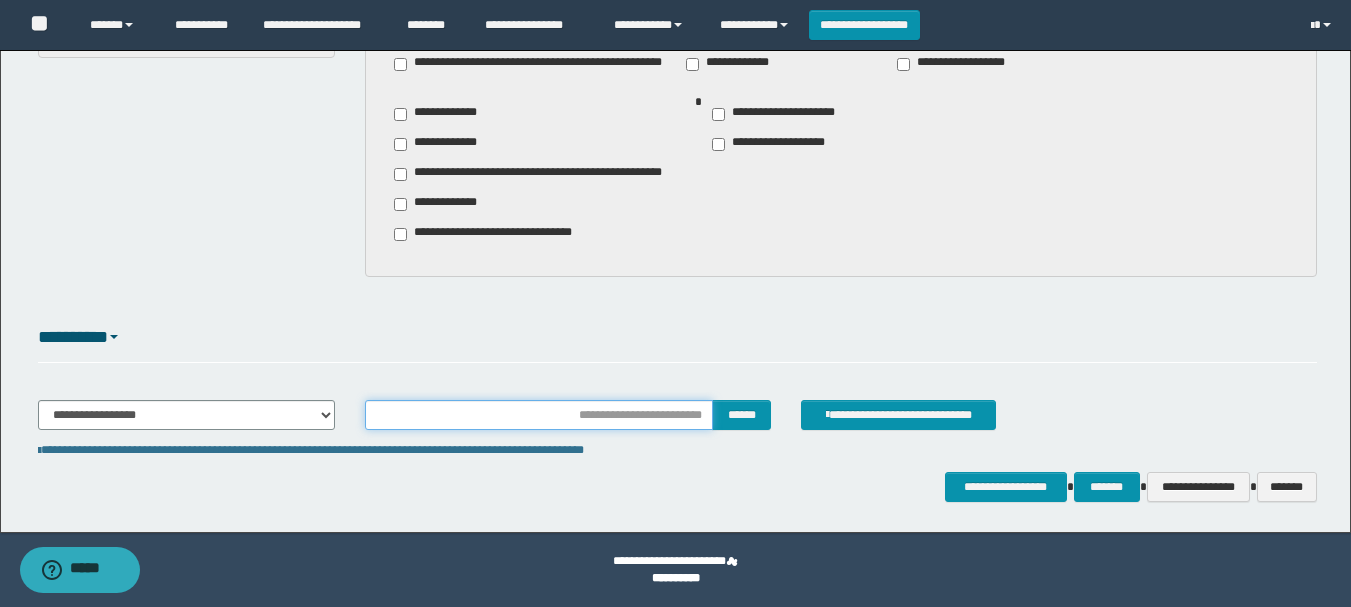 click at bounding box center [539, 415] 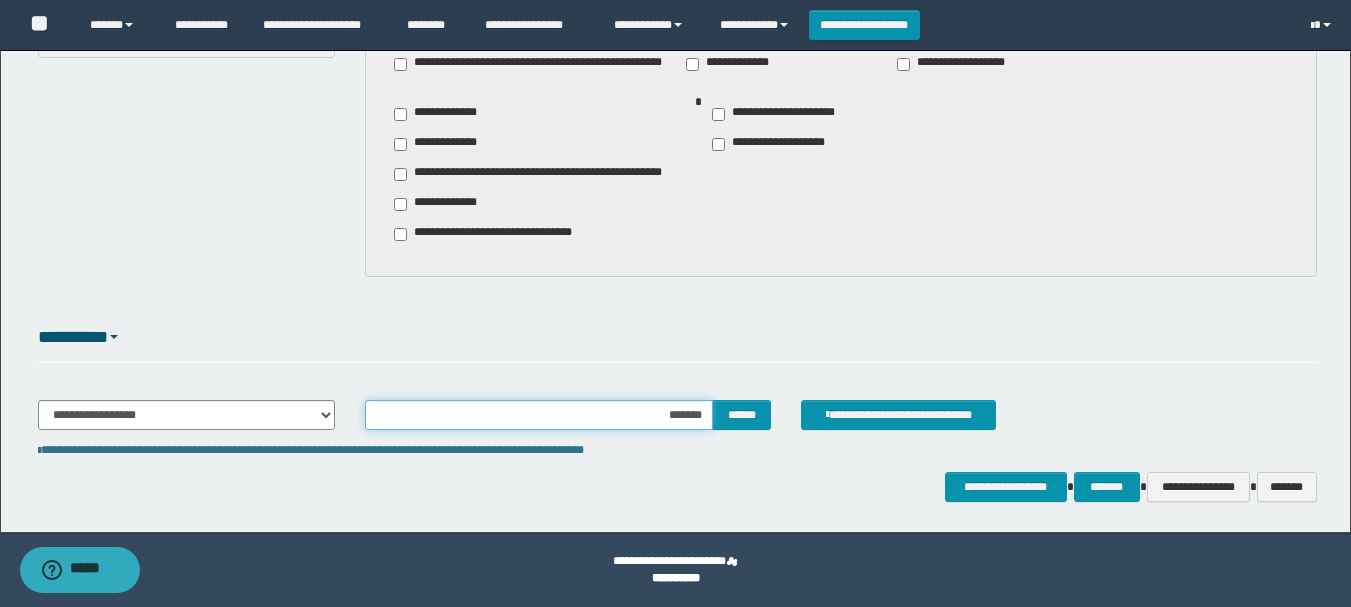 type on "********" 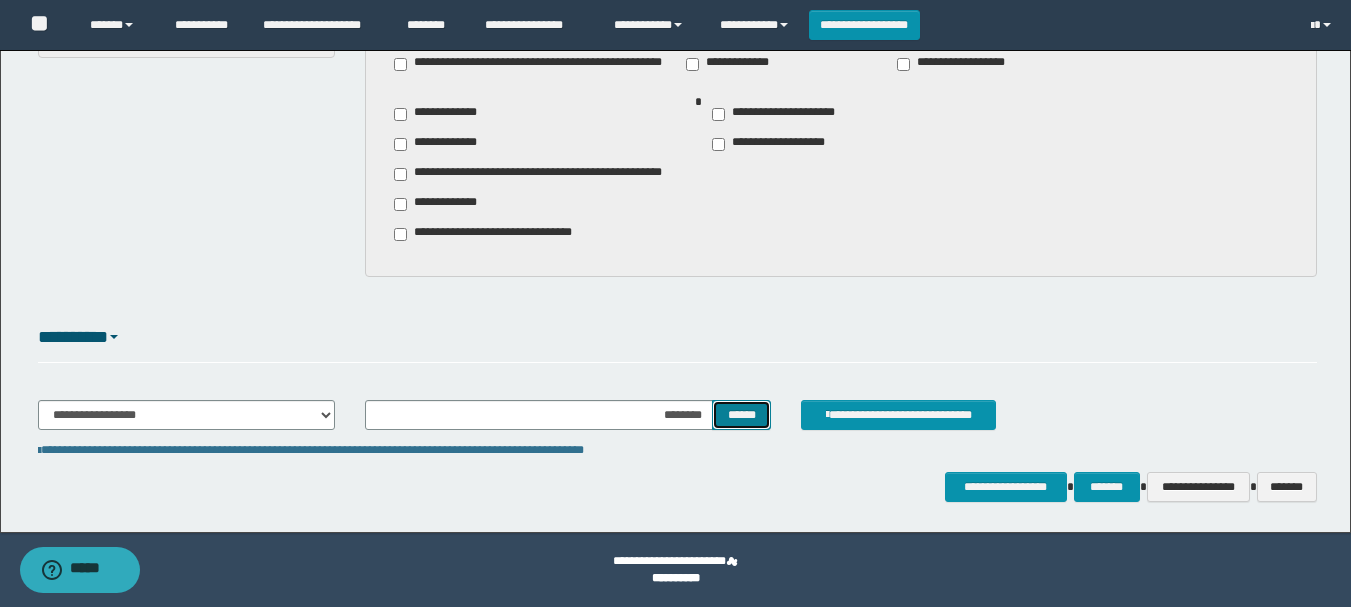 click on "******" at bounding box center (741, 415) 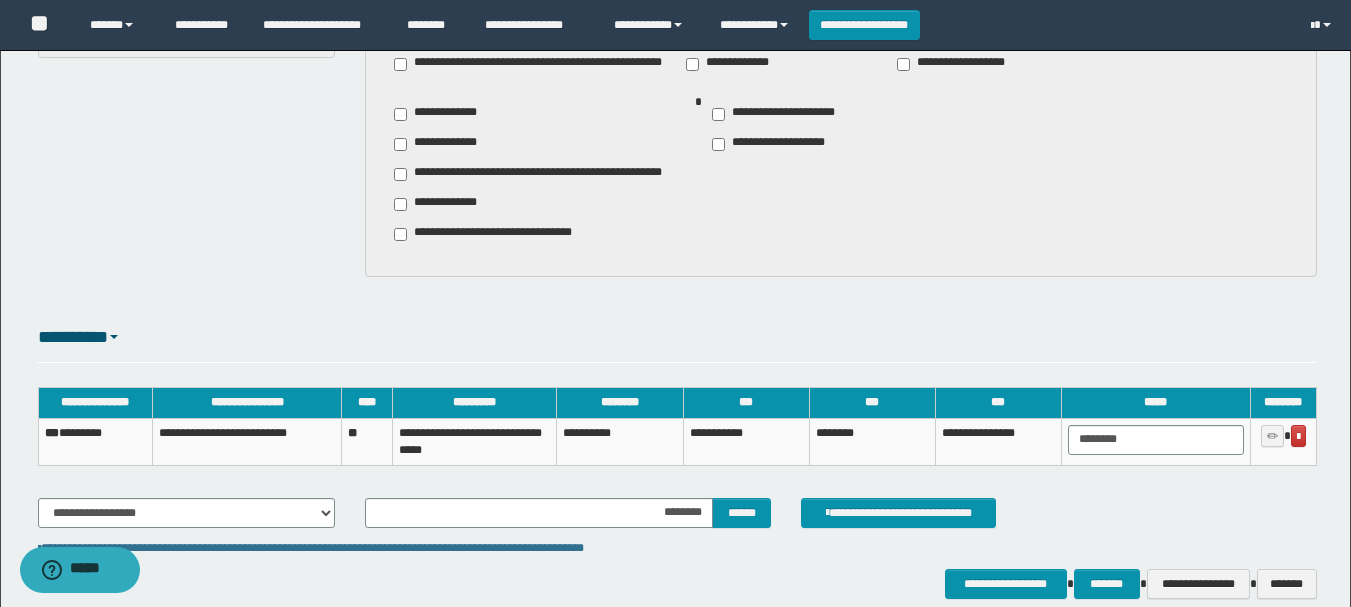 click on "**********" at bounding box center [675, -699] 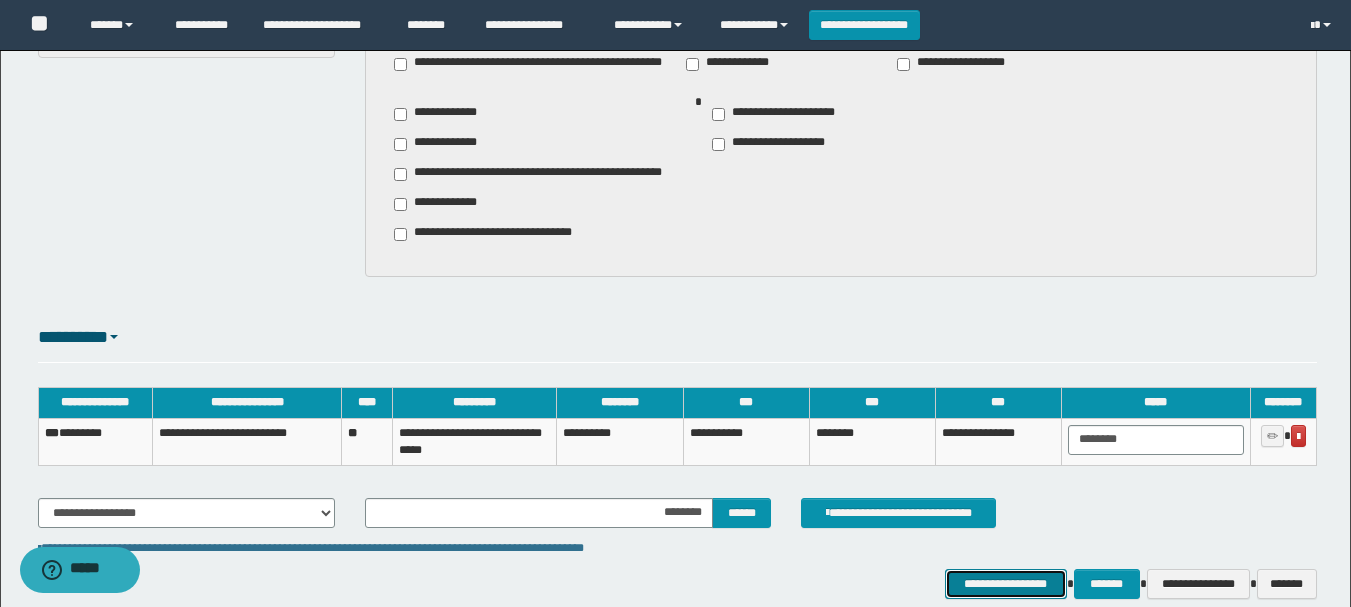 click on "**********" at bounding box center (1006, 584) 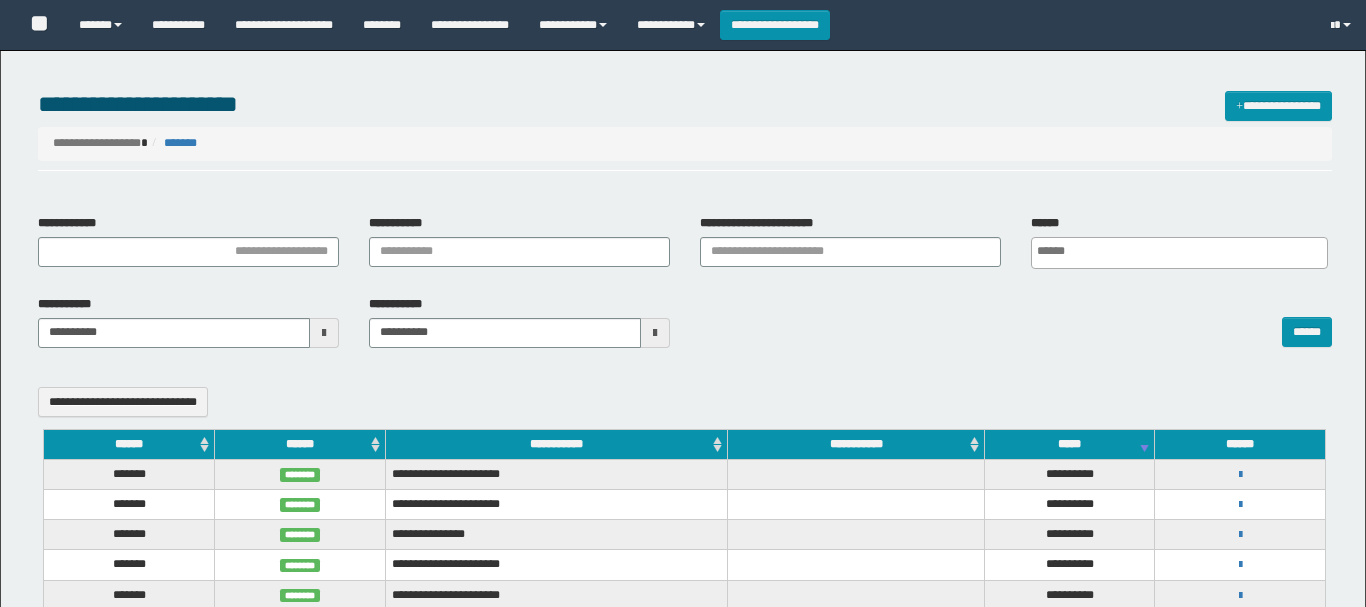 select 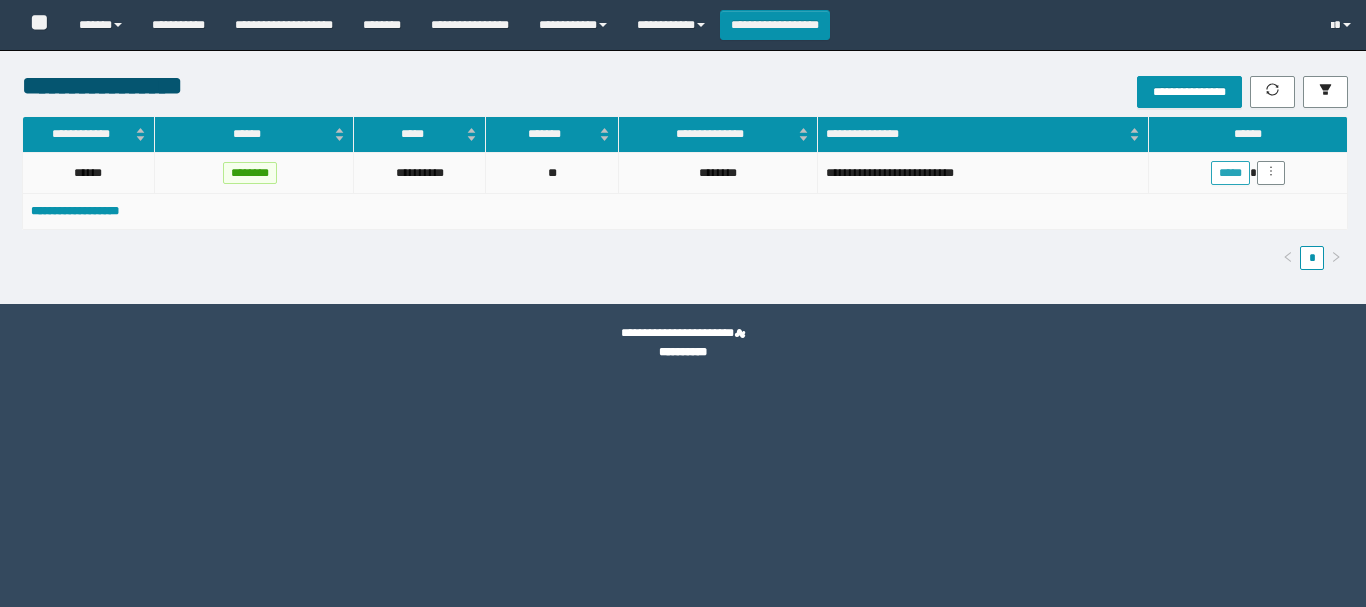 click on "*****" at bounding box center [1230, 173] 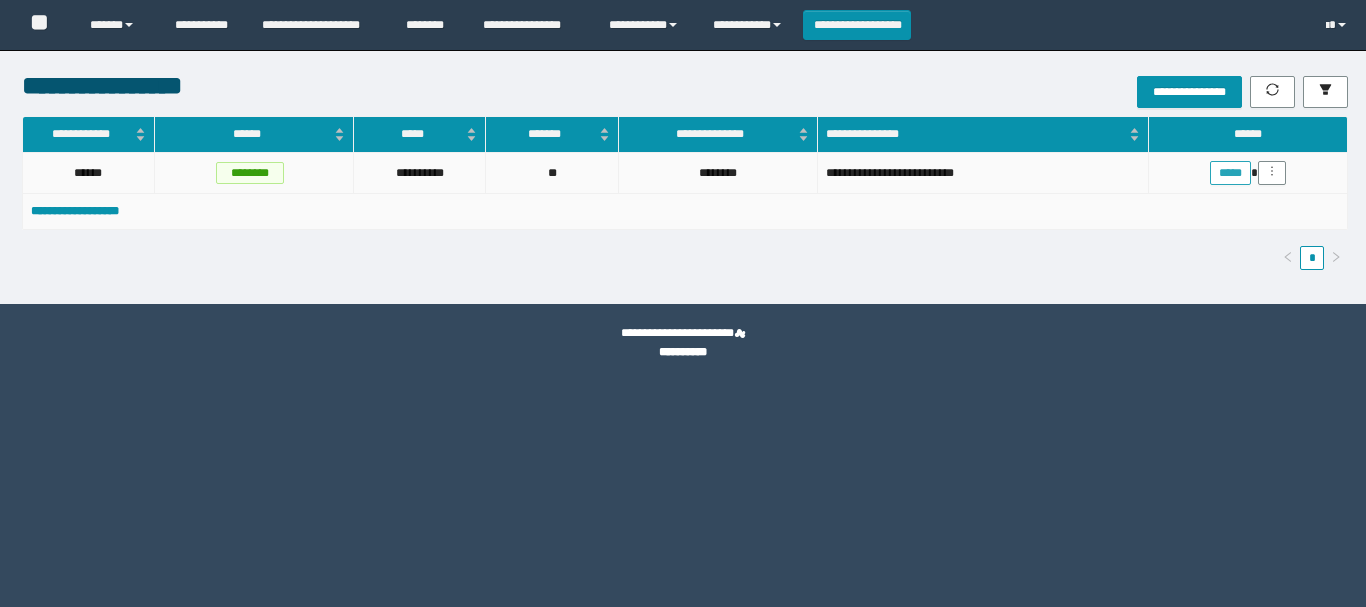 scroll, scrollTop: 0, scrollLeft: 0, axis: both 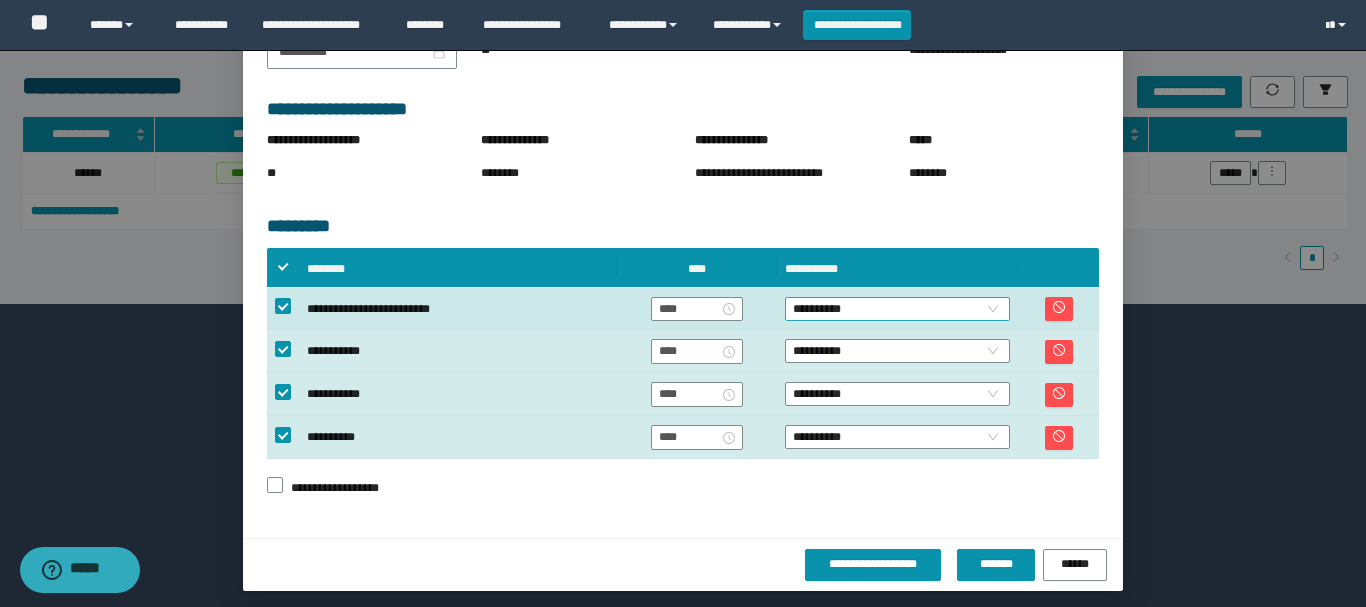 click on "**********" at bounding box center (897, 309) 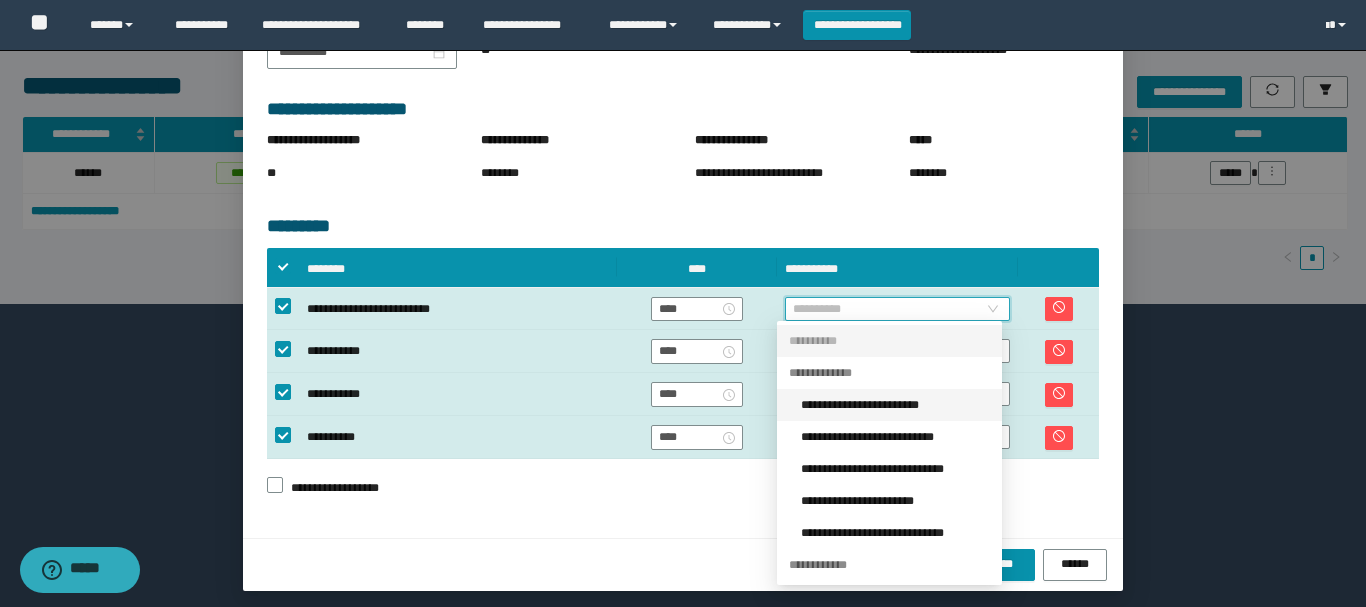 click on "**********" at bounding box center (889, 405) 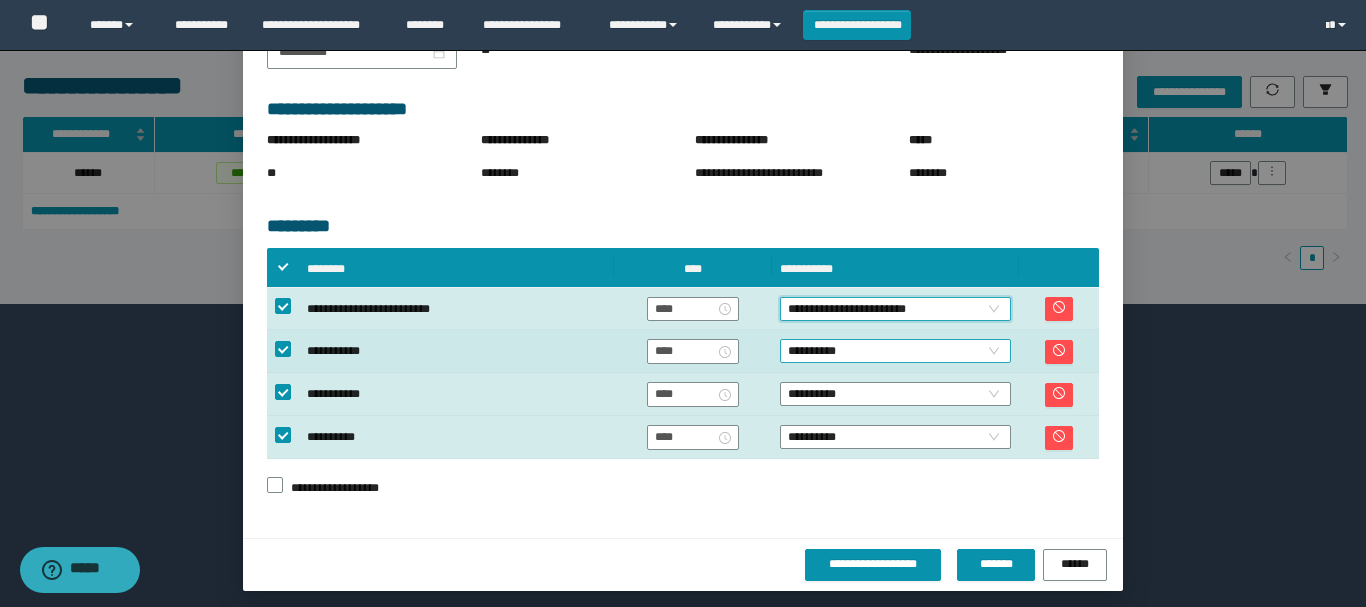 click on "**********" at bounding box center (895, 351) 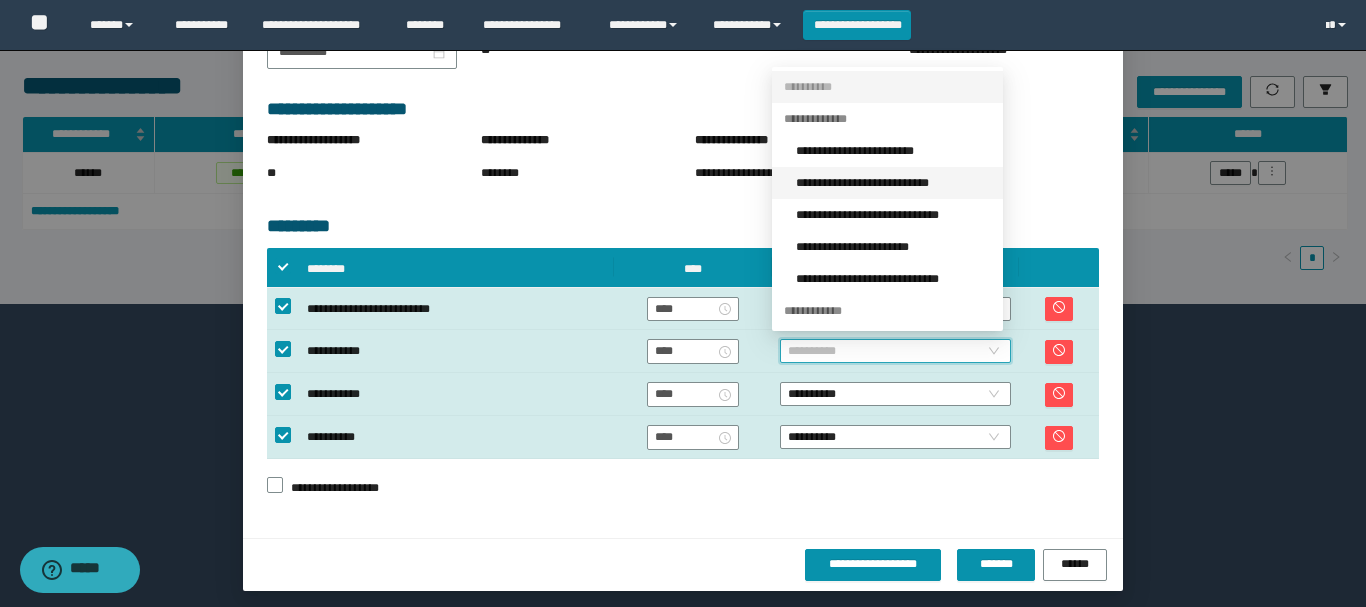 click on "**********" at bounding box center (893, 183) 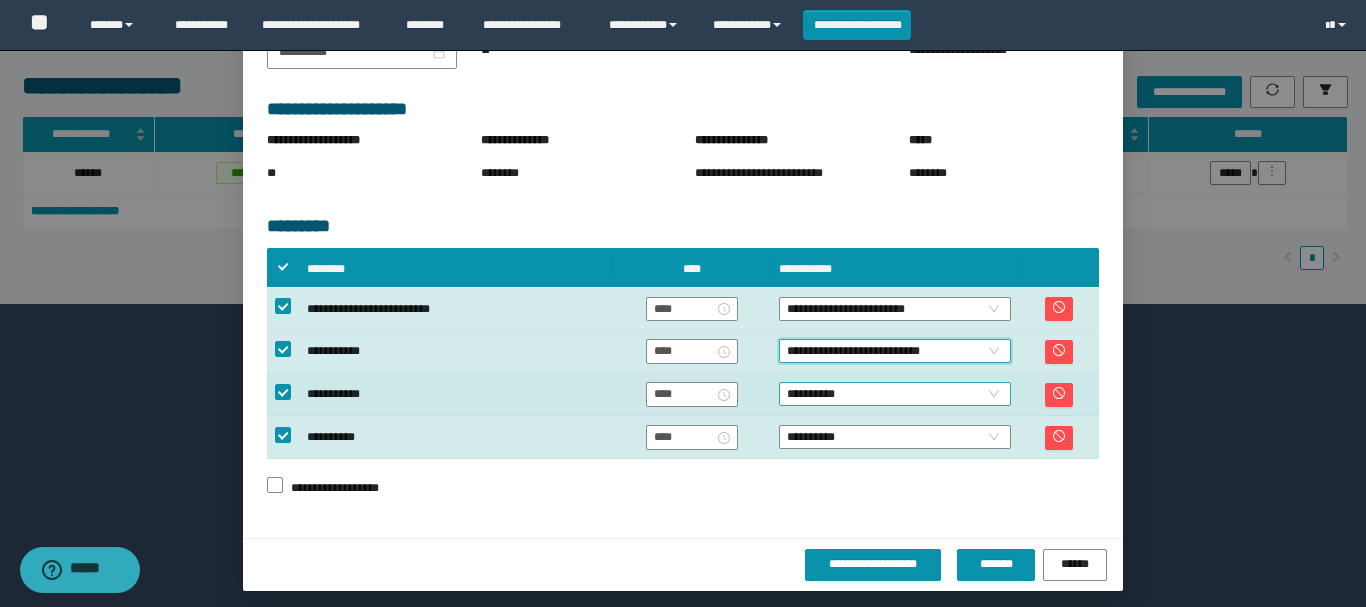 click on "**********" at bounding box center [895, 394] 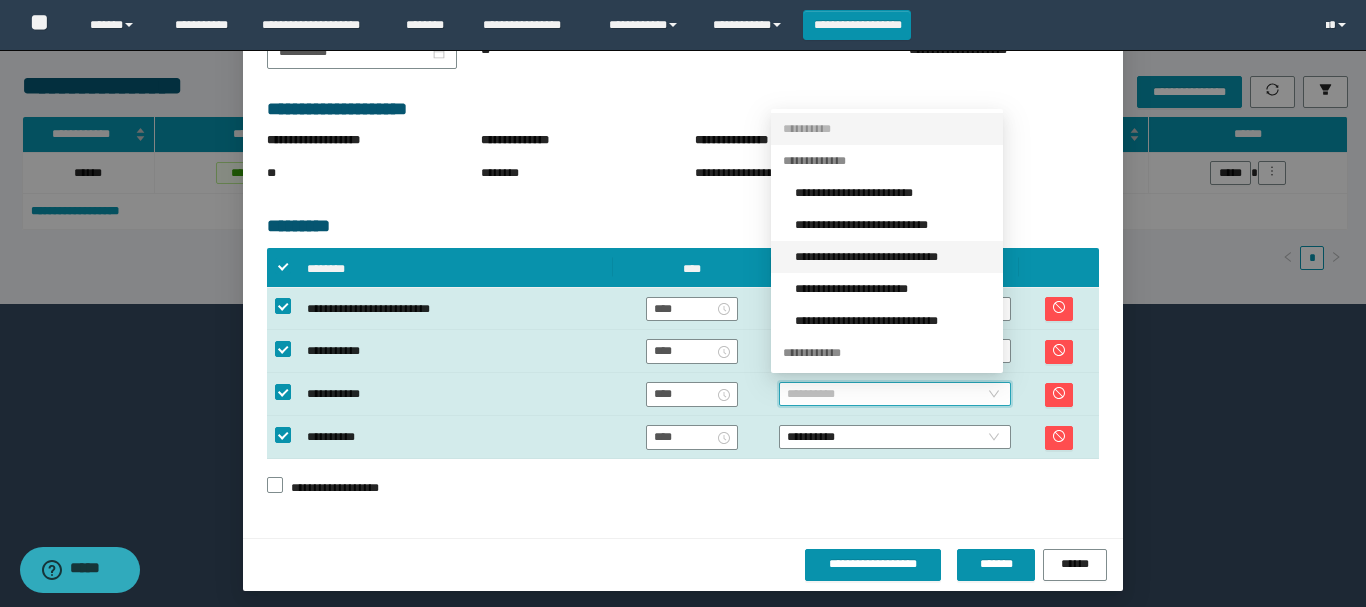 click on "**********" at bounding box center [893, 257] 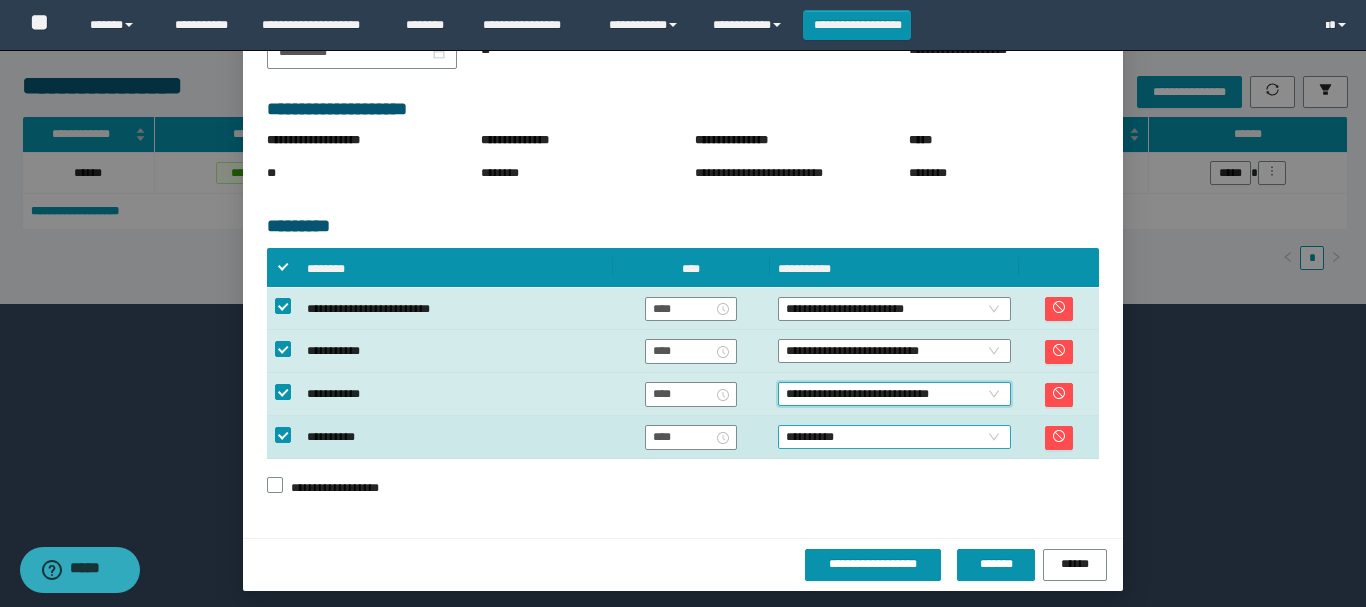 click on "**********" at bounding box center [894, 437] 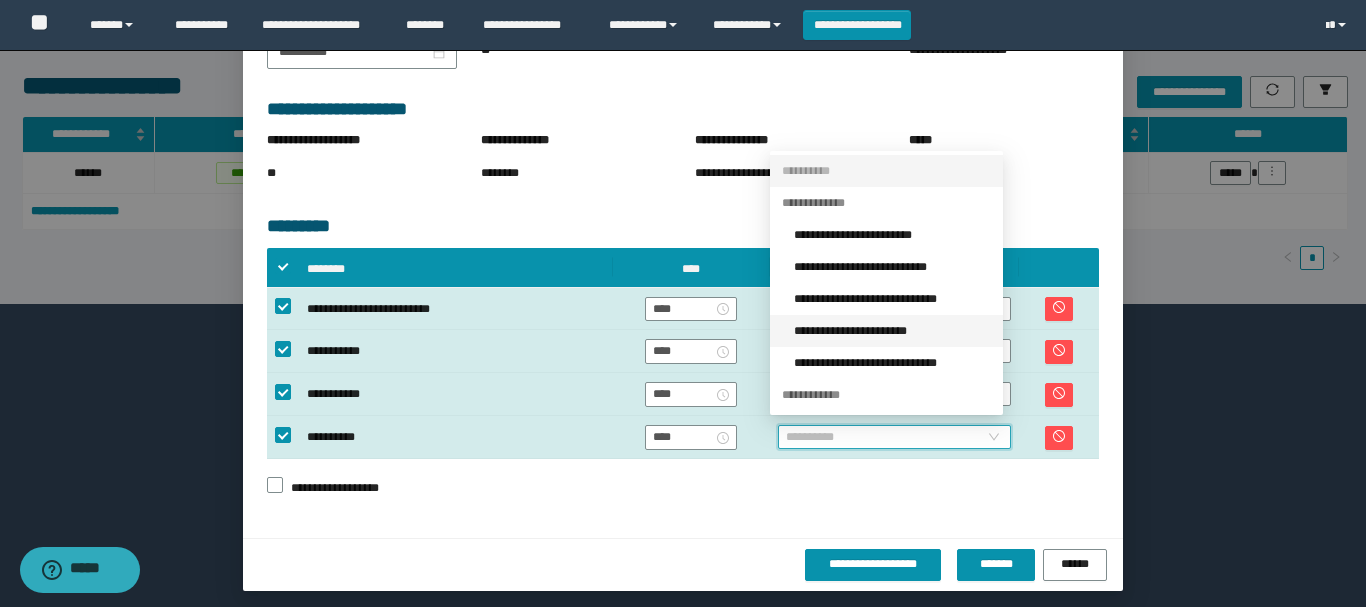 click on "**********" at bounding box center (892, 331) 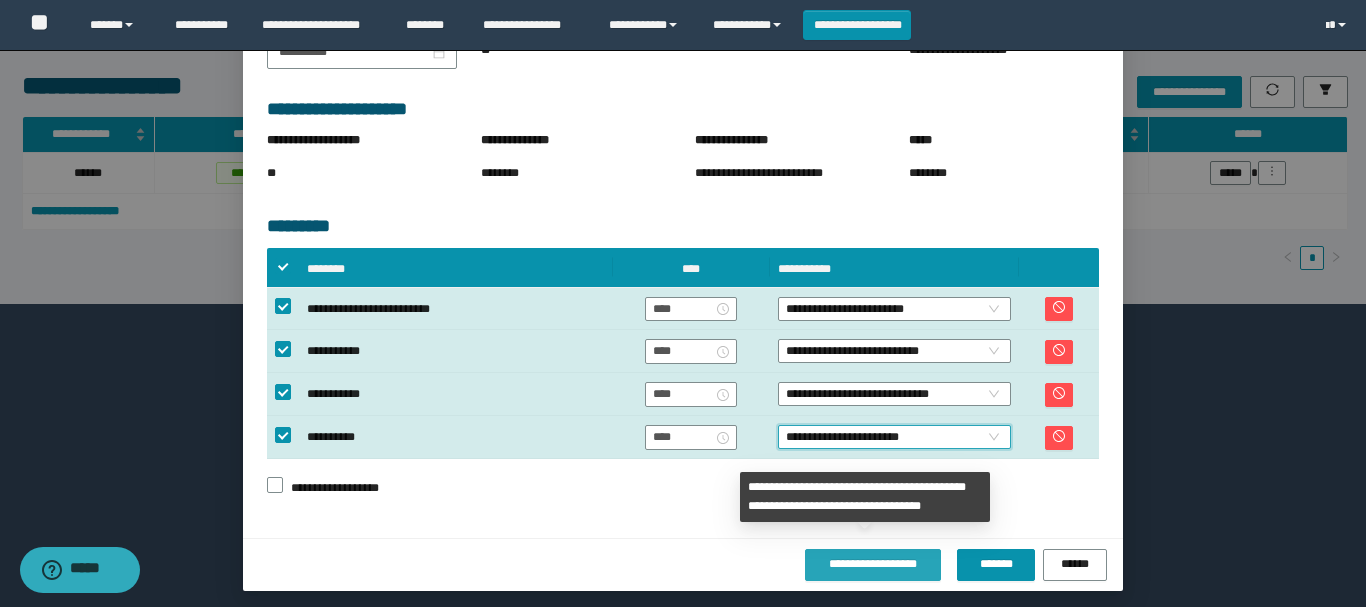 click on "**********" at bounding box center [873, 564] 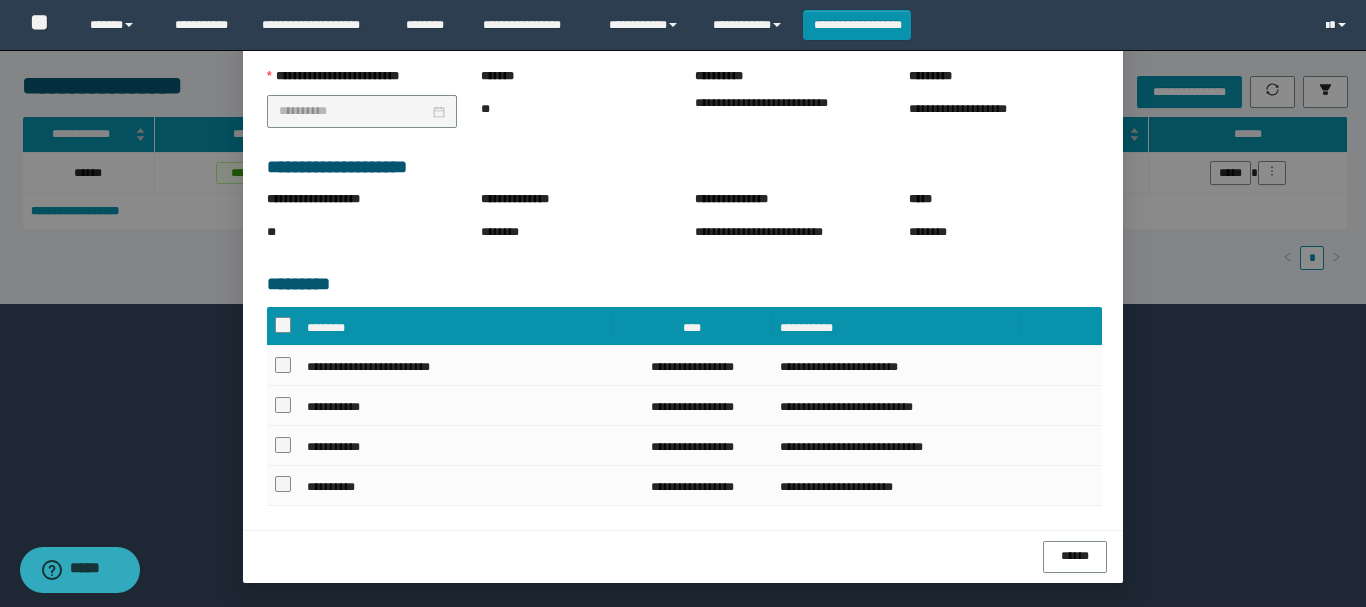 scroll, scrollTop: 287, scrollLeft: 0, axis: vertical 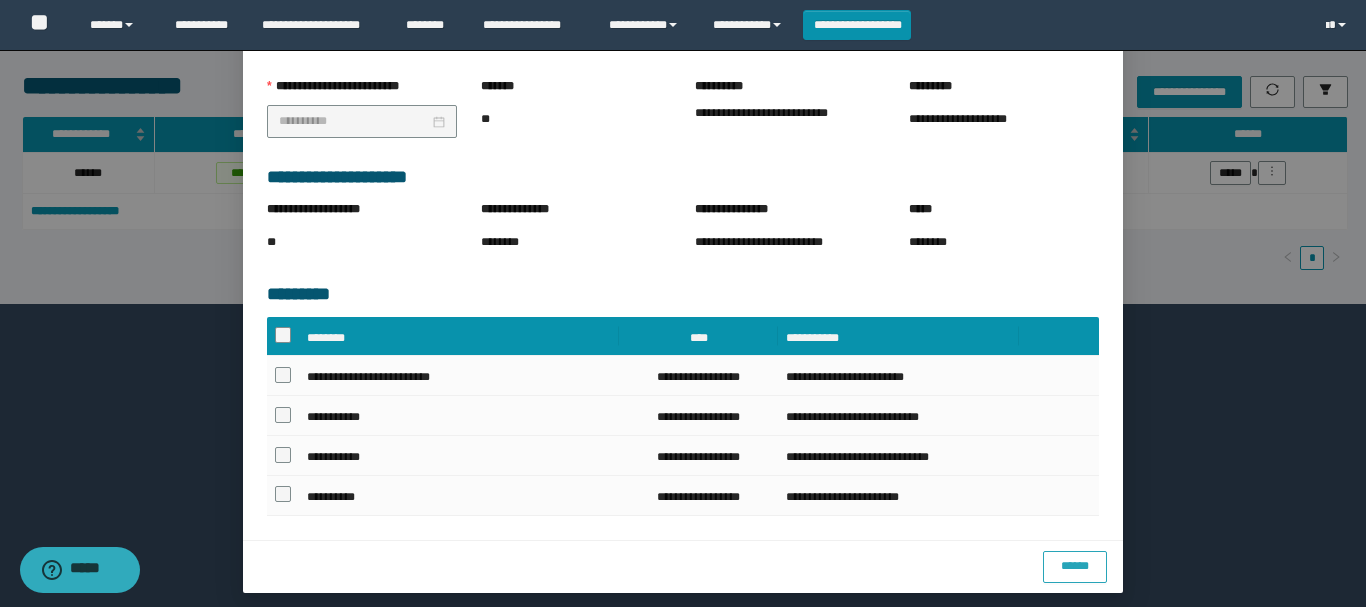 click on "******" at bounding box center [1075, 567] 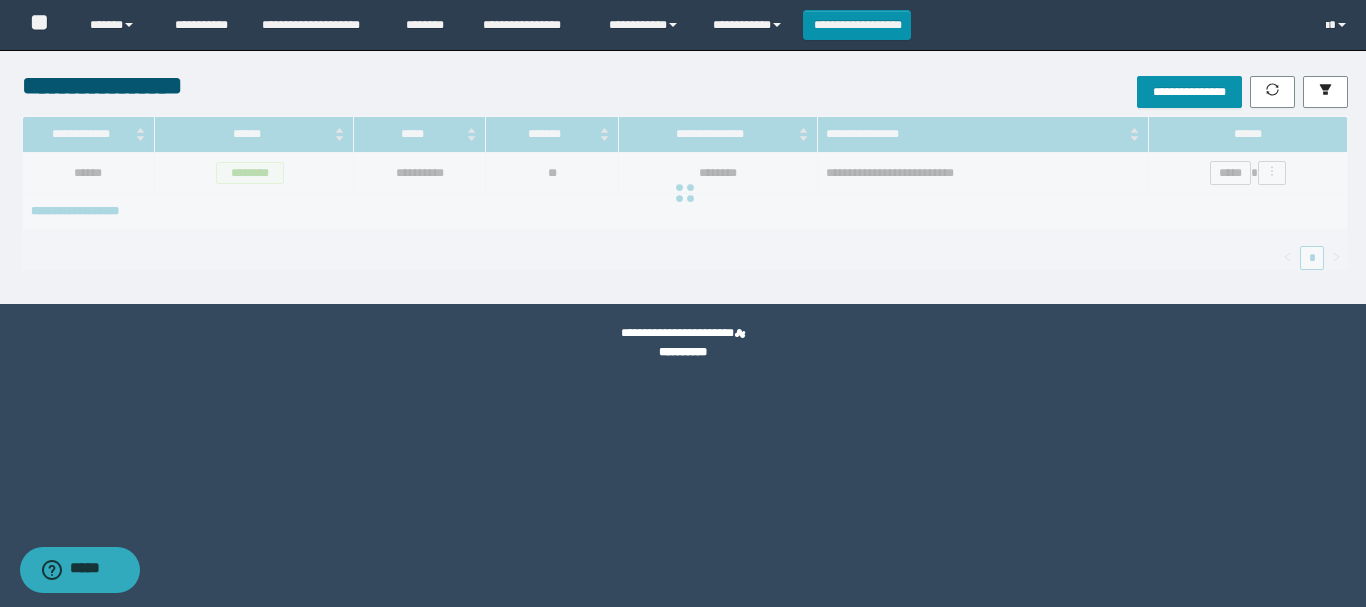 scroll, scrollTop: 187, scrollLeft: 0, axis: vertical 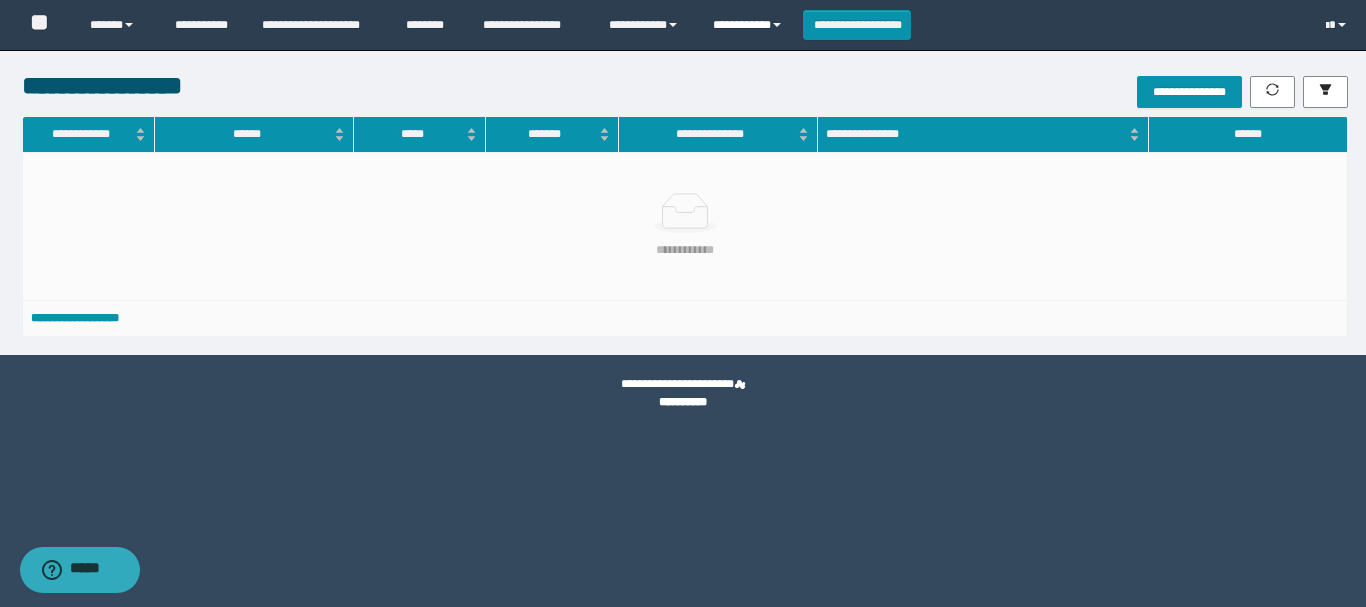 click on "**********" at bounding box center (750, 25) 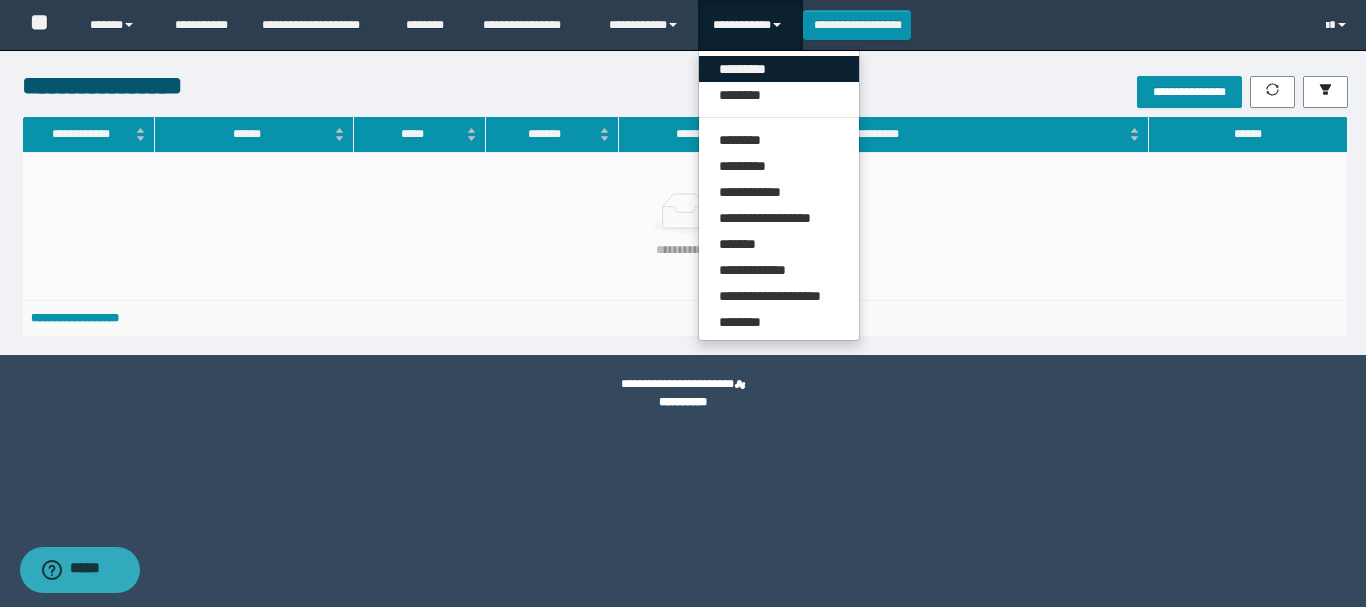 click on "*********" at bounding box center (779, 69) 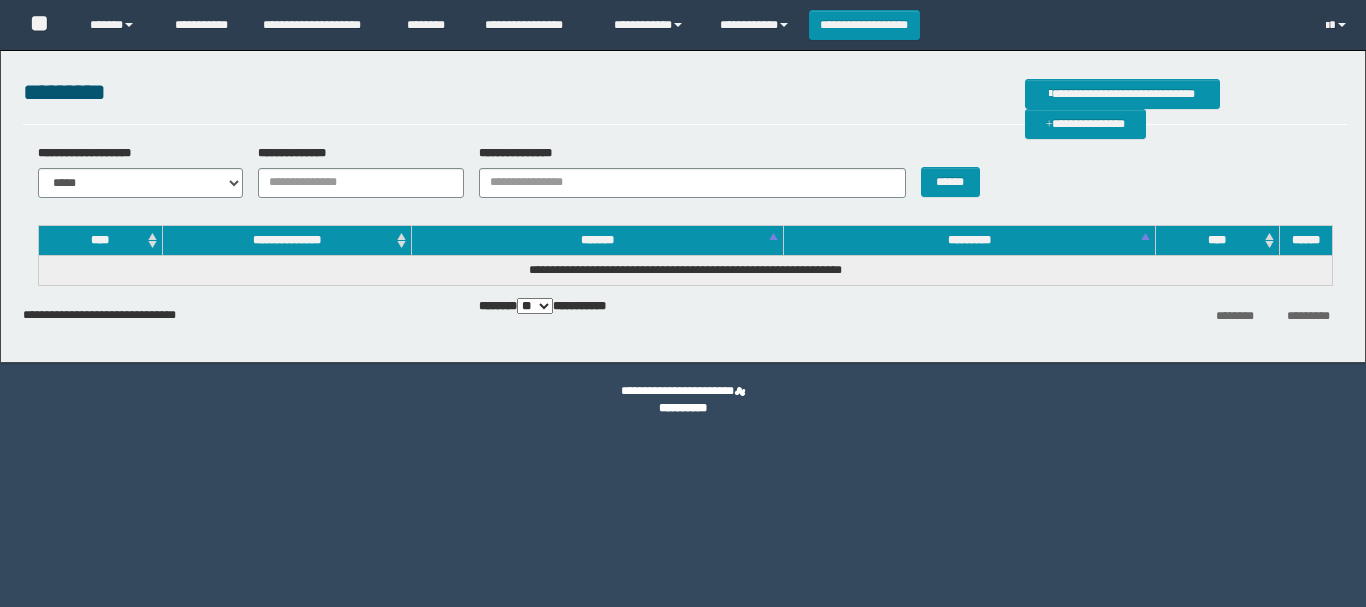 scroll, scrollTop: 0, scrollLeft: 0, axis: both 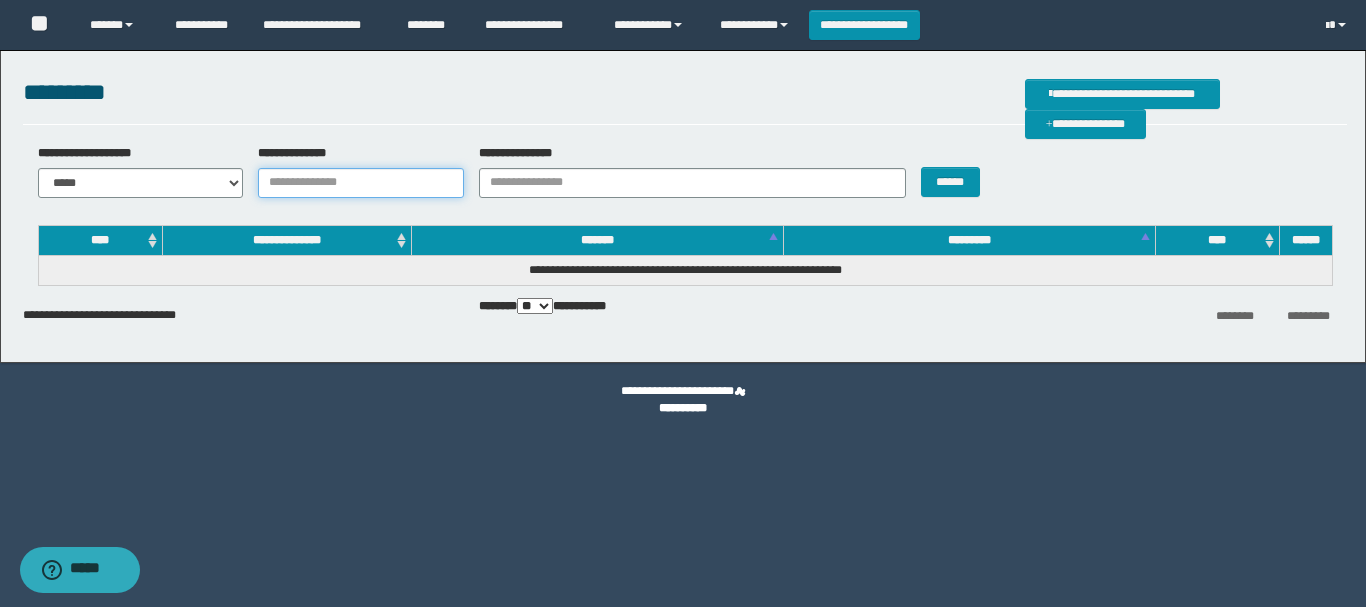 click on "**********" at bounding box center (361, 183) 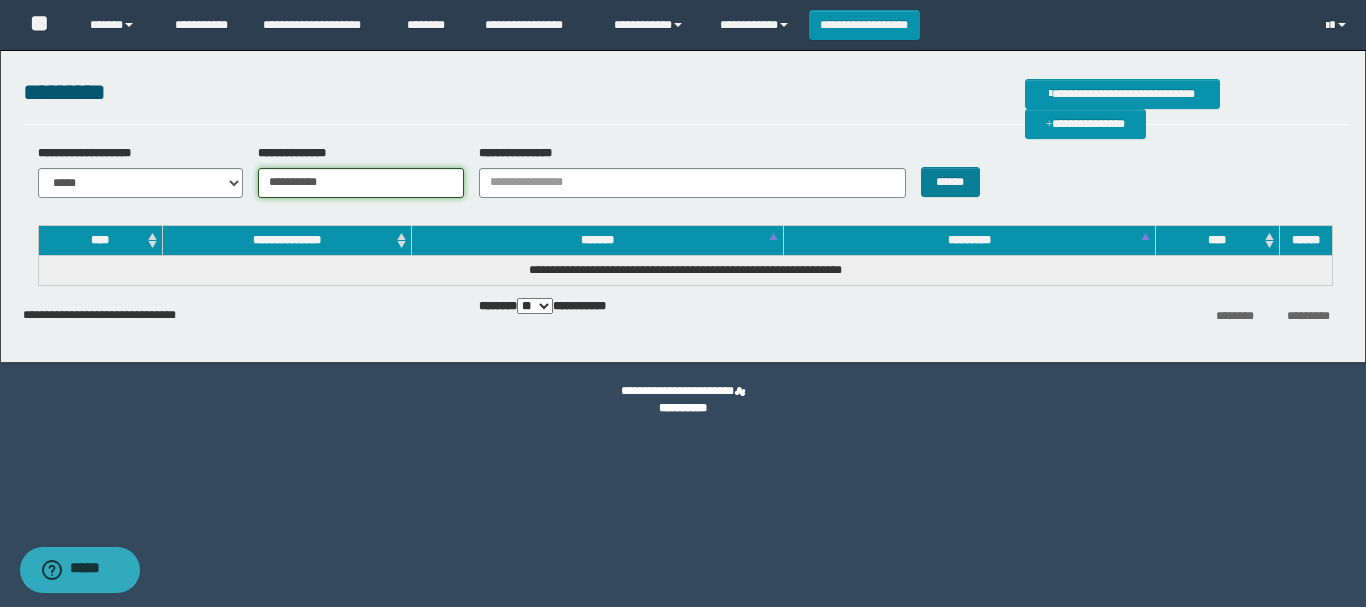 type on "**********" 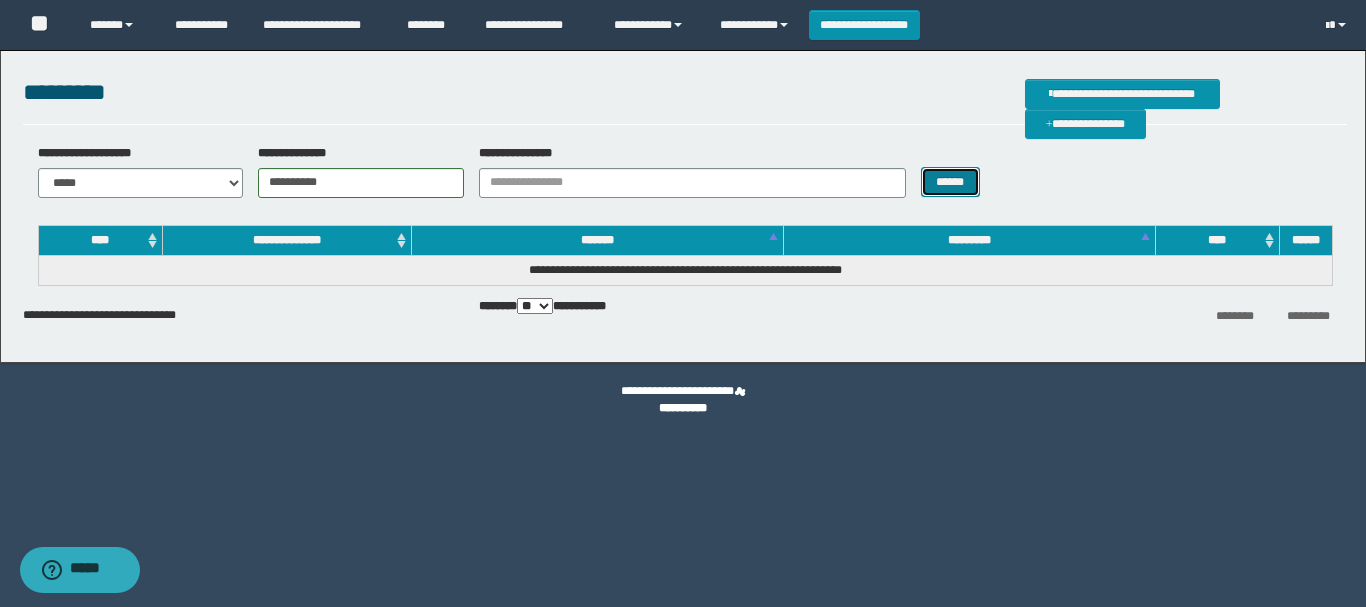click on "******" at bounding box center [950, 182] 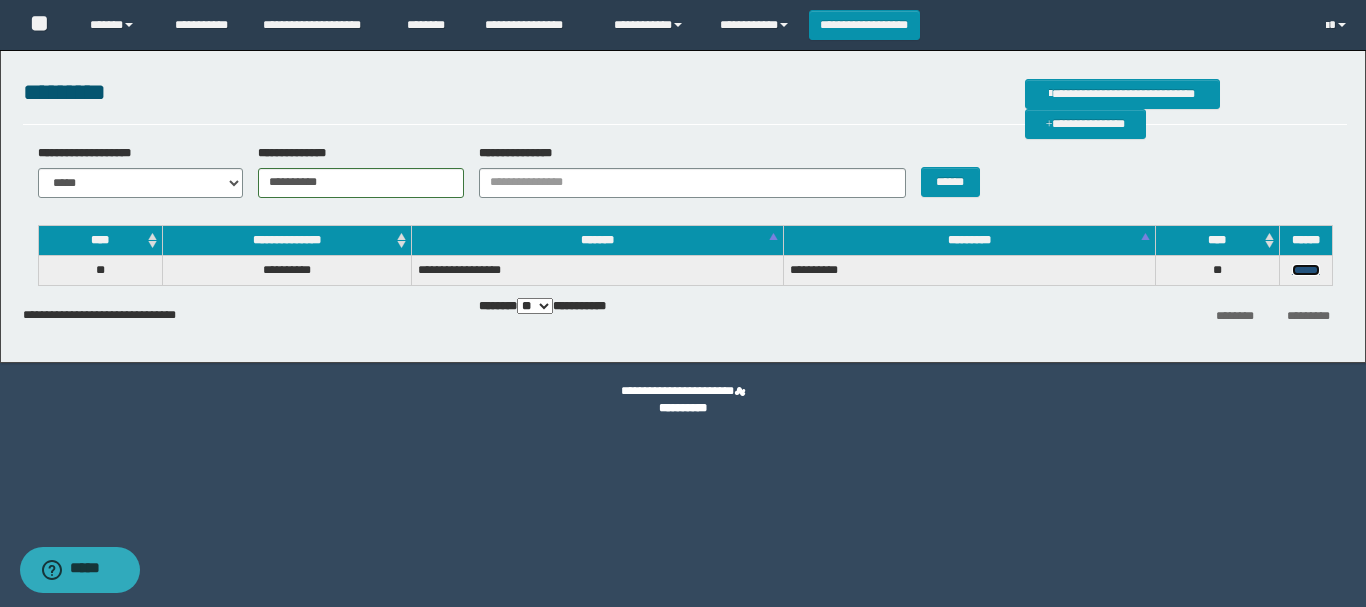 click on "******" at bounding box center (1306, 270) 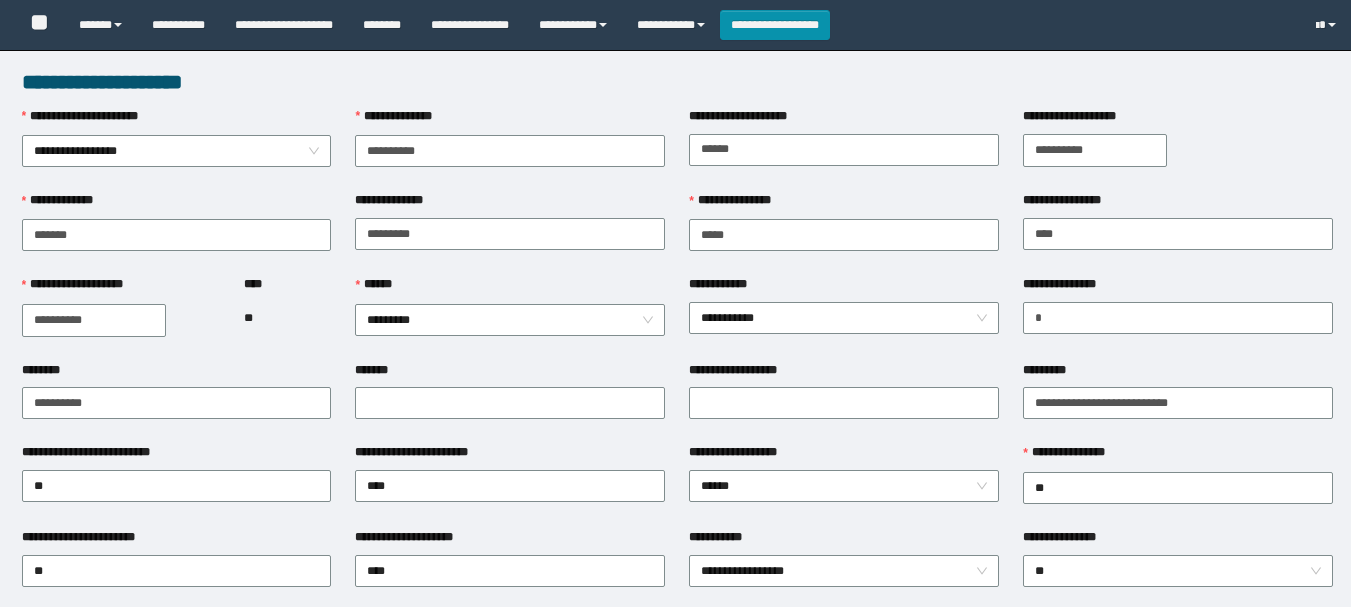 scroll, scrollTop: 0, scrollLeft: 0, axis: both 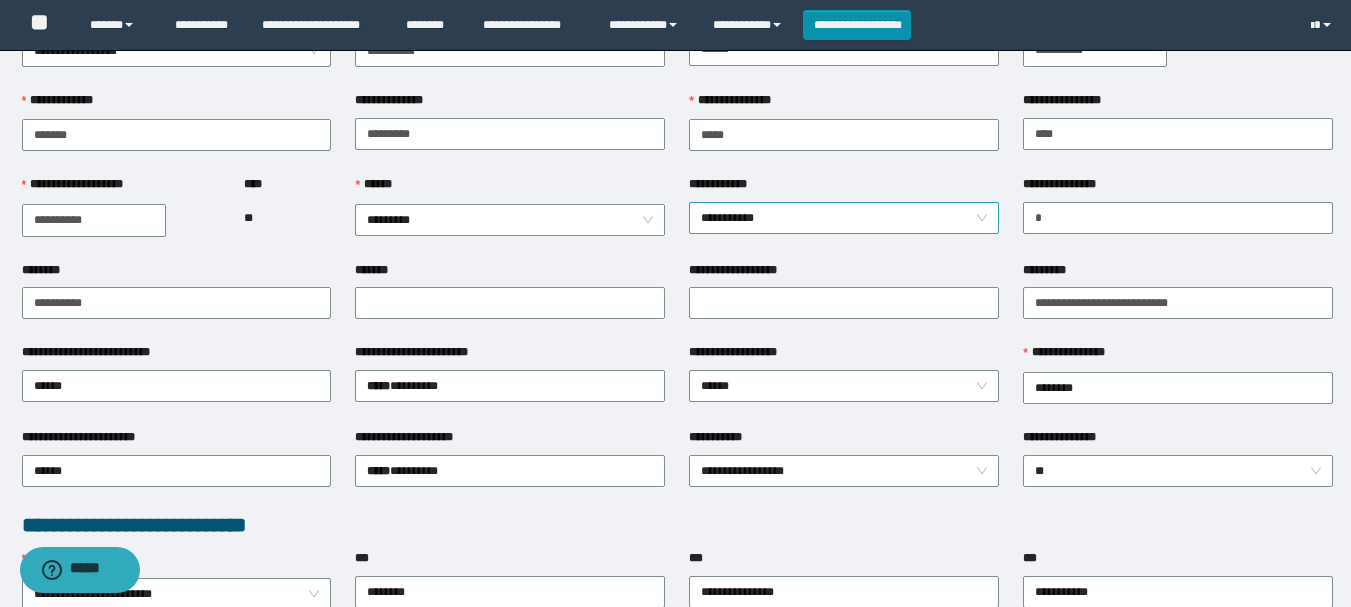 click on "**********" at bounding box center [844, 218] 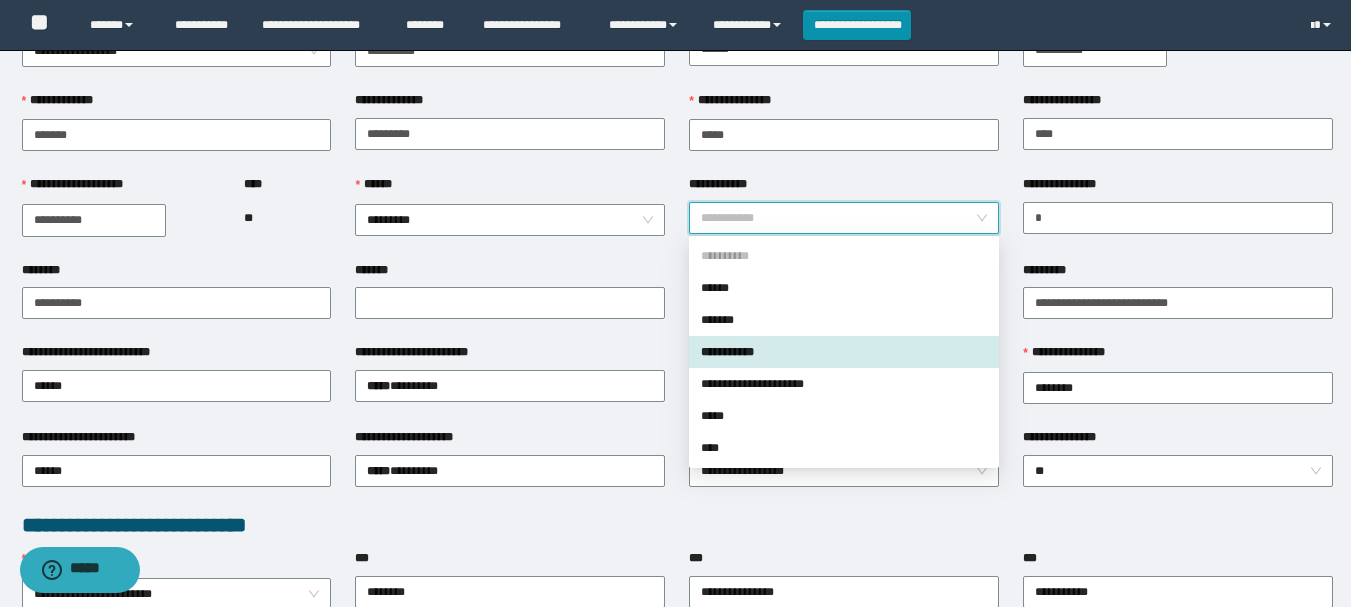 click on "**********" at bounding box center [844, 218] 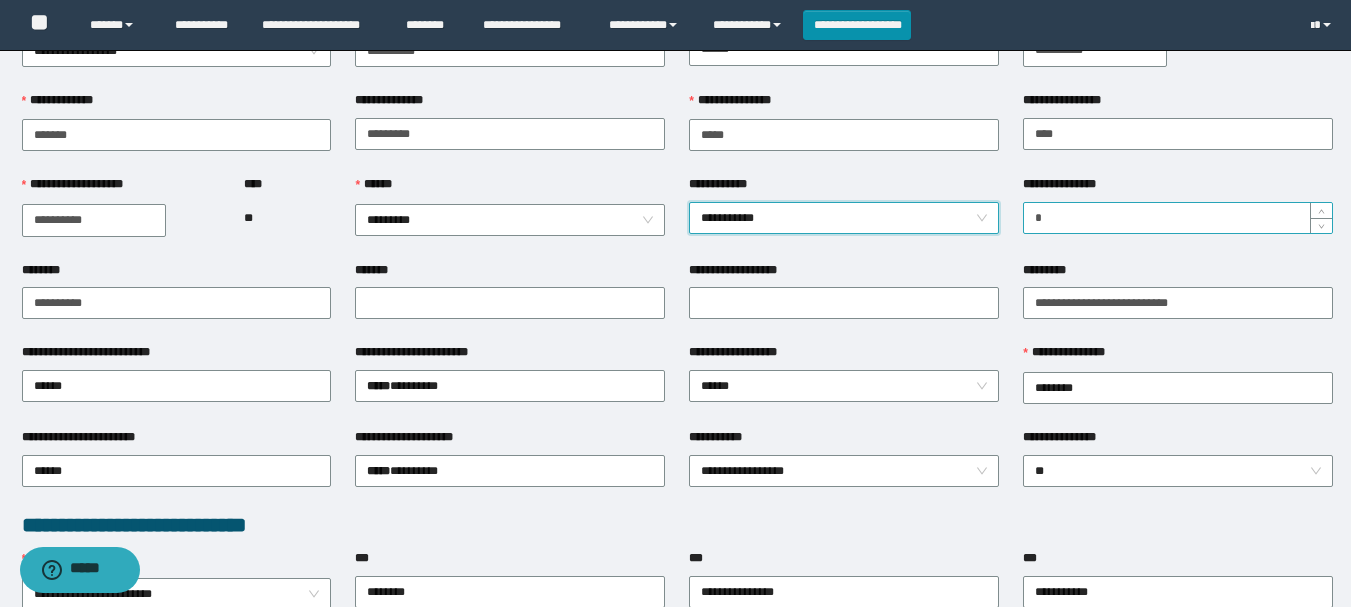 click on "*" at bounding box center [1178, 218] 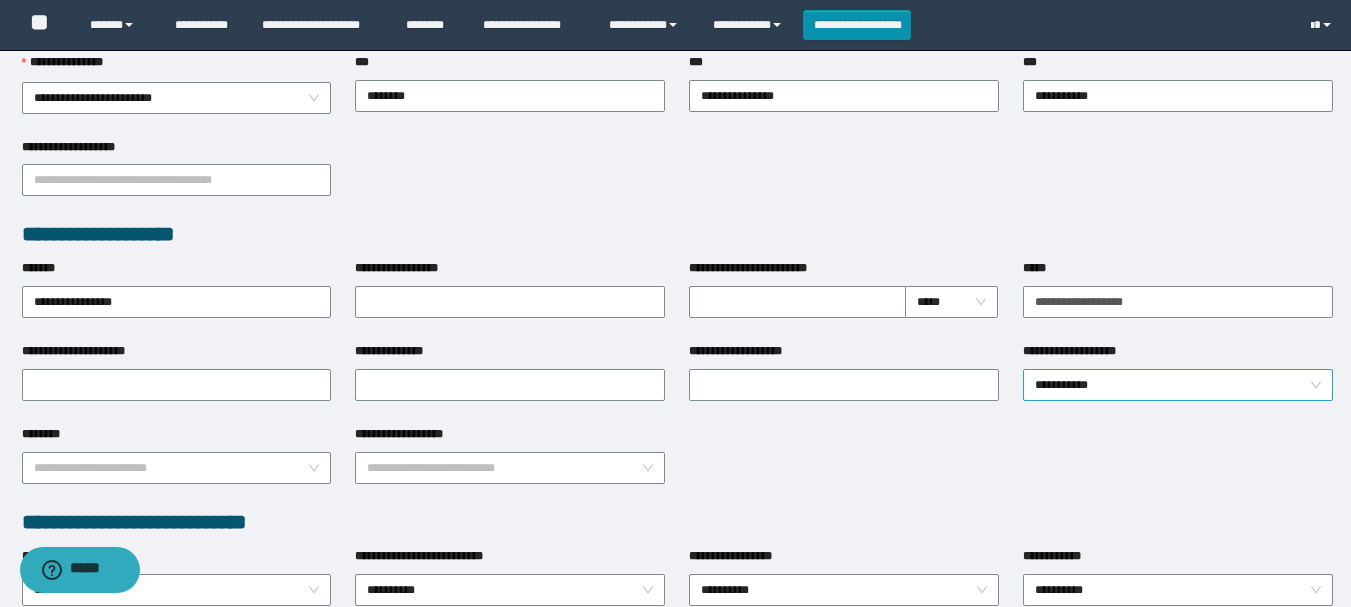 scroll, scrollTop: 600, scrollLeft: 0, axis: vertical 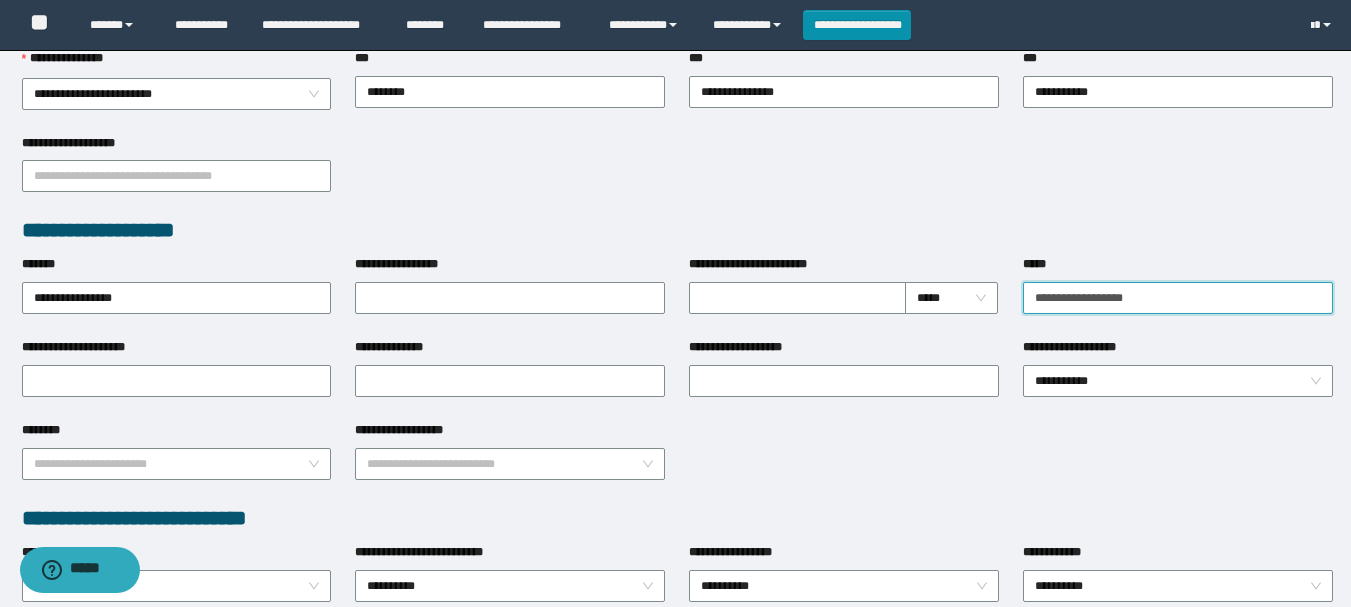 click on "**********" at bounding box center [1178, 298] 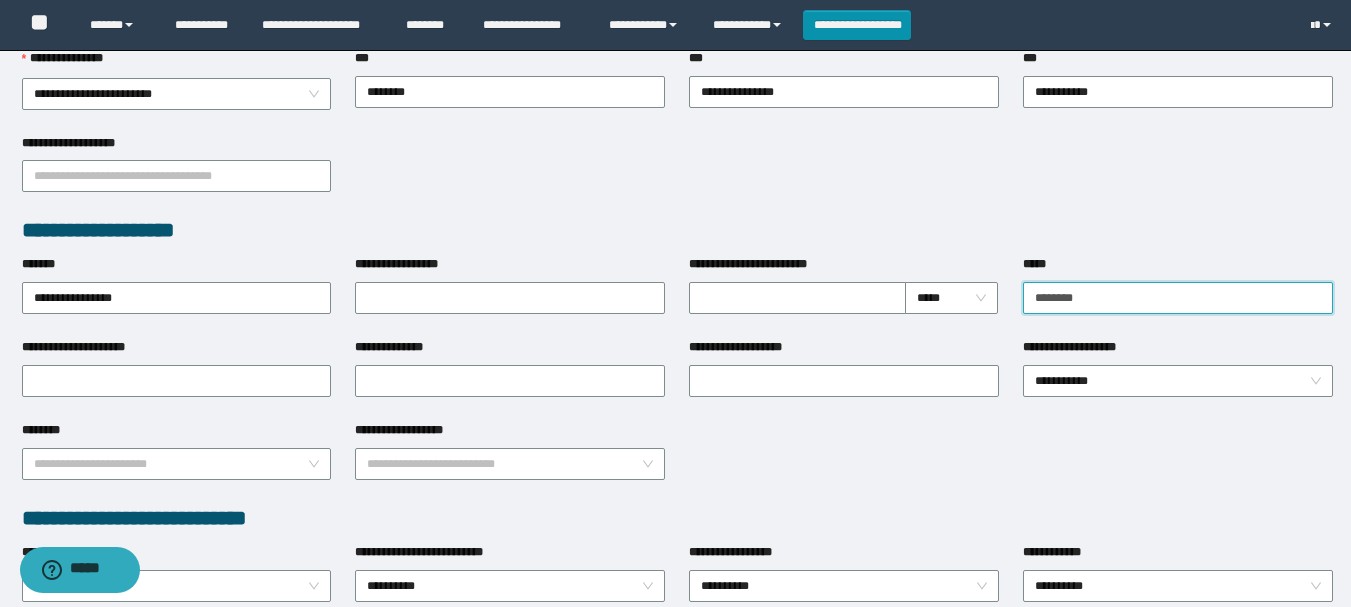 type on "*******" 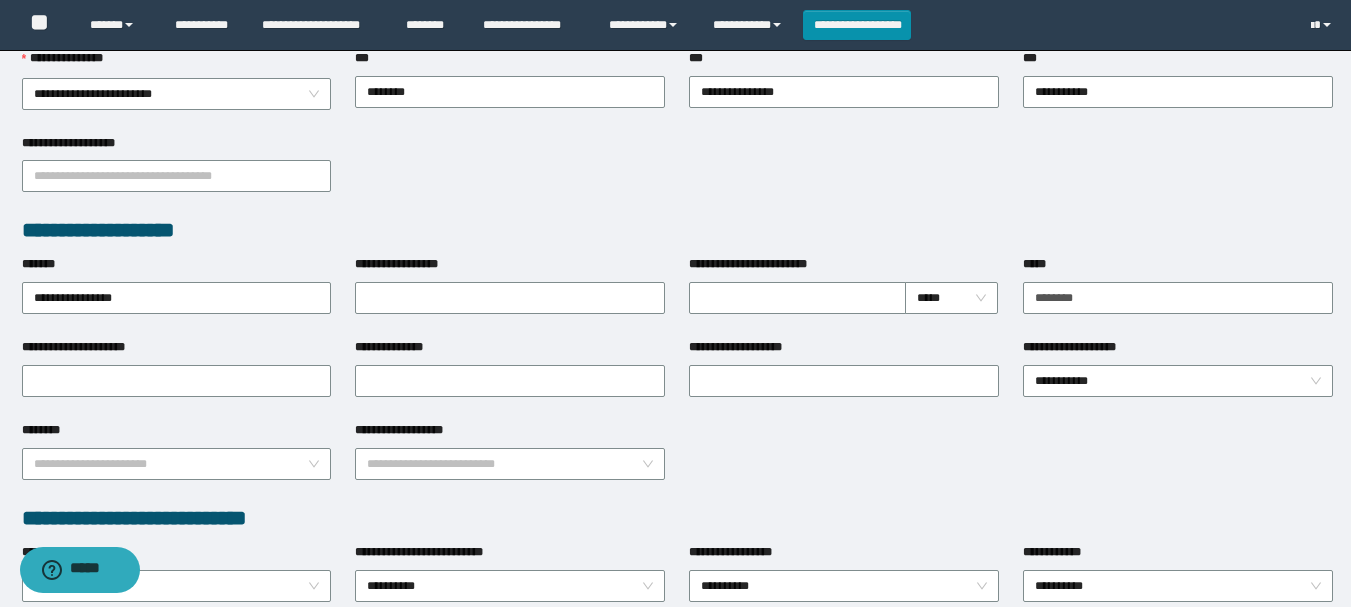 click on "**********" at bounding box center (677, 462) 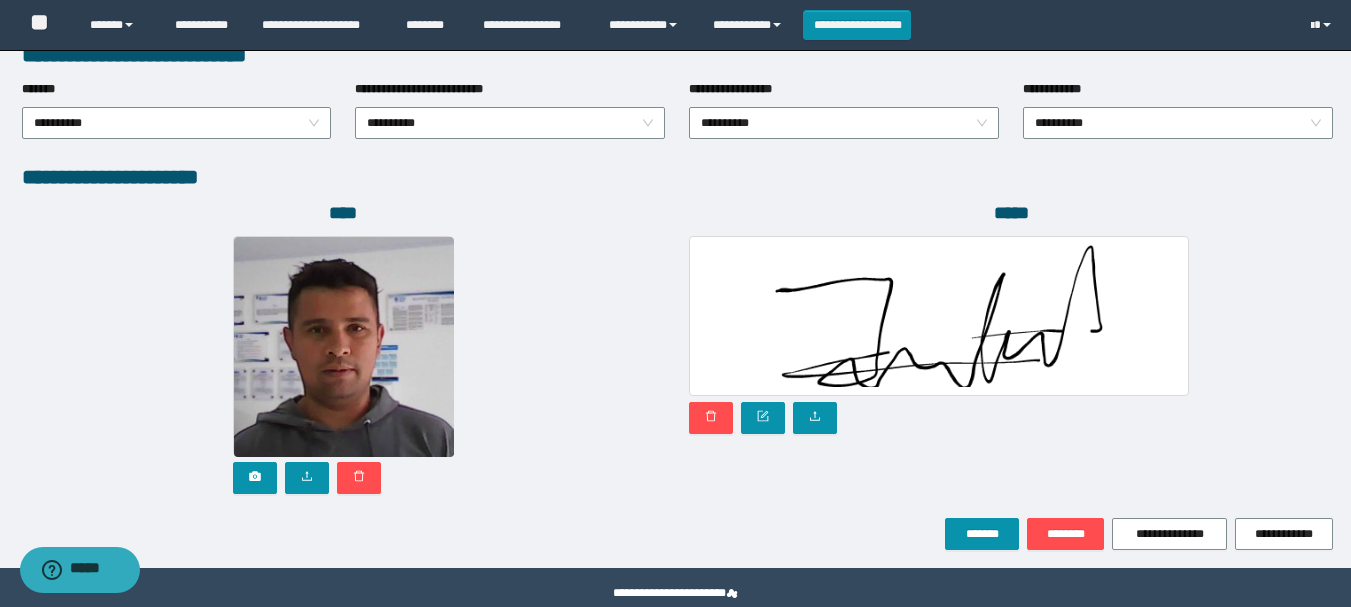 scroll, scrollTop: 1098, scrollLeft: 0, axis: vertical 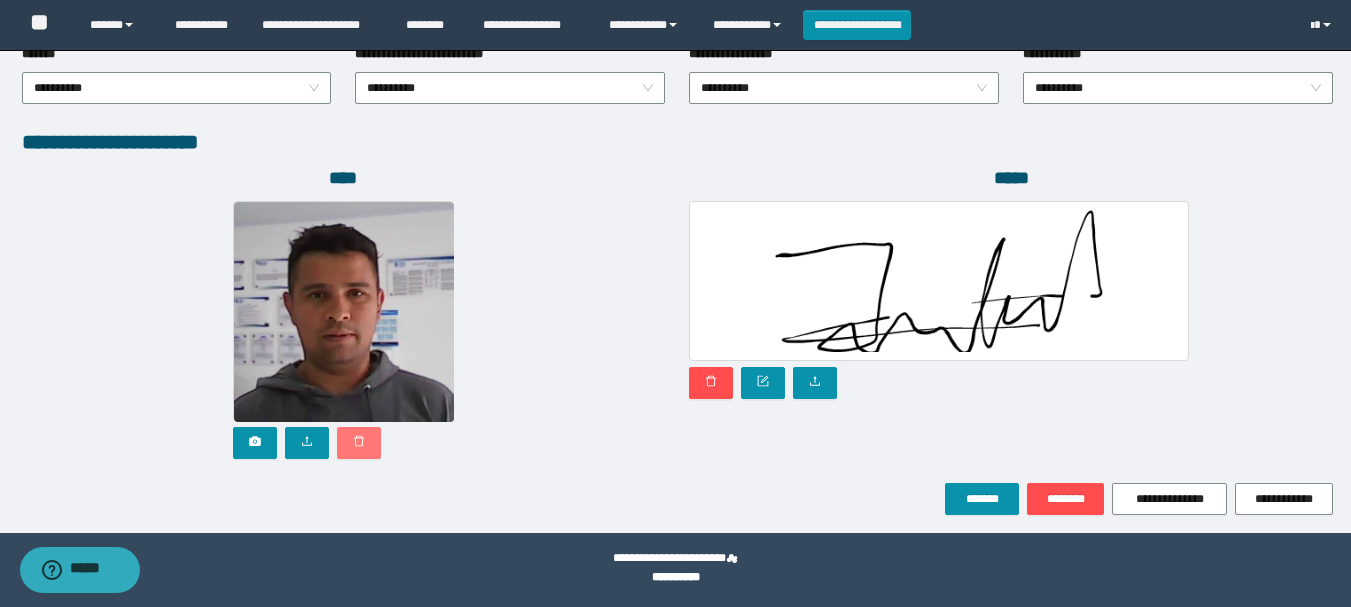 click at bounding box center (359, 443) 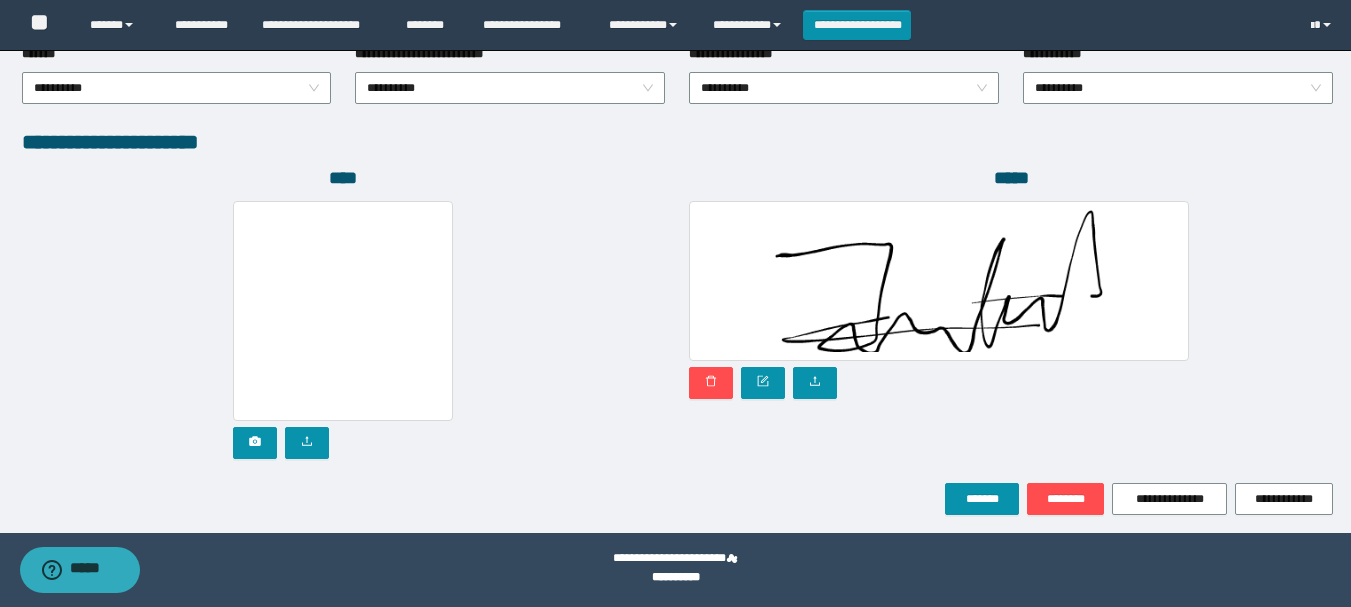 click at bounding box center [344, 330] 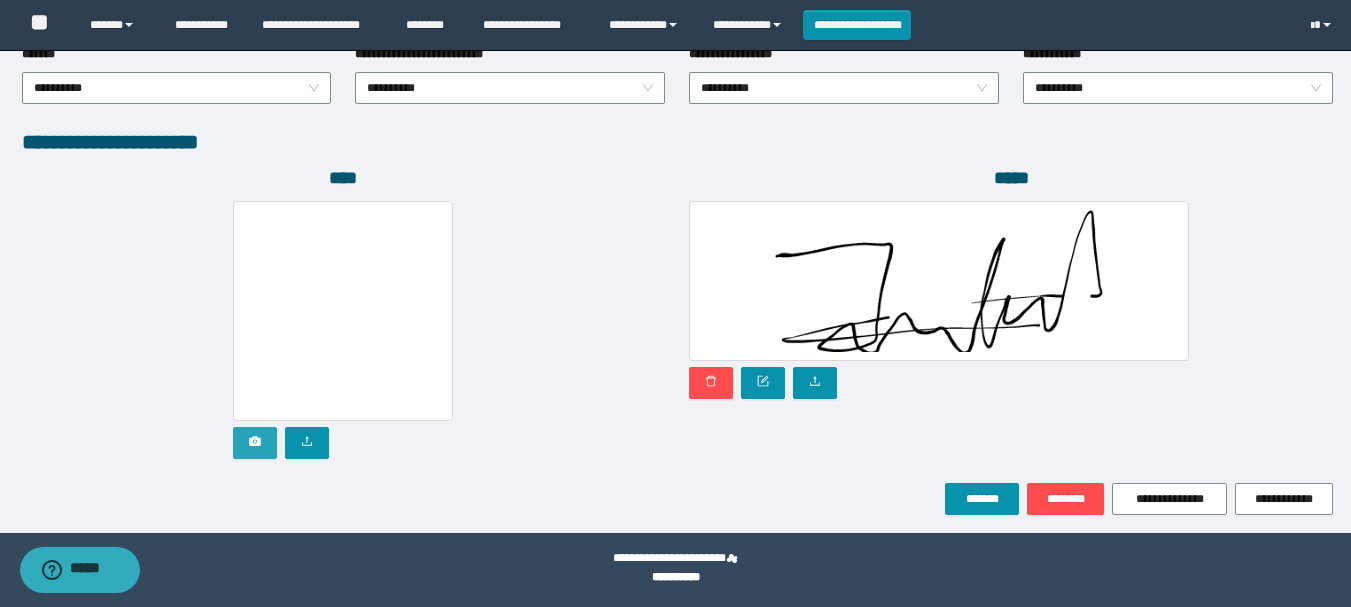 click at bounding box center (255, 443) 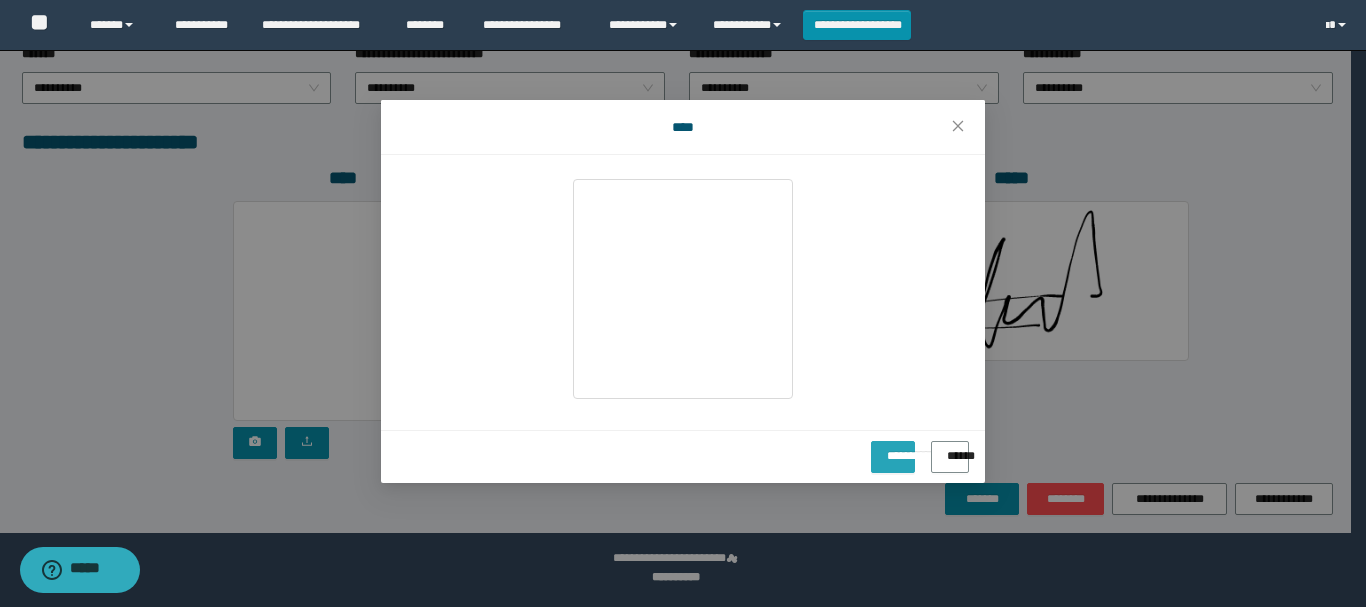 click on "**********" at bounding box center [893, 449] 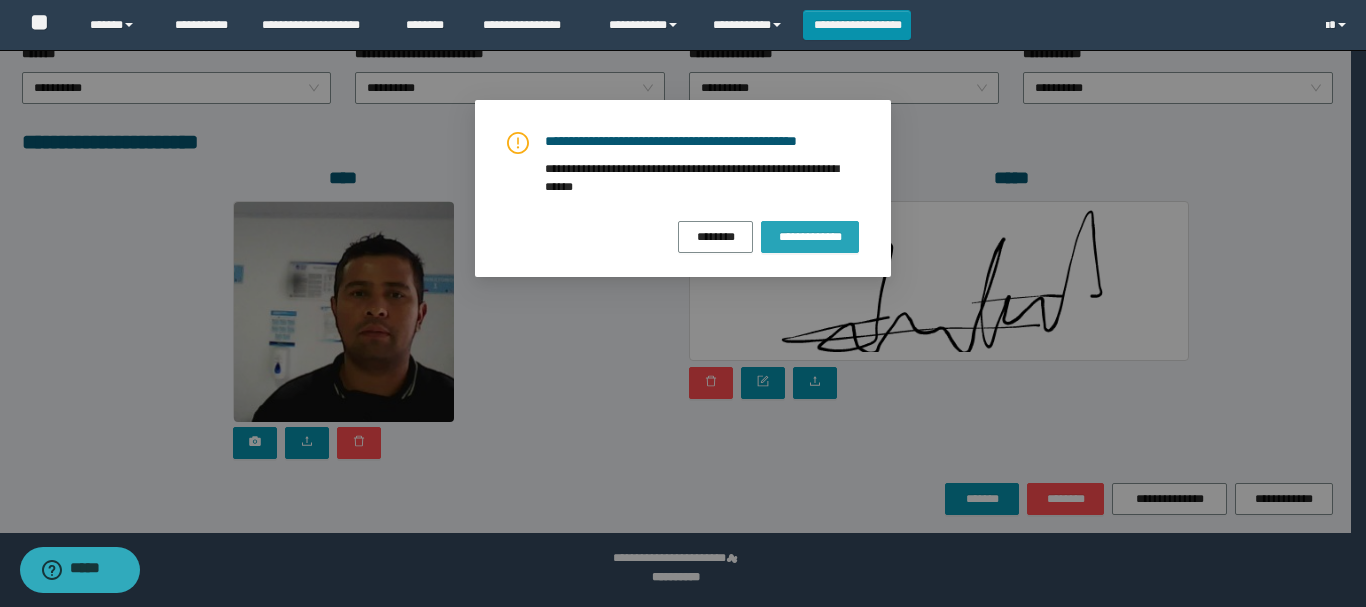 click on "**********" at bounding box center [810, 237] 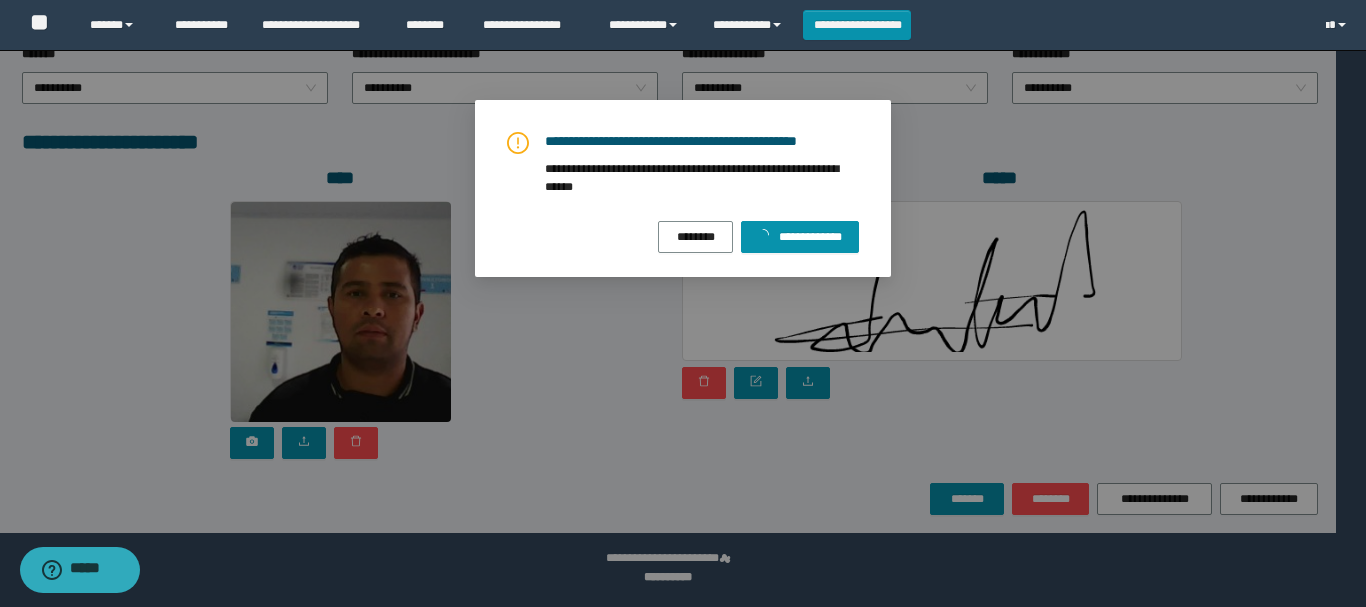 click on "**********" at bounding box center (683, 303) 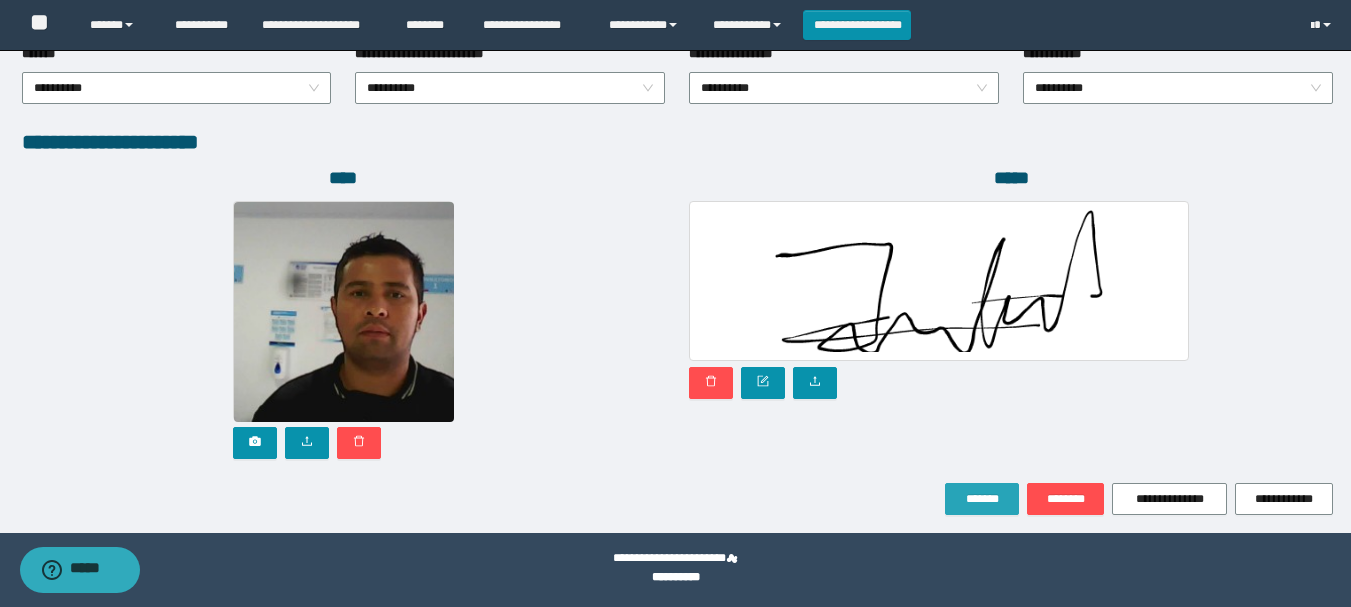 click on "*******" at bounding box center (982, 499) 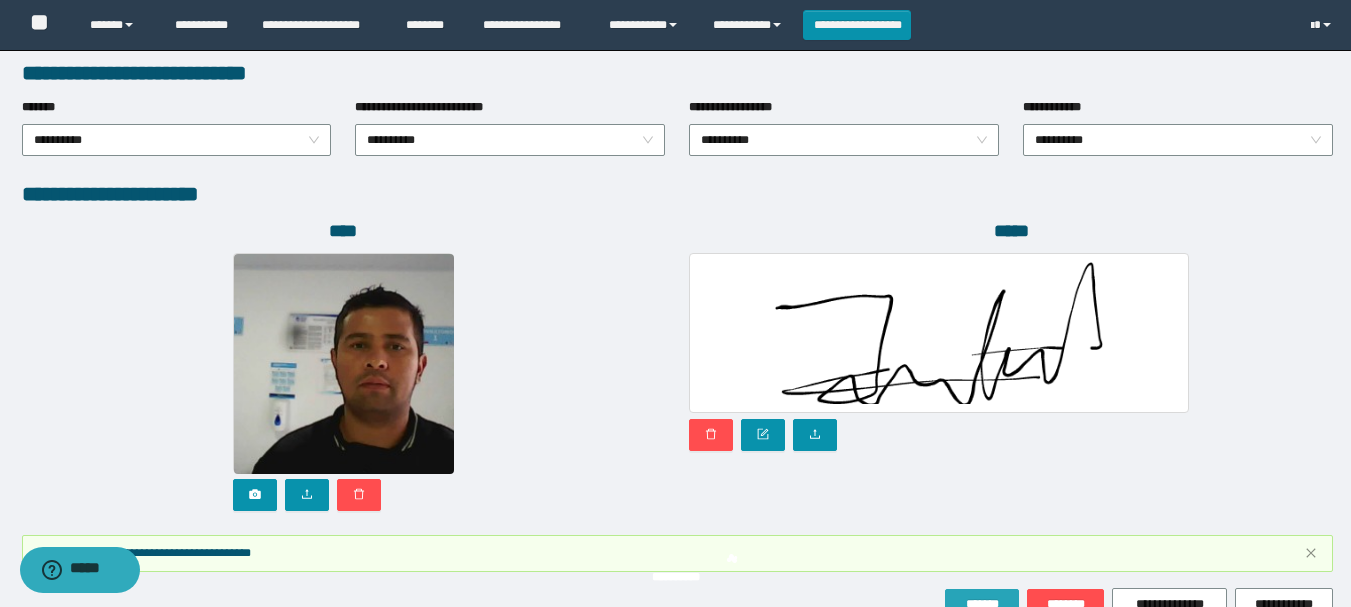 scroll, scrollTop: 1151, scrollLeft: 0, axis: vertical 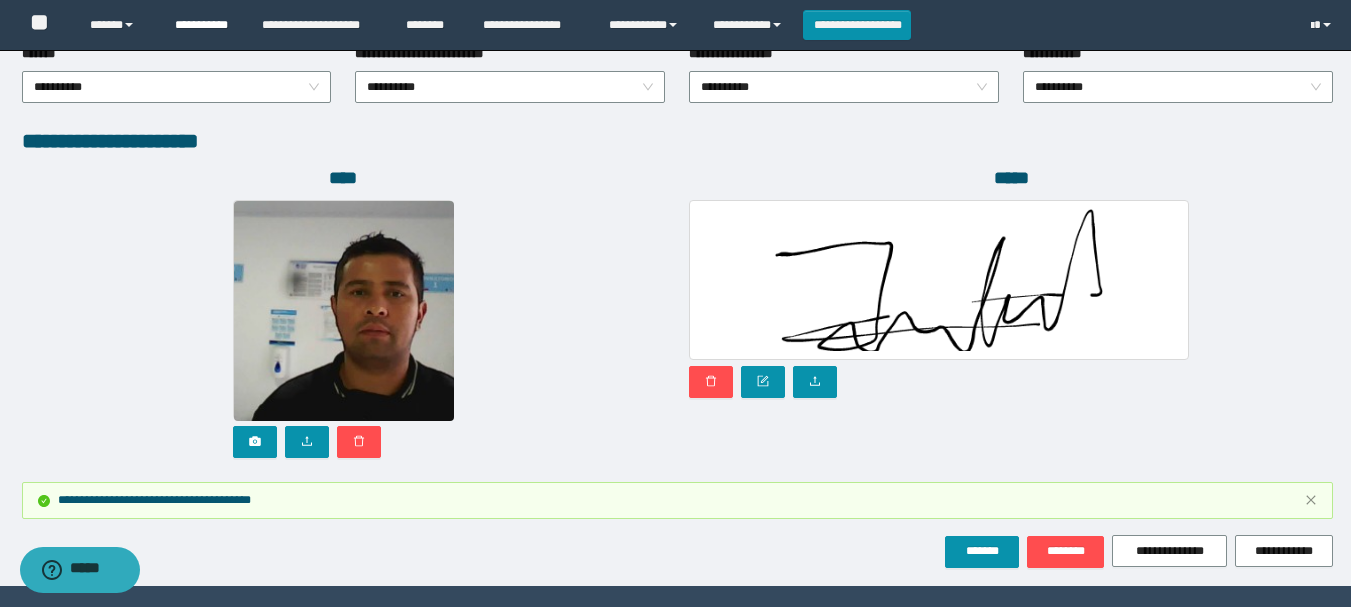 click on "**********" at bounding box center (203, 25) 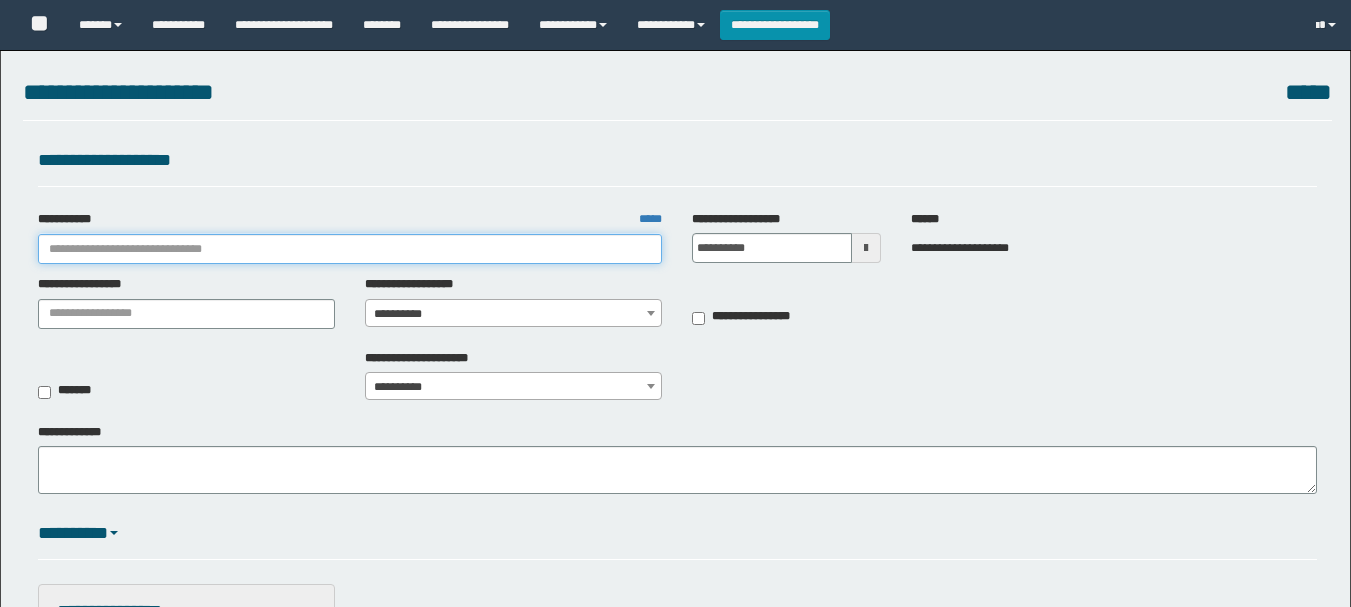 click on "**********" at bounding box center (350, 249) 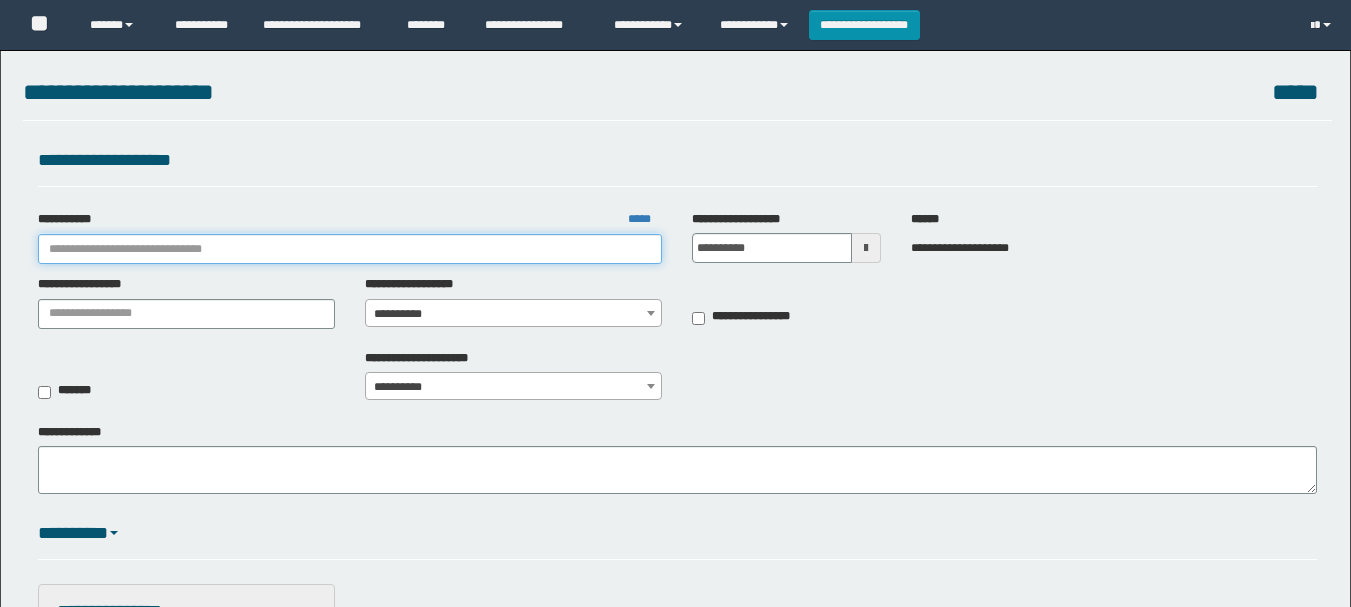 scroll, scrollTop: 0, scrollLeft: 0, axis: both 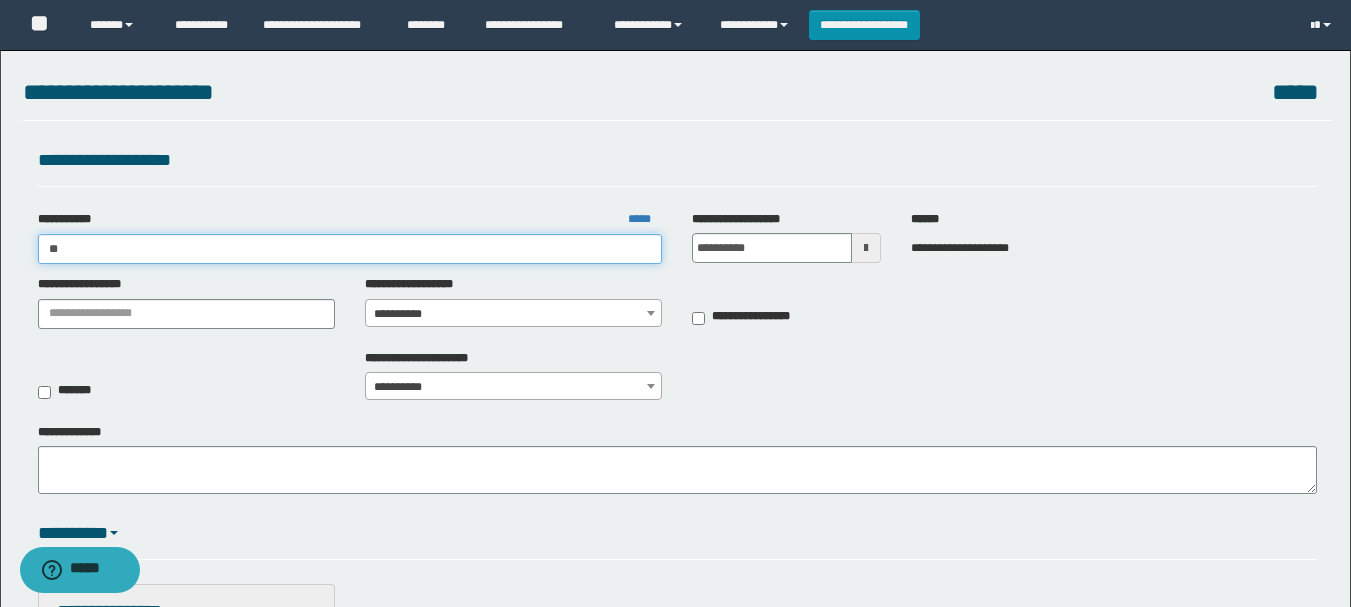 type on "*" 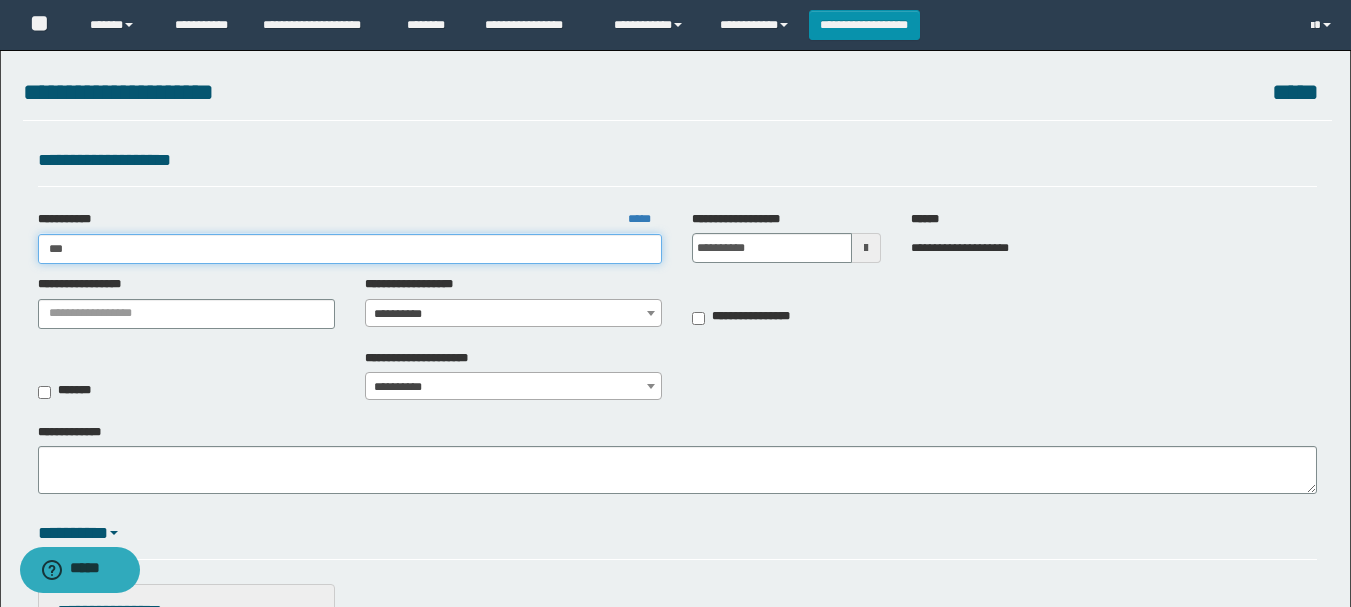 type on "***" 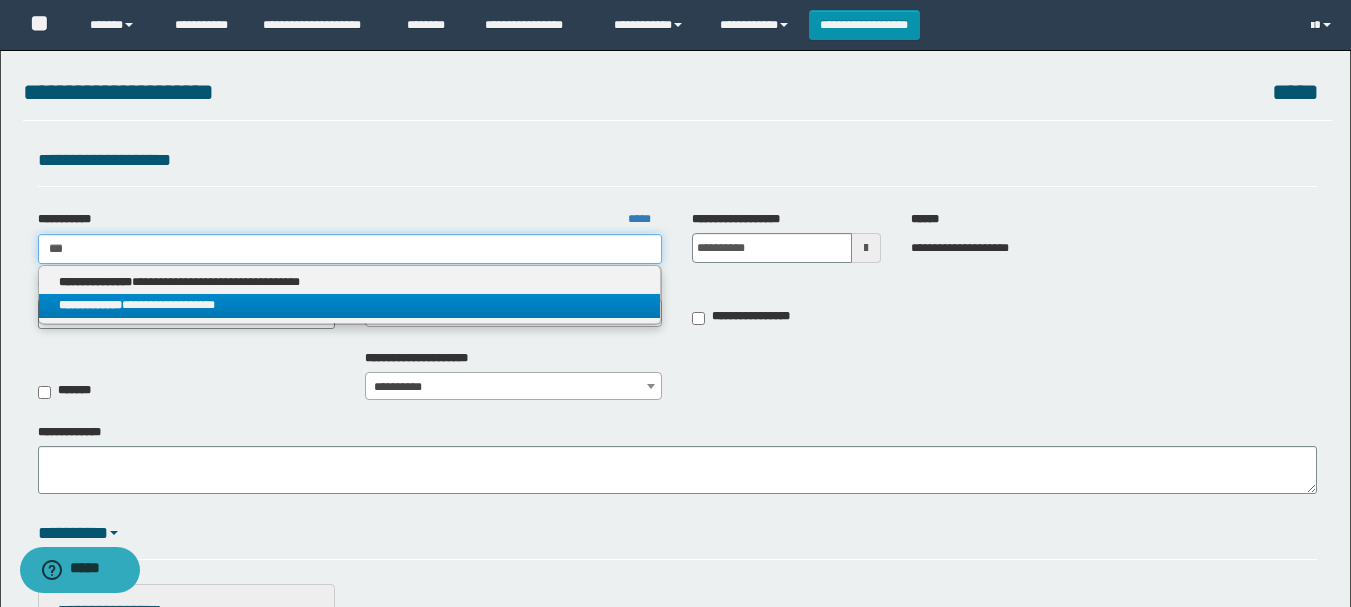 type on "***" 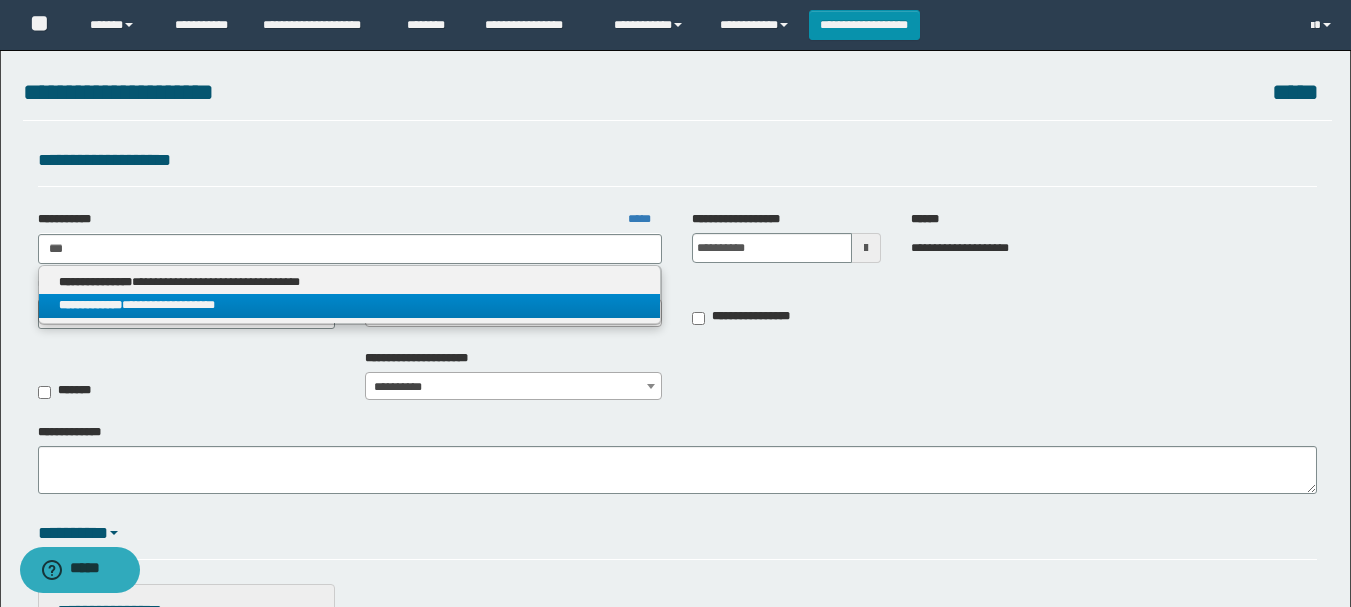 click on "**********" at bounding box center (350, 305) 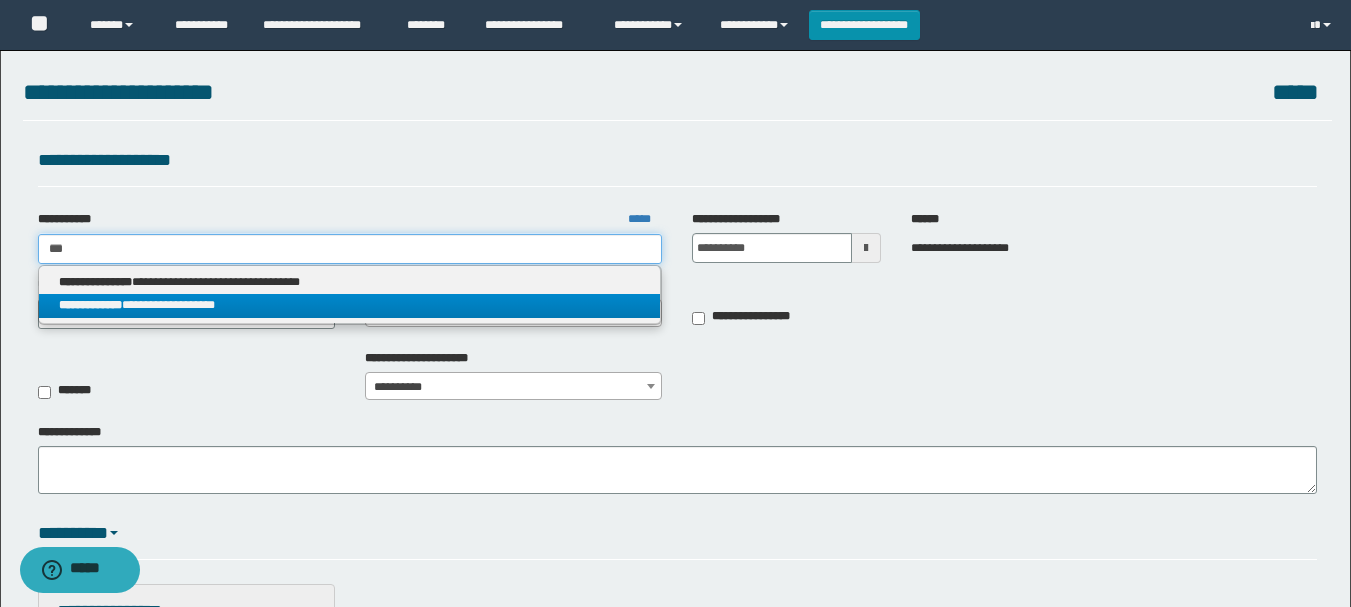 type 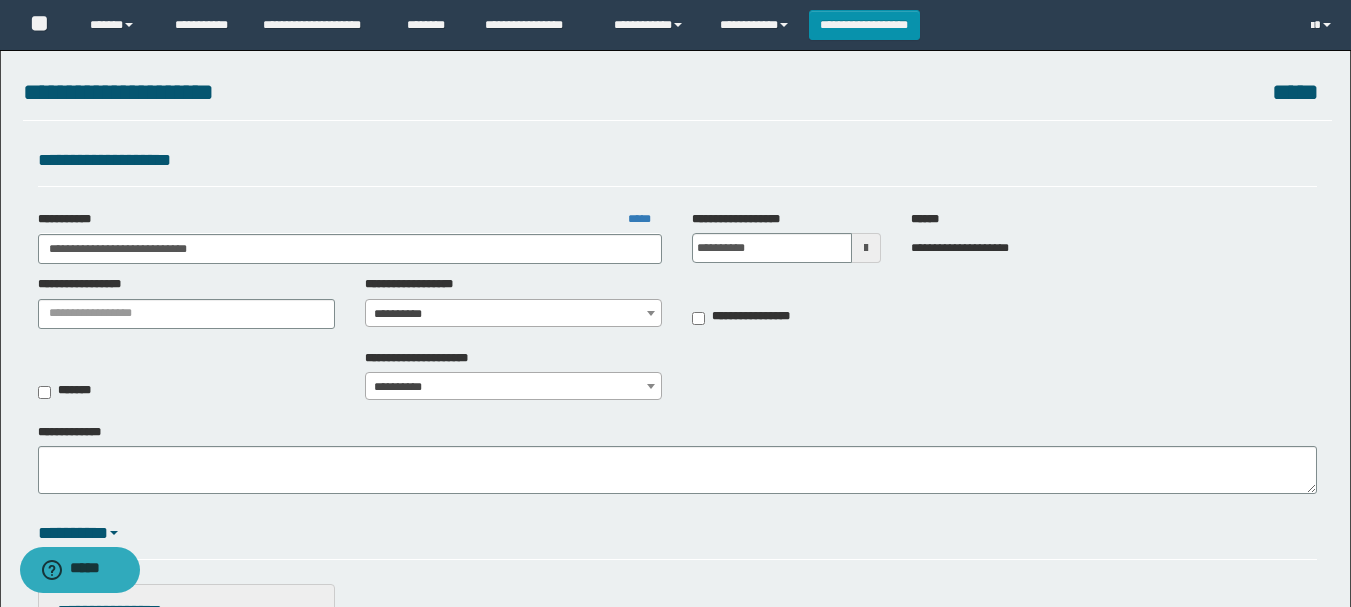 click on "**********" at bounding box center (513, 314) 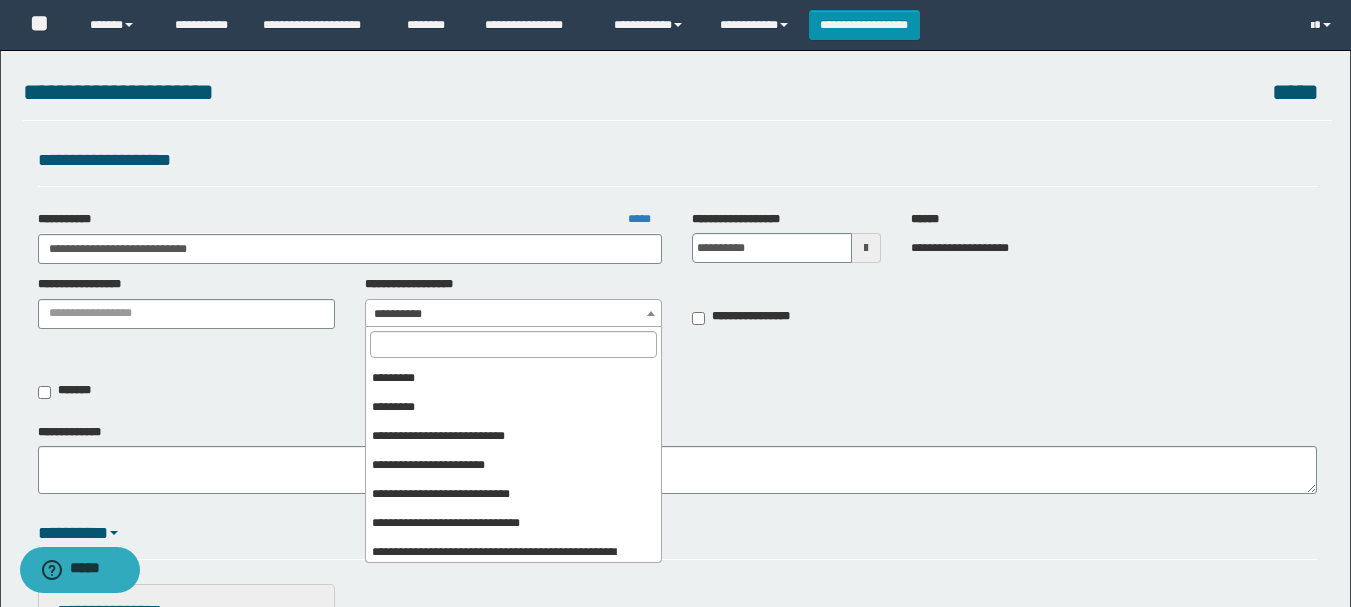 scroll, scrollTop: 400, scrollLeft: 0, axis: vertical 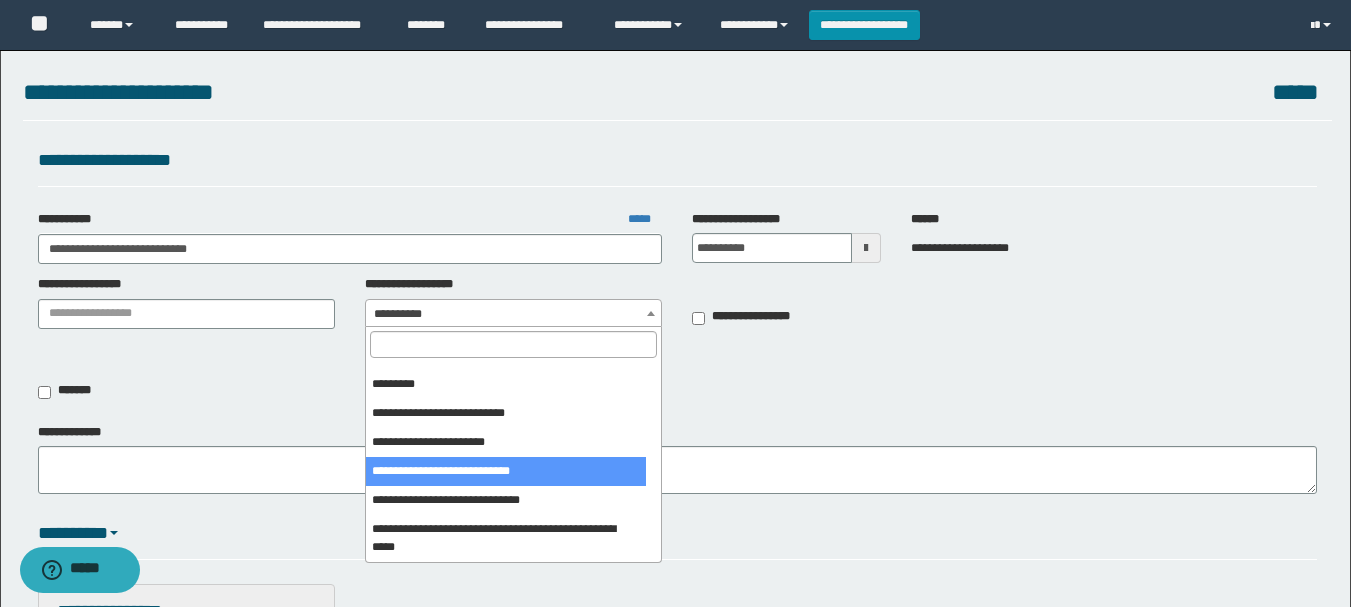 select on "***" 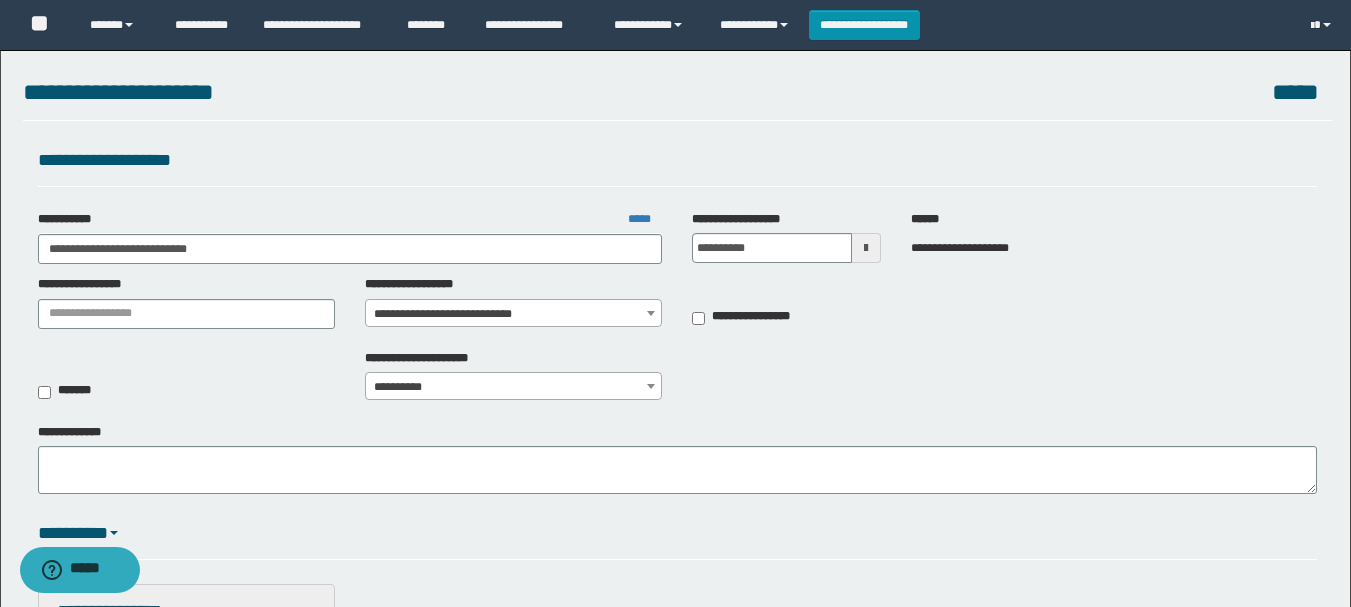 scroll, scrollTop: 600, scrollLeft: 0, axis: vertical 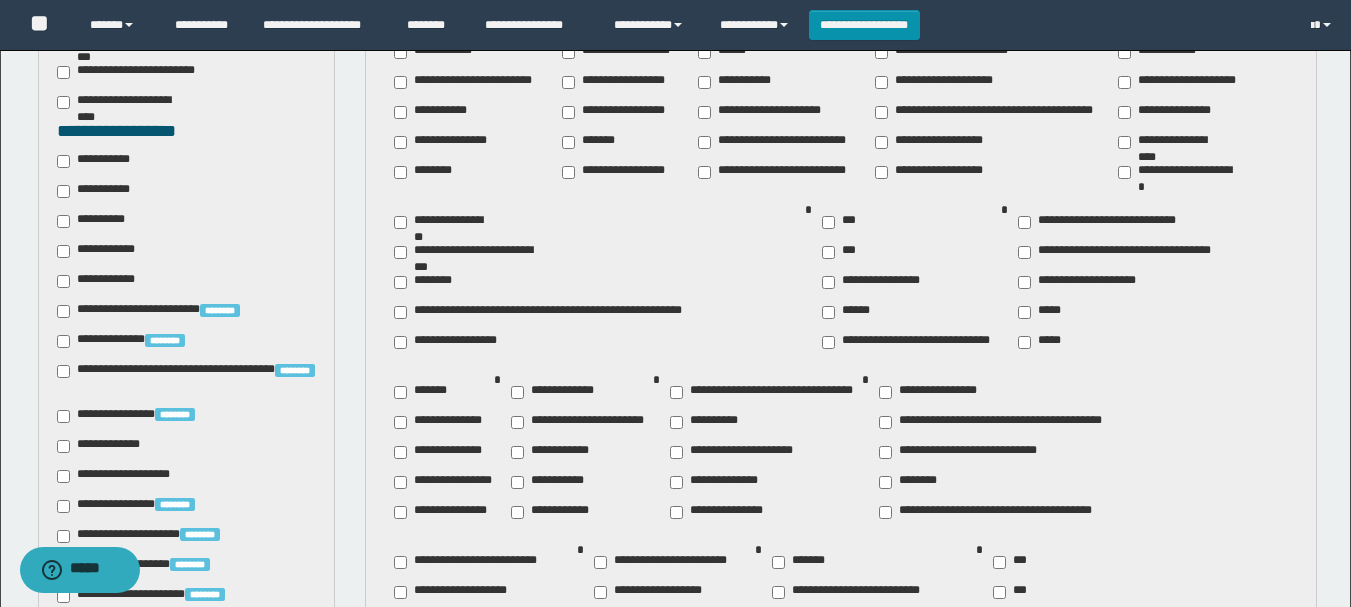 click on "**********" at bounding box center (444, 482) 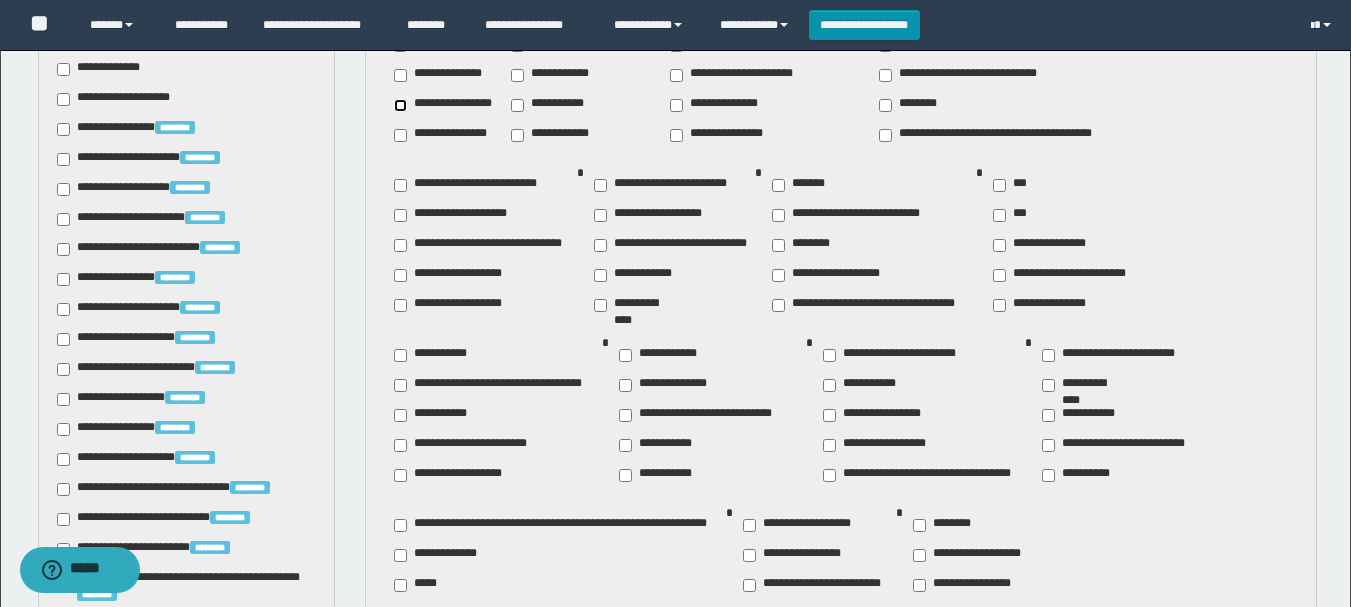 scroll, scrollTop: 1000, scrollLeft: 0, axis: vertical 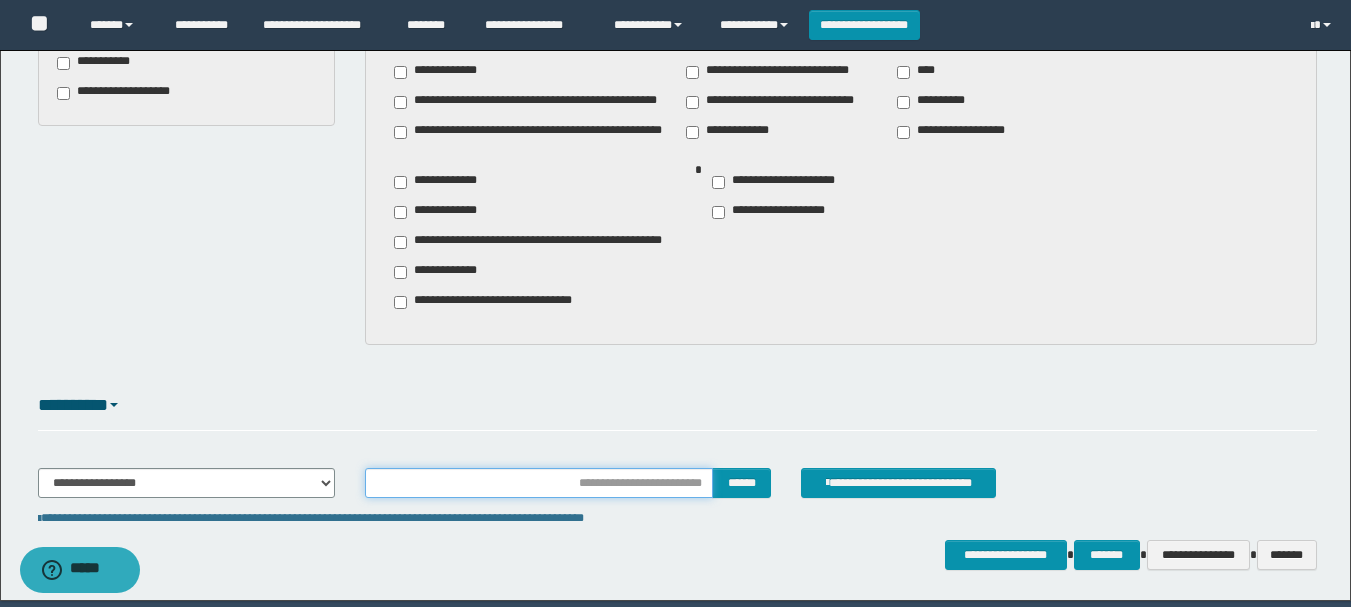 click at bounding box center [539, 483] 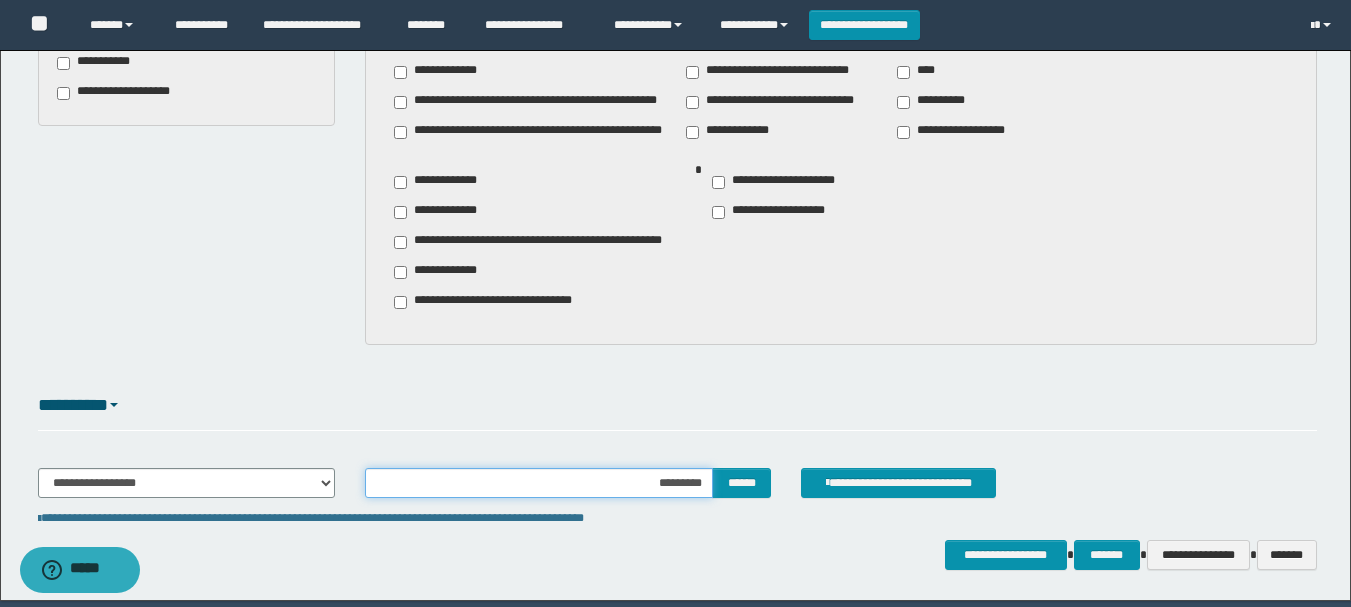 type on "**********" 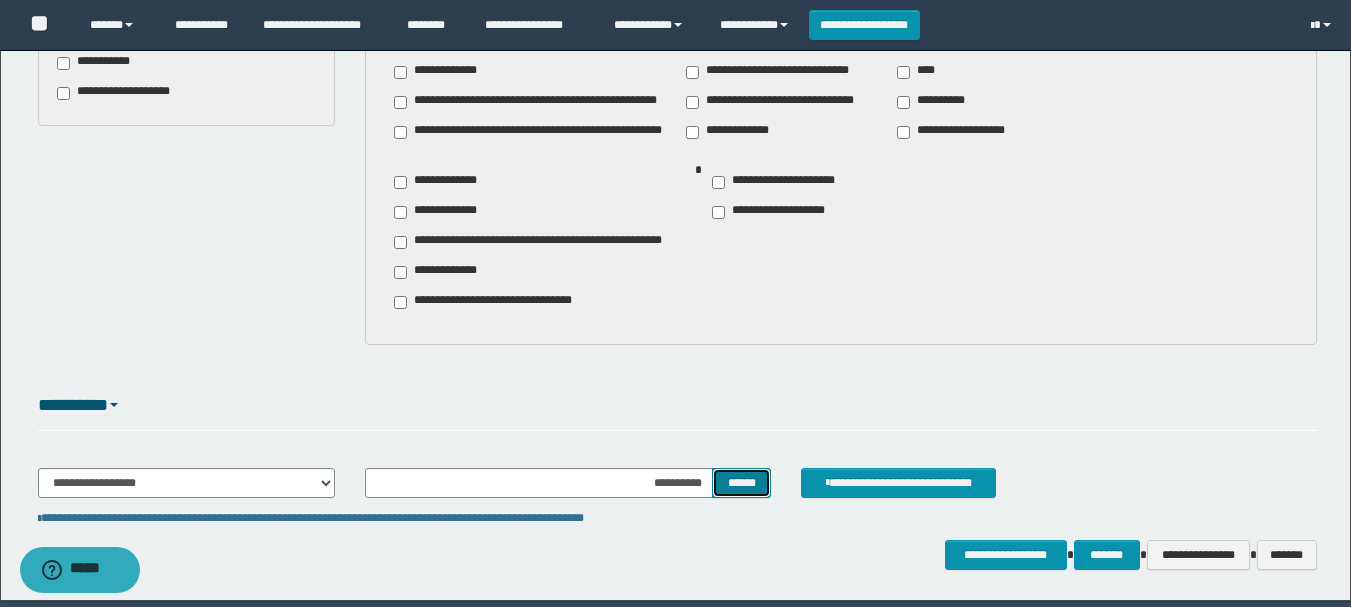click on "******" at bounding box center [741, 483] 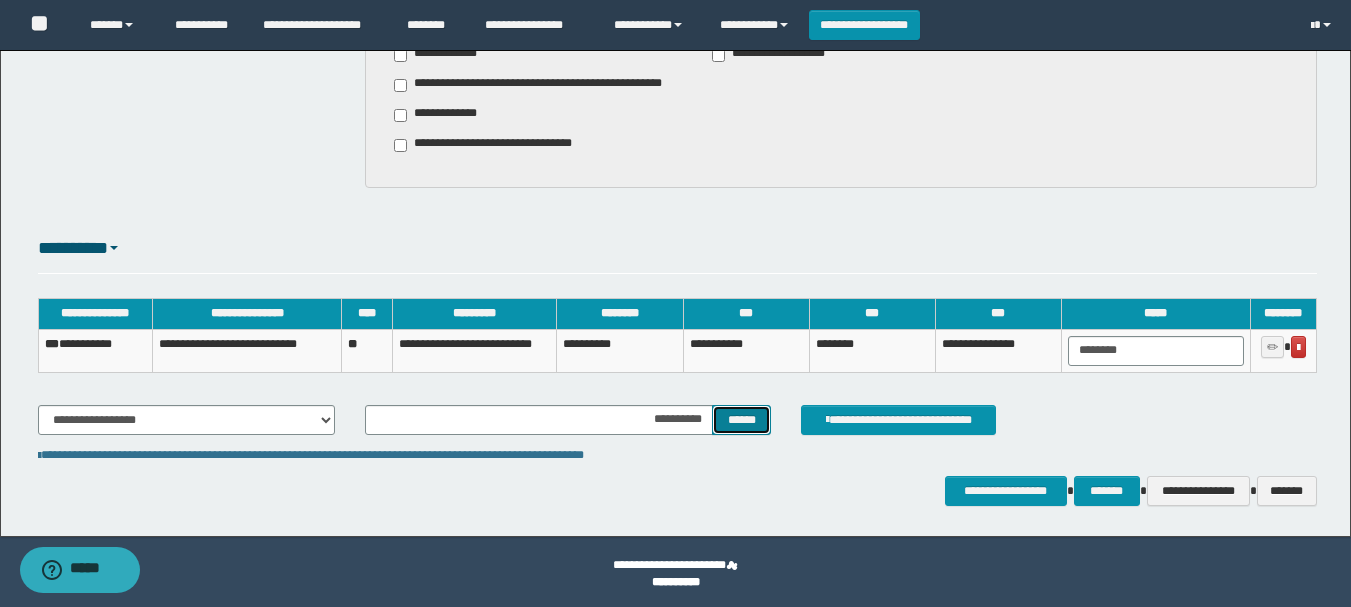 scroll, scrollTop: 2161, scrollLeft: 0, axis: vertical 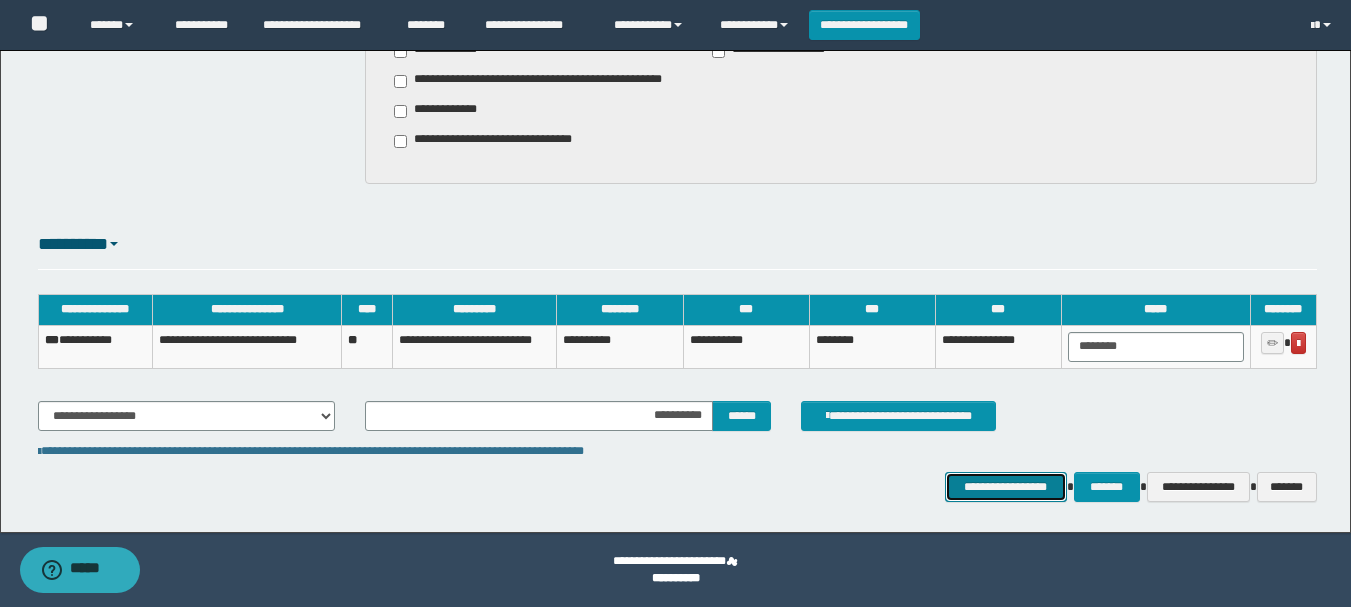 click on "**********" at bounding box center [1006, 487] 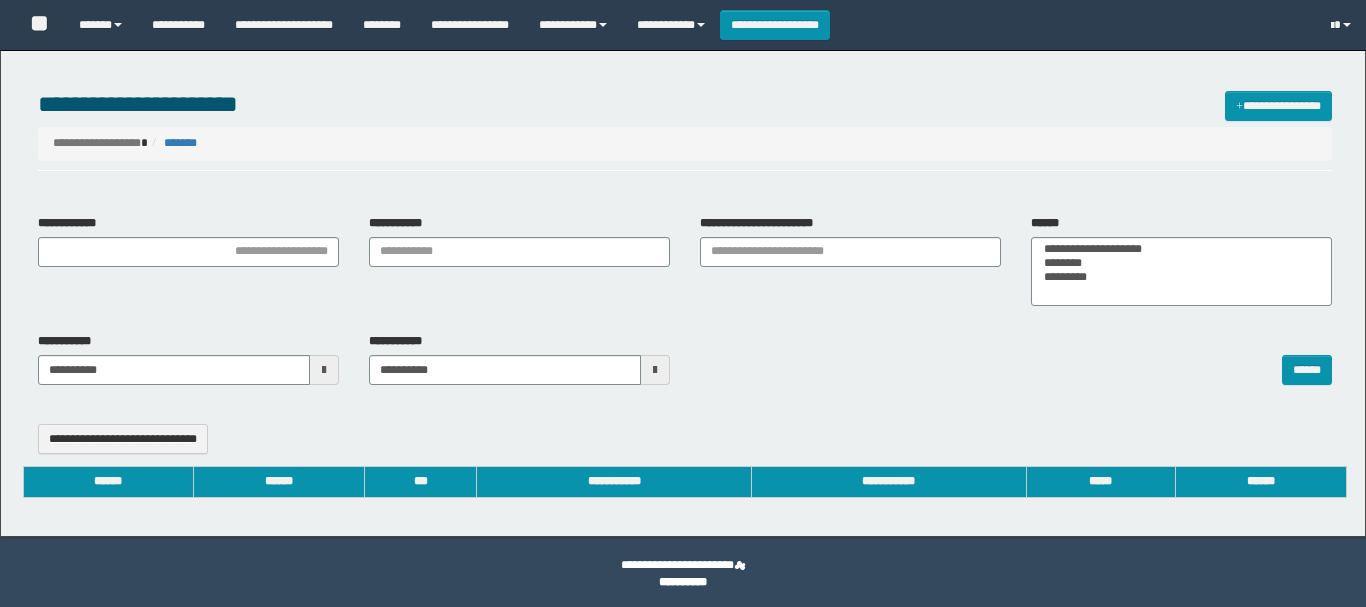 select 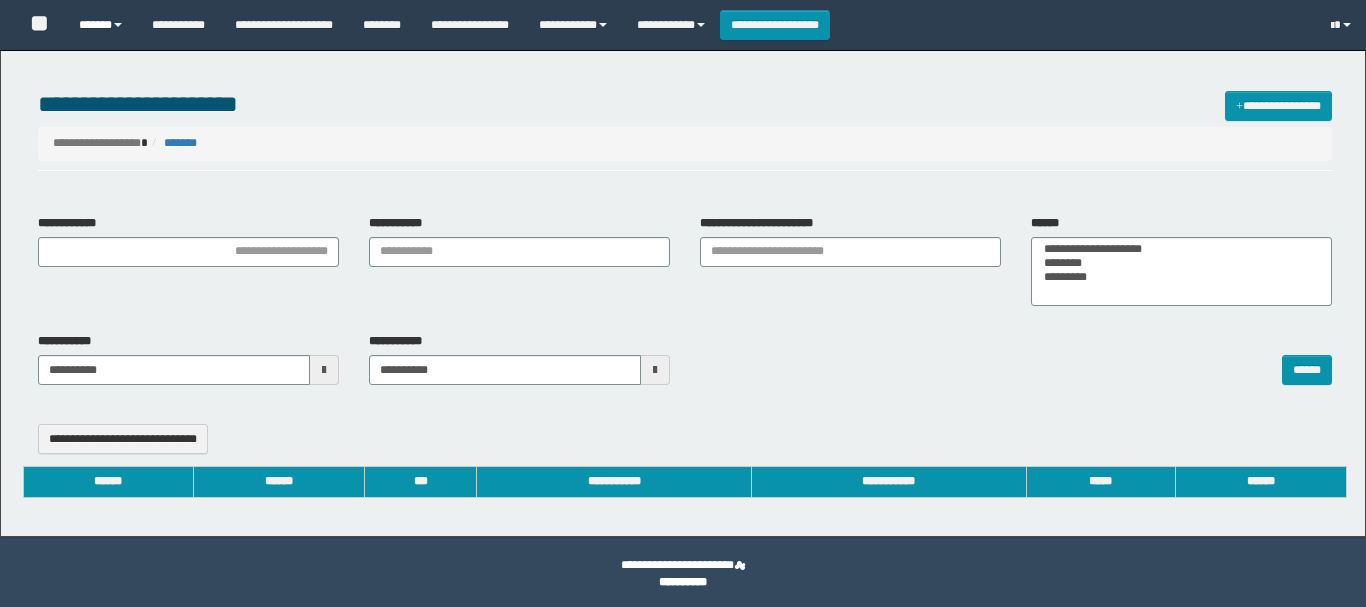 click on "******" at bounding box center [100, 25] 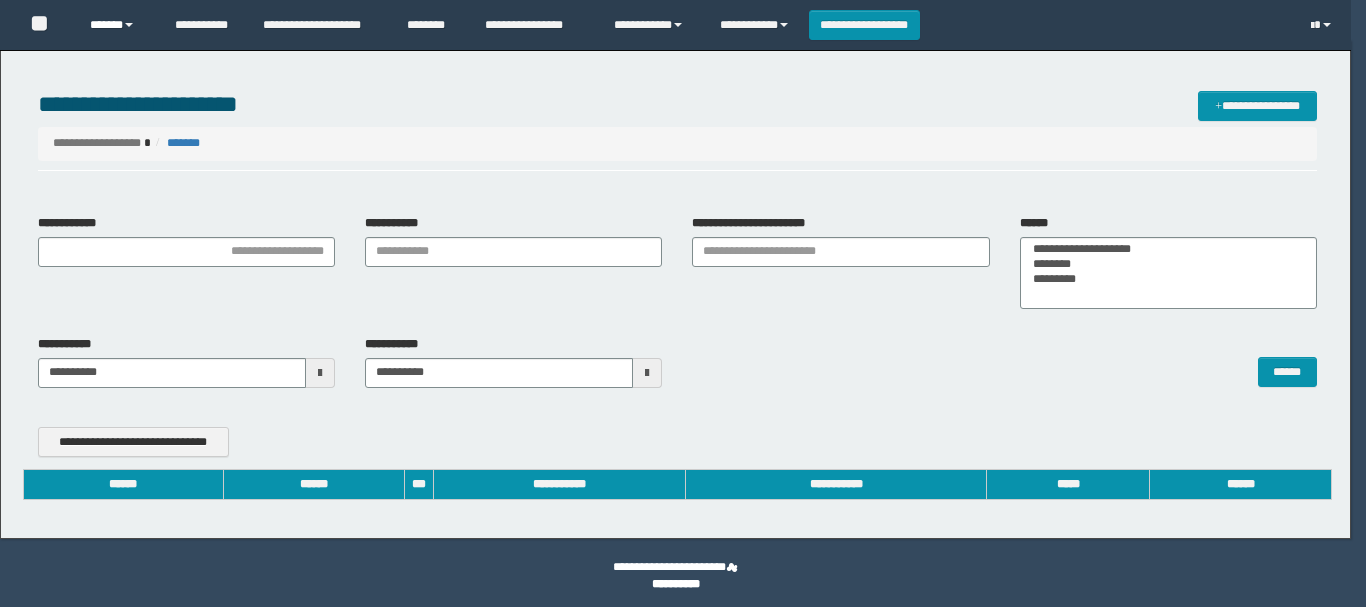 type on "**********" 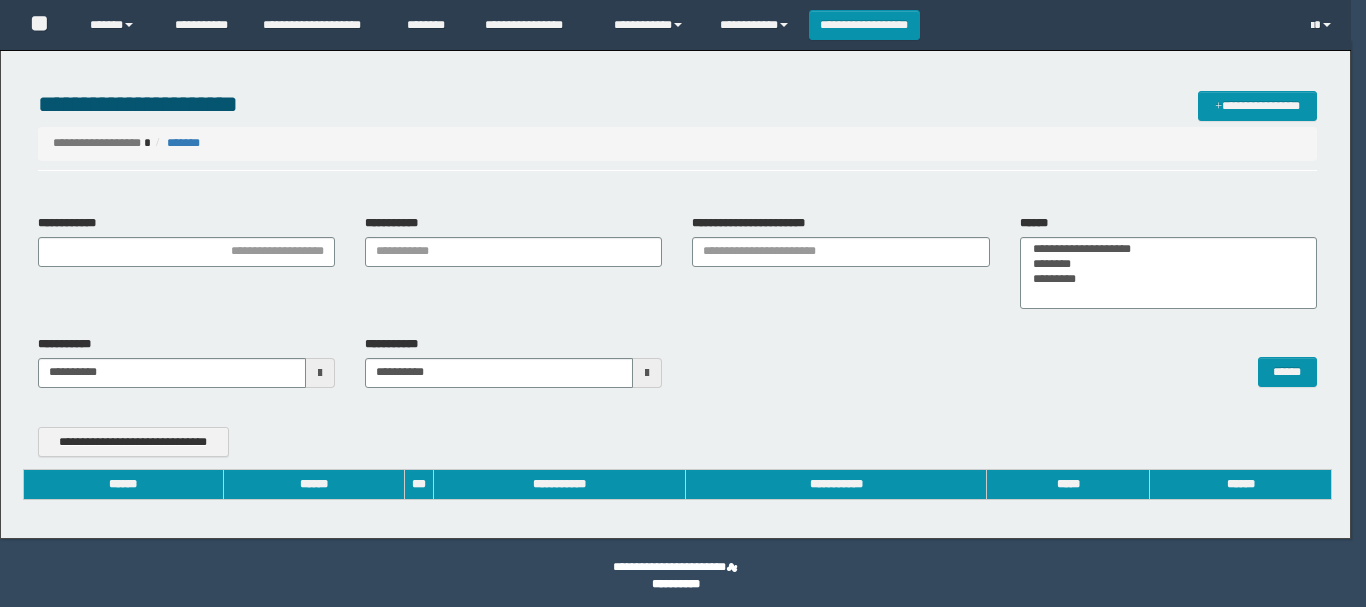 click on "**********" at bounding box center (0, 0) 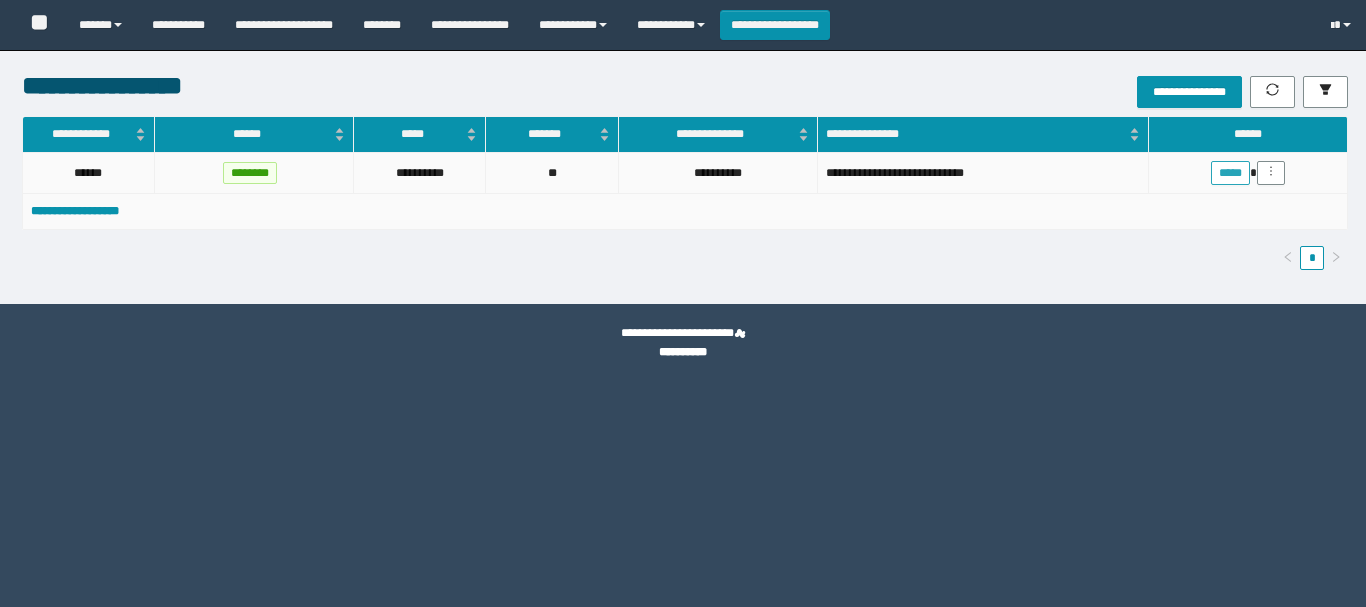 click on "*****" at bounding box center [1230, 173] 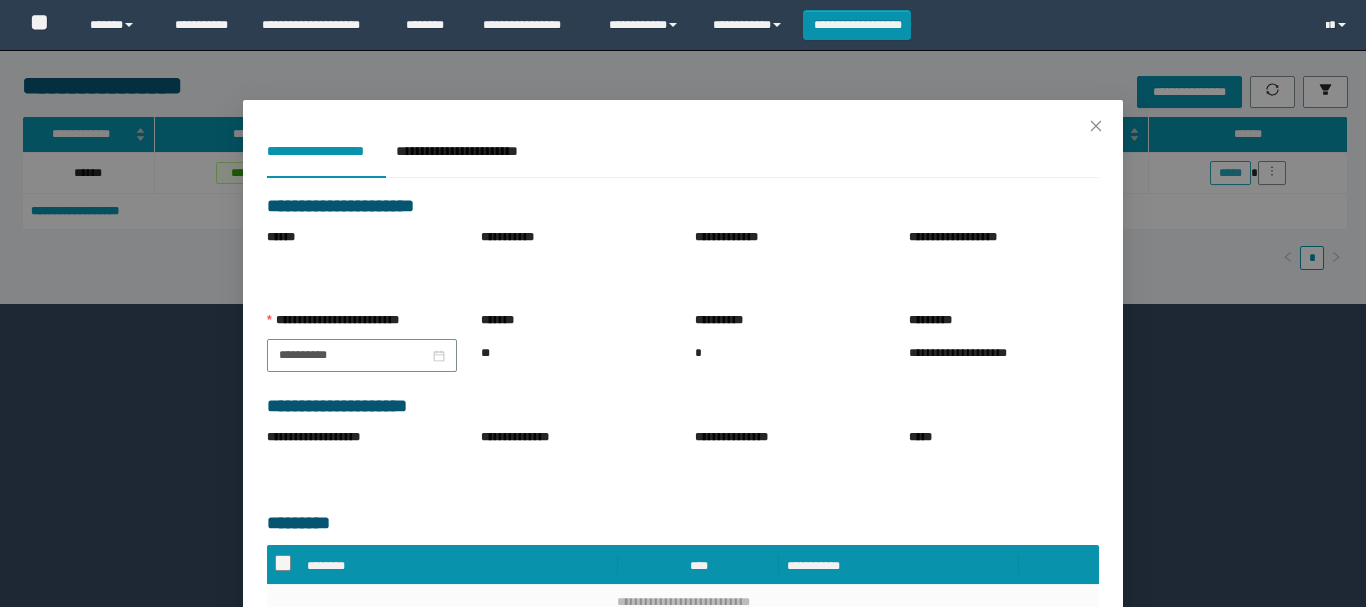 scroll, scrollTop: 0, scrollLeft: 0, axis: both 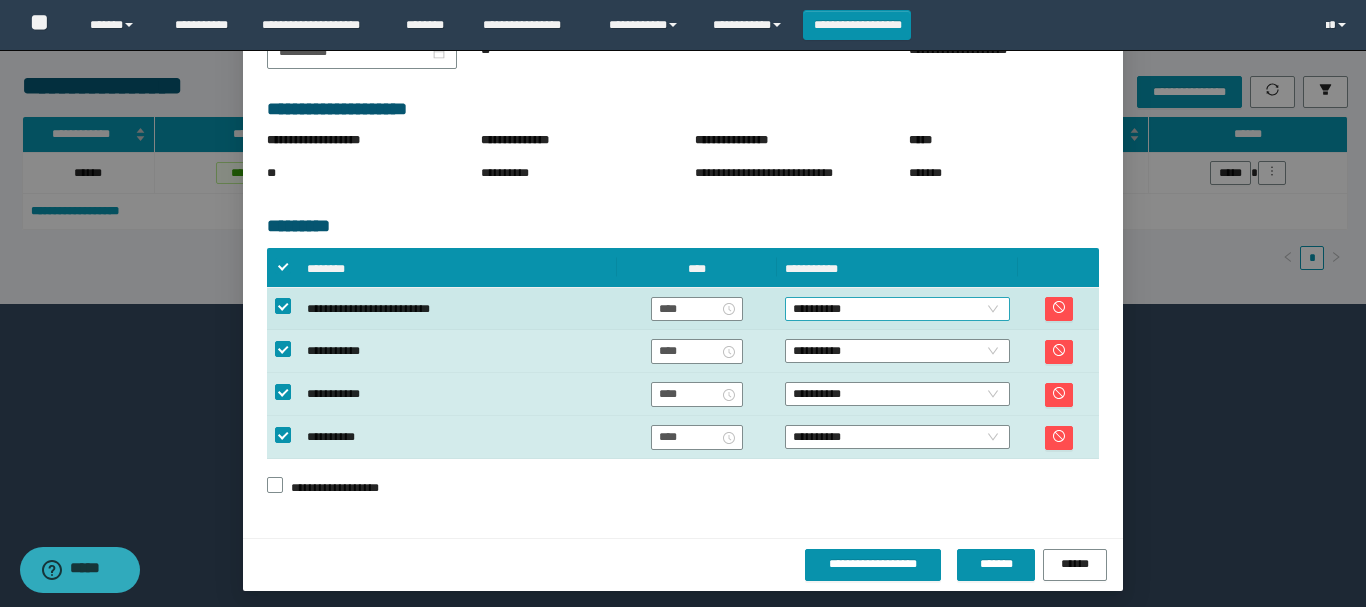 click on "**********" at bounding box center [897, 309] 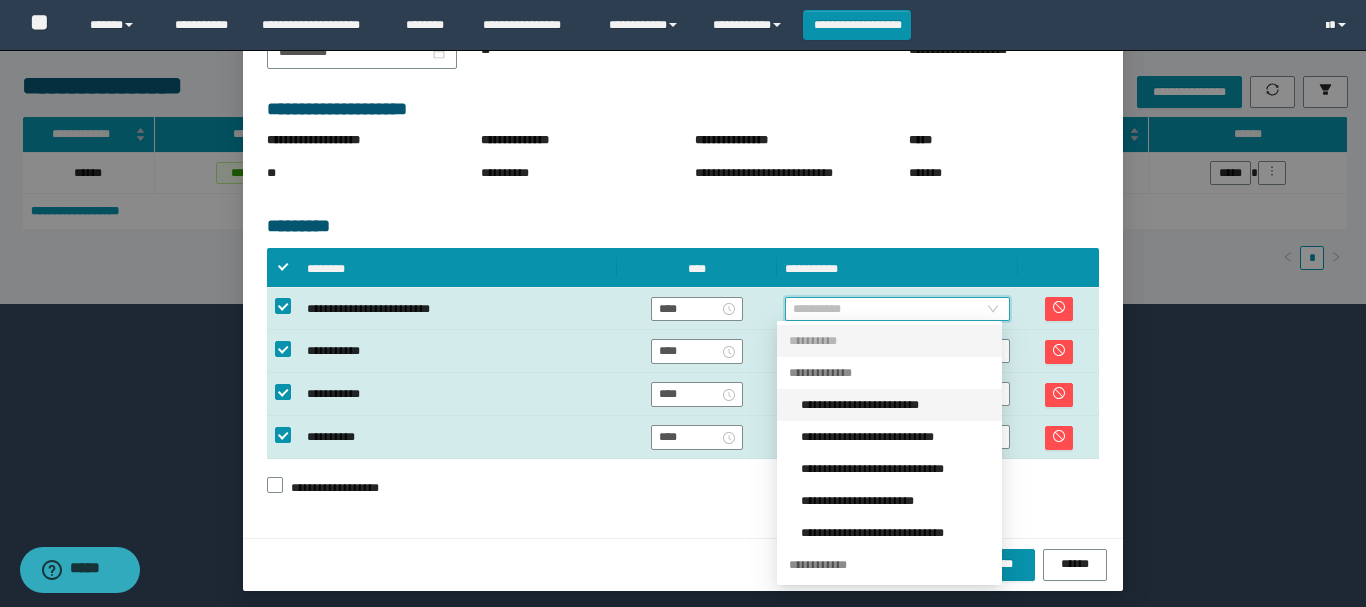click on "**********" at bounding box center (895, 405) 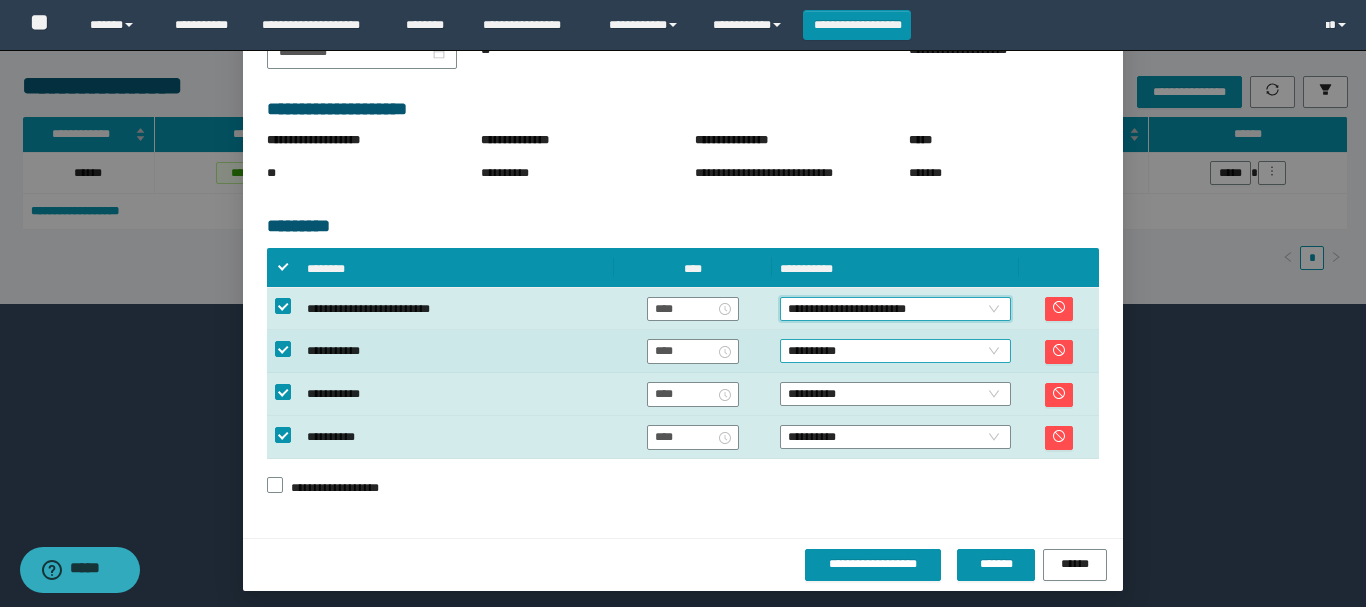 click on "**********" at bounding box center (895, 351) 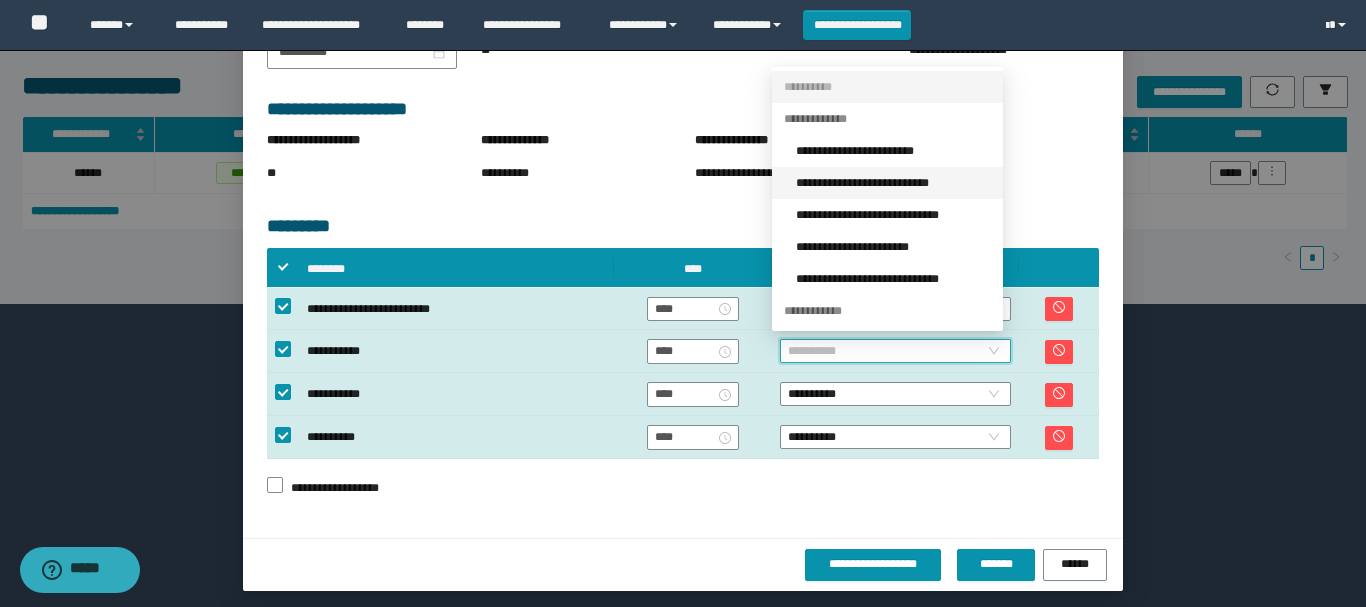 click on "**********" at bounding box center (893, 183) 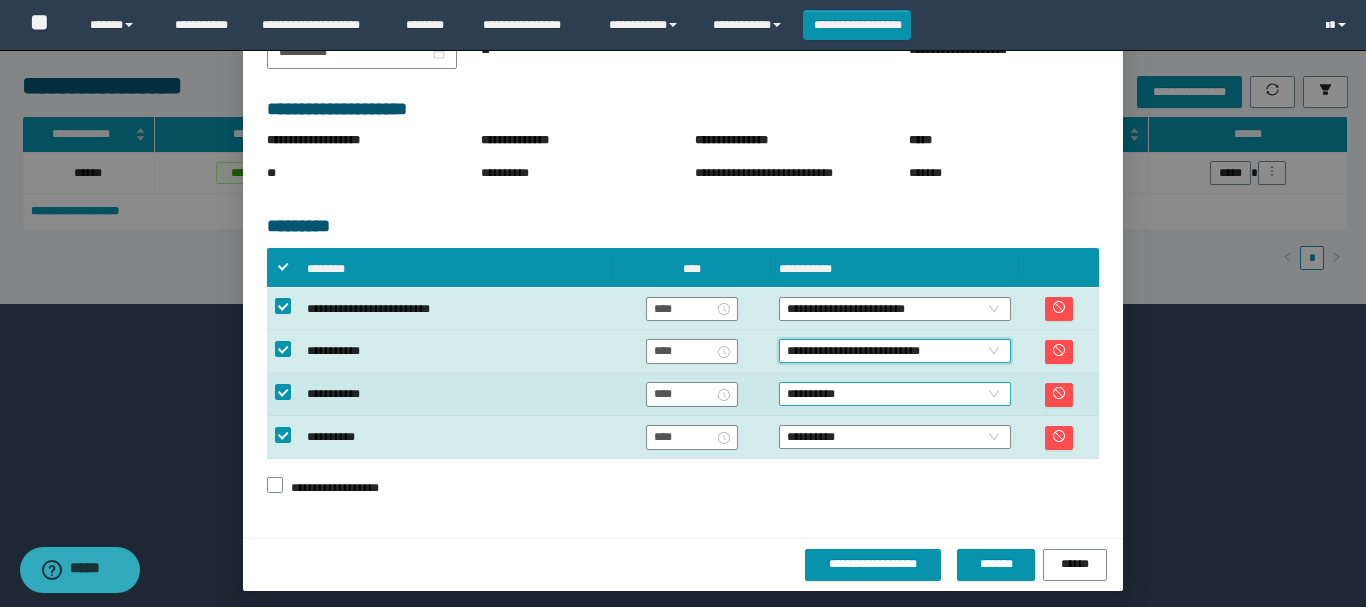 click on "**********" at bounding box center (895, 394) 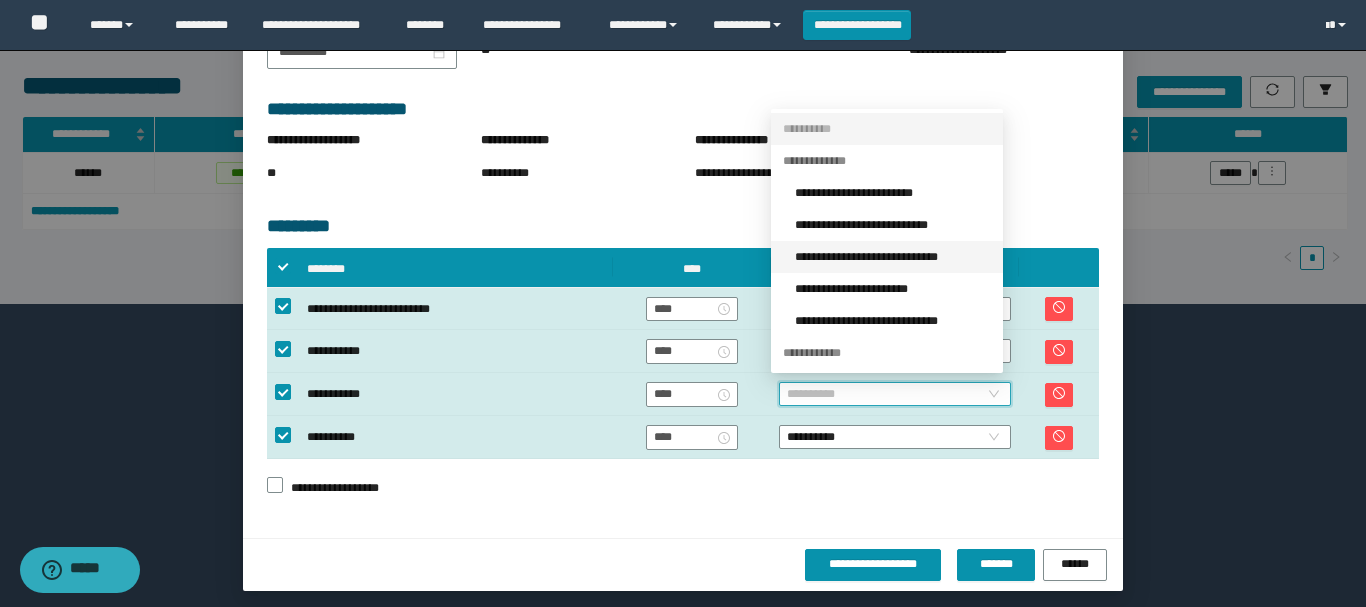 click on "**********" at bounding box center [893, 257] 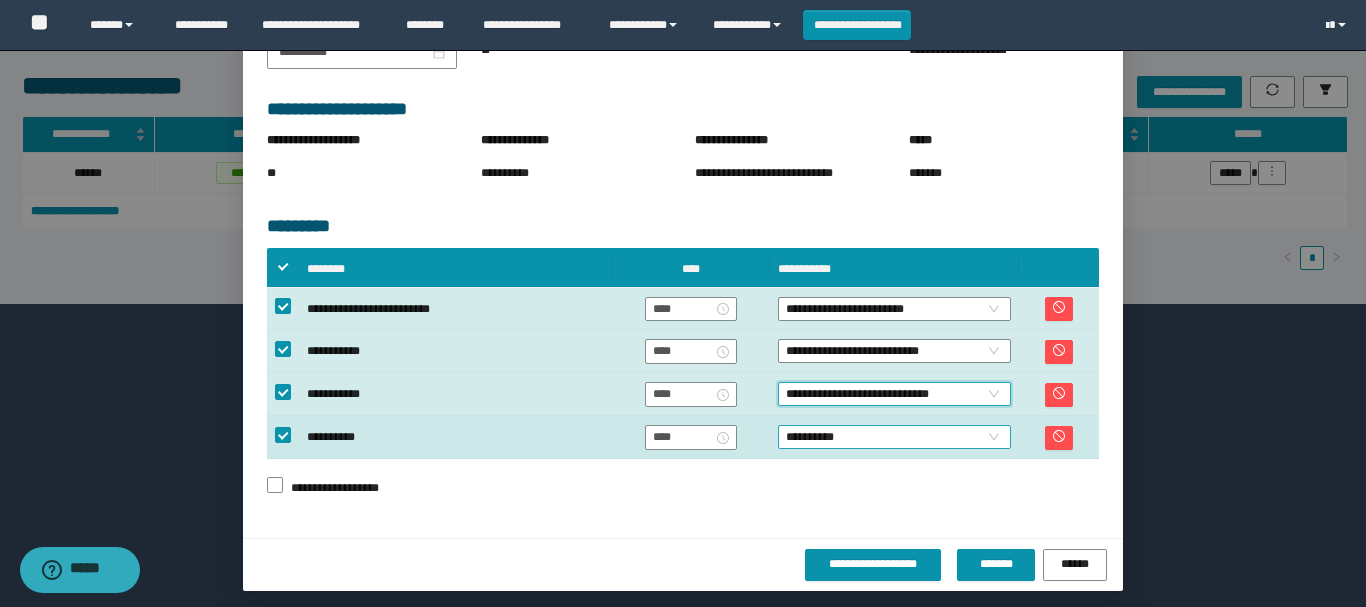 click on "**********" at bounding box center [894, 437] 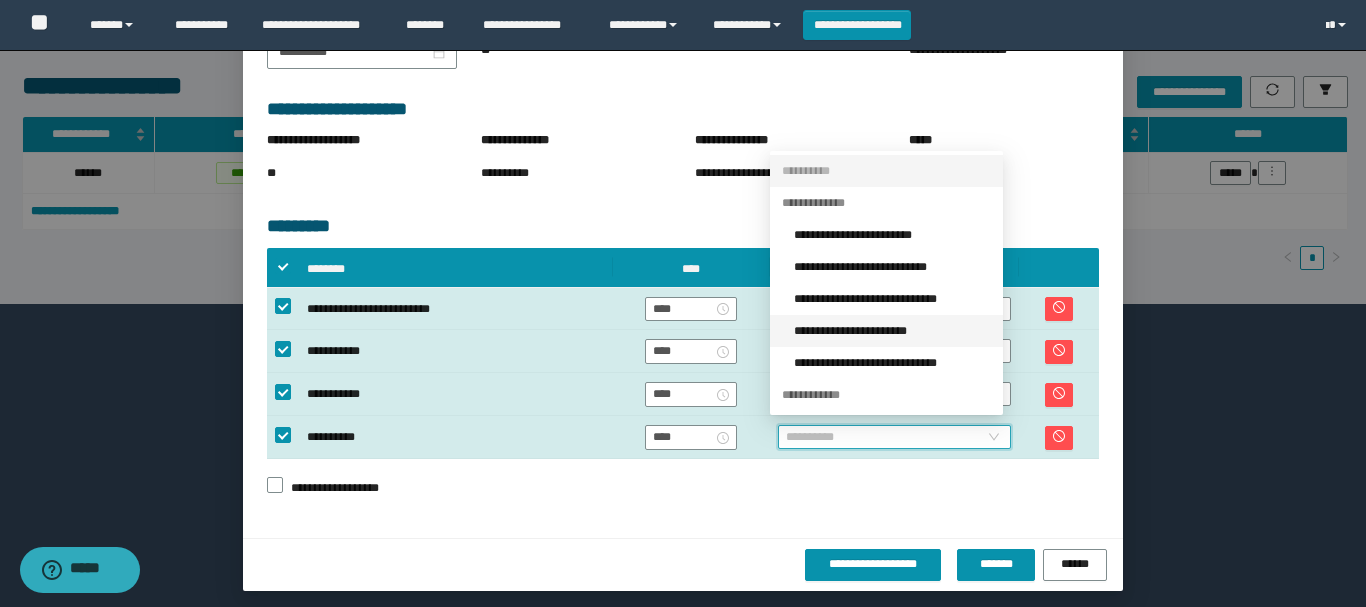 click on "**********" at bounding box center [892, 331] 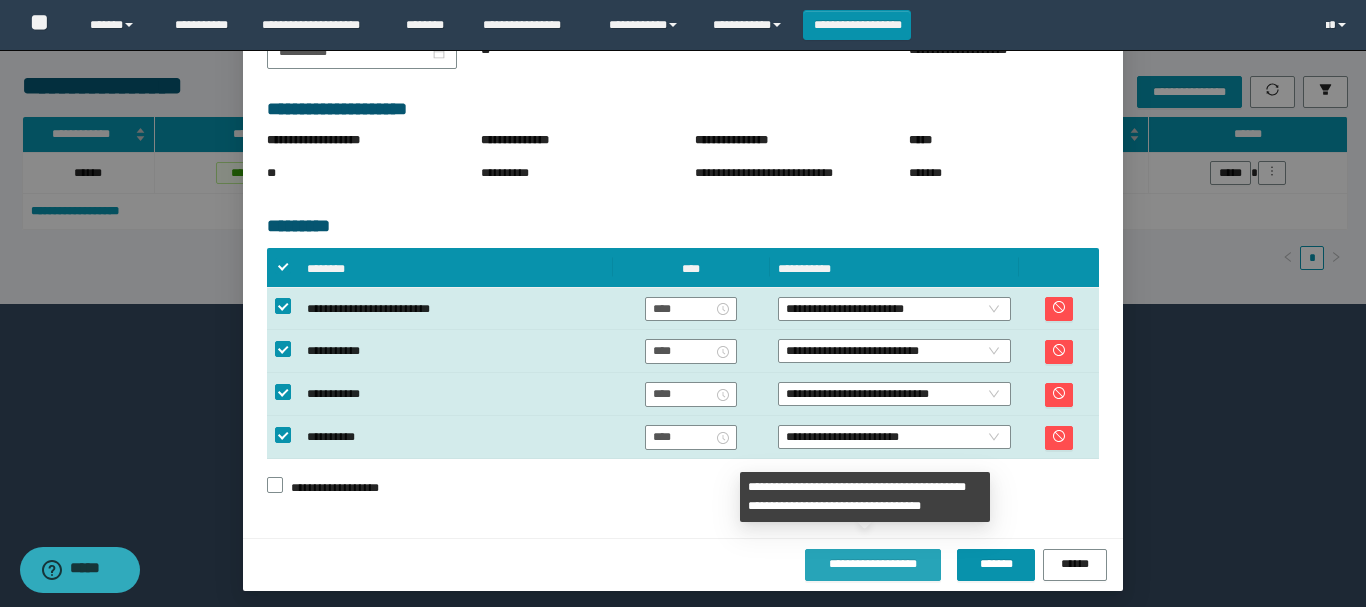 click on "**********" at bounding box center (873, 564) 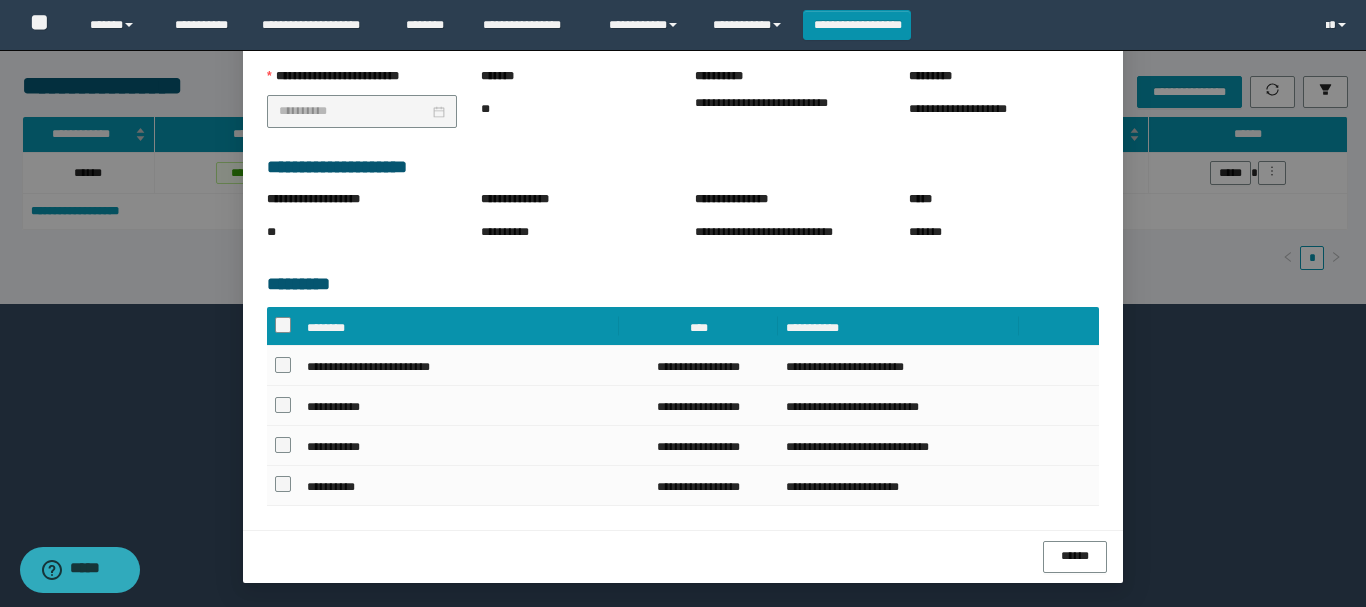scroll, scrollTop: 287, scrollLeft: 0, axis: vertical 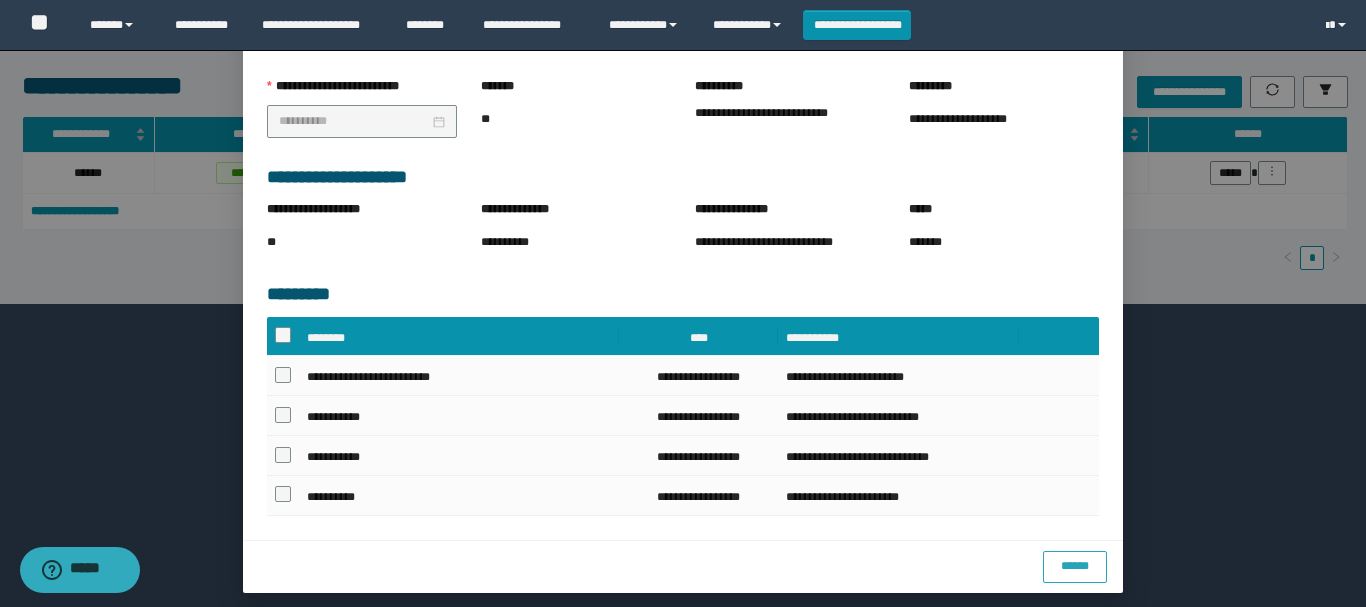 click on "******" at bounding box center [1075, 567] 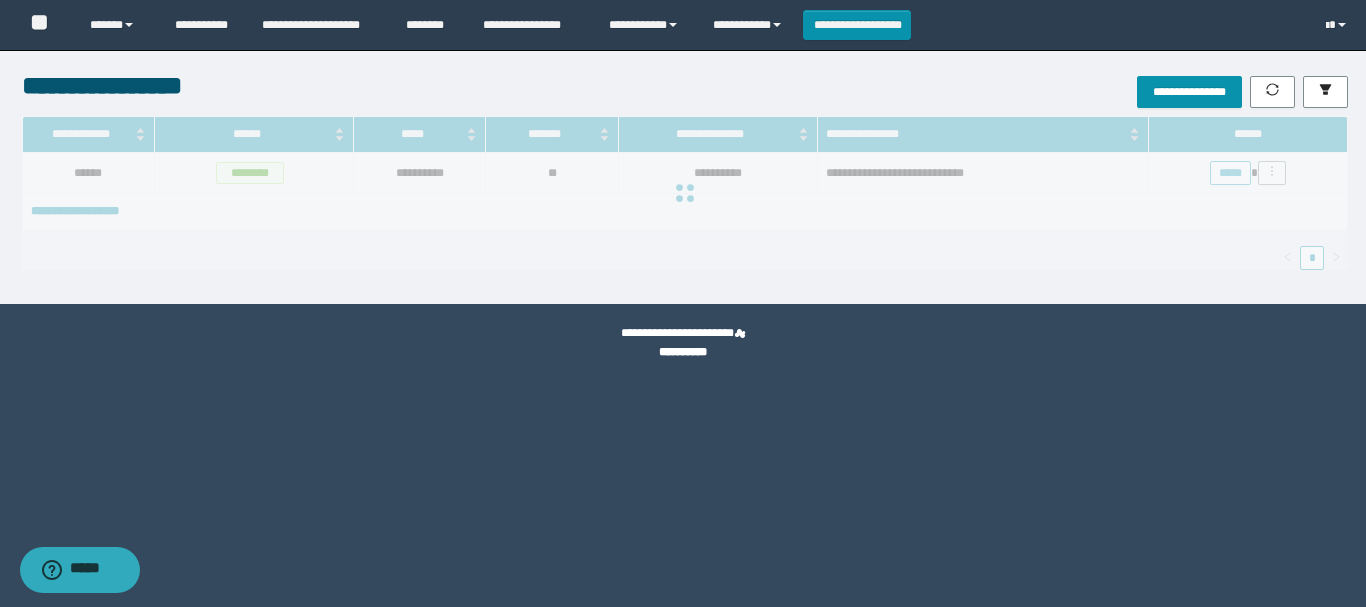 scroll, scrollTop: 0, scrollLeft: 0, axis: both 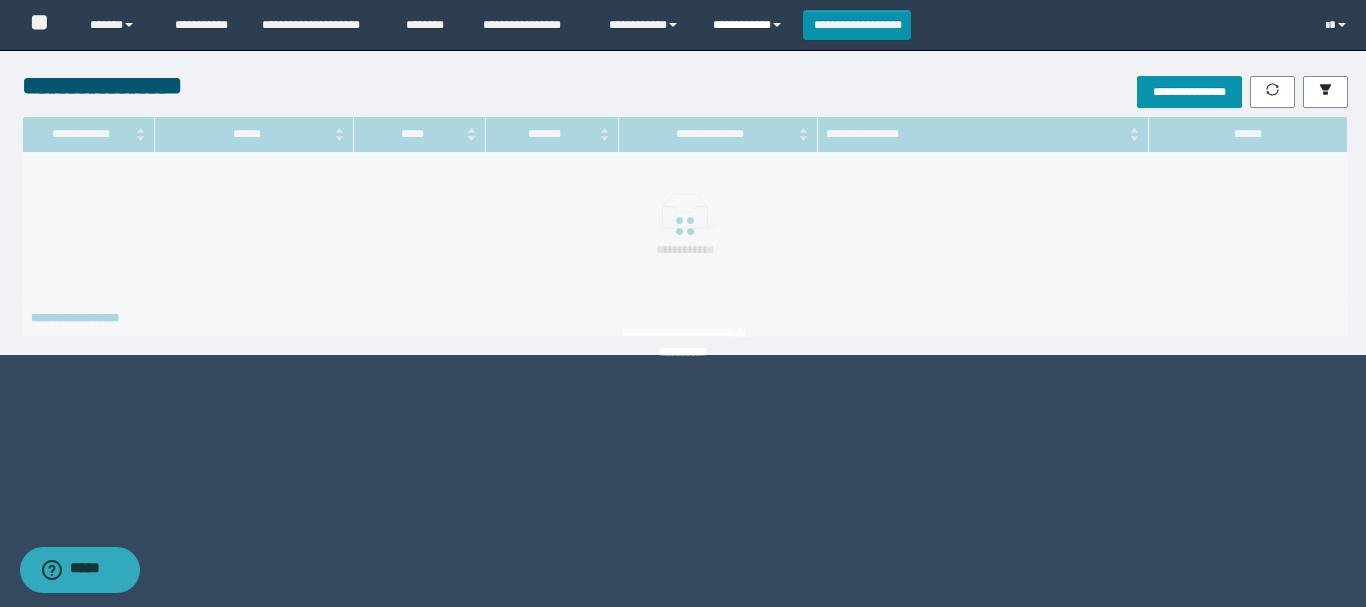 click on "**********" at bounding box center [750, 25] 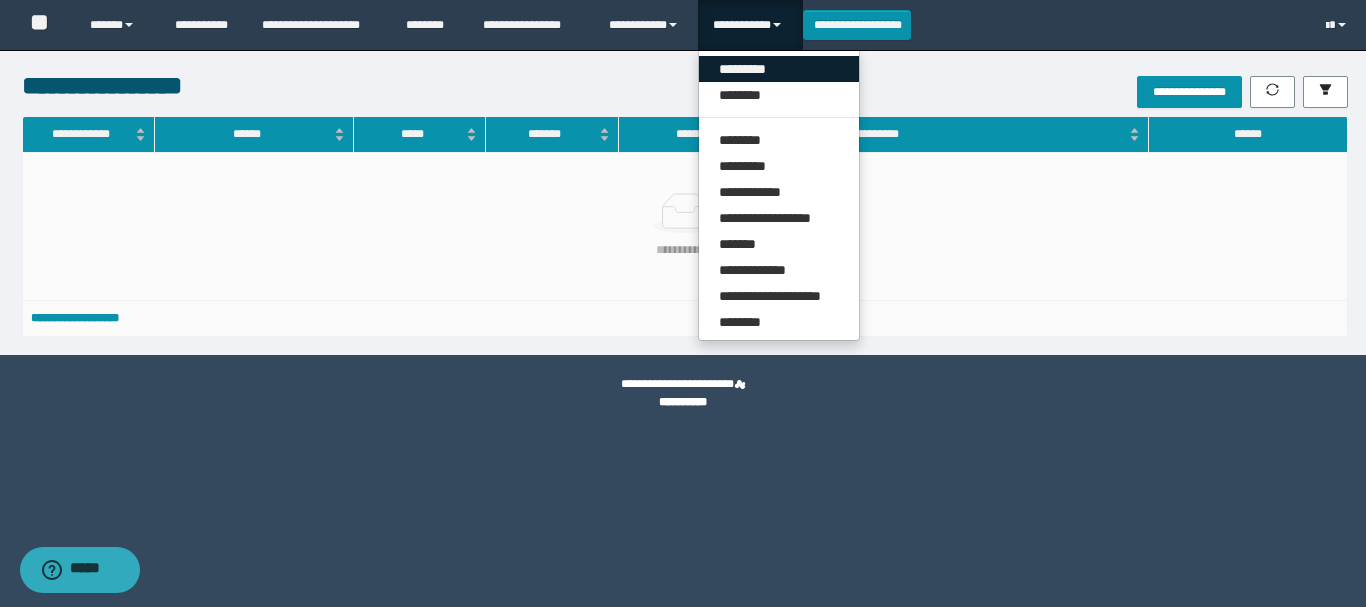 click on "*********" at bounding box center [779, 69] 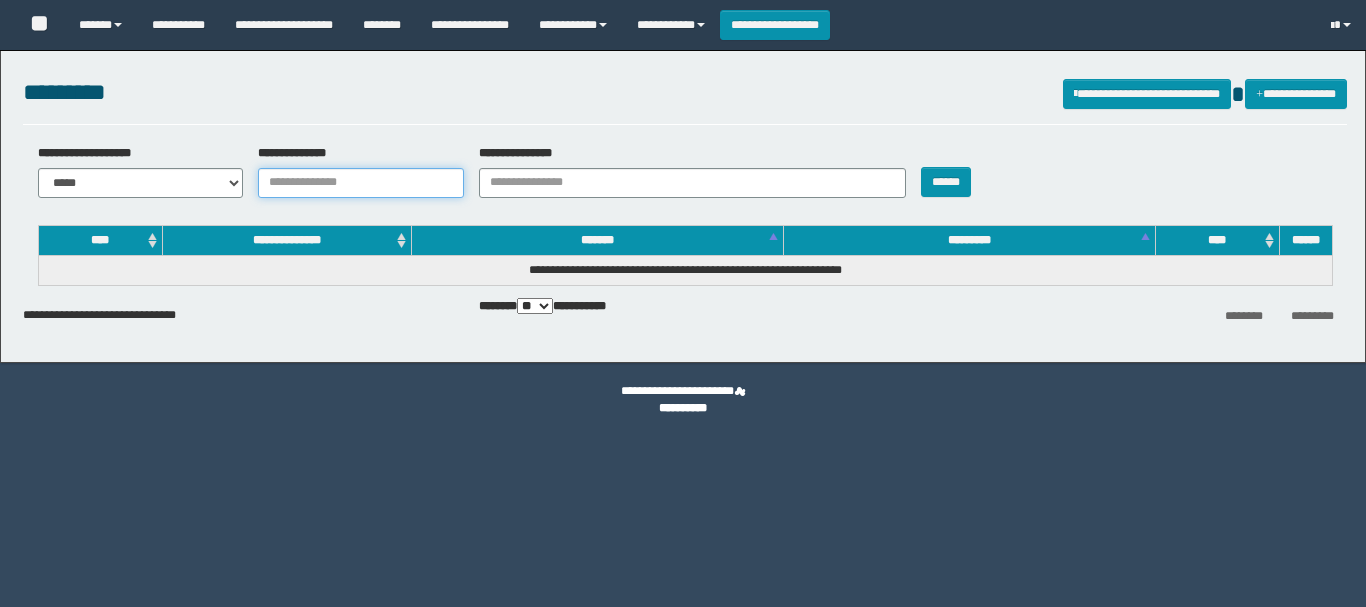 click on "**********" at bounding box center (361, 183) 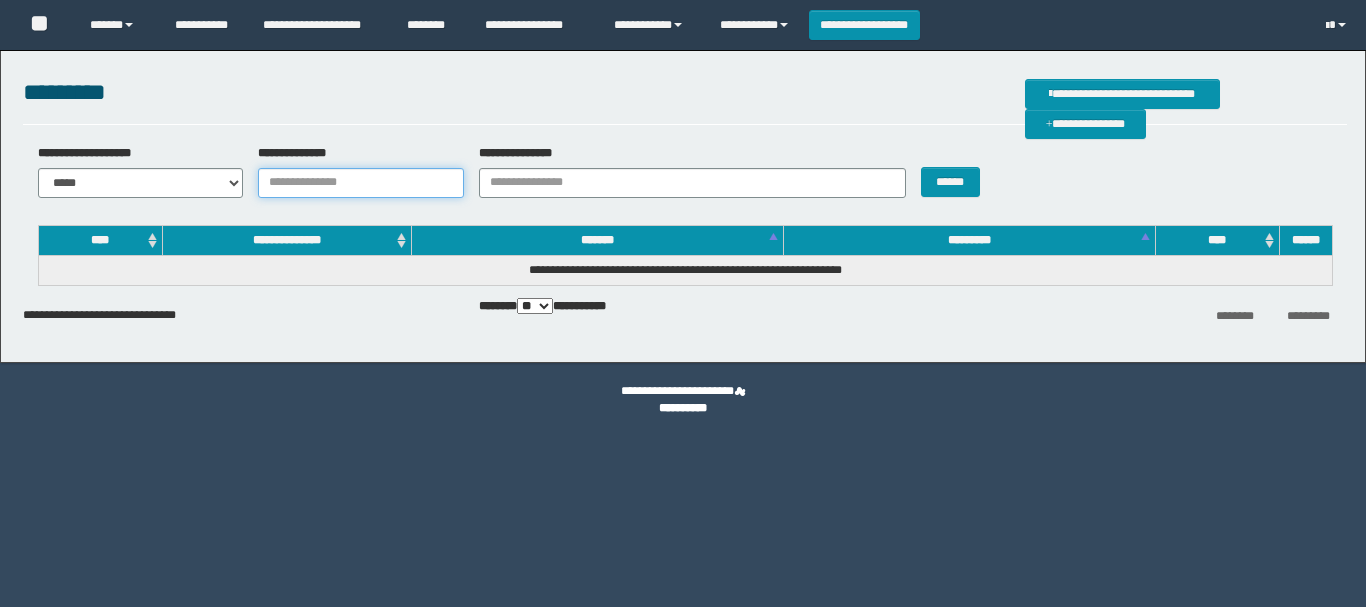 scroll, scrollTop: 0, scrollLeft: 0, axis: both 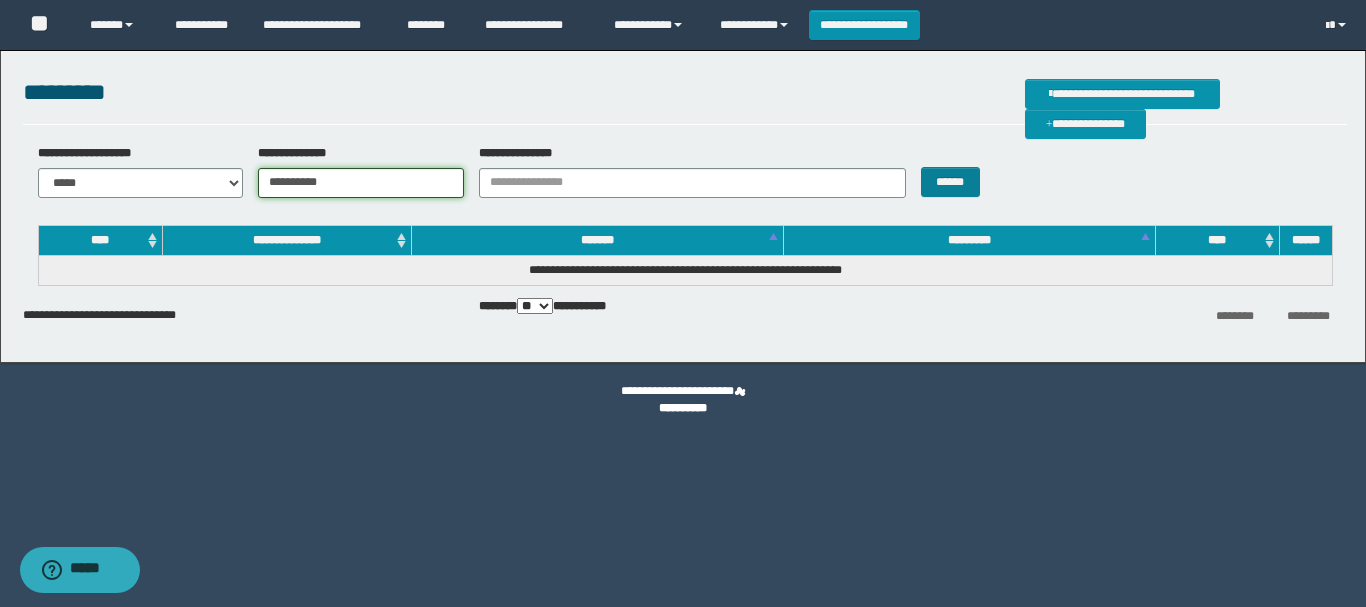 type on "**********" 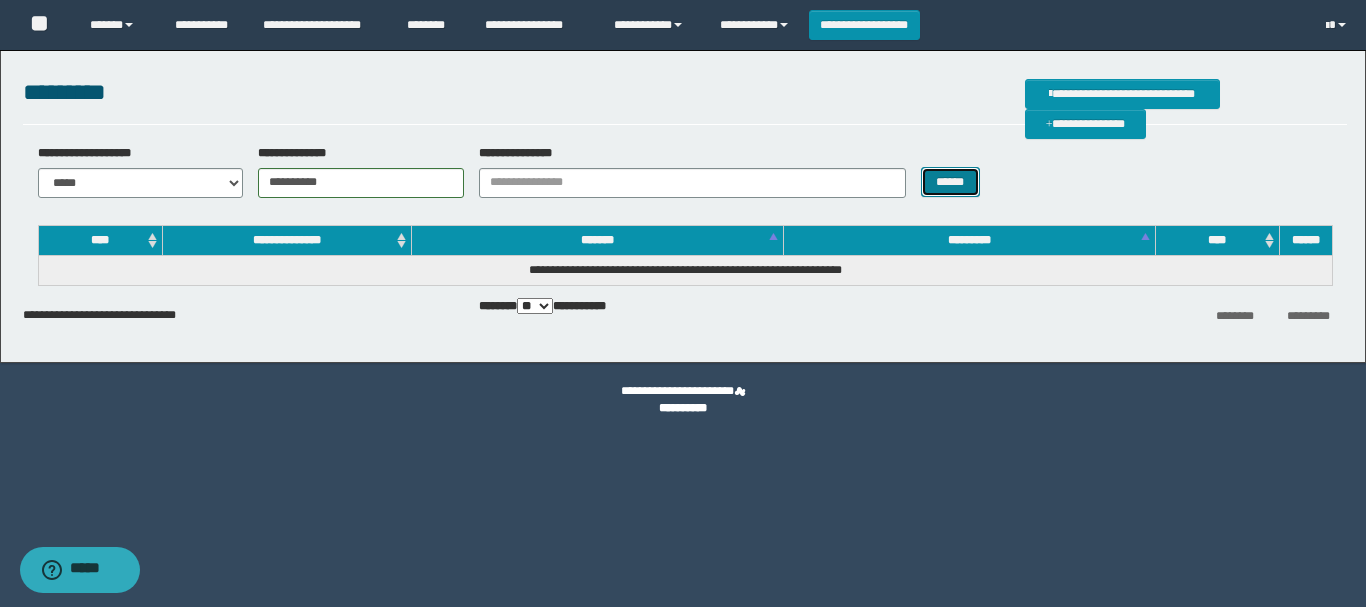 click on "******" at bounding box center (950, 182) 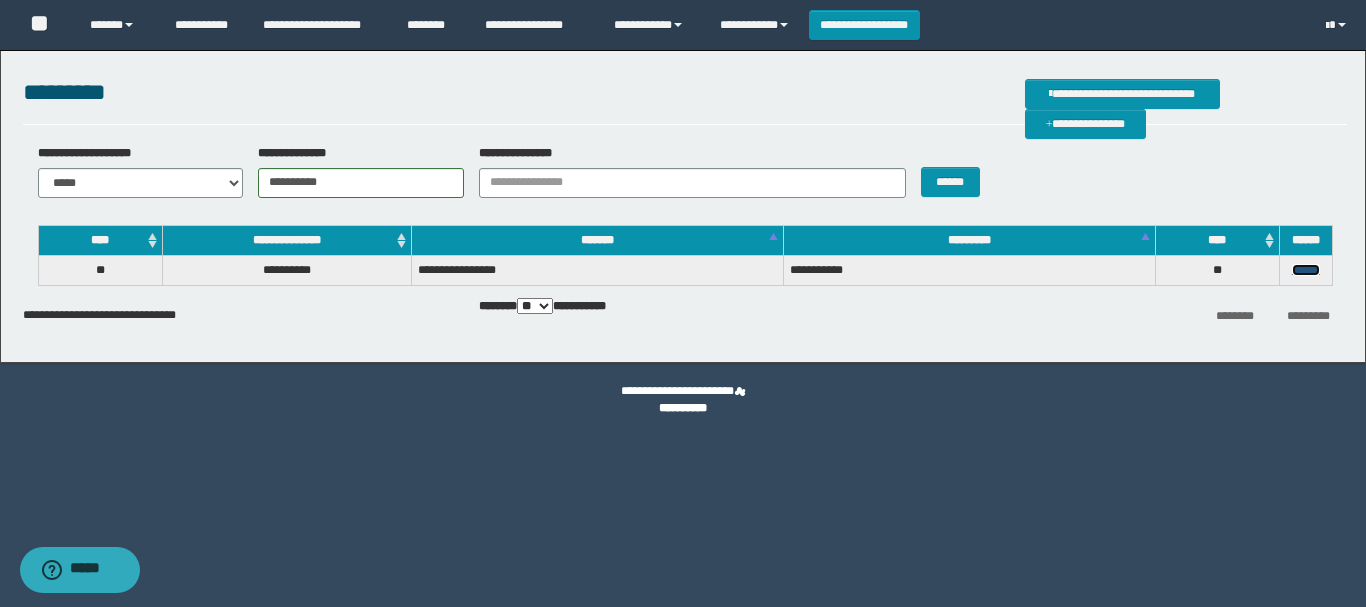click on "******" at bounding box center [1306, 270] 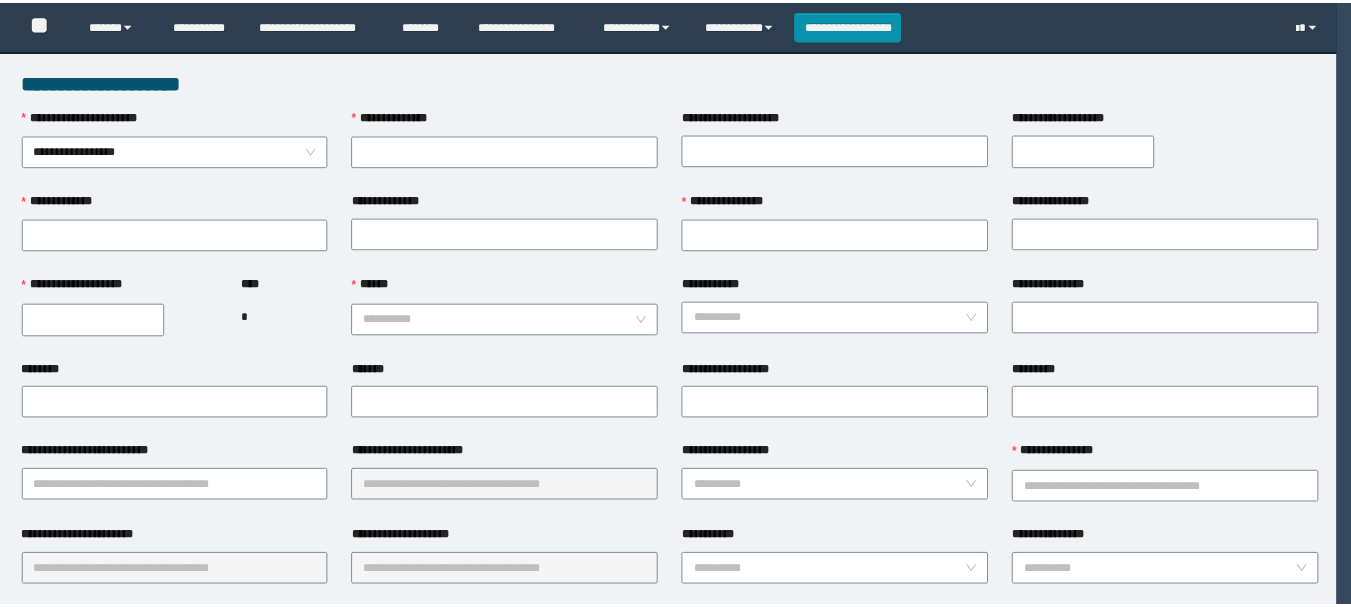 scroll, scrollTop: 100, scrollLeft: 0, axis: vertical 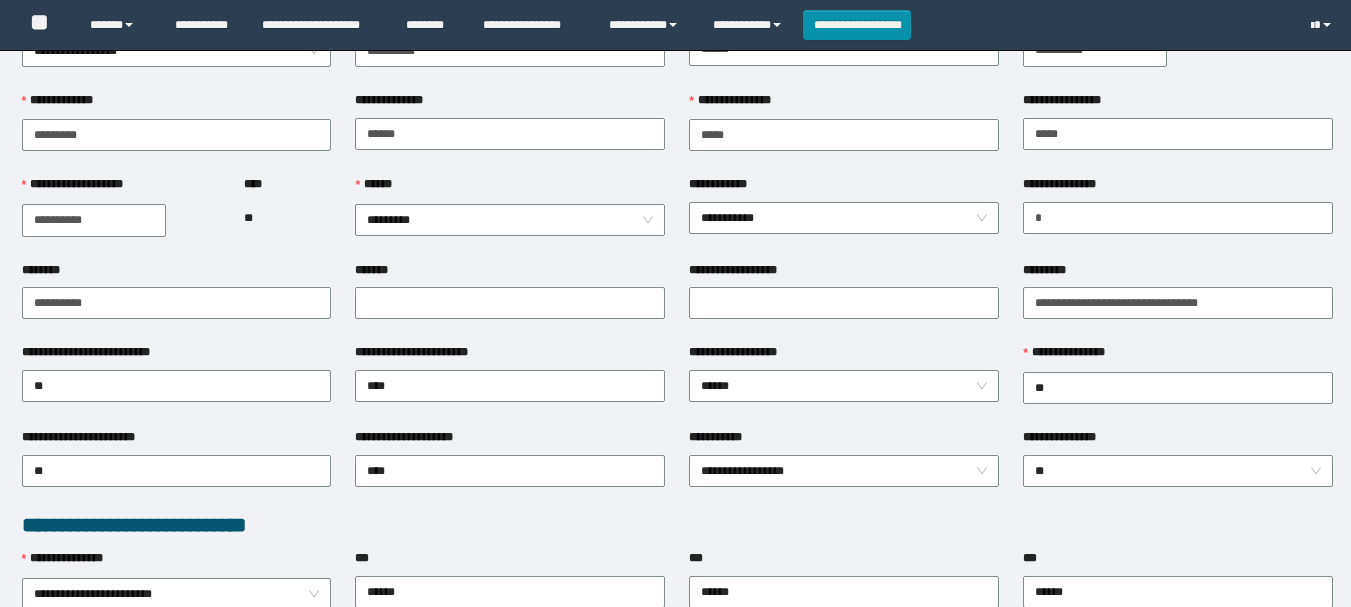 type on "**********" 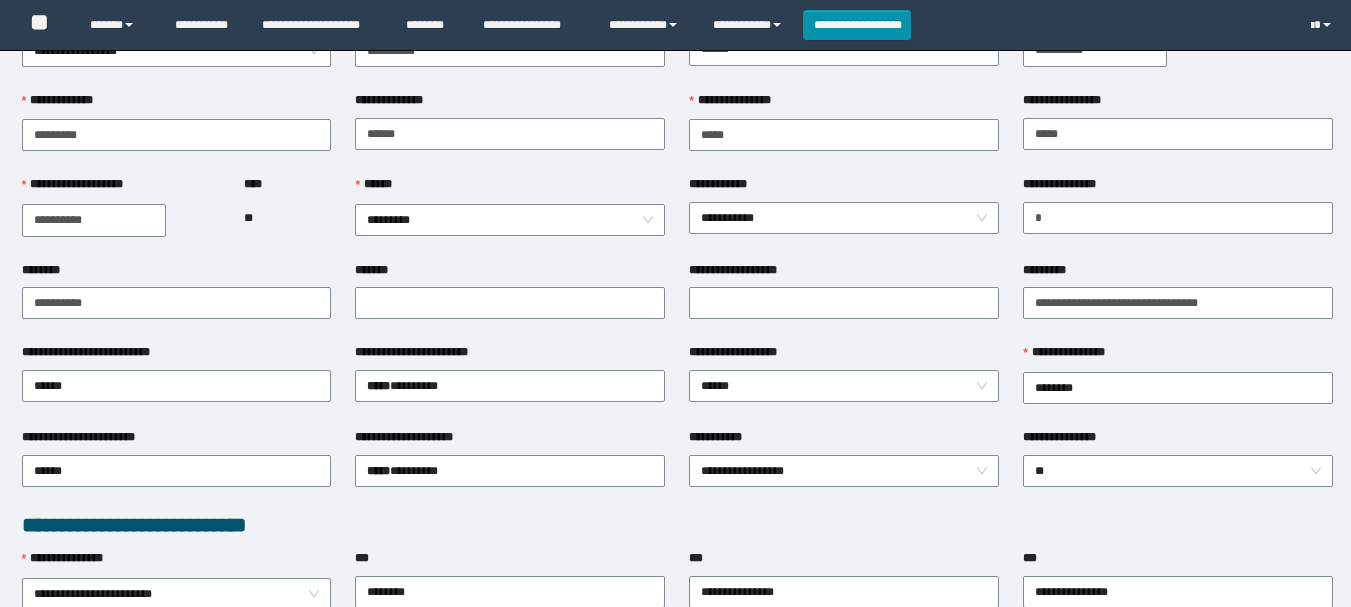 scroll, scrollTop: 100, scrollLeft: 0, axis: vertical 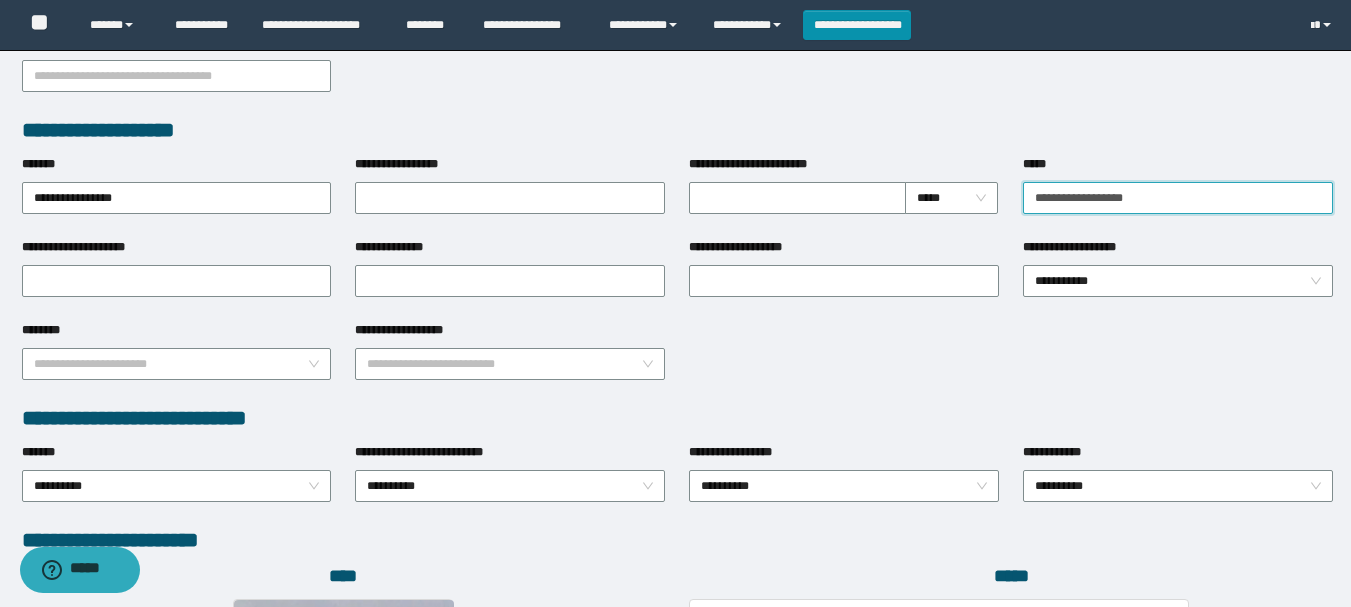 click on "**********" at bounding box center (1178, 198) 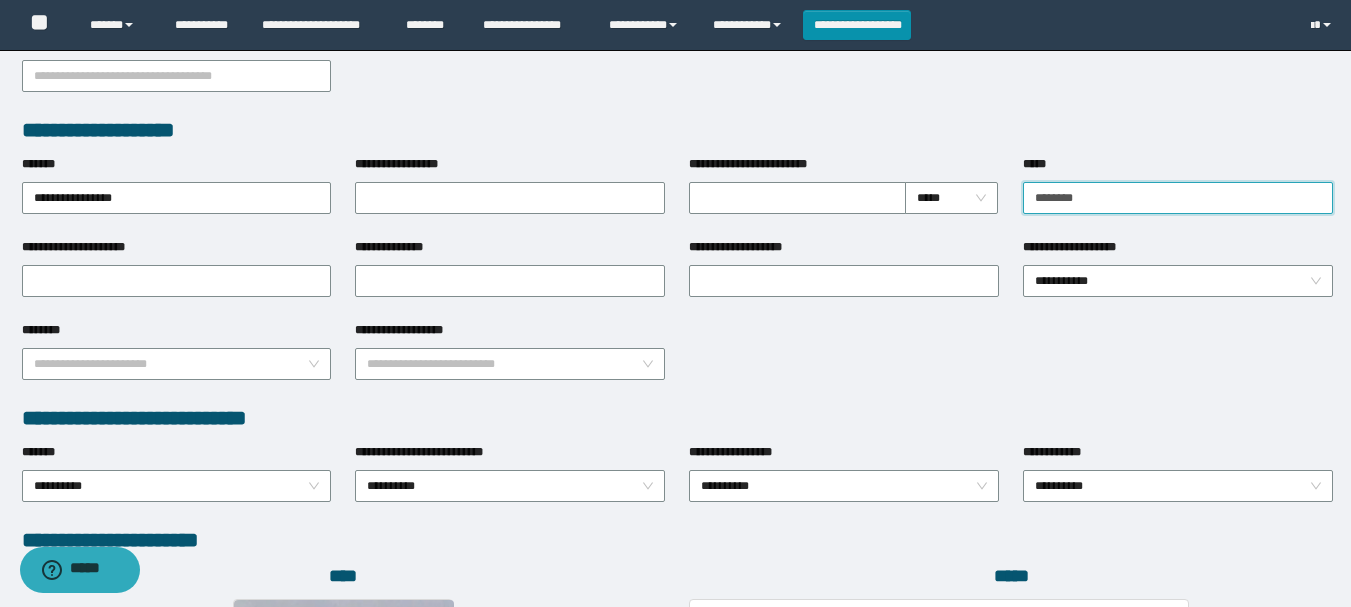 scroll, scrollTop: 1098, scrollLeft: 0, axis: vertical 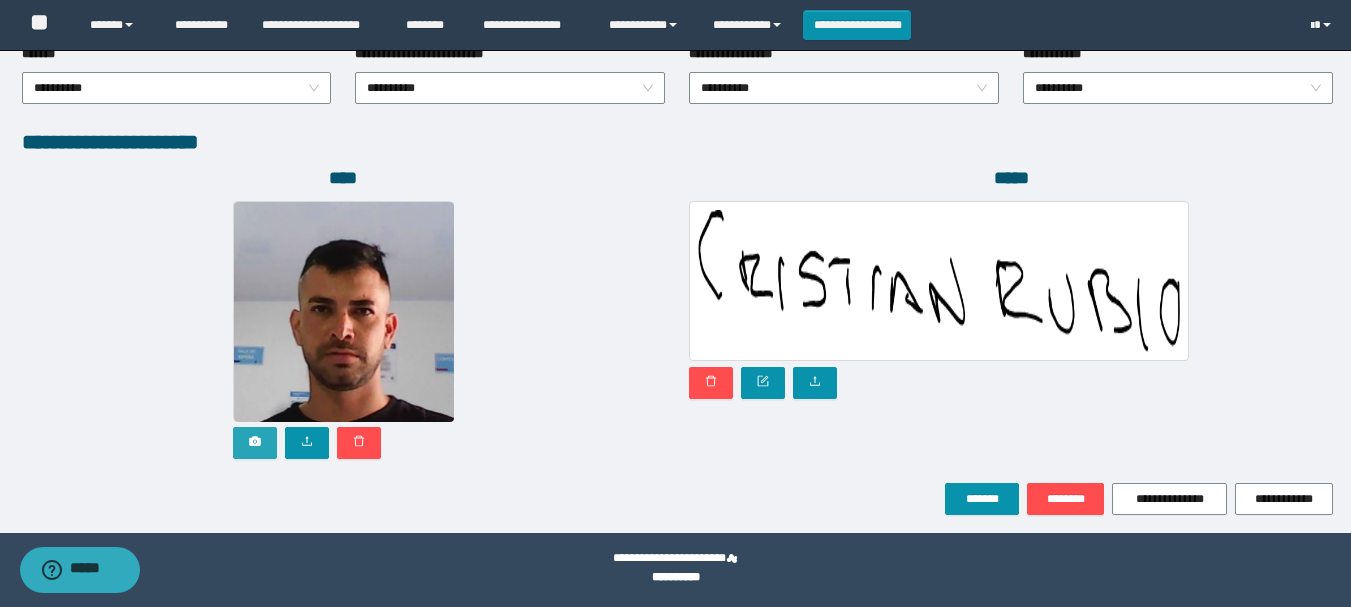 type on "*******" 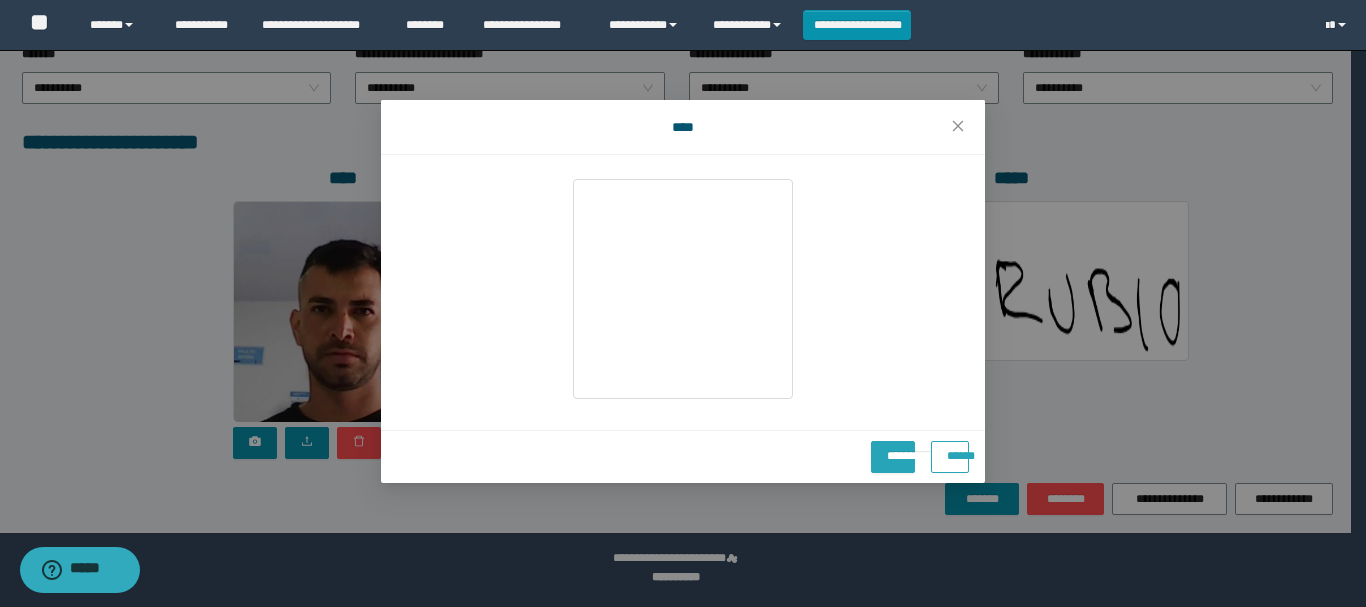 click on "******" at bounding box center [950, 449] 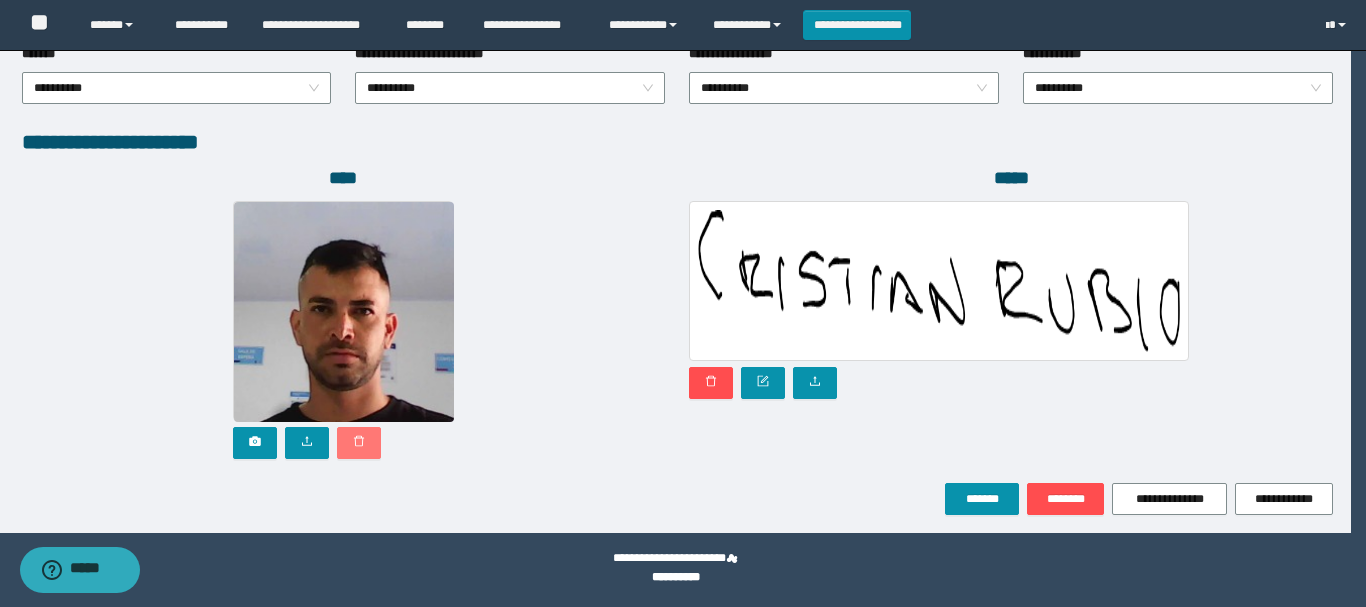 click 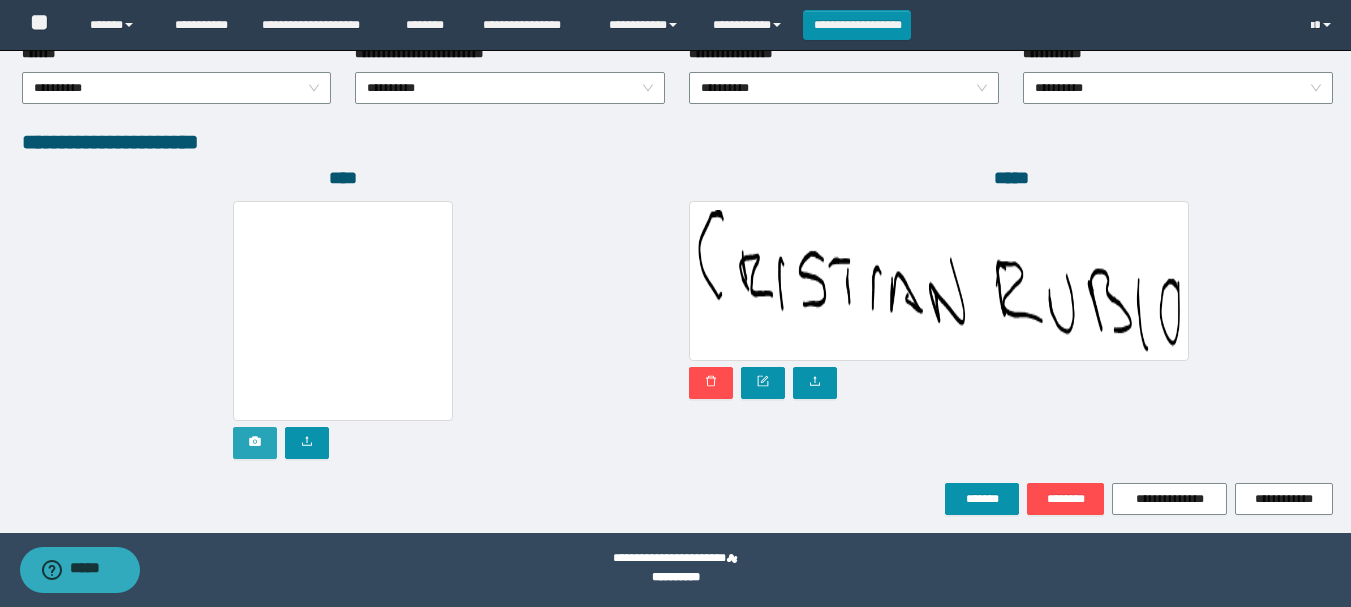 click at bounding box center (255, 443) 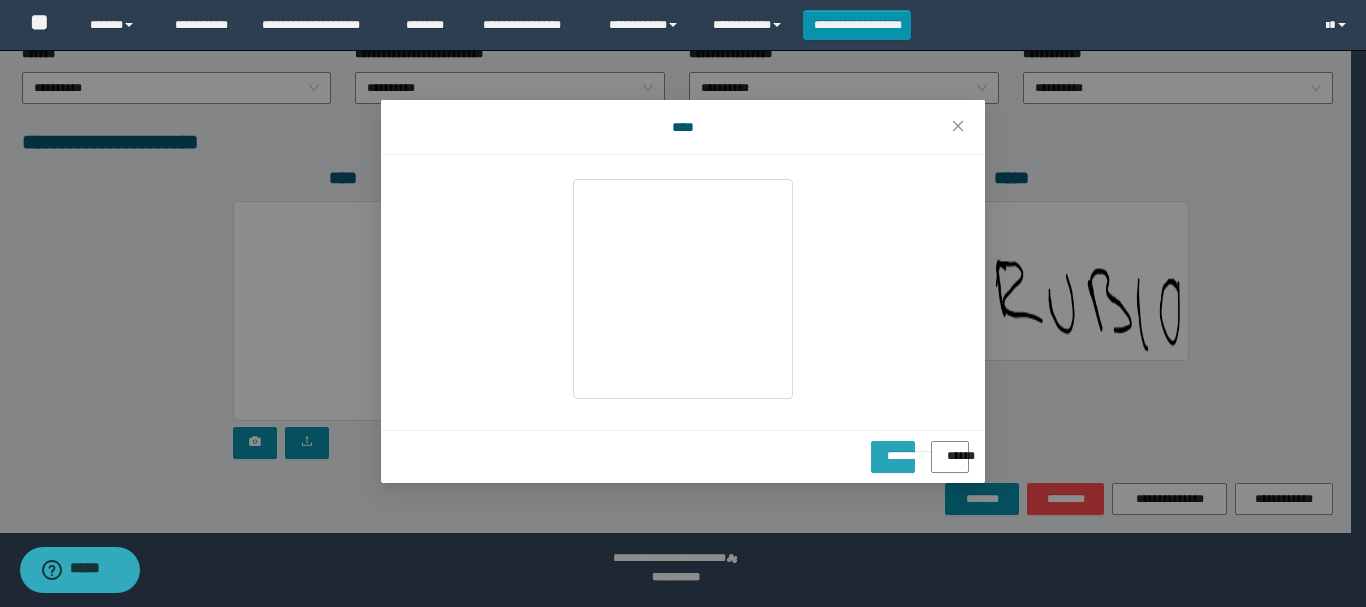 click on "**********" at bounding box center [893, 449] 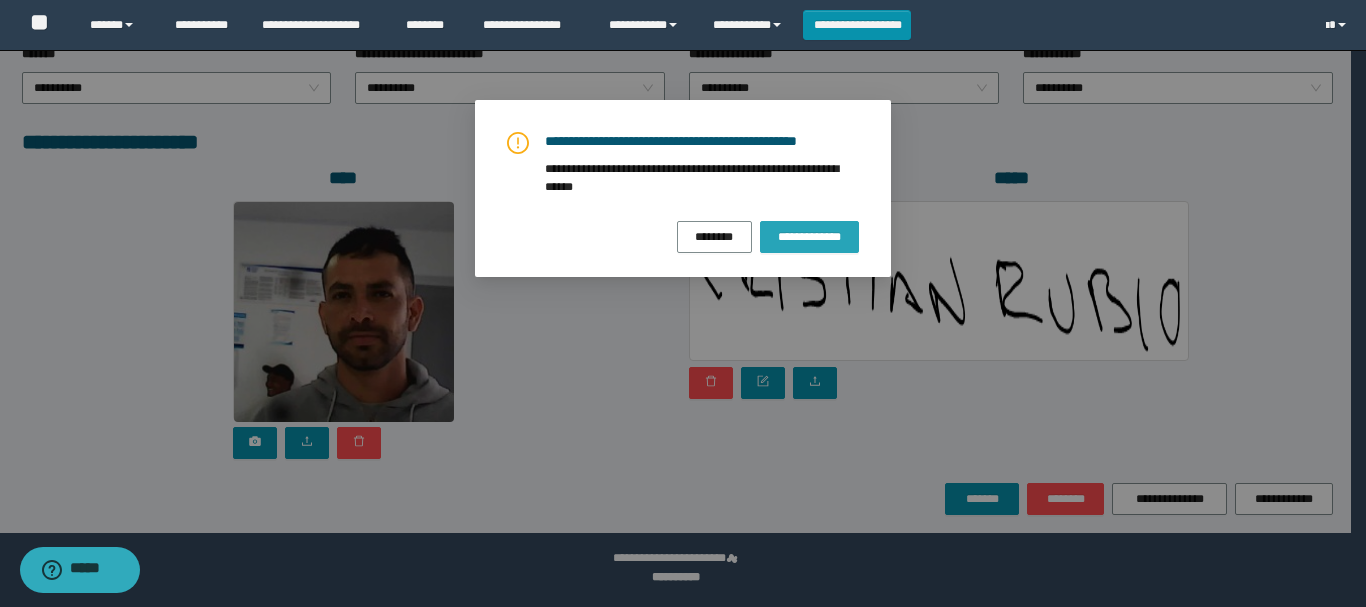 click on "**********" at bounding box center [809, 237] 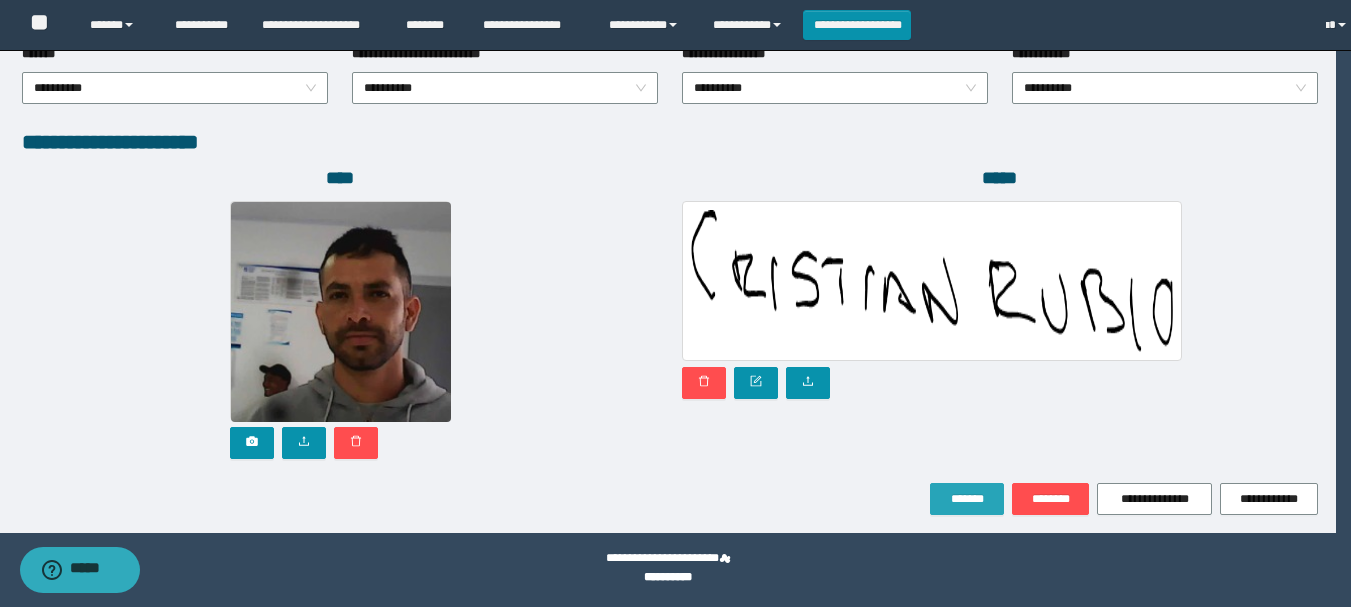 click on "*******" at bounding box center [967, 499] 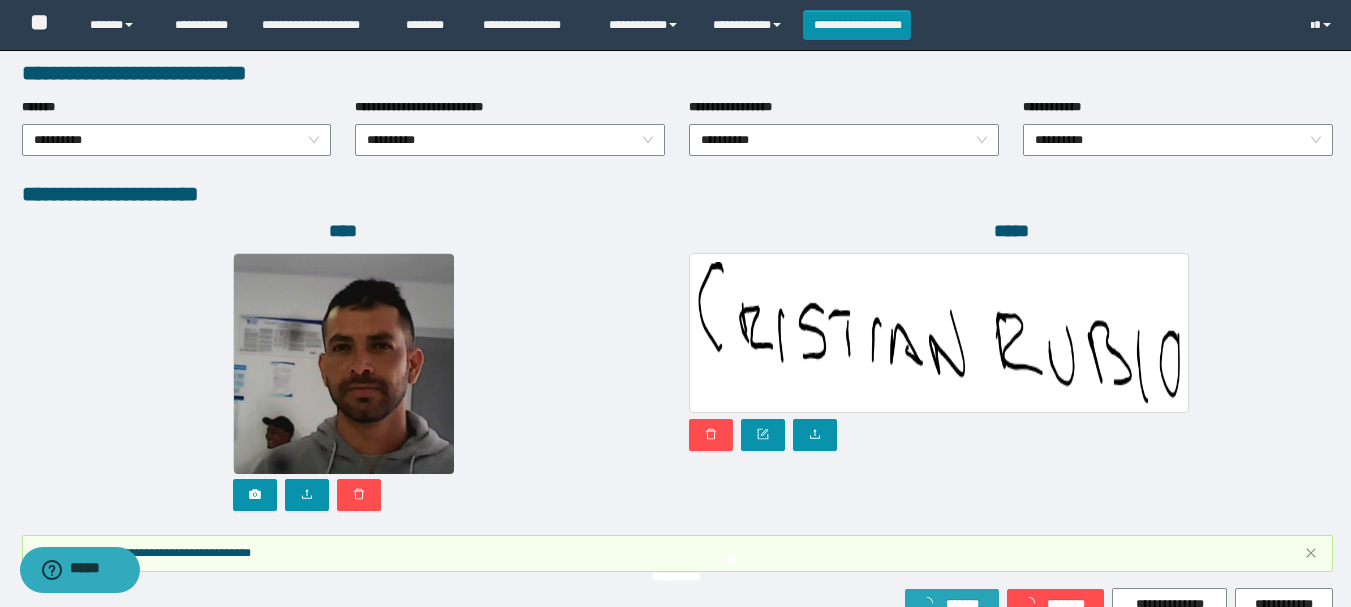 scroll, scrollTop: 1151, scrollLeft: 0, axis: vertical 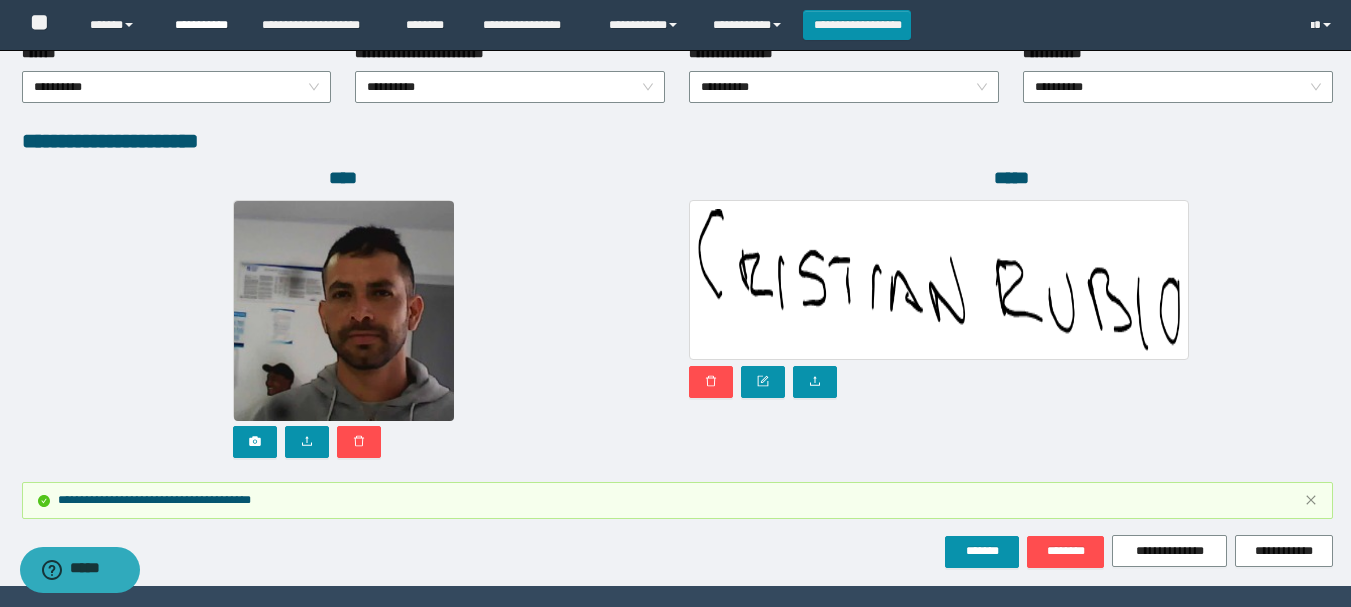 click on "**********" at bounding box center [203, 25] 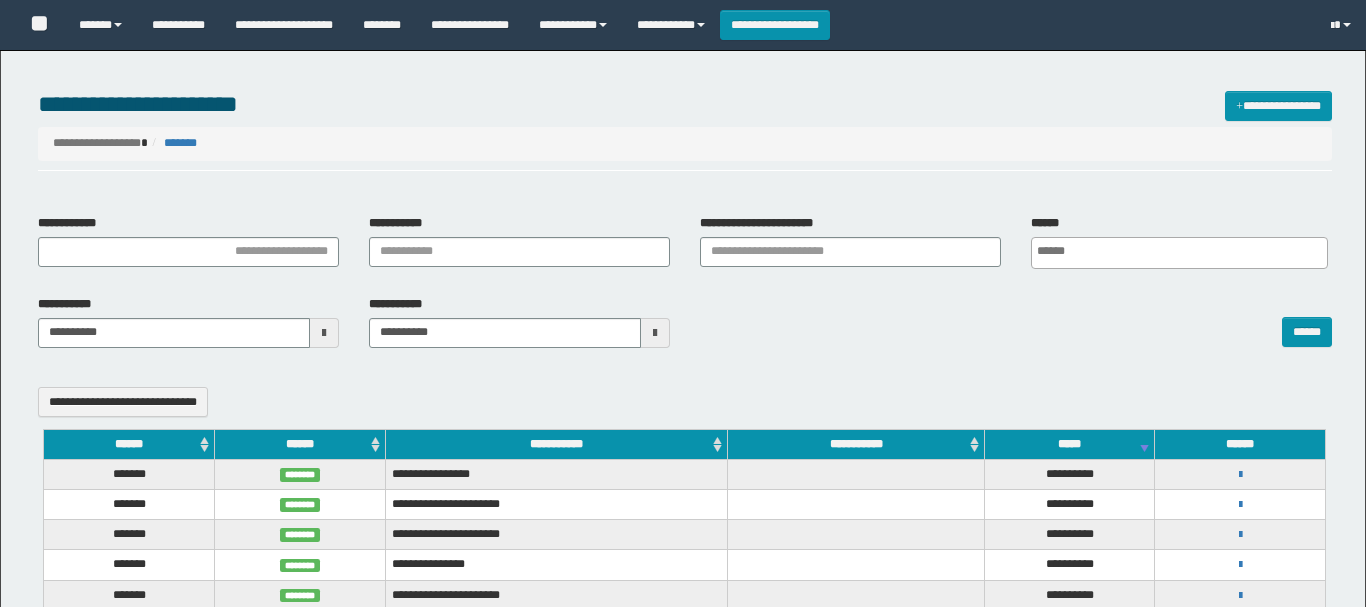 select 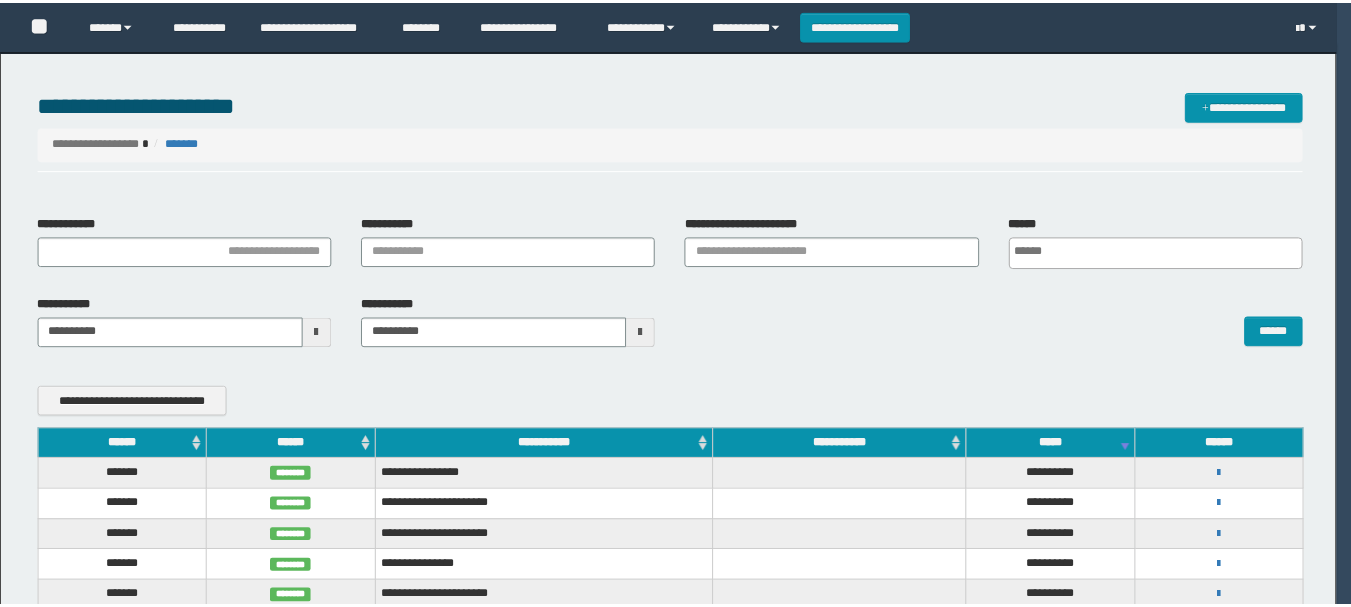 scroll, scrollTop: 0, scrollLeft: 0, axis: both 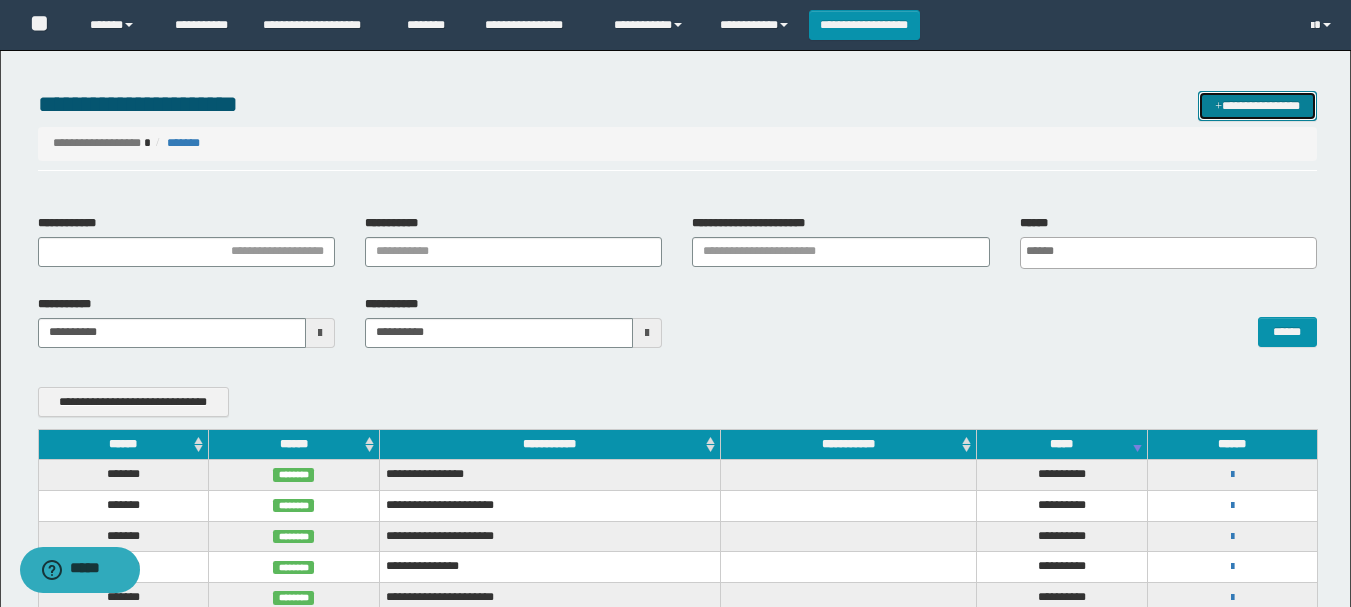 click at bounding box center [1218, 107] 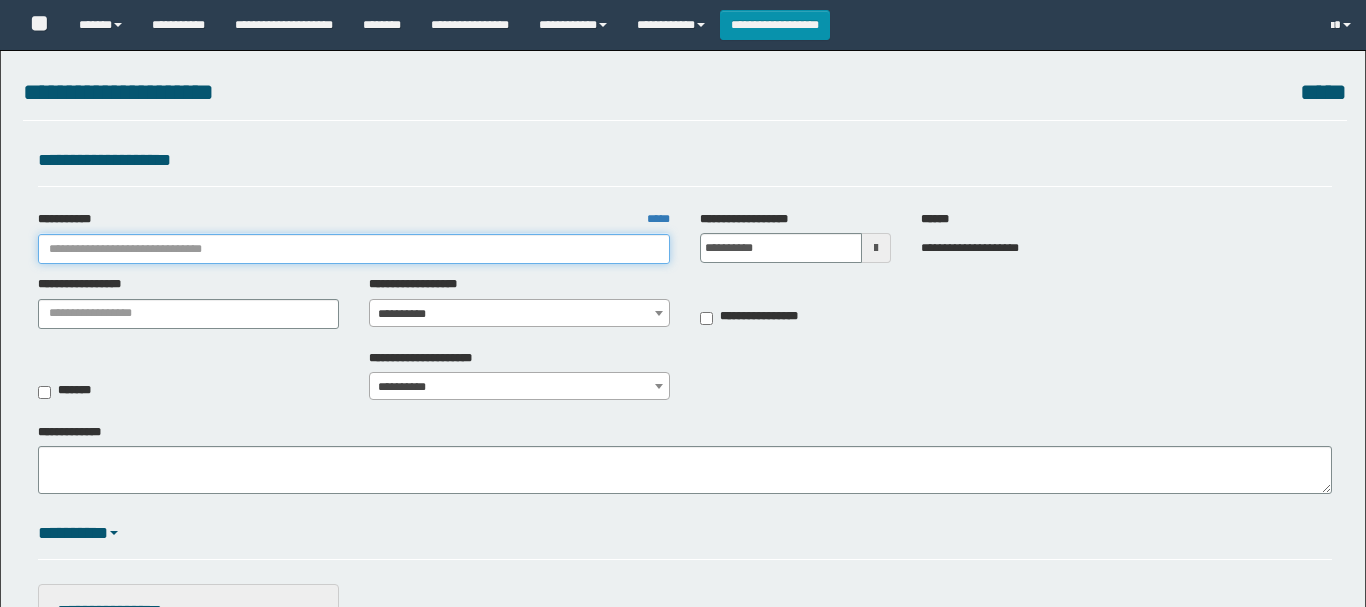 click on "**********" at bounding box center [354, 249] 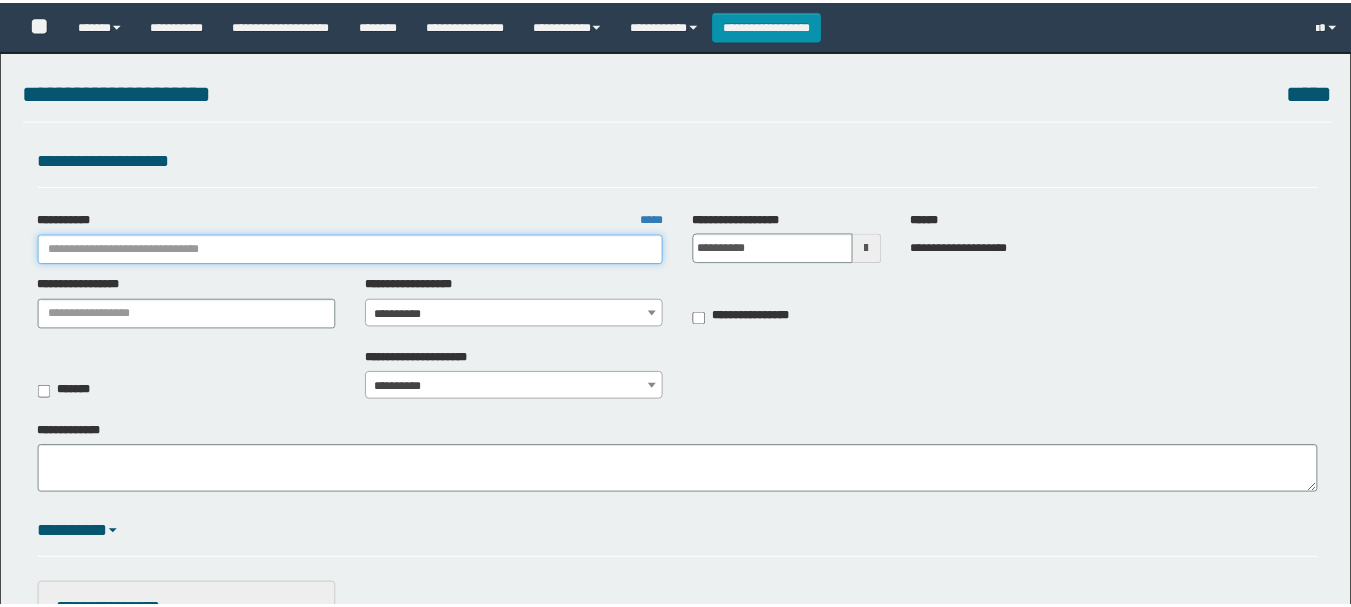 scroll, scrollTop: 0, scrollLeft: 0, axis: both 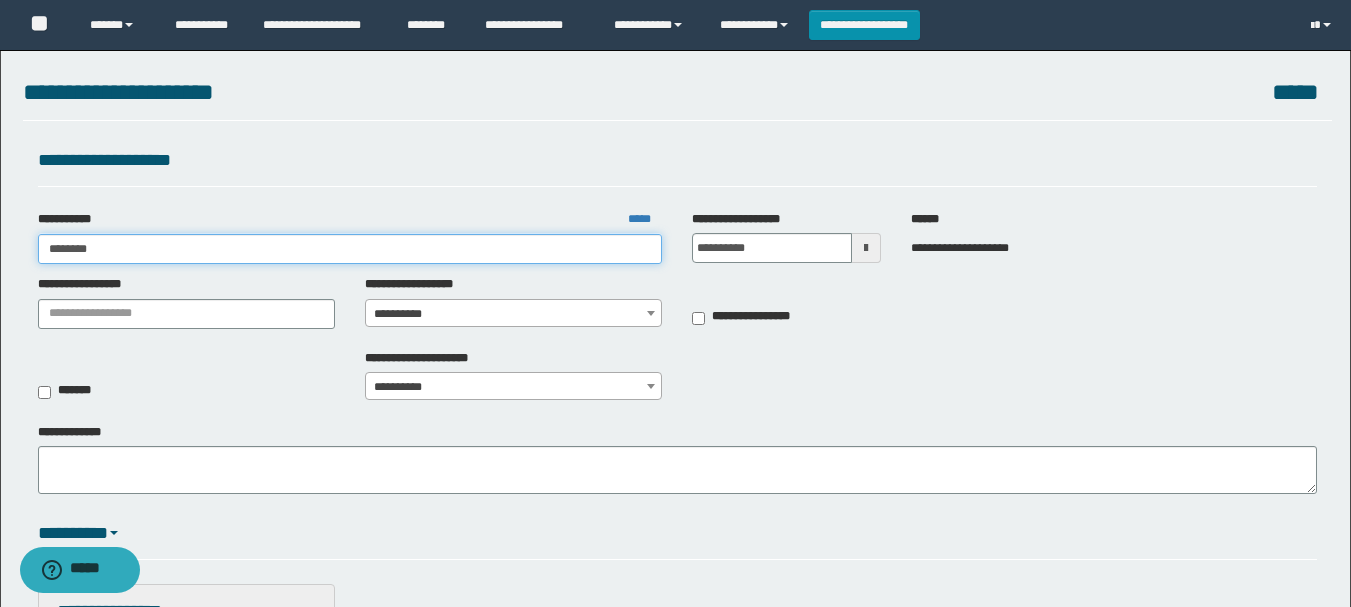 type on "********" 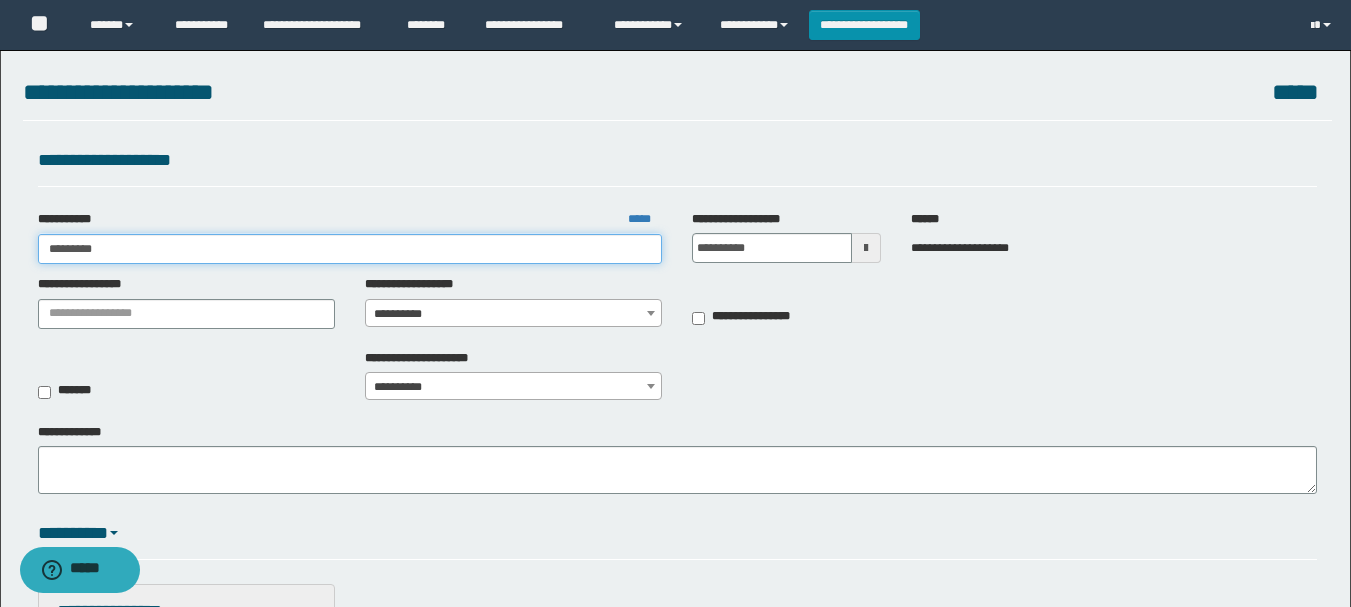 type on "********" 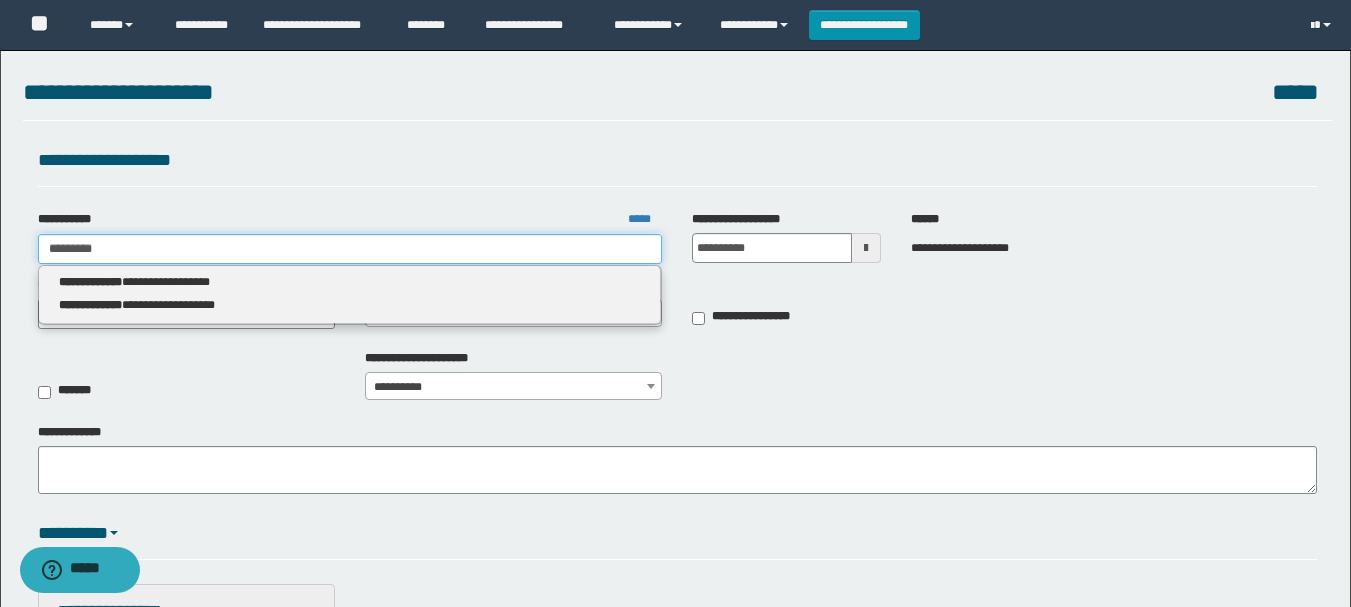 type 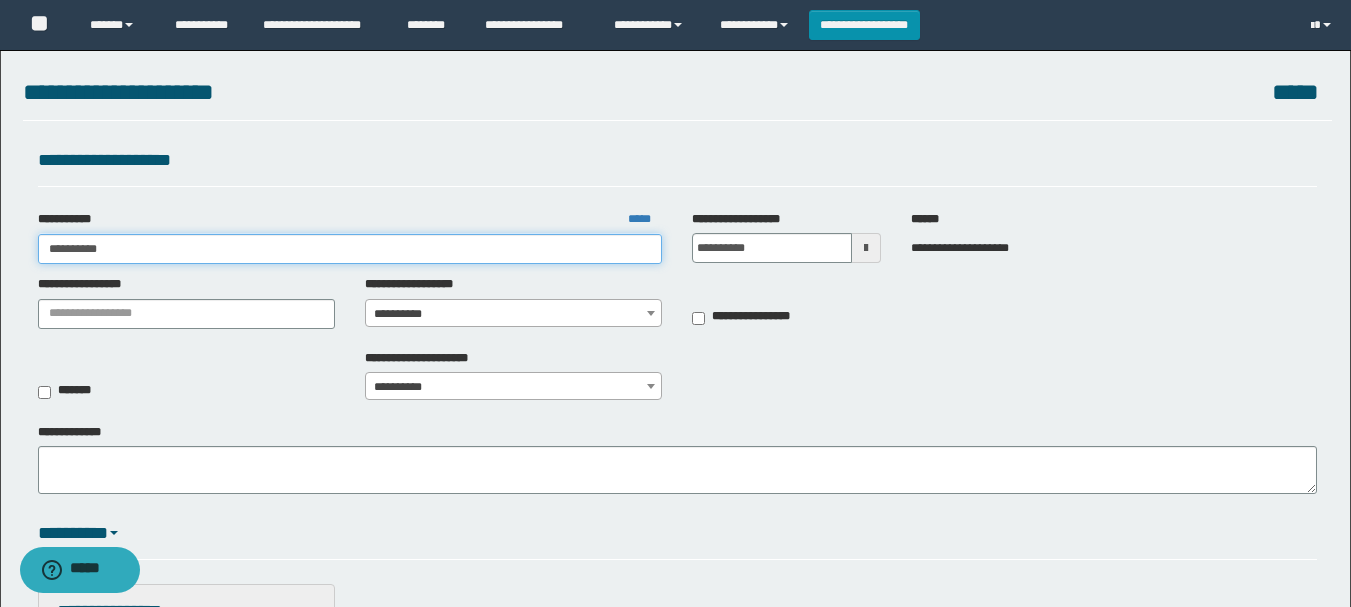 type on "**********" 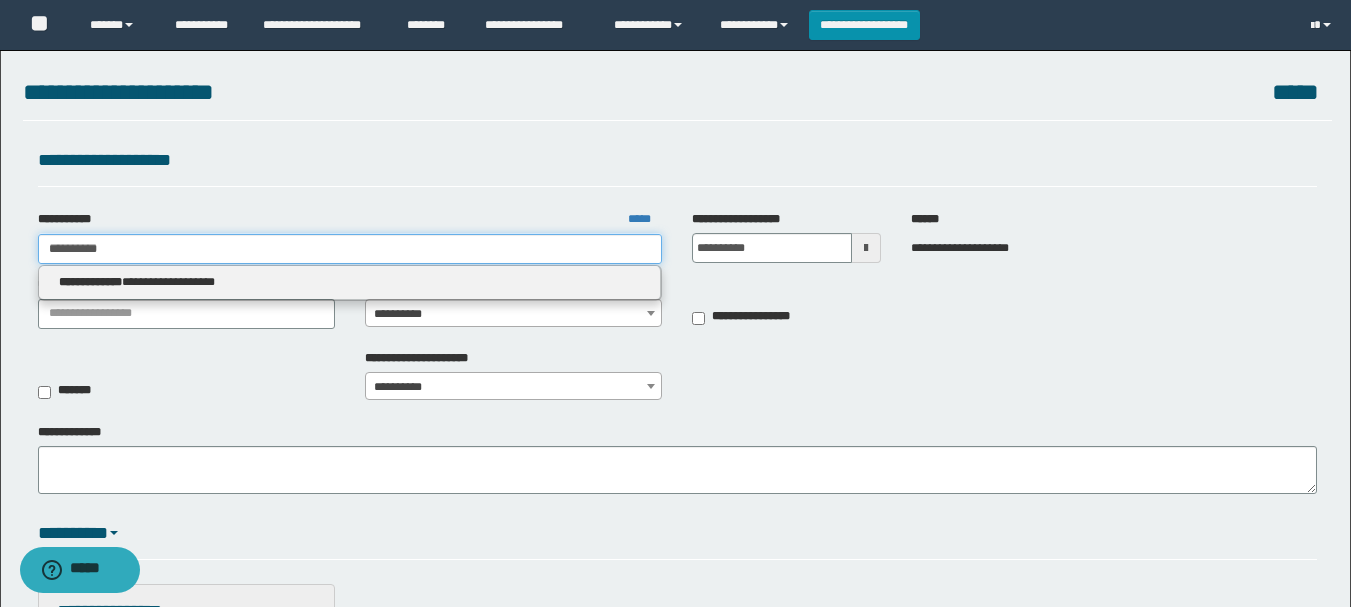 type 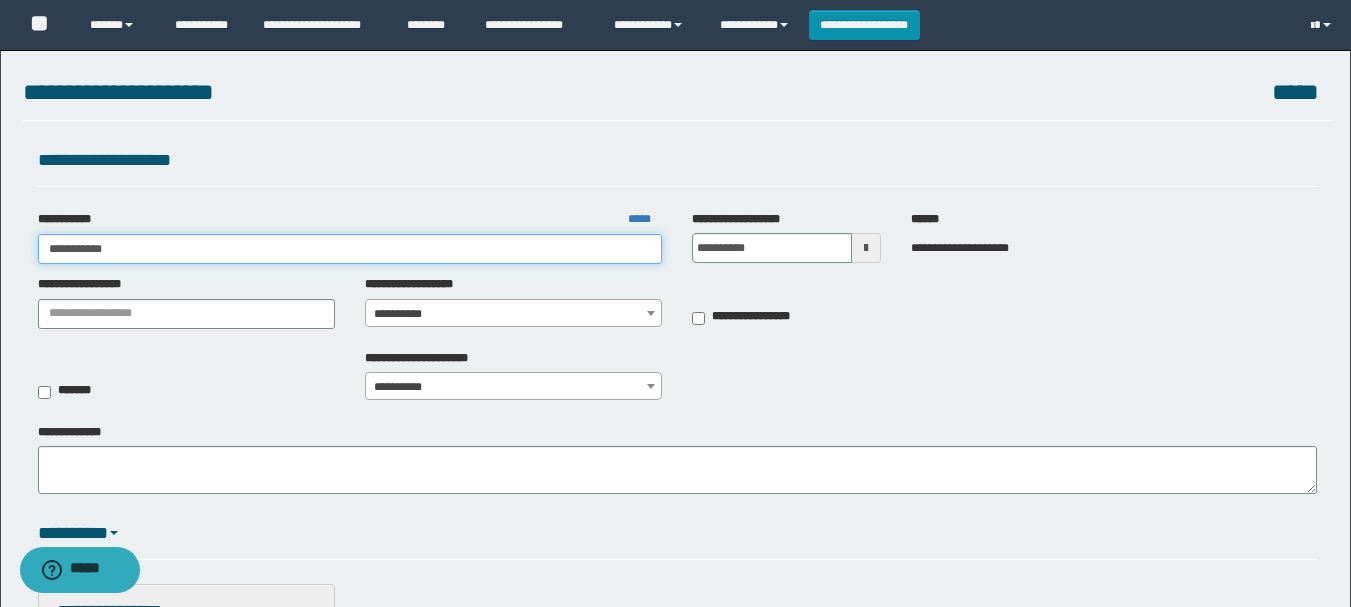type on "**********" 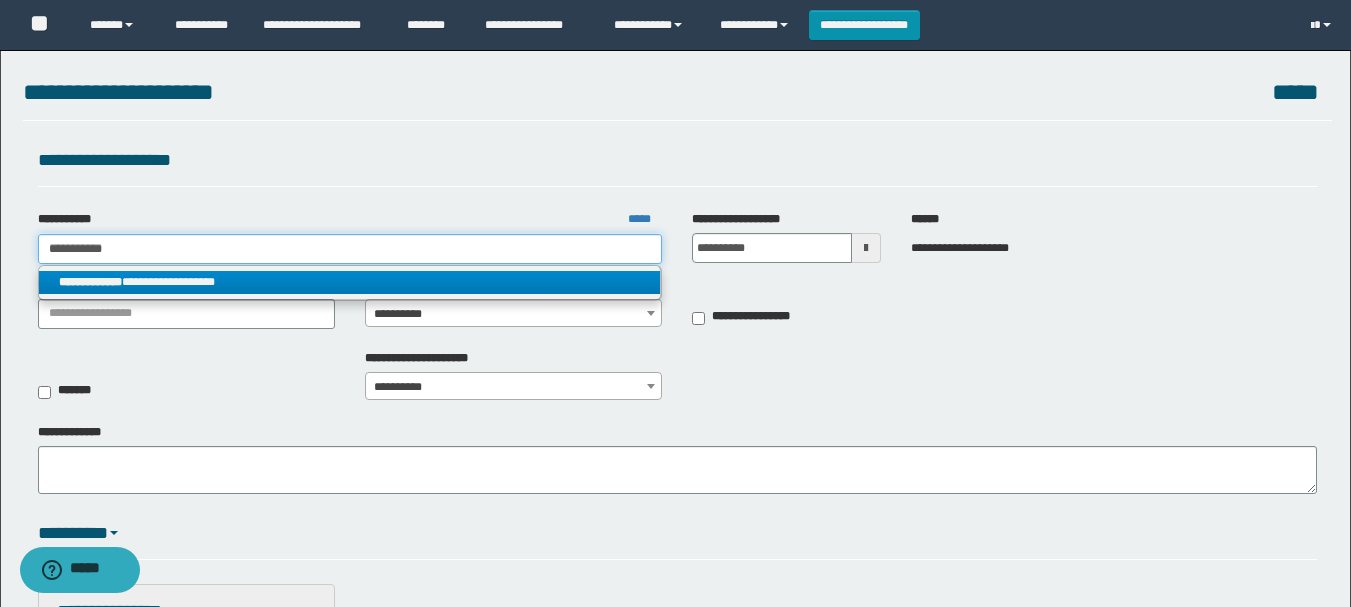 type on "**********" 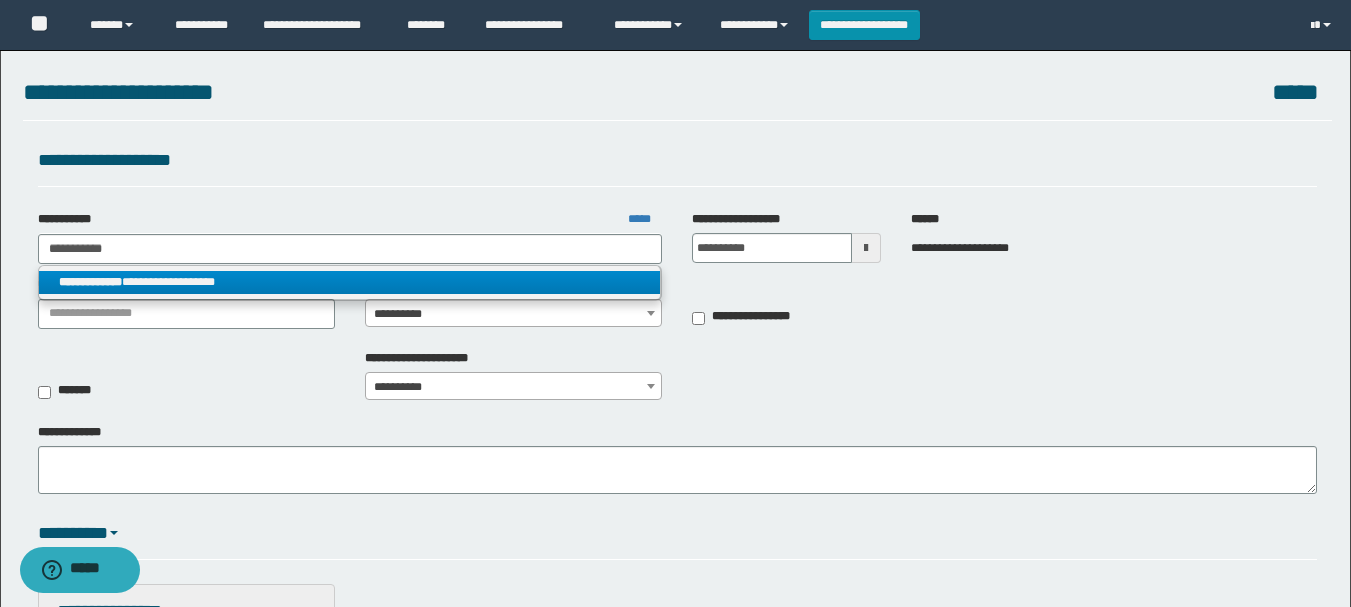 click on "**********" at bounding box center [350, 282] 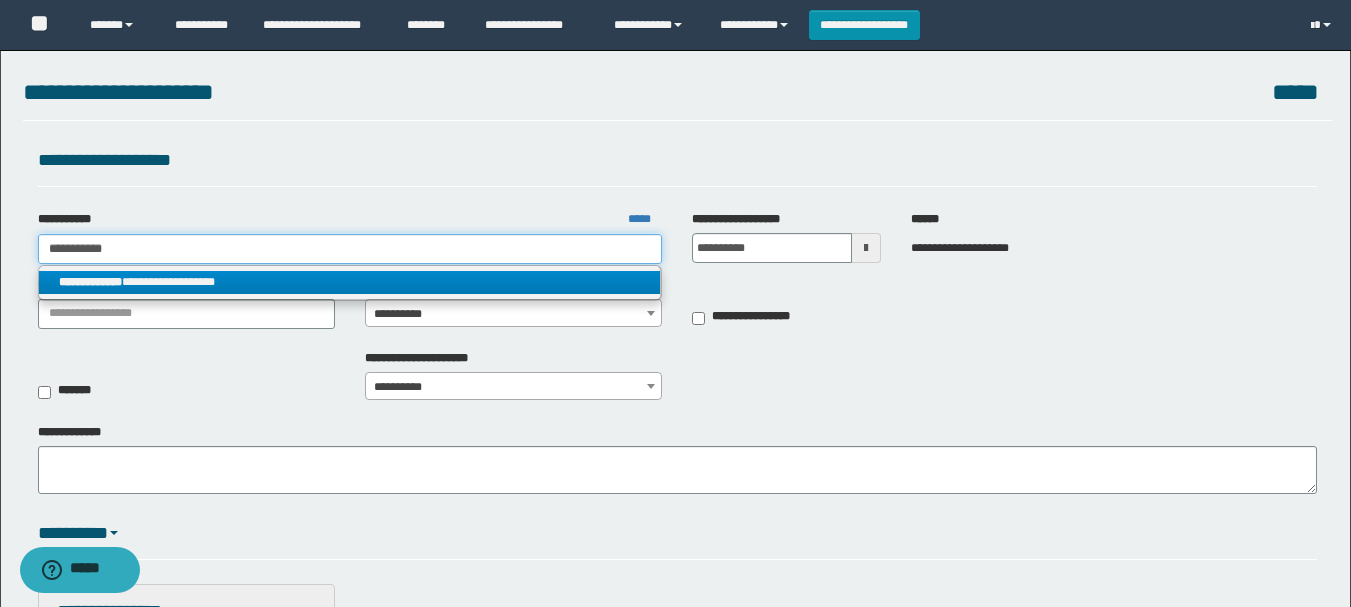 type 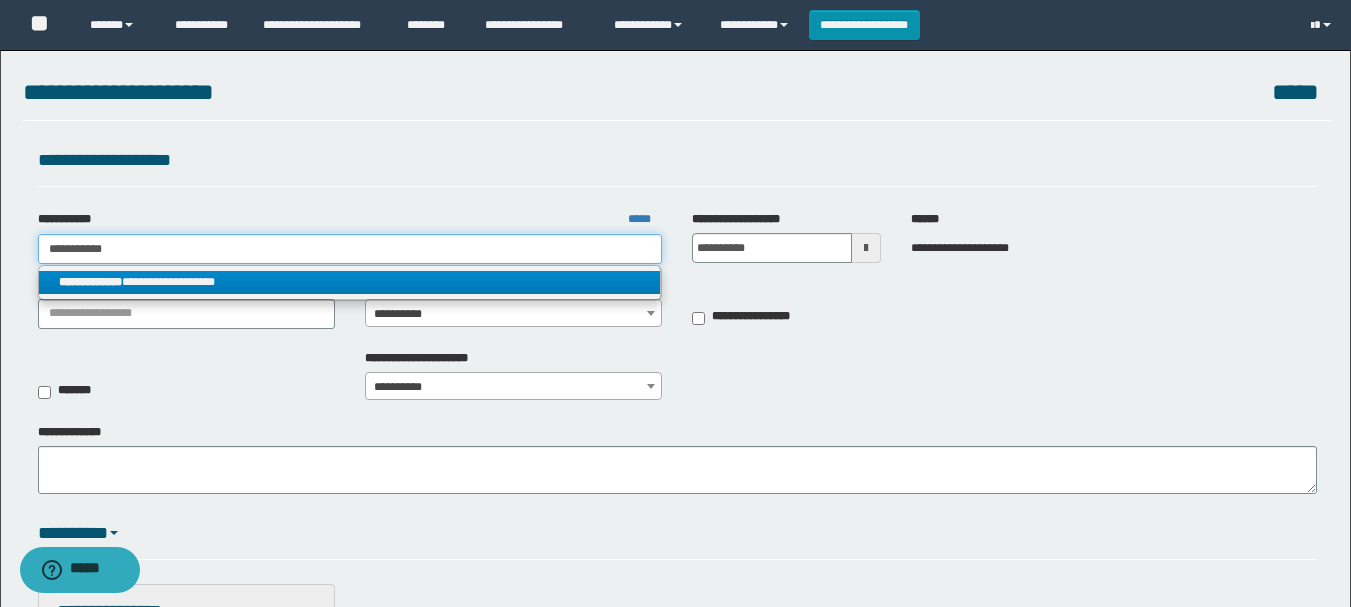 type on "**********" 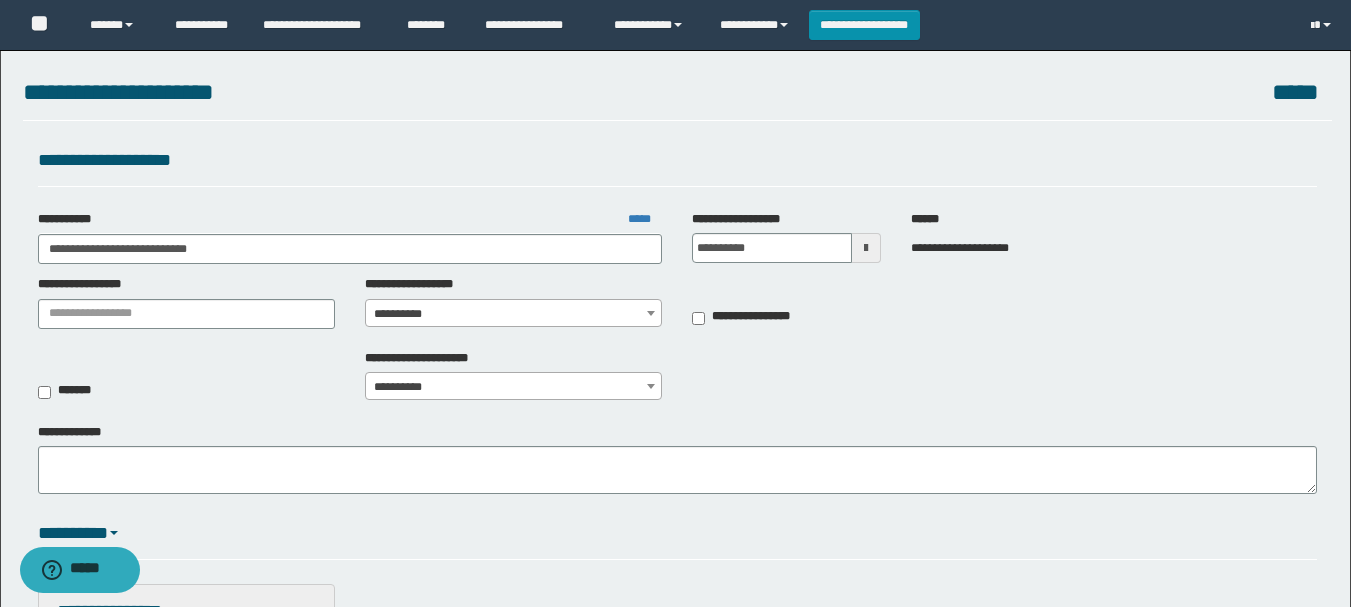 click on "**********" at bounding box center [513, 314] 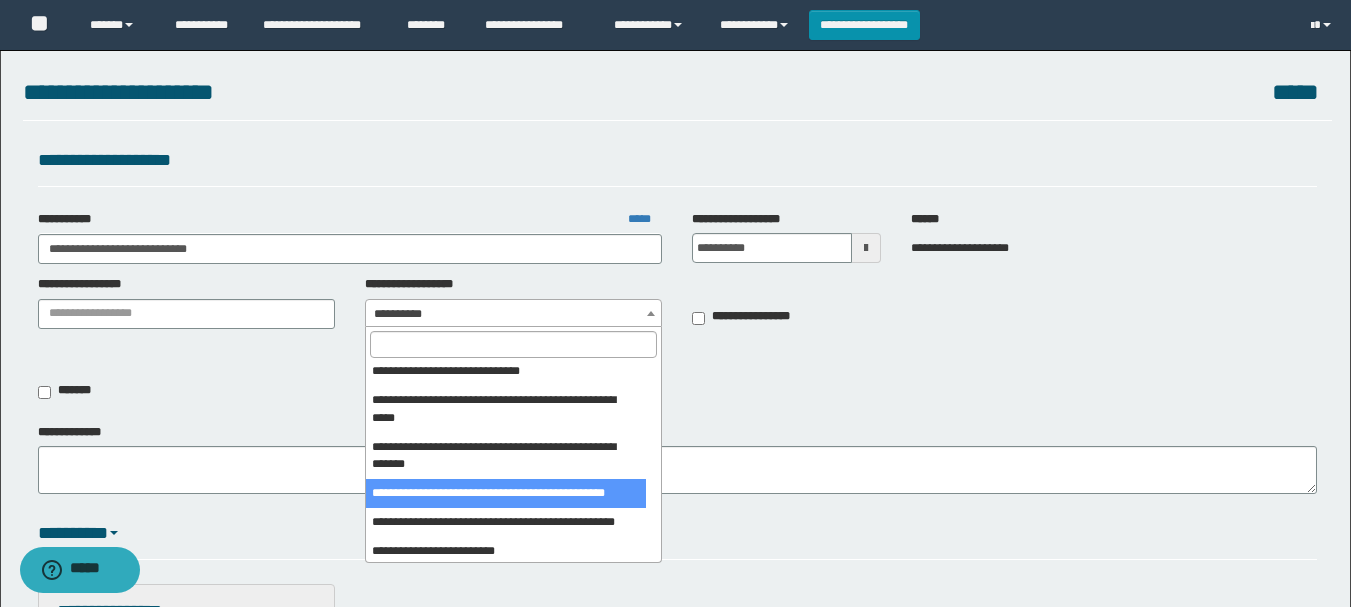 scroll, scrollTop: 500, scrollLeft: 0, axis: vertical 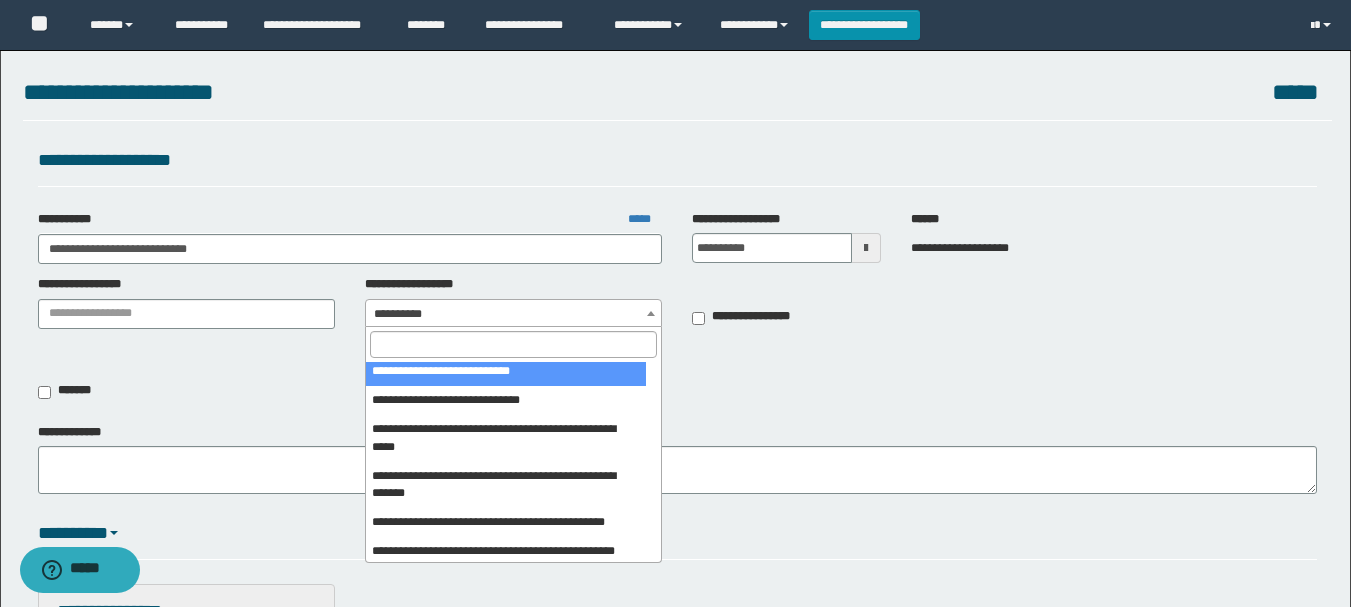 select on "***" 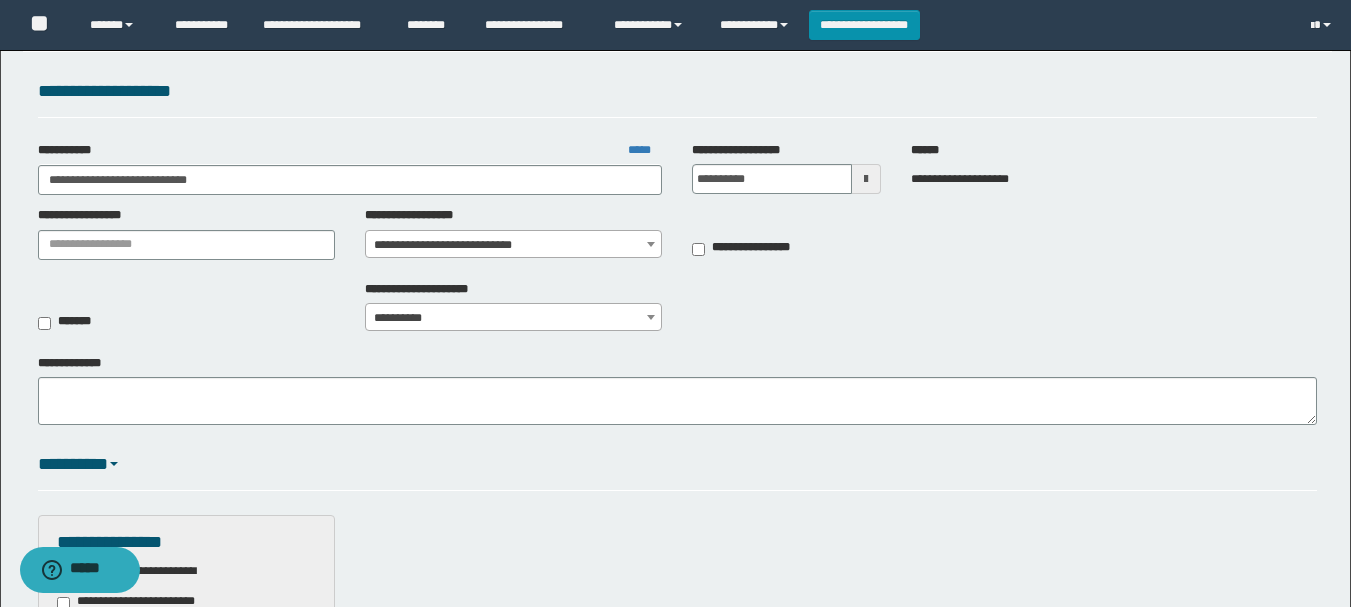 scroll, scrollTop: 400, scrollLeft: 0, axis: vertical 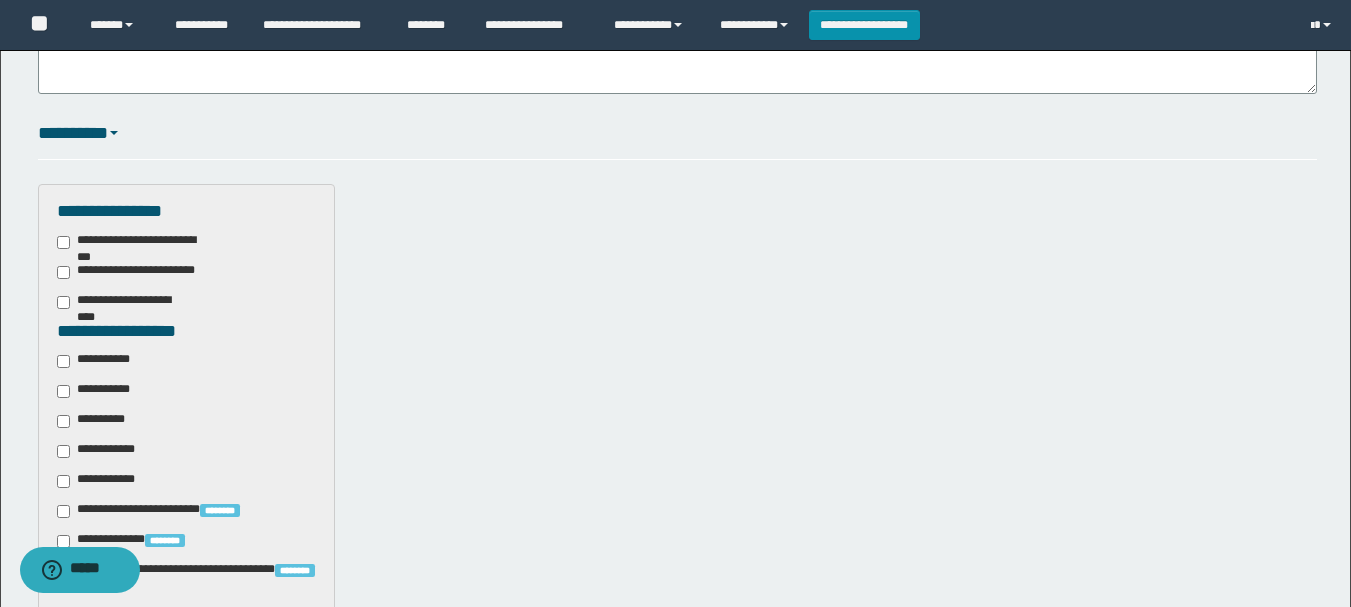 click on "**********" at bounding box center (97, 391) 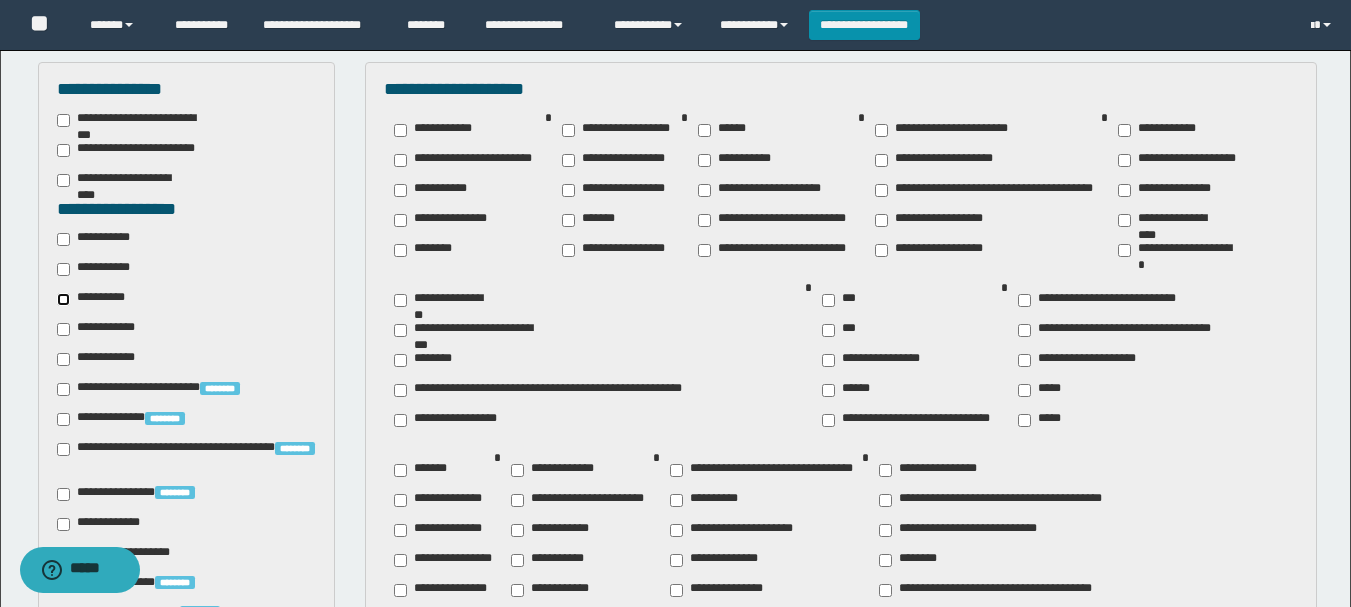 scroll, scrollTop: 600, scrollLeft: 0, axis: vertical 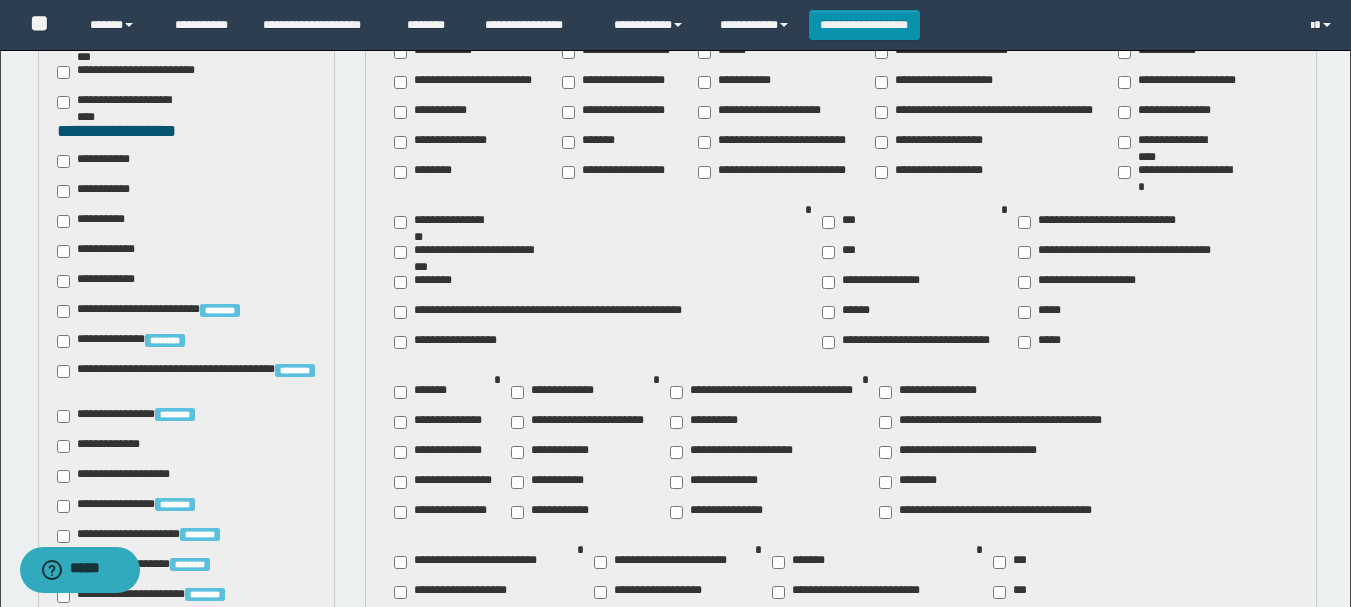 click on "**********" at bounding box center (444, 482) 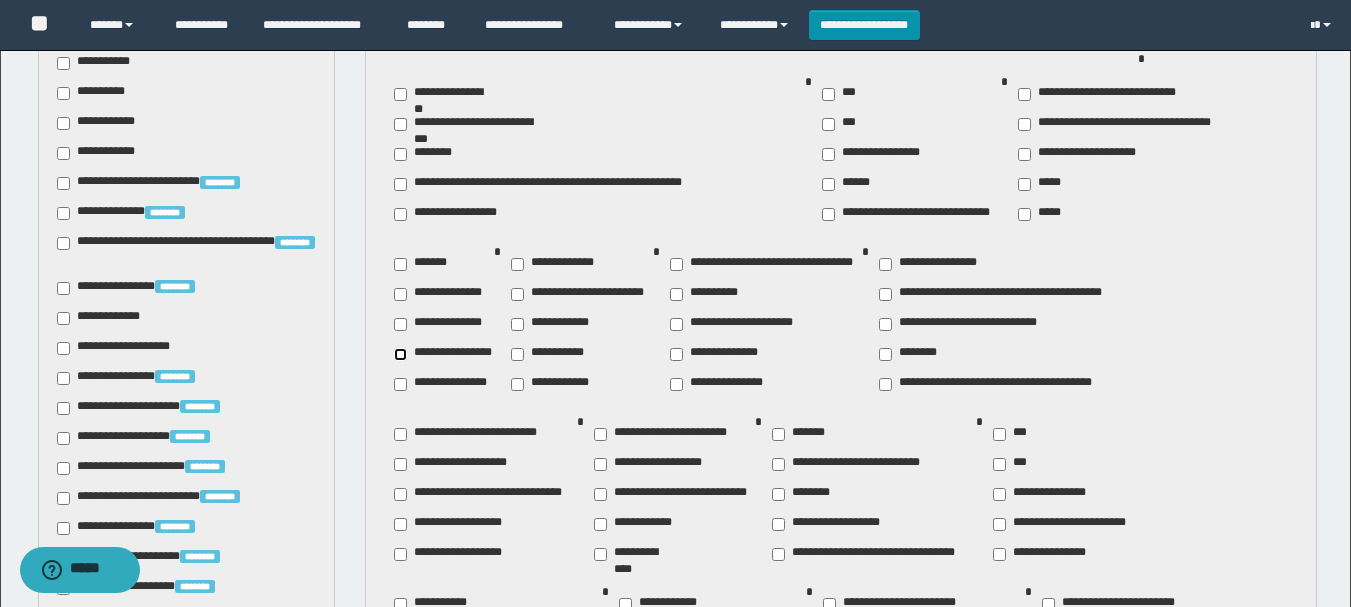scroll, scrollTop: 900, scrollLeft: 0, axis: vertical 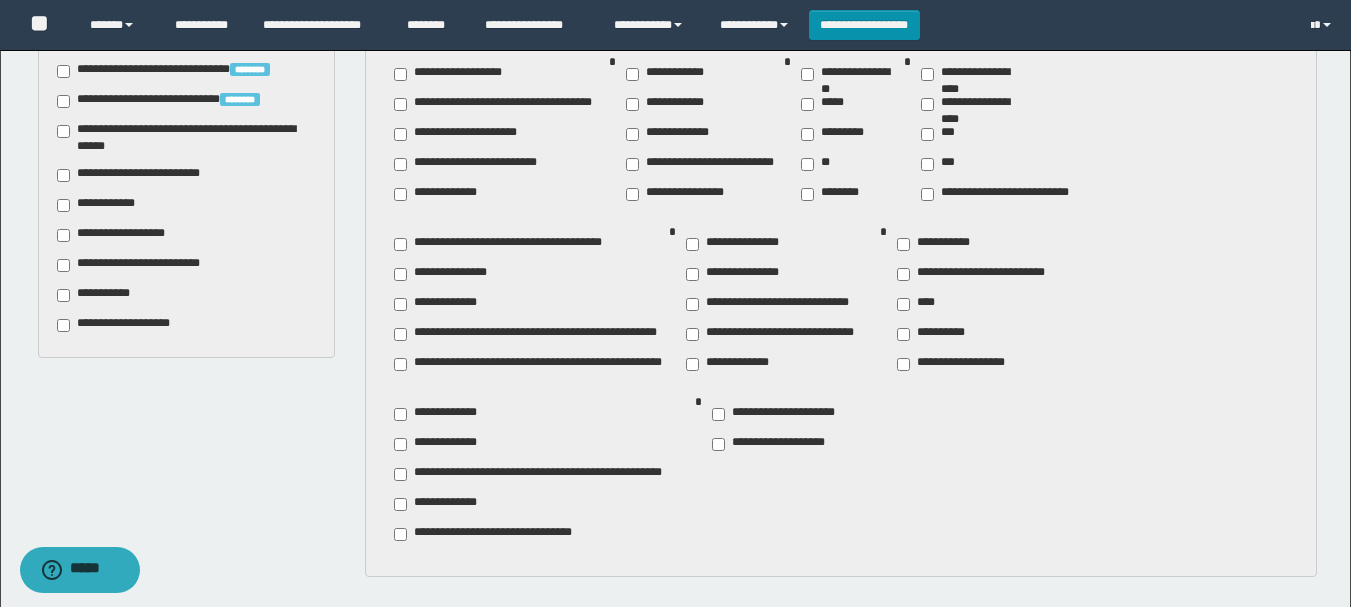 click on "**********" at bounding box center [143, 265] 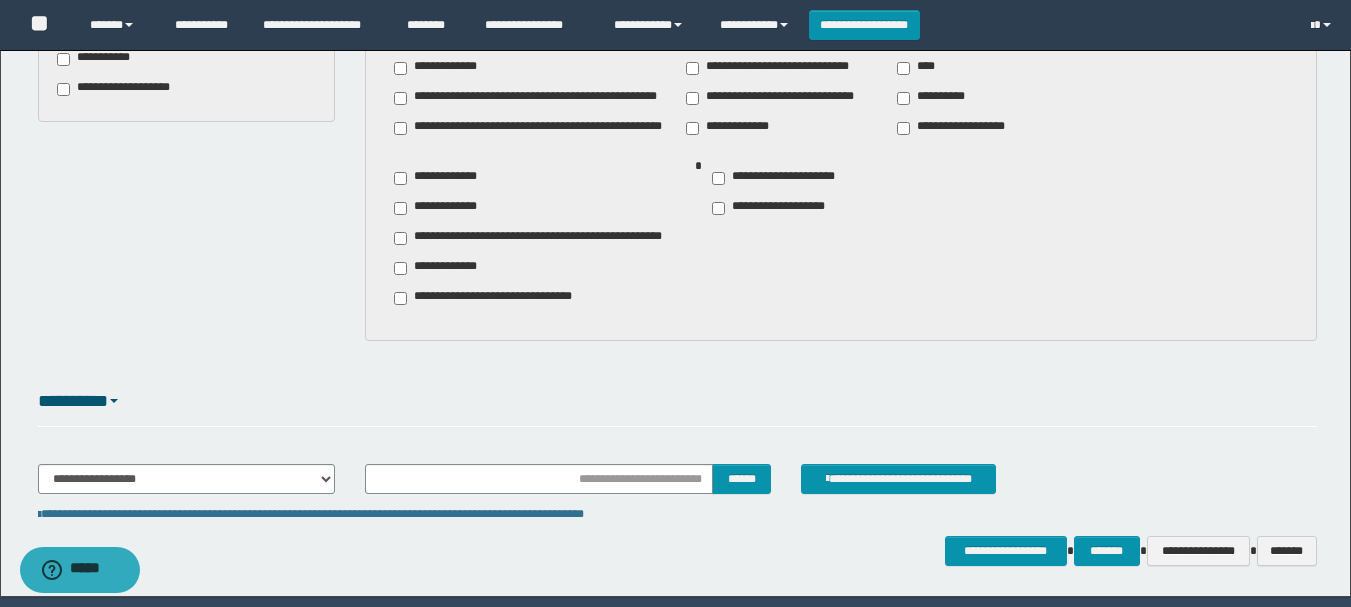 scroll, scrollTop: 2068, scrollLeft: 0, axis: vertical 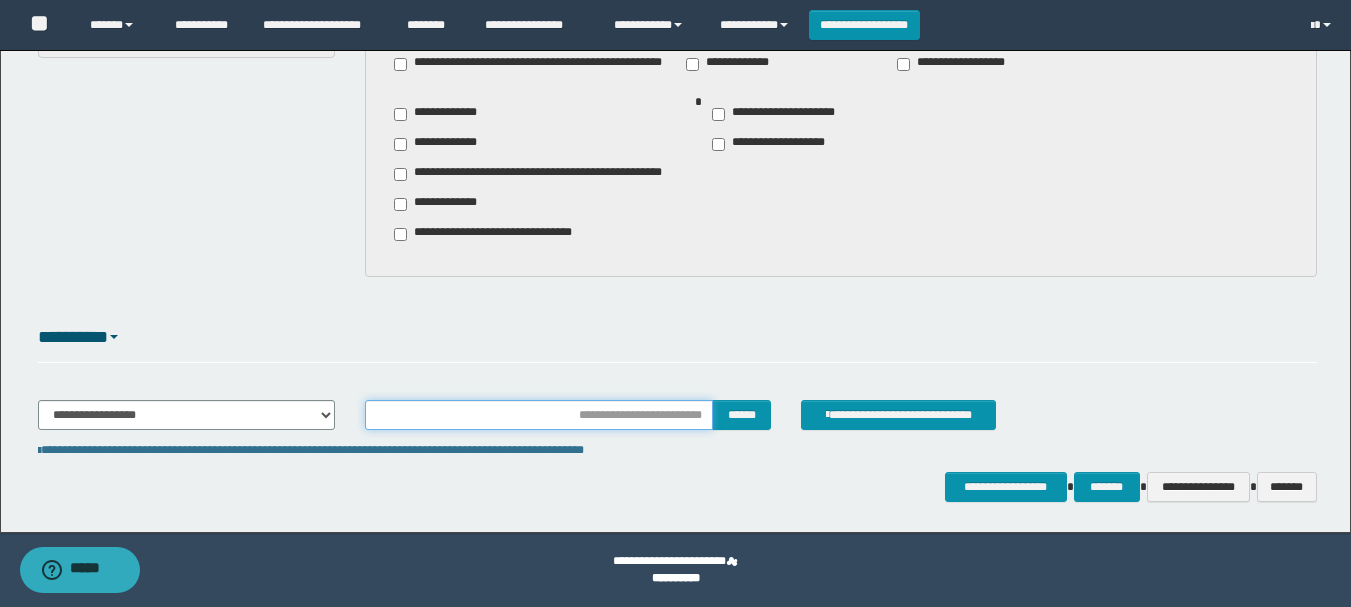 click at bounding box center (539, 415) 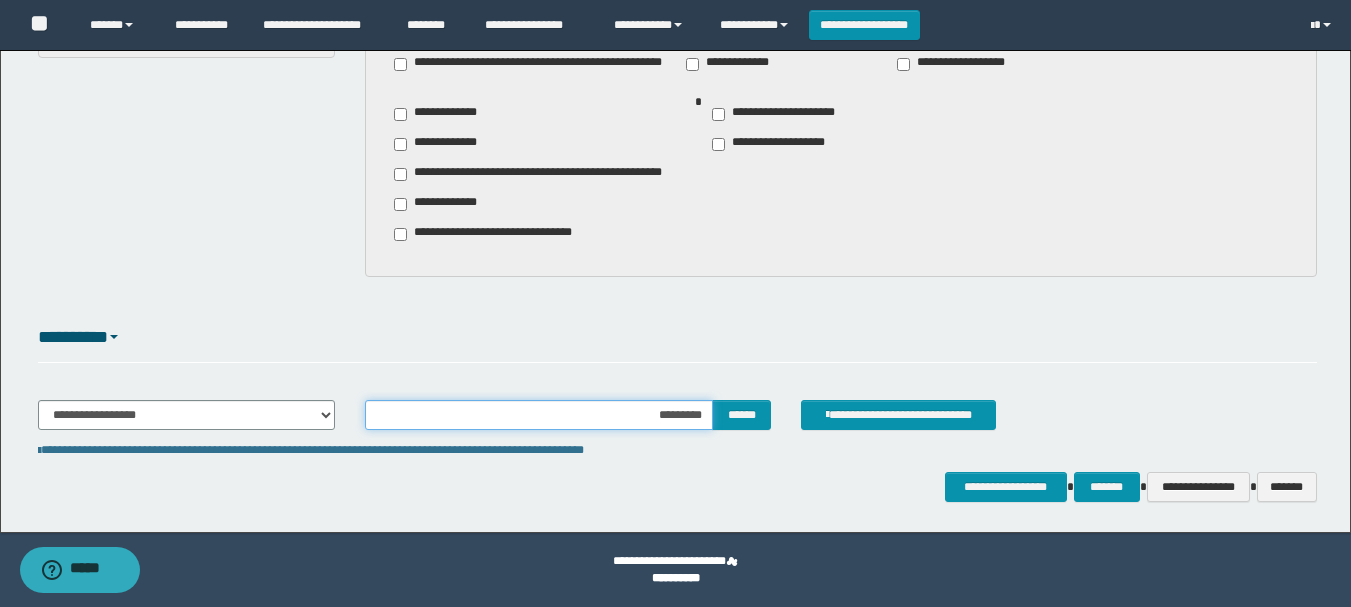 type on "**********" 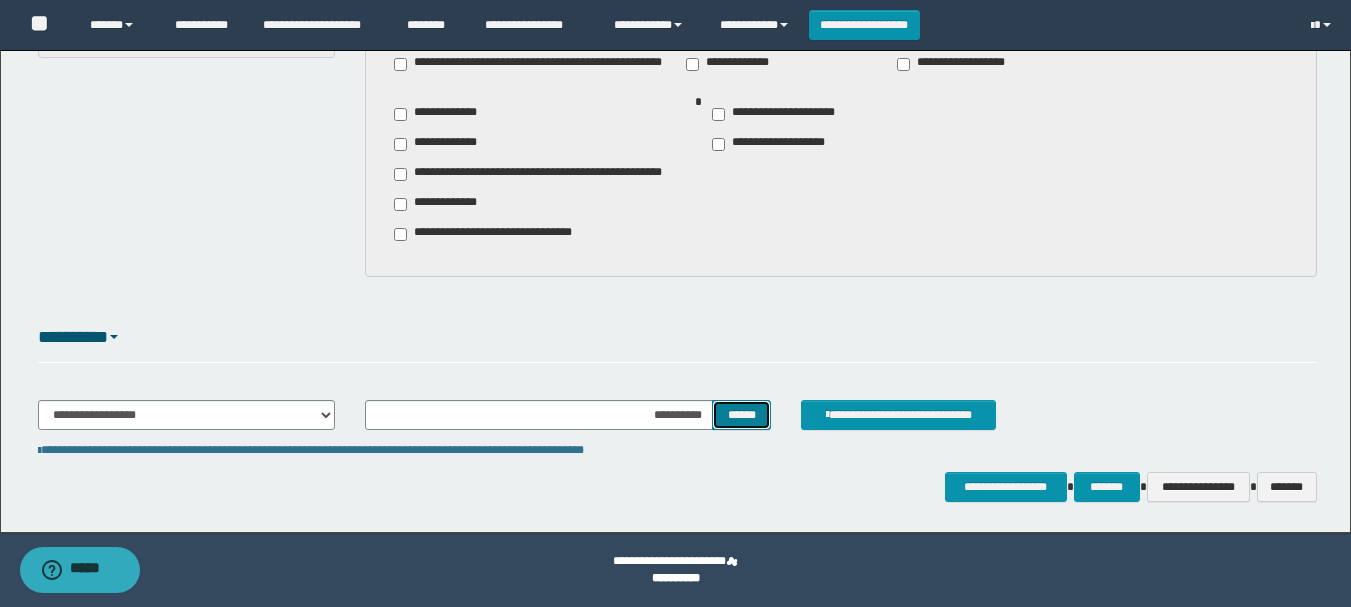 click on "******" at bounding box center [741, 415] 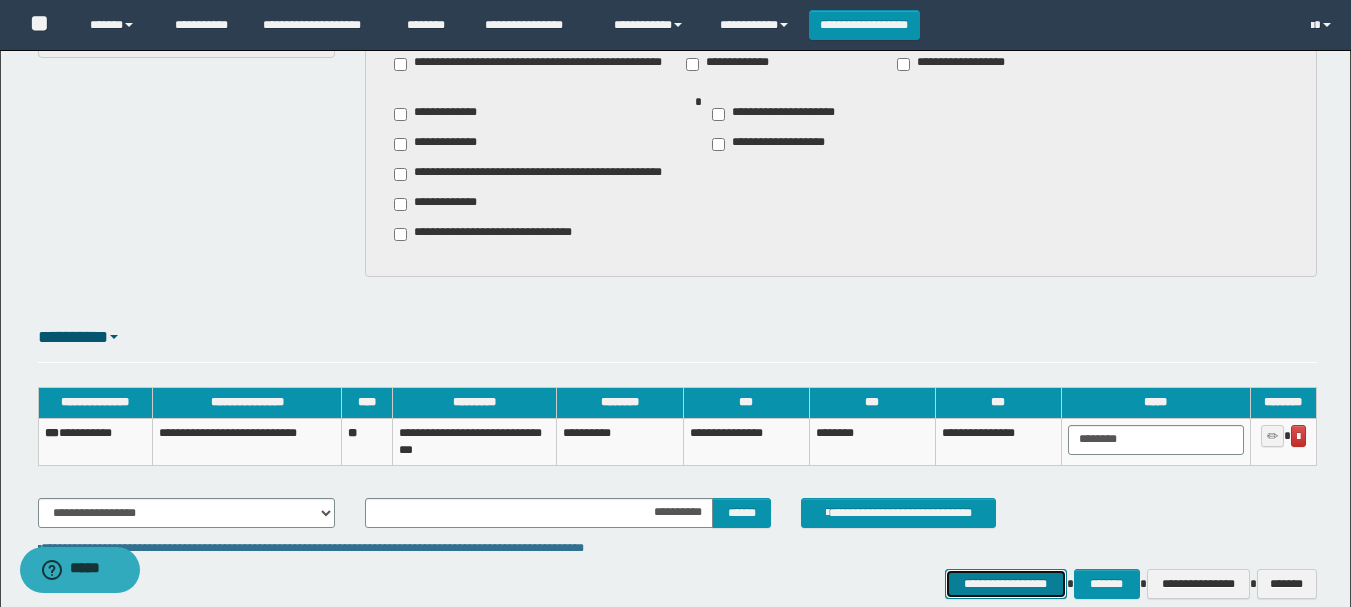 click on "**********" at bounding box center [1006, 584] 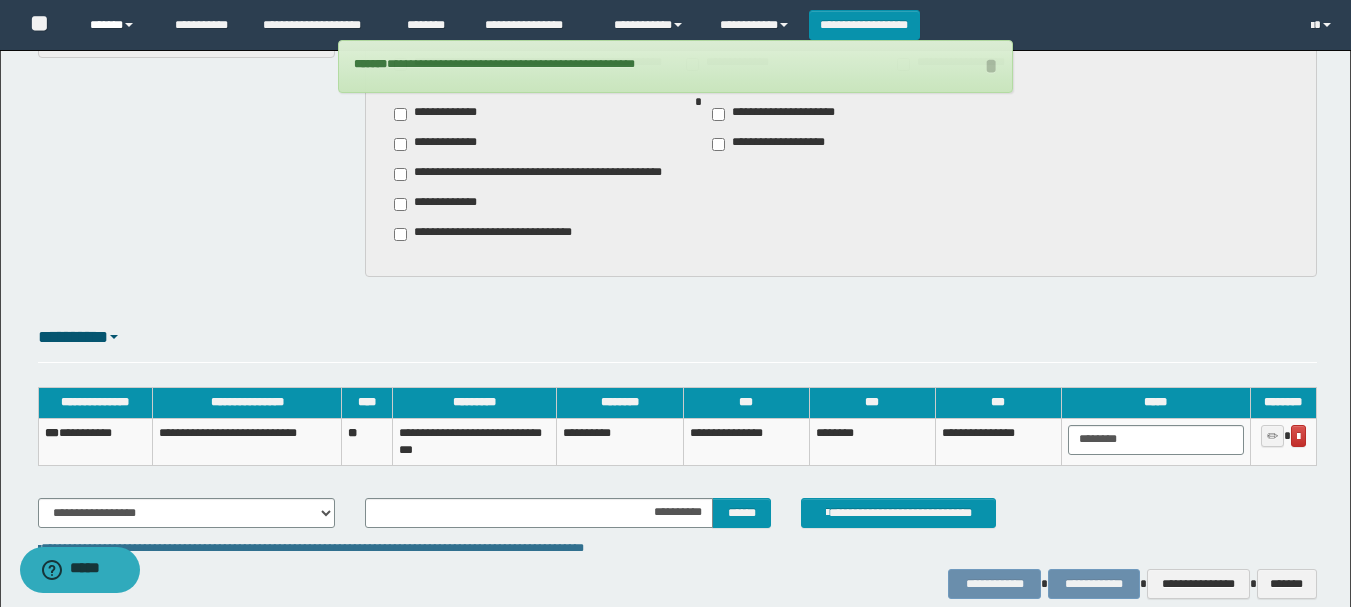 click on "******" at bounding box center [117, 25] 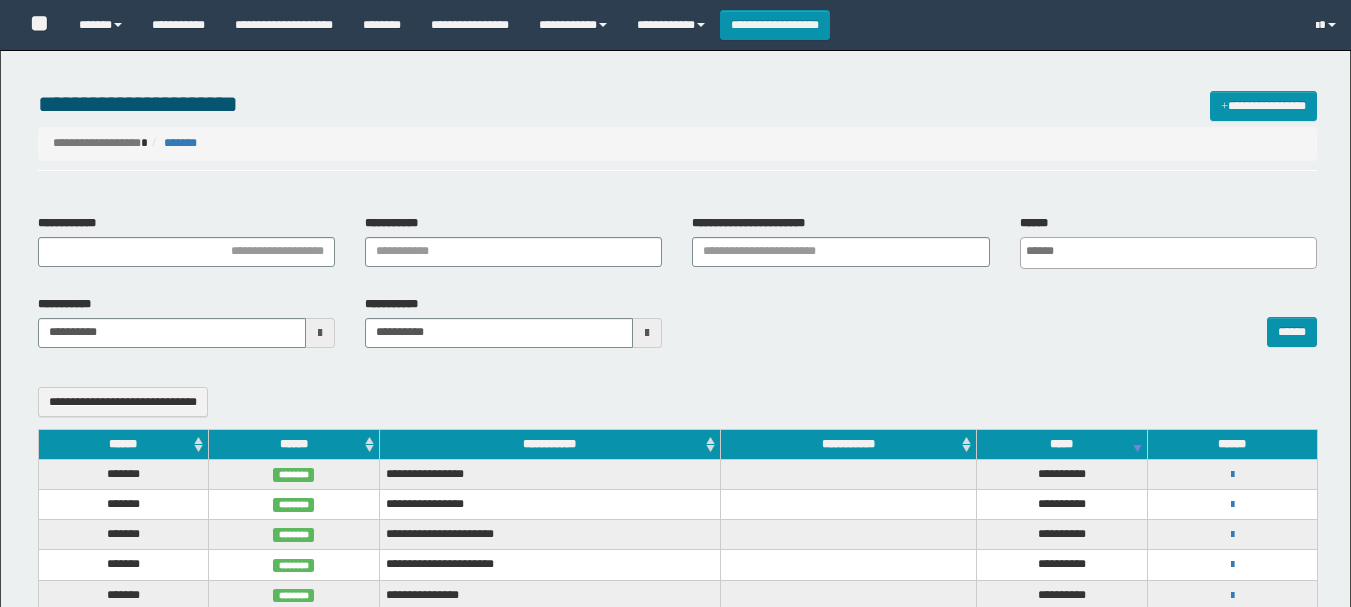 select 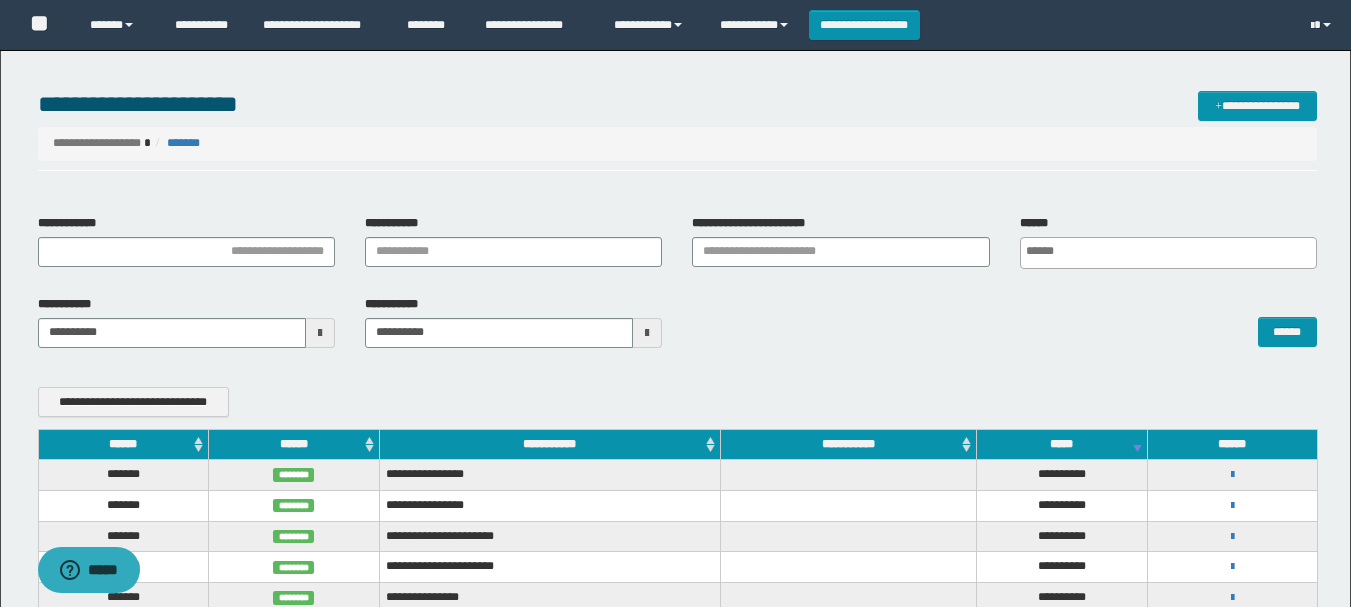scroll, scrollTop: 0, scrollLeft: 0, axis: both 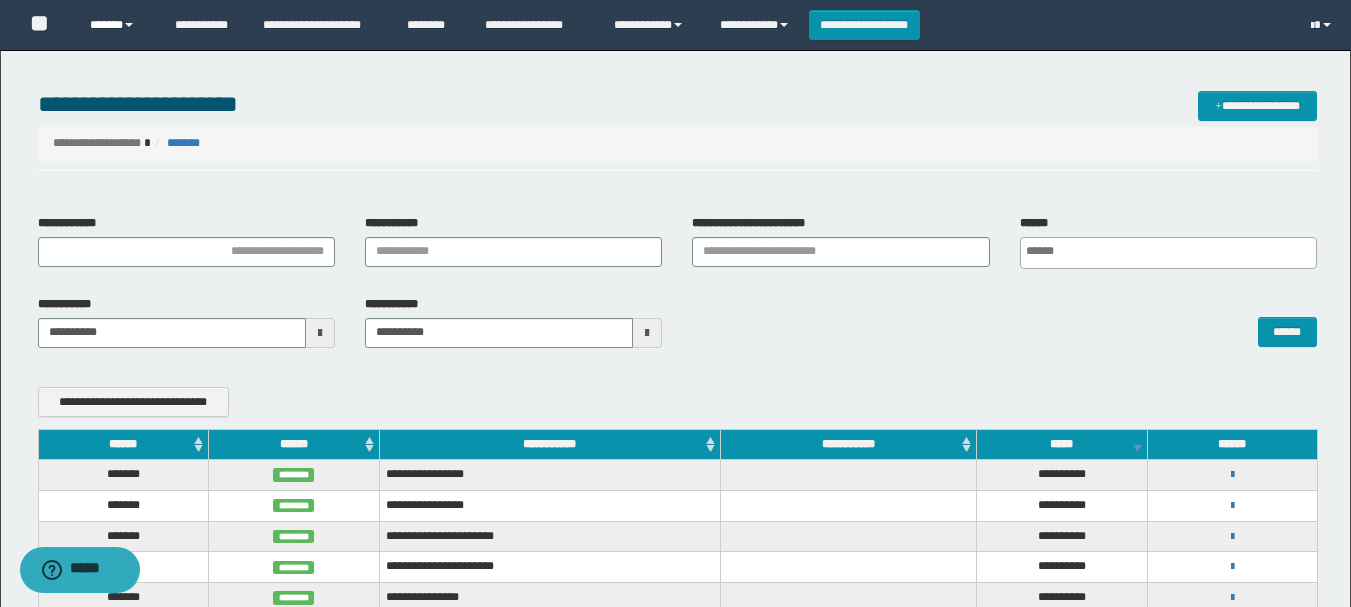 click on "******" at bounding box center (117, 25) 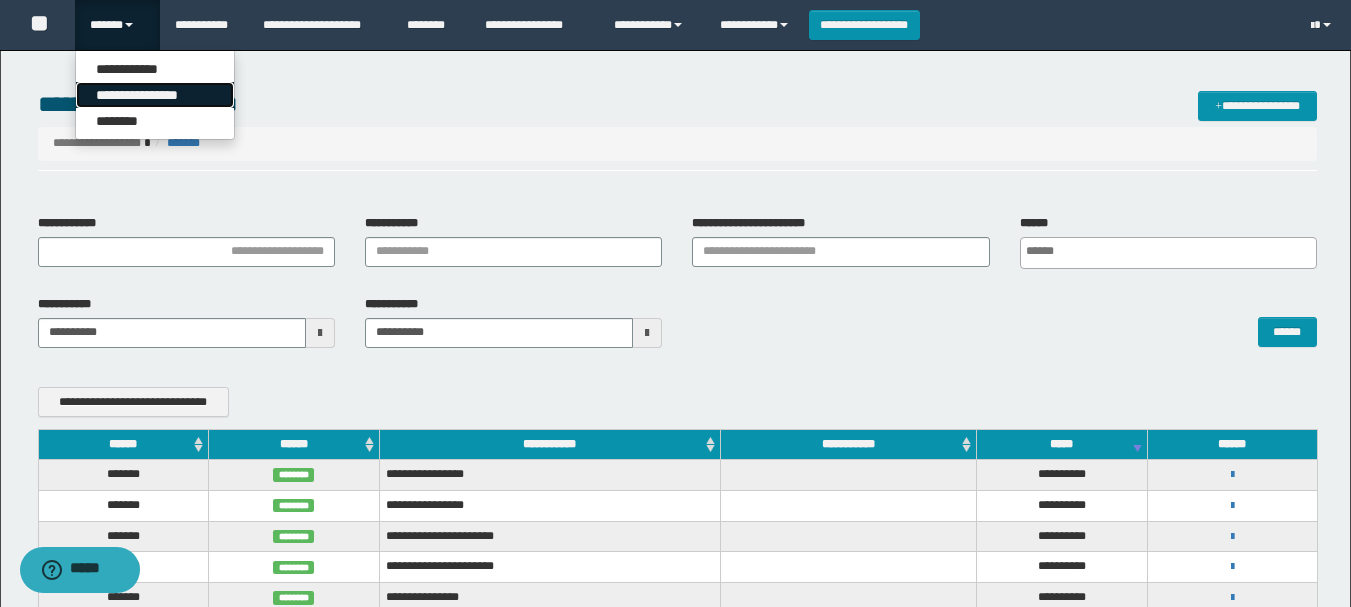 click on "**********" at bounding box center (155, 95) 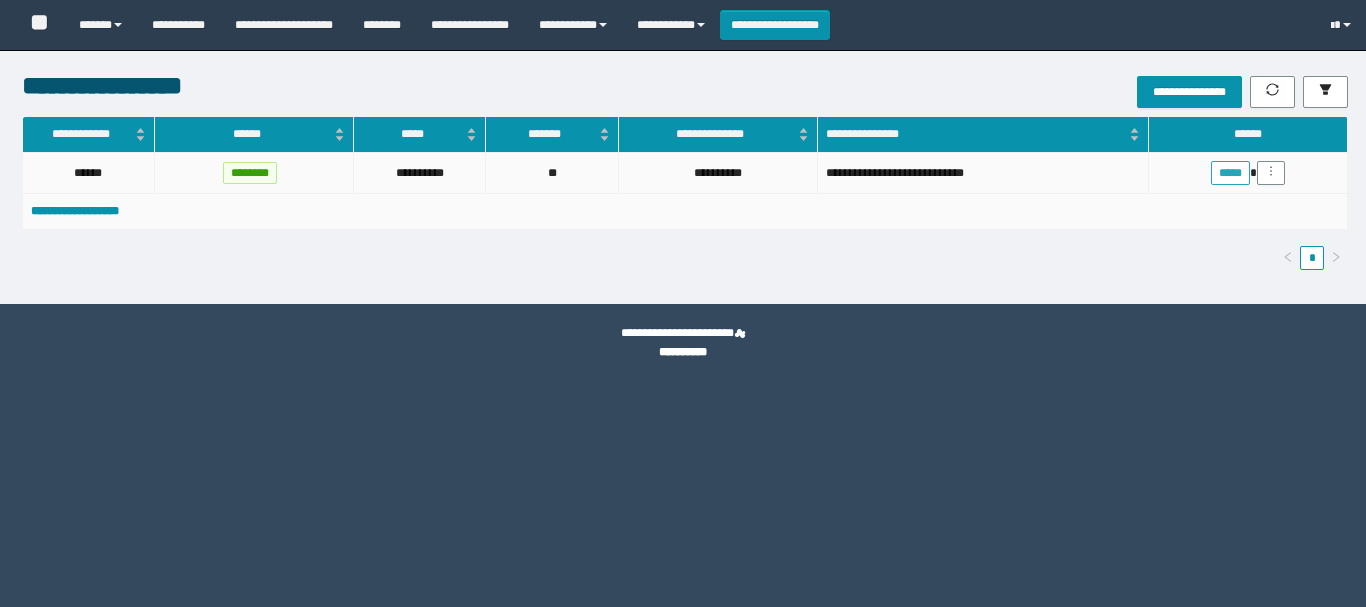 click on "*****" at bounding box center (1230, 173) 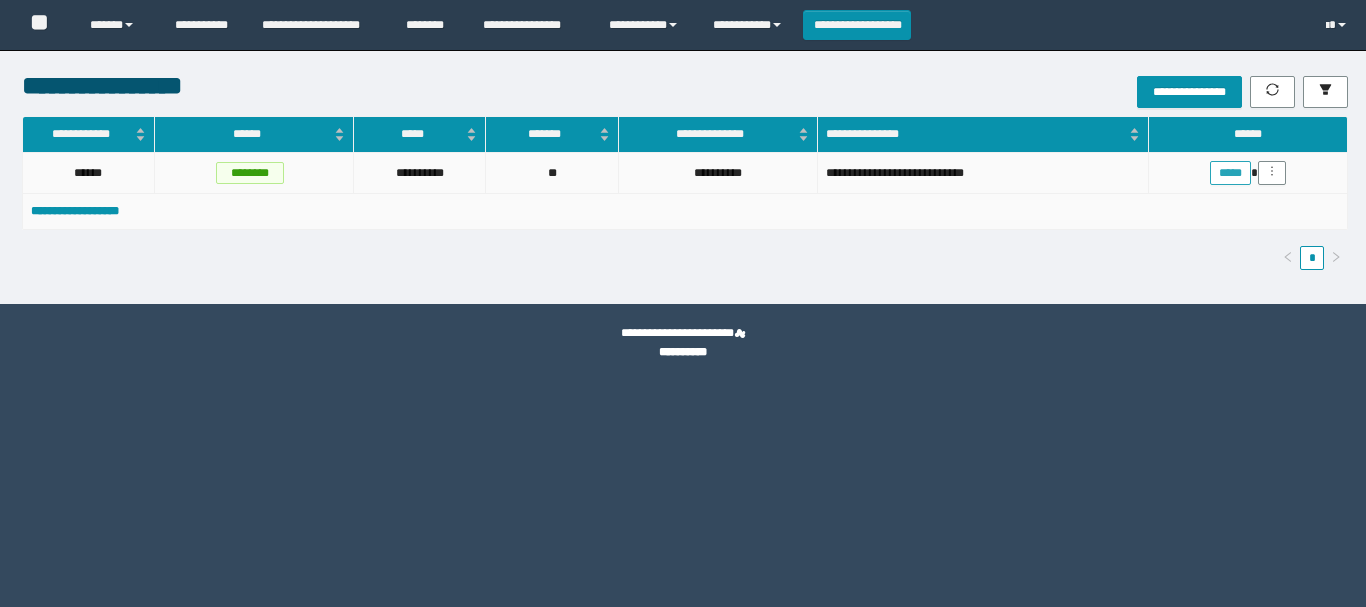 scroll, scrollTop: 0, scrollLeft: 0, axis: both 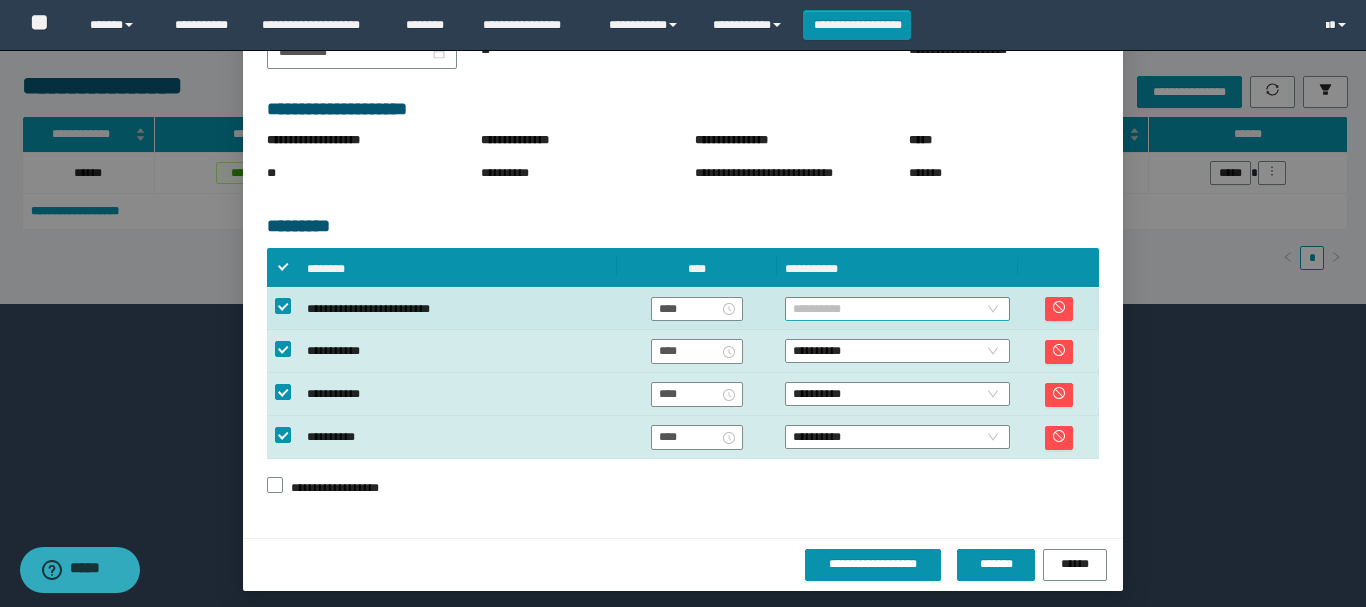 click on "**********" at bounding box center (897, 309) 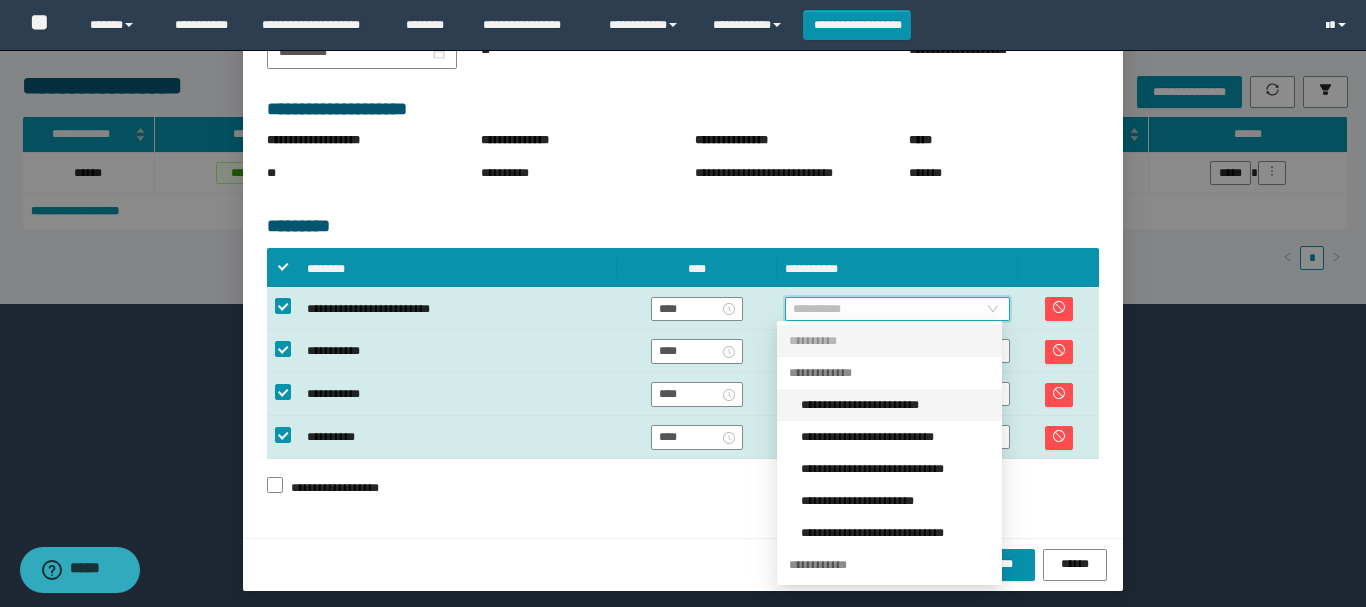 click on "**********" at bounding box center (895, 405) 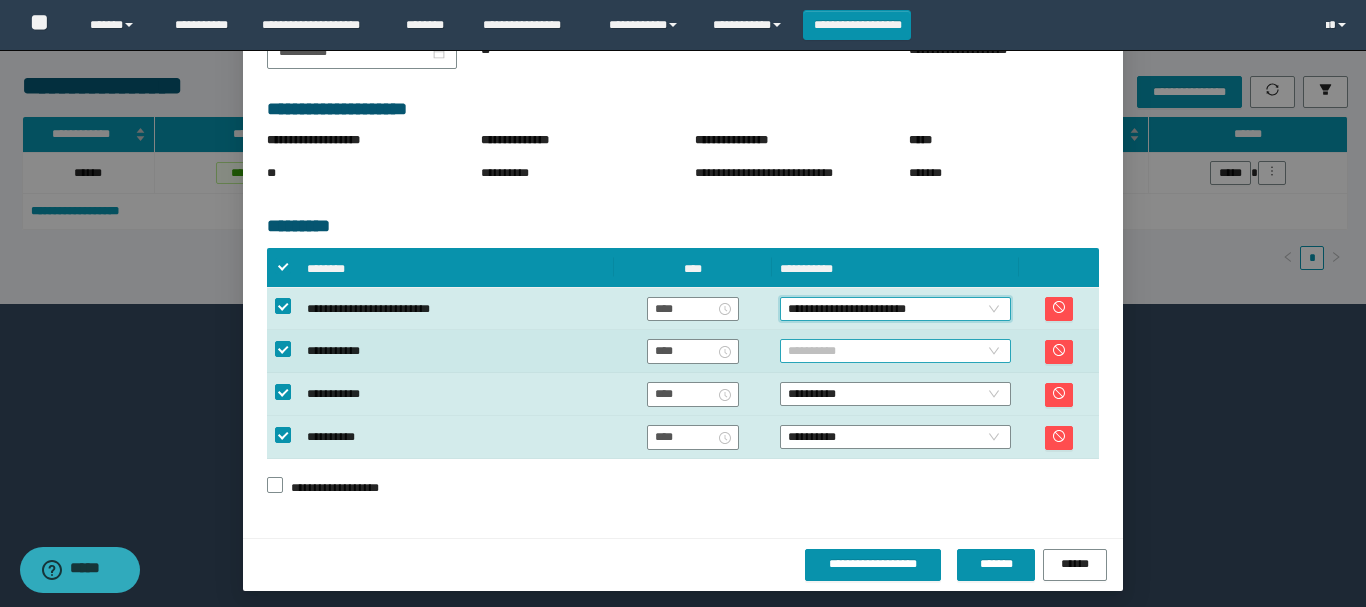 click on "**********" at bounding box center [895, 351] 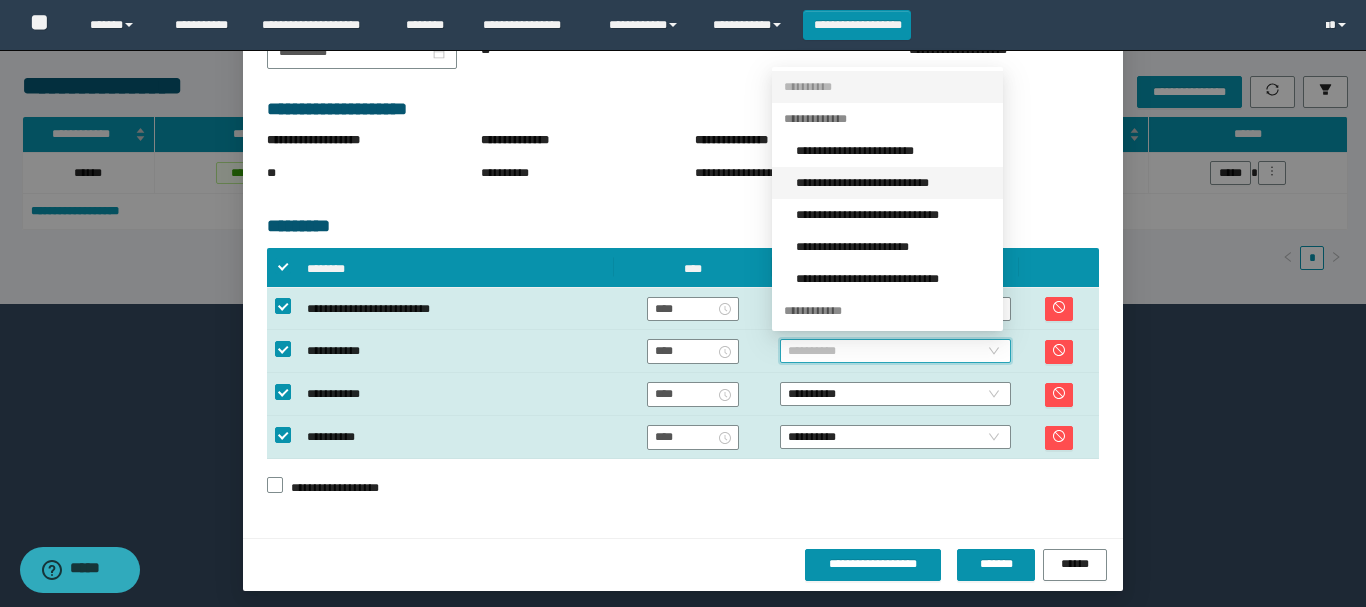 click on "**********" at bounding box center [893, 183] 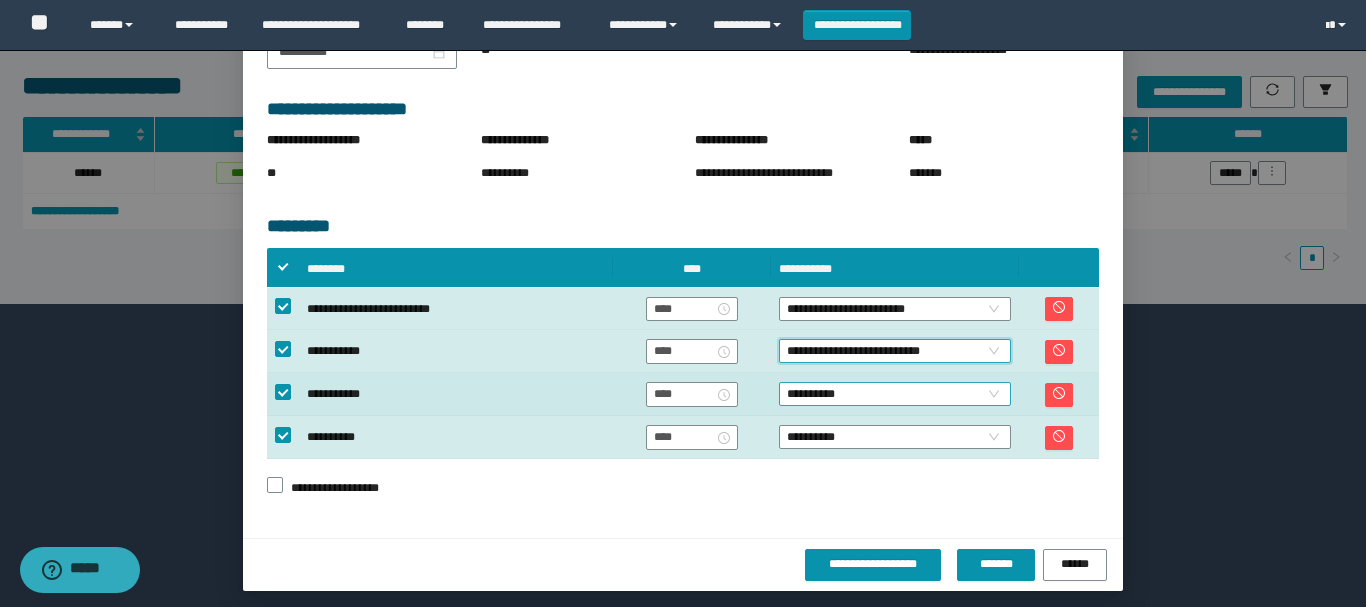 click on "**********" at bounding box center [895, 394] 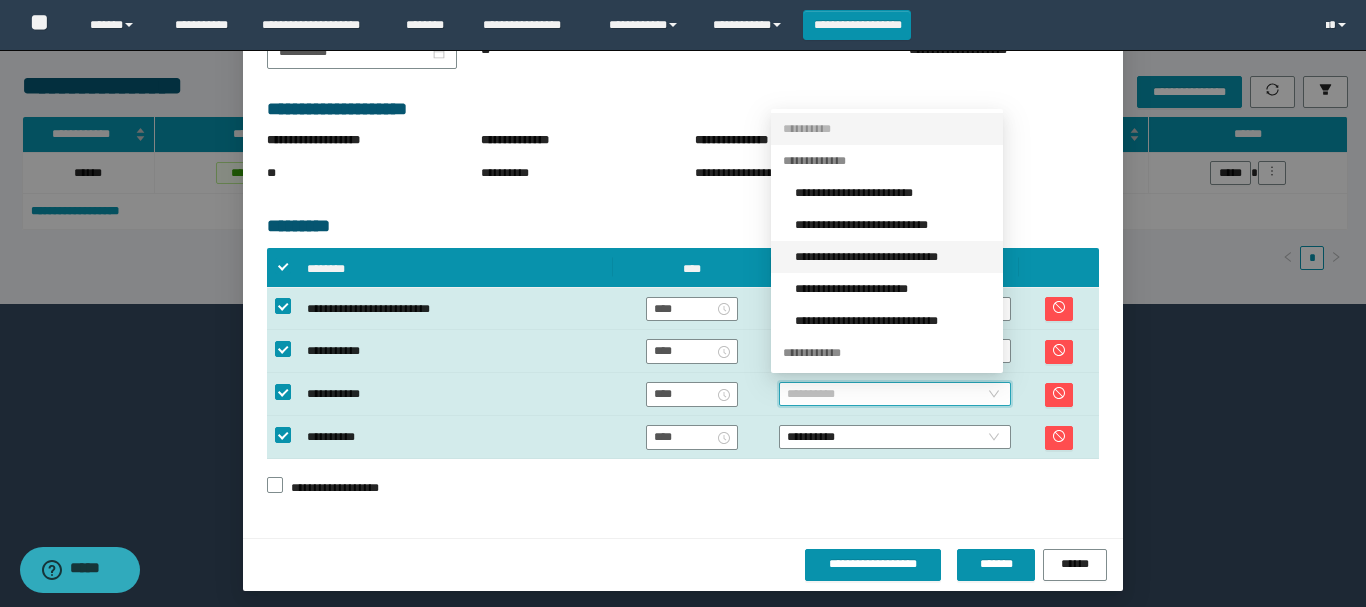 click on "**********" at bounding box center [893, 257] 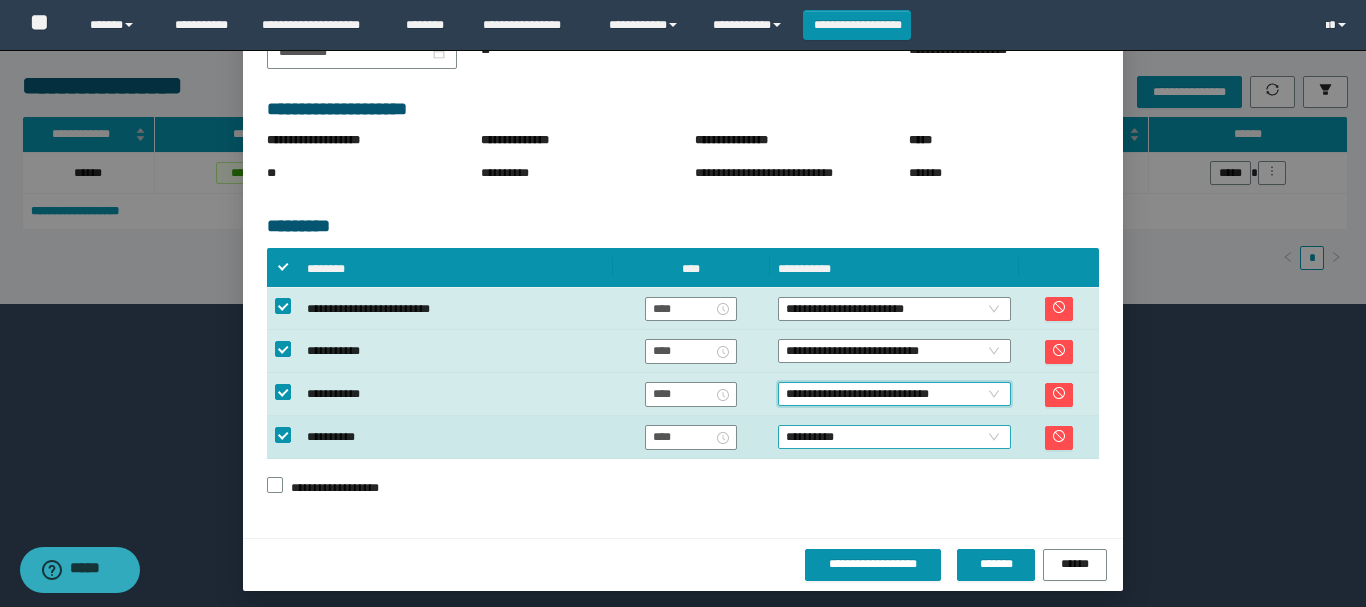click on "**********" at bounding box center [894, 437] 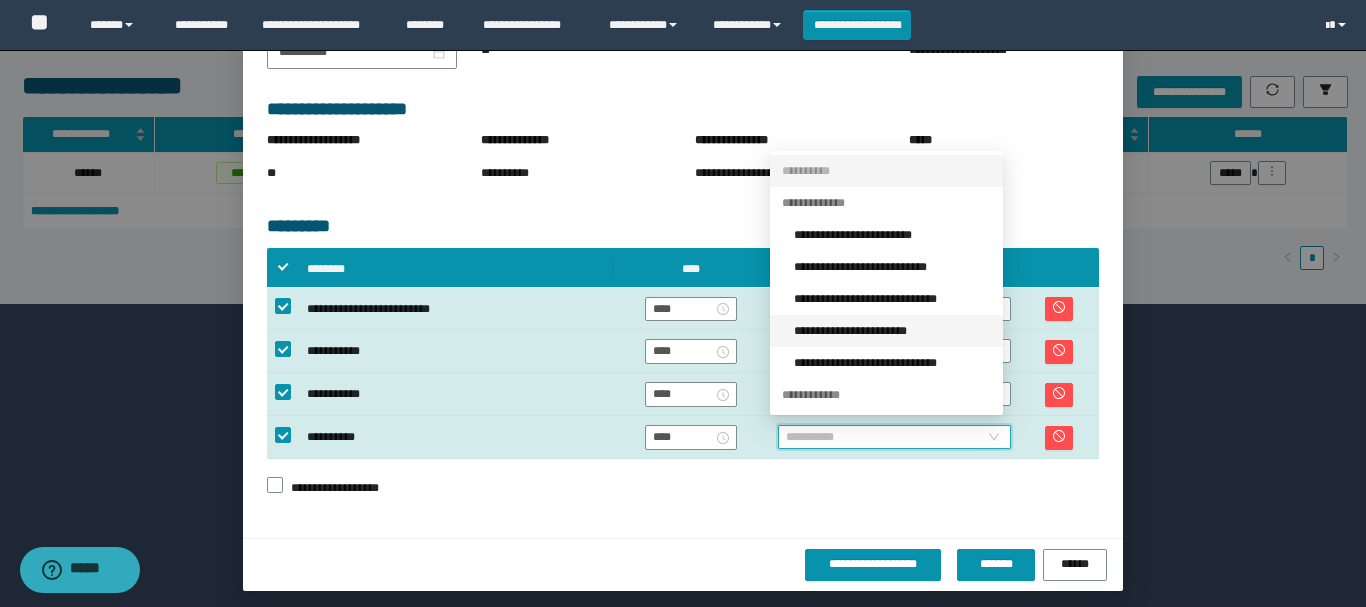 click on "**********" at bounding box center (892, 331) 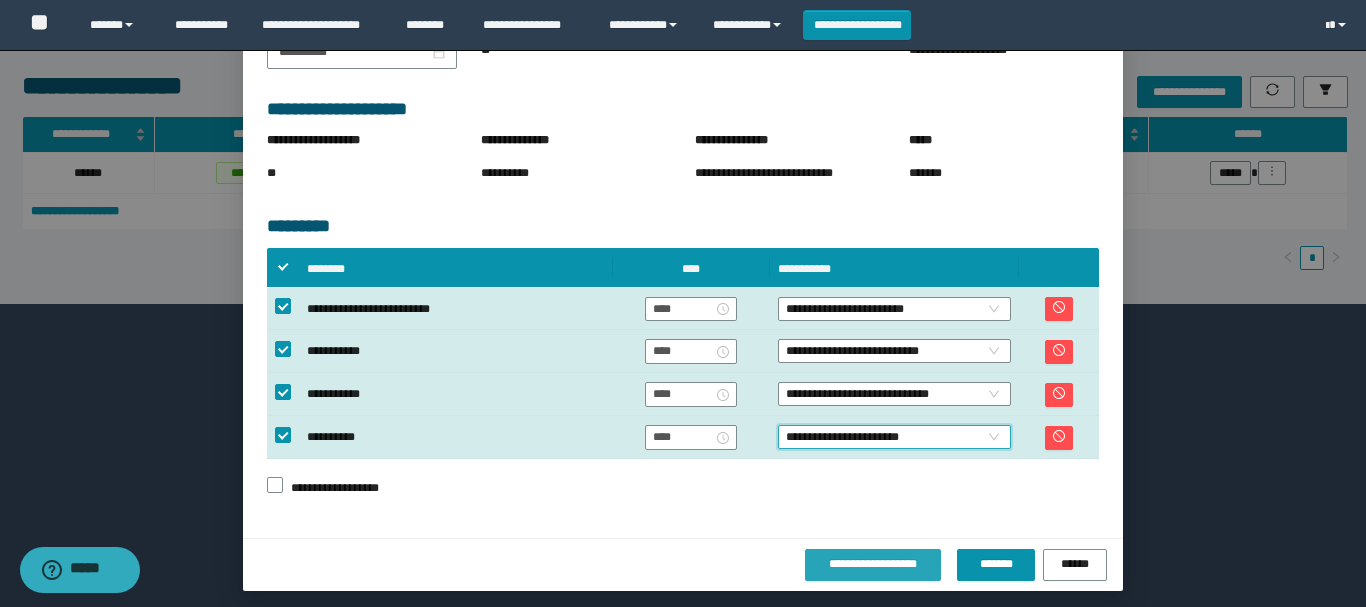 click on "**********" at bounding box center (873, 565) 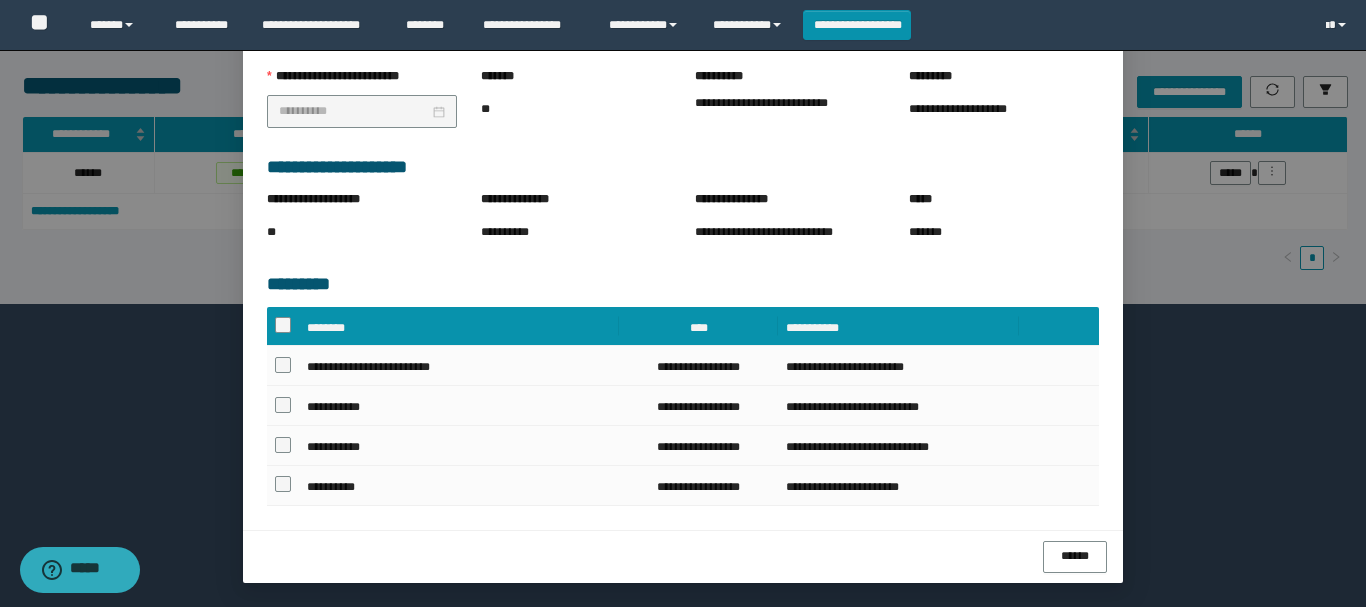 scroll, scrollTop: 287, scrollLeft: 0, axis: vertical 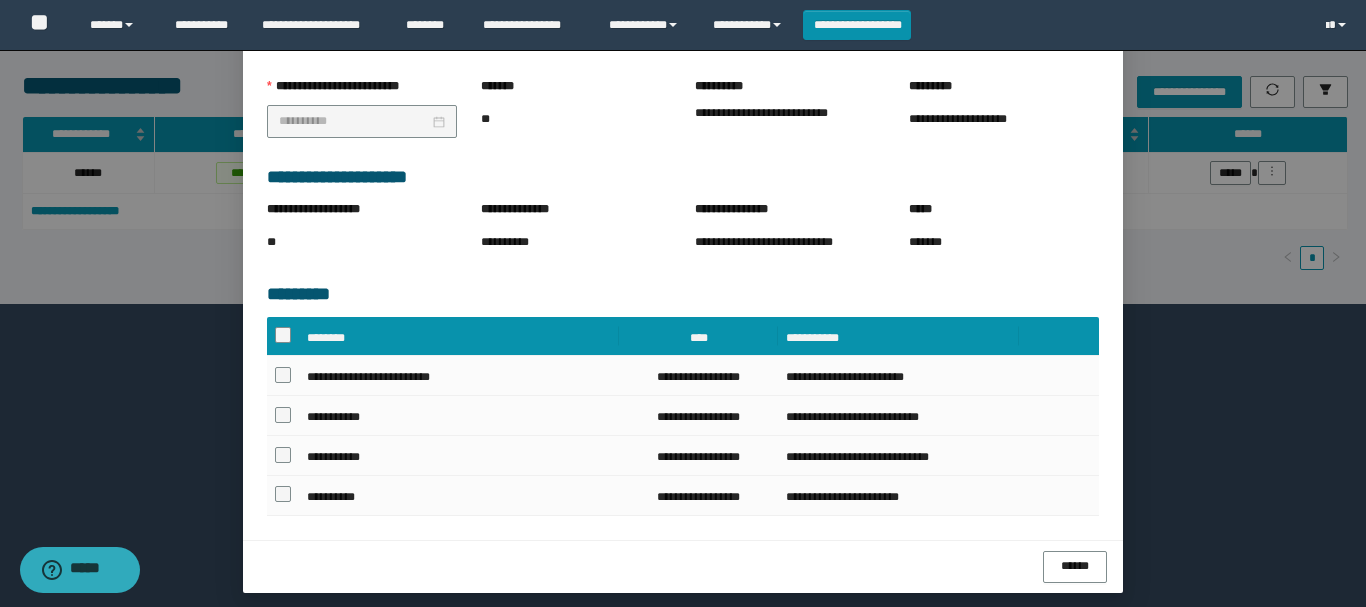 click on "******" at bounding box center [683, 566] 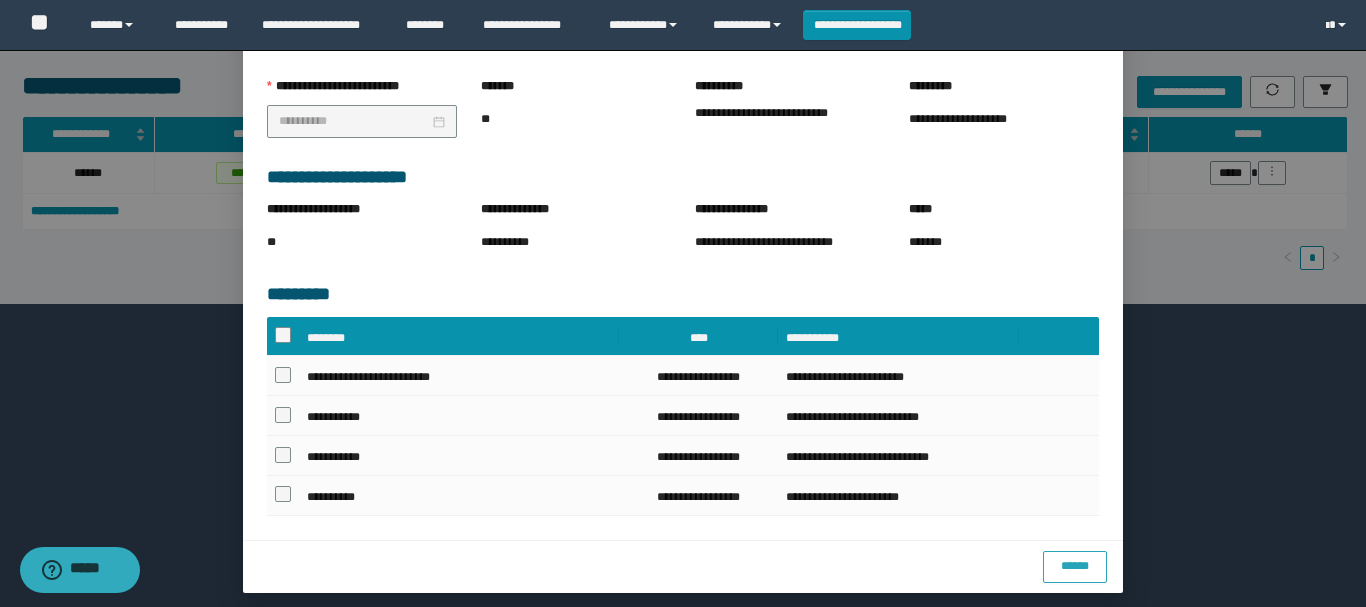 click on "******" at bounding box center (1075, 566) 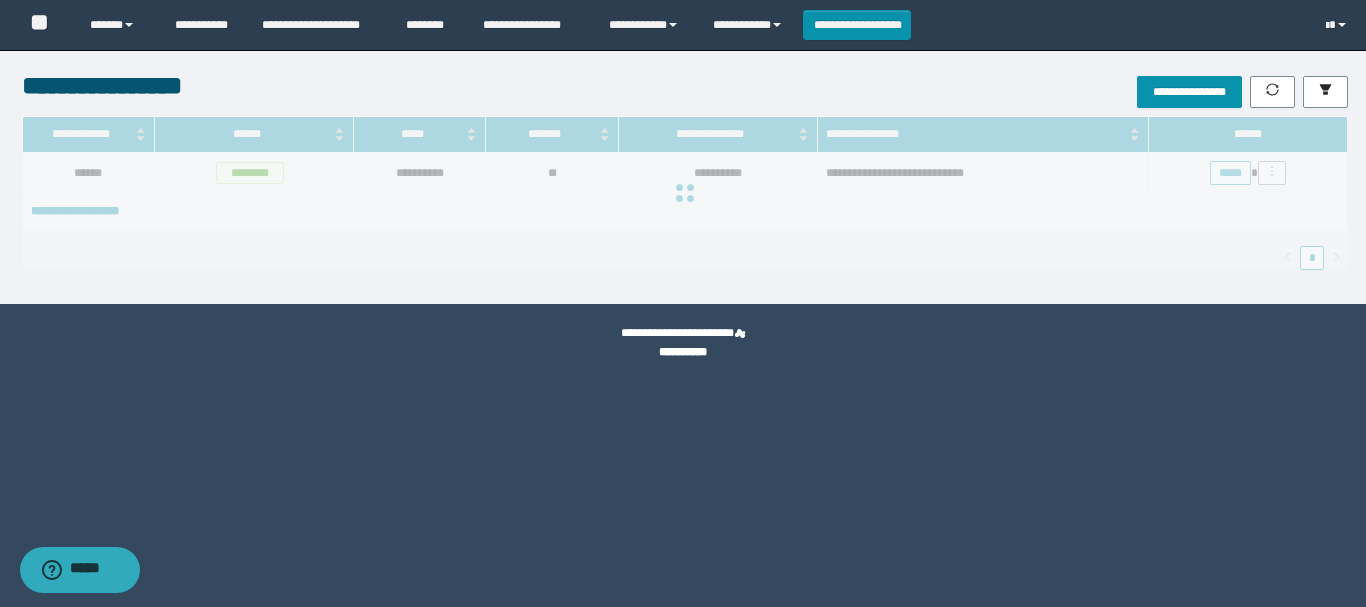 scroll, scrollTop: 0, scrollLeft: 0, axis: both 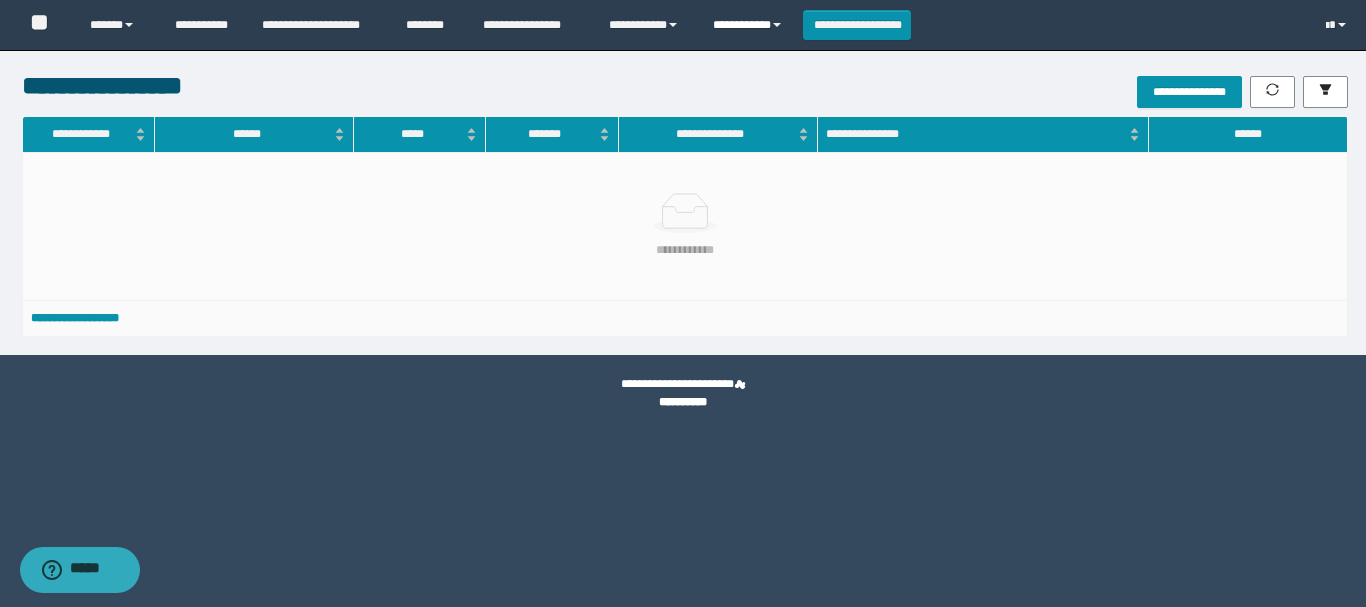 click on "**********" at bounding box center (750, 25) 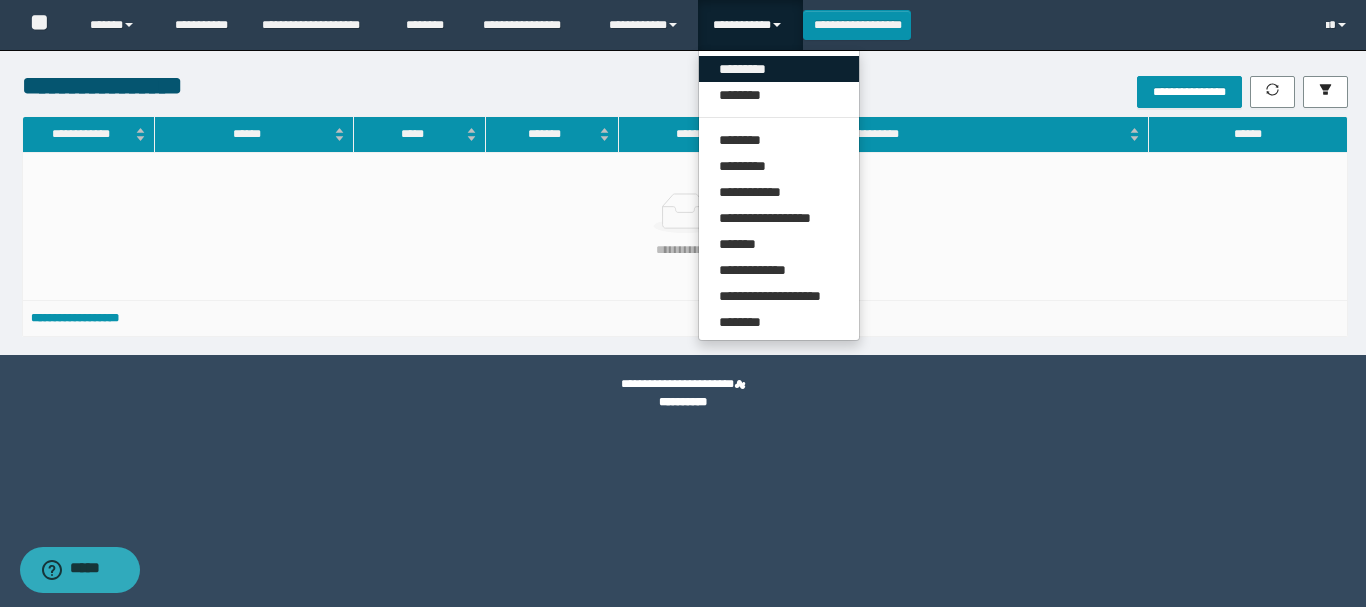 click on "*********" at bounding box center (779, 69) 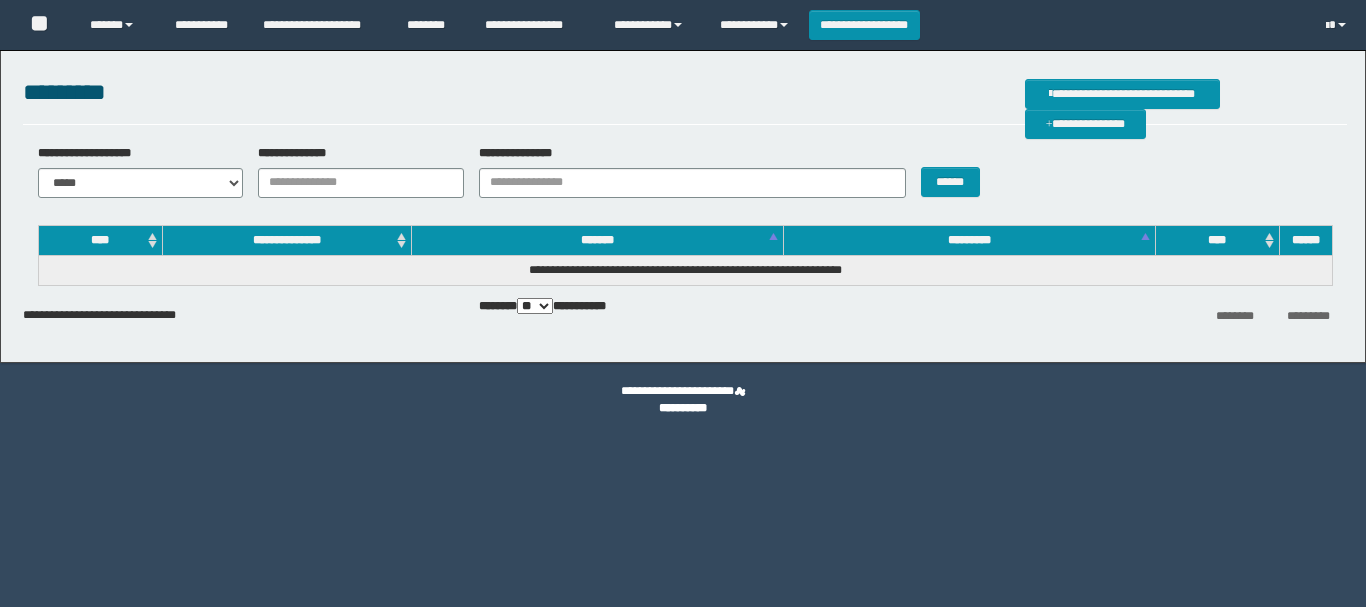 scroll, scrollTop: 0, scrollLeft: 0, axis: both 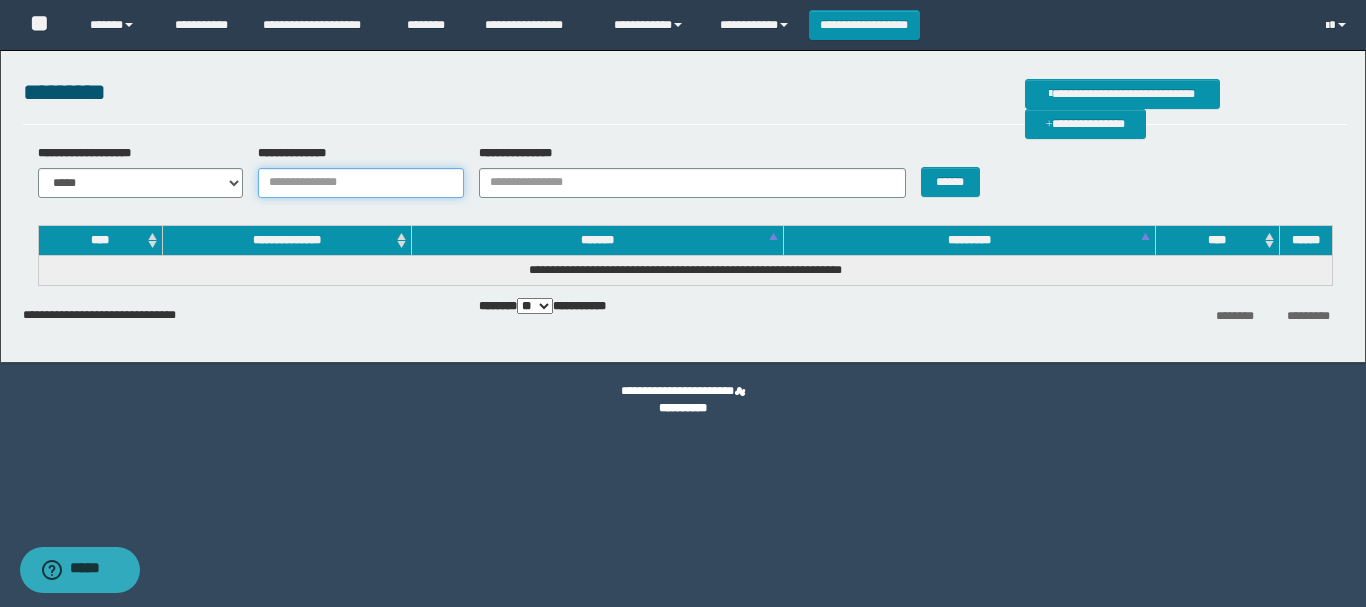 click on "**********" at bounding box center (361, 183) 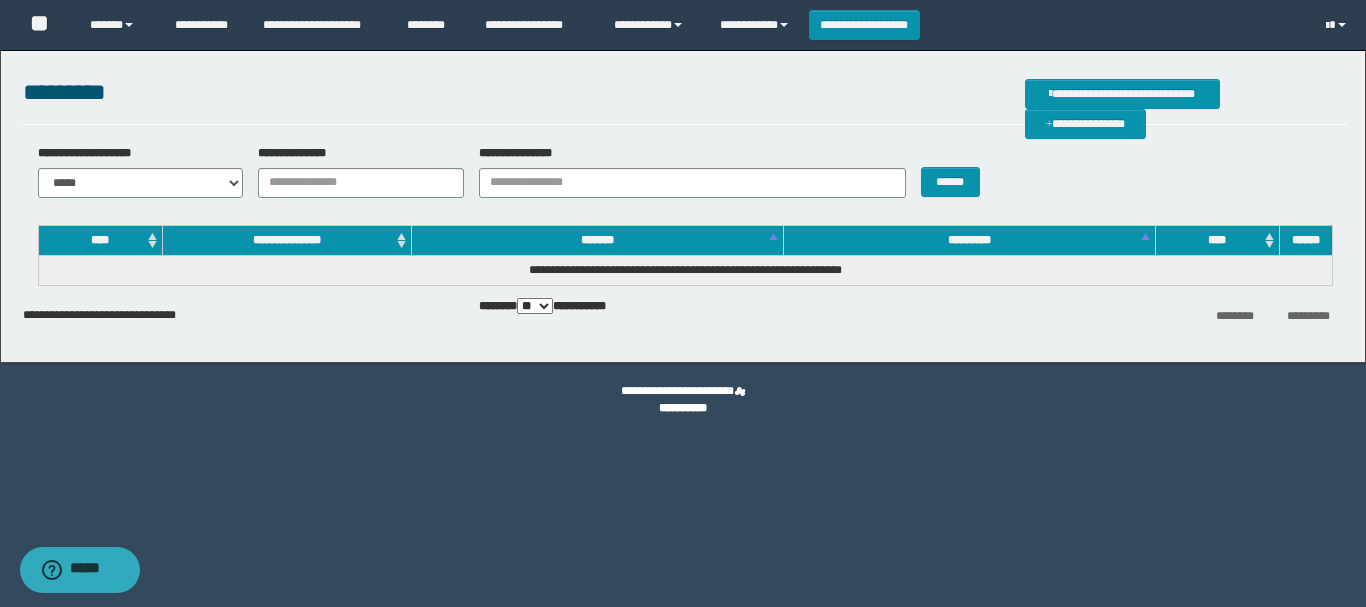 click on "**********" at bounding box center [685, 270] 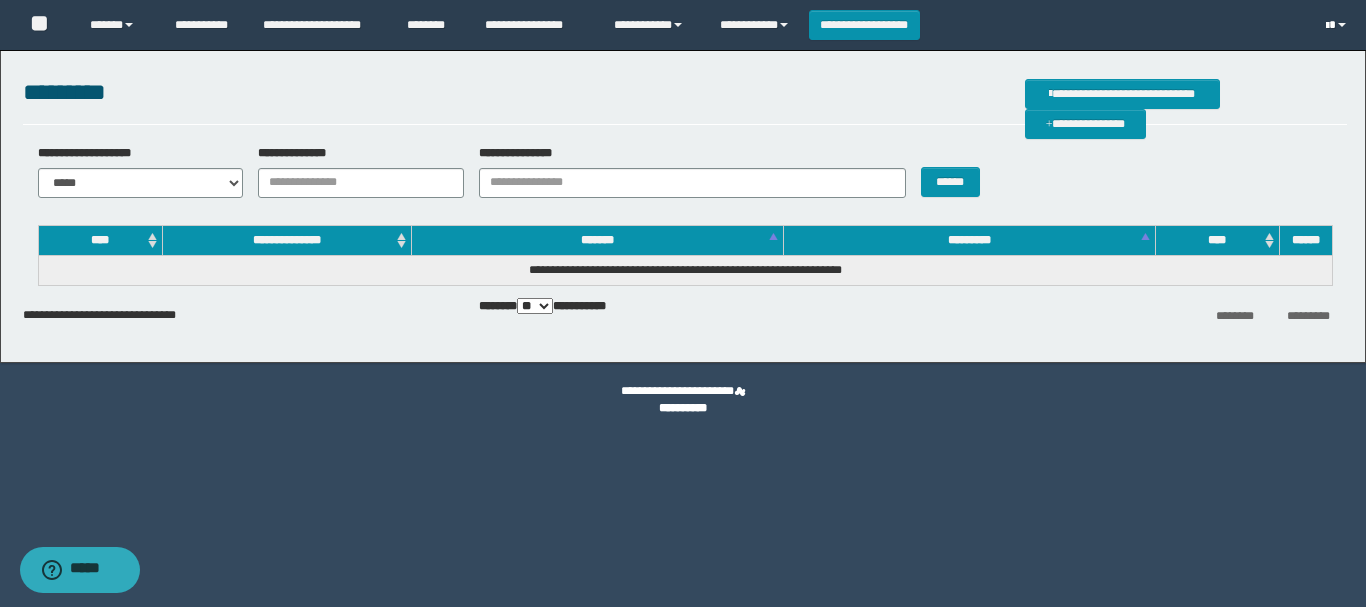 click at bounding box center (1327, 26) 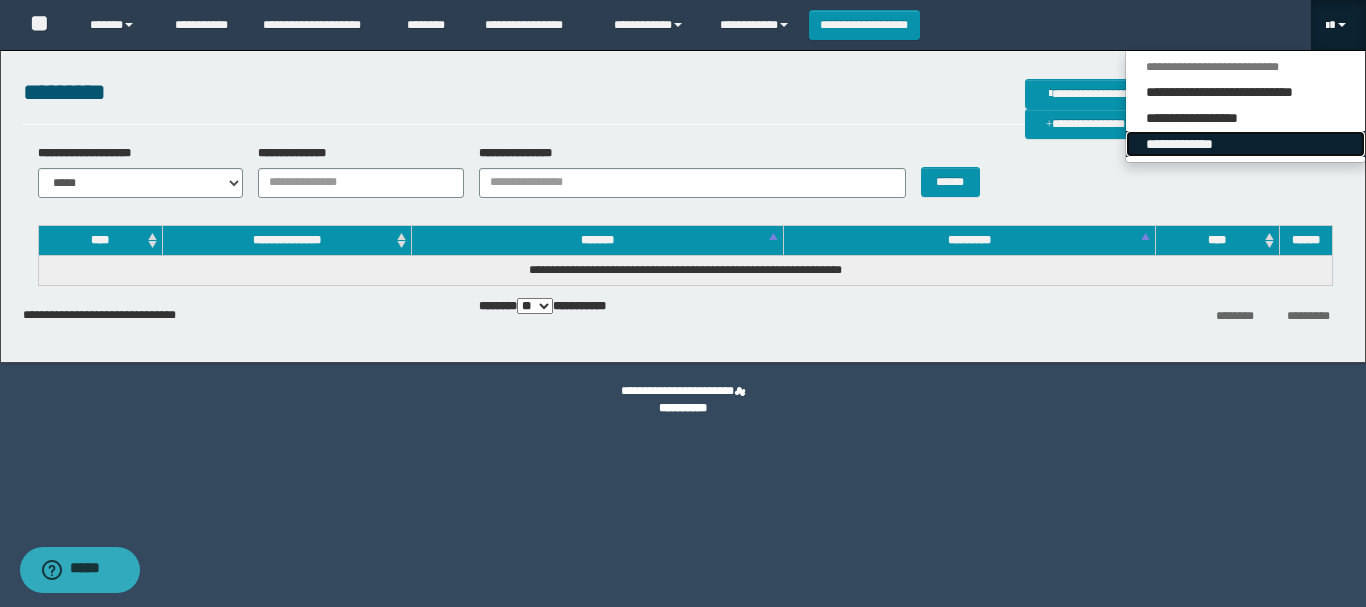 click on "**********" at bounding box center [1245, 144] 